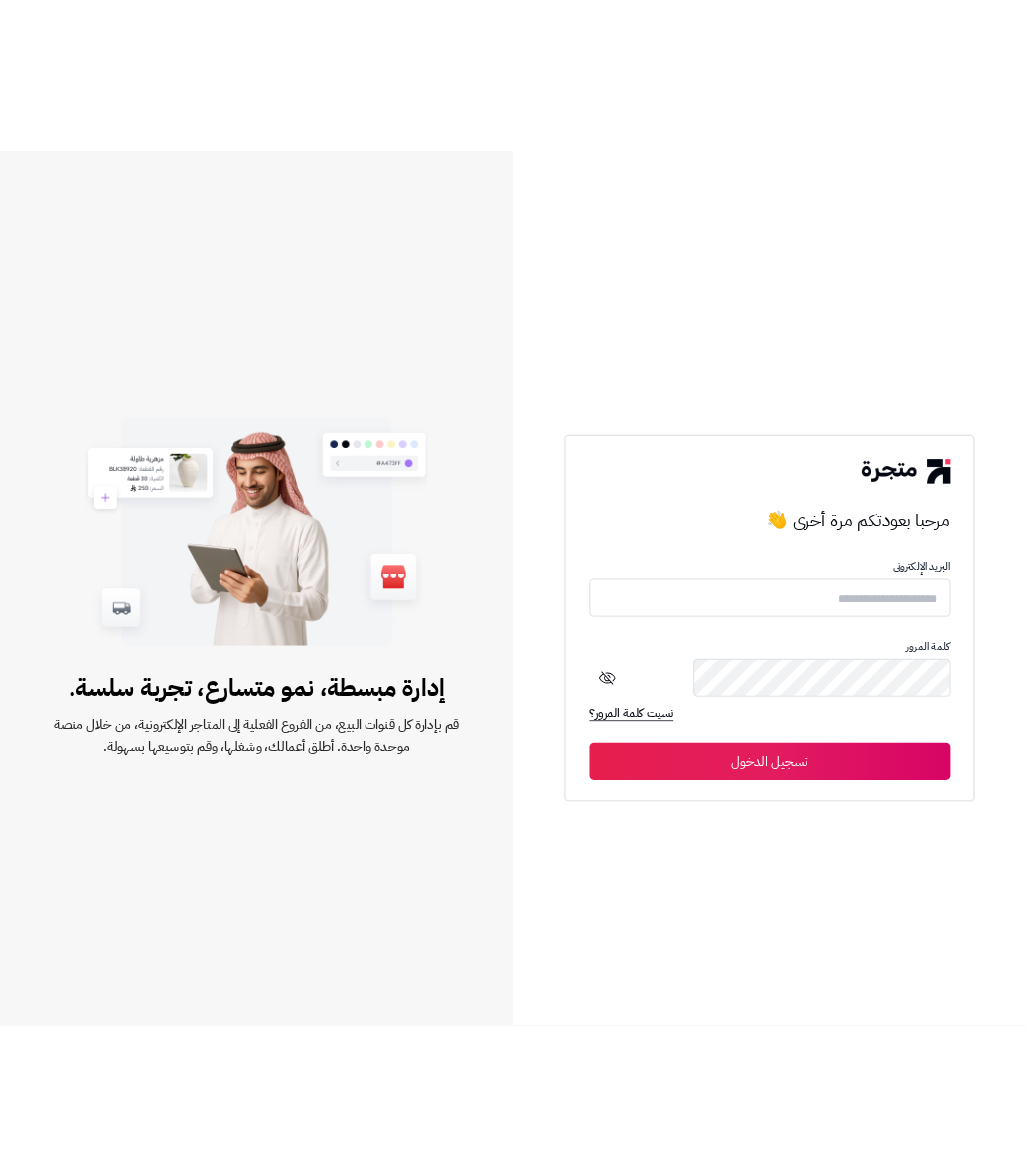 scroll, scrollTop: 0, scrollLeft: 0, axis: both 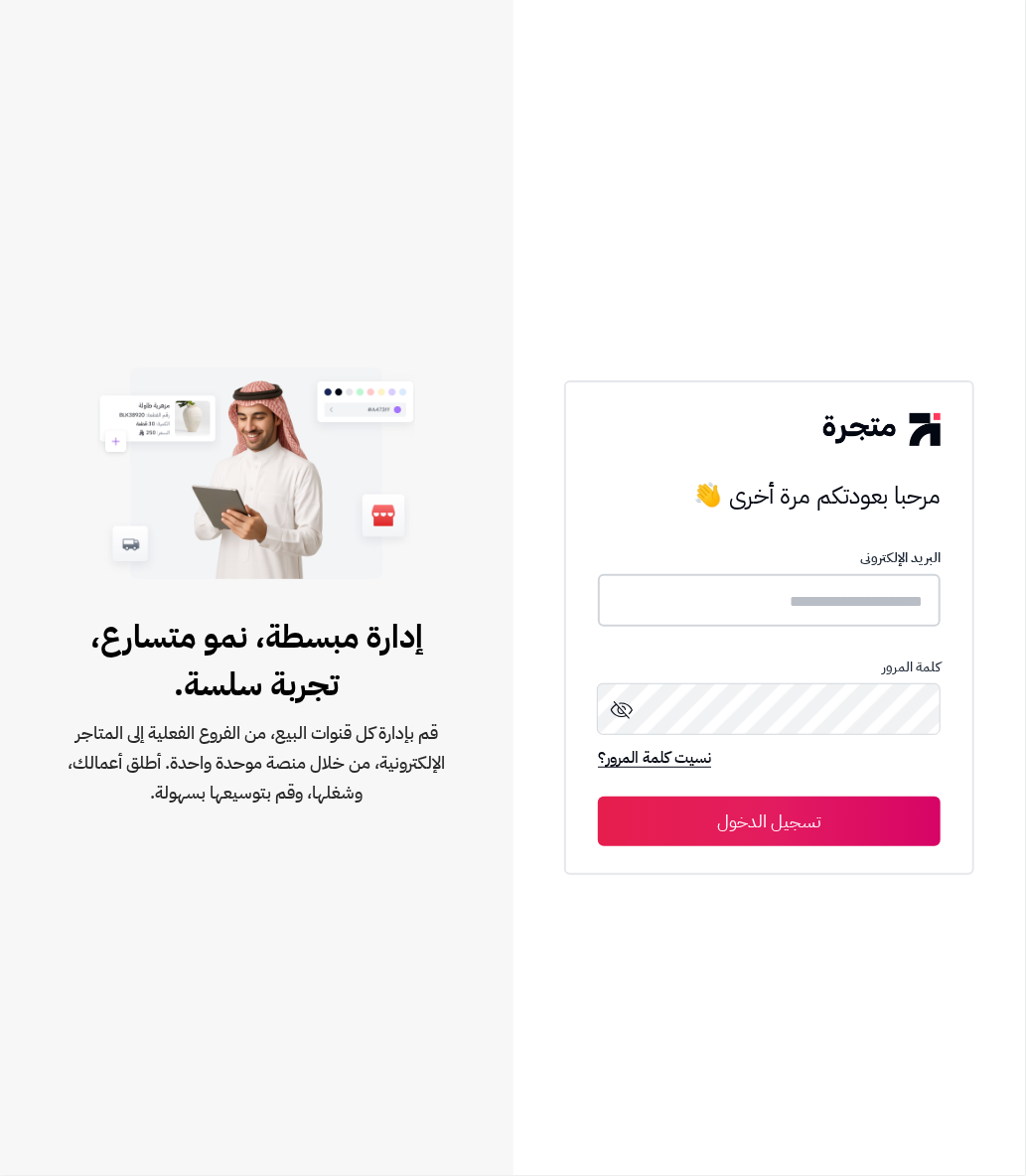 type on "****" 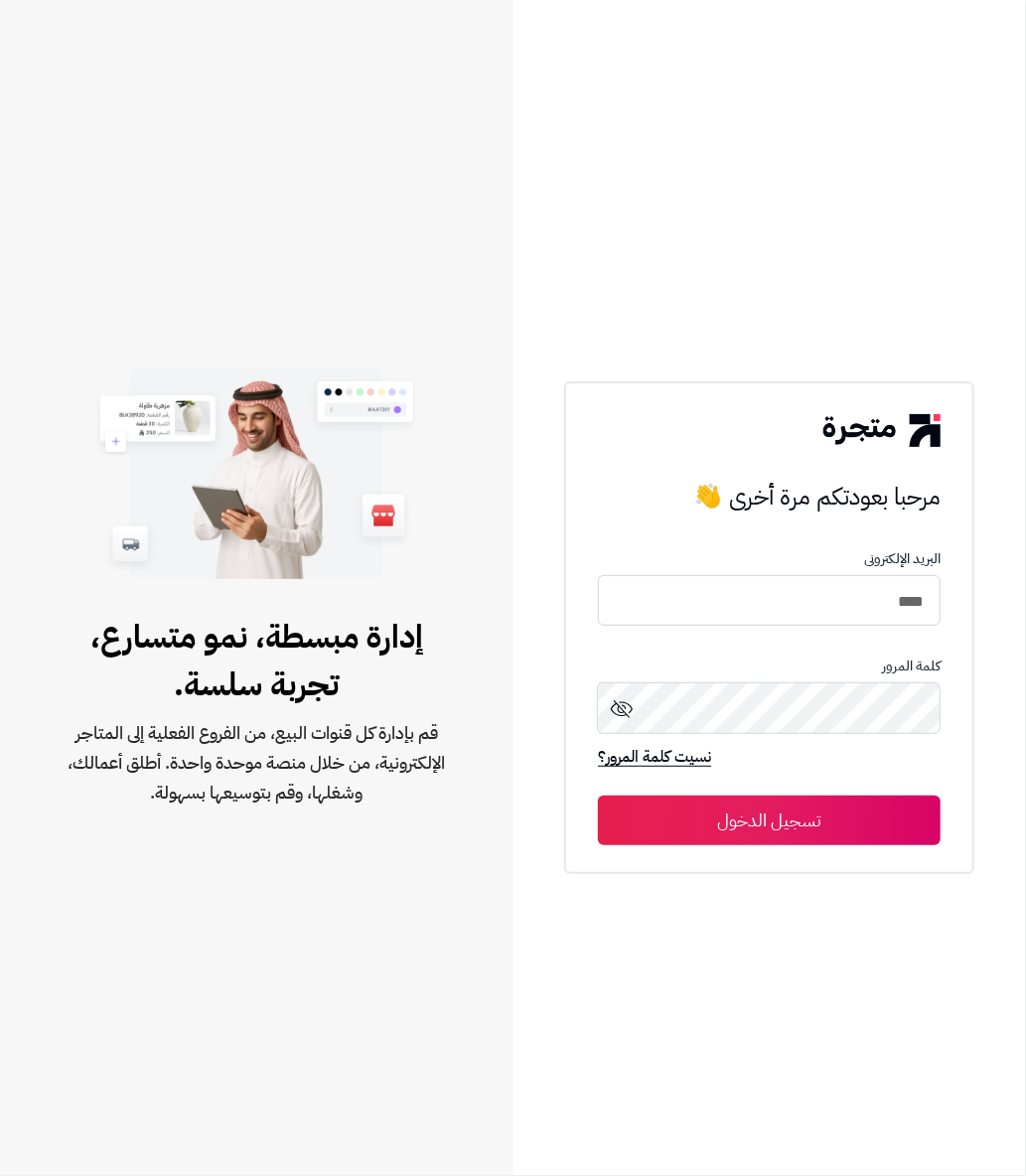 click on "تسجيل الدخول" at bounding box center [769, 820] 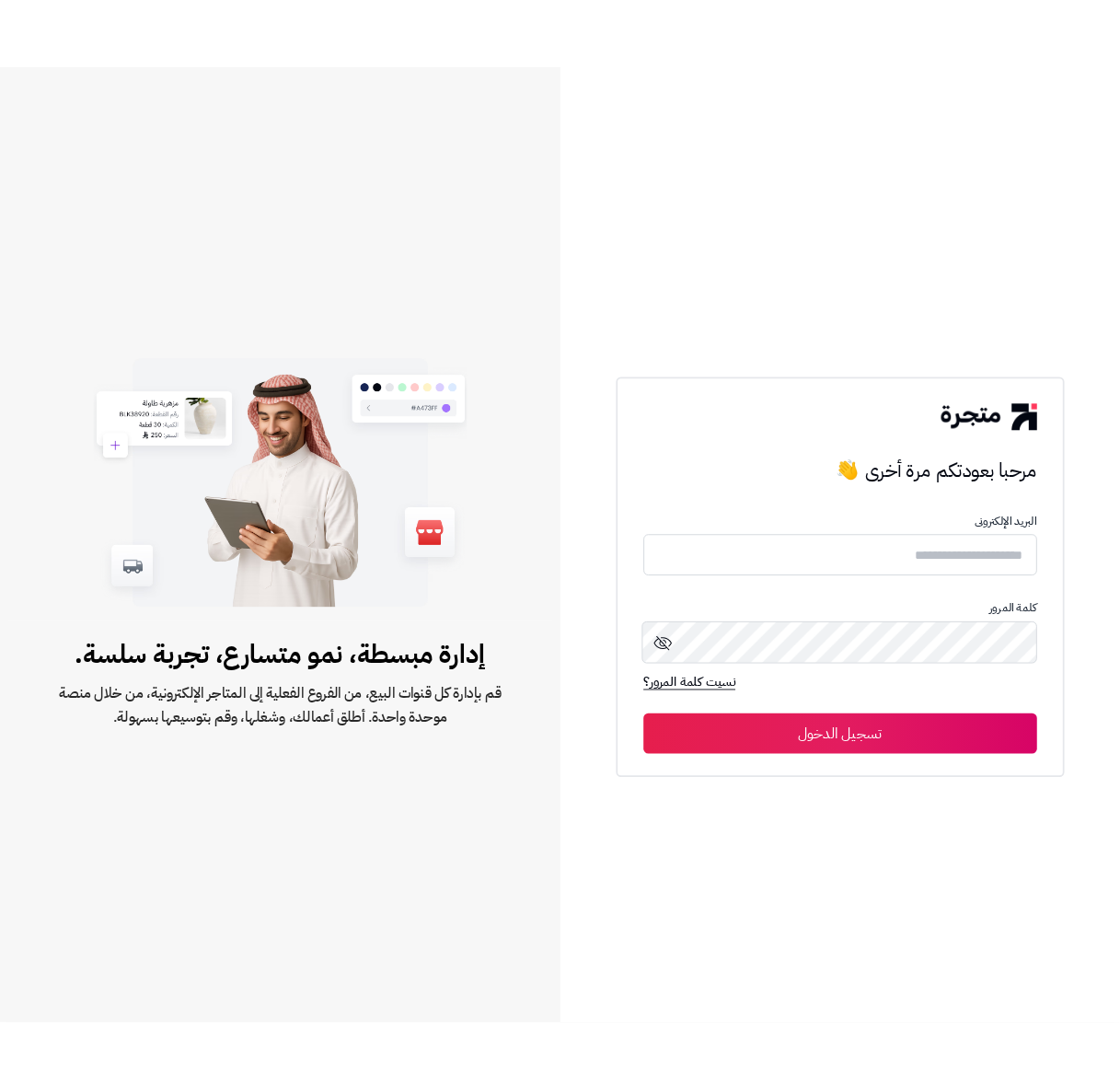 scroll, scrollTop: 0, scrollLeft: 0, axis: both 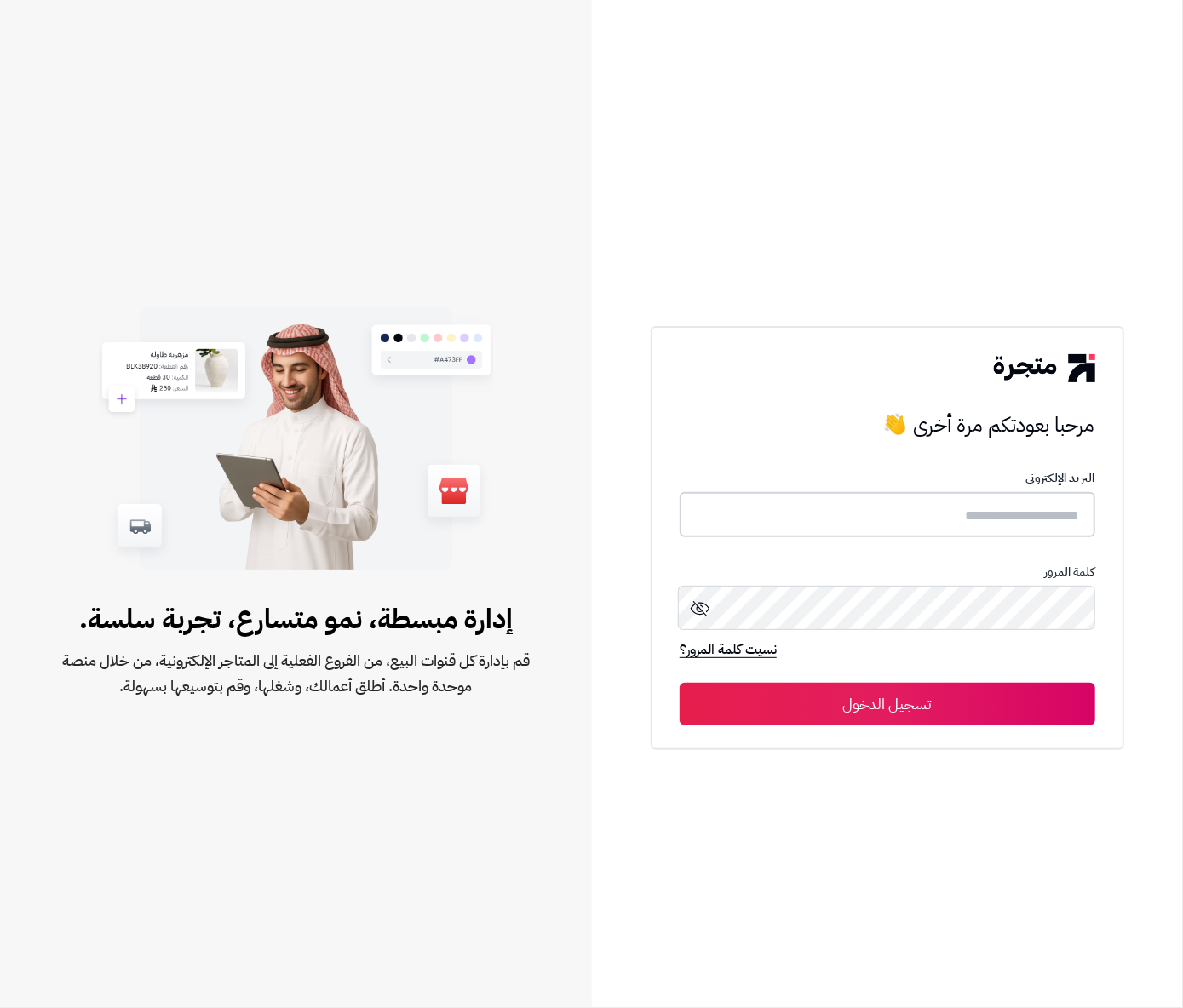 type on "****" 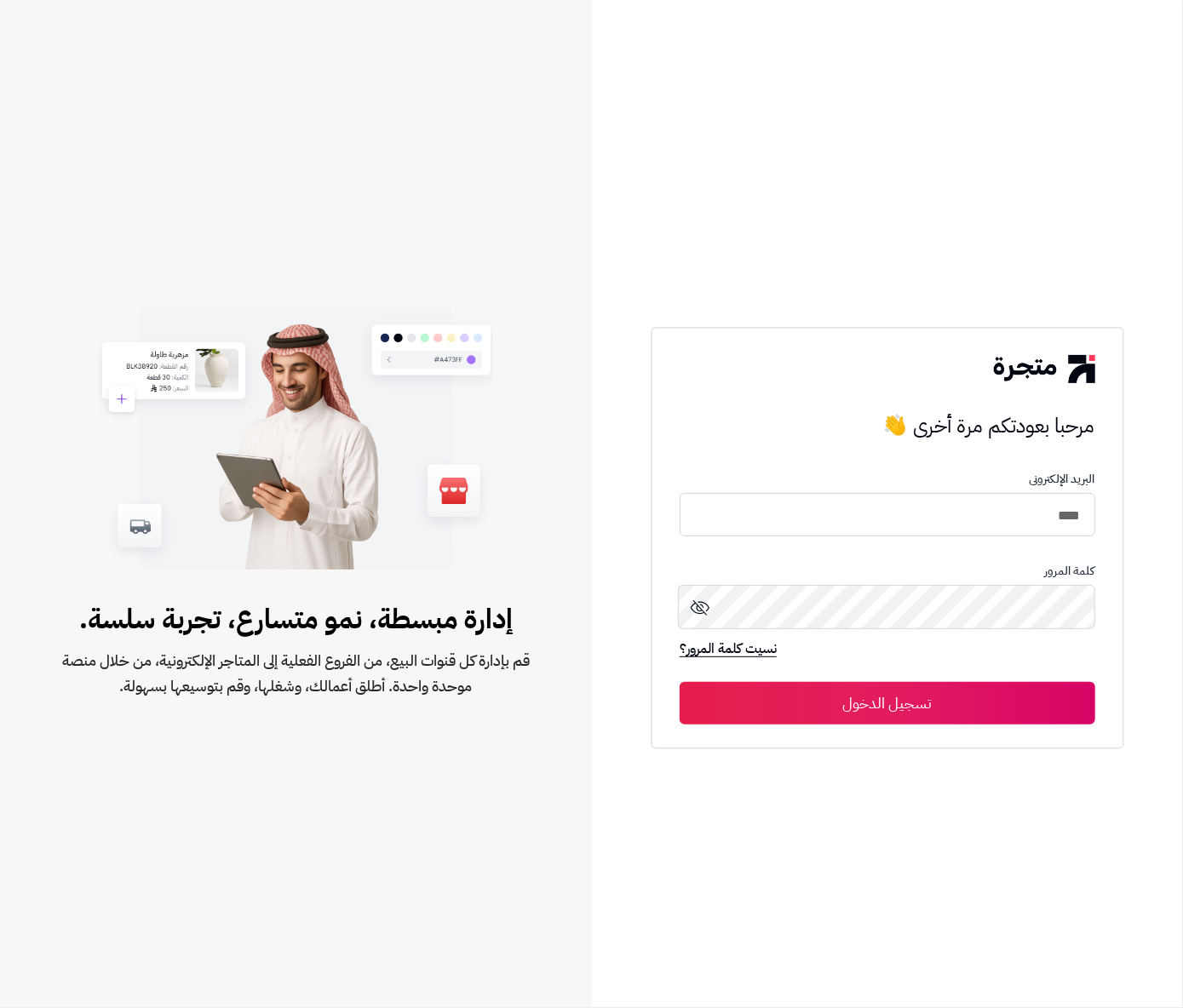 click on "إدارة مبسطة، نمو متسارع، تجربة سلسة." at bounding box center [296, 619] 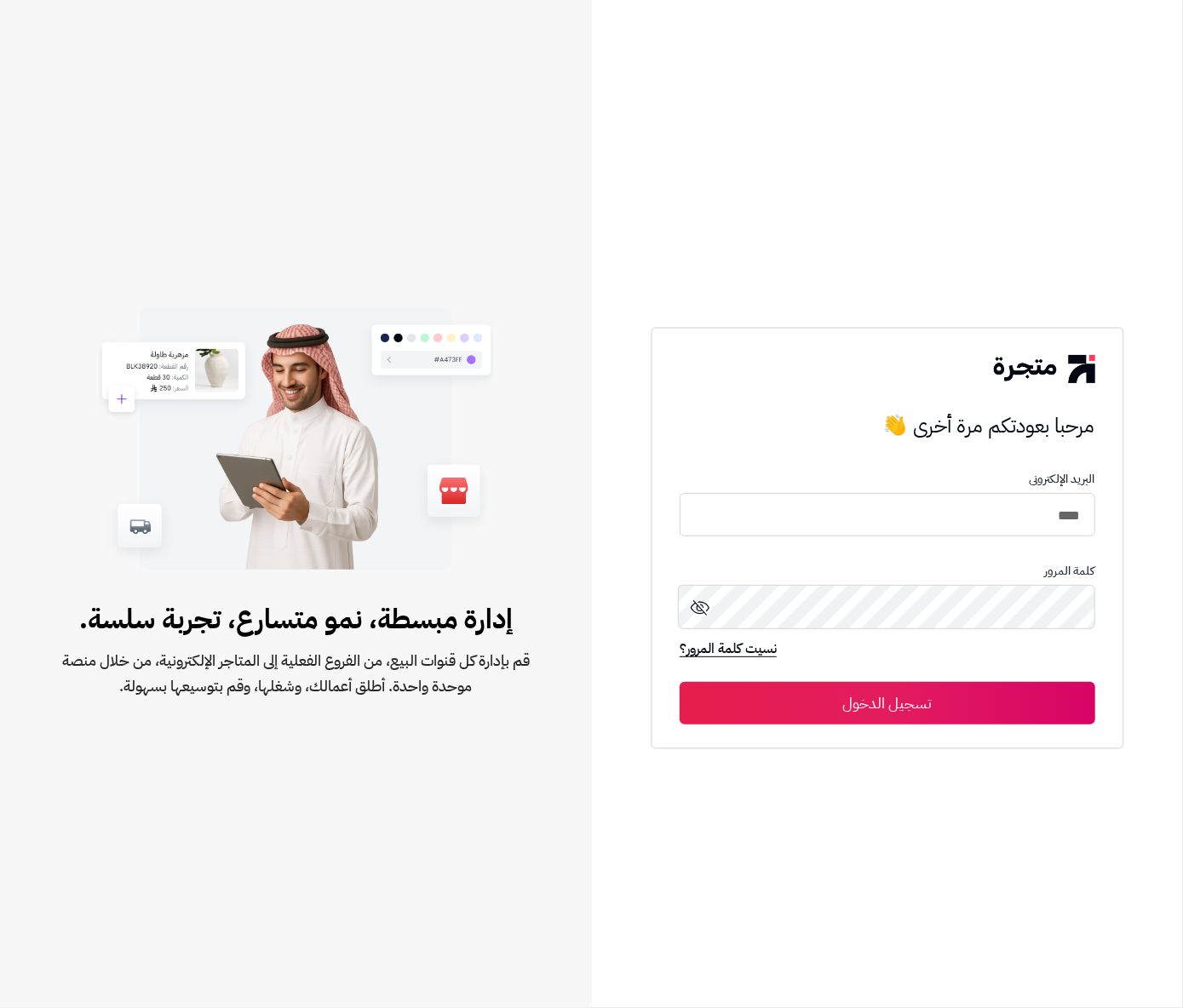 click on "إدارة مبسطة، نمو متسارع، تجربة سلسة.
قم بإدارة كل قنوات البيع، من الفروع الفعلية إلى المتاجر الإلكترونية، من خلال منصة موحدة واحدة. أطلق أعمالك، وشغلها، وقم بتوسيعها بسهولة." at bounding box center (296, 504) 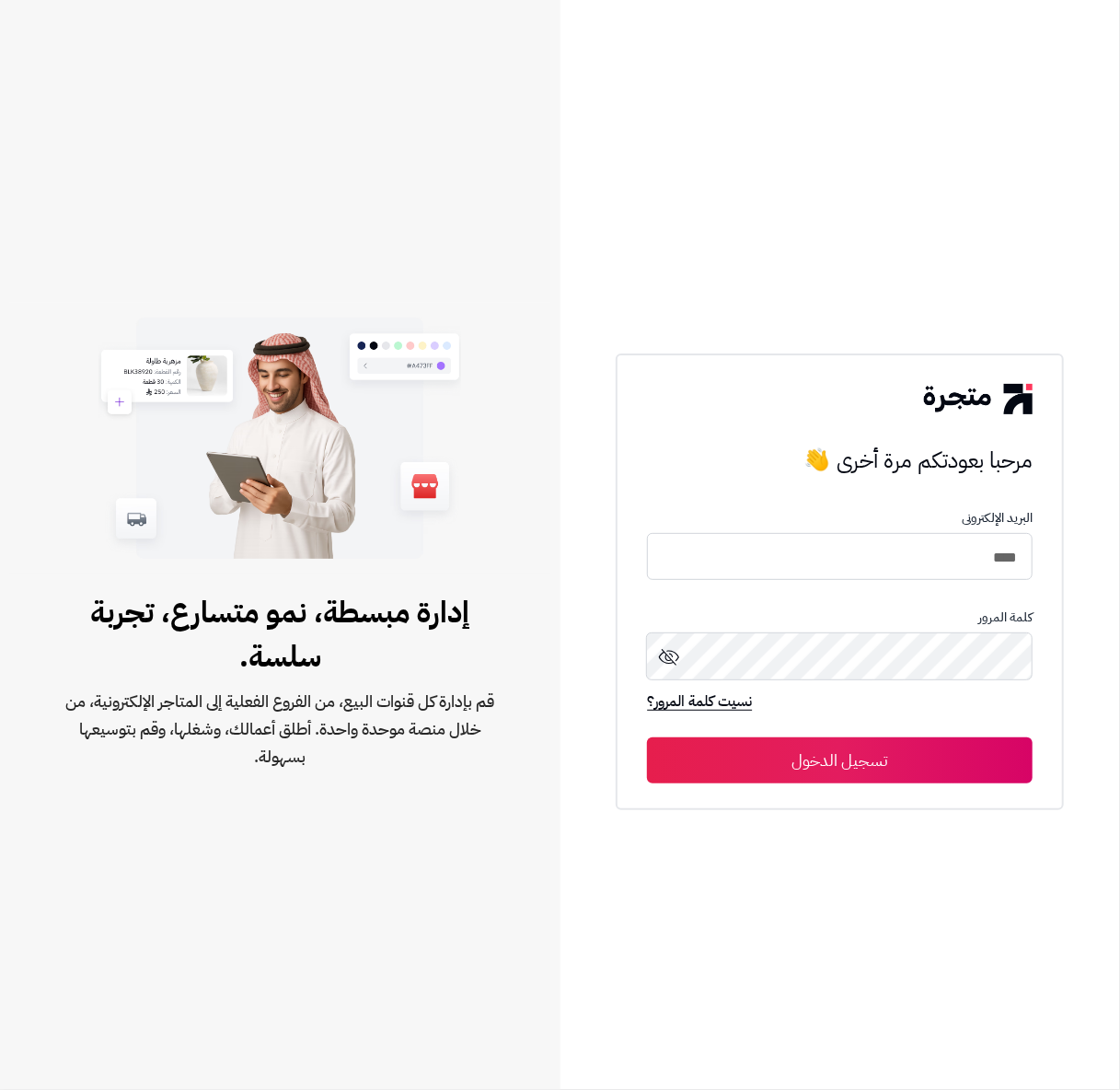 click on "إدارة مبسطة، نمو متسارع، تجربة سلسة.
قم بإدارة كل قنوات البيع، من الفروع الفعلية إلى المتاجر الإلكترونية، من خلال منصة موحدة واحدة. أطلق أعمالك، وشغلها، وقم بتوسيعها بسهولة." at bounding box center [280, 545] 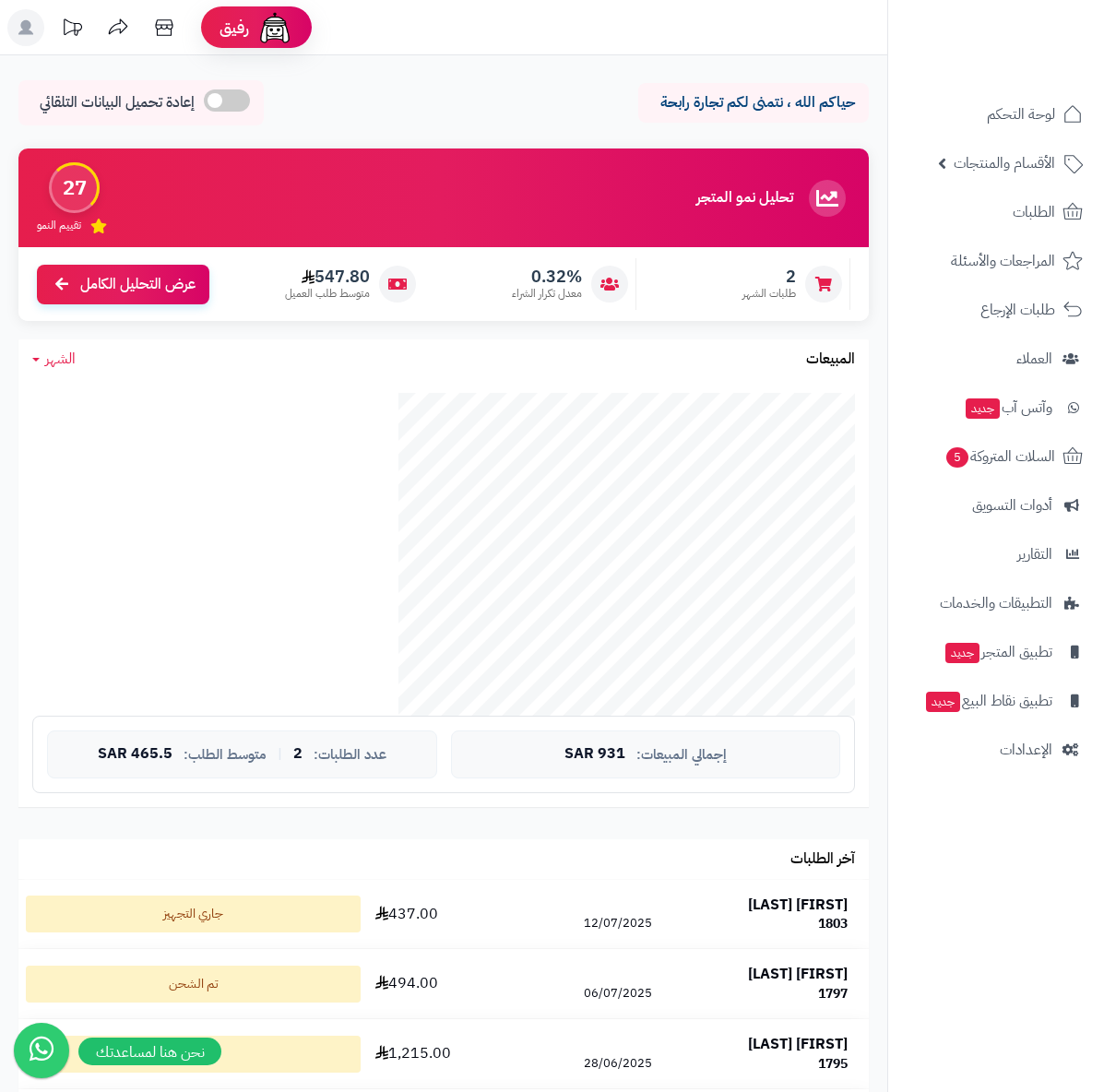 scroll, scrollTop: 0, scrollLeft: 0, axis: both 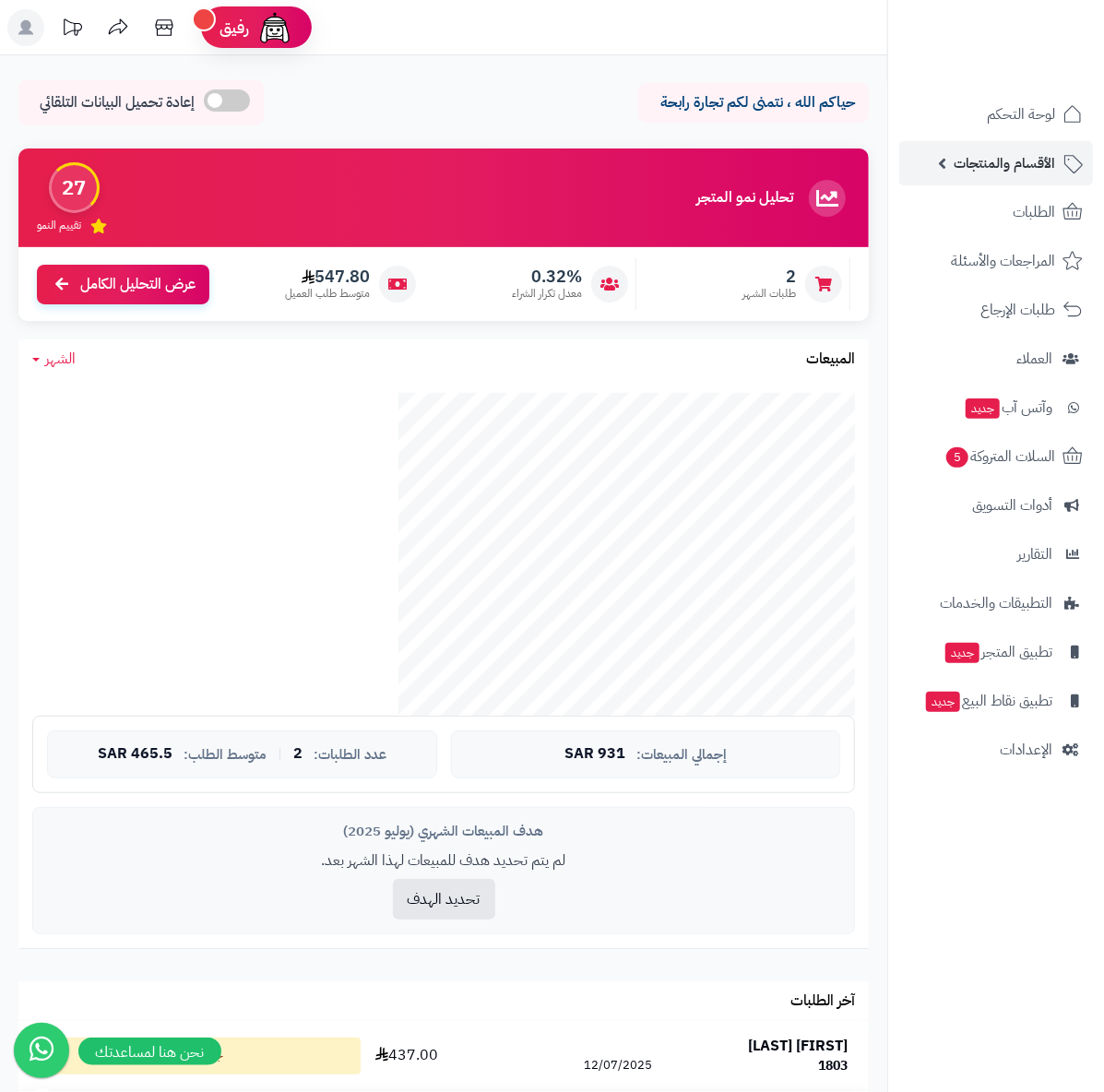 click on "الأقسام والمنتجات" at bounding box center [1004, 163] 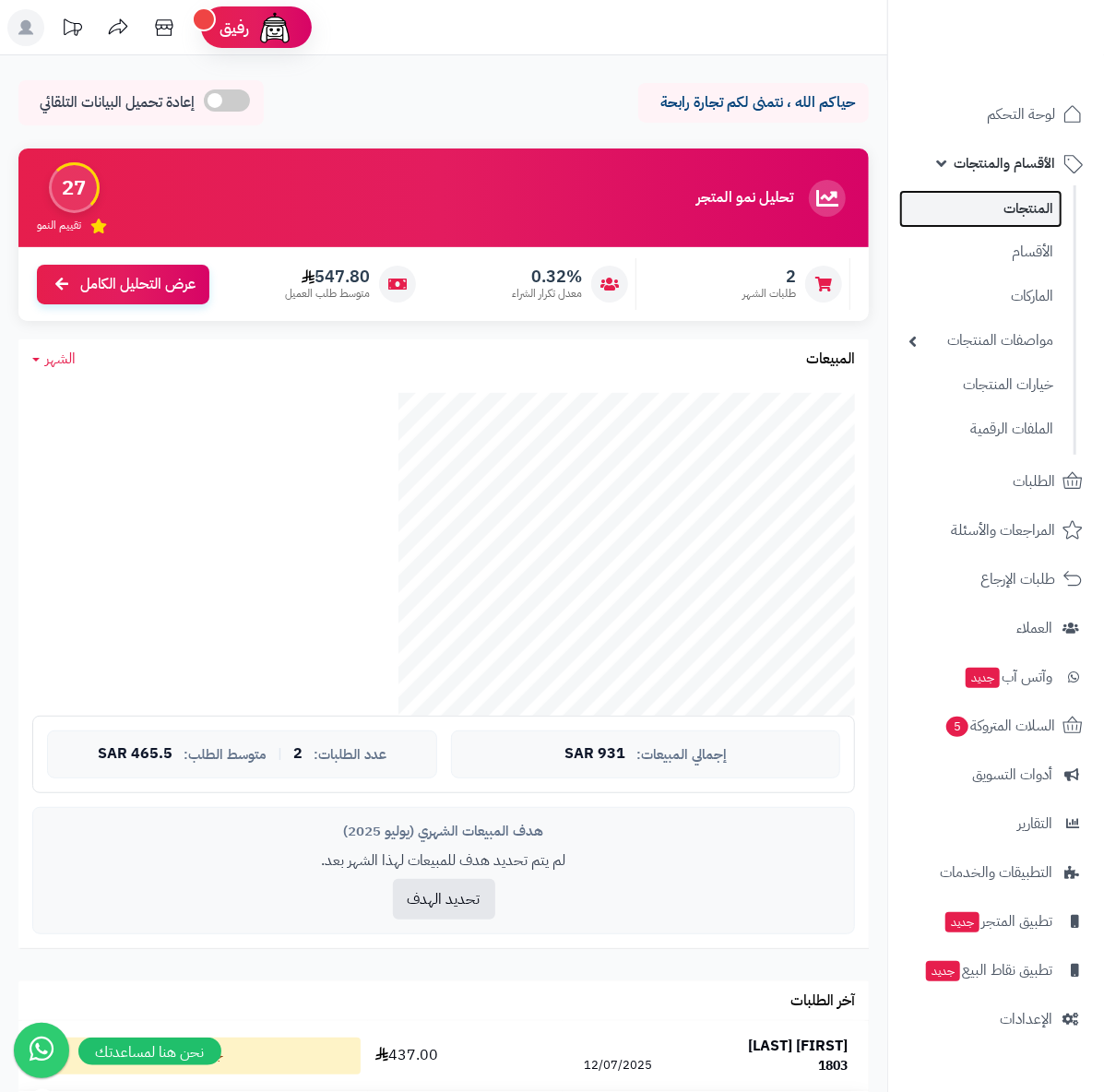 click on "المنتجات" at bounding box center (980, 208) 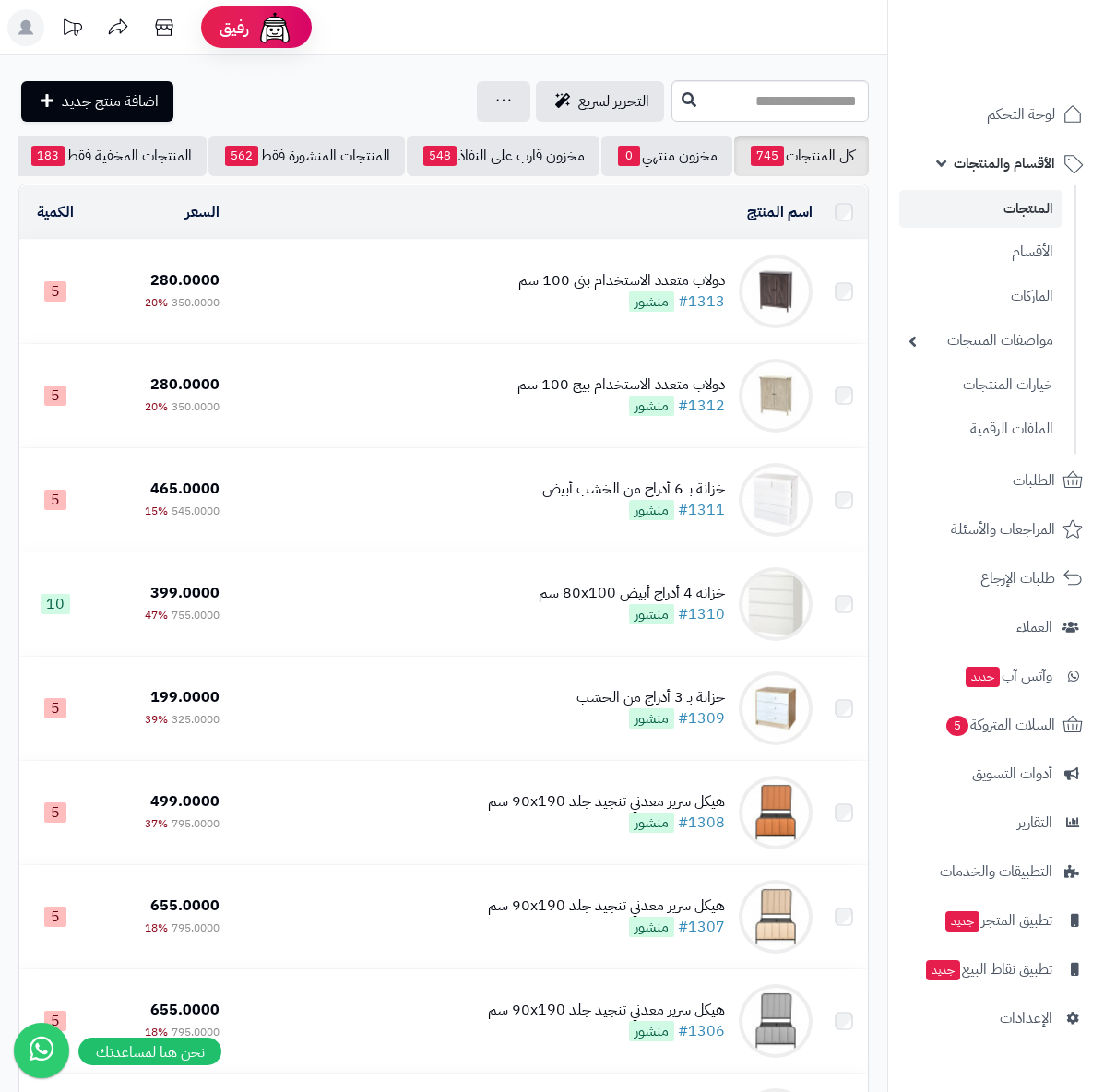 scroll, scrollTop: 0, scrollLeft: 0, axis: both 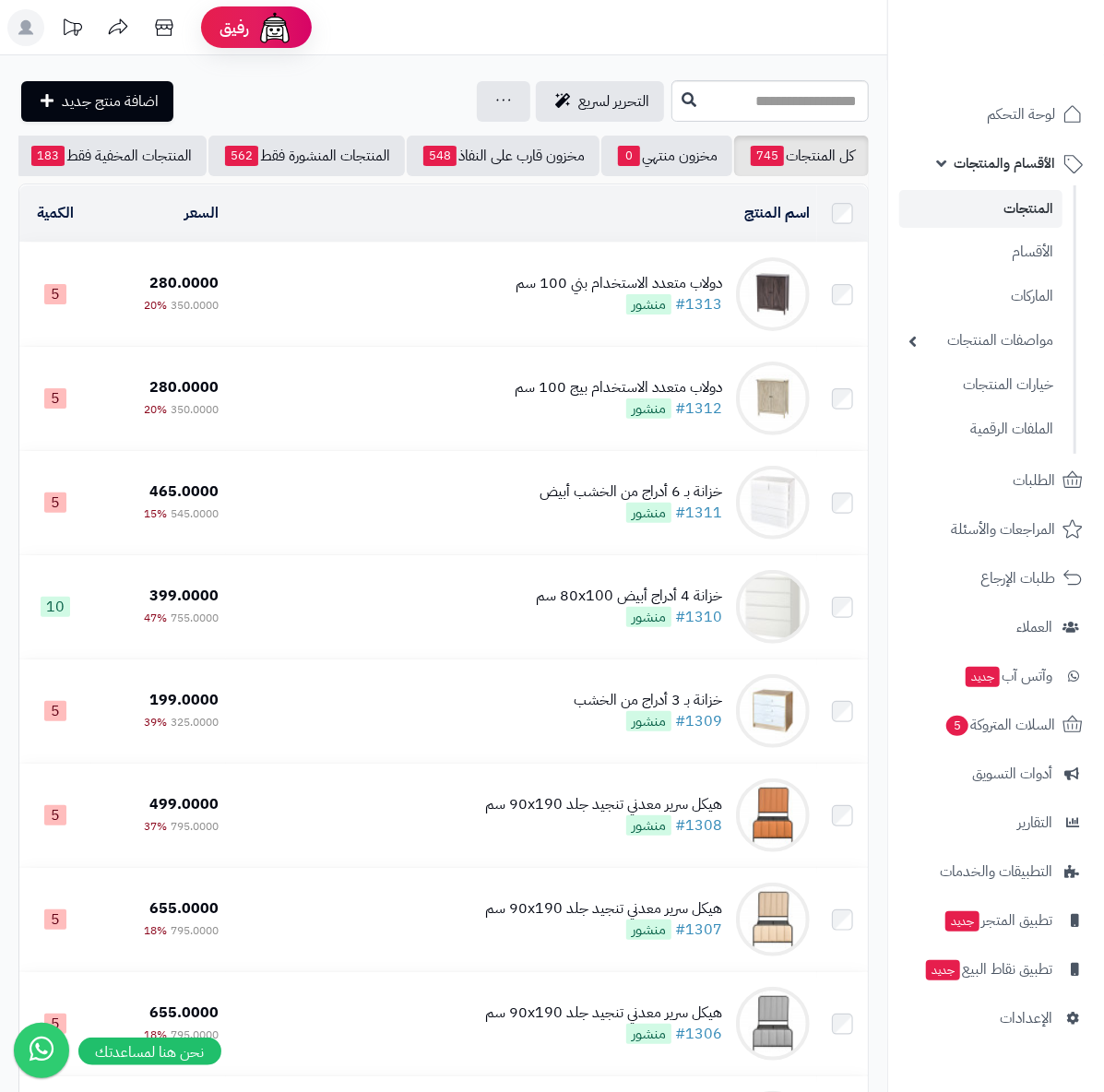 click on "التحرير لسريع
جرد مخزون المنتجات    جرد مخزون الخيارات فقط   تعديل أسعار المنتجات   الملصقات   تصدير المنتجات   استيراد/تحديث المنتجات   اكسل تحديث الكميات   سجل المخزون
المنتجات المحذوفة
اضافة منتج جديد" at bounding box center (342, 101) 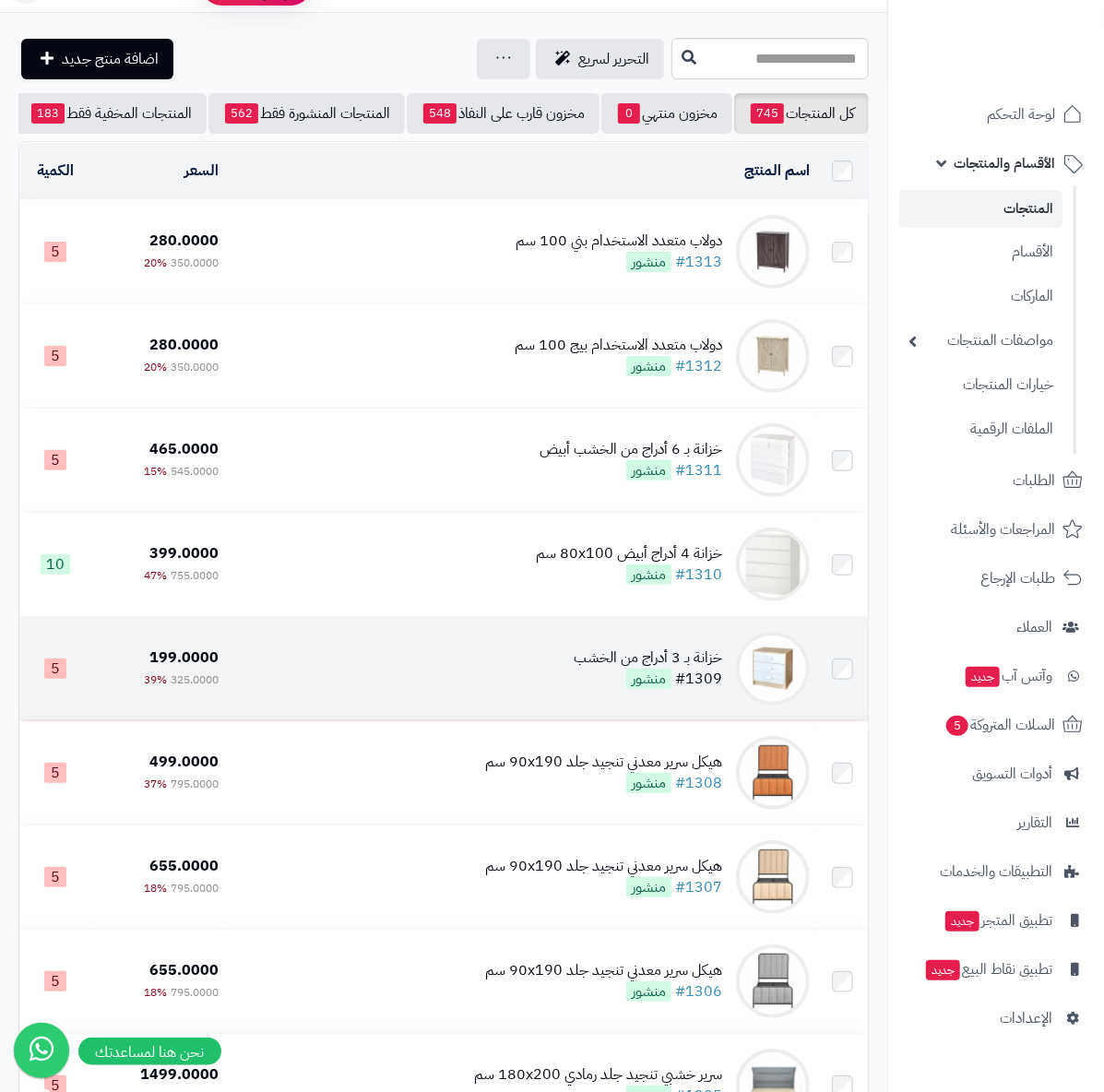 scroll, scrollTop: 0, scrollLeft: 0, axis: both 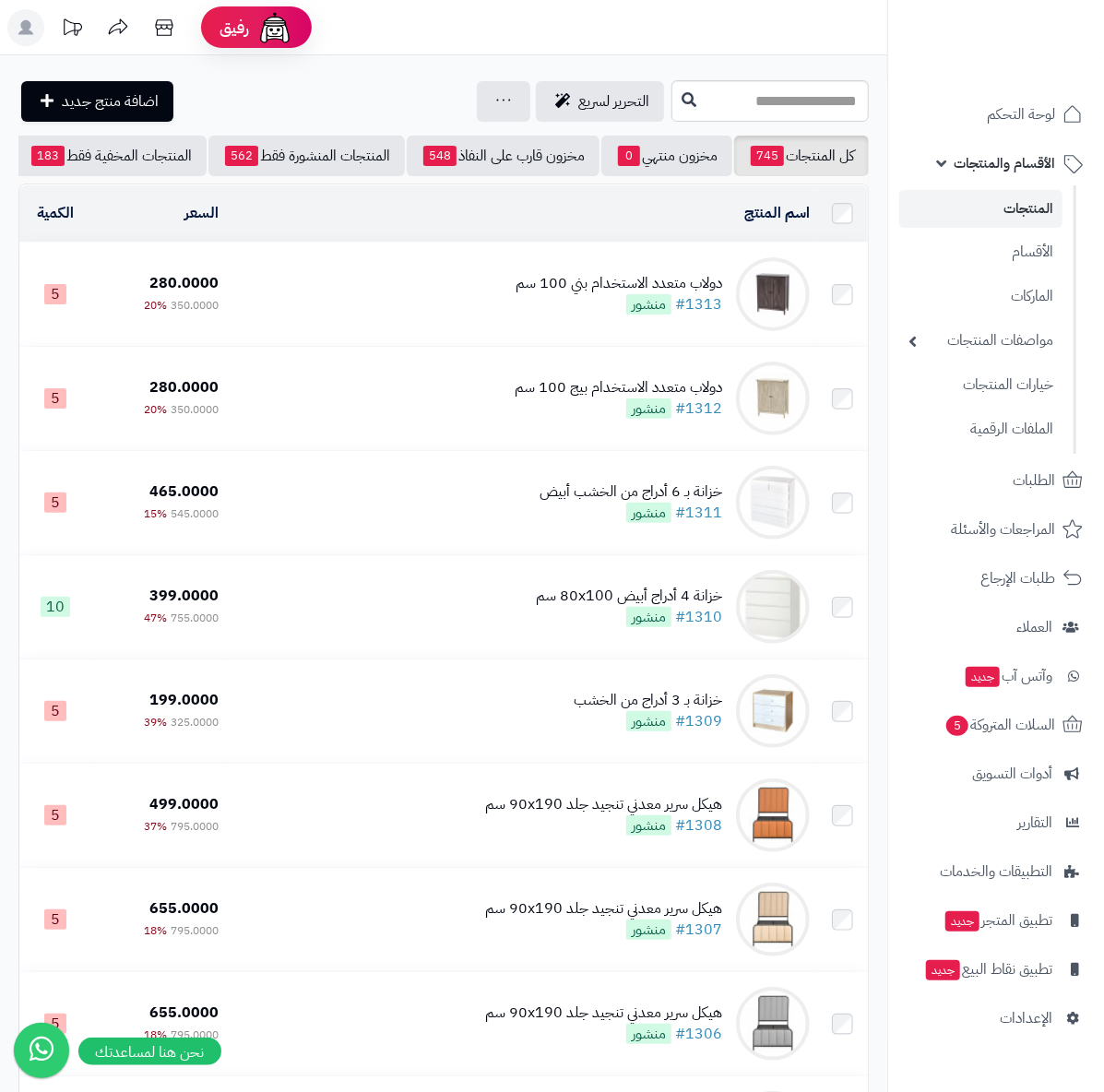 drag, startPoint x: 303, startPoint y: 93, endPoint x: 216, endPoint y: 112, distance: 89.05055 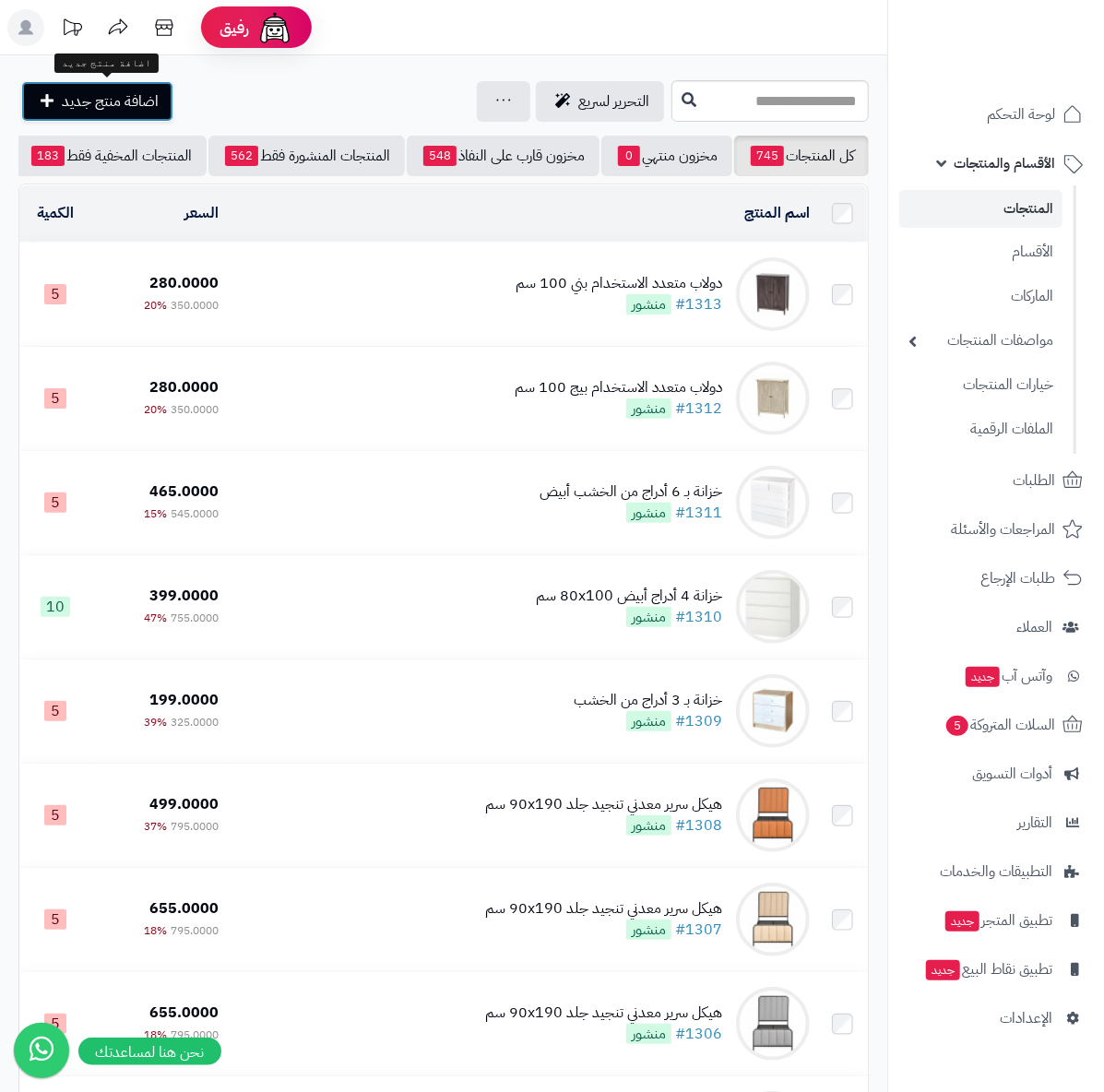 click on "اضافة منتج جديد" at bounding box center [110, 101] 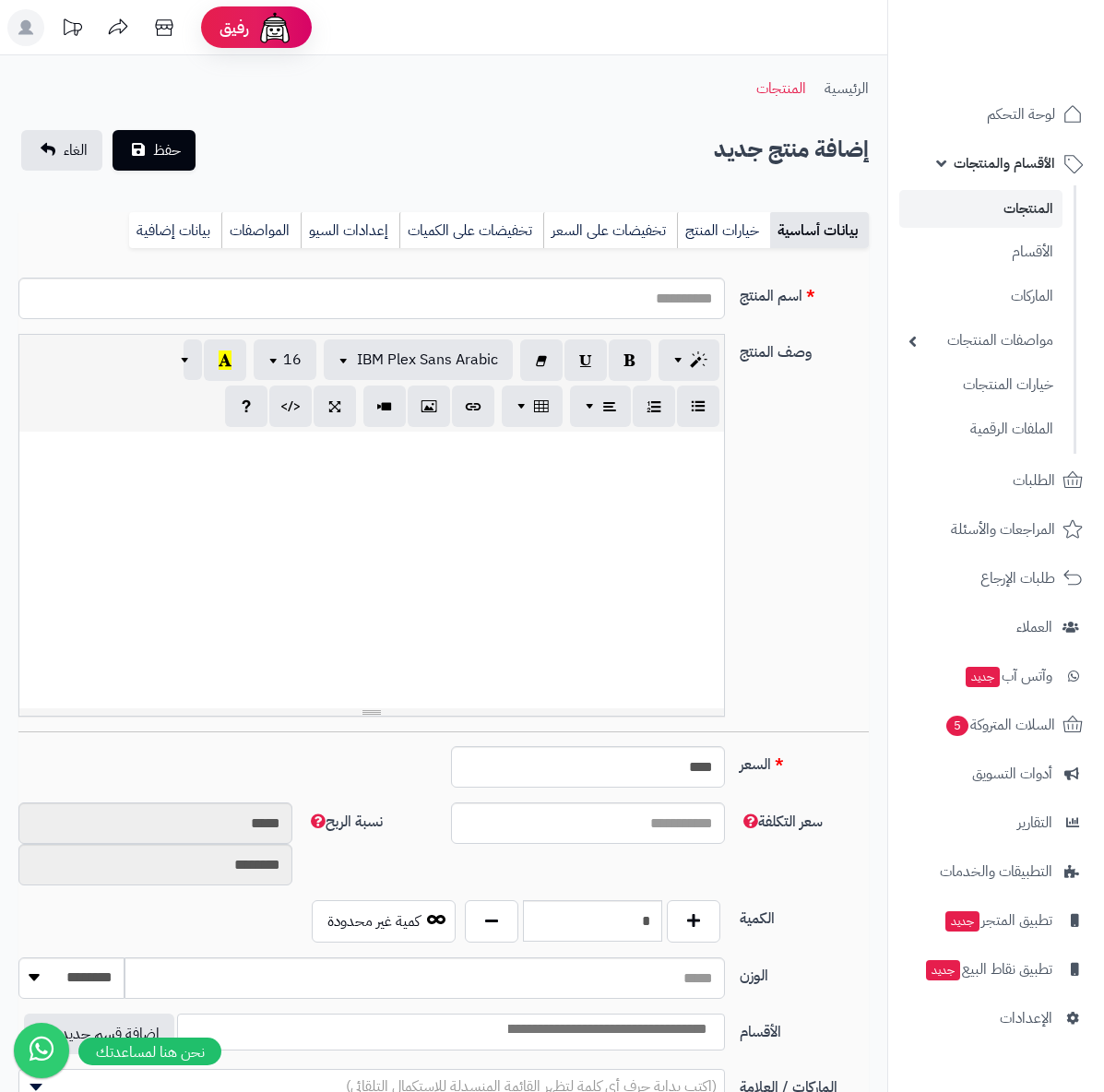 select 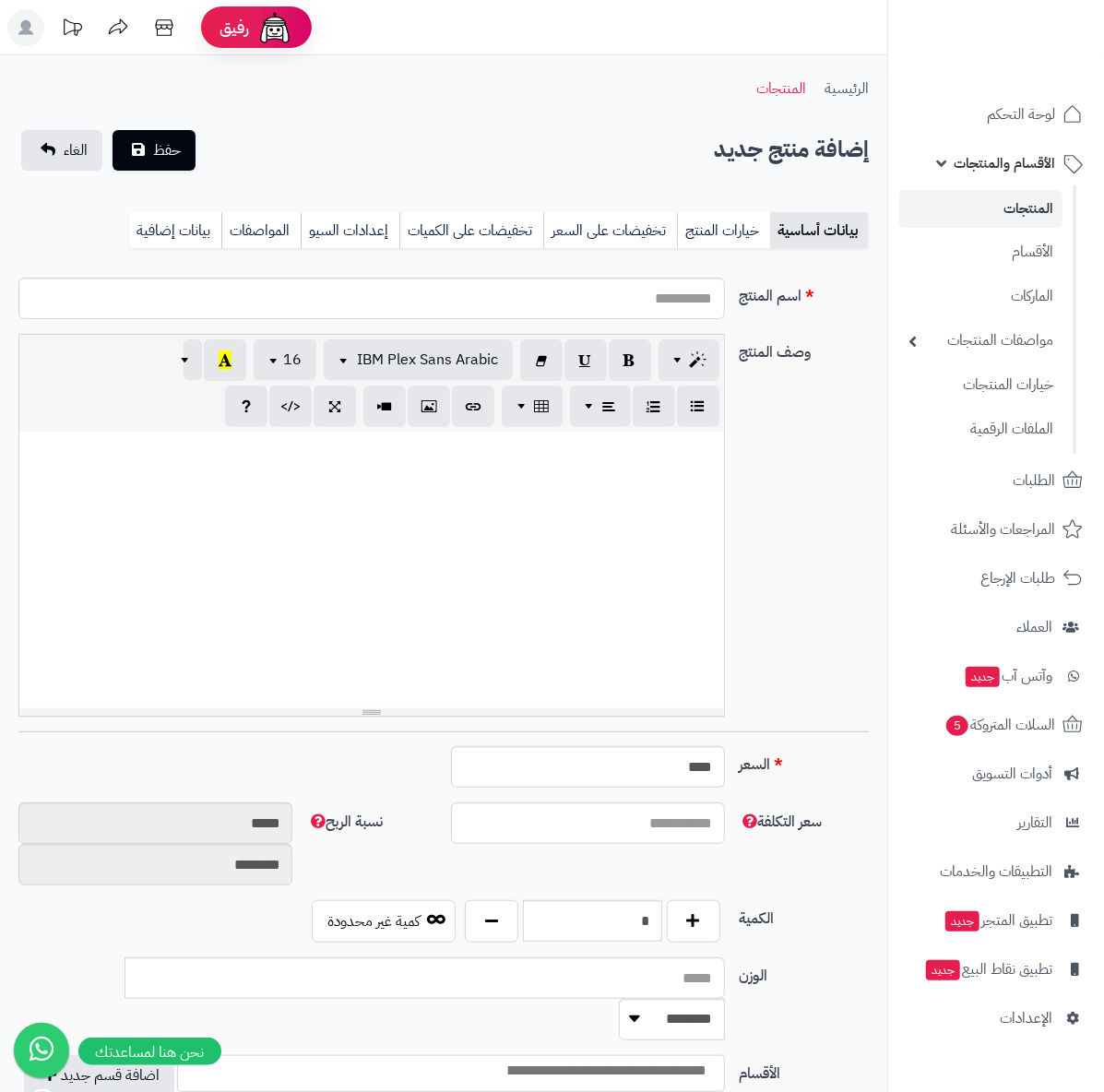 scroll, scrollTop: 0, scrollLeft: 18, axis: horizontal 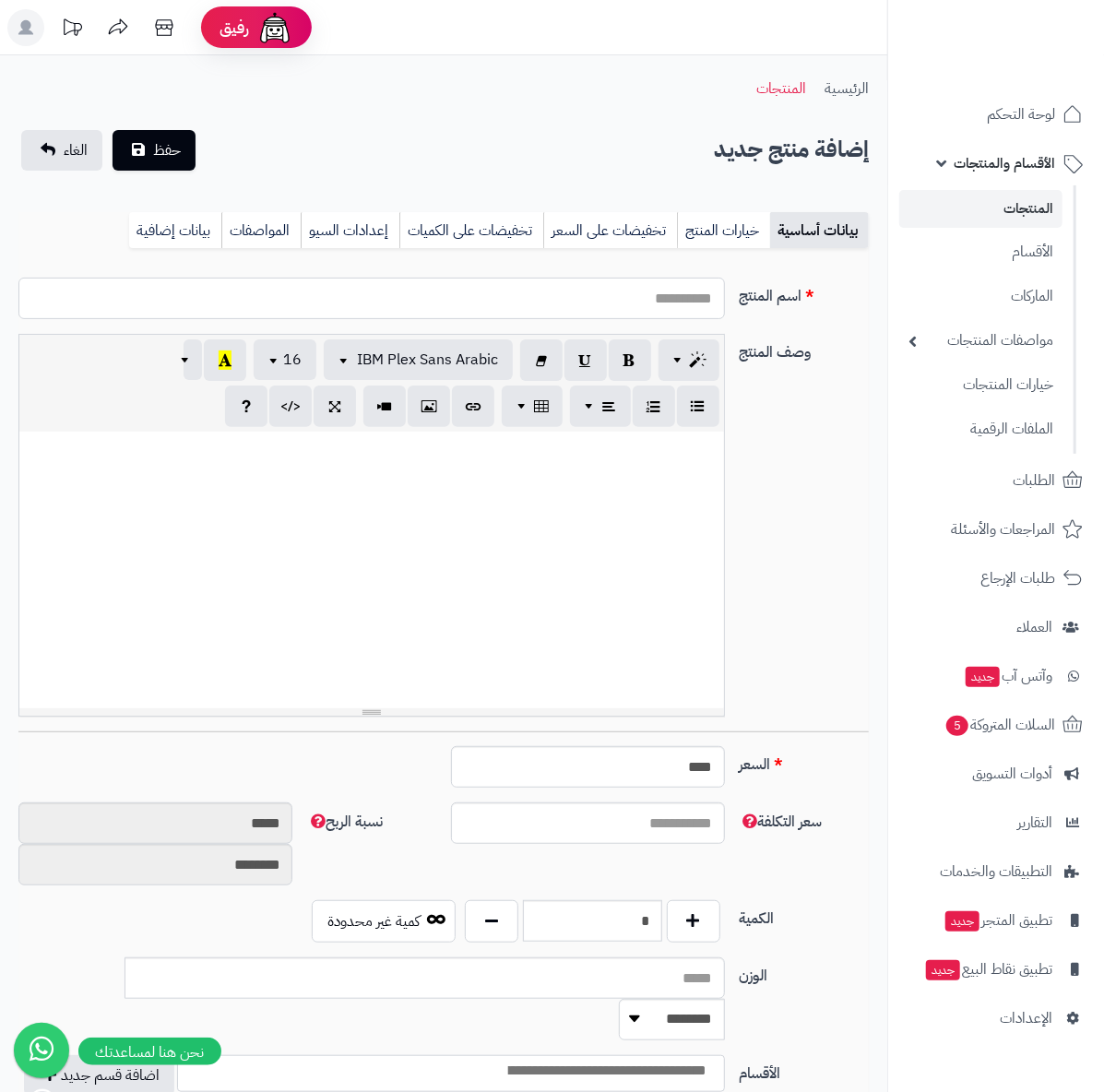 click on "اسم المنتج" at bounding box center [372, 298] 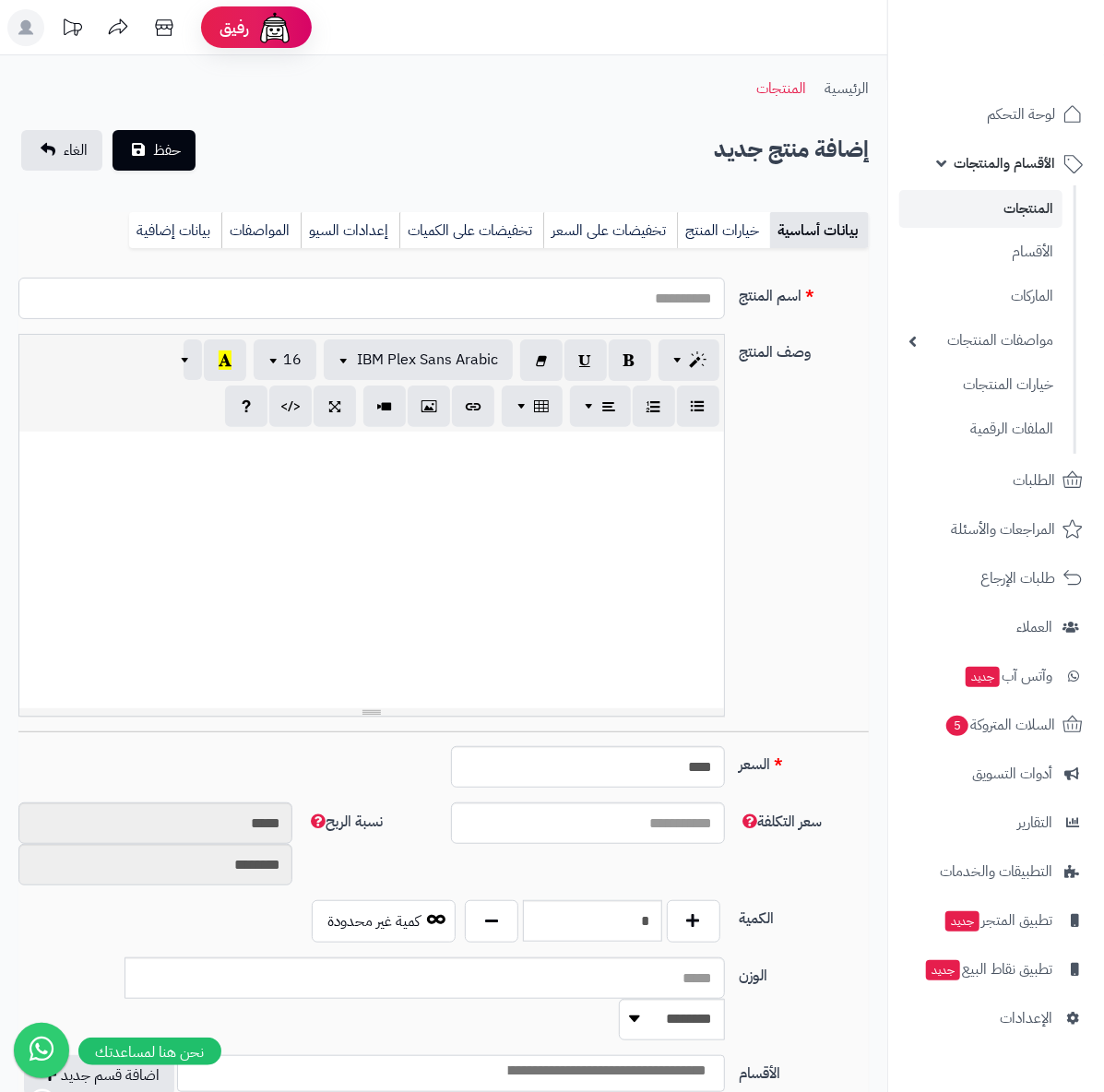 paste on "**********" 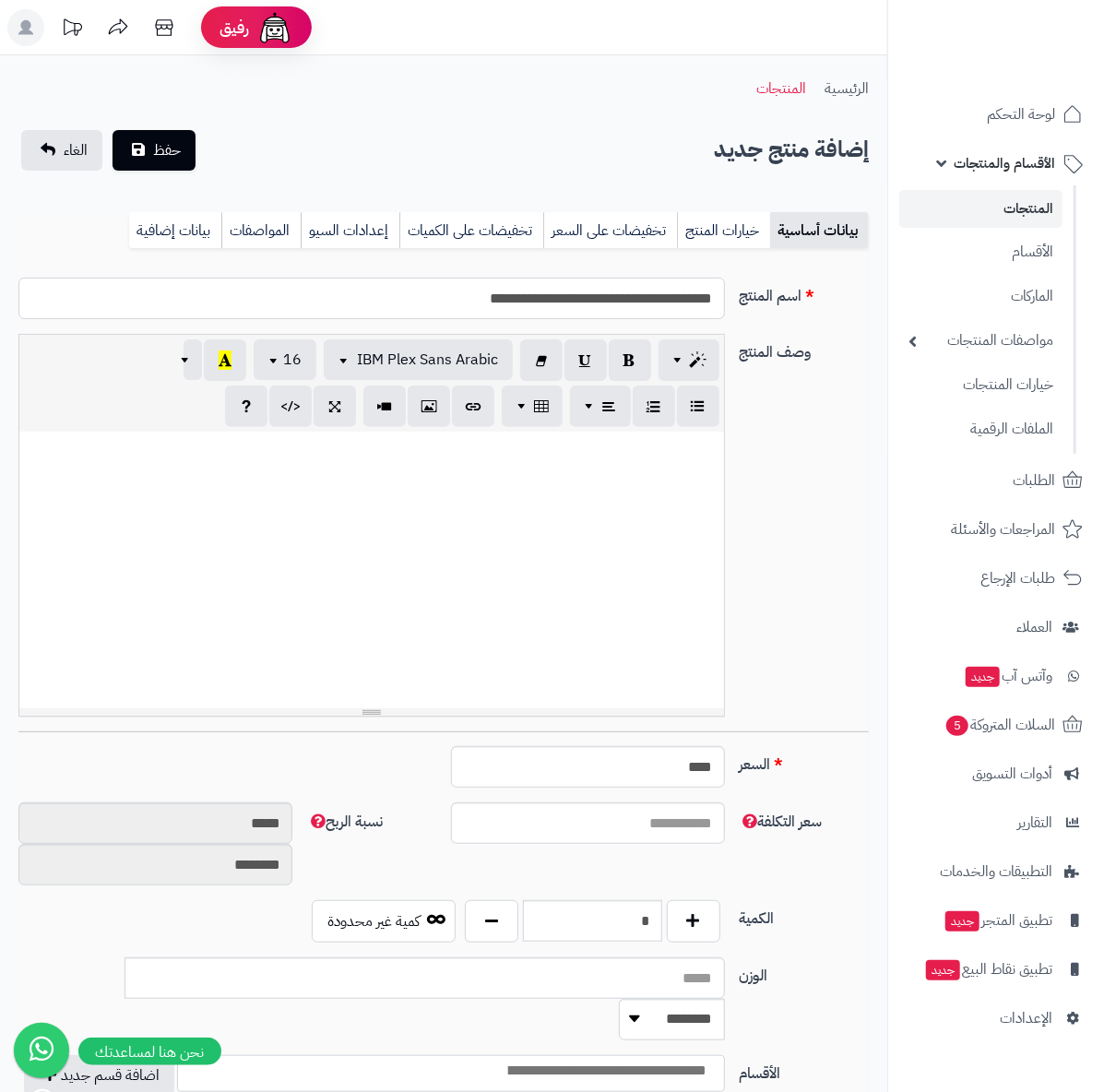 type on "**********" 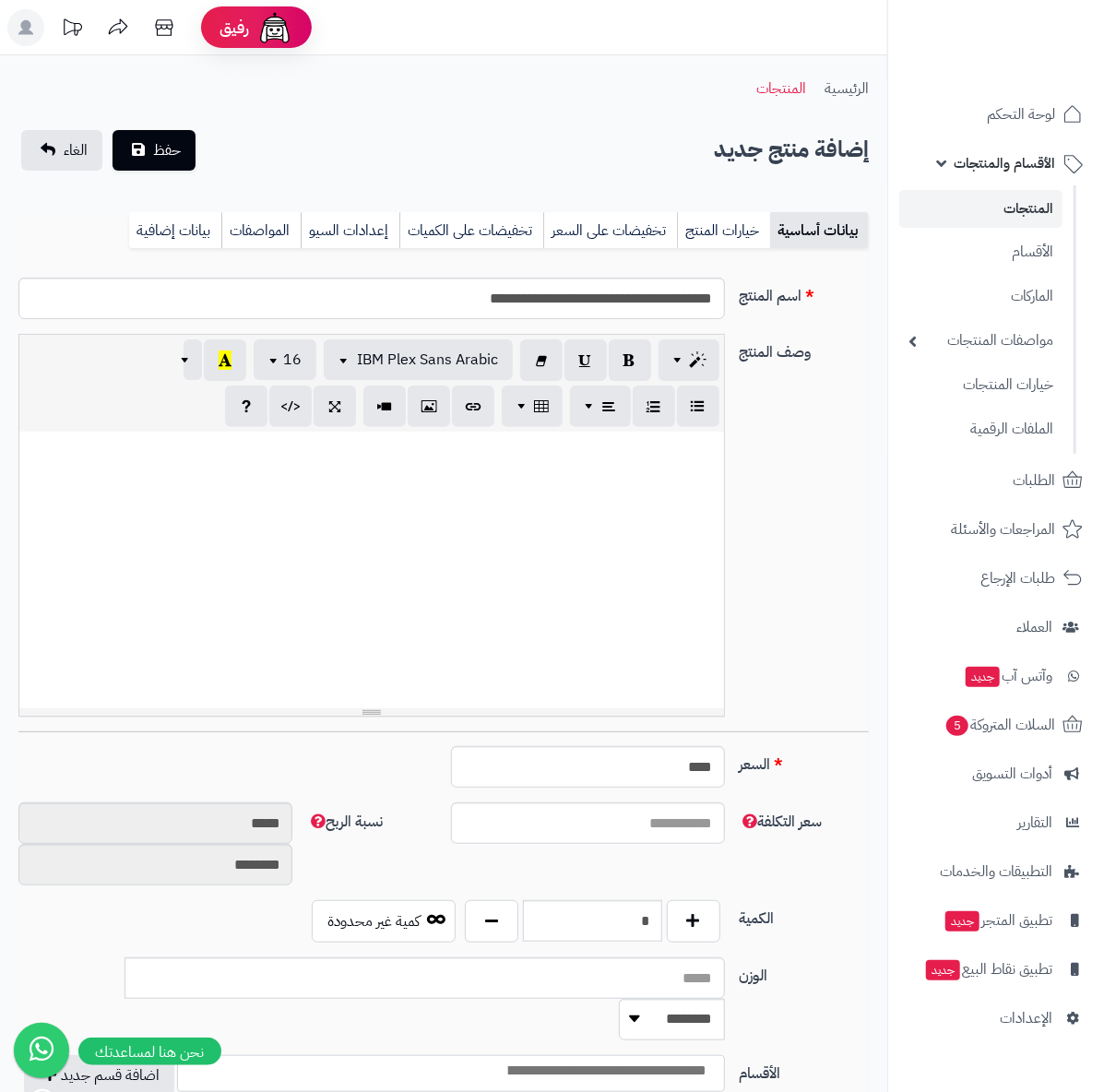 click at bounding box center (372, 570) 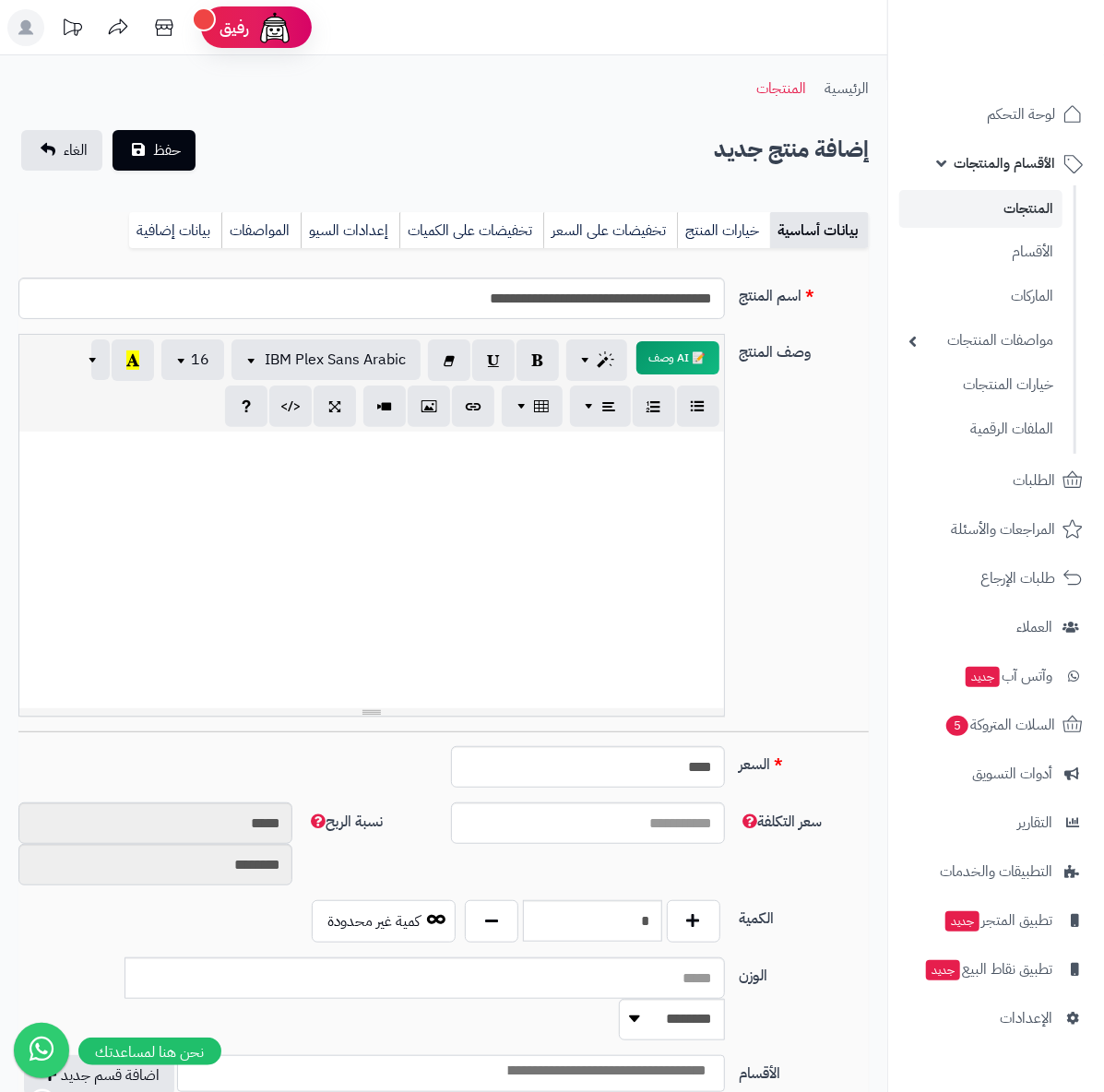 click at bounding box center [372, 570] 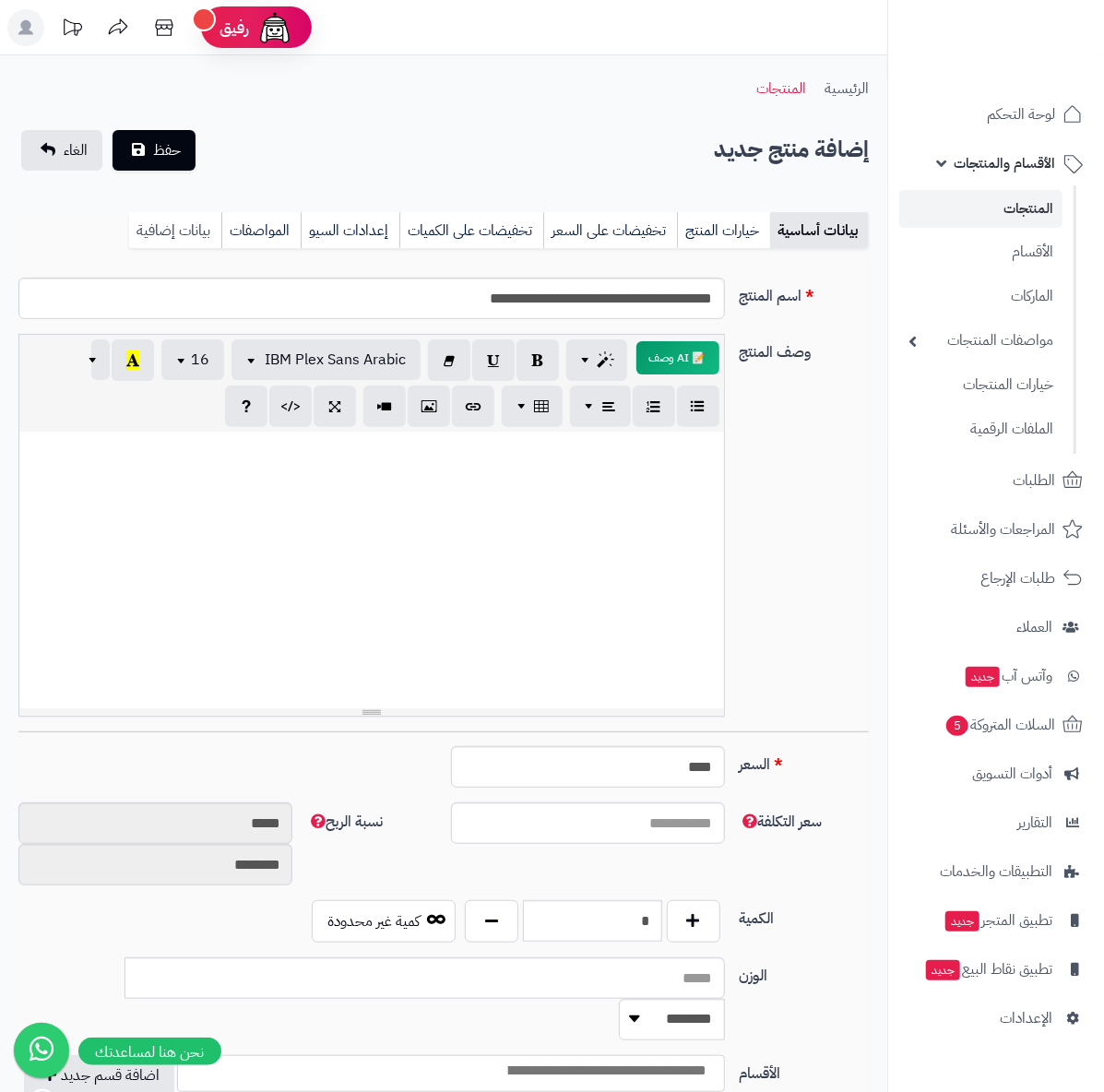 click on "بيانات إضافية" at bounding box center (175, 231) 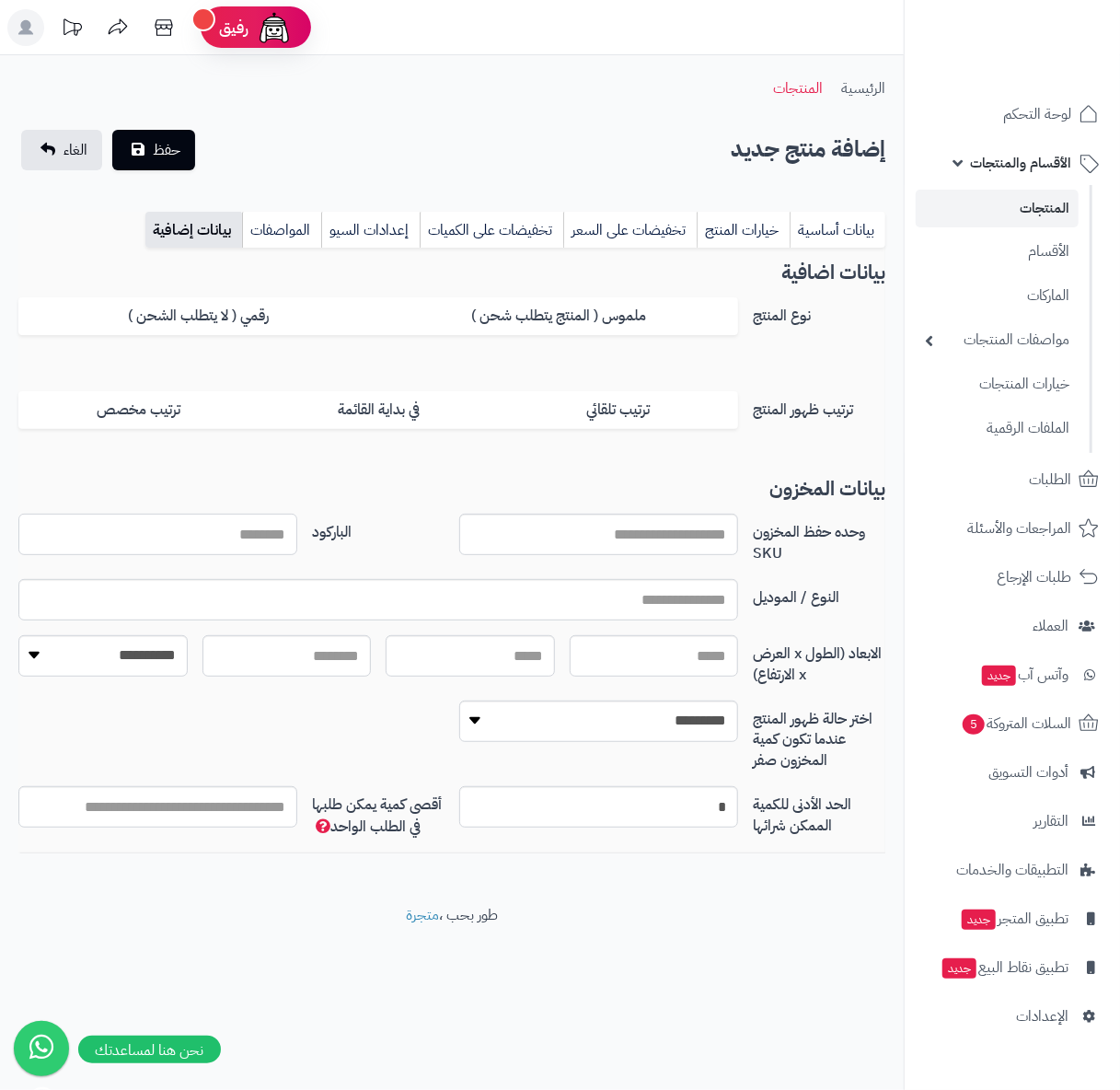 click on "الباركود" at bounding box center [157, 534] 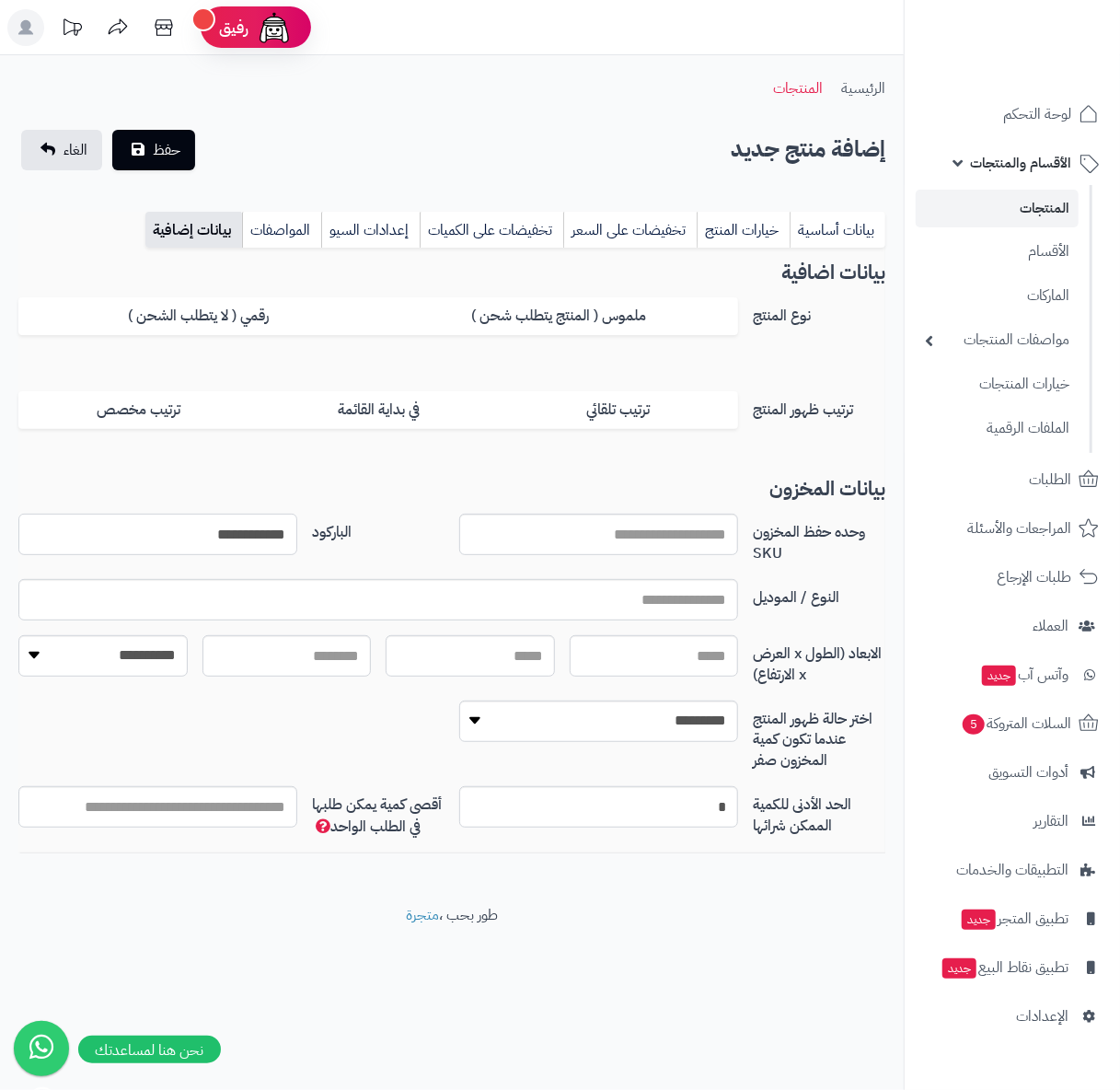 type on "**********" 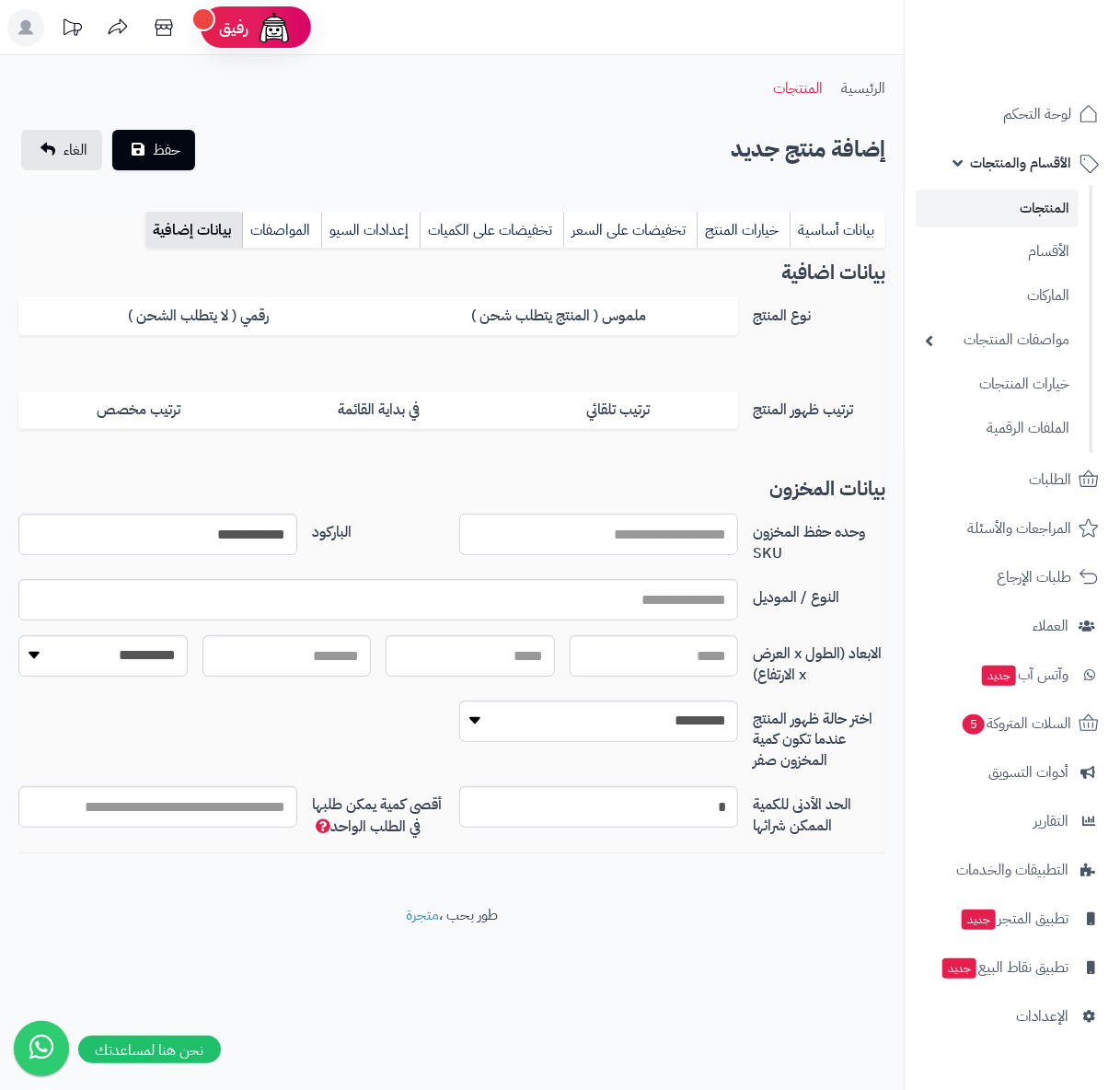 click on "وحده حفظ المخزون SKU" at bounding box center (598, 534) 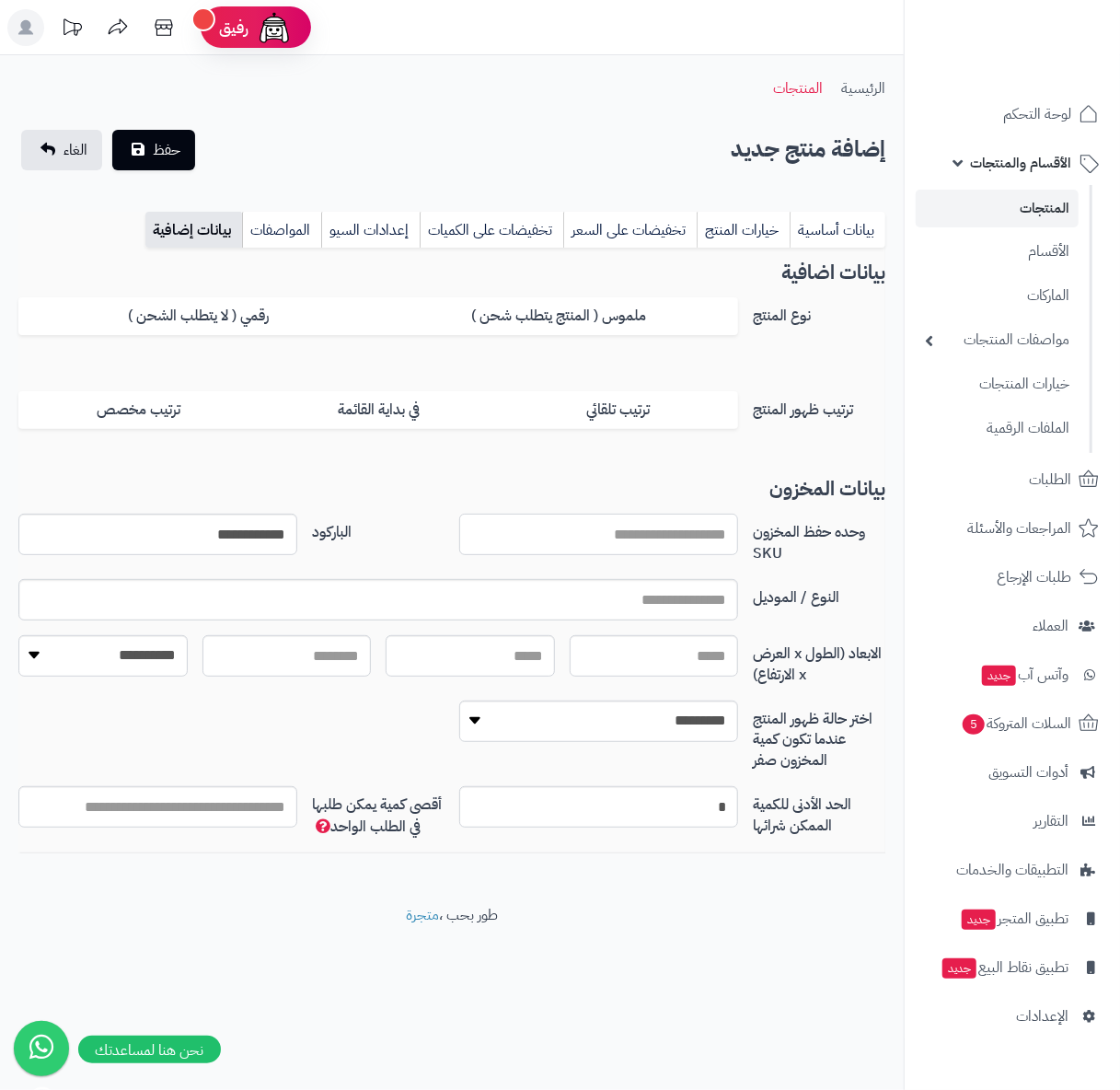 paste on "**********" 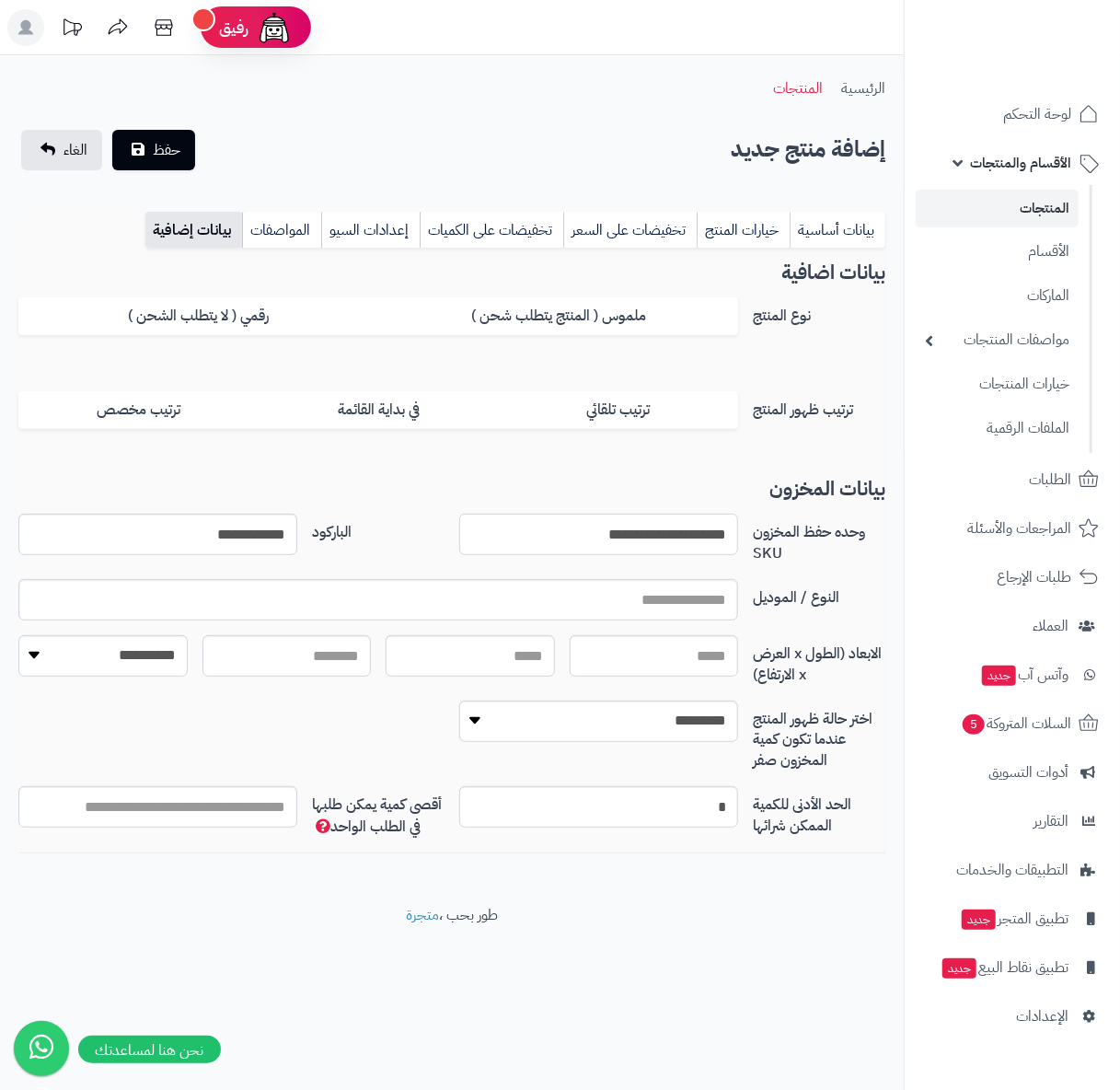 type on "**********" 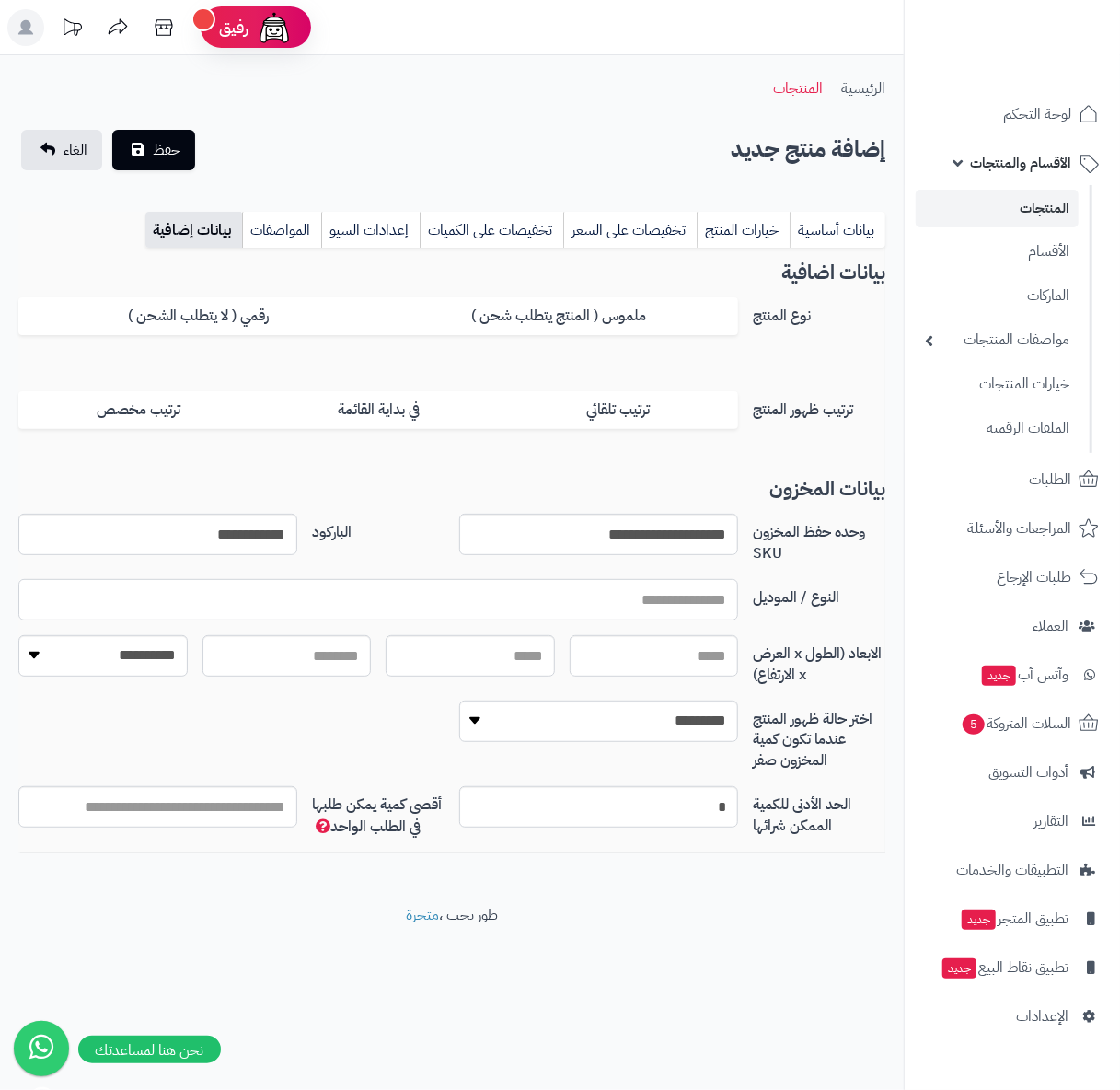 click at bounding box center (378, 599) 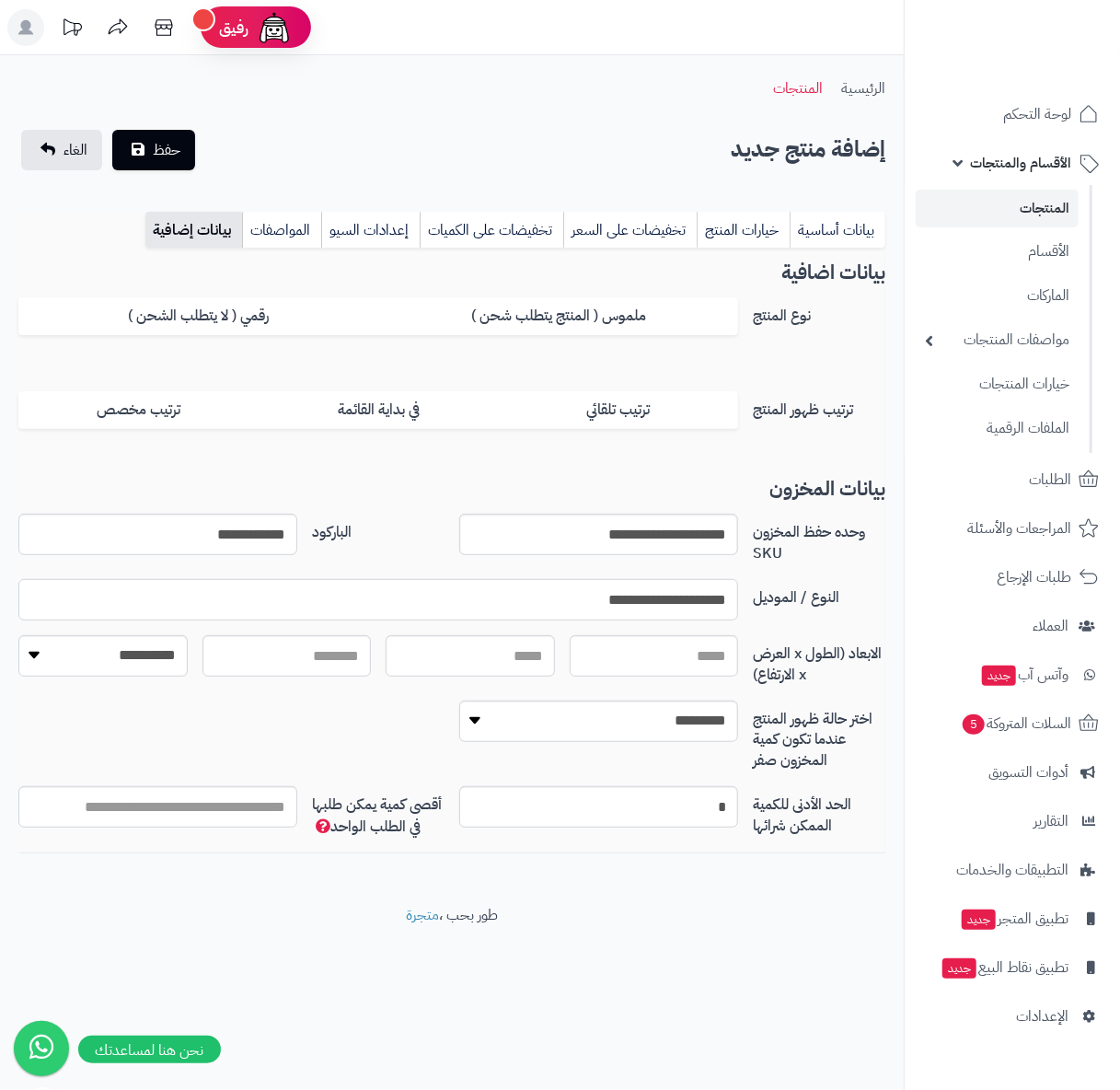 type on "**********" 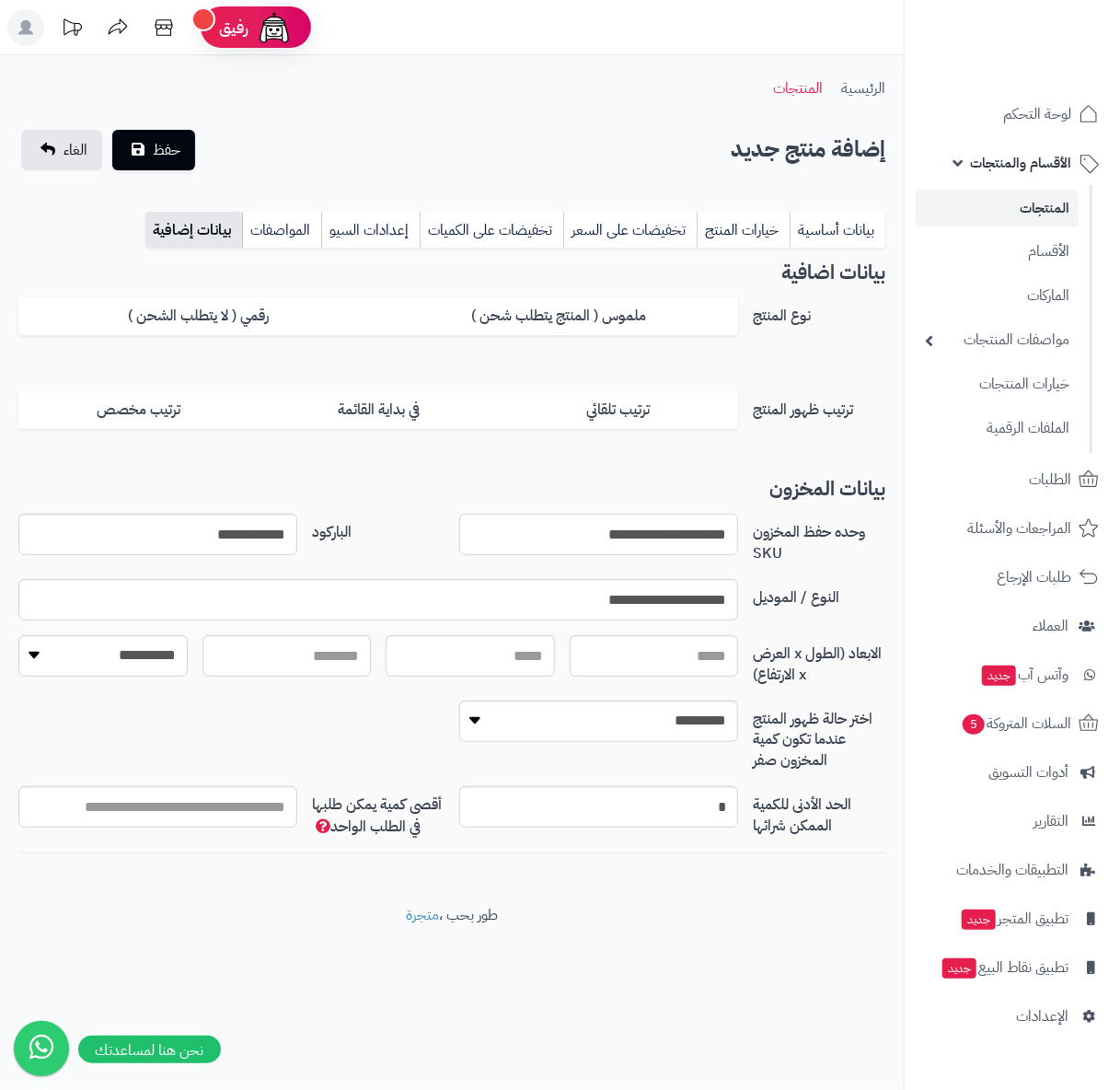 click on "**********" at bounding box center [598, 534] 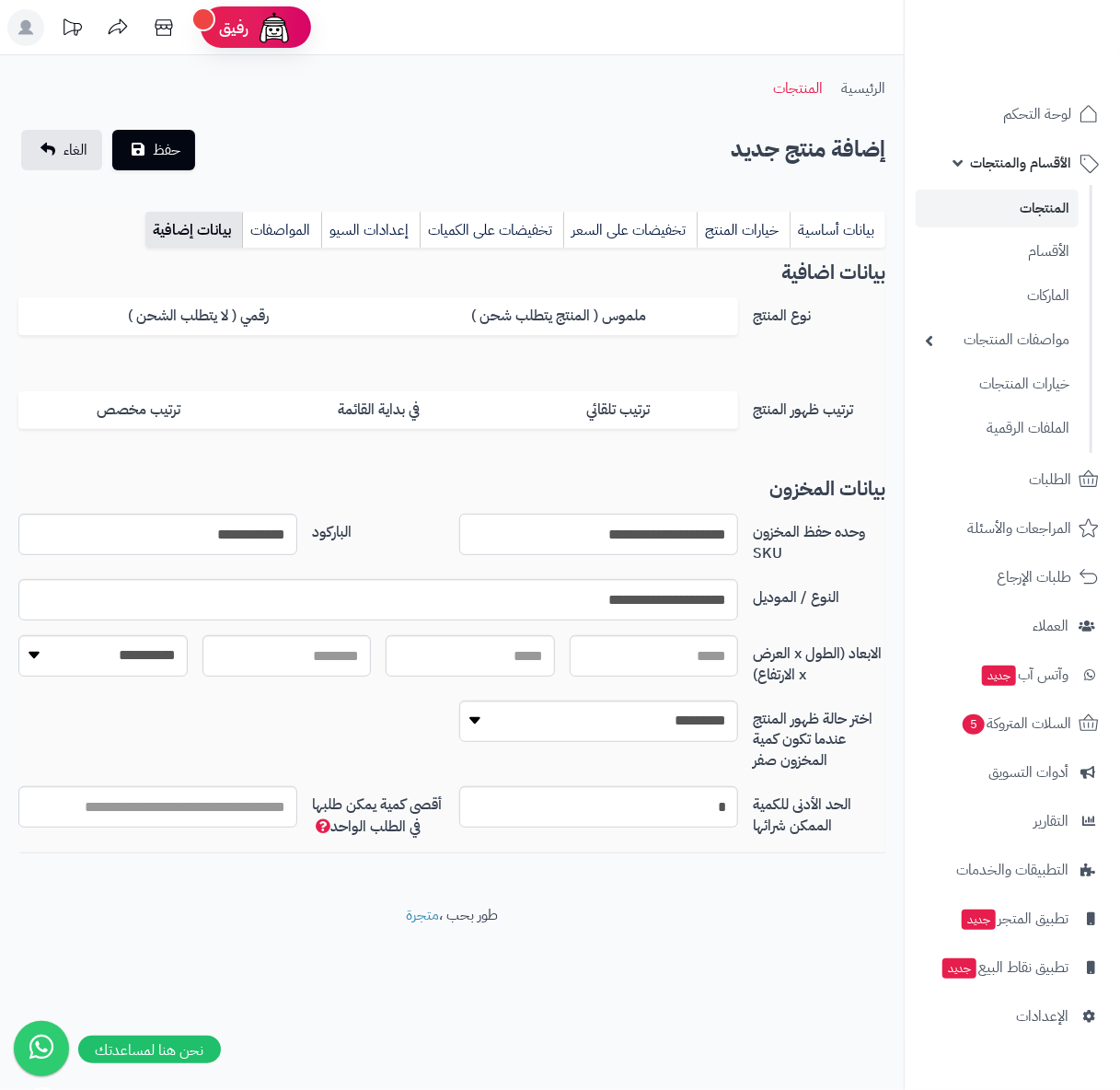 click on "**********" at bounding box center [598, 534] 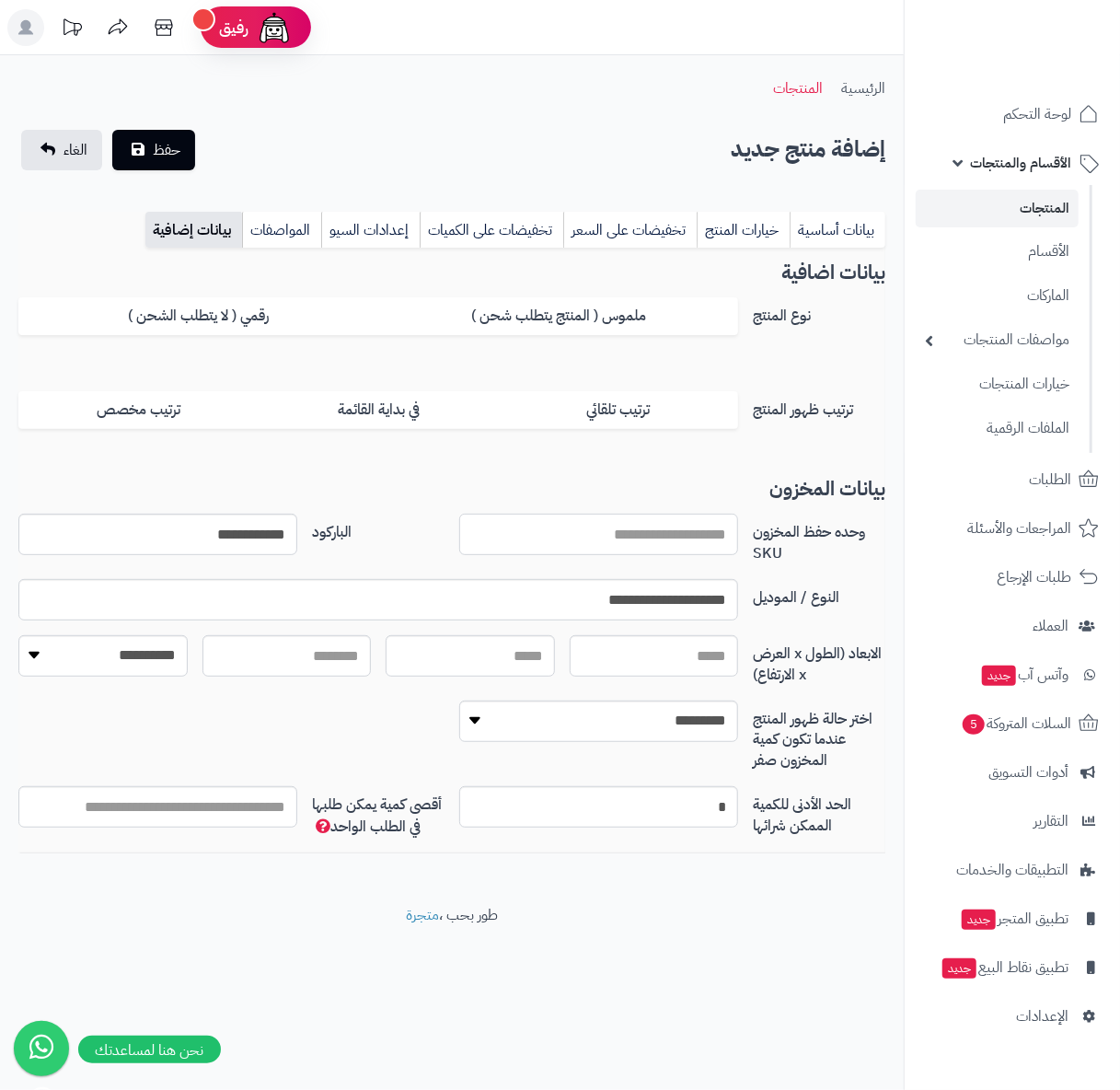 drag, startPoint x: 688, startPoint y: 539, endPoint x: 678, endPoint y: 557, distance: 20.59126 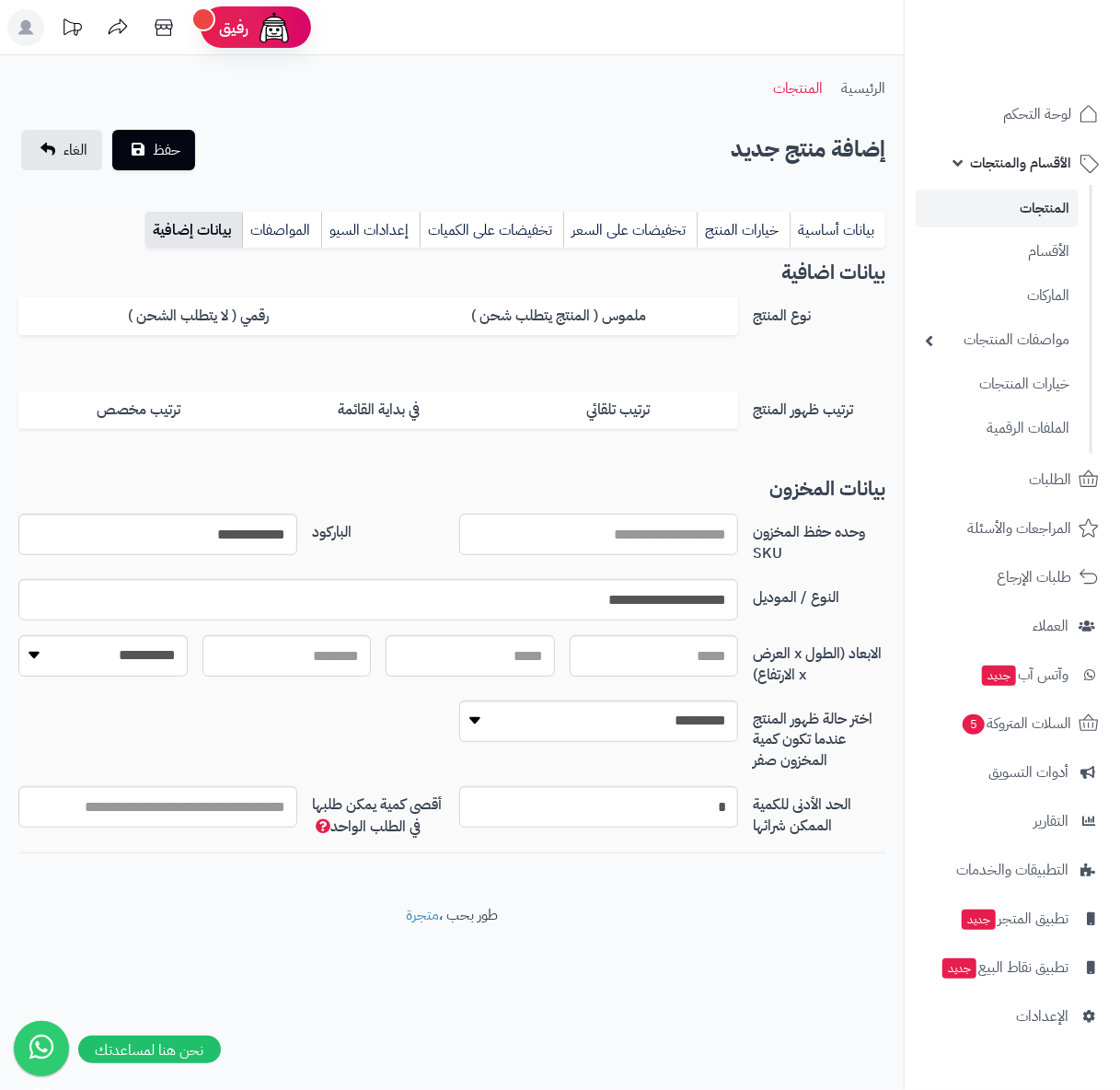 click on "وحده حفظ المخزون SKU" at bounding box center (598, 534) 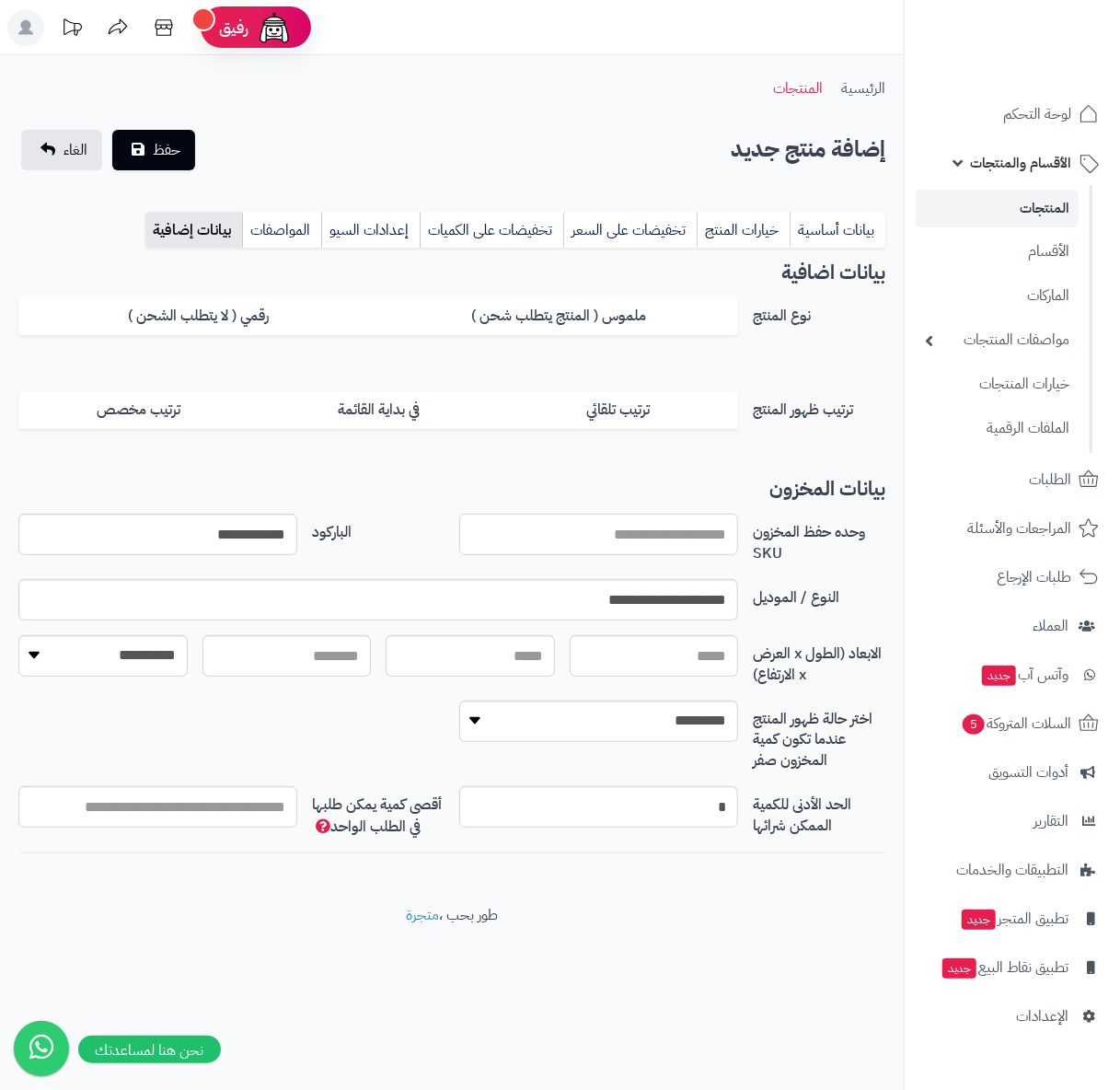 type on "*********" 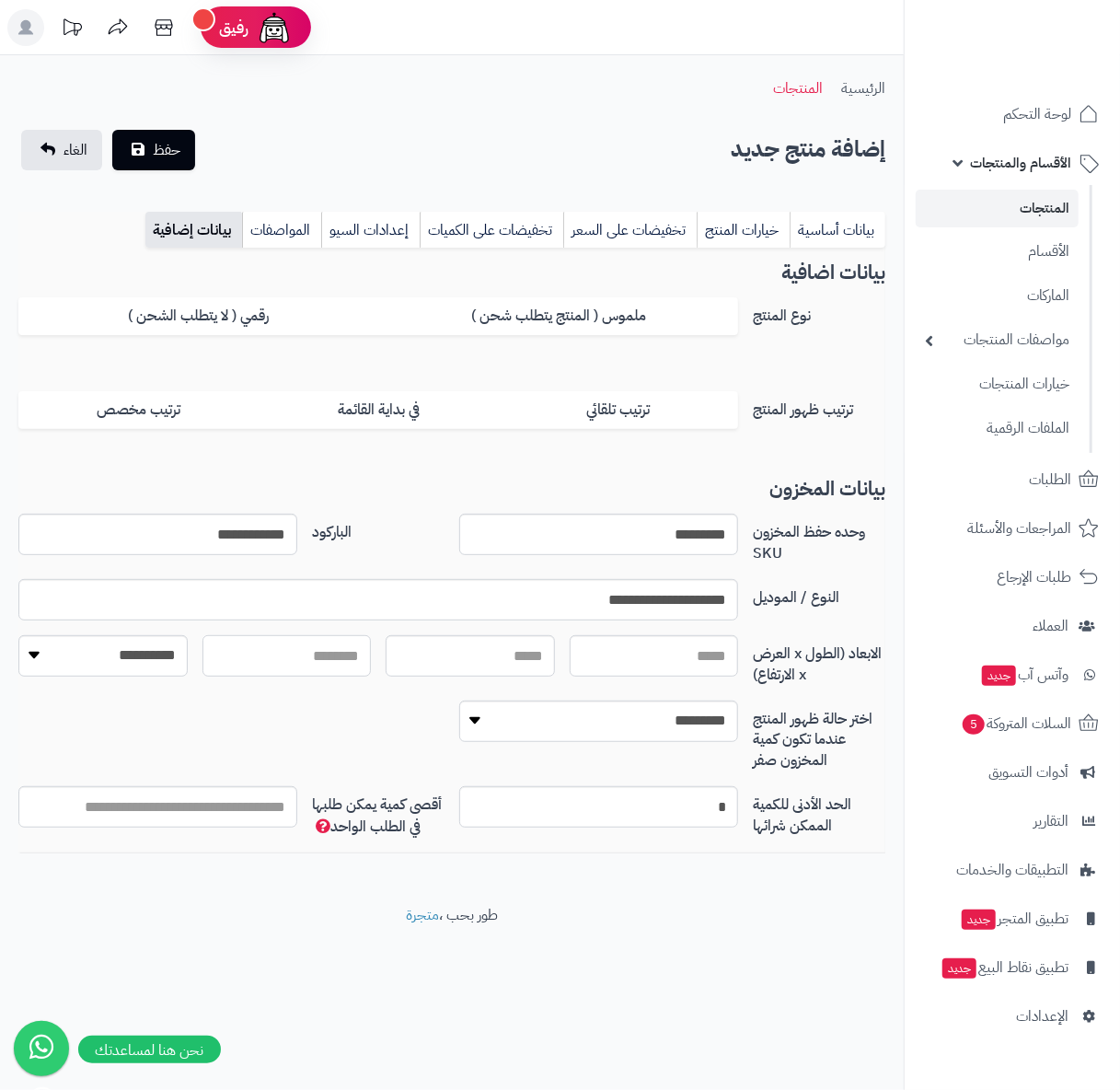 click at bounding box center [287, 655] 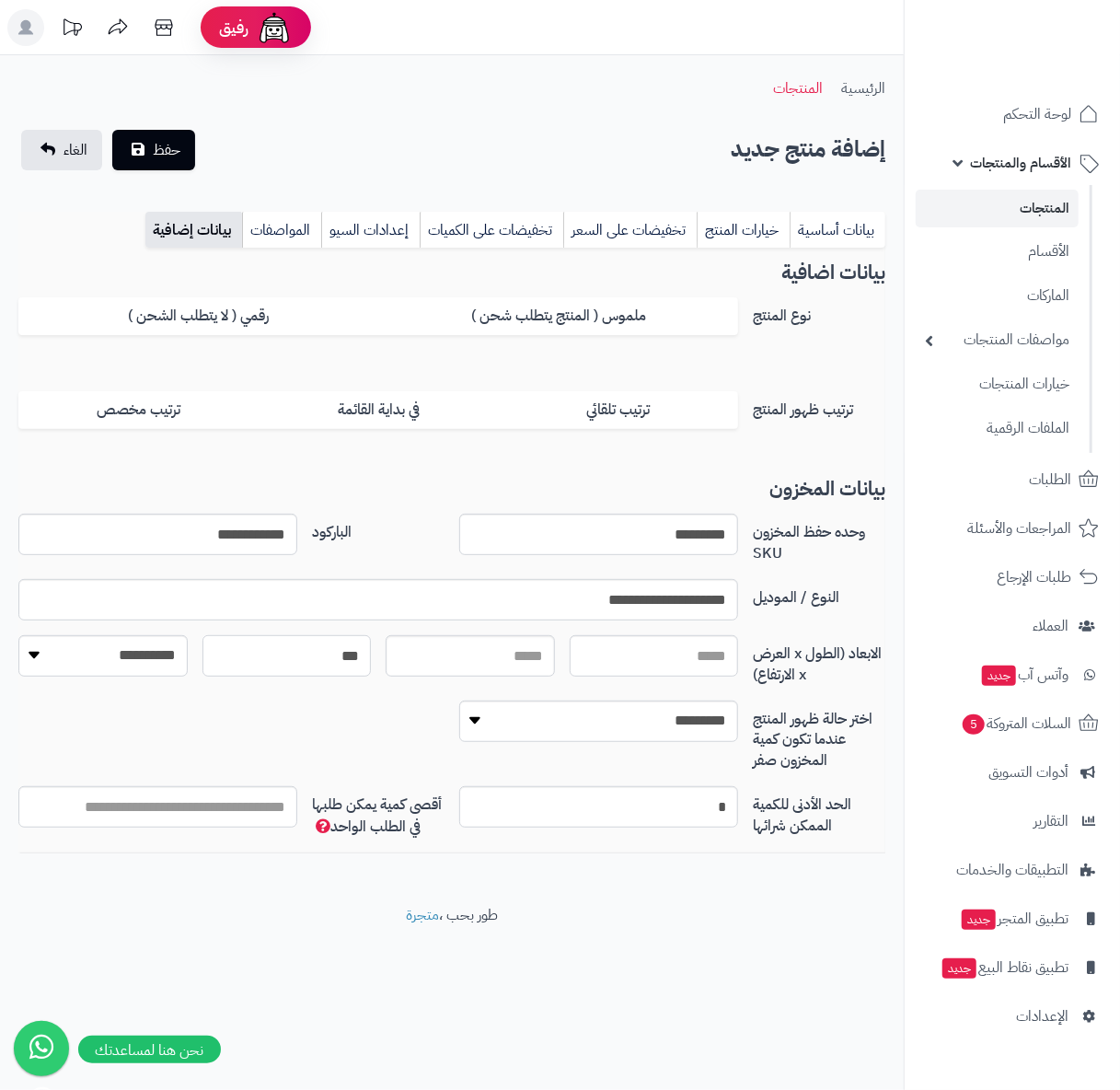type on "***" 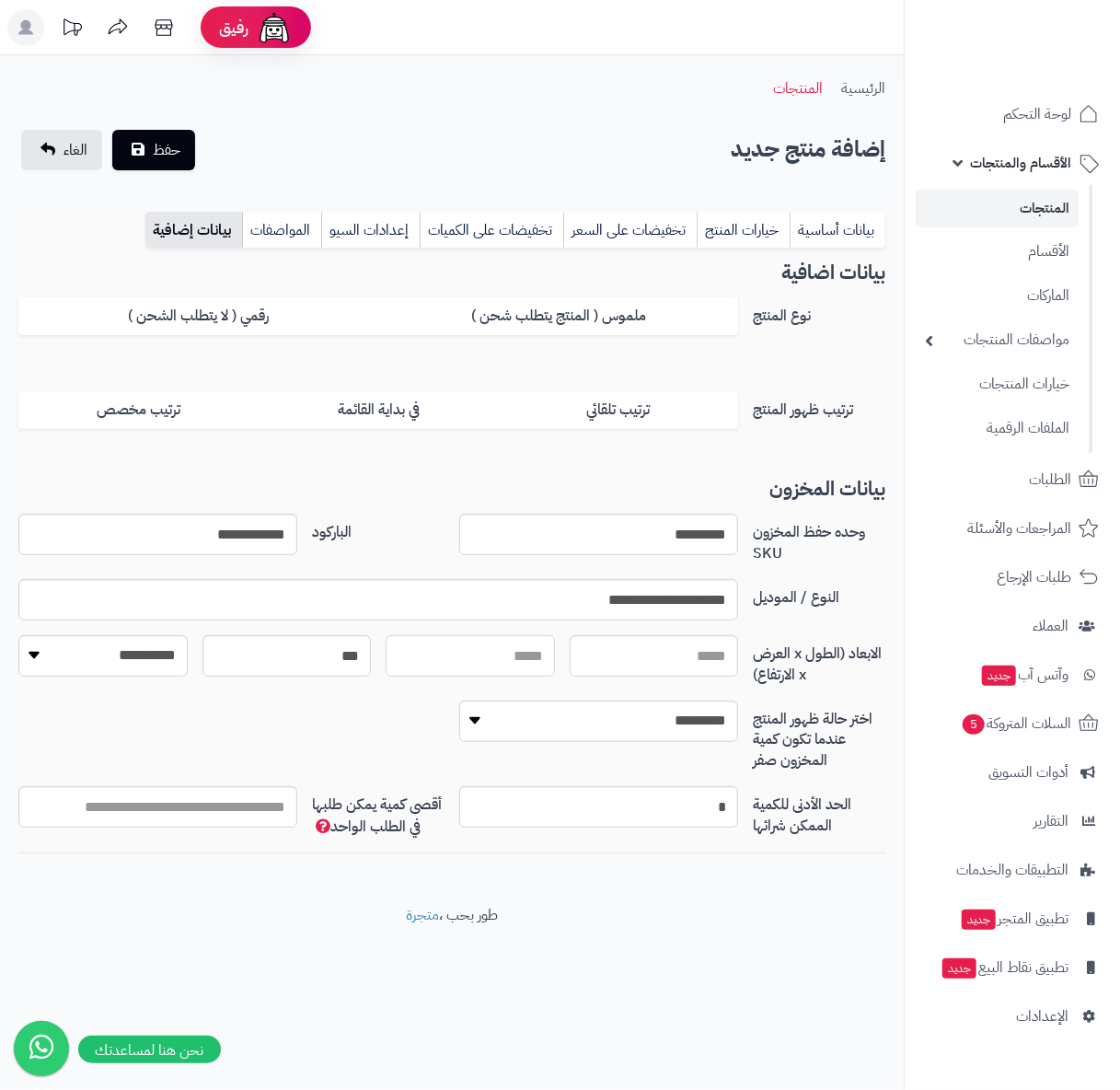 click at bounding box center (470, 655) 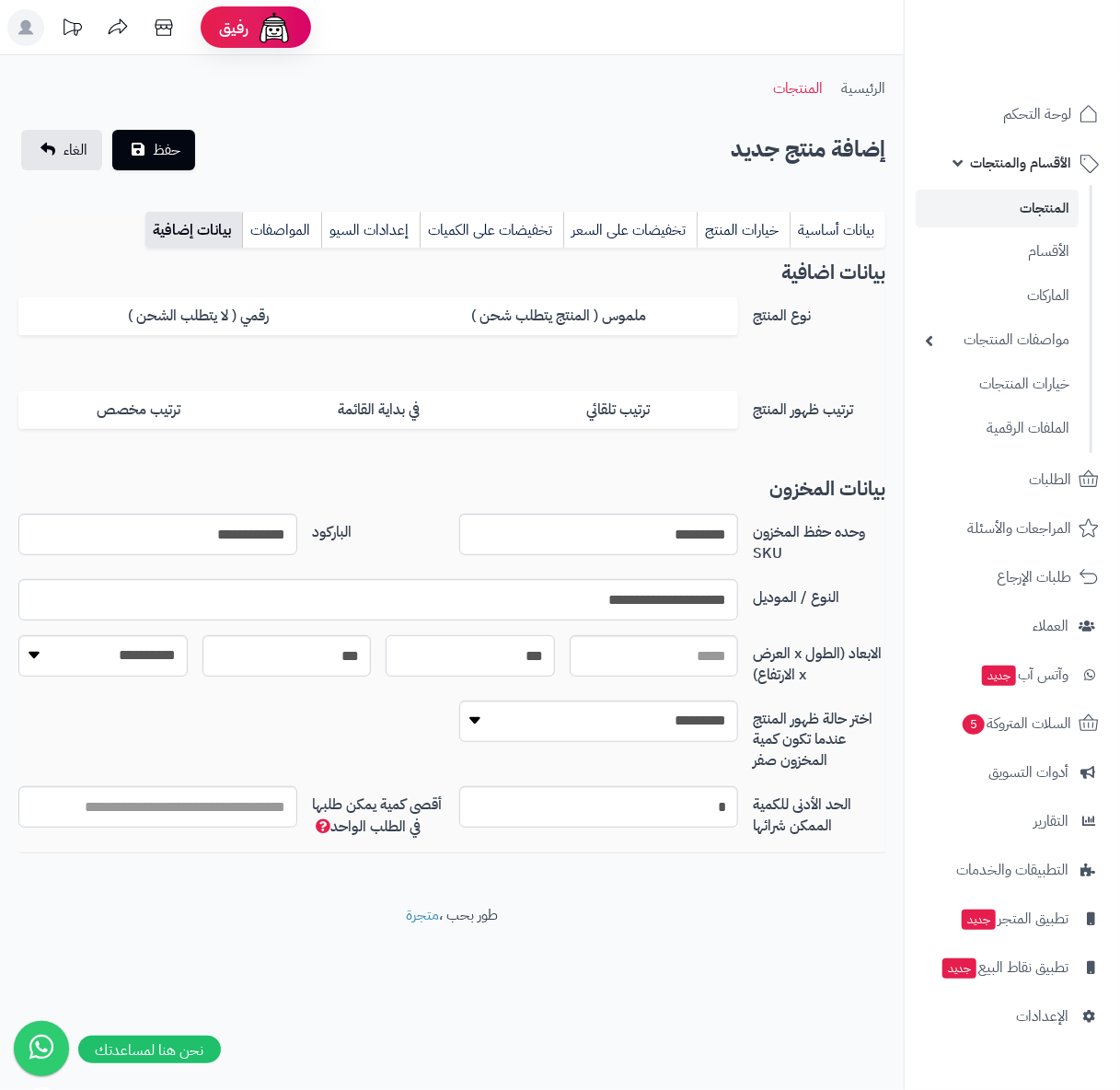 type on "***" 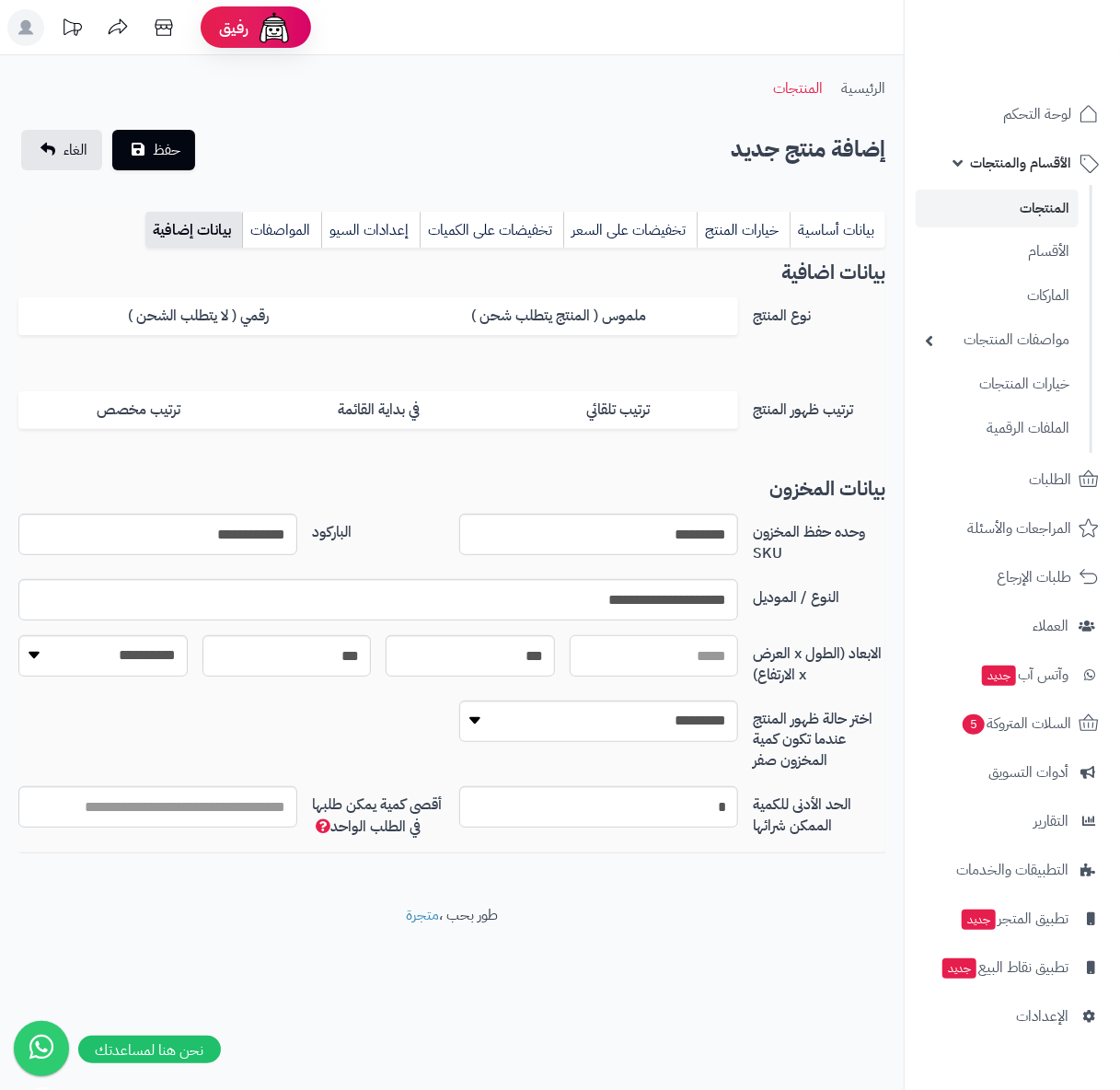 click on "الابعاد (الطول x العرض x الارتفاع)" at bounding box center (654, 655) 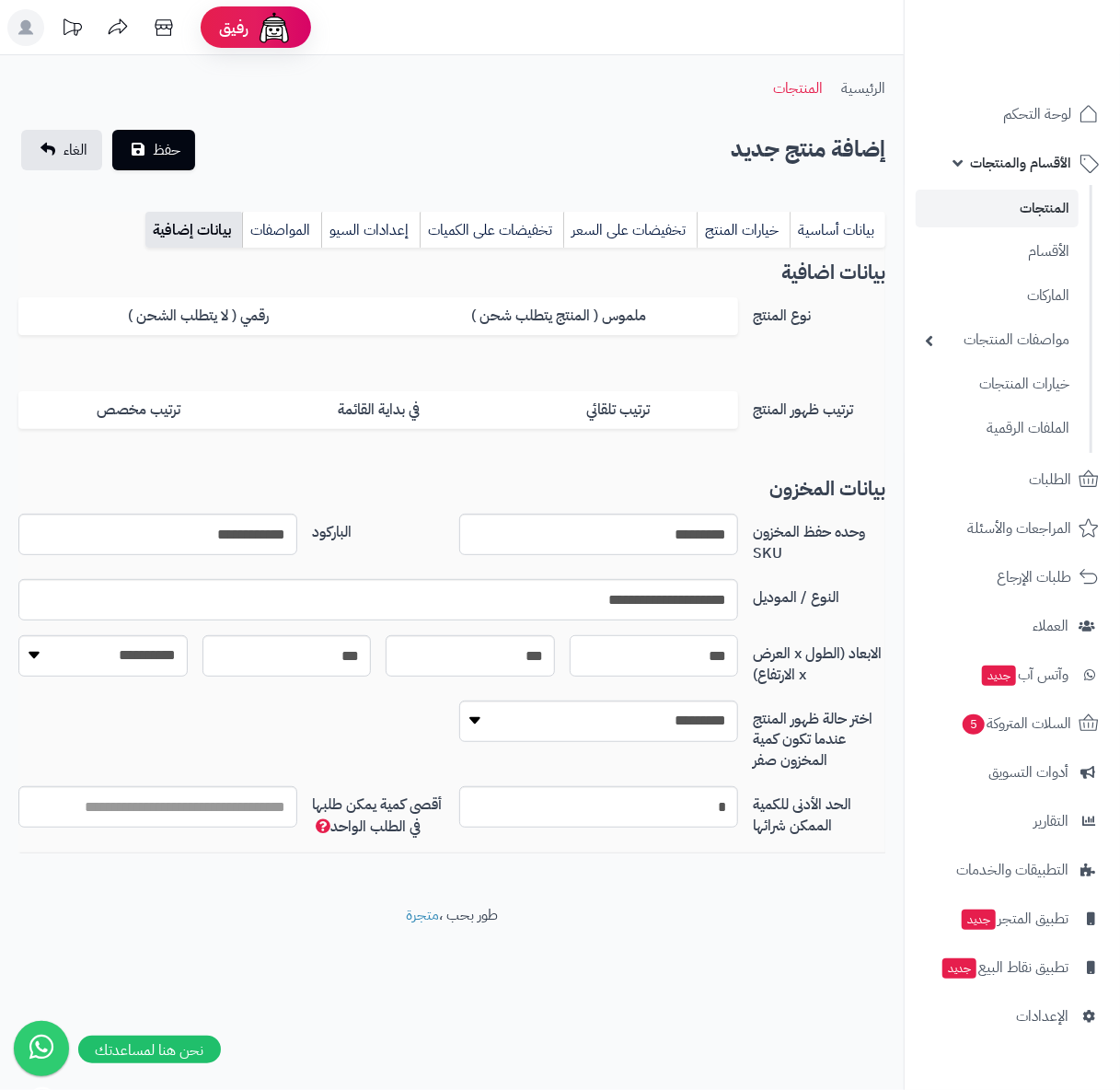 click on "***" at bounding box center (654, 655) 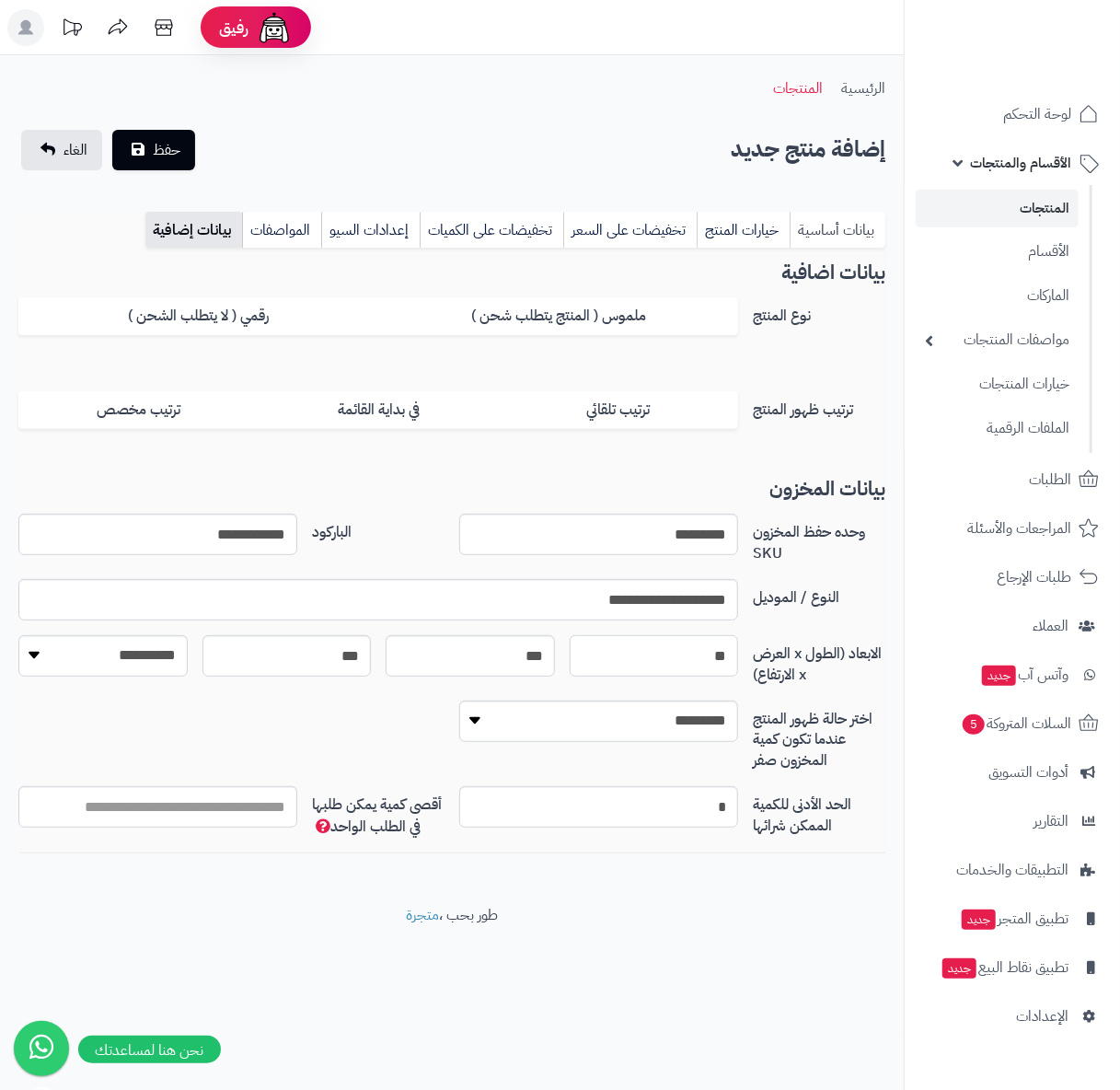 type on "**" 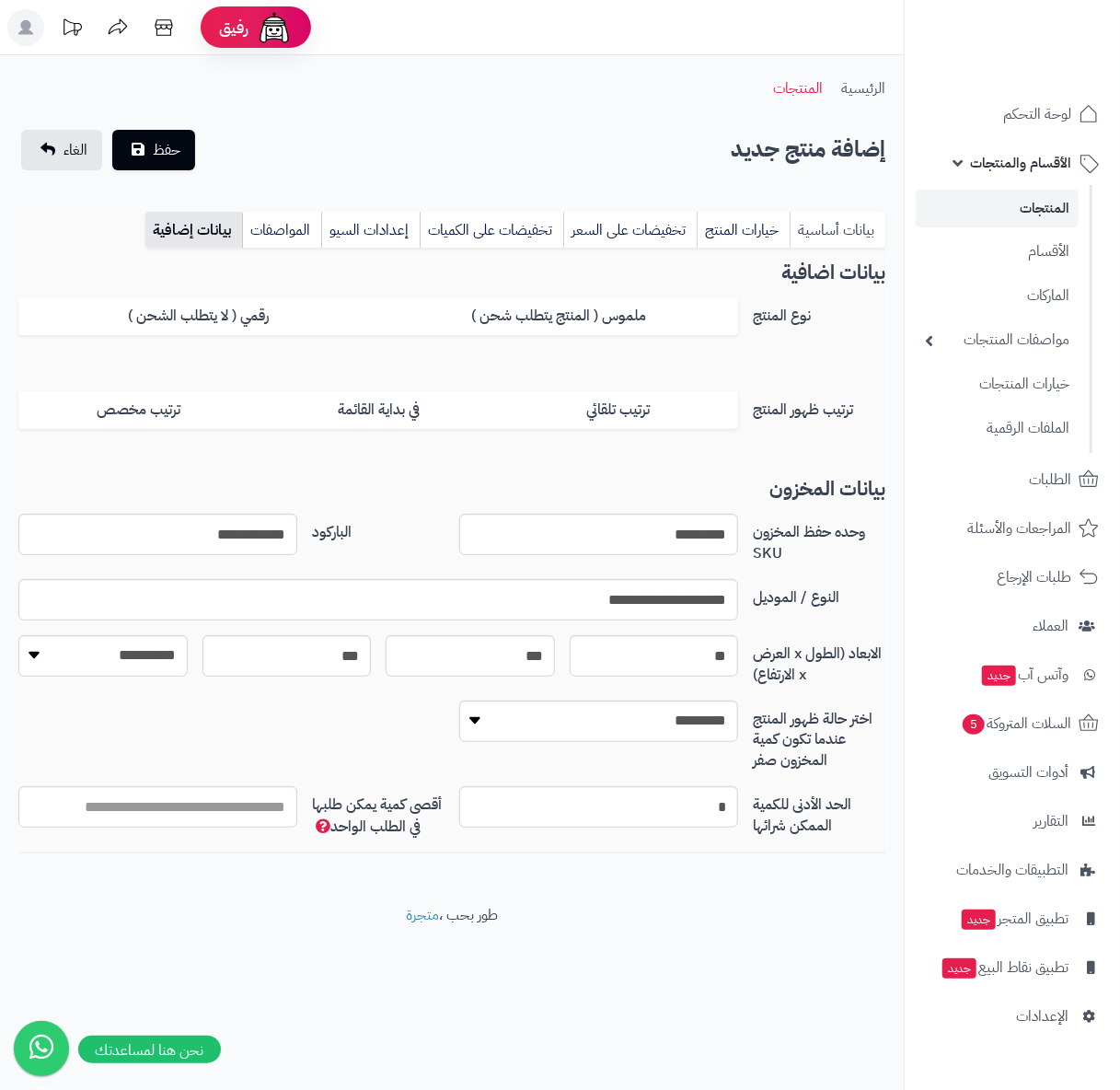 click on "بيانات أساسية" at bounding box center (837, 230) 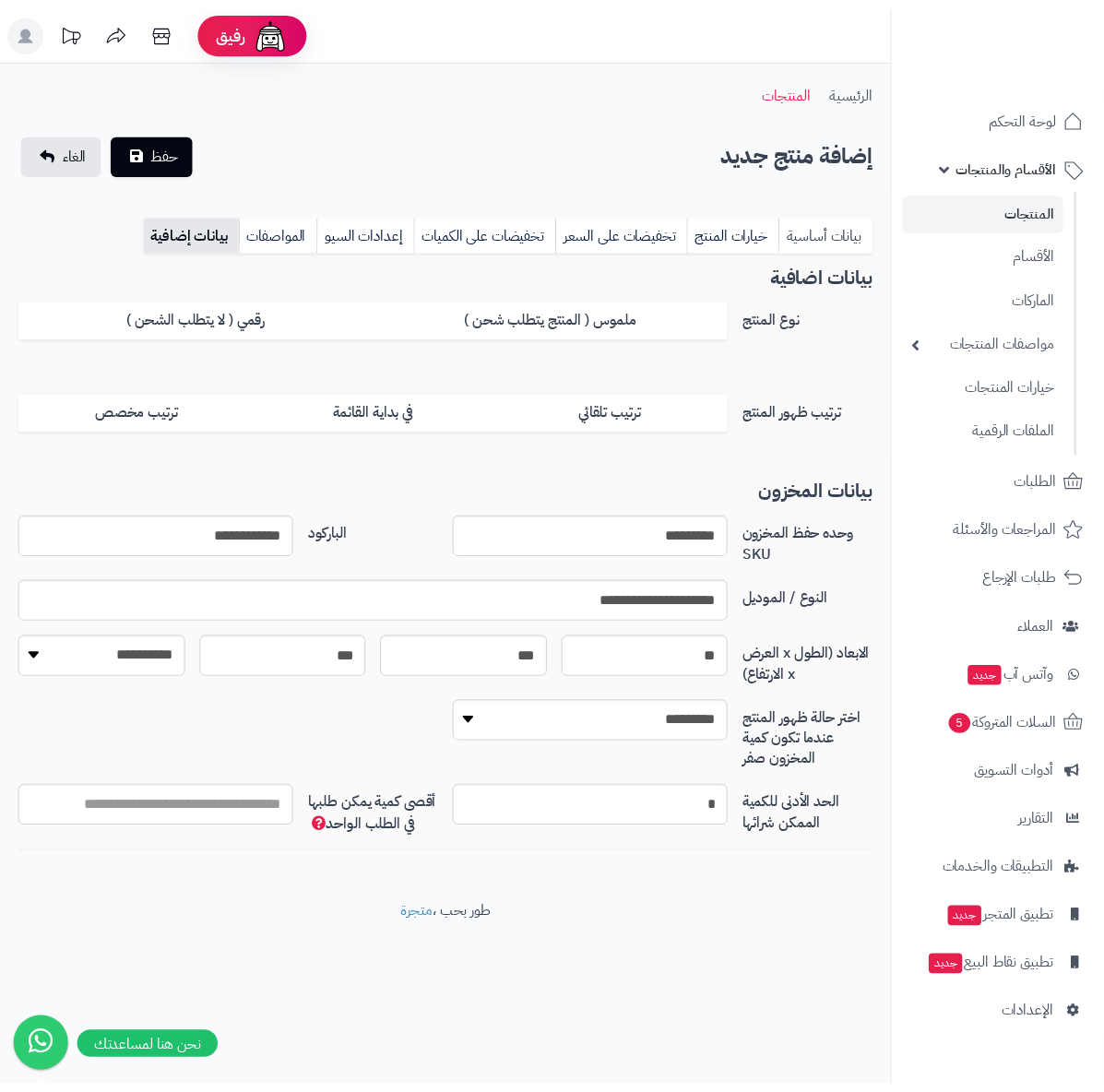 scroll, scrollTop: 0, scrollLeft: 0, axis: both 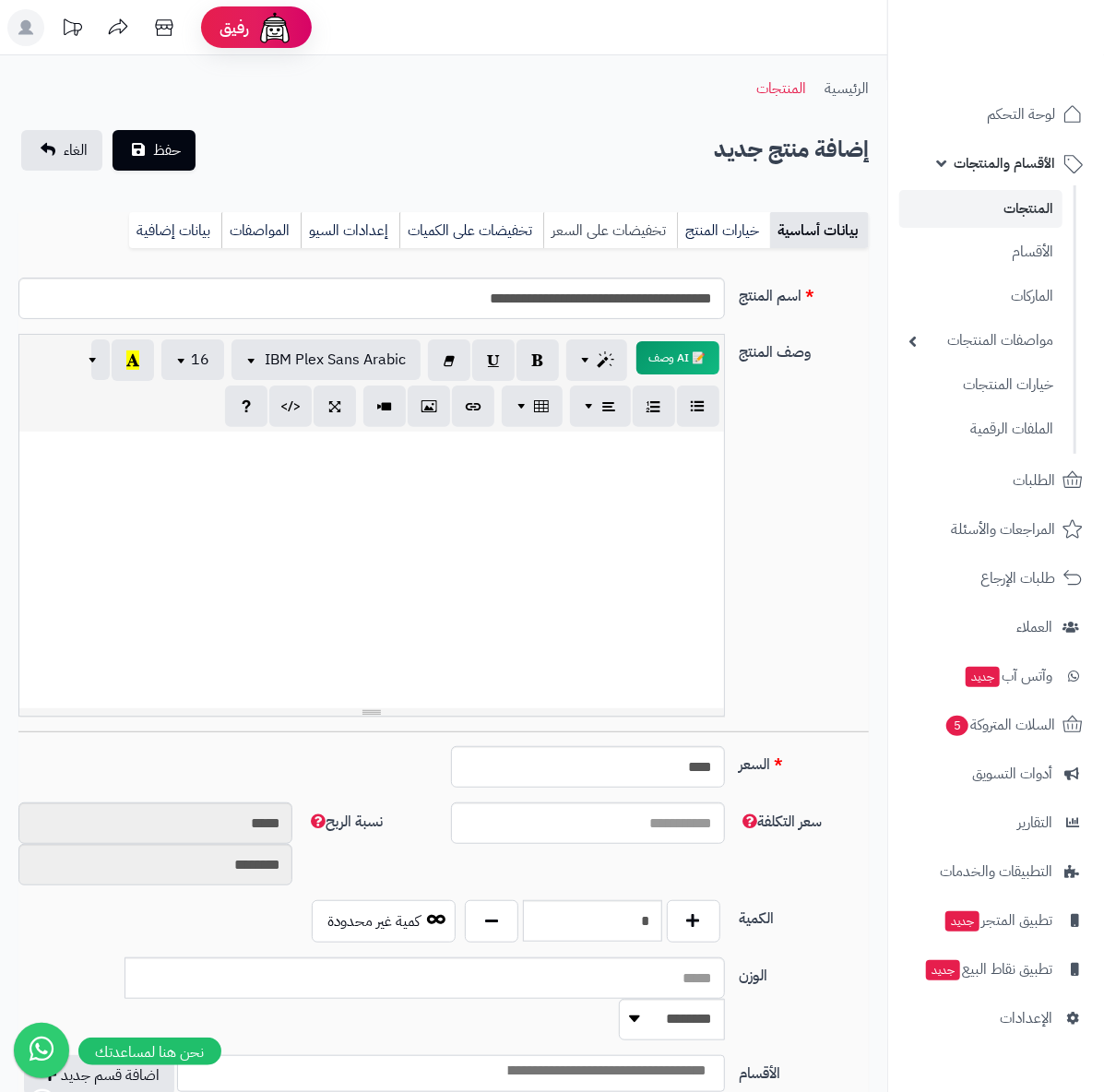 click on "تخفيضات على السعر" at bounding box center (610, 231) 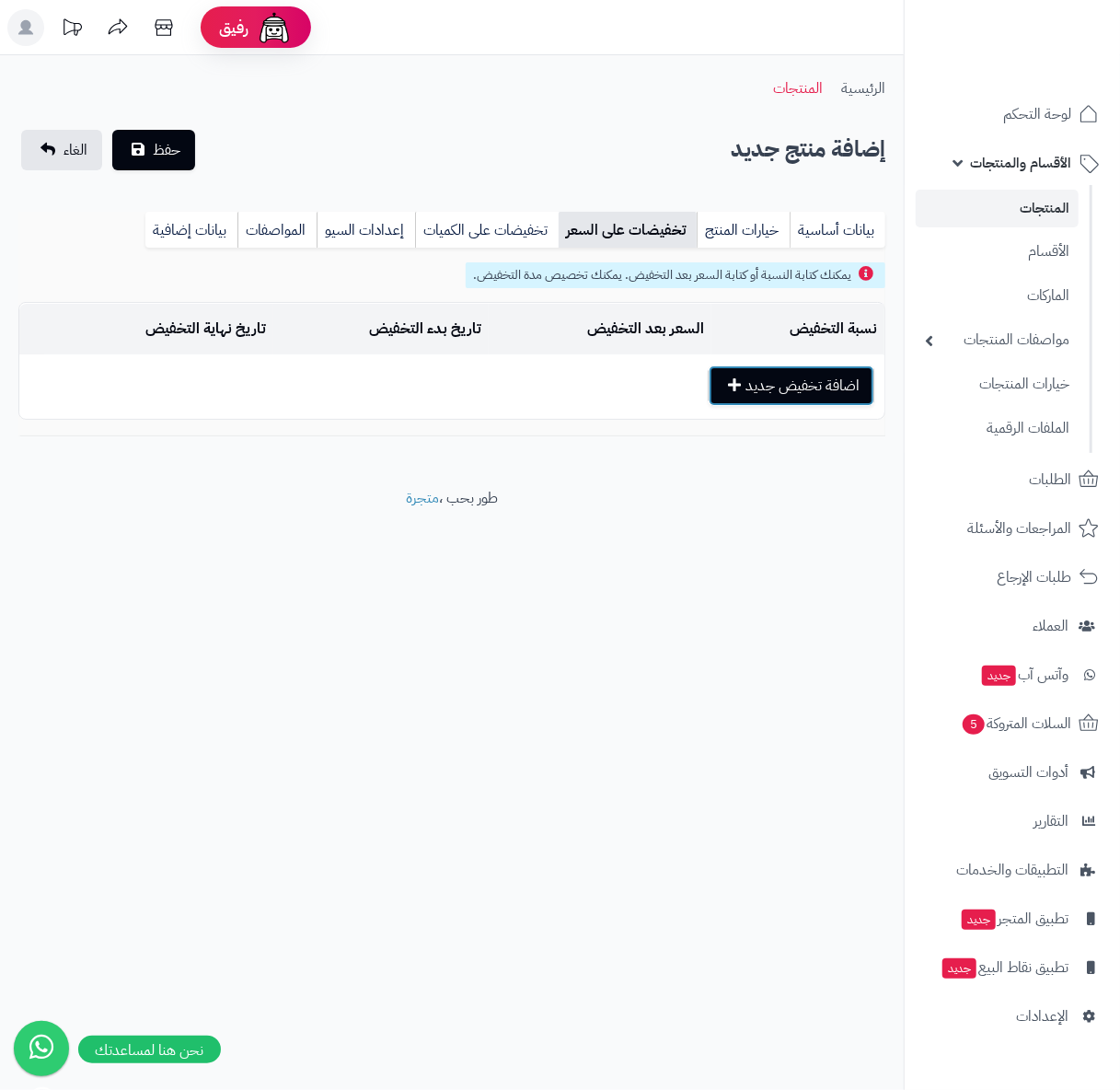 click on "اضافة تخفيض جديد" at bounding box center [791, 386] 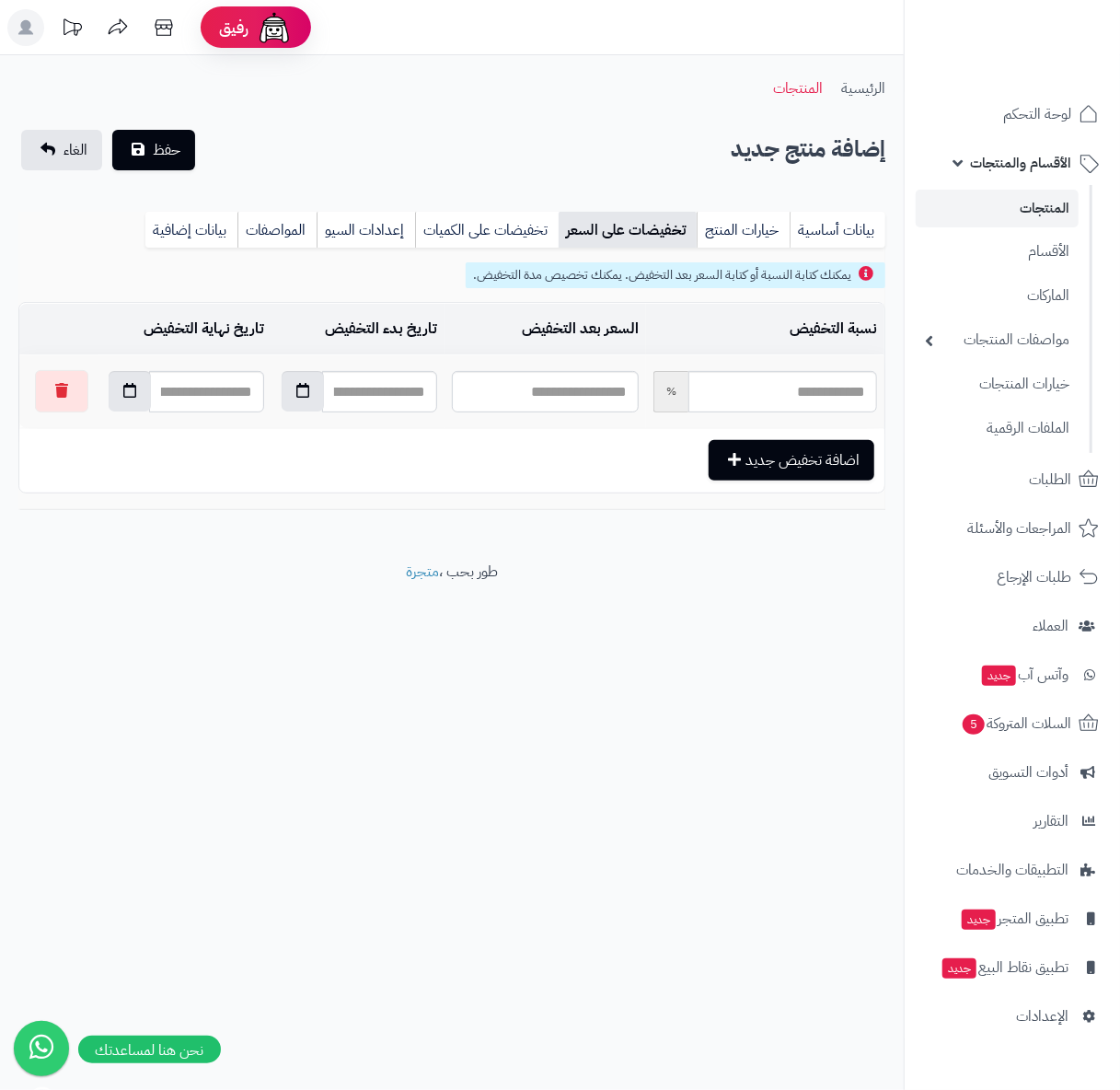 click on "**********" at bounding box center (452, 308) 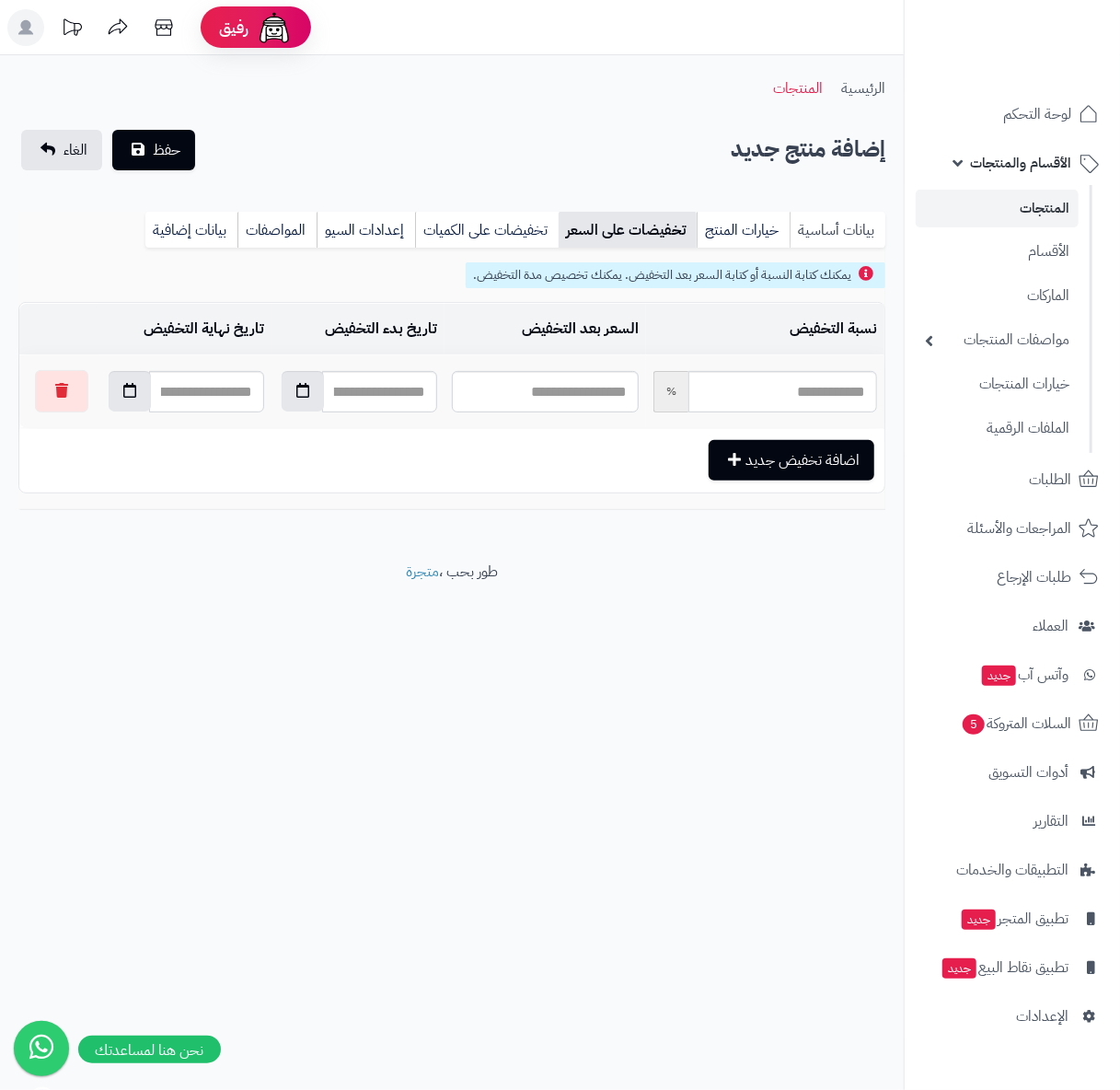 click on "بيانات أساسية" at bounding box center (837, 230) 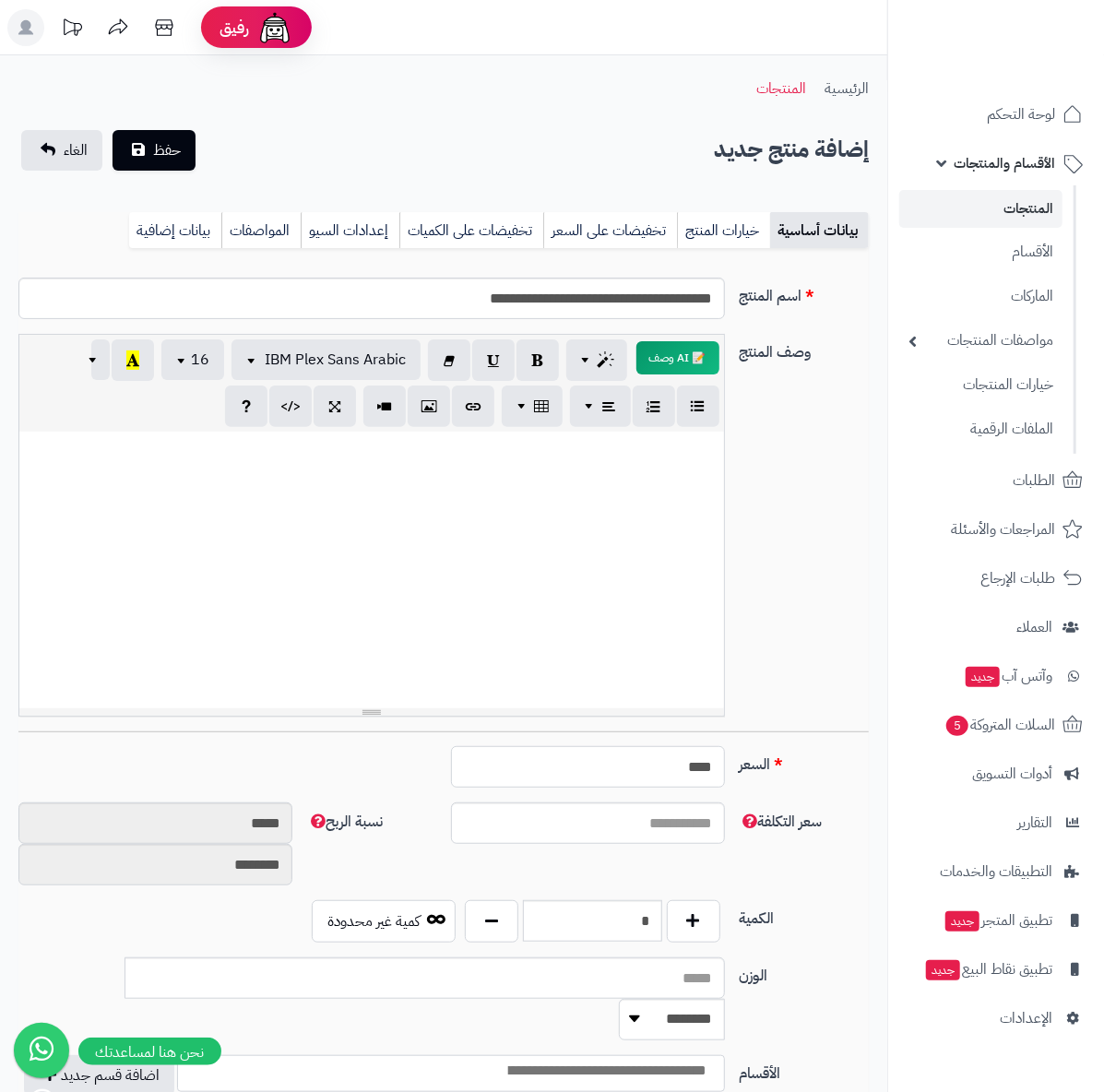 click on "****" at bounding box center (588, 766) 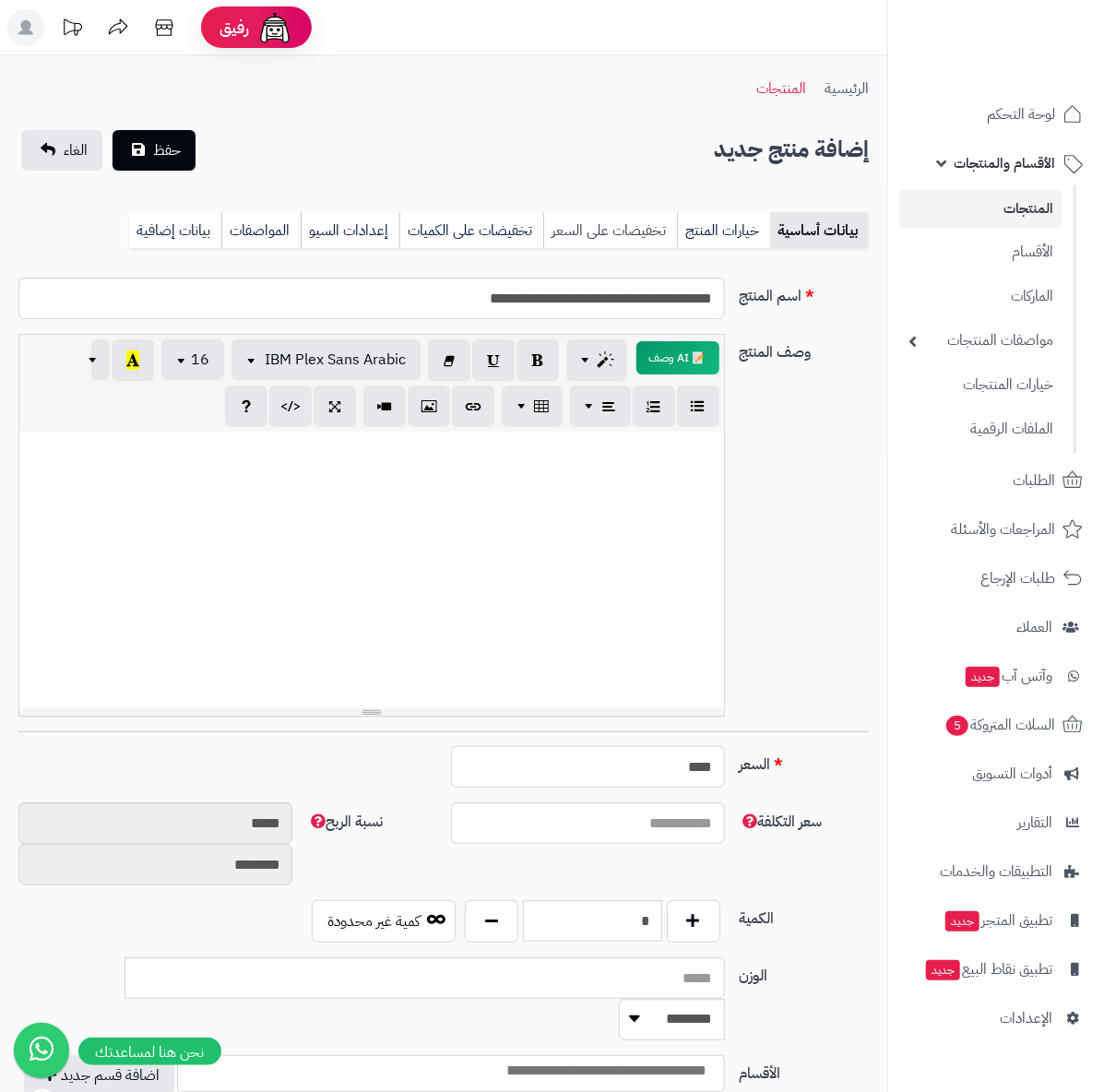 type on "****" 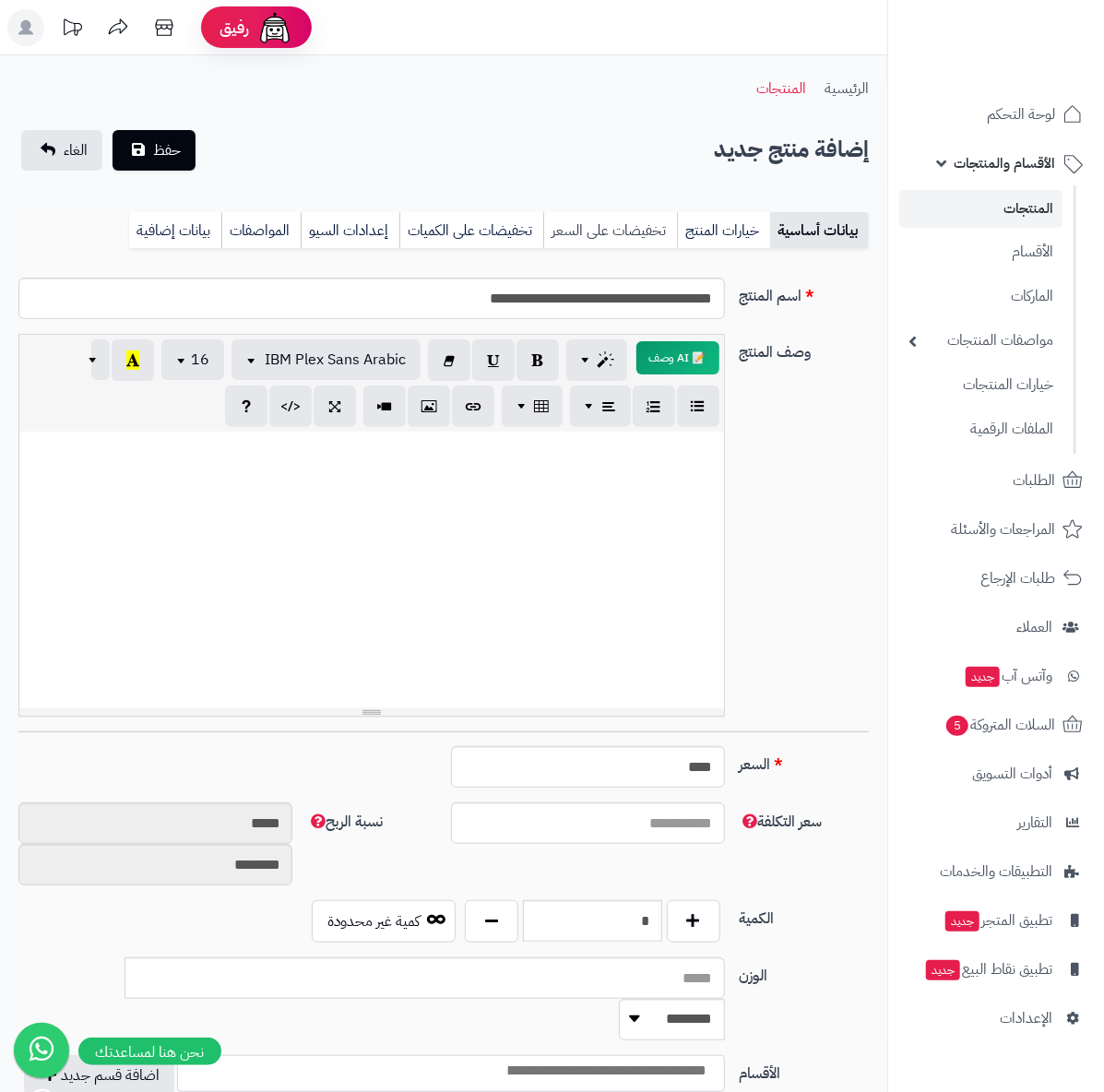 click on "تخفيضات على السعر" at bounding box center (610, 231) 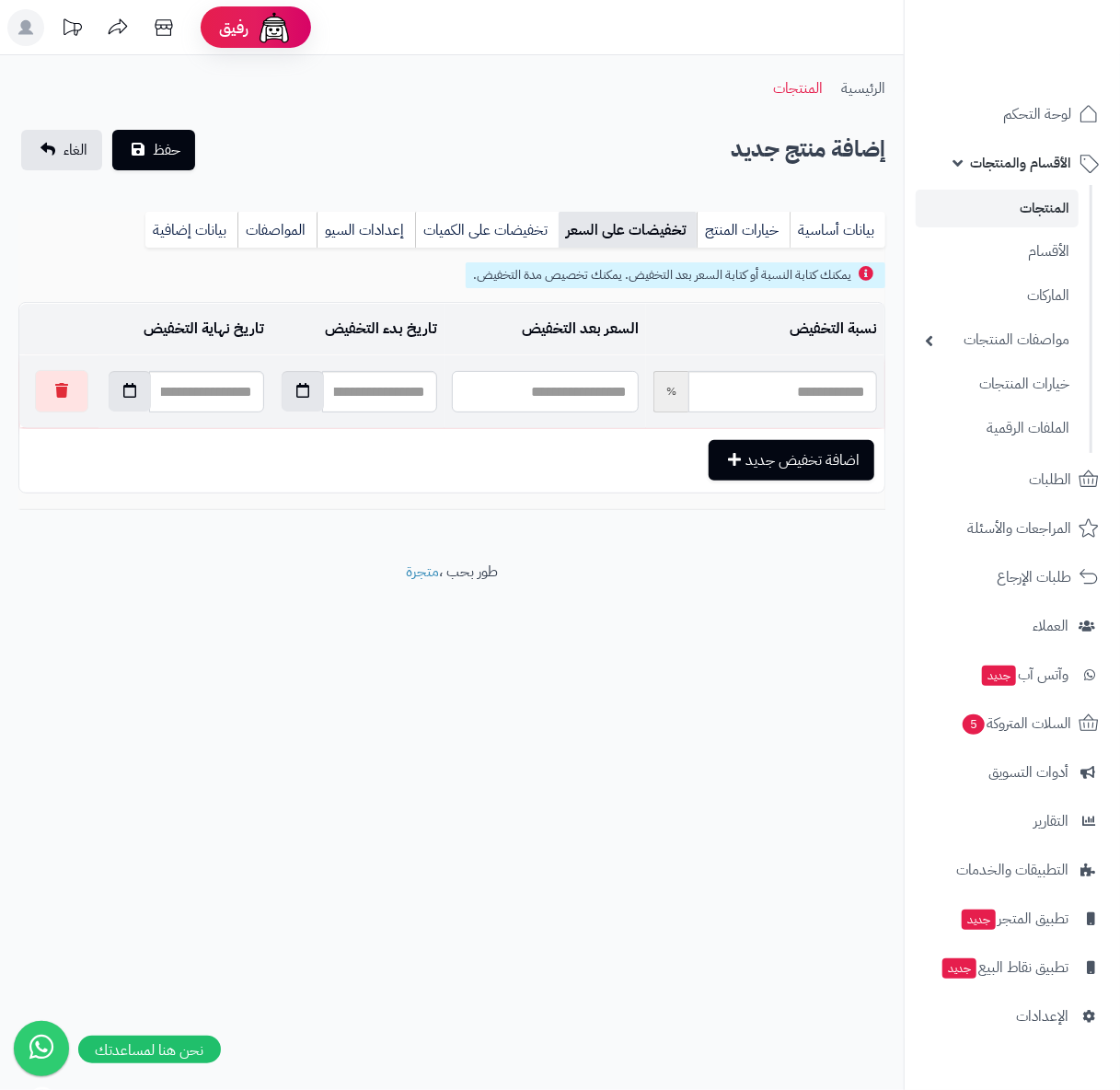 click at bounding box center (545, 391) 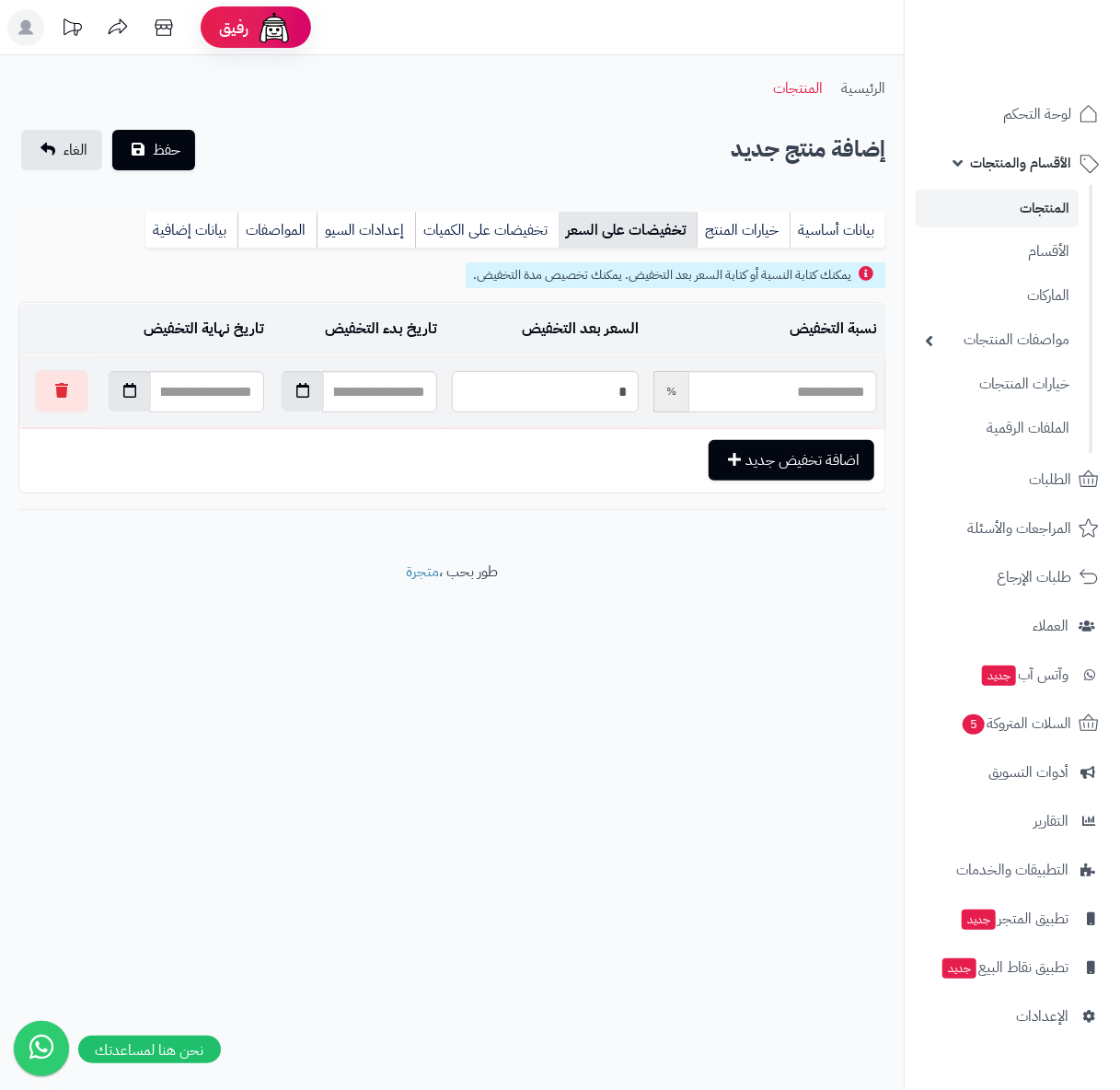 type on "*****" 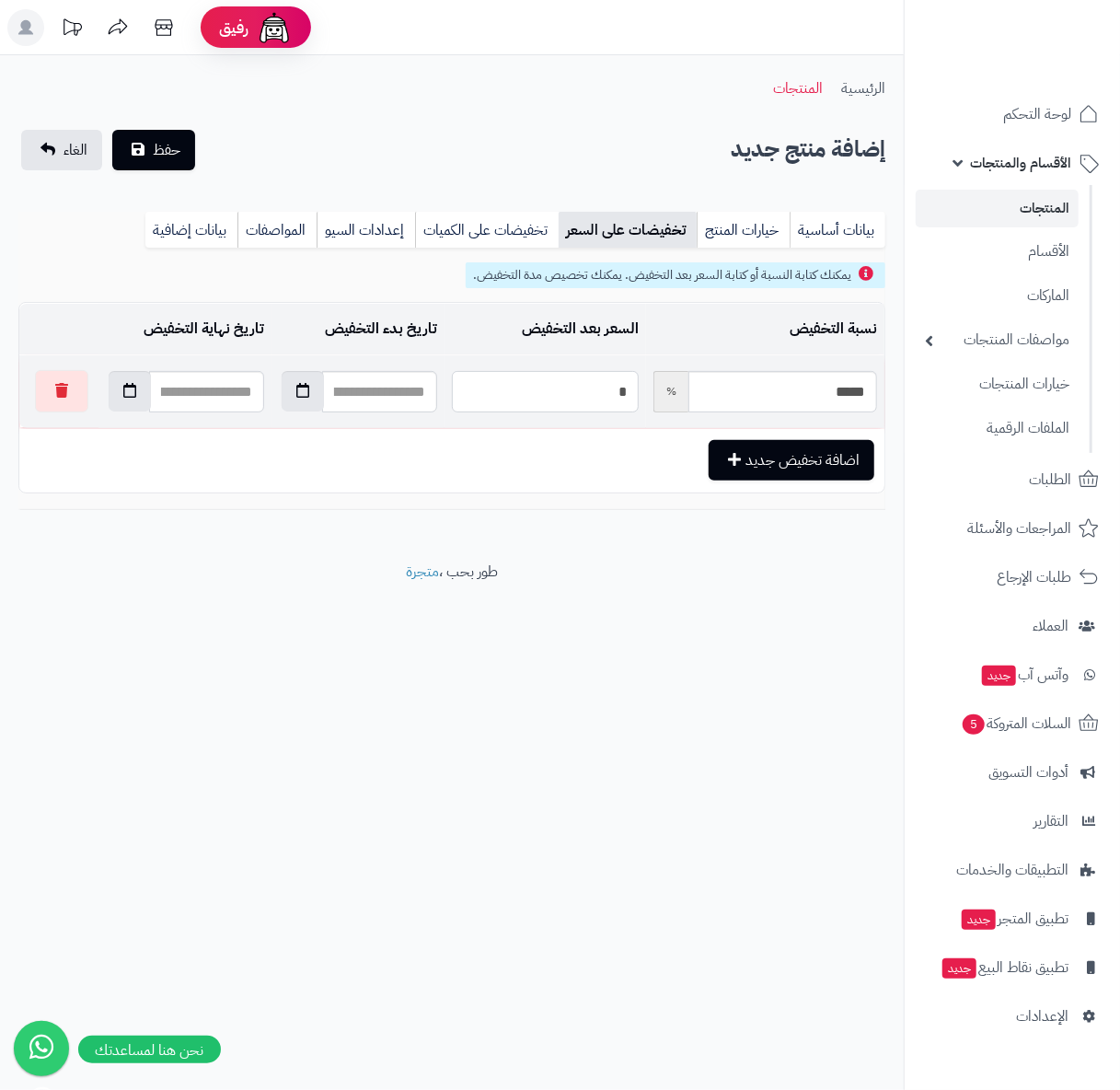type on "**" 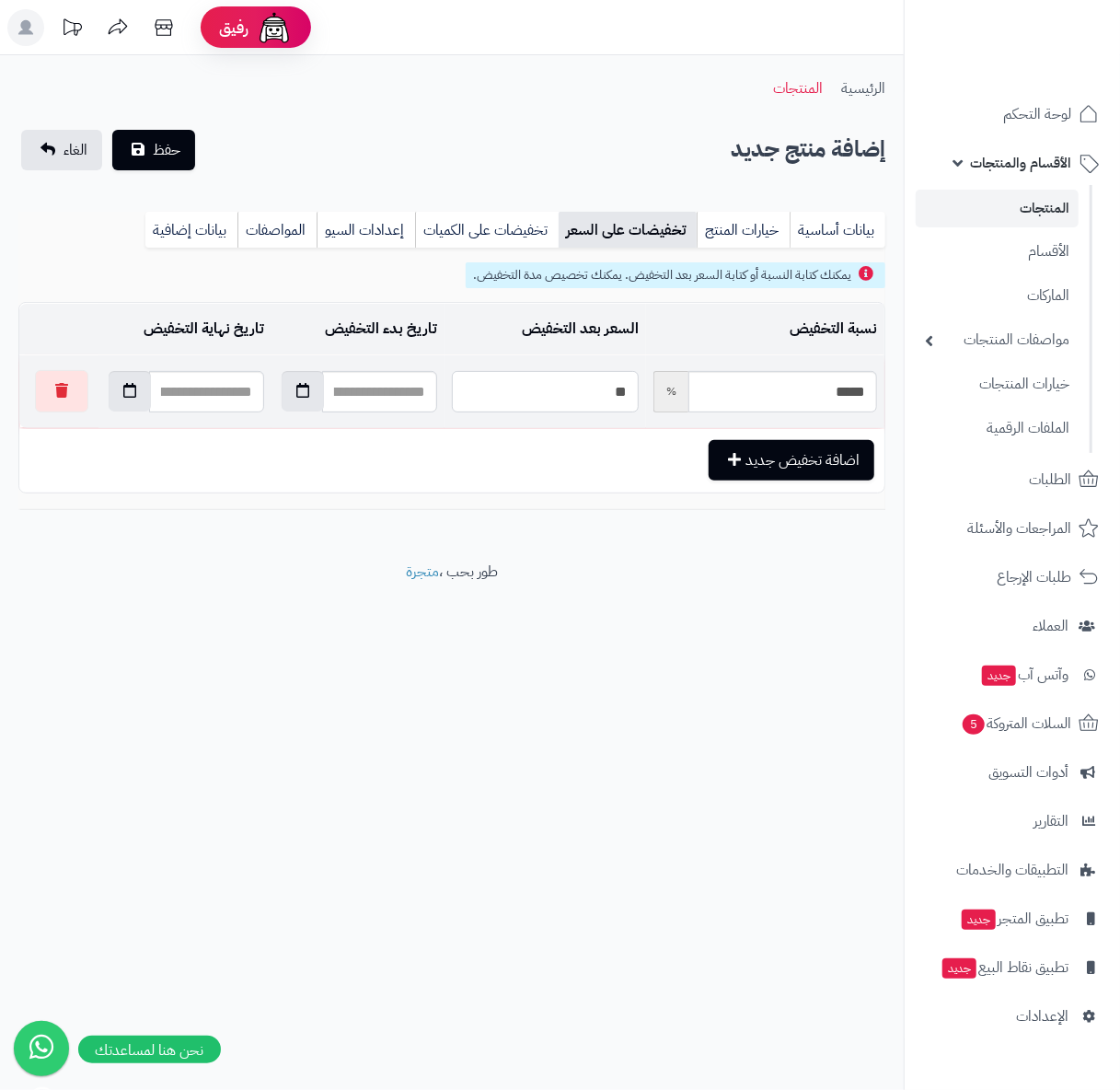 type on "*****" 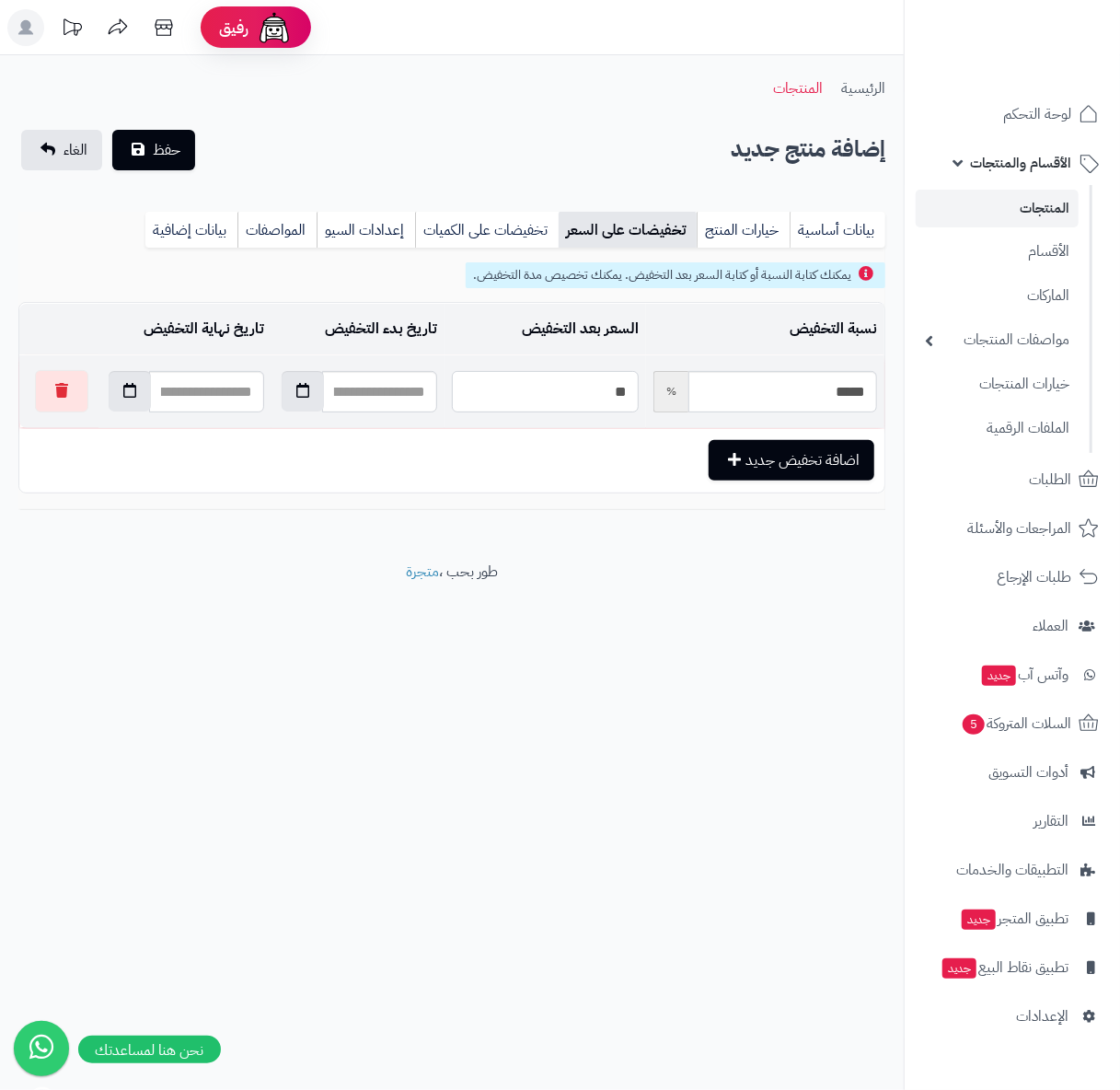 type on "***" 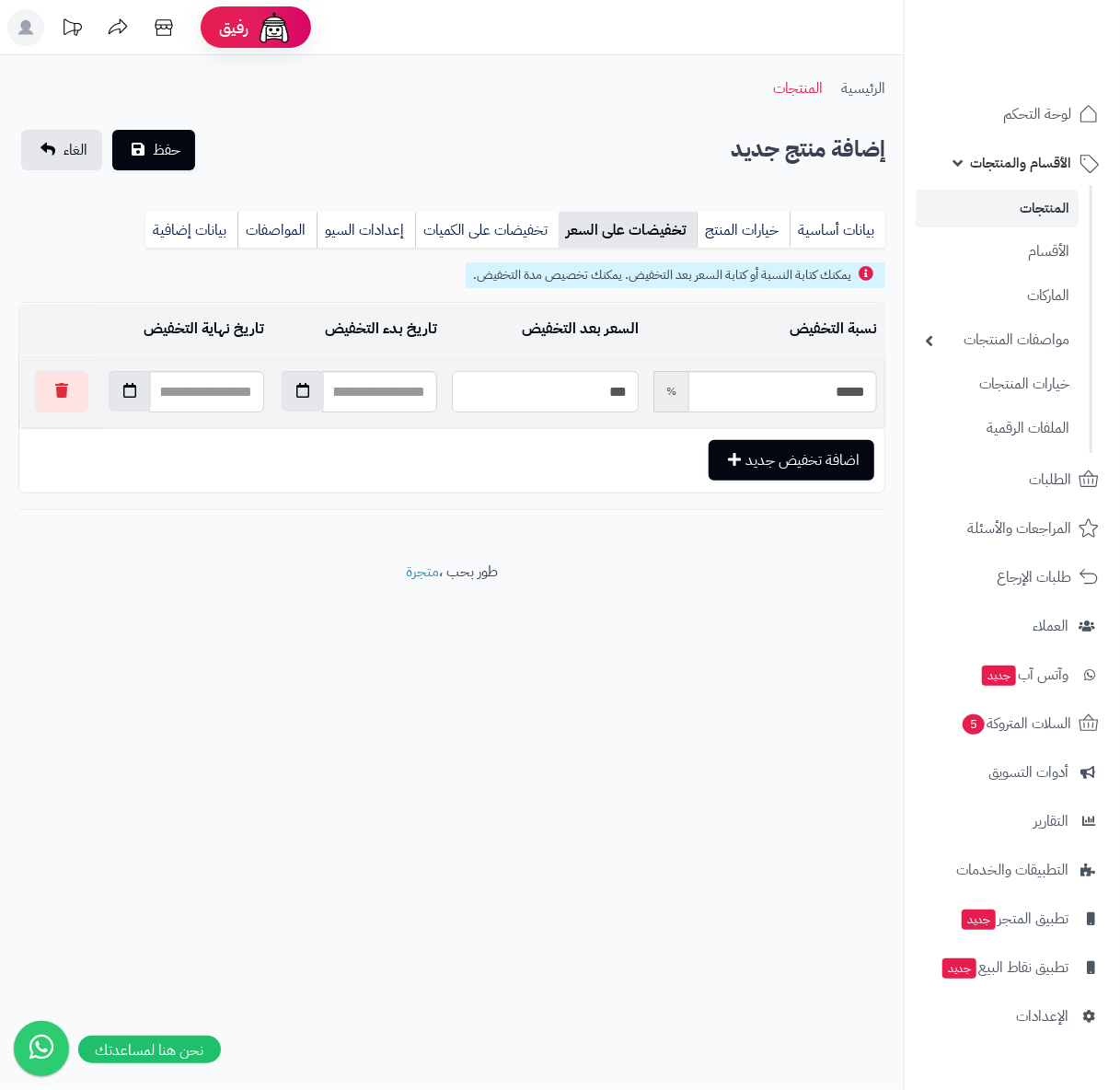 type on "*****" 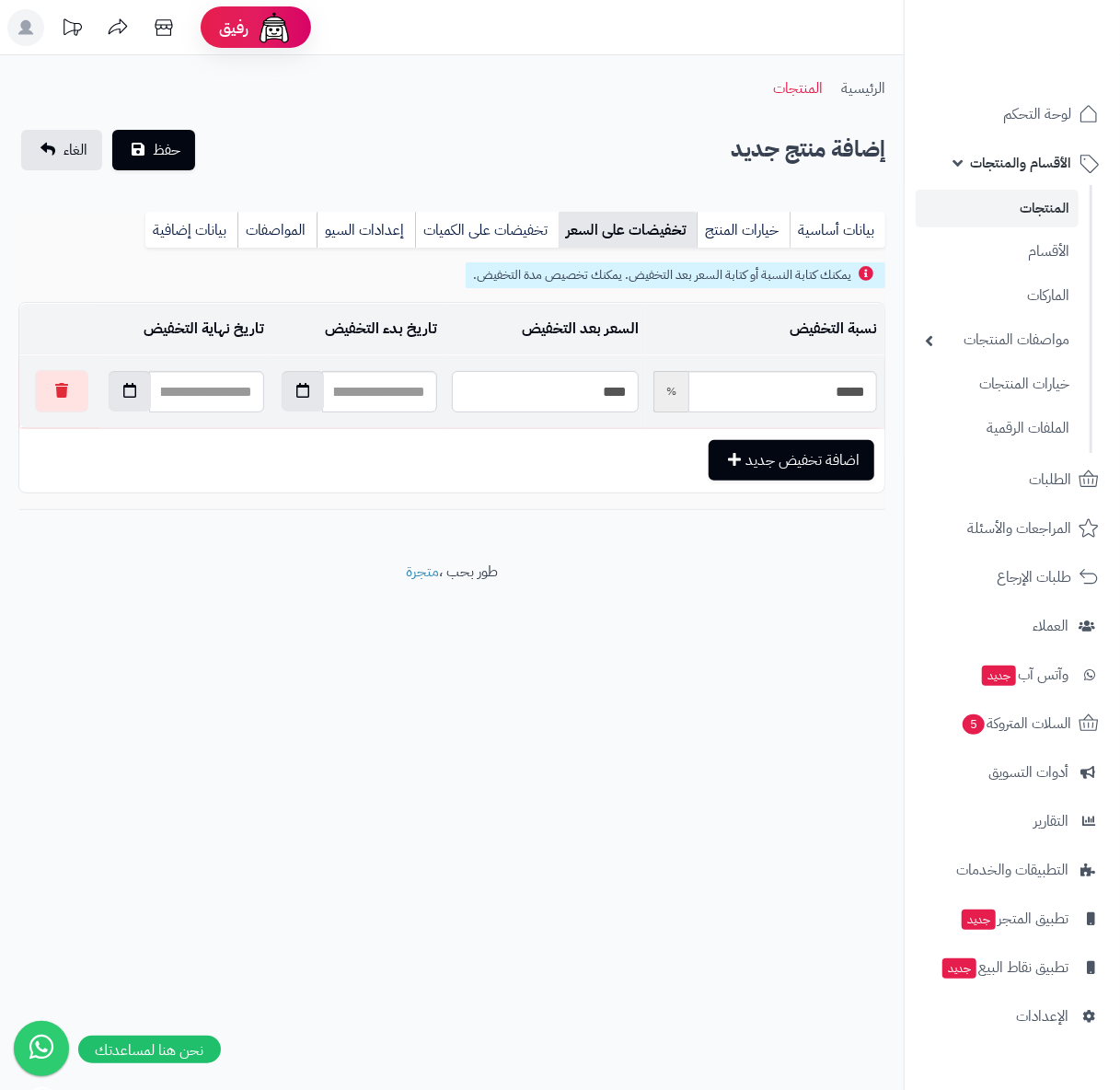 type on "*****" 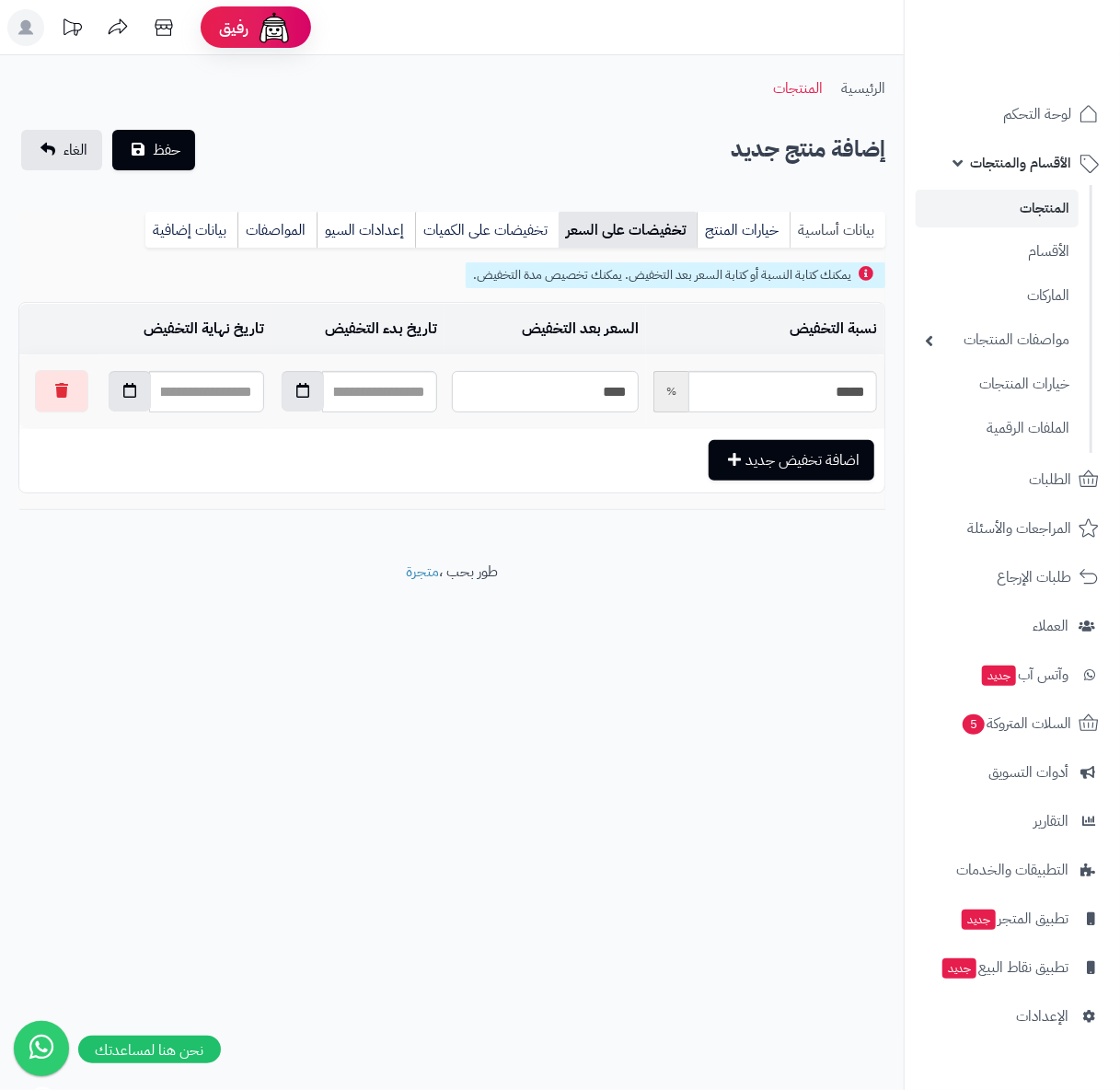 type on "****" 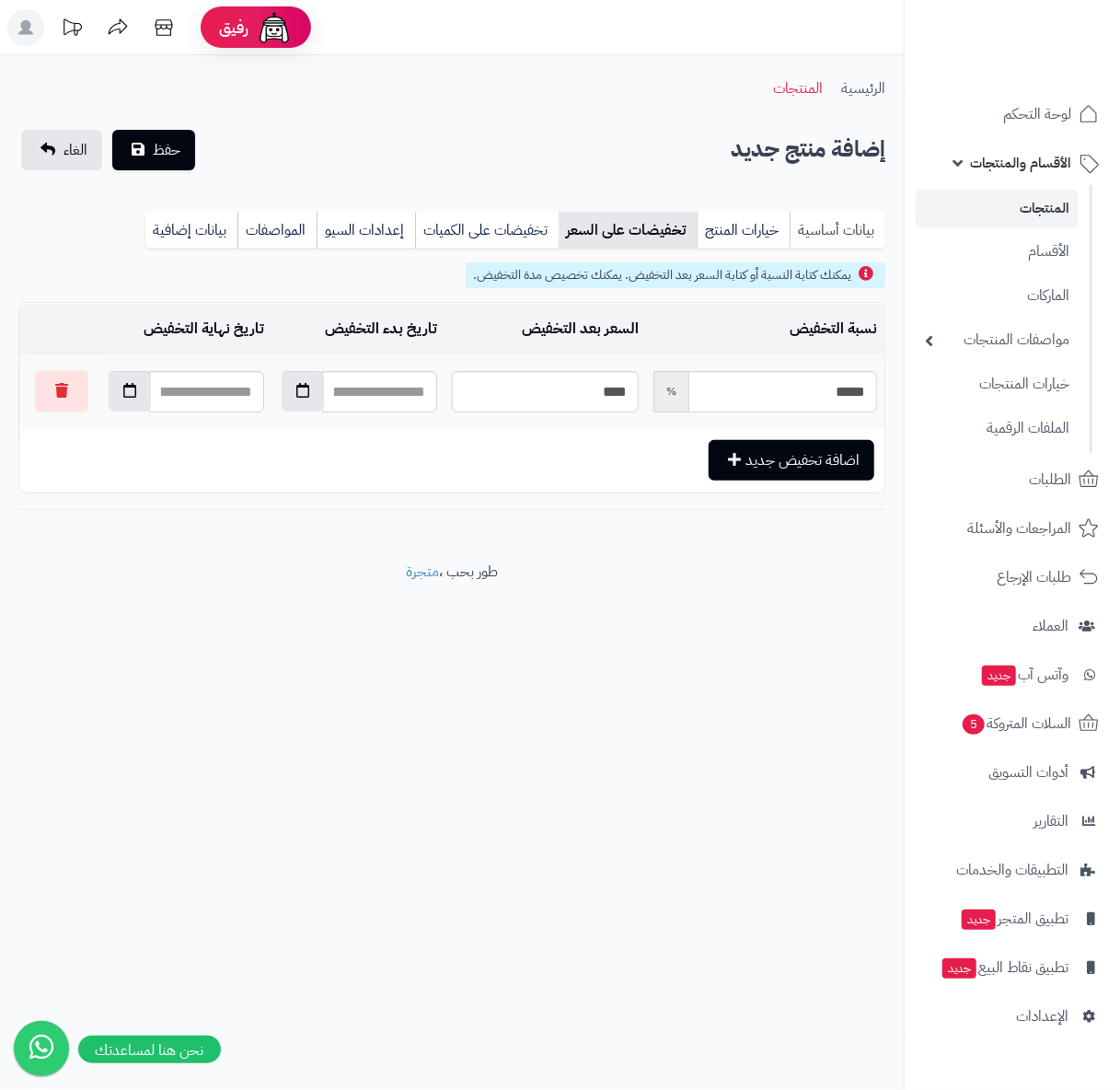 click on "بيانات أساسية" at bounding box center (837, 230) 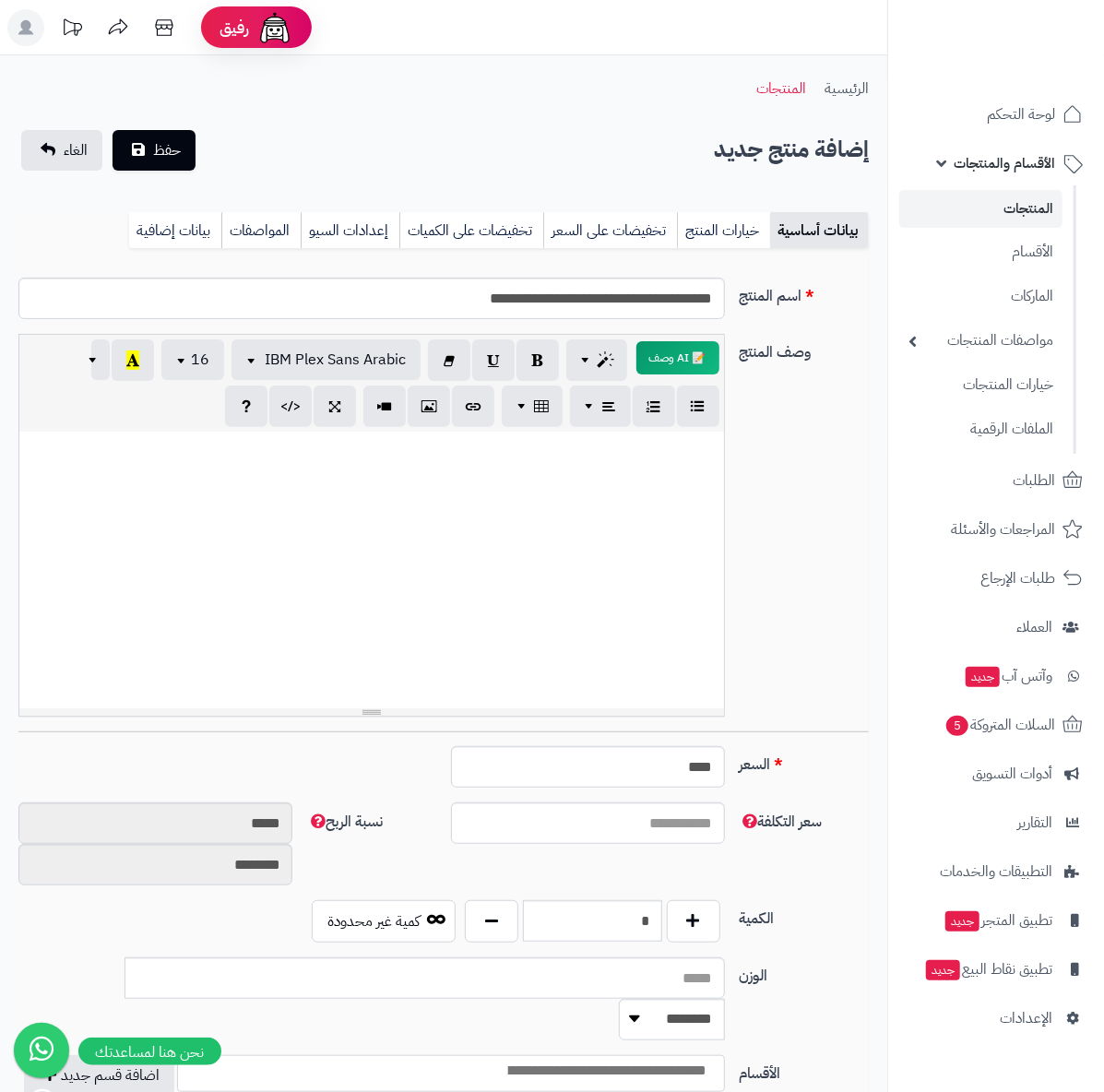click at bounding box center (372, 570) 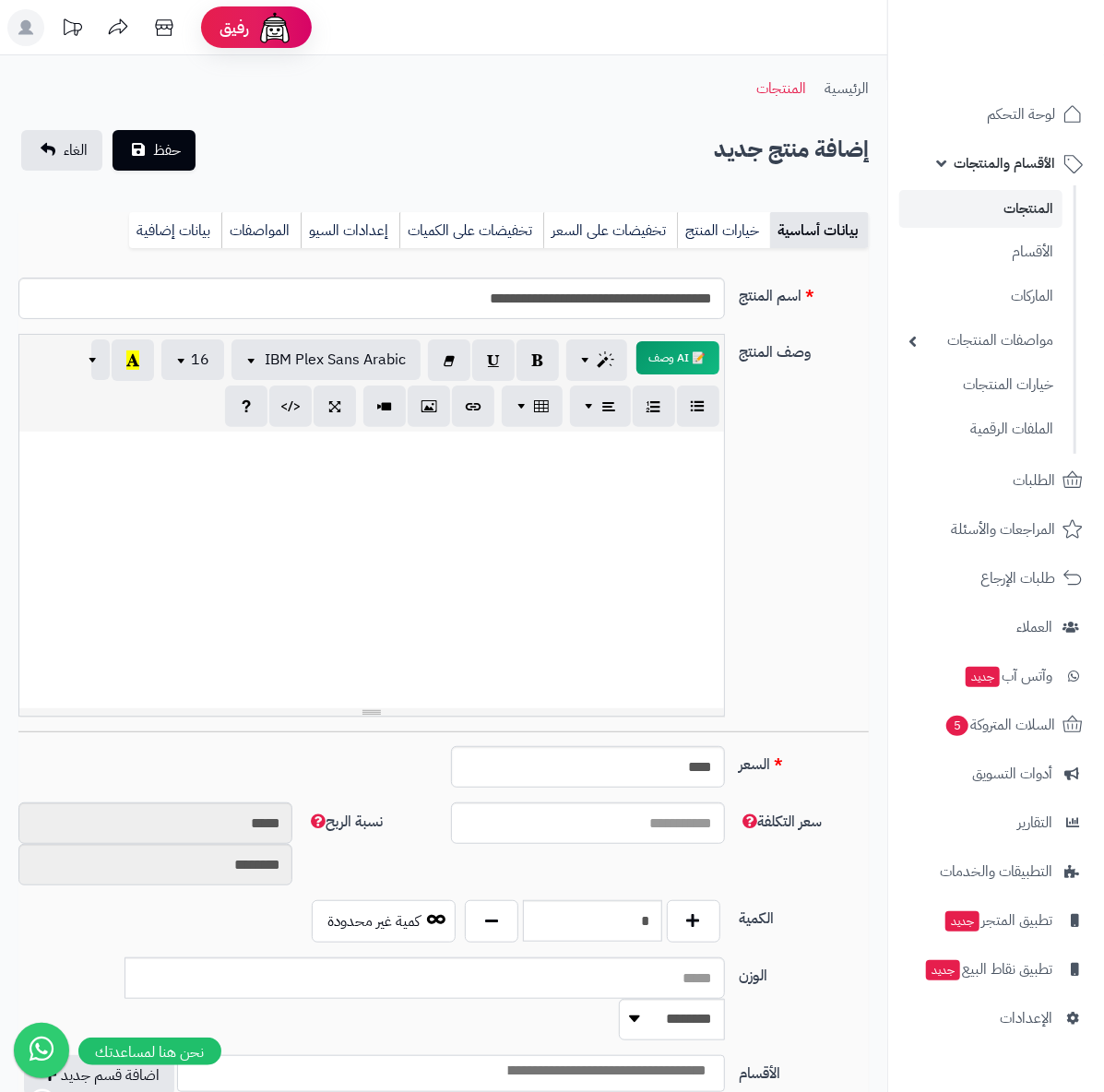 scroll, scrollTop: 123, scrollLeft: 0, axis: vertical 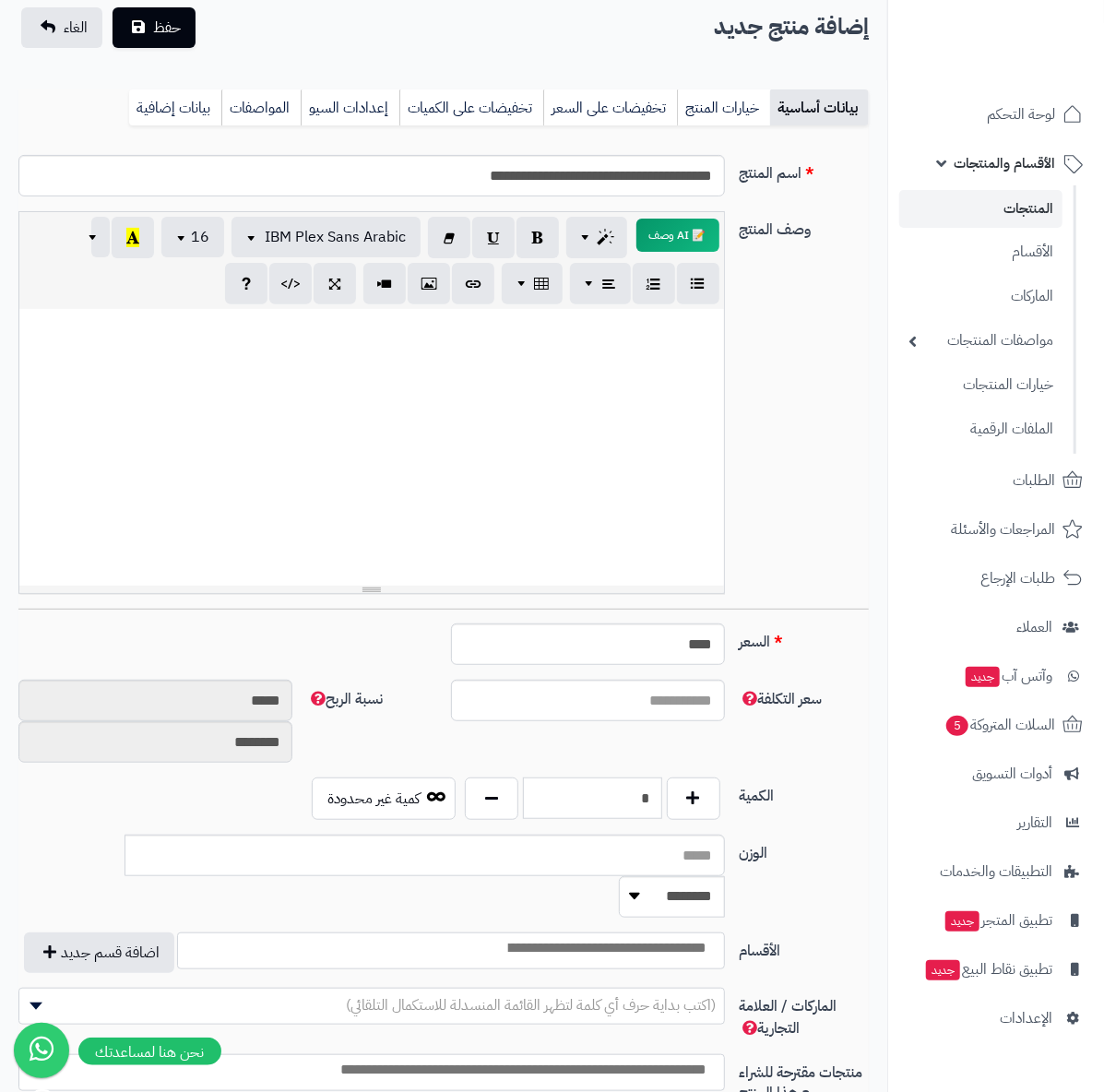 click on "*" at bounding box center [592, 798] 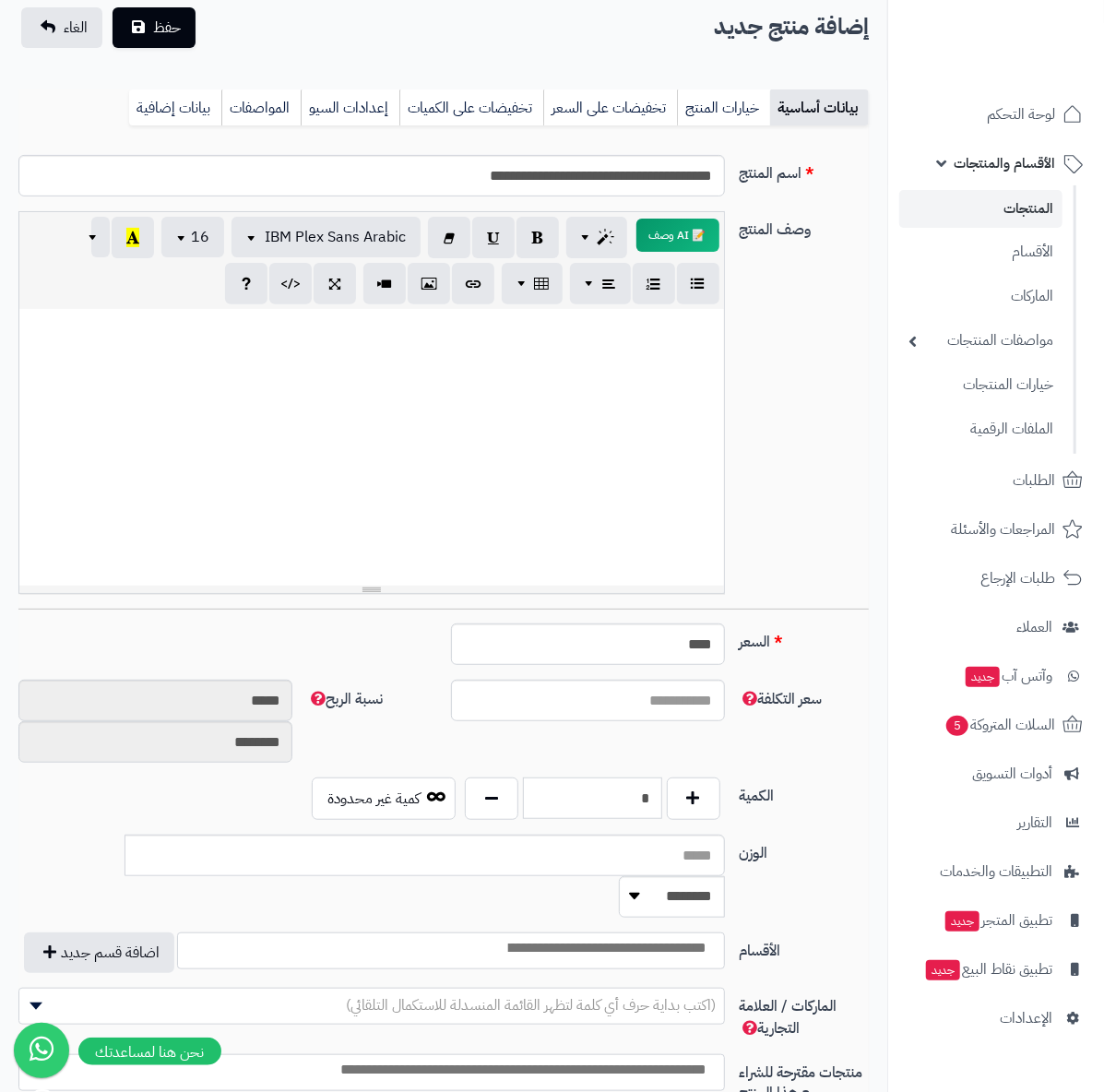 click on "*" at bounding box center (592, 798) 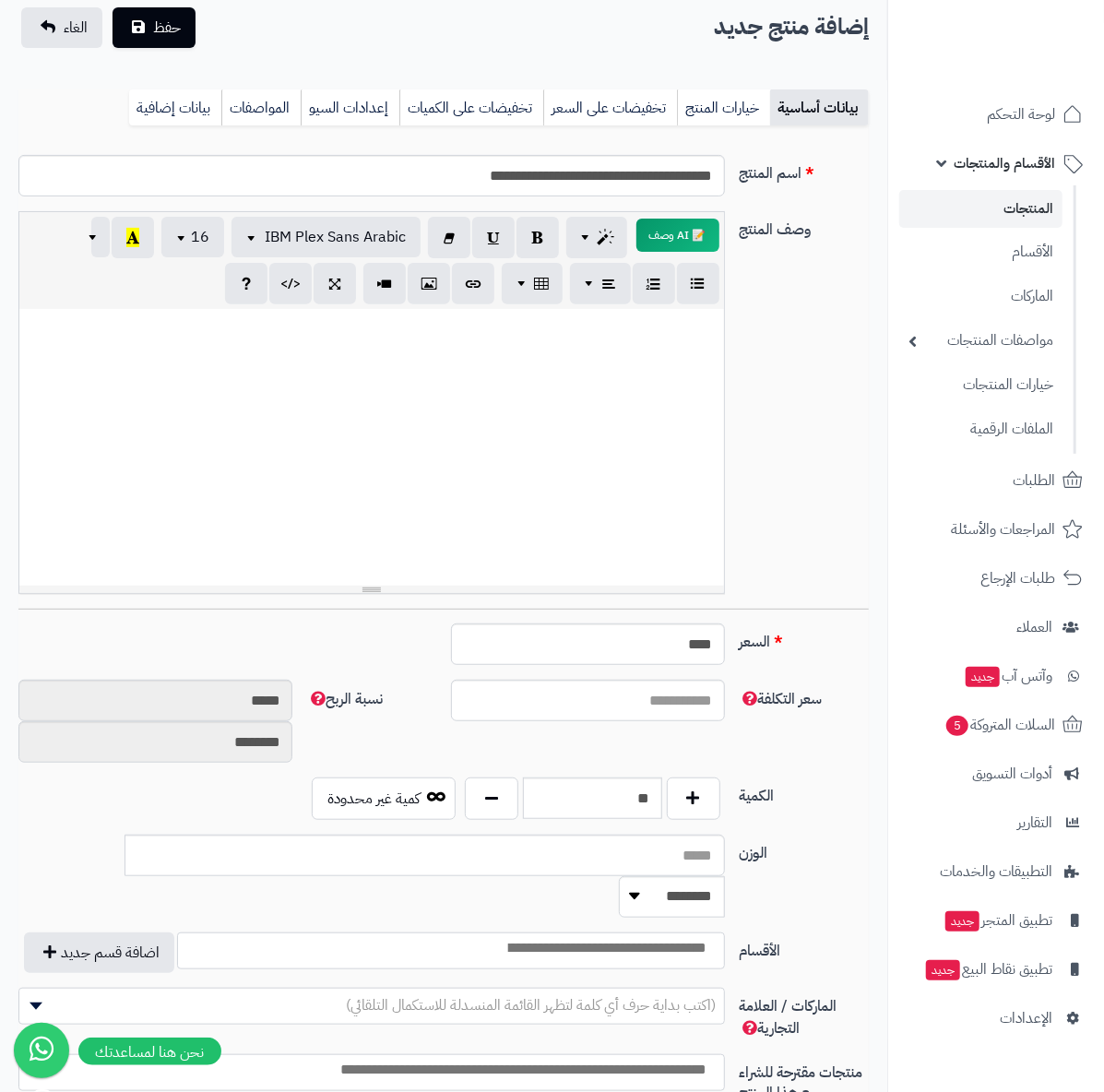 click on "**" at bounding box center (592, 799) 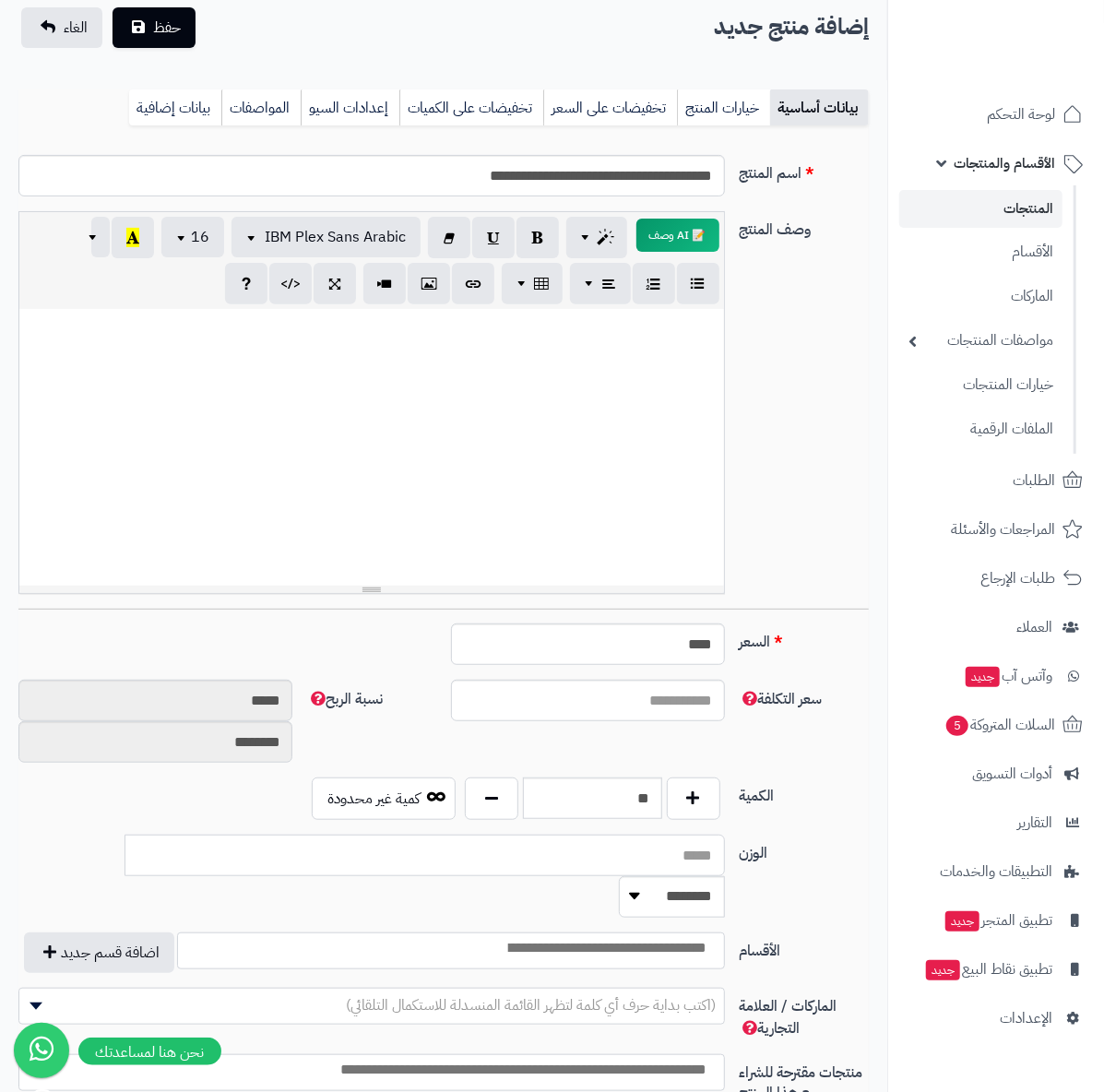 click on "الوزن" at bounding box center [424, 855] 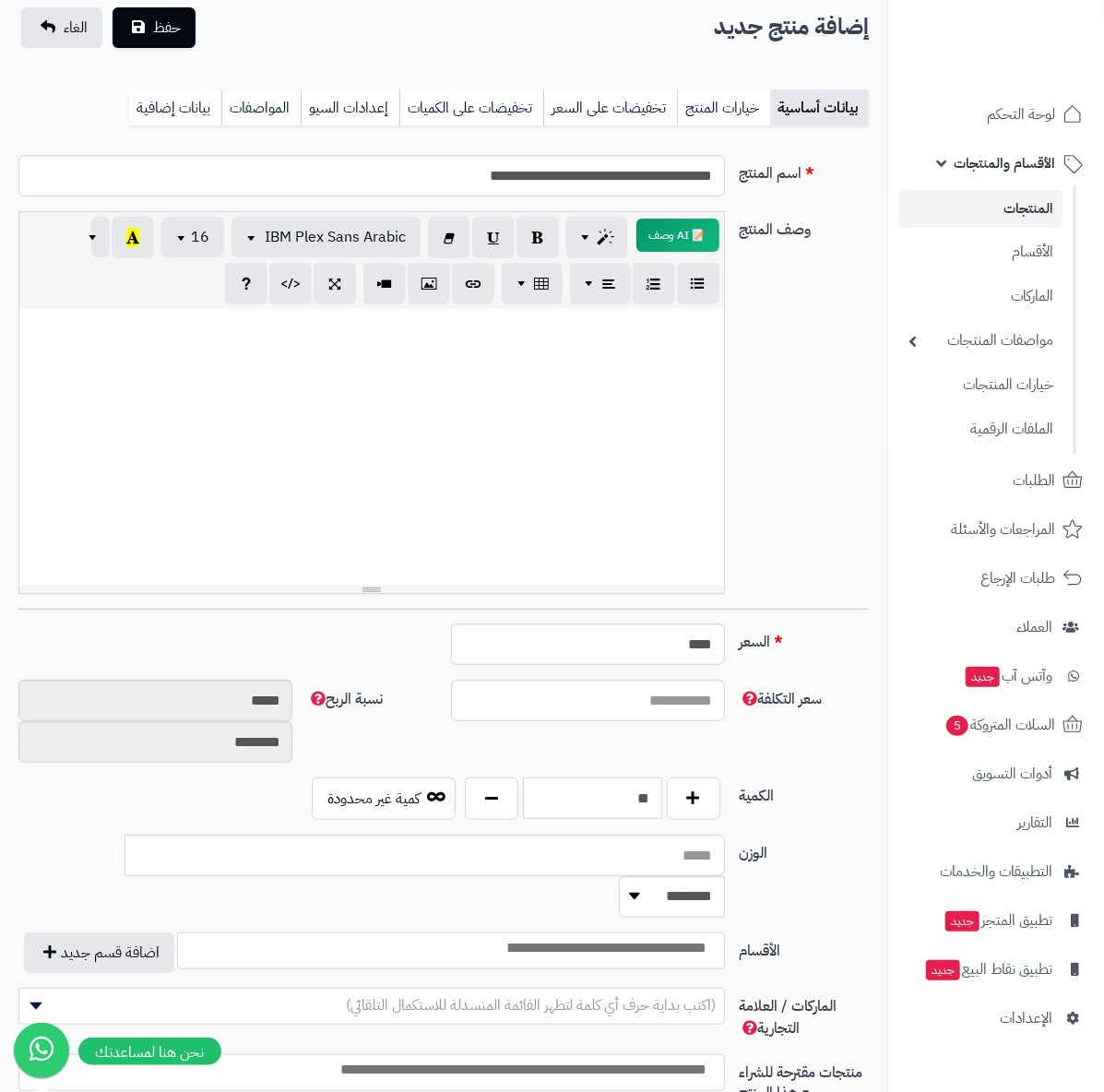 click on "**" at bounding box center (592, 798) 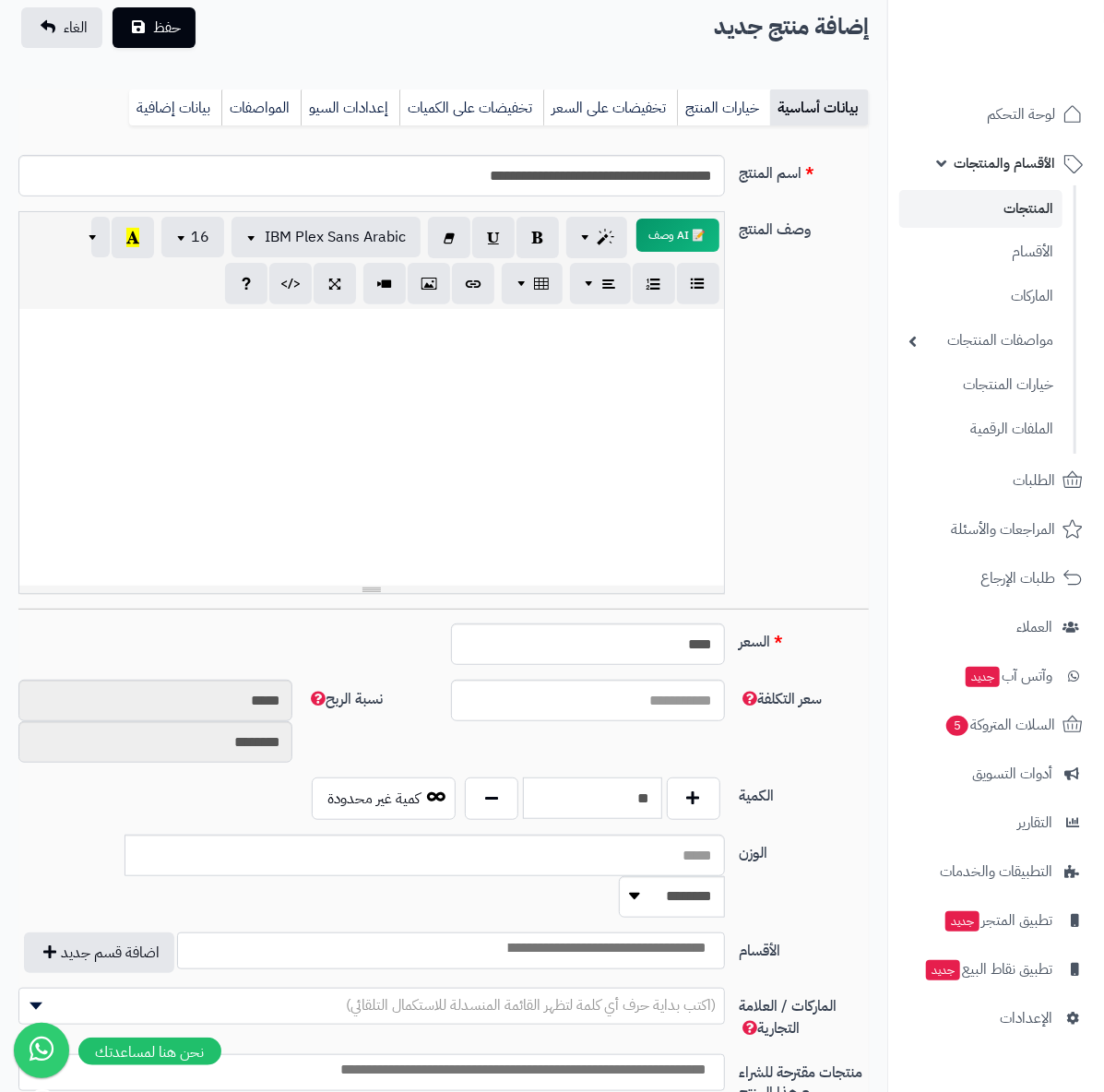 click on "**" at bounding box center [592, 798] 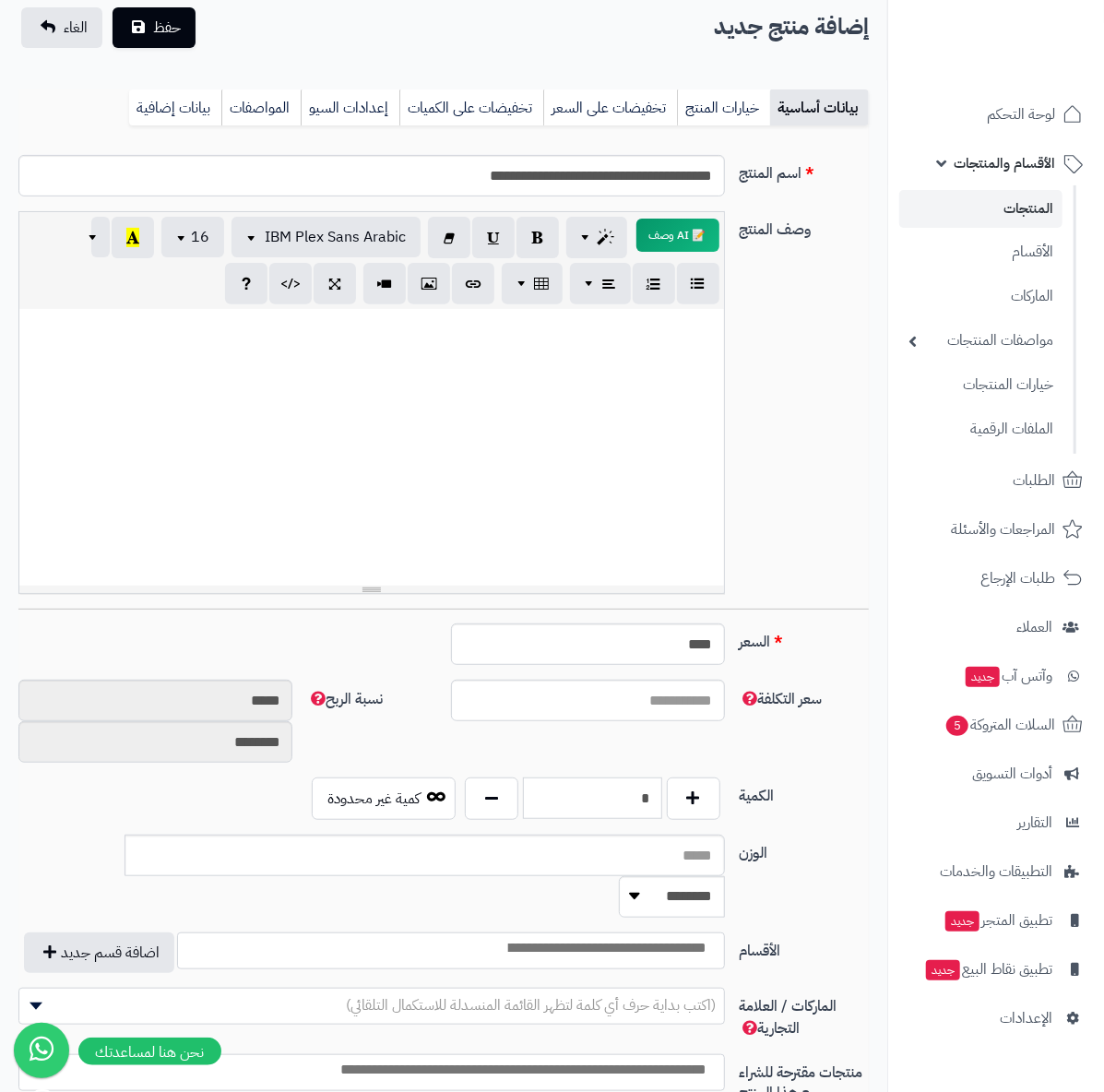 type on "*" 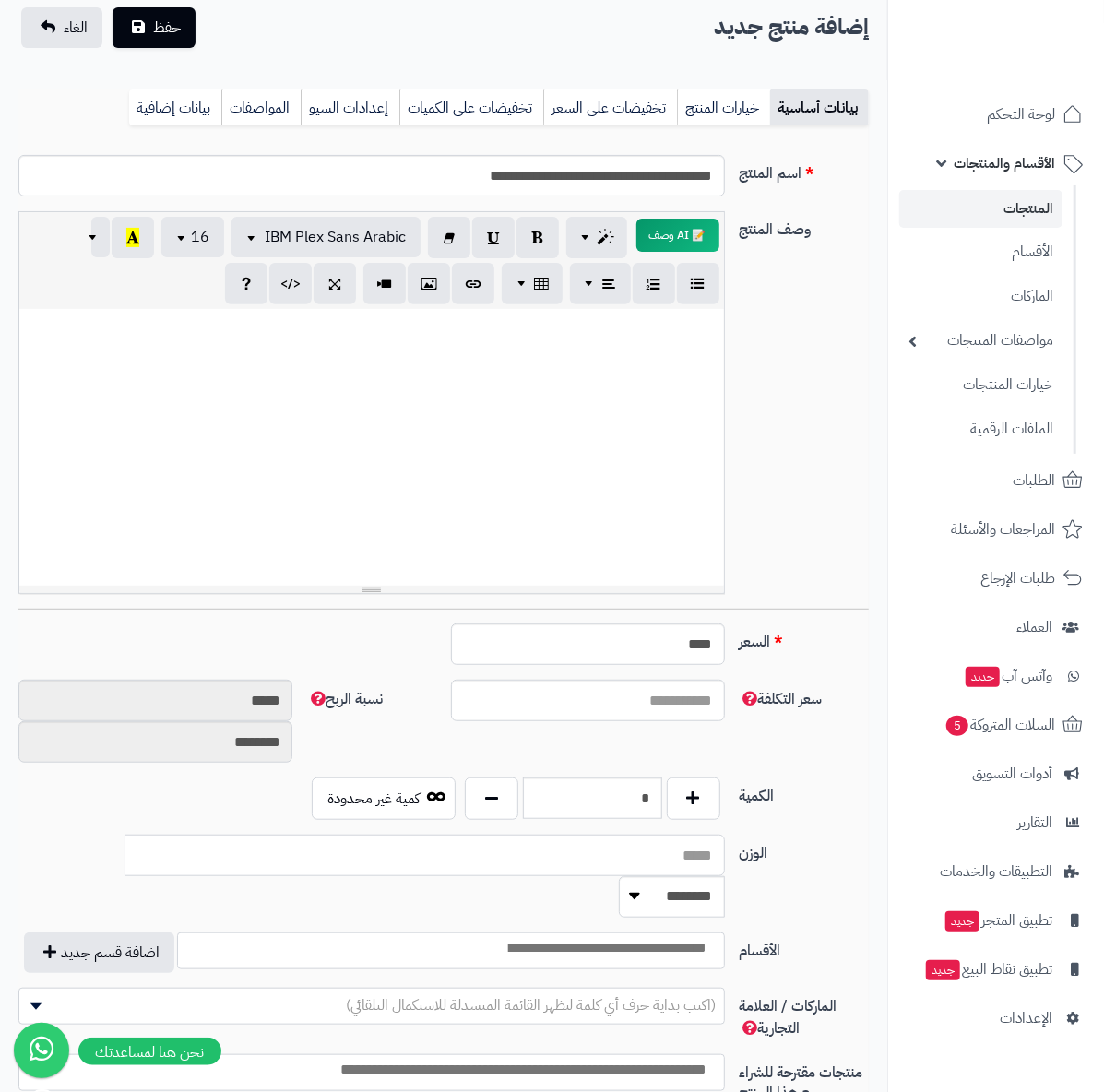 click on "الوزن" at bounding box center [424, 855] 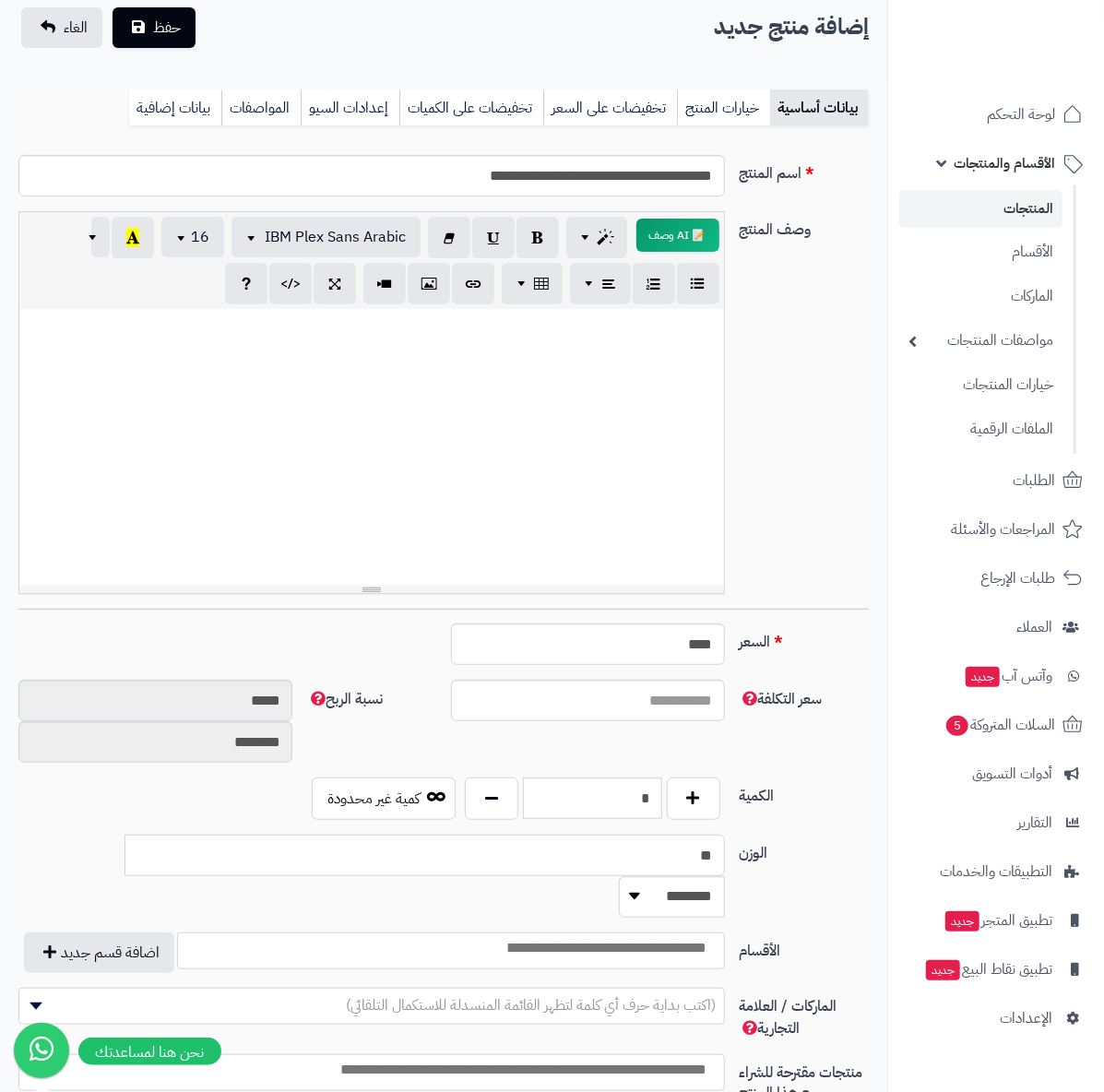type on "**" 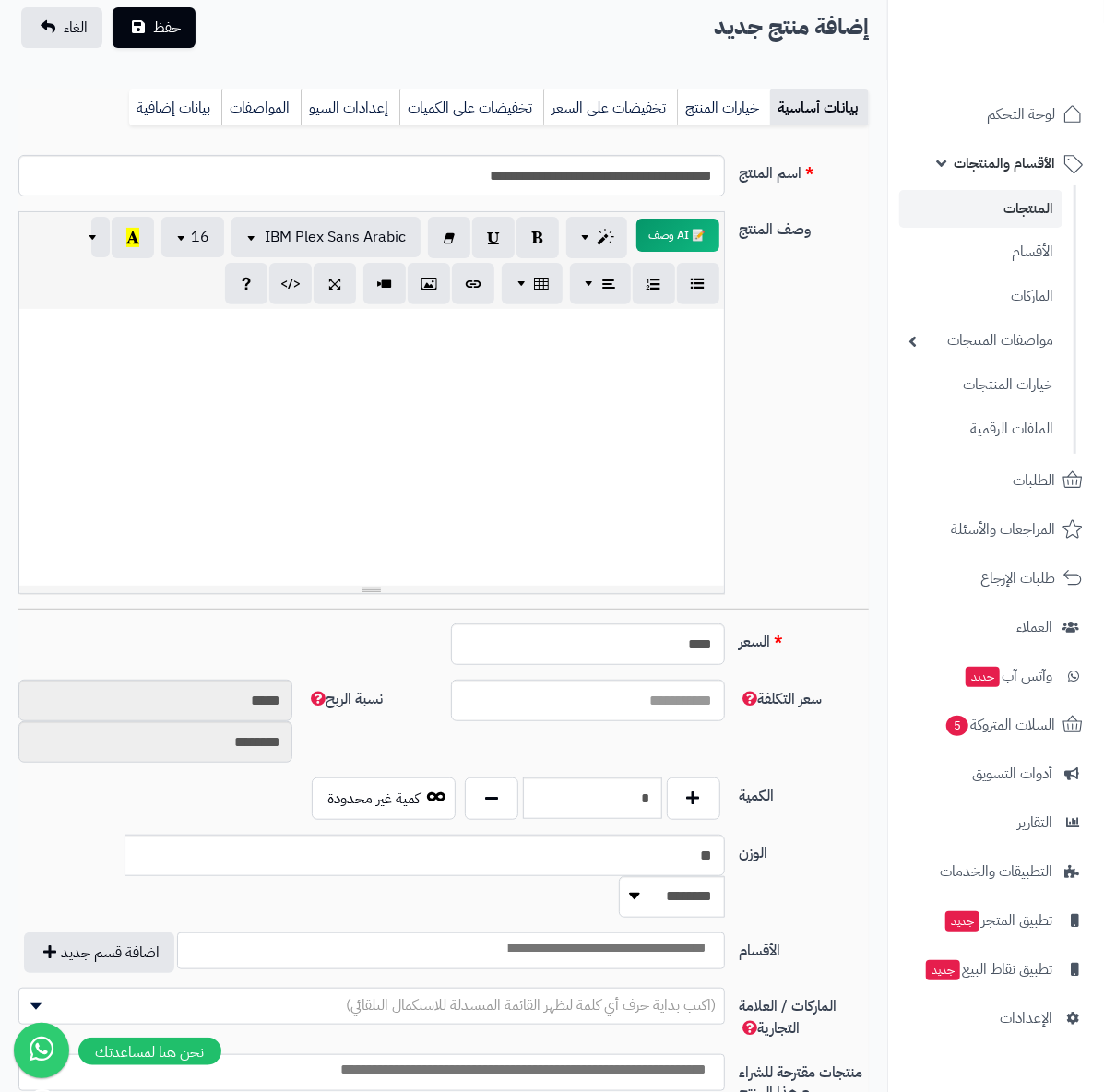 click at bounding box center [606, 948] 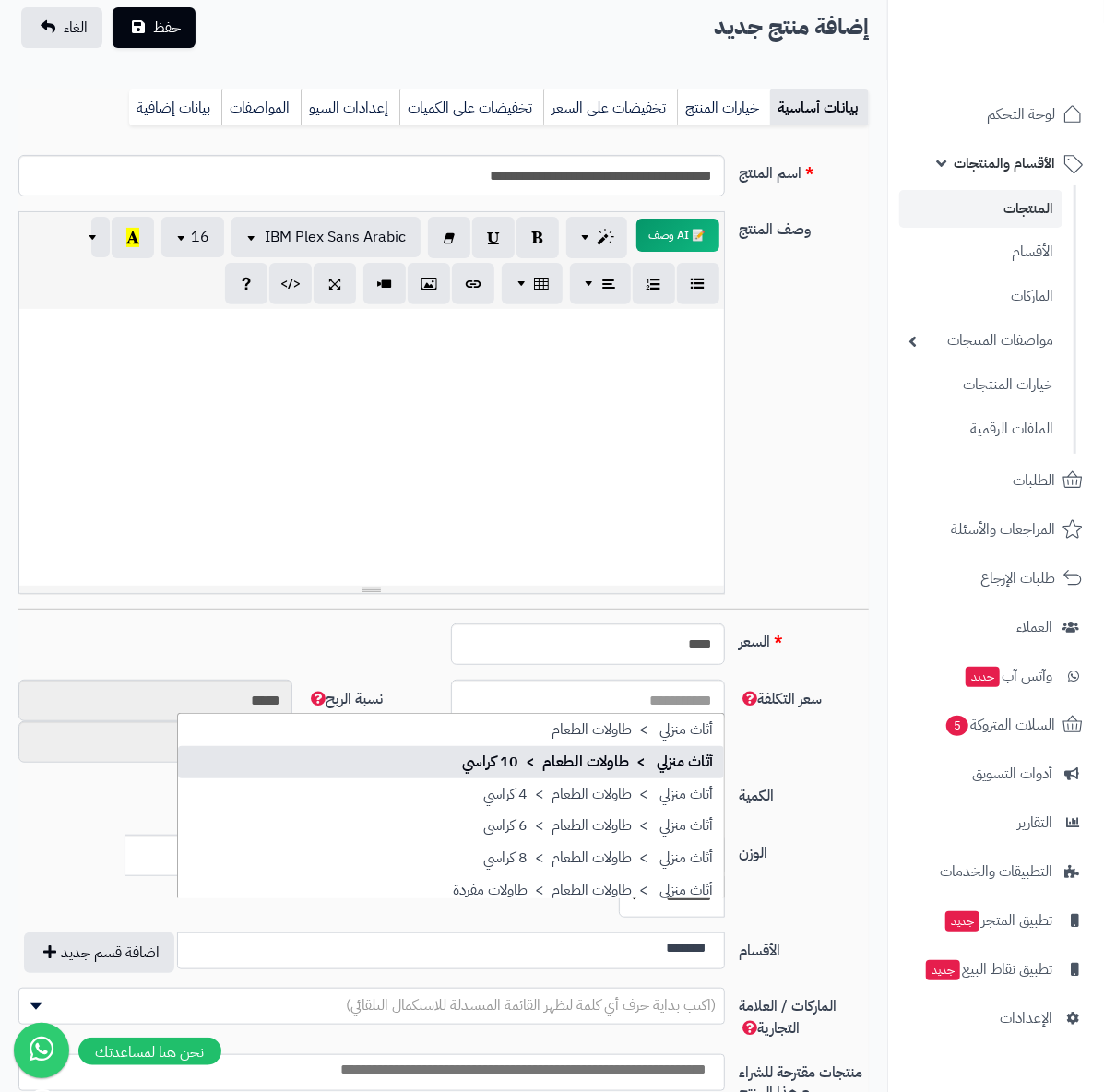 type on "******" 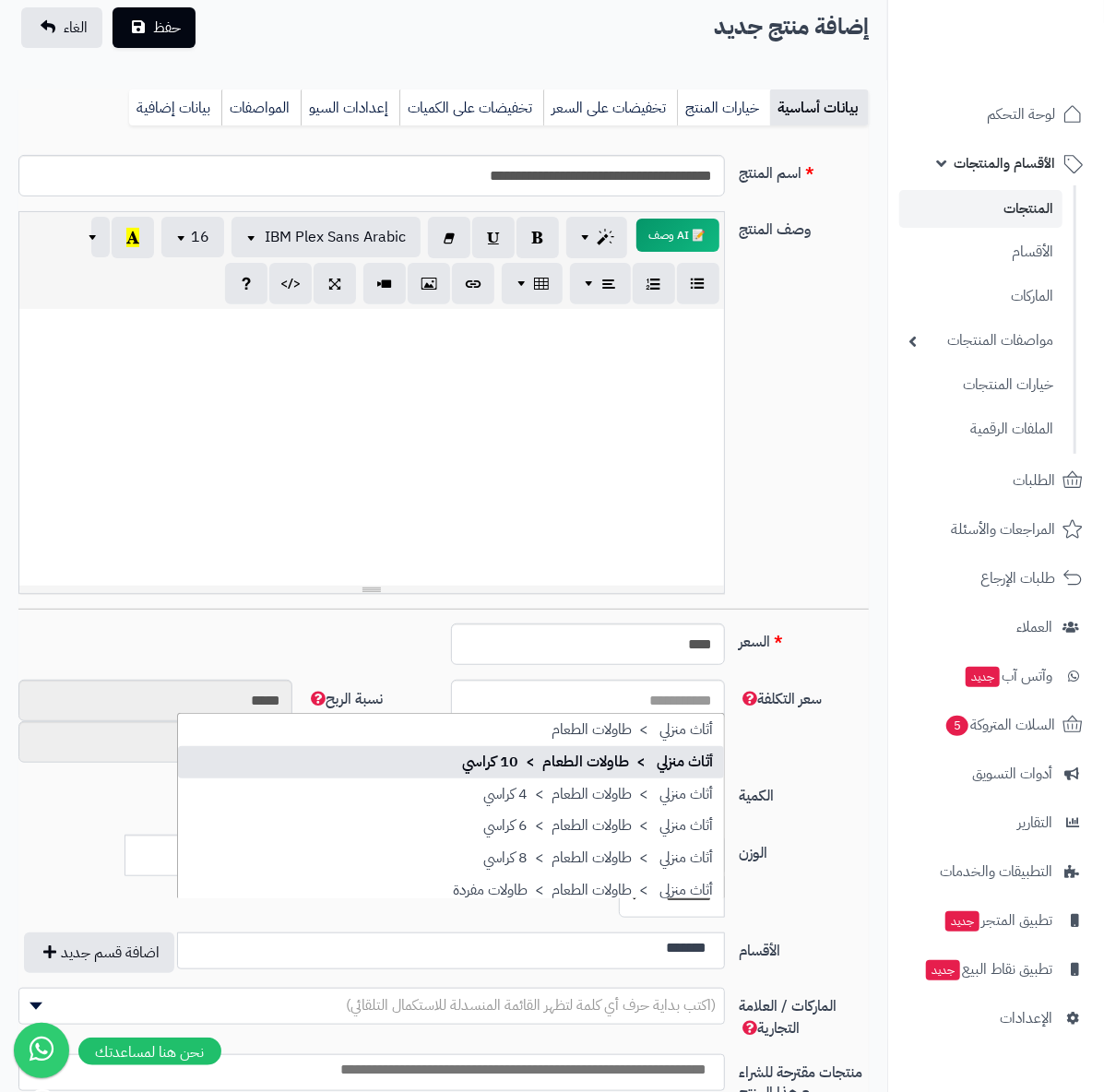 select on "***" 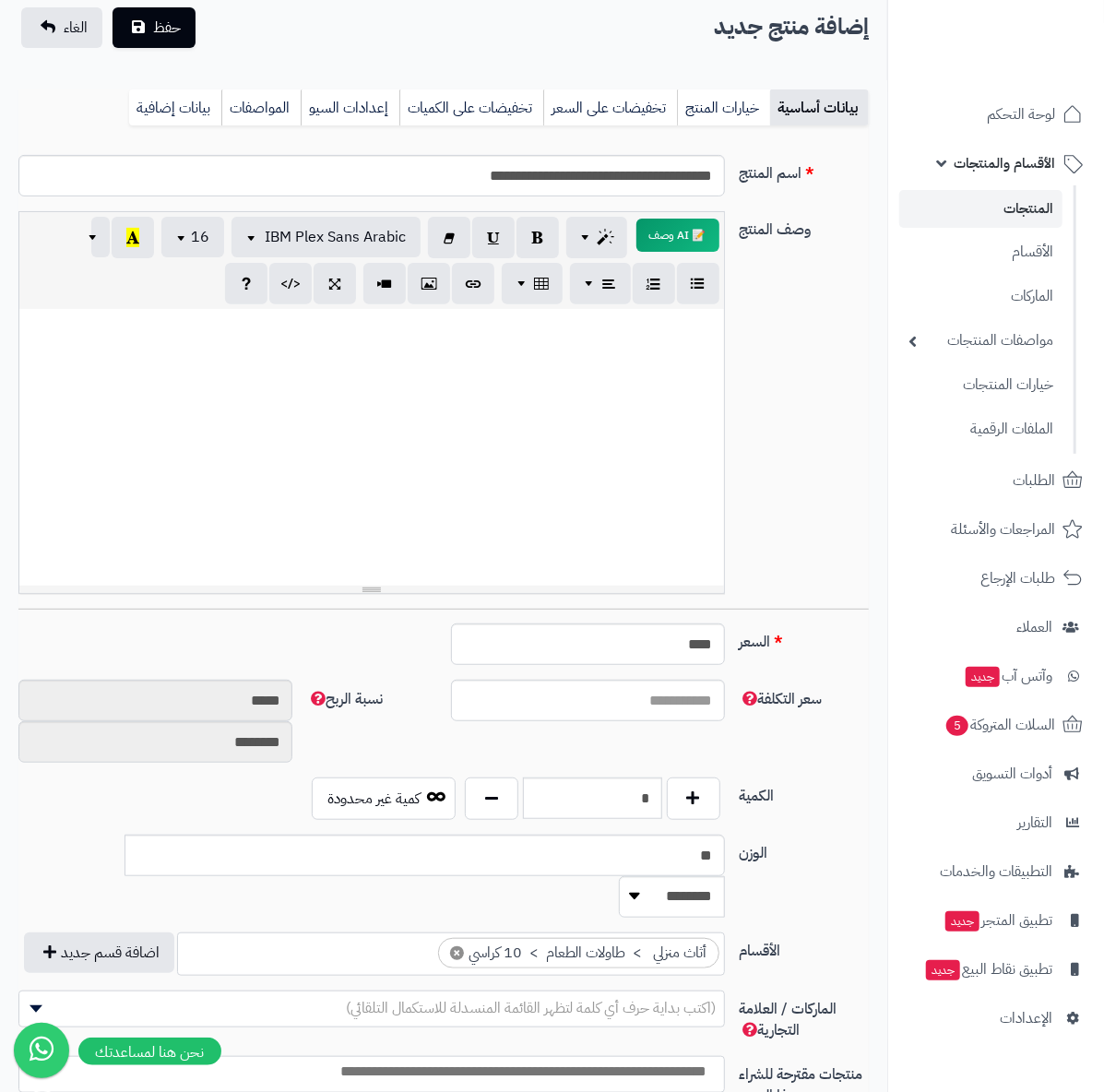 scroll, scrollTop: 184, scrollLeft: 0, axis: vertical 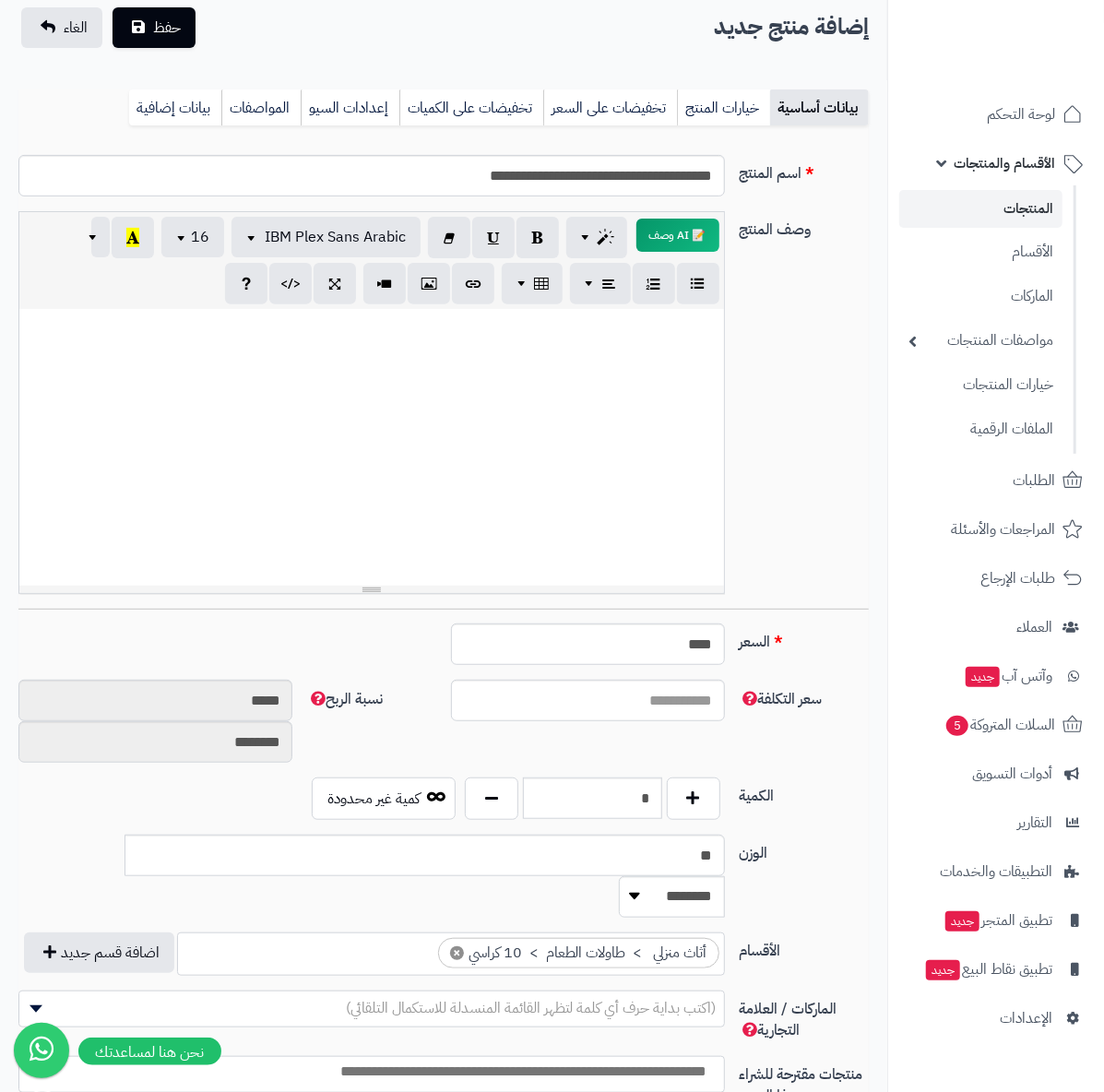 drag, startPoint x: 454, startPoint y: 923, endPoint x: 465, endPoint y: 924, distance: 11.045361 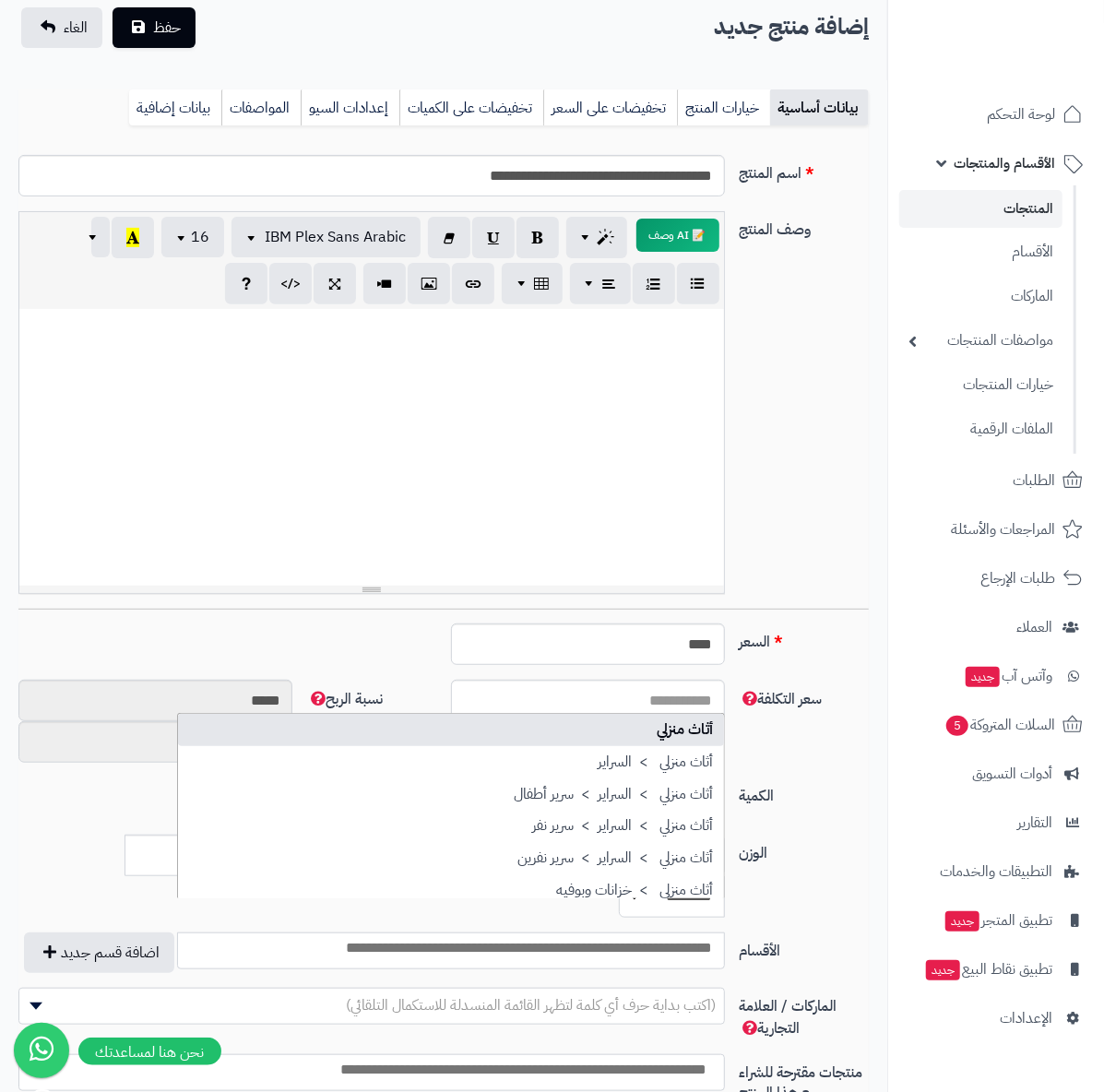 select on "***" 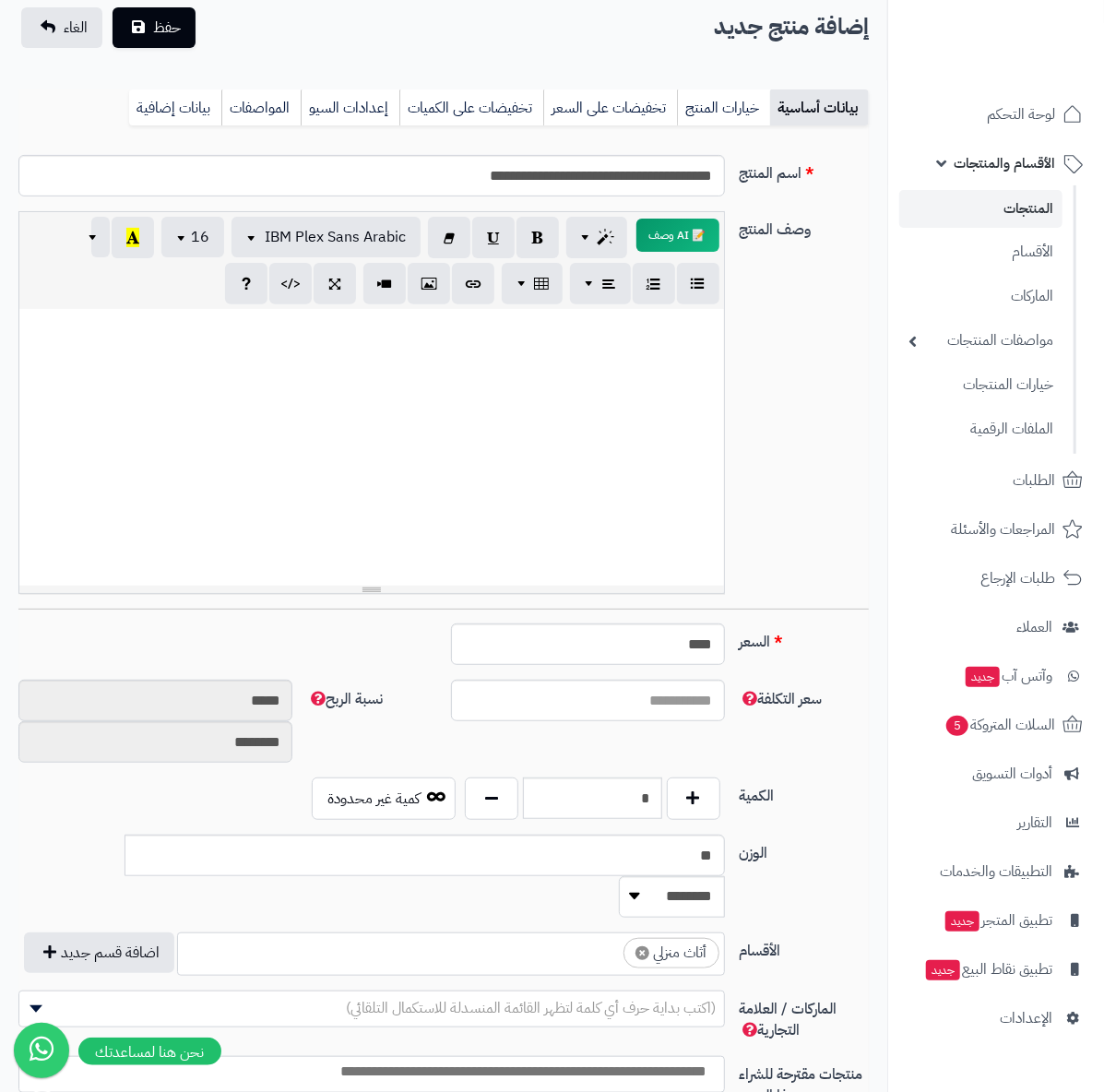 scroll, scrollTop: 0, scrollLeft: 0, axis: both 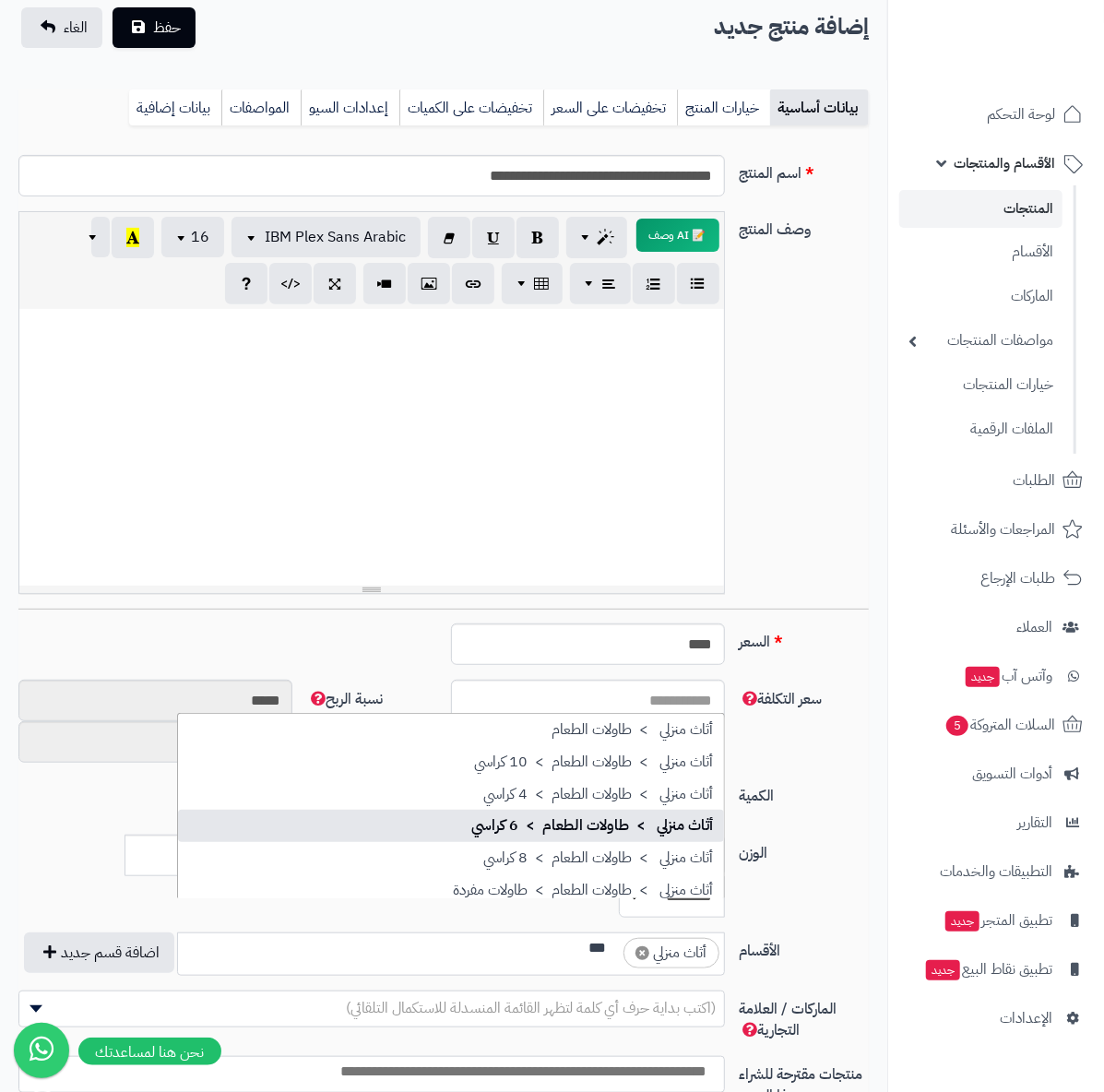 type on "***" 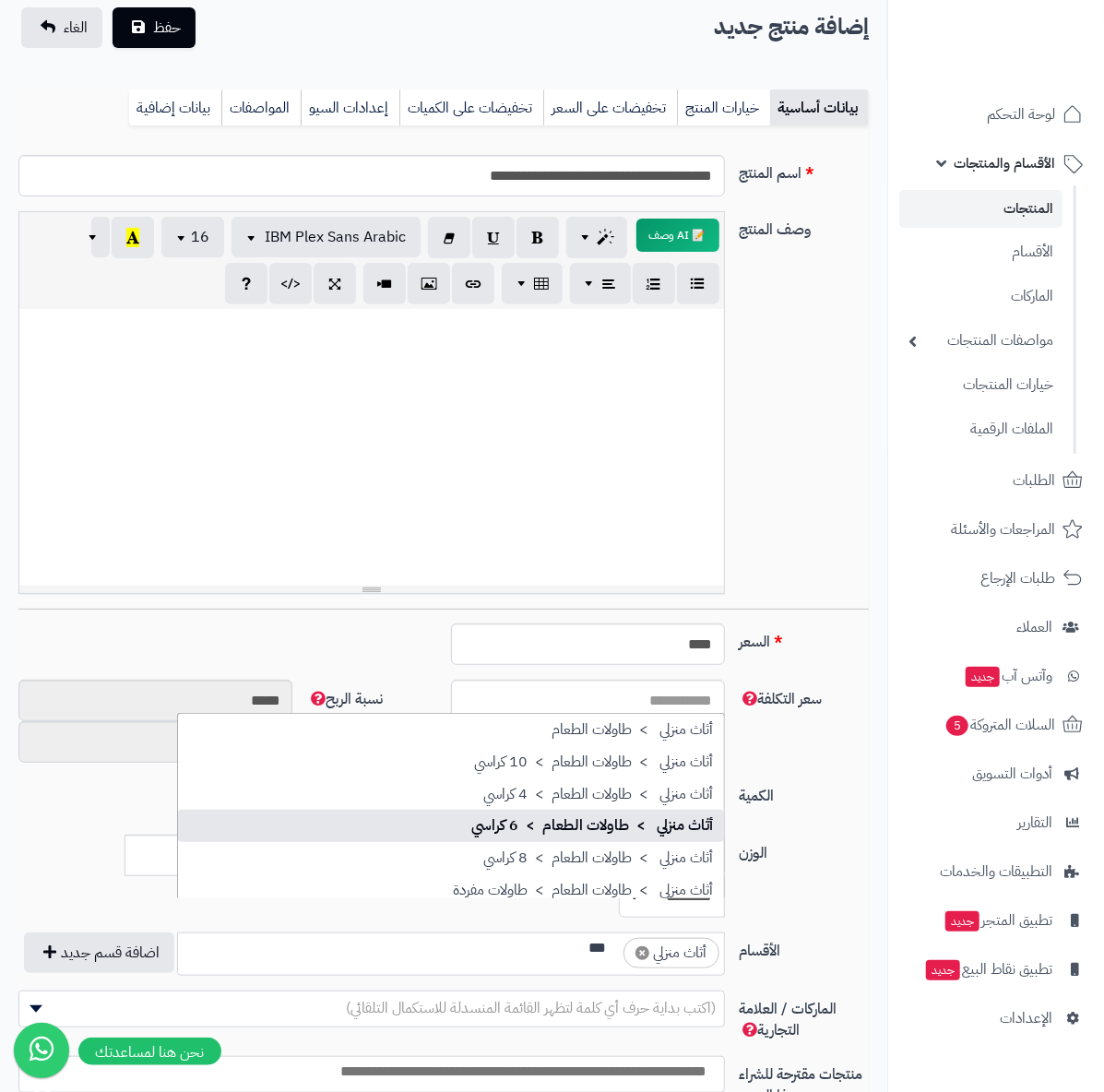 type 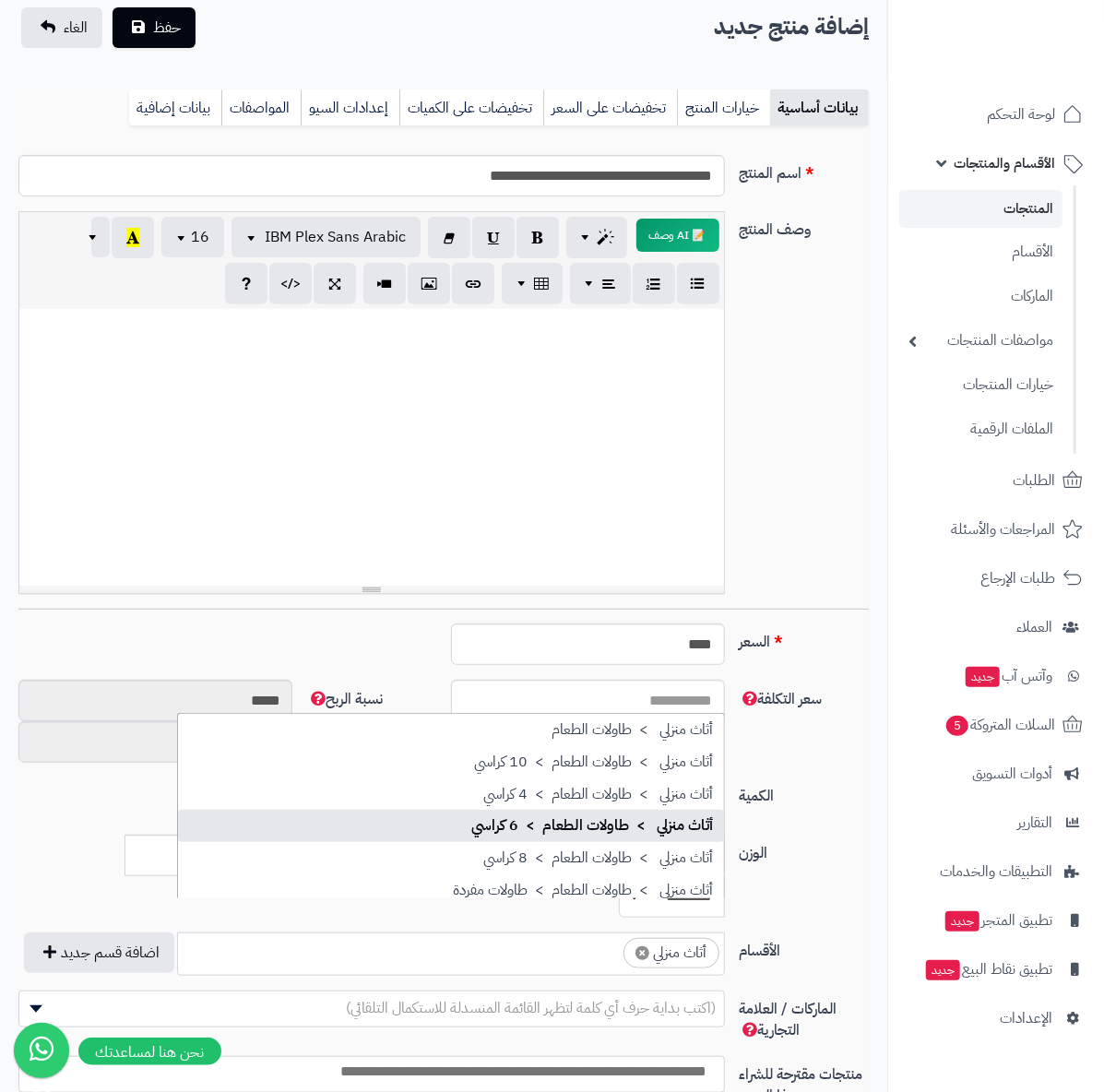 scroll, scrollTop: 0, scrollLeft: 0, axis: both 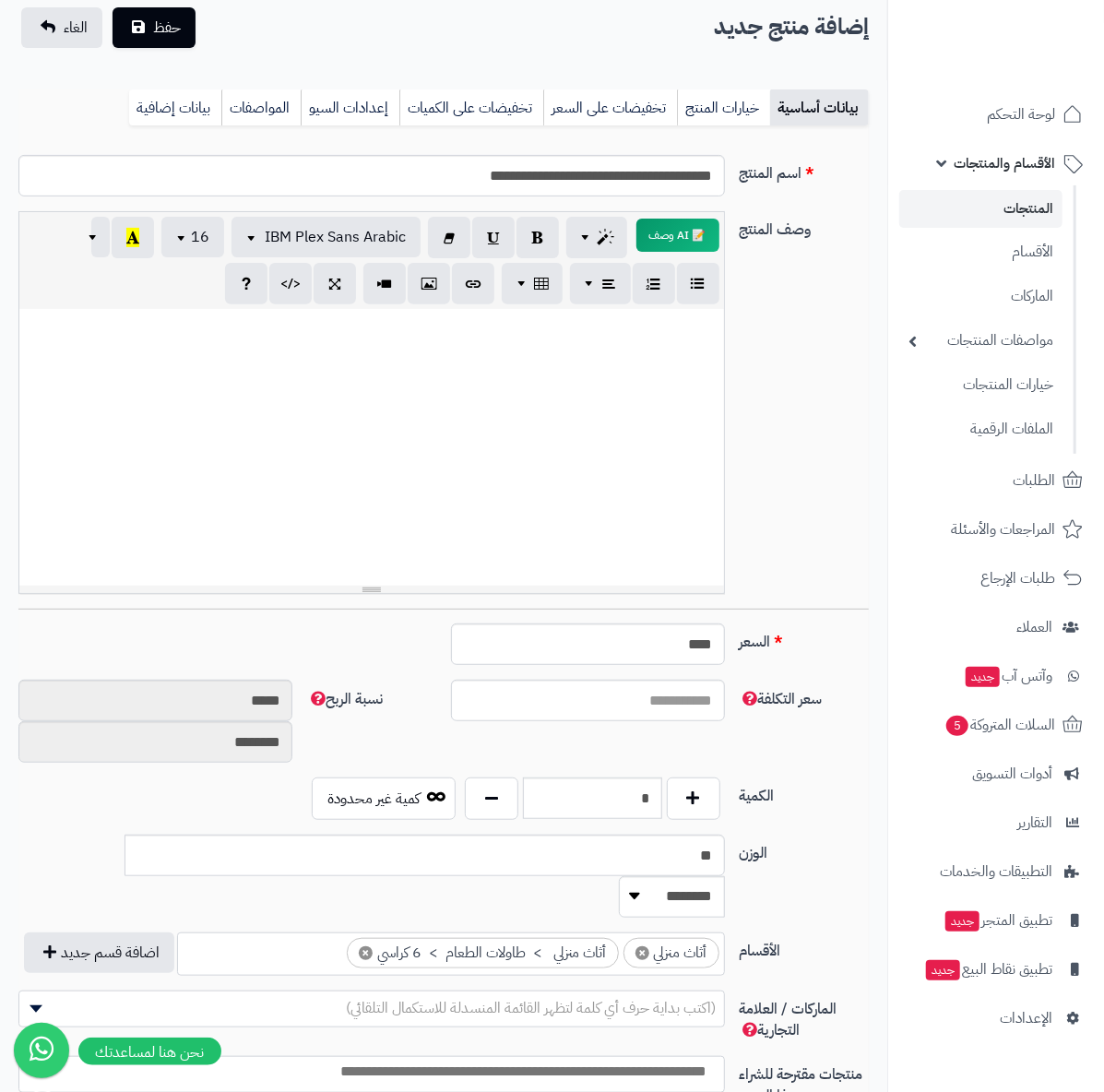 click at bounding box center (320, 948) 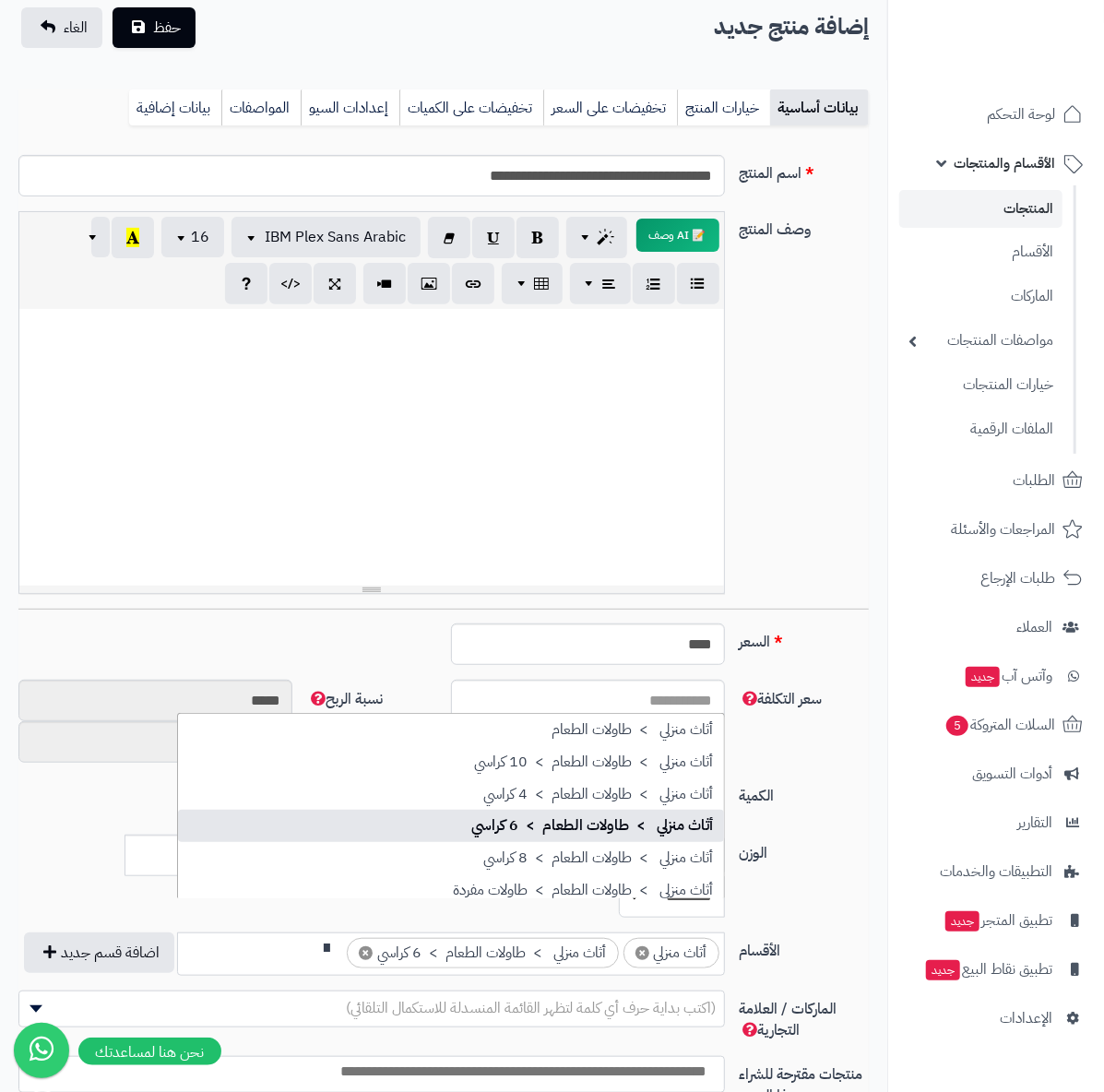 scroll, scrollTop: 0, scrollLeft: -4, axis: horizontal 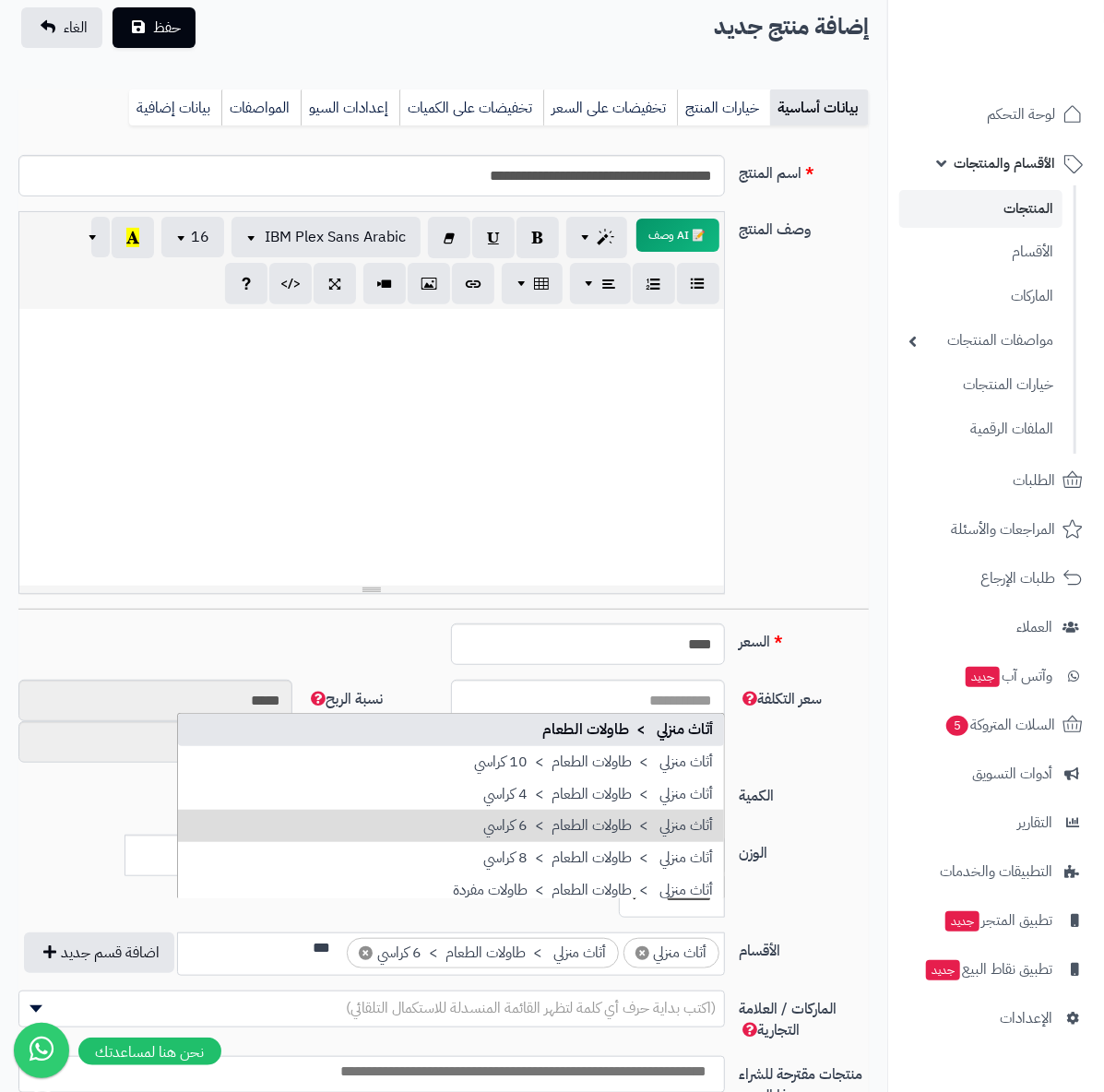 type on "***" 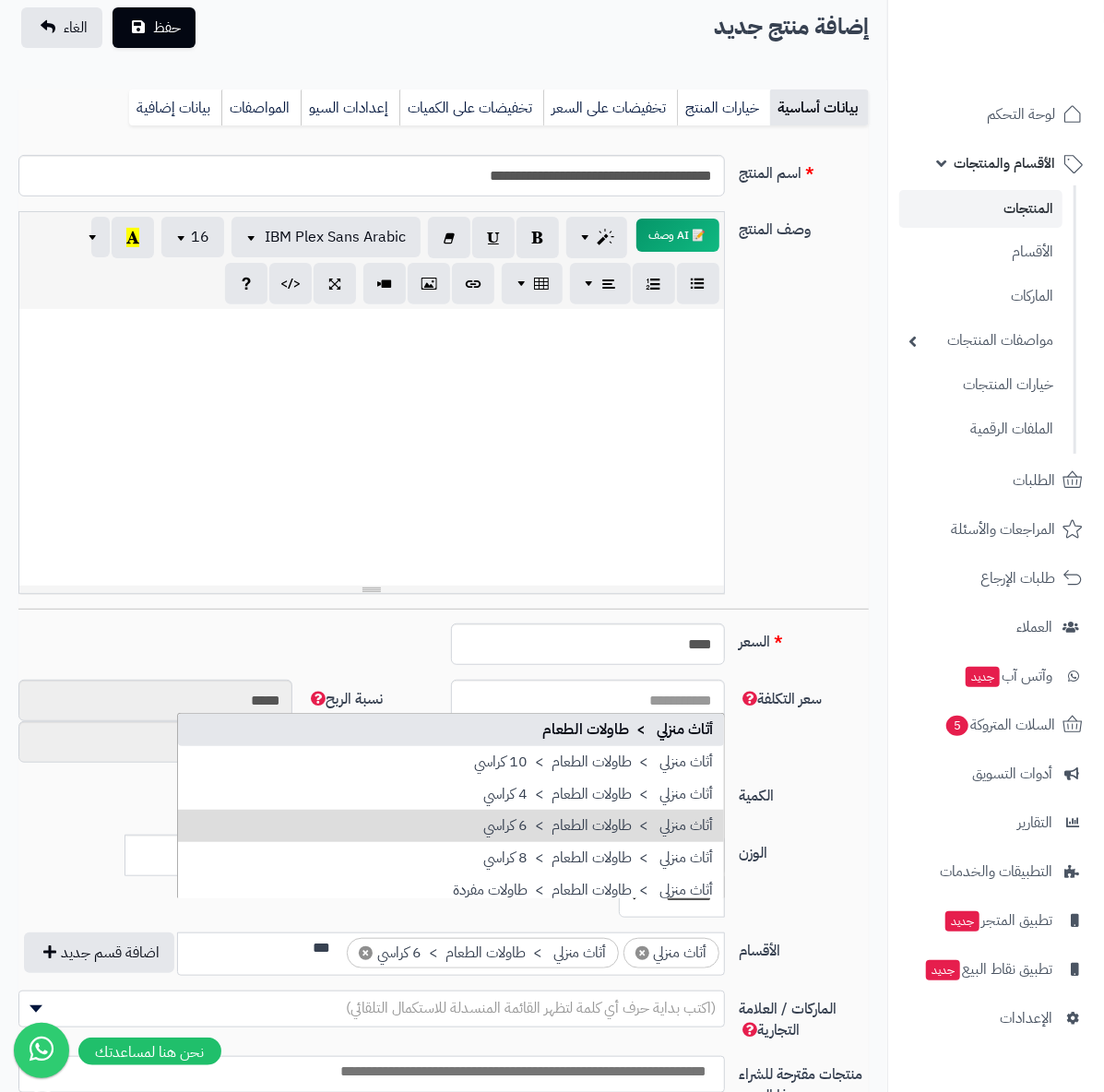 type 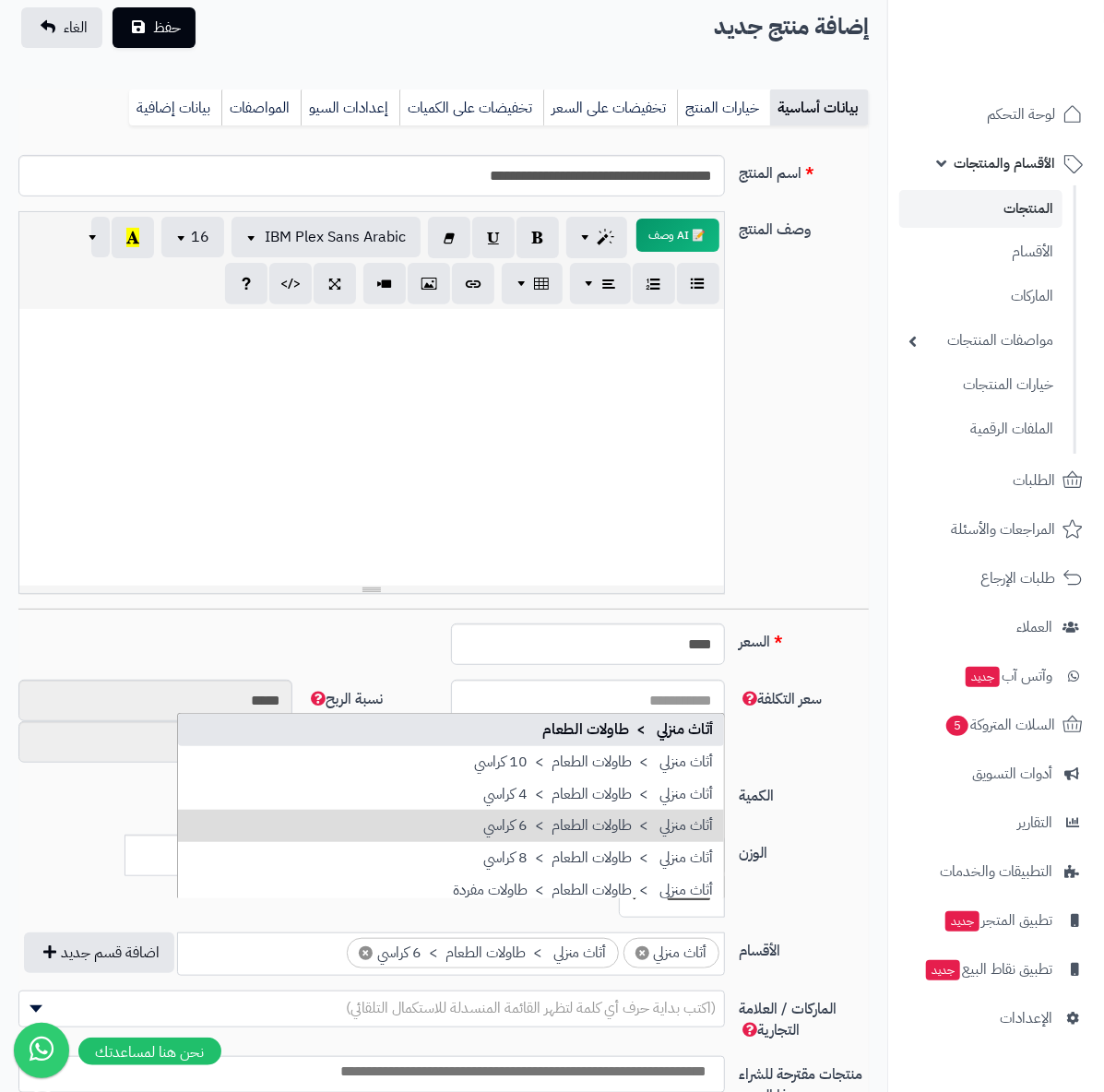 scroll, scrollTop: 0, scrollLeft: 0, axis: both 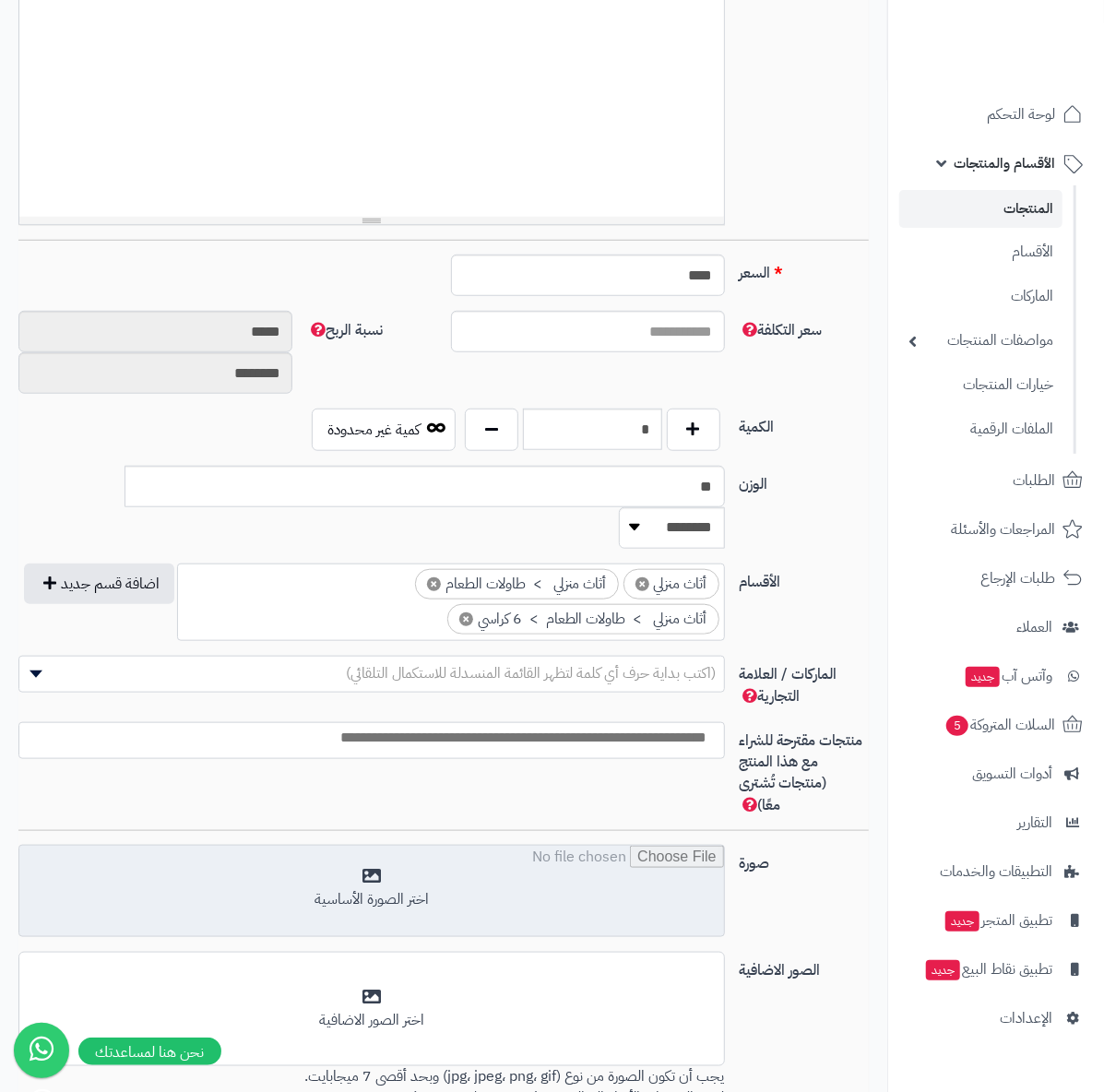 click at bounding box center [372, 892] 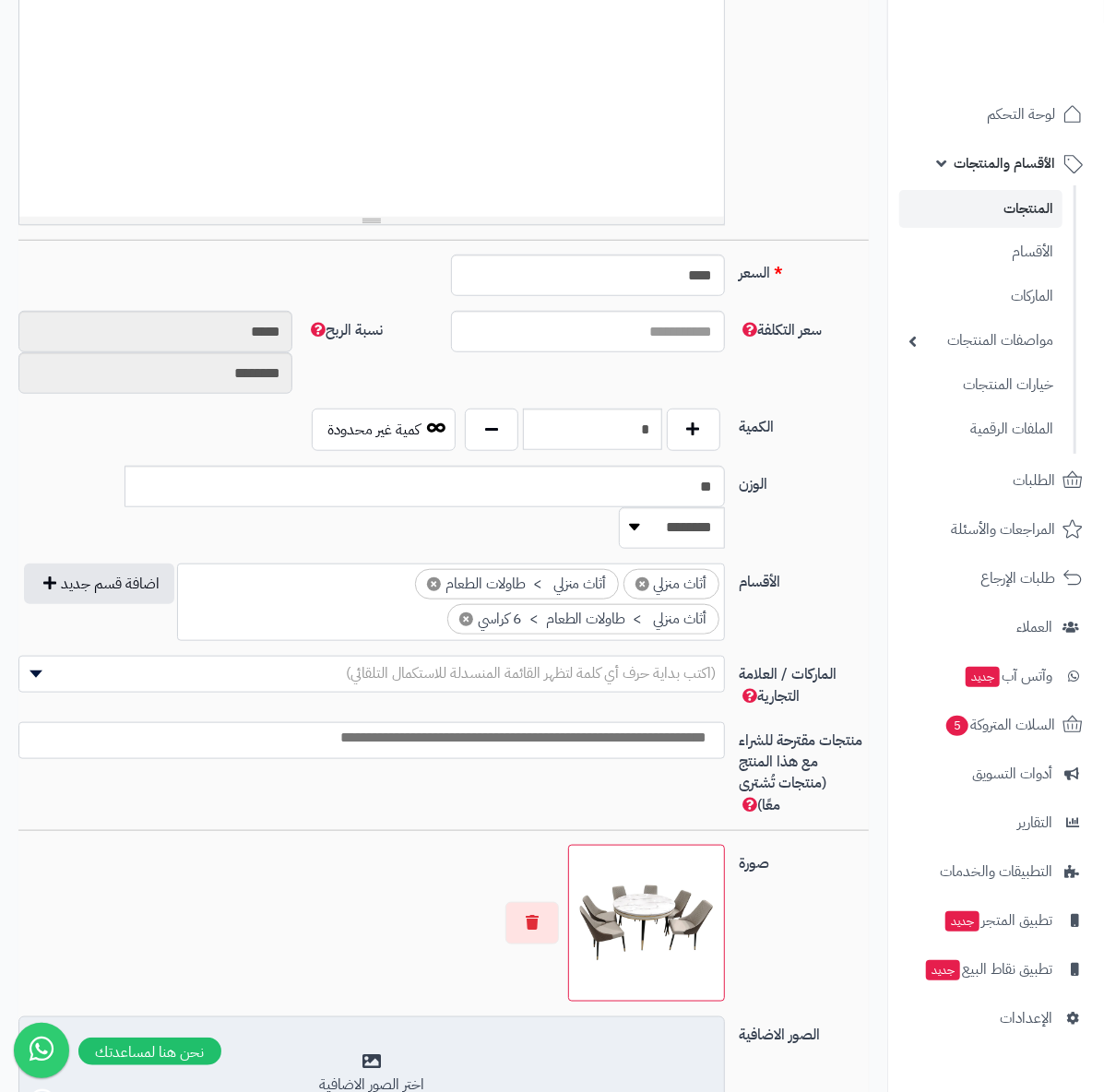 click on "اختر الصور الاضافية" at bounding box center (372, 1074) 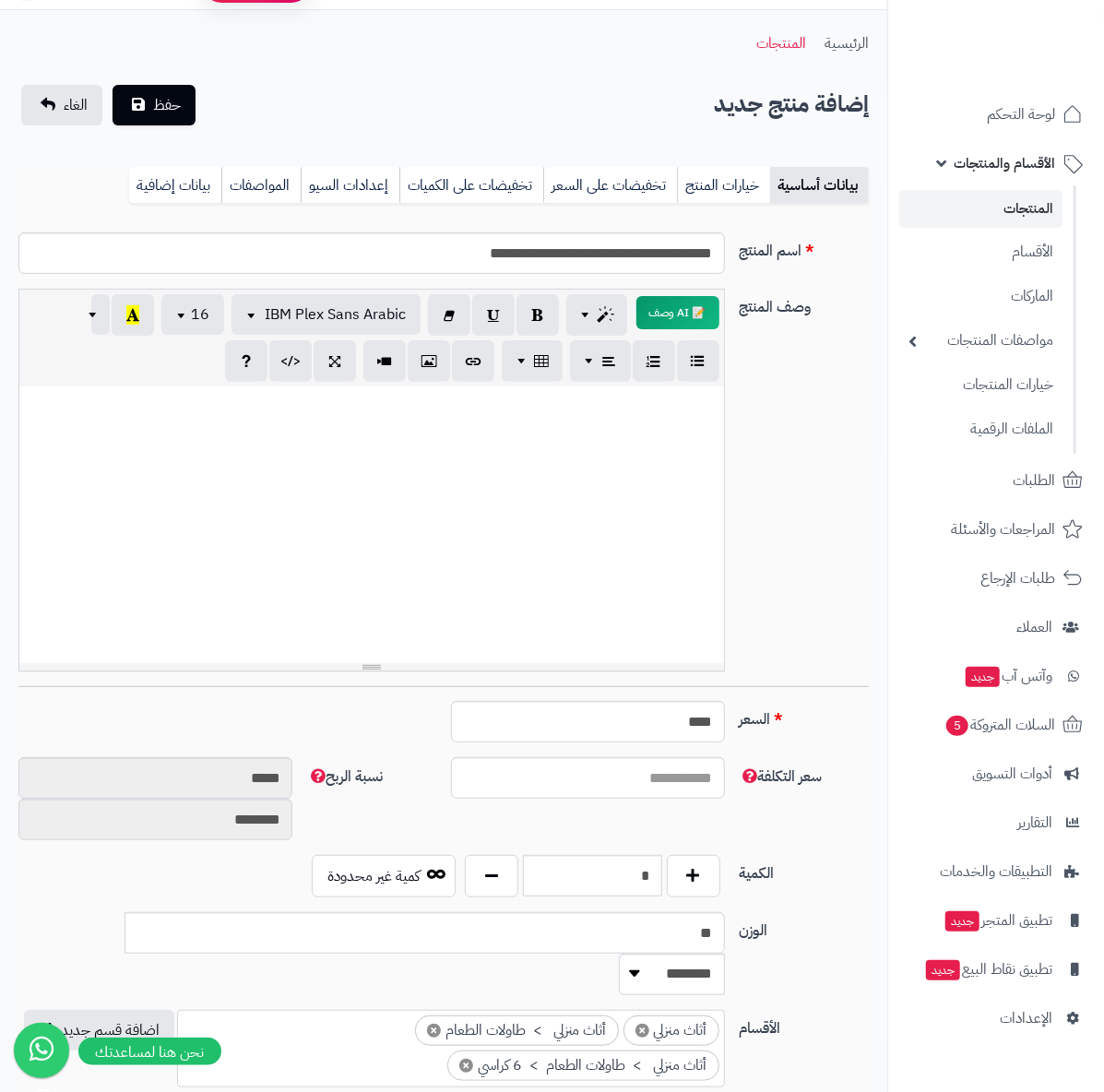 scroll, scrollTop: 0, scrollLeft: 0, axis: both 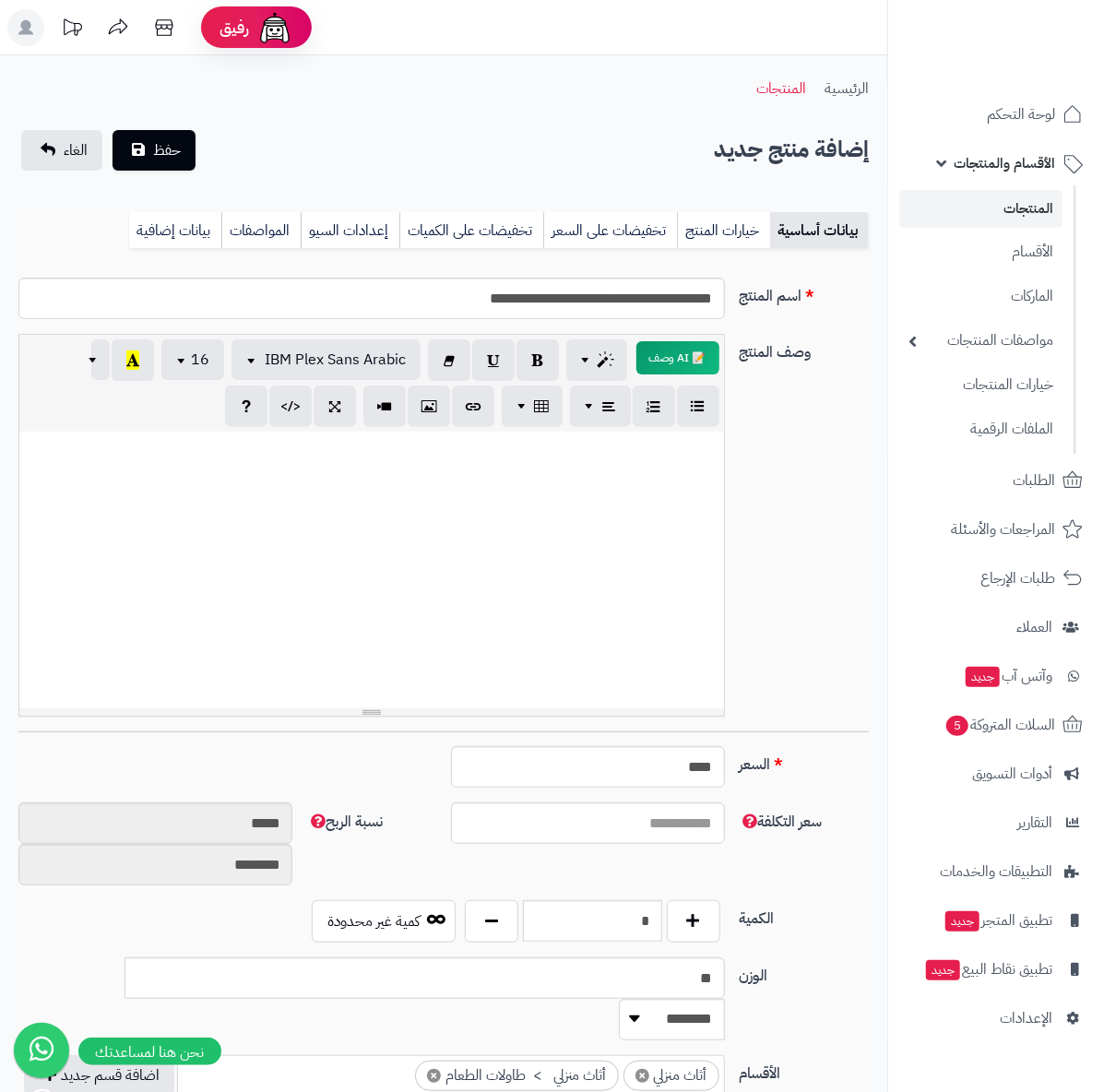 click at bounding box center (372, 570) 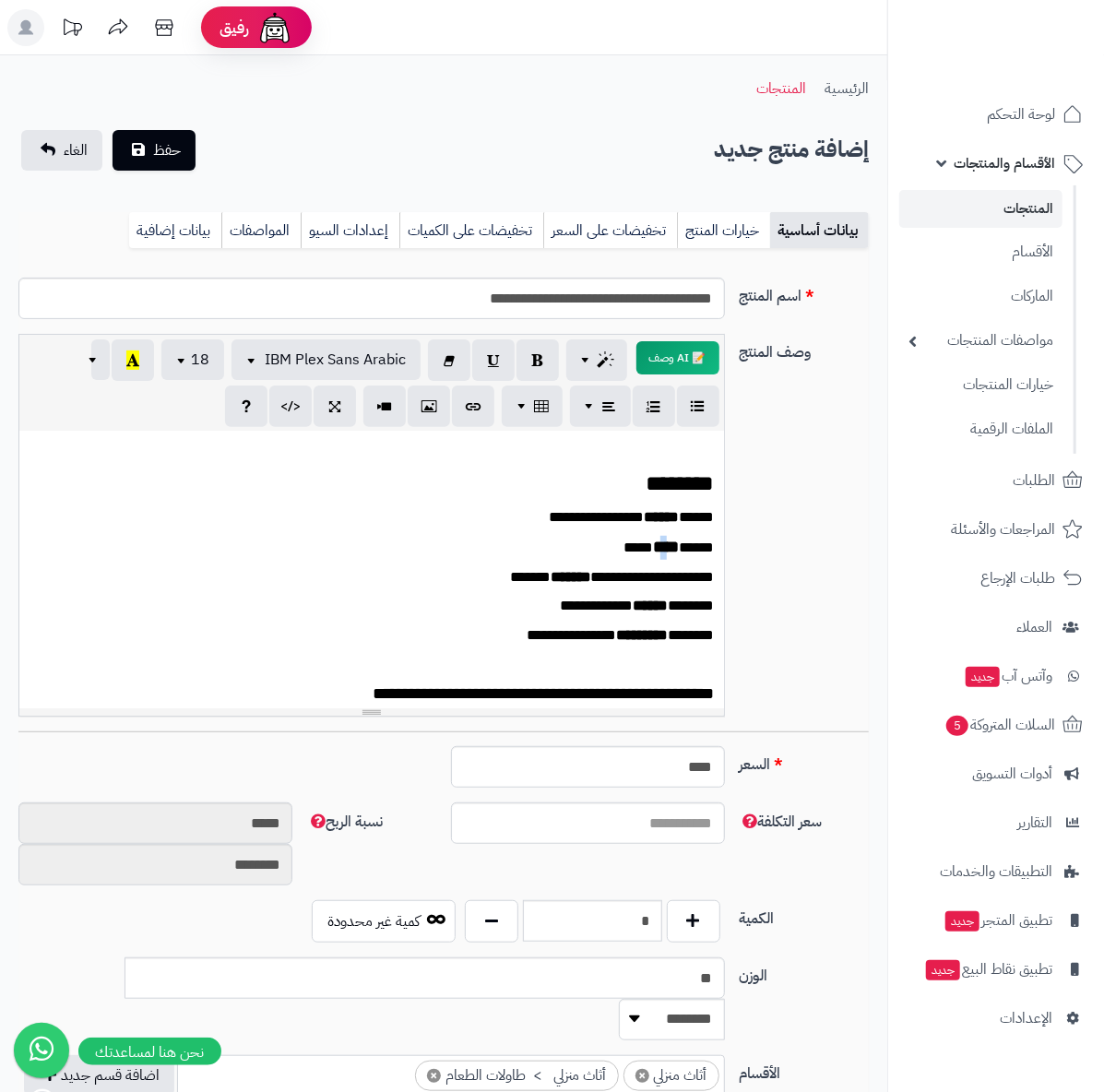 click on "***" at bounding box center [667, 547] 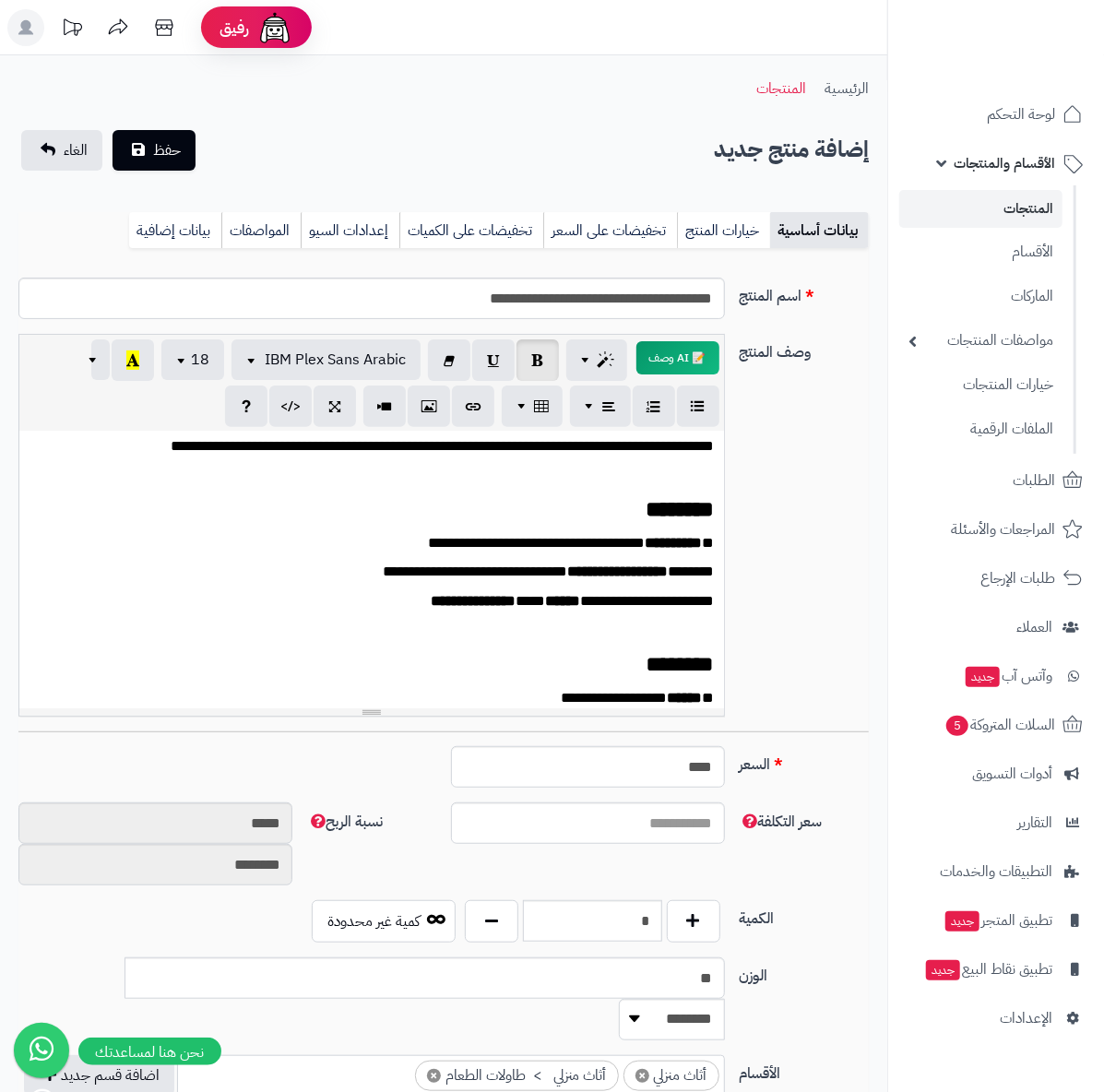 scroll, scrollTop: 0, scrollLeft: 0, axis: both 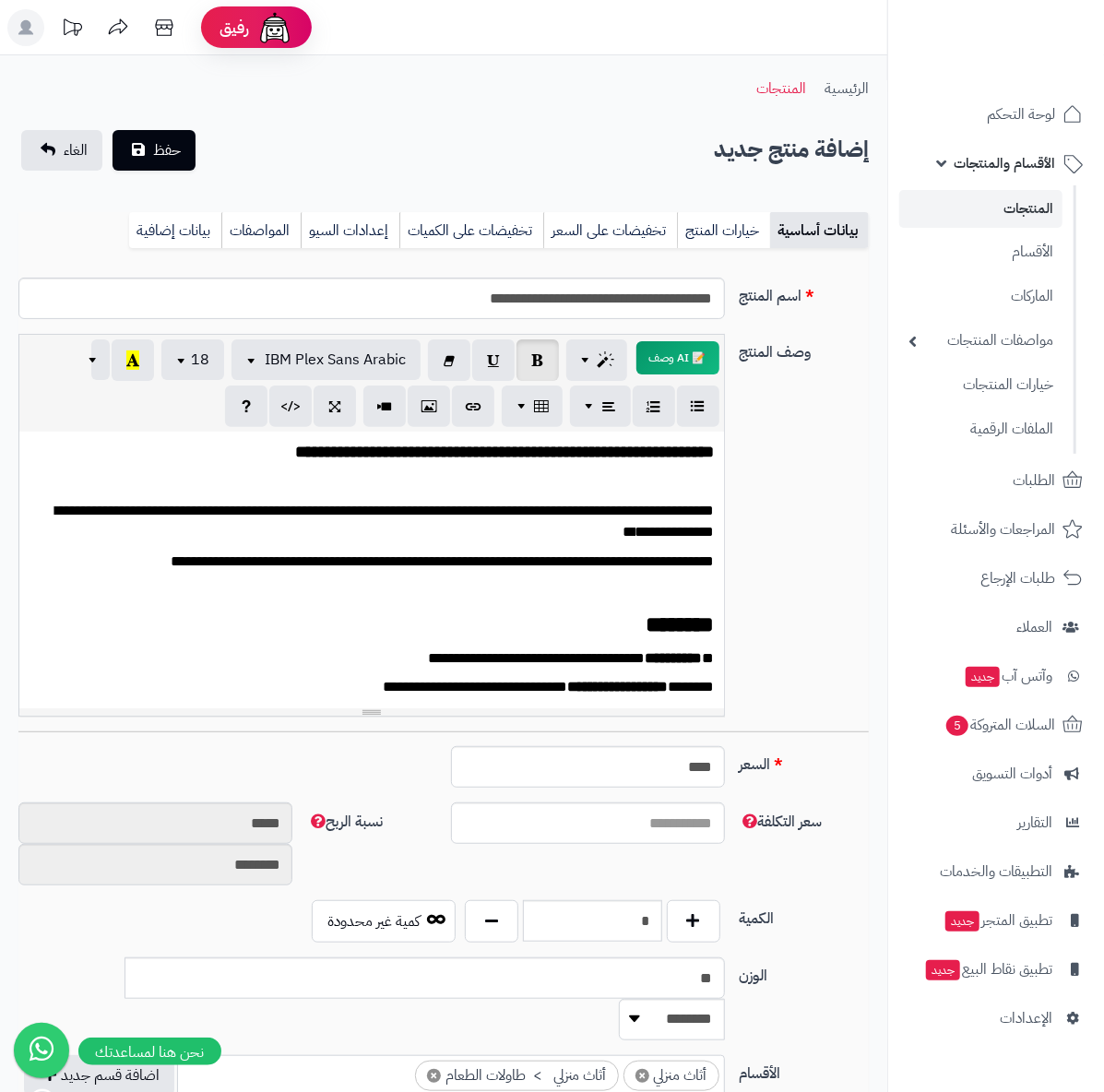 click on "**********" at bounding box center [505, 452] 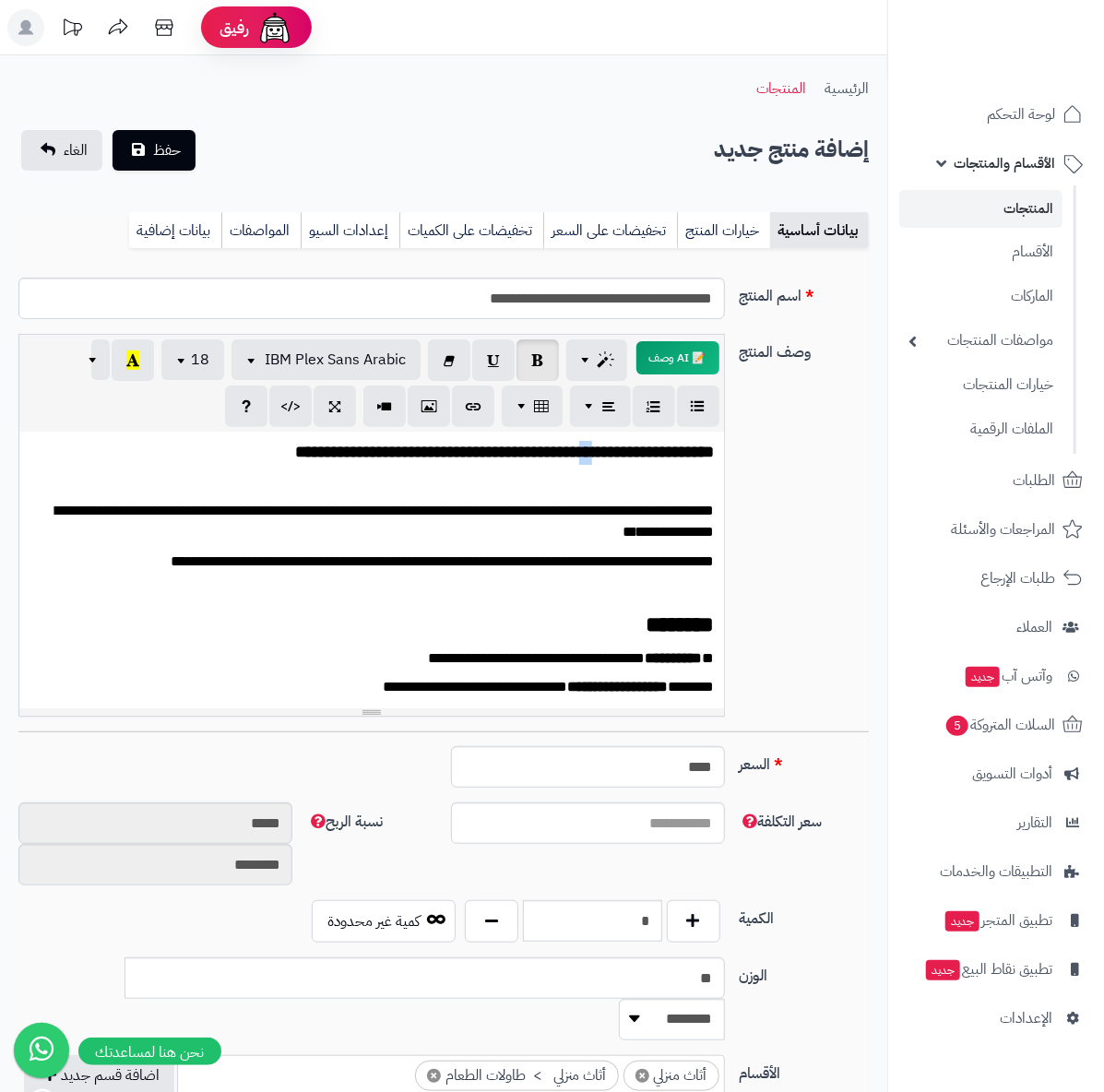 click on "**********" at bounding box center [505, 452] 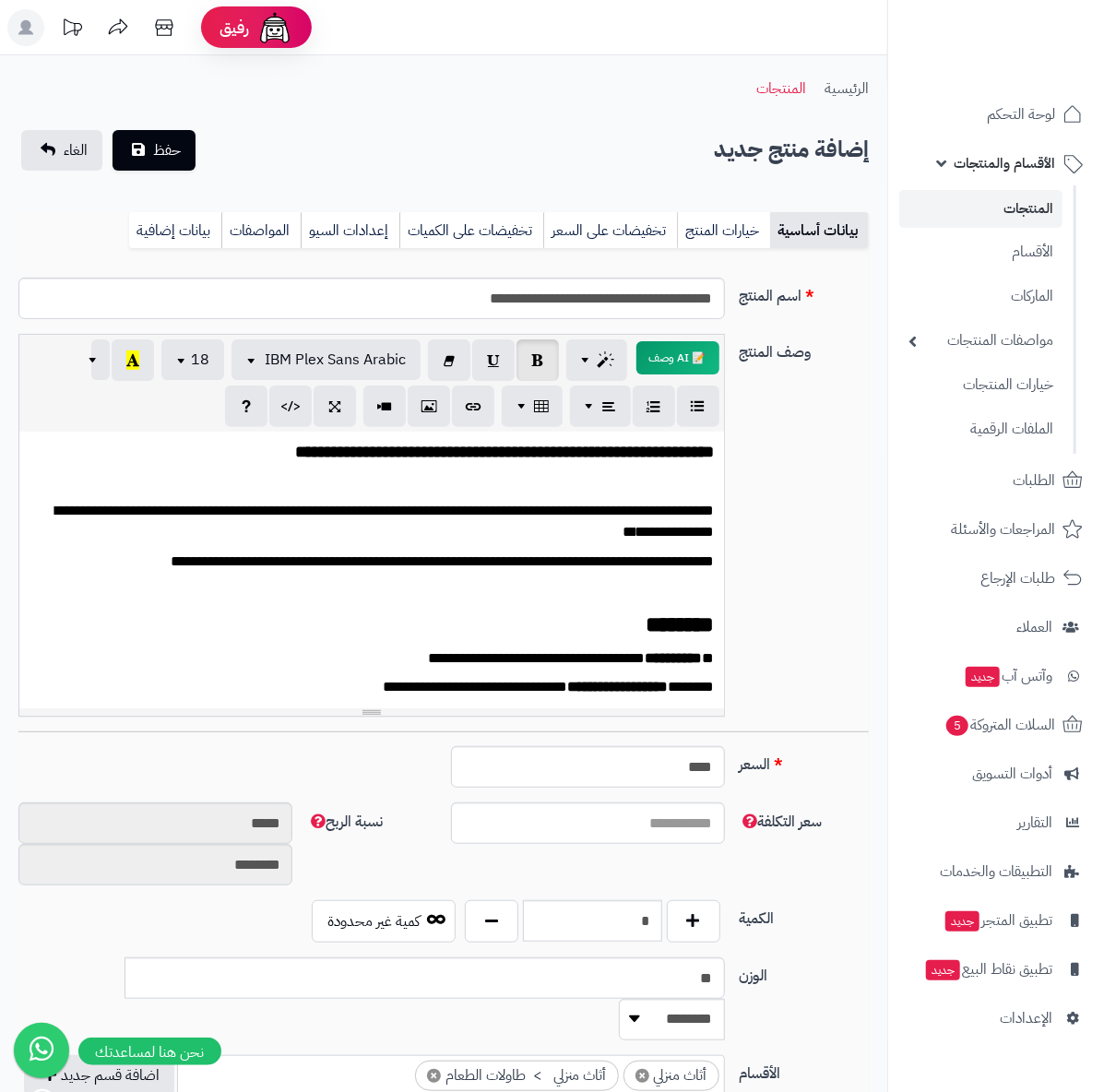 scroll, scrollTop: 123, scrollLeft: 0, axis: vertical 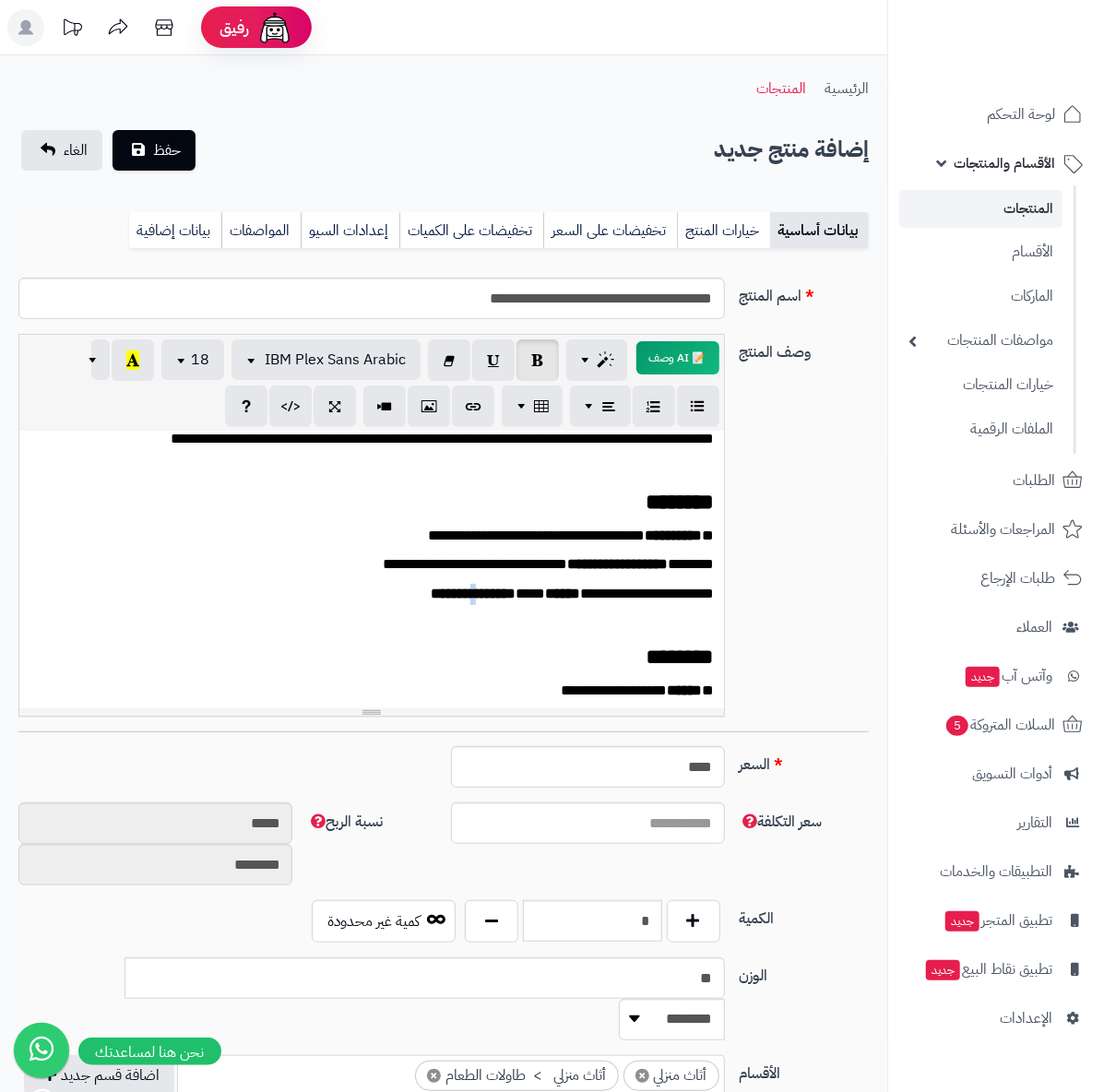 click on "**********" at bounding box center [473, 593] 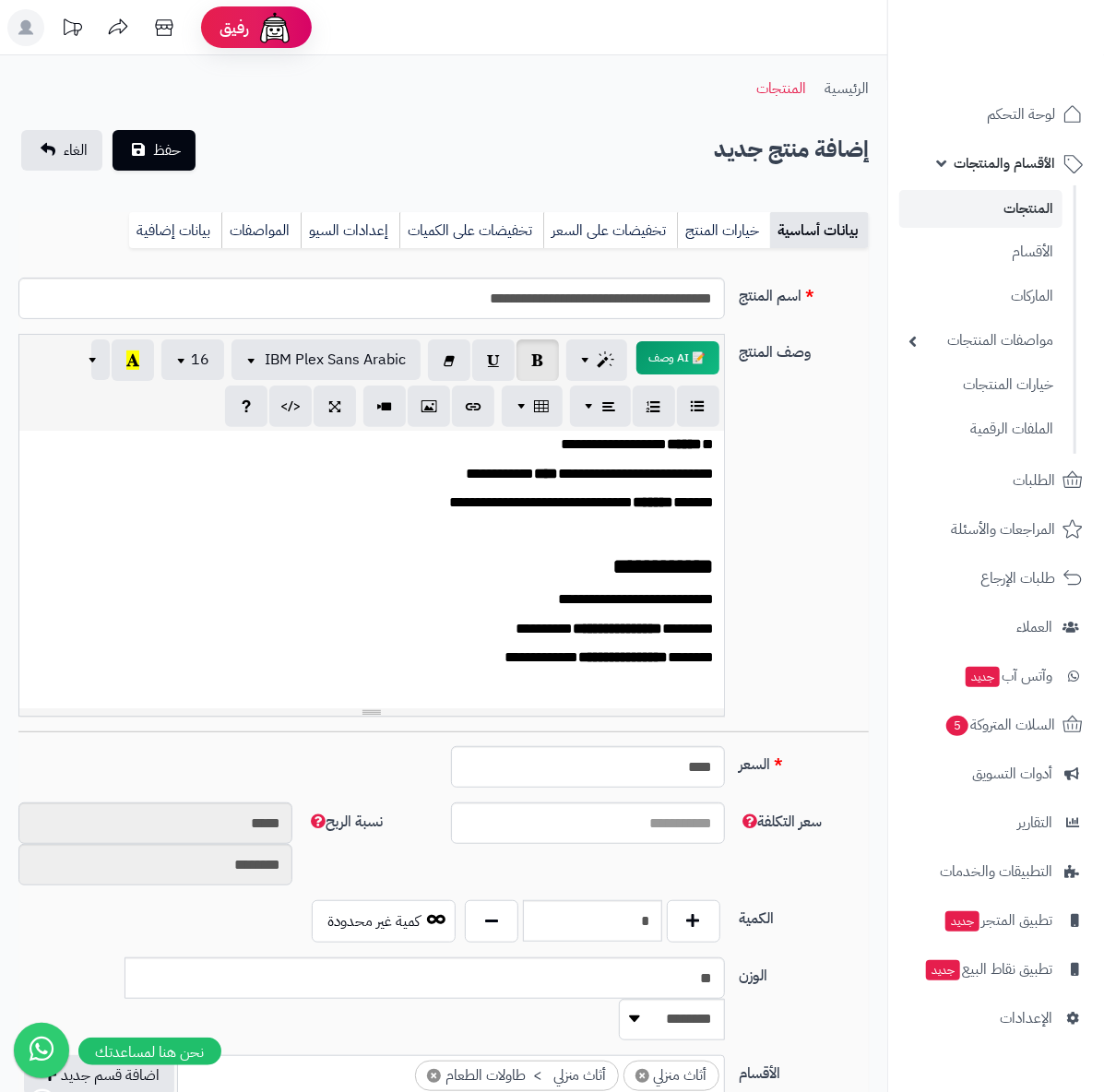 scroll, scrollTop: 622, scrollLeft: 0, axis: vertical 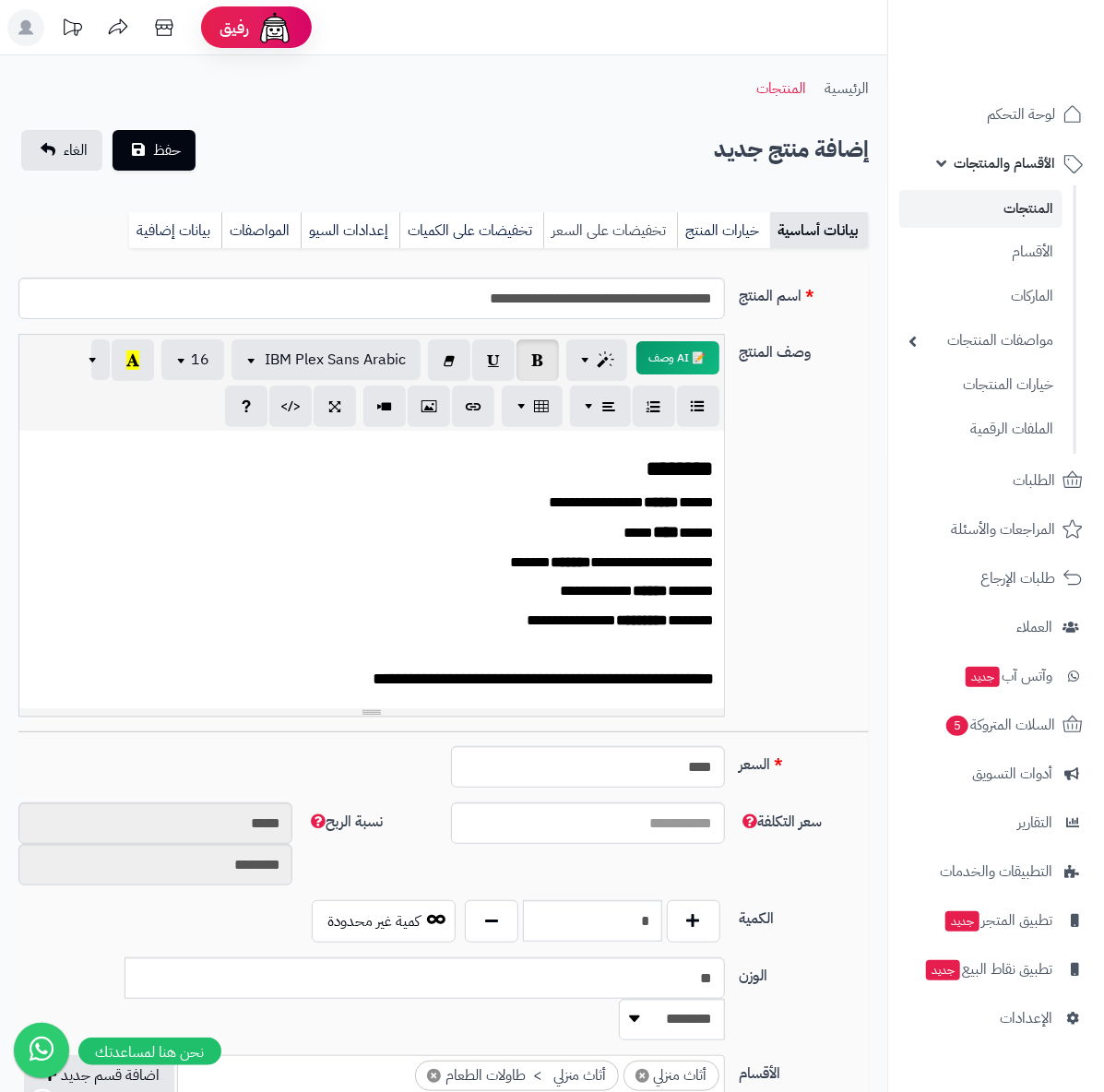 click on "تخفيضات على السعر" at bounding box center [610, 231] 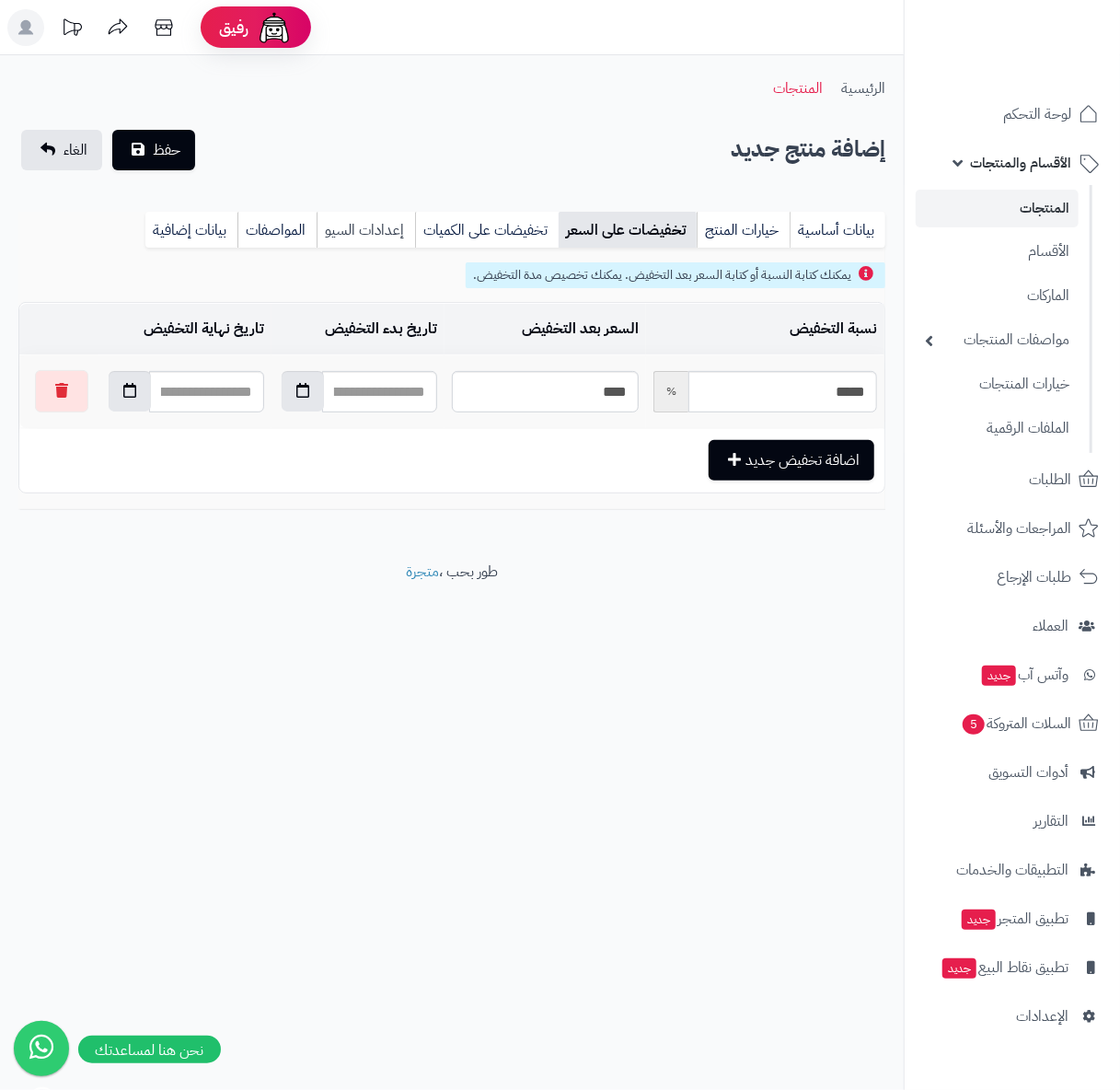 click on "إعدادات السيو" at bounding box center [365, 230] 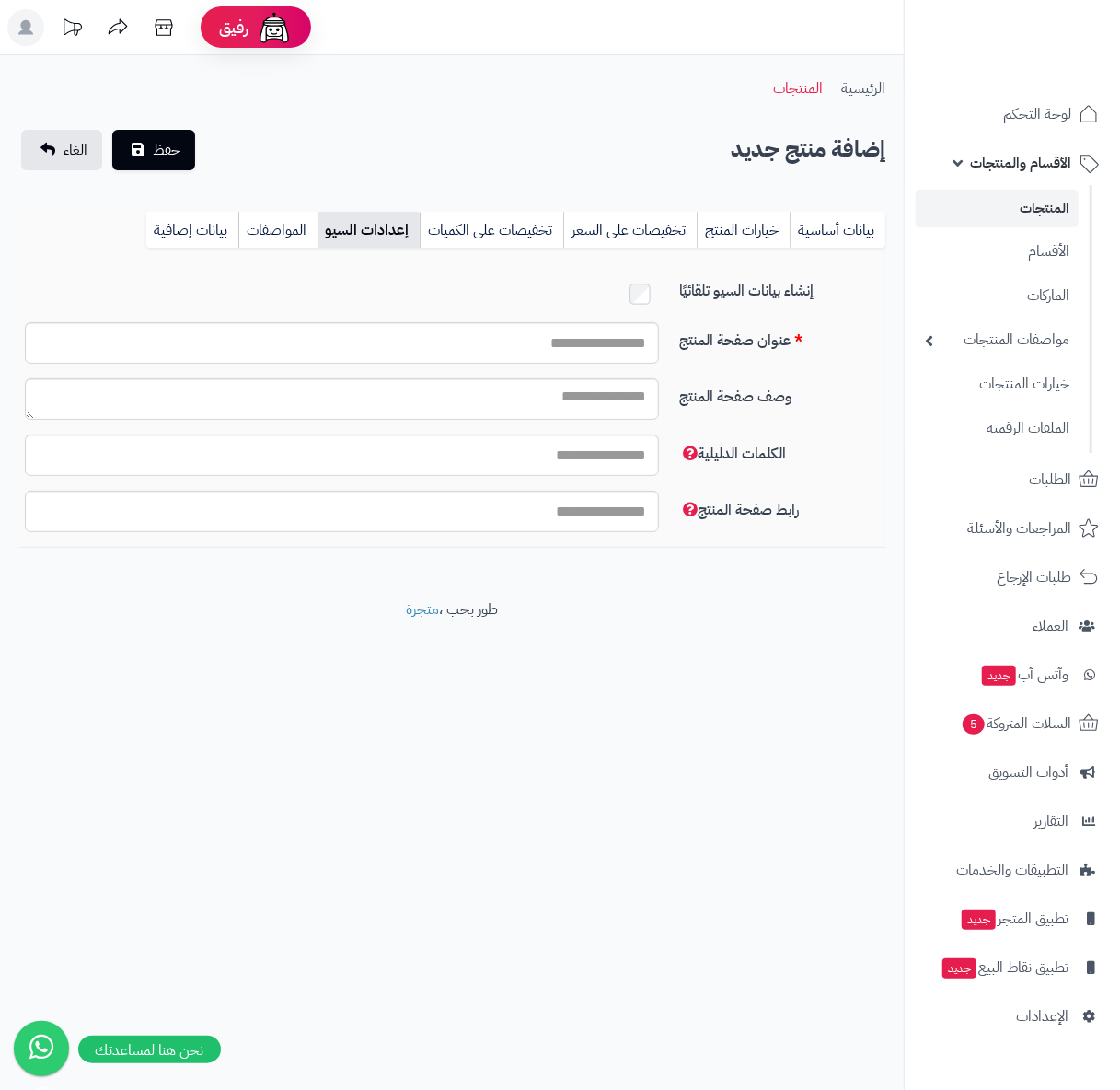 click on "عنوان صفحة المنتج" at bounding box center [452, 350] 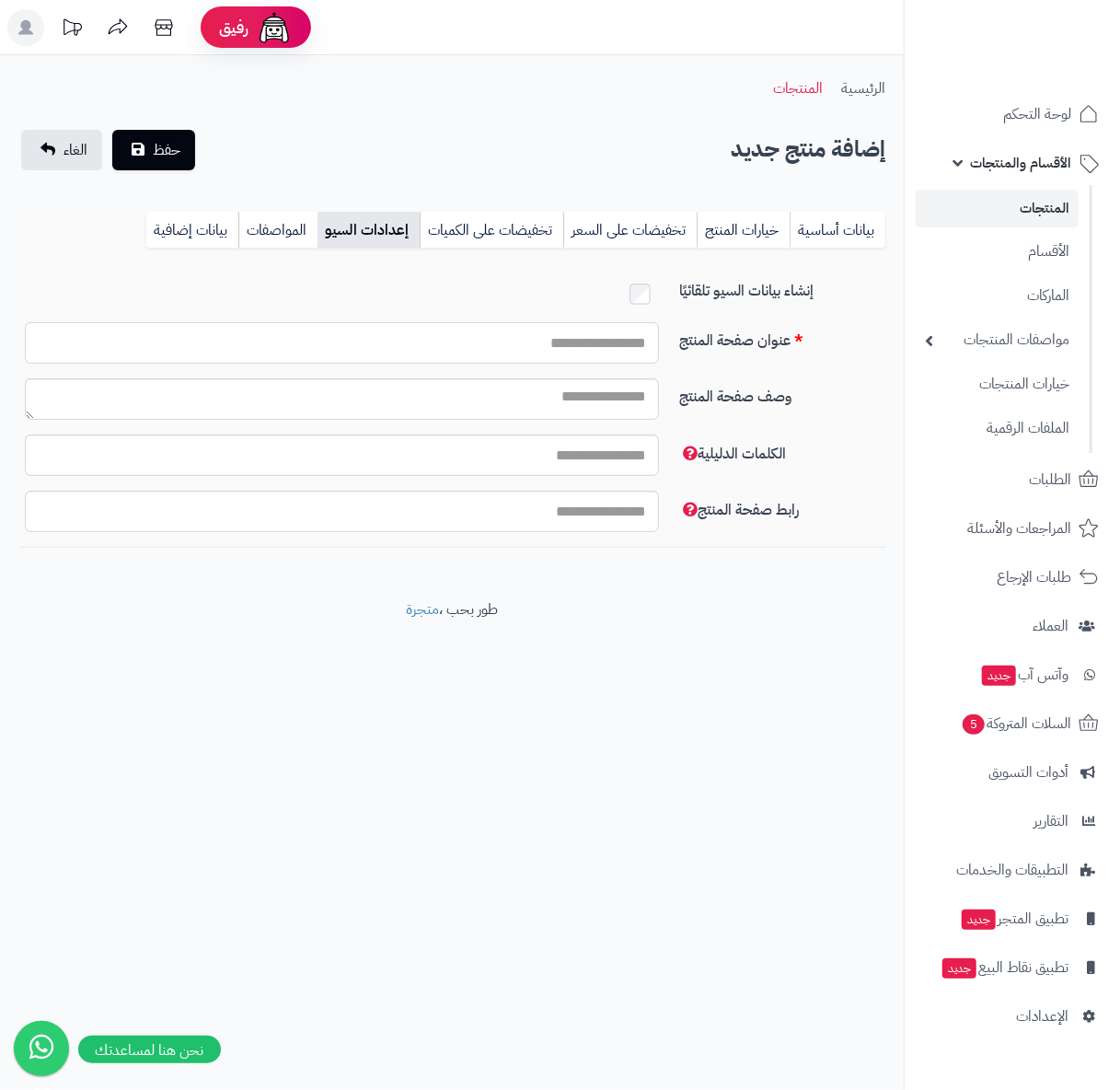 click on "عنوان صفحة المنتج" at bounding box center [341, 342] 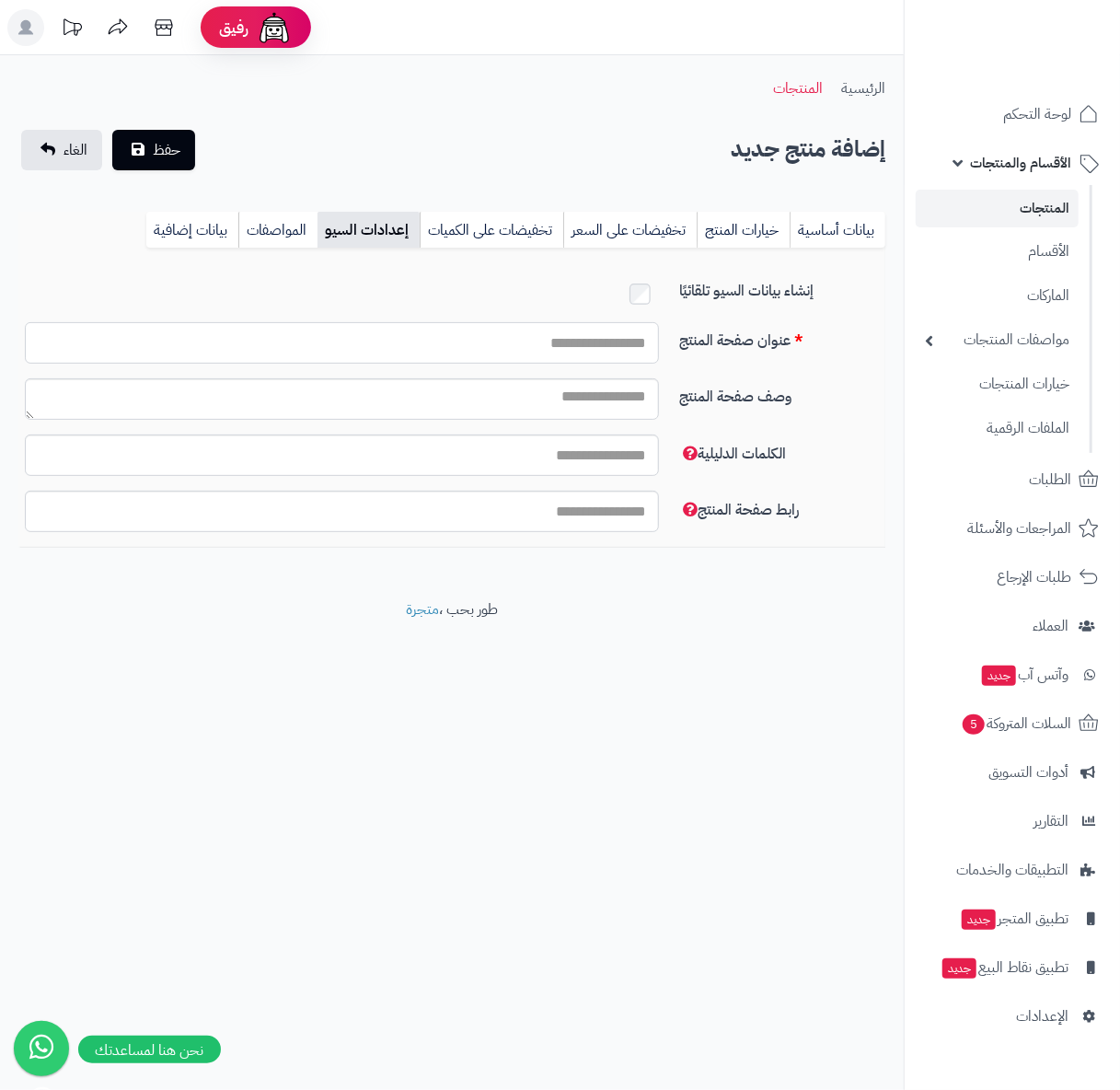 paste on "**********" 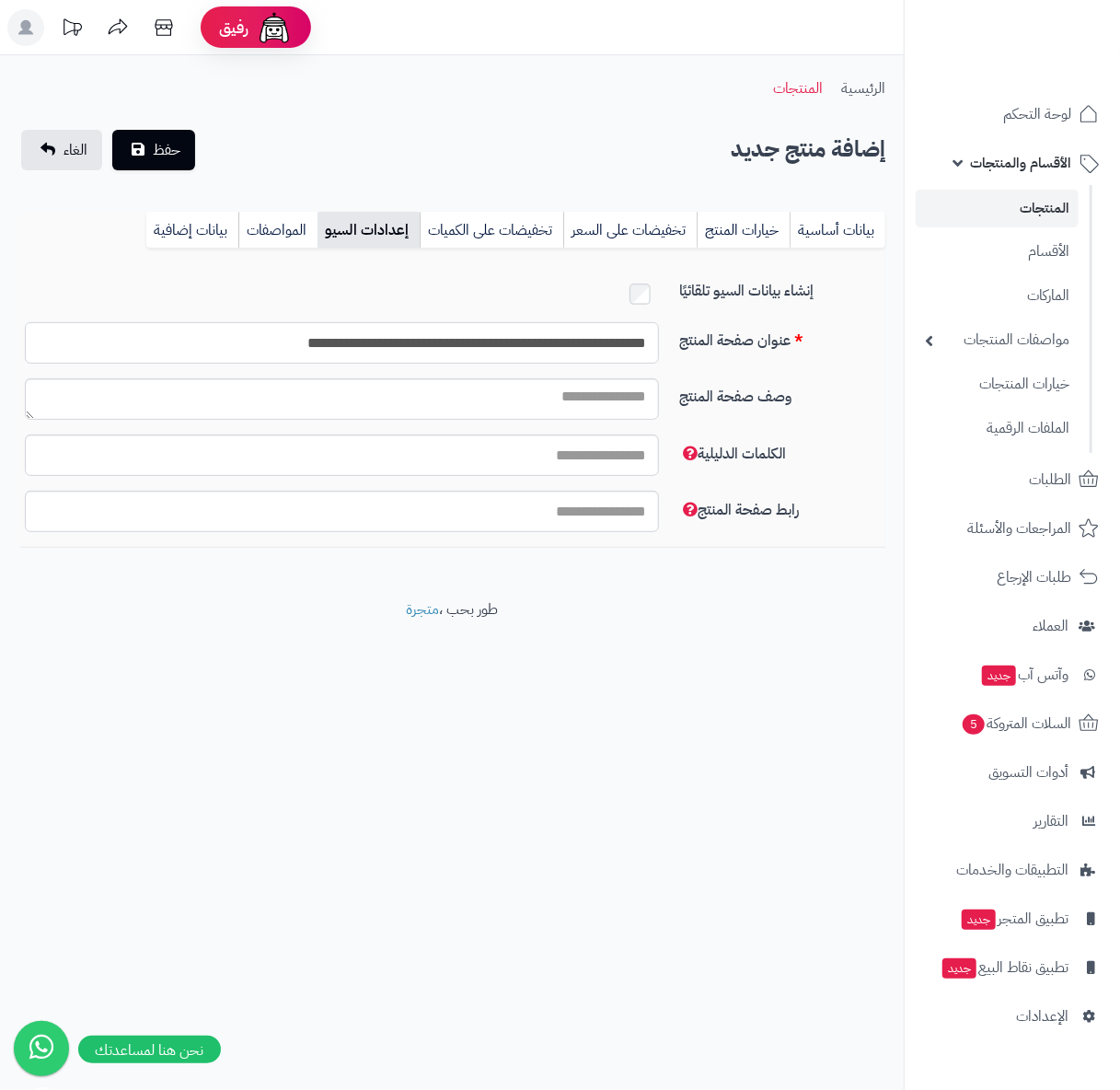 type on "**********" 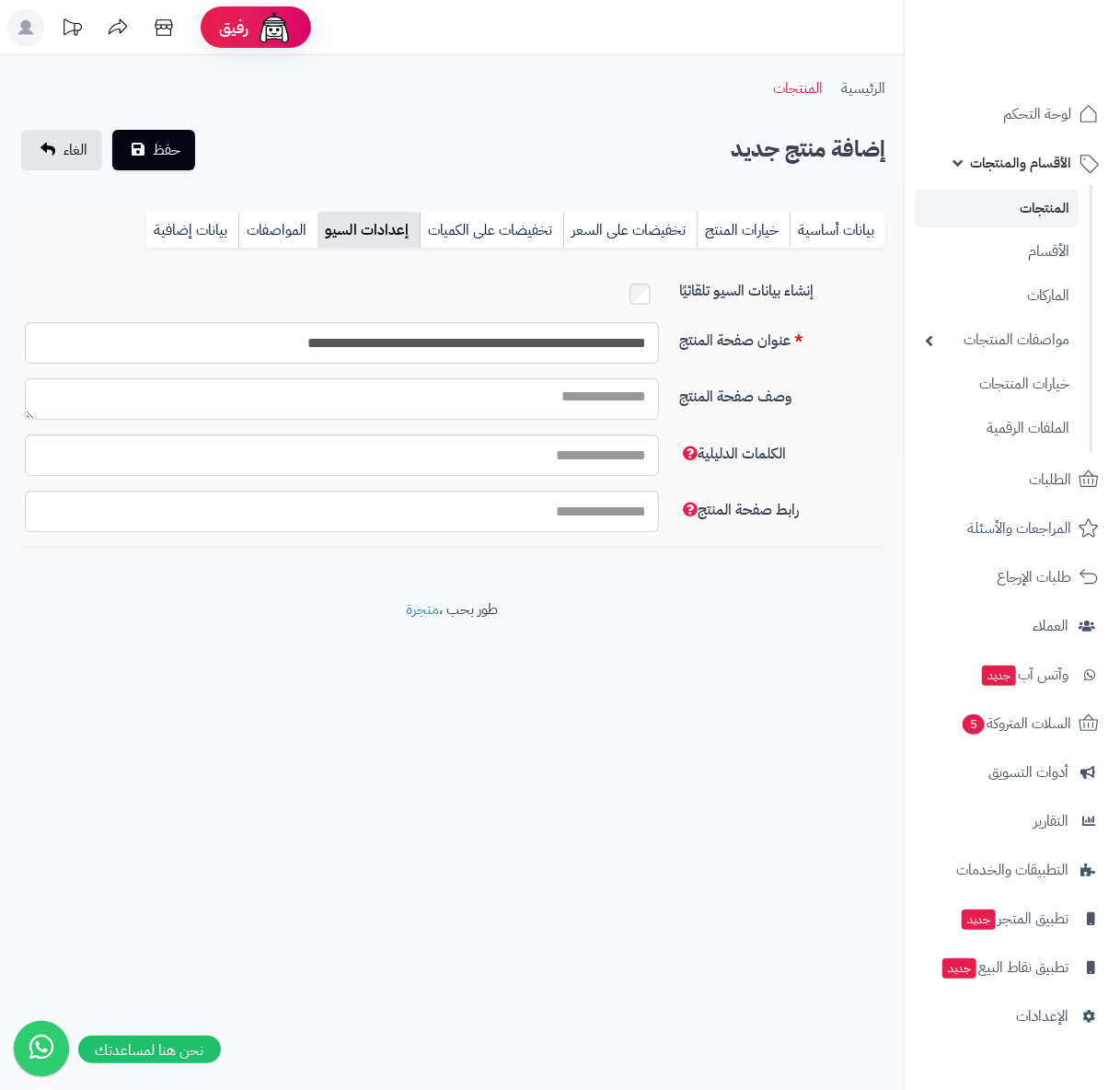 click on "وصف صفحة المنتج" at bounding box center [341, 399] 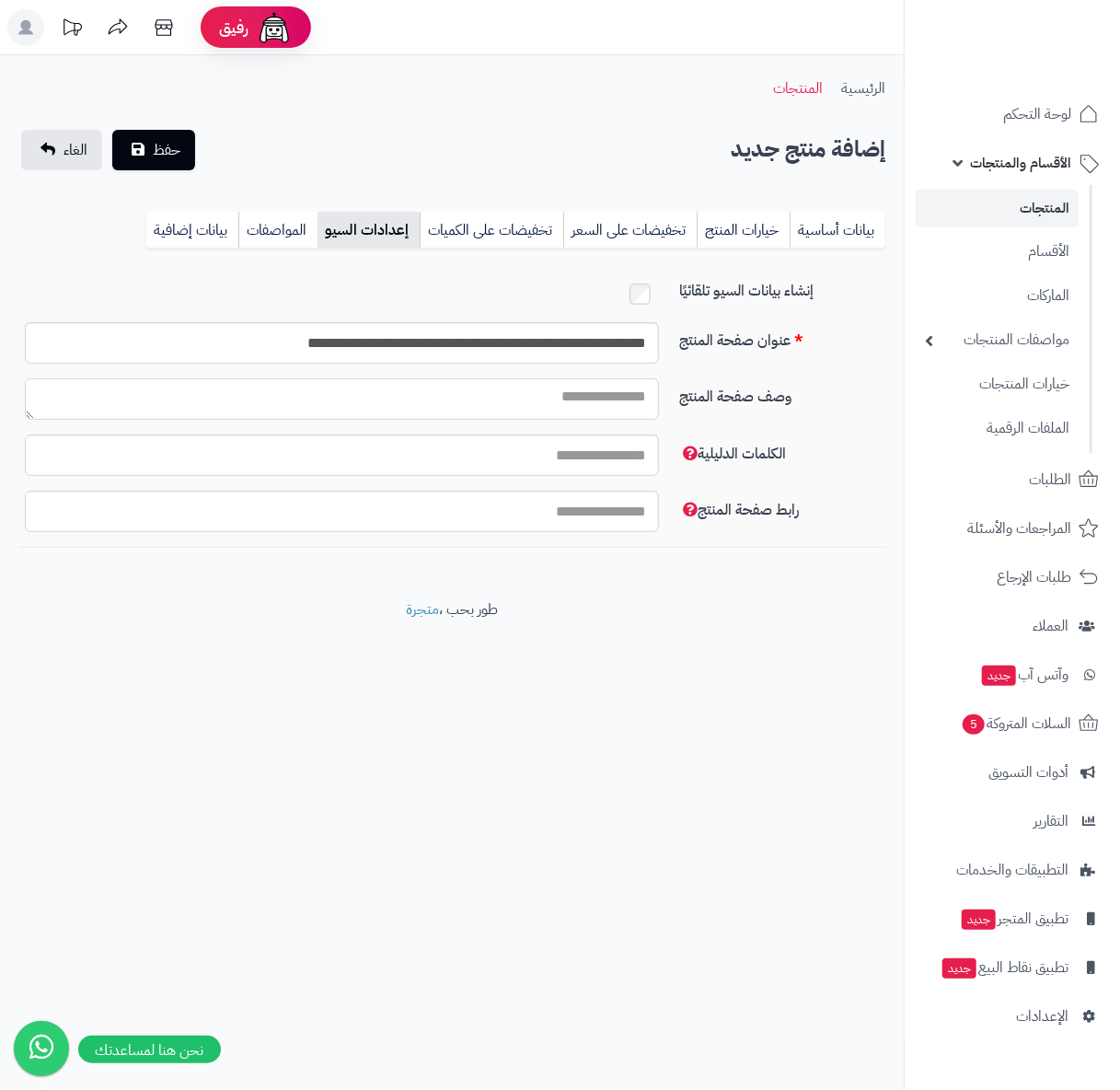 paste on "**********" 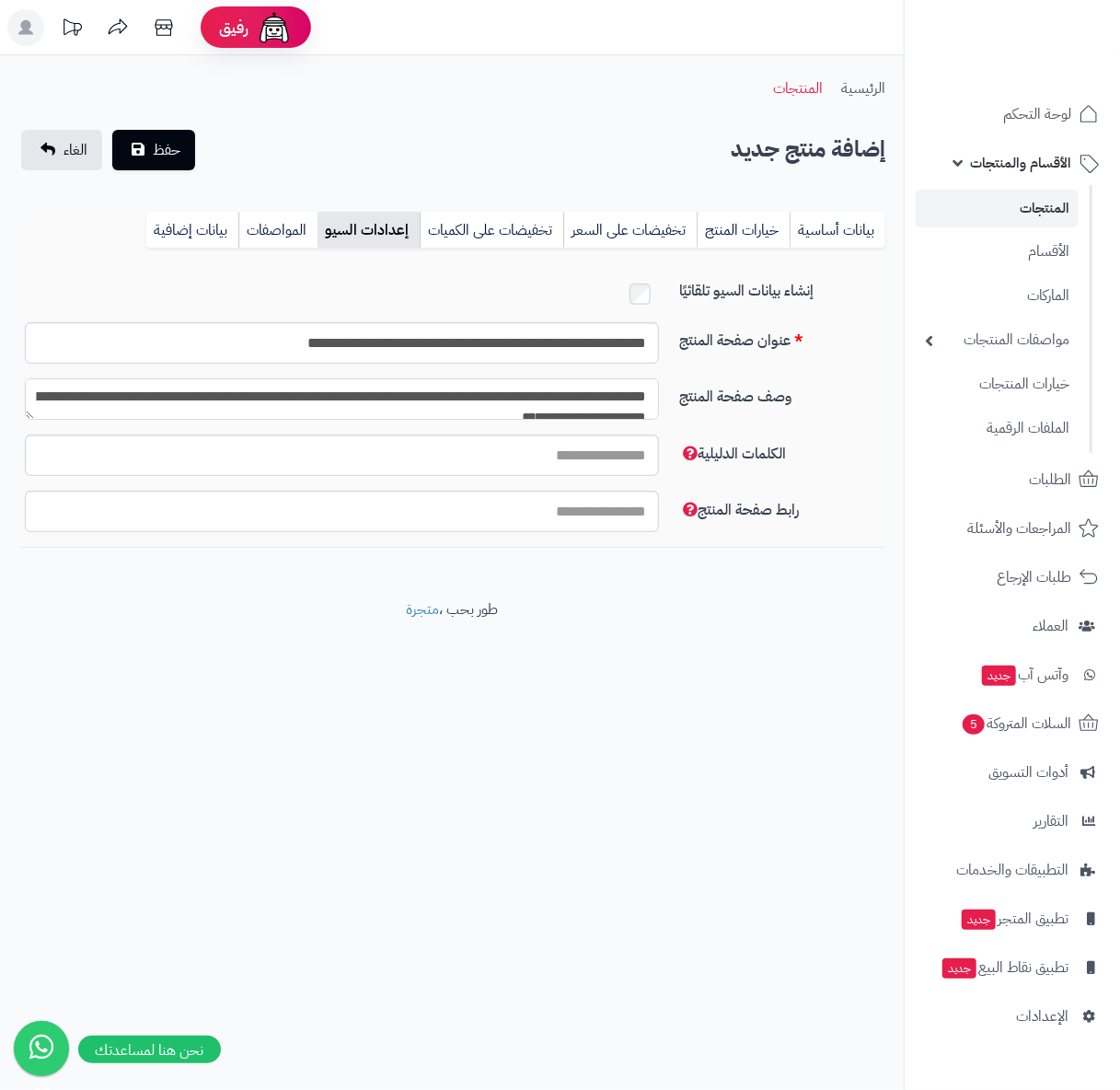 scroll, scrollTop: 11, scrollLeft: 0, axis: vertical 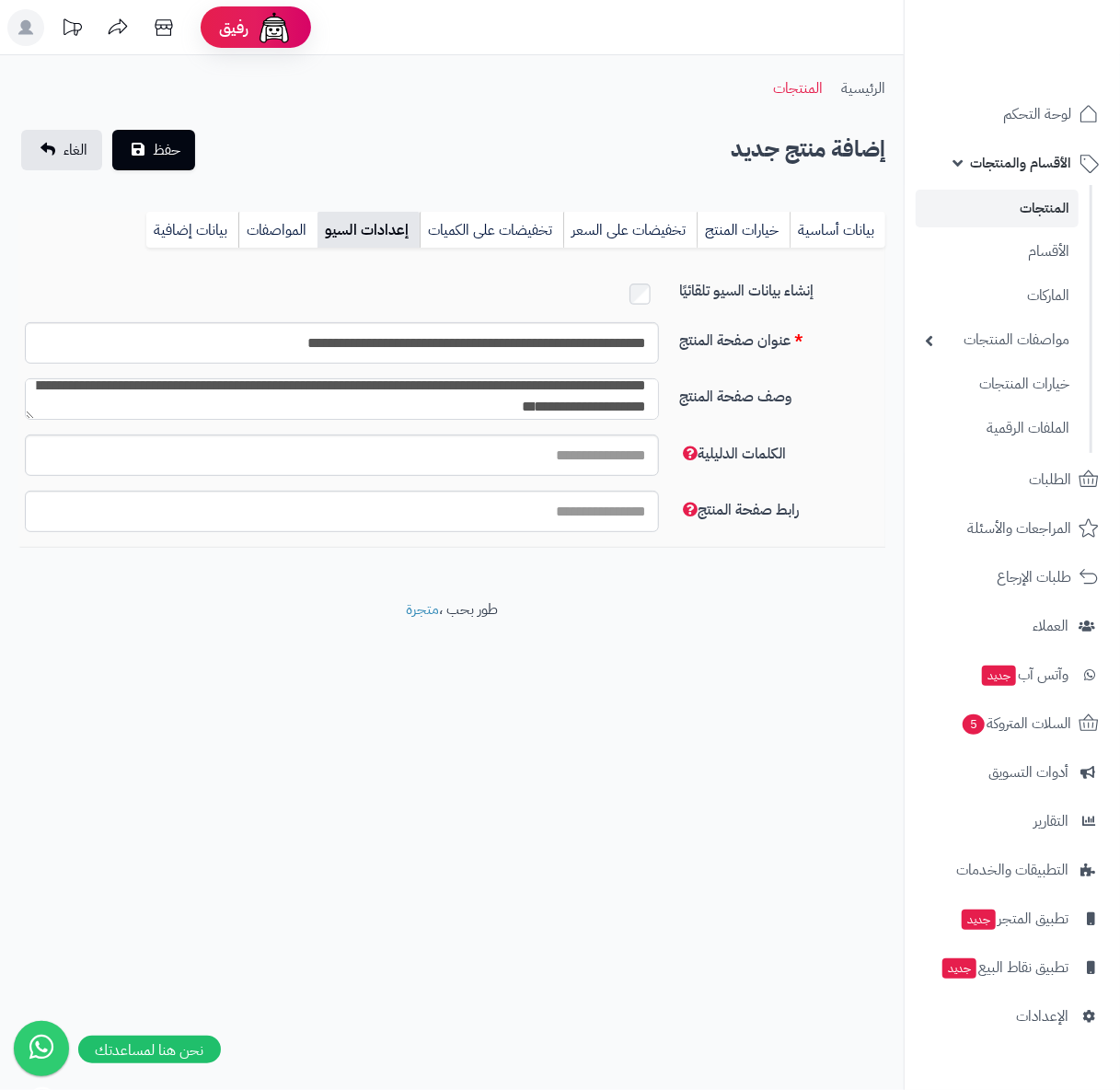 type on "**********" 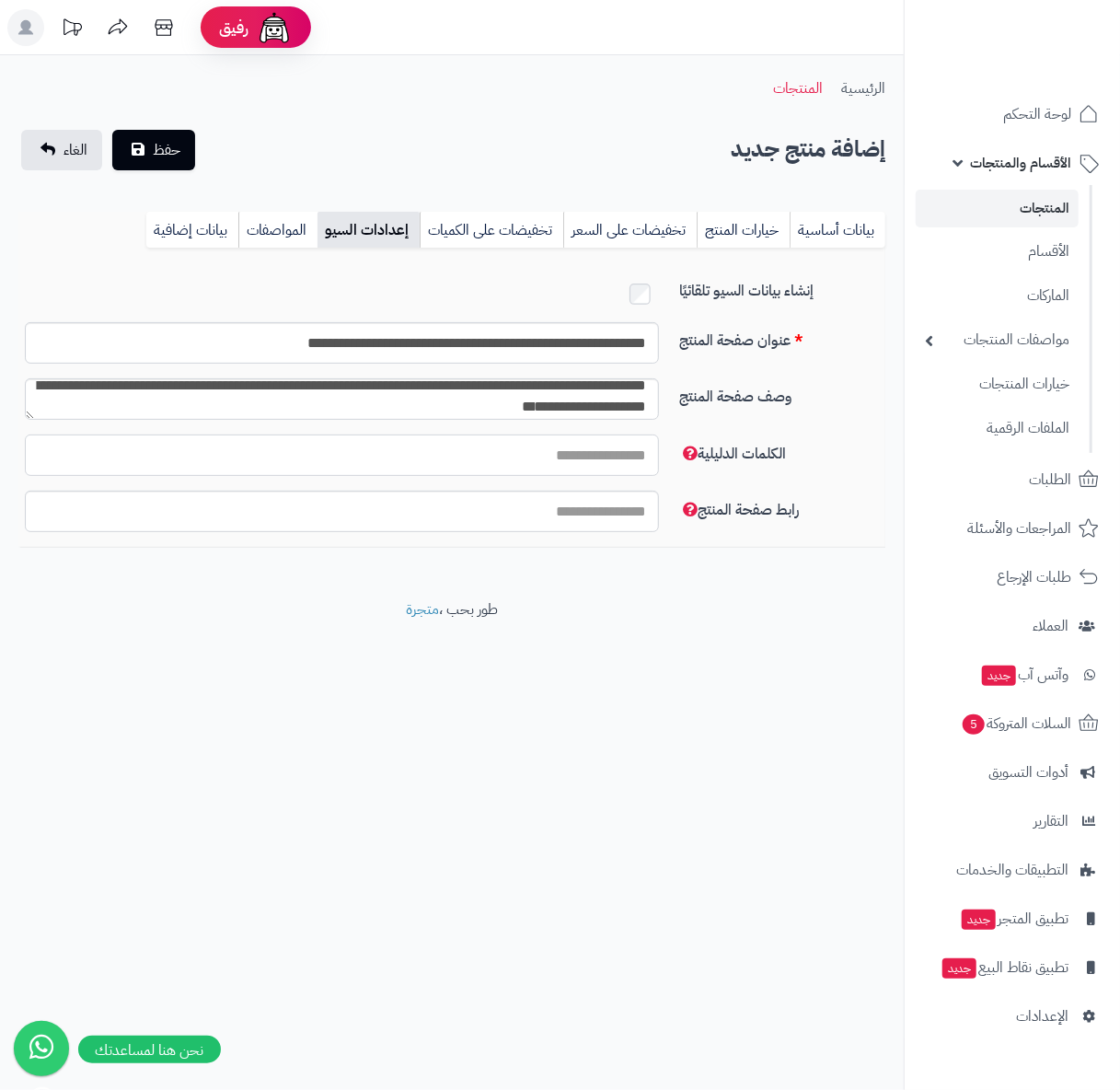 drag, startPoint x: 343, startPoint y: 458, endPoint x: 420, endPoint y: 446, distance: 77.9295 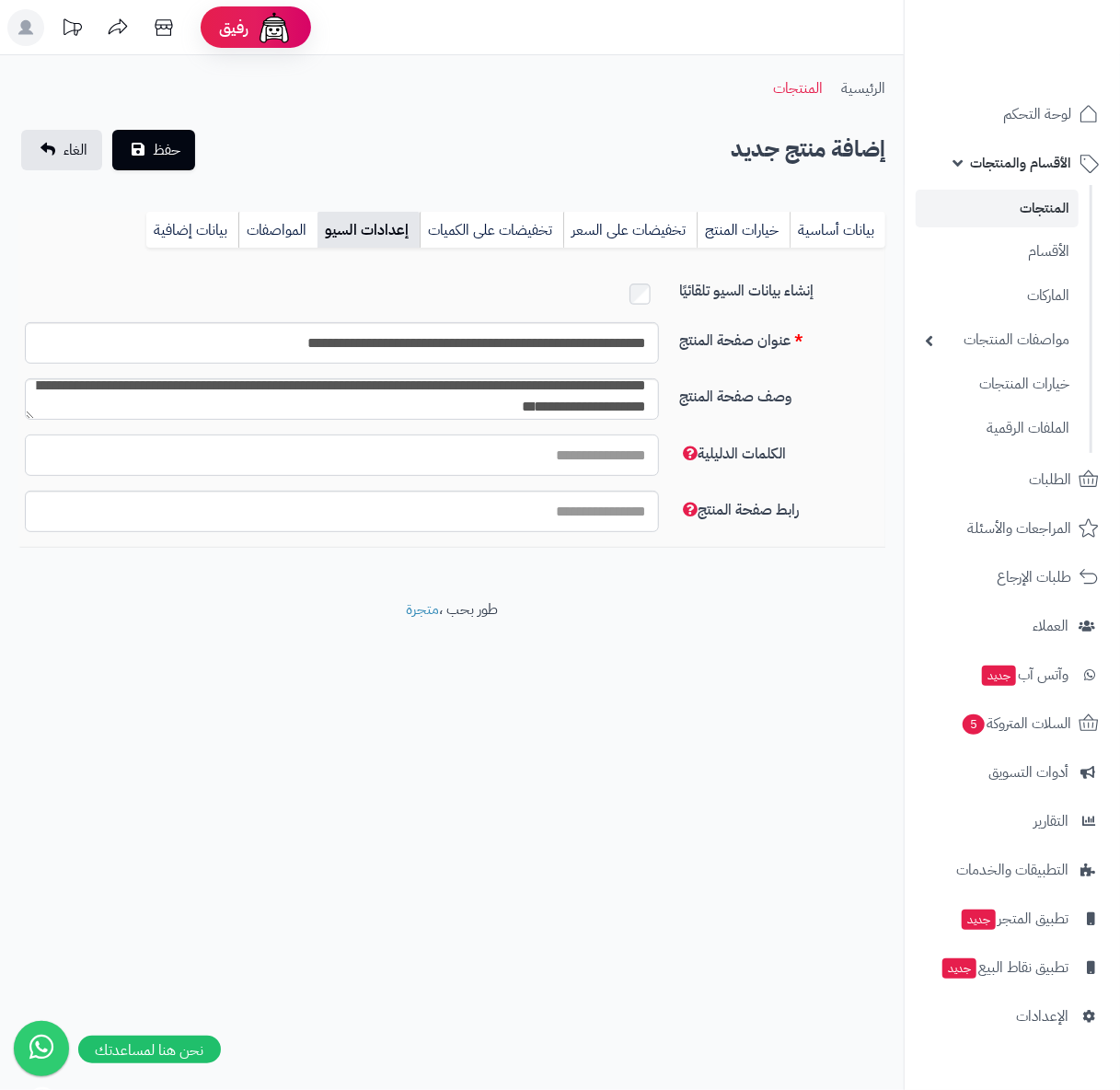 paste on "**********" 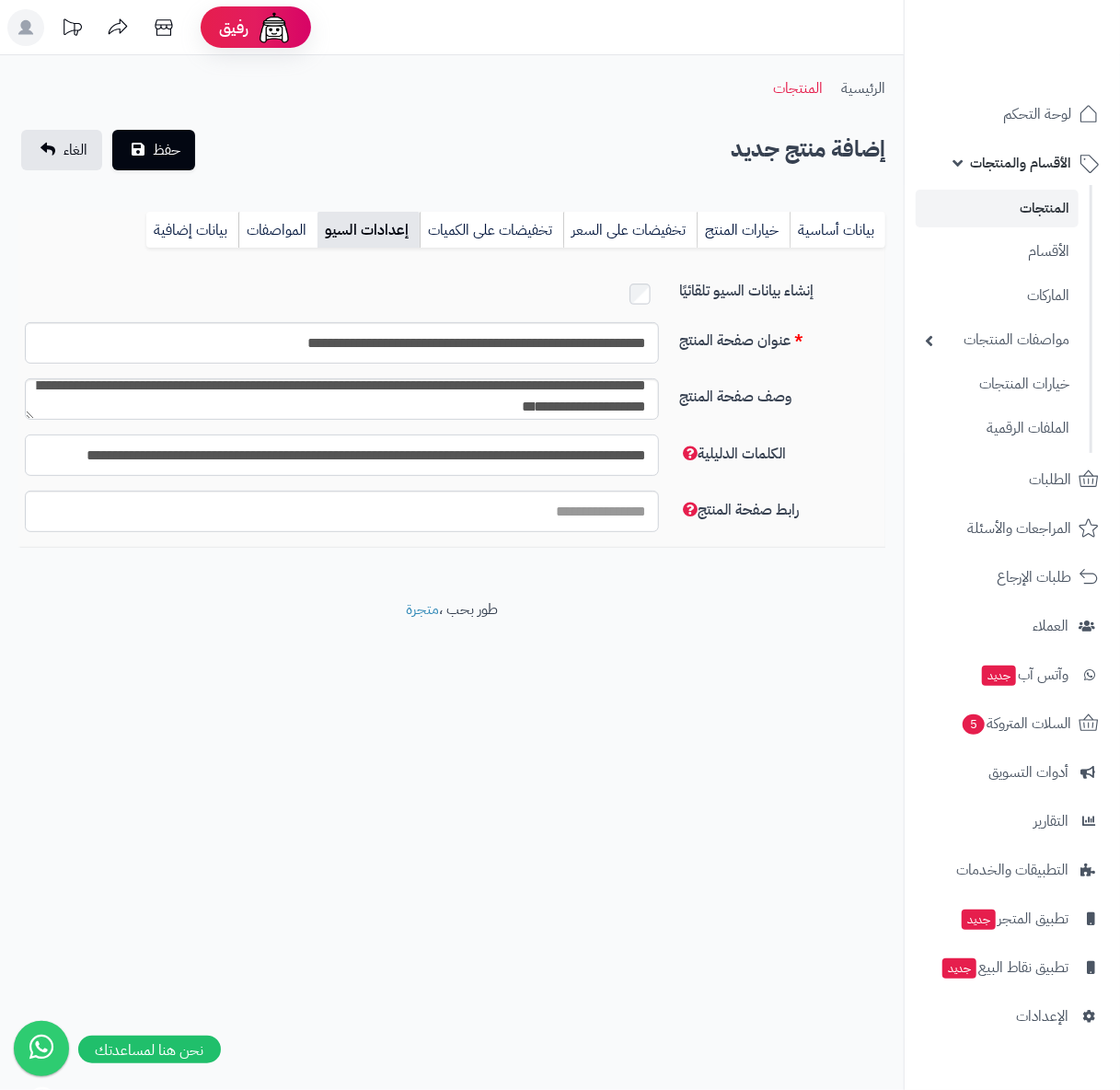 type on "**********" 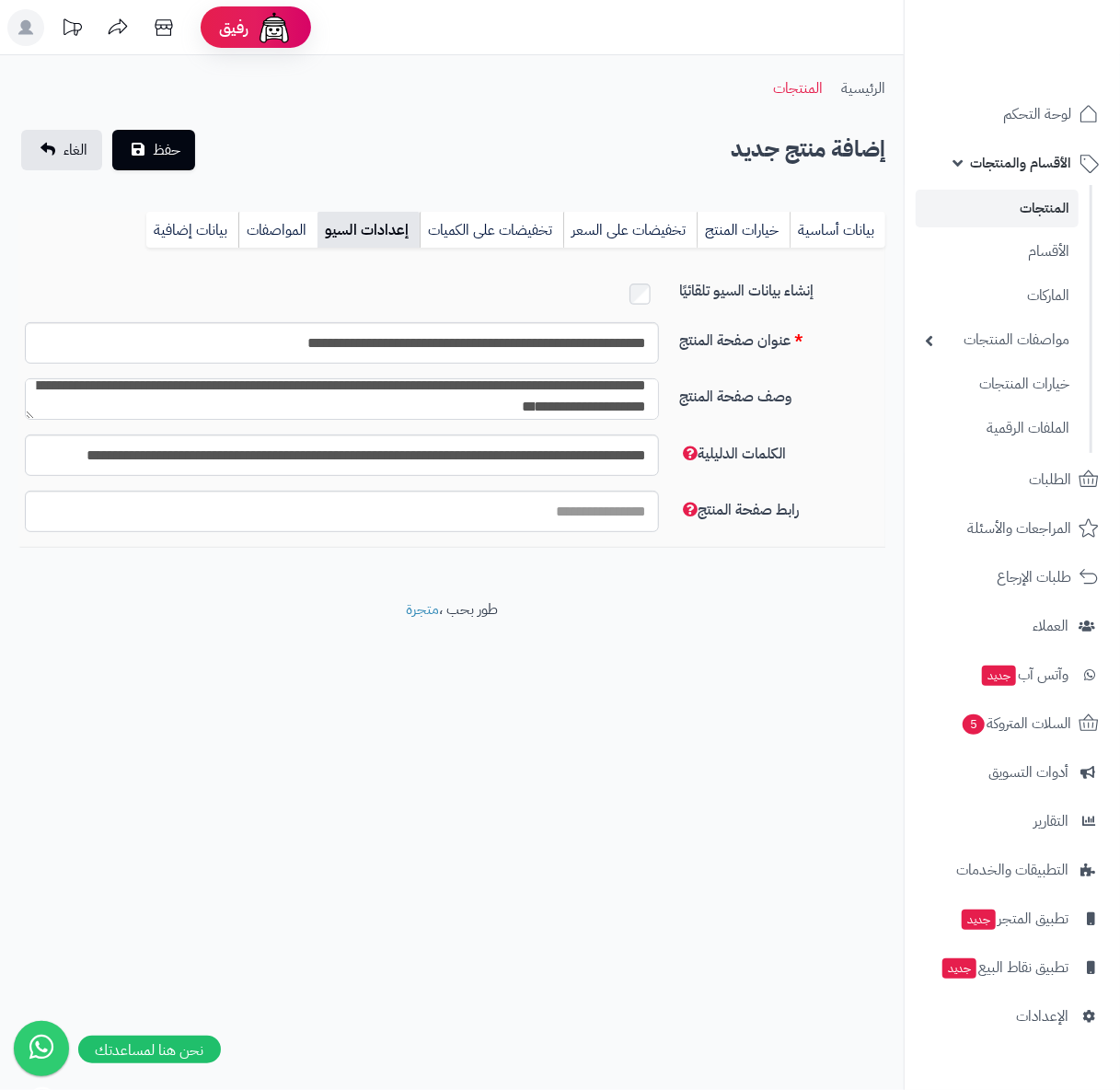 click on "**********" at bounding box center (341, 399) 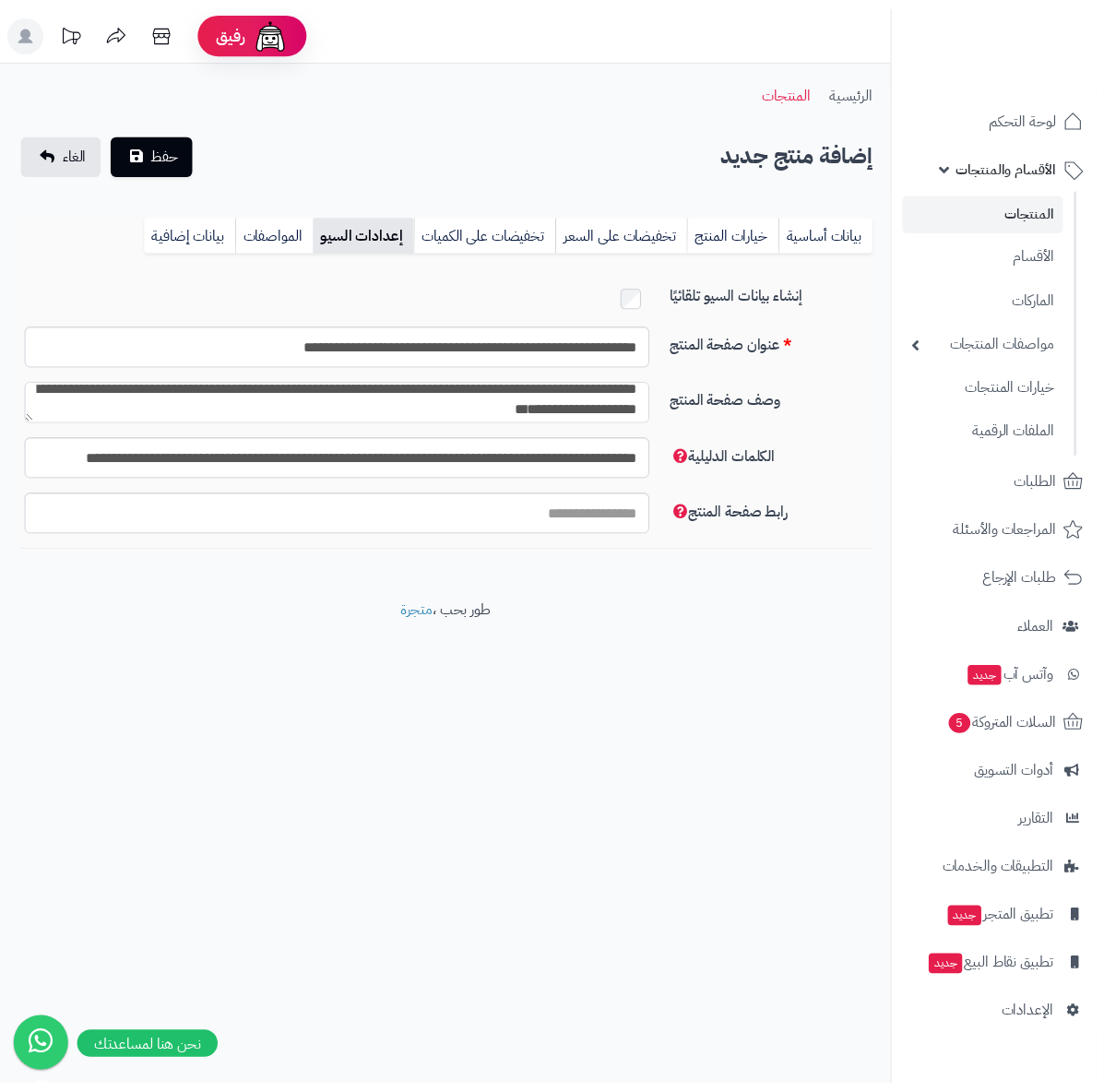 scroll, scrollTop: 0, scrollLeft: 0, axis: both 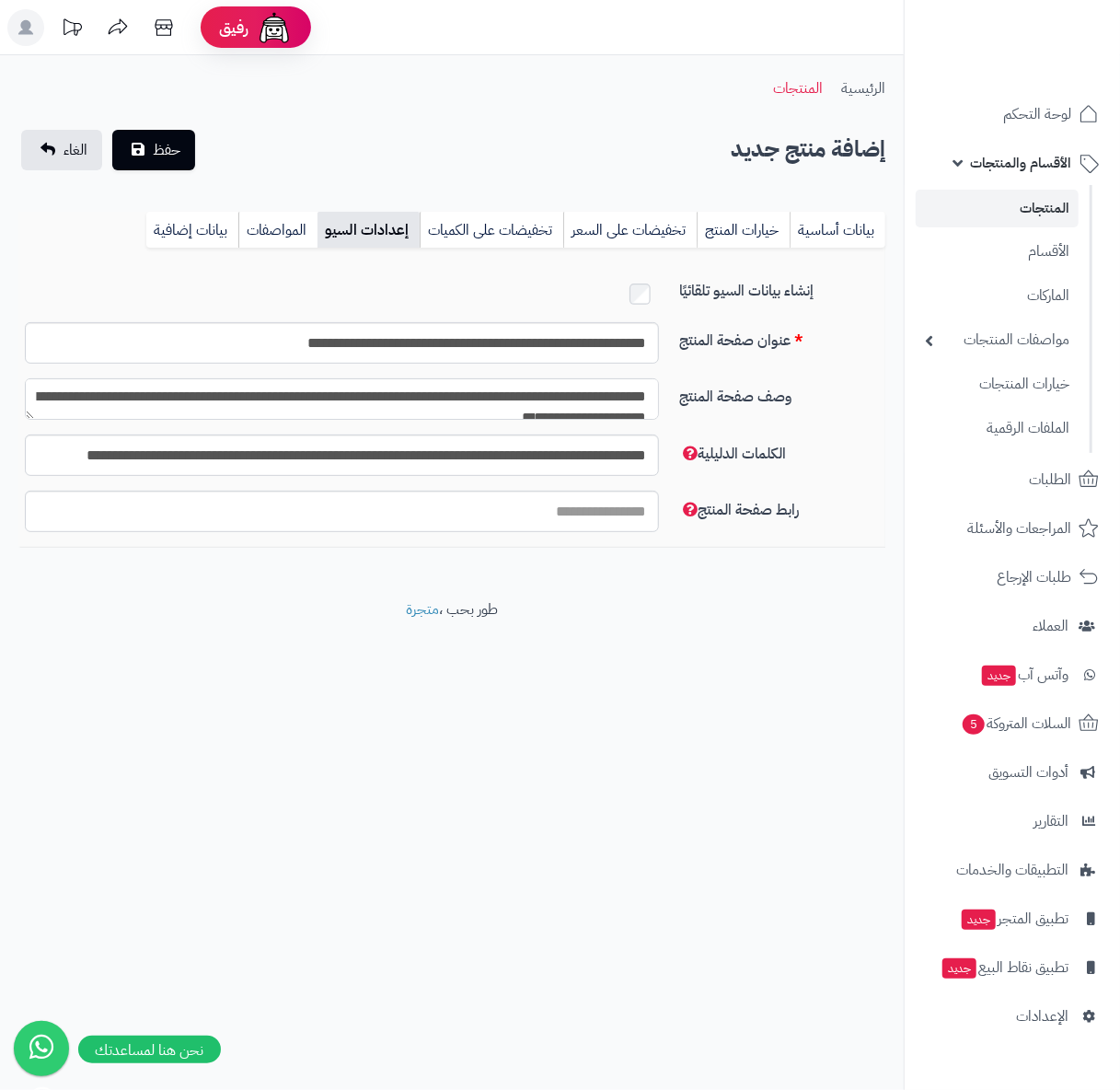 click on "**********" at bounding box center (341, 399) 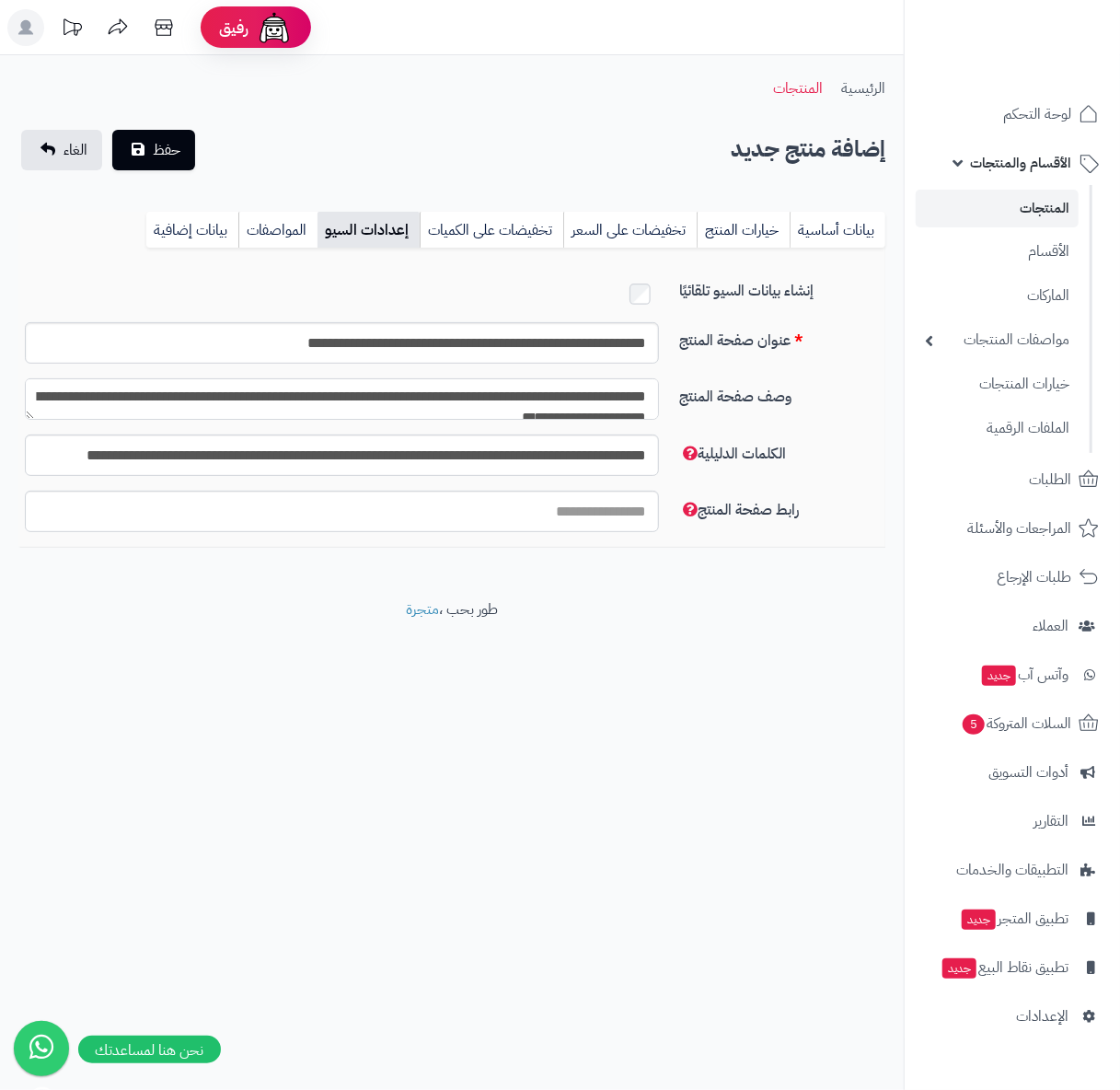 type on "**********" 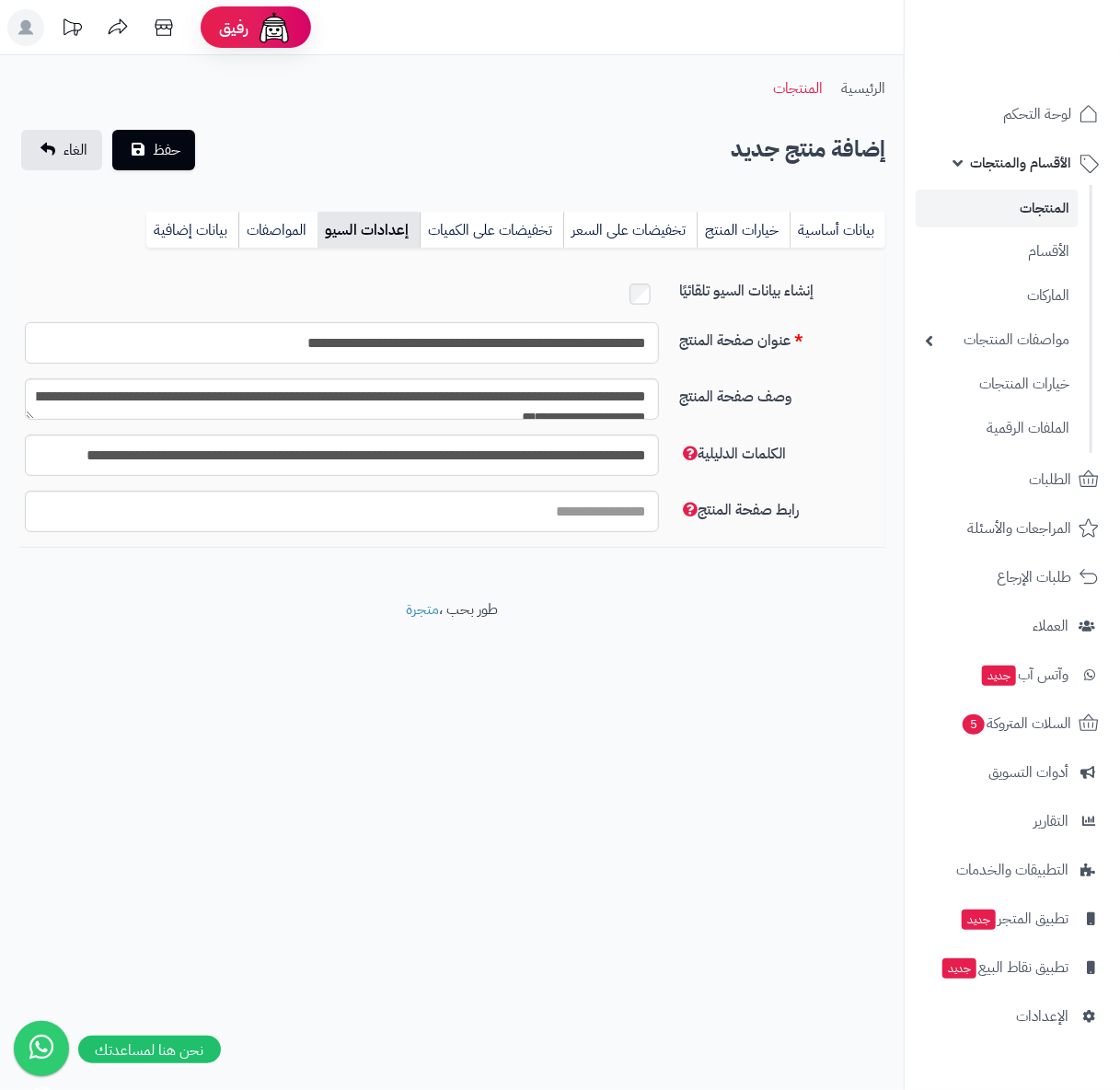 click on "**********" at bounding box center (341, 342) 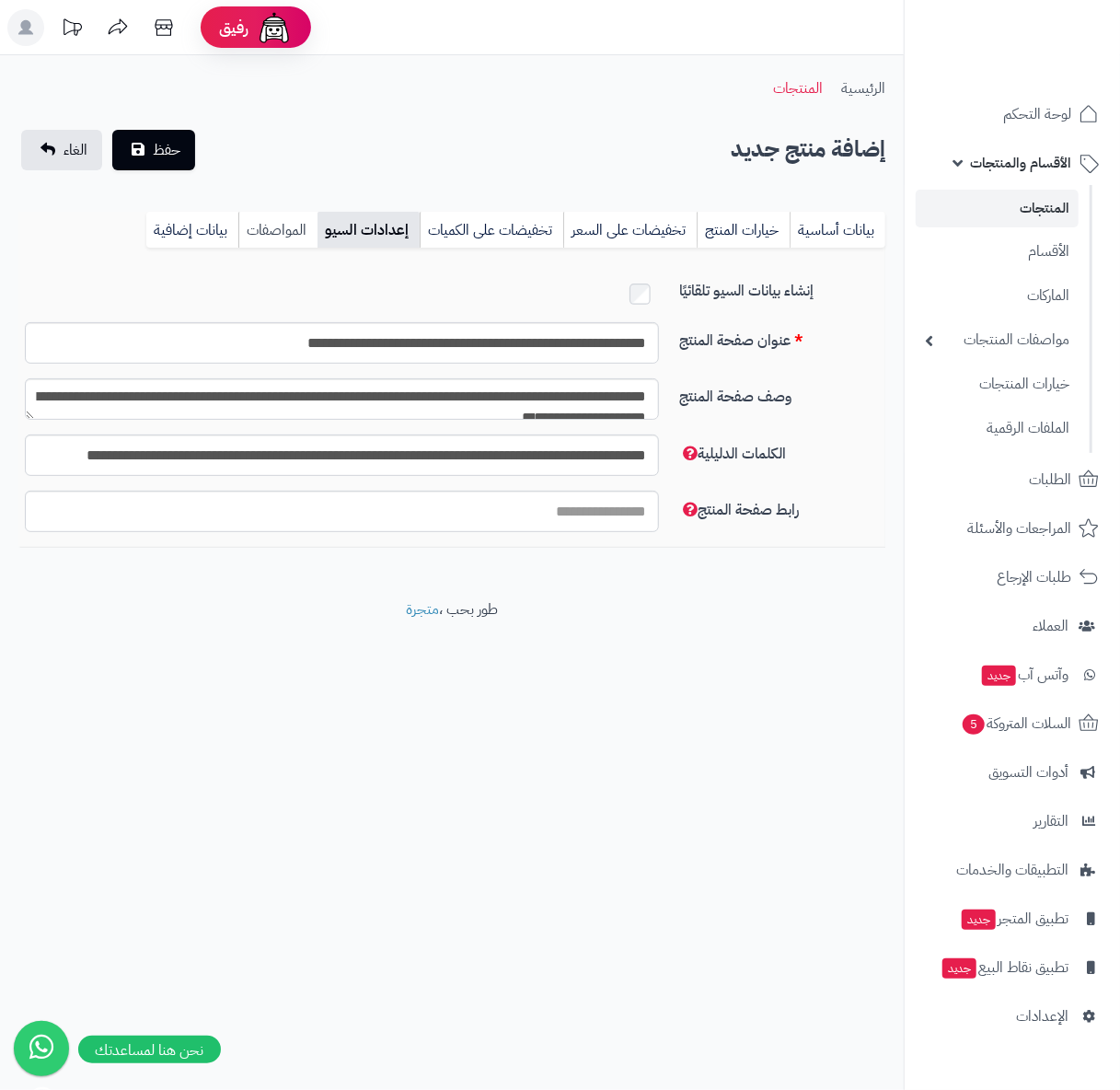 click on "المواصفات" at bounding box center (278, 230) 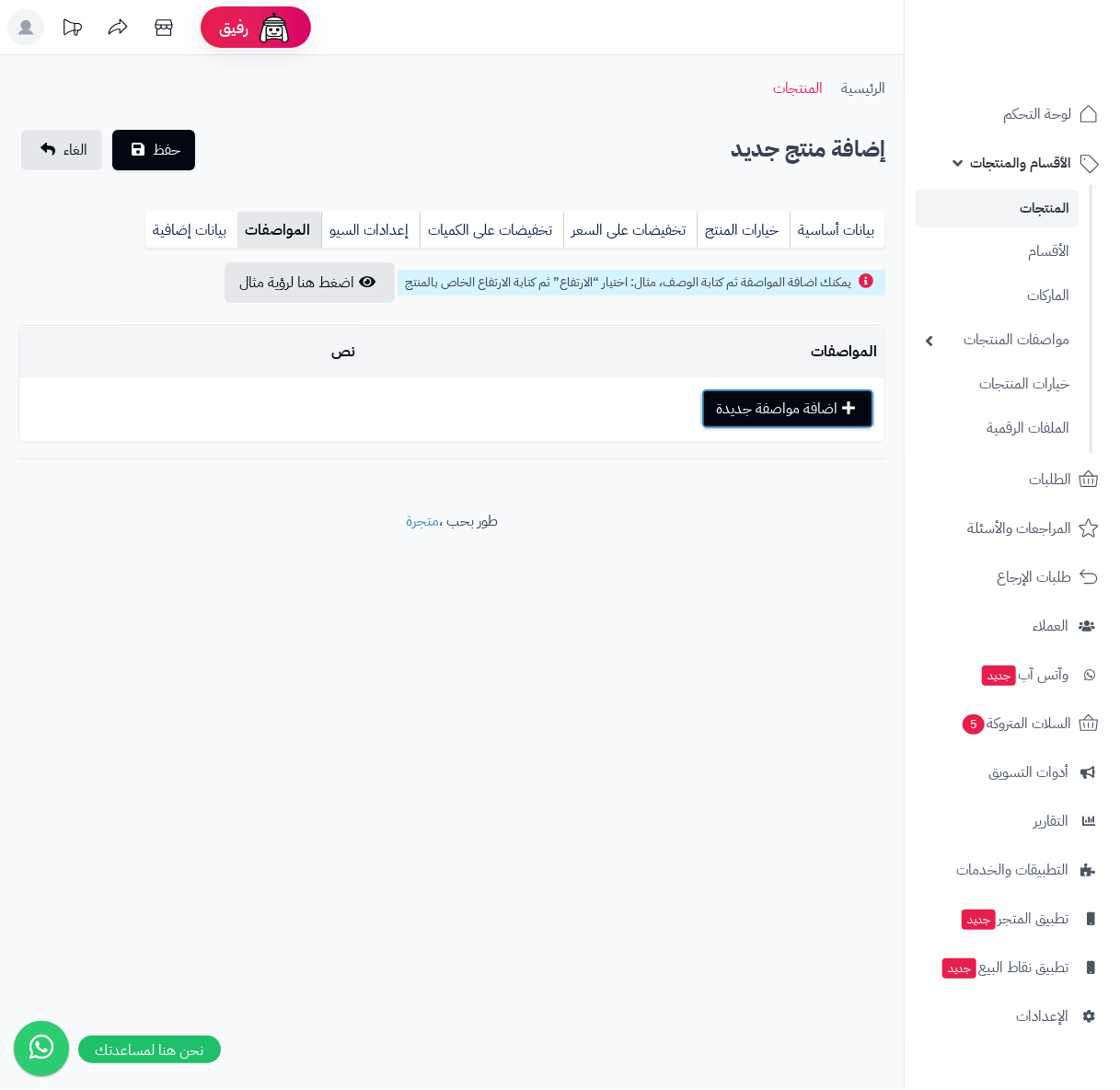 click on "اضافة مواصفة جديدة" at bounding box center [788, 409] 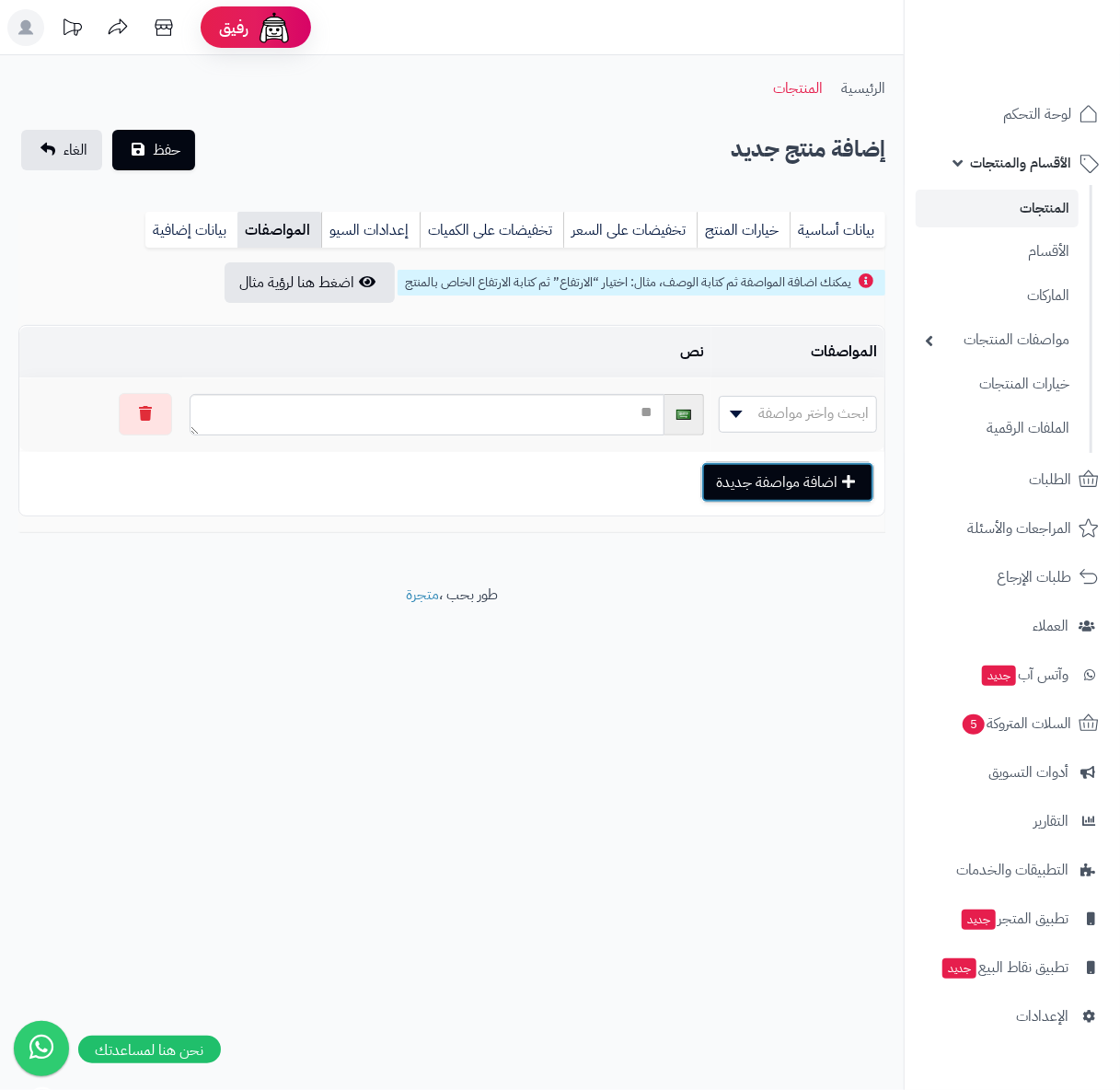 click on "اضافة مواصفة جديدة" at bounding box center (788, 482) 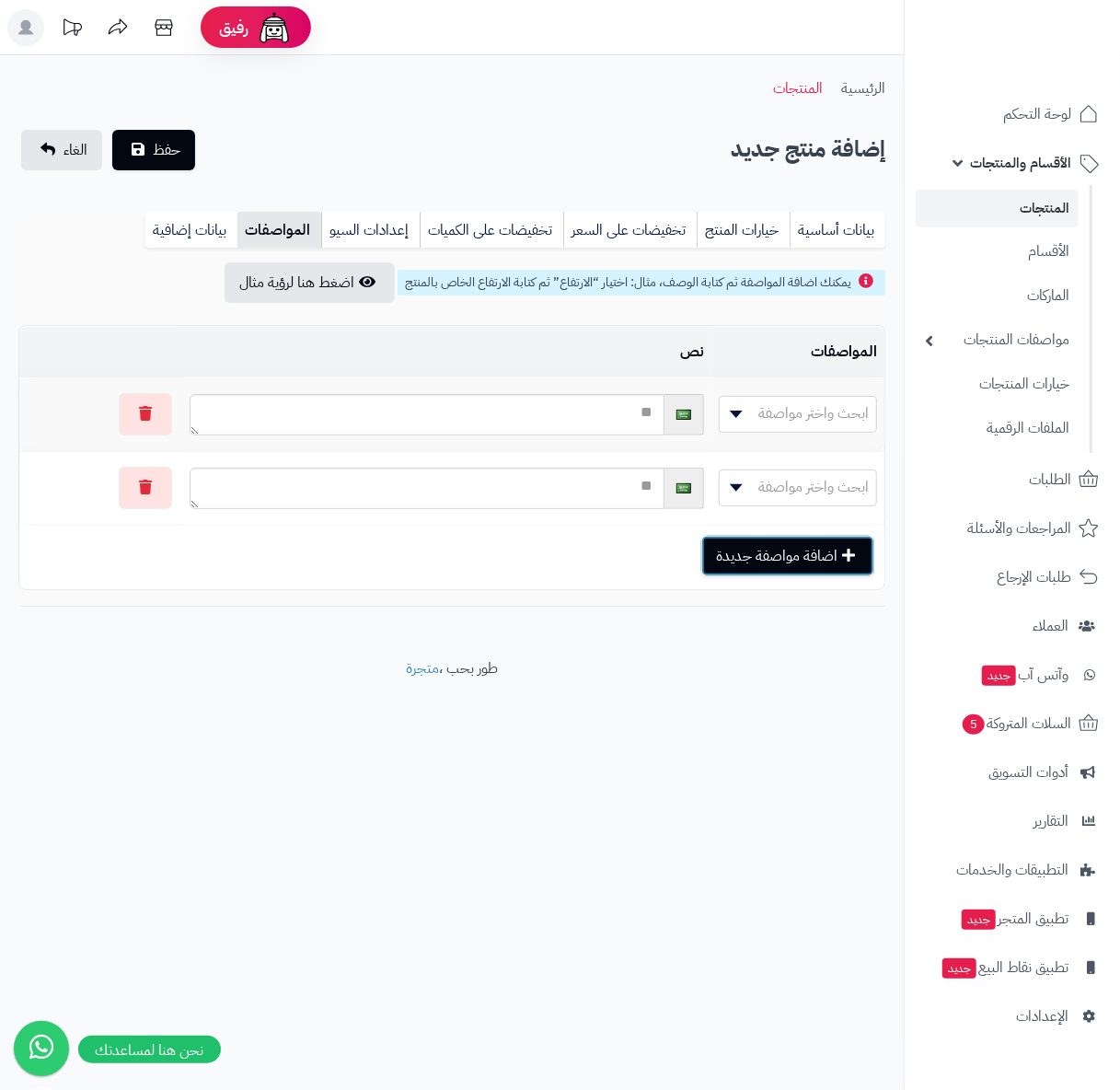 click on "اضافة مواصفة جديدة" at bounding box center [788, 556] 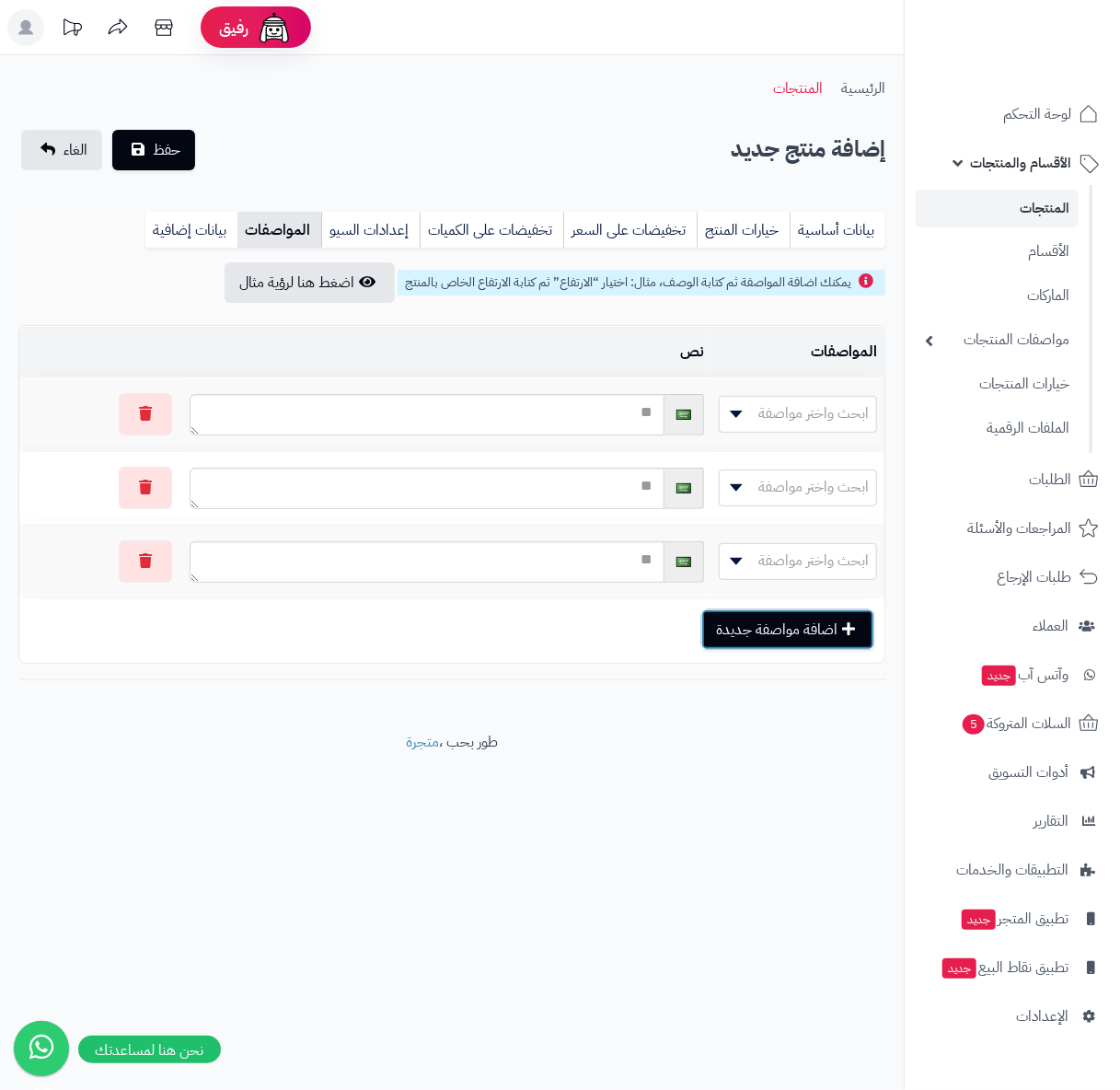 click on "اضافة مواصفة جديدة" at bounding box center [788, 630] 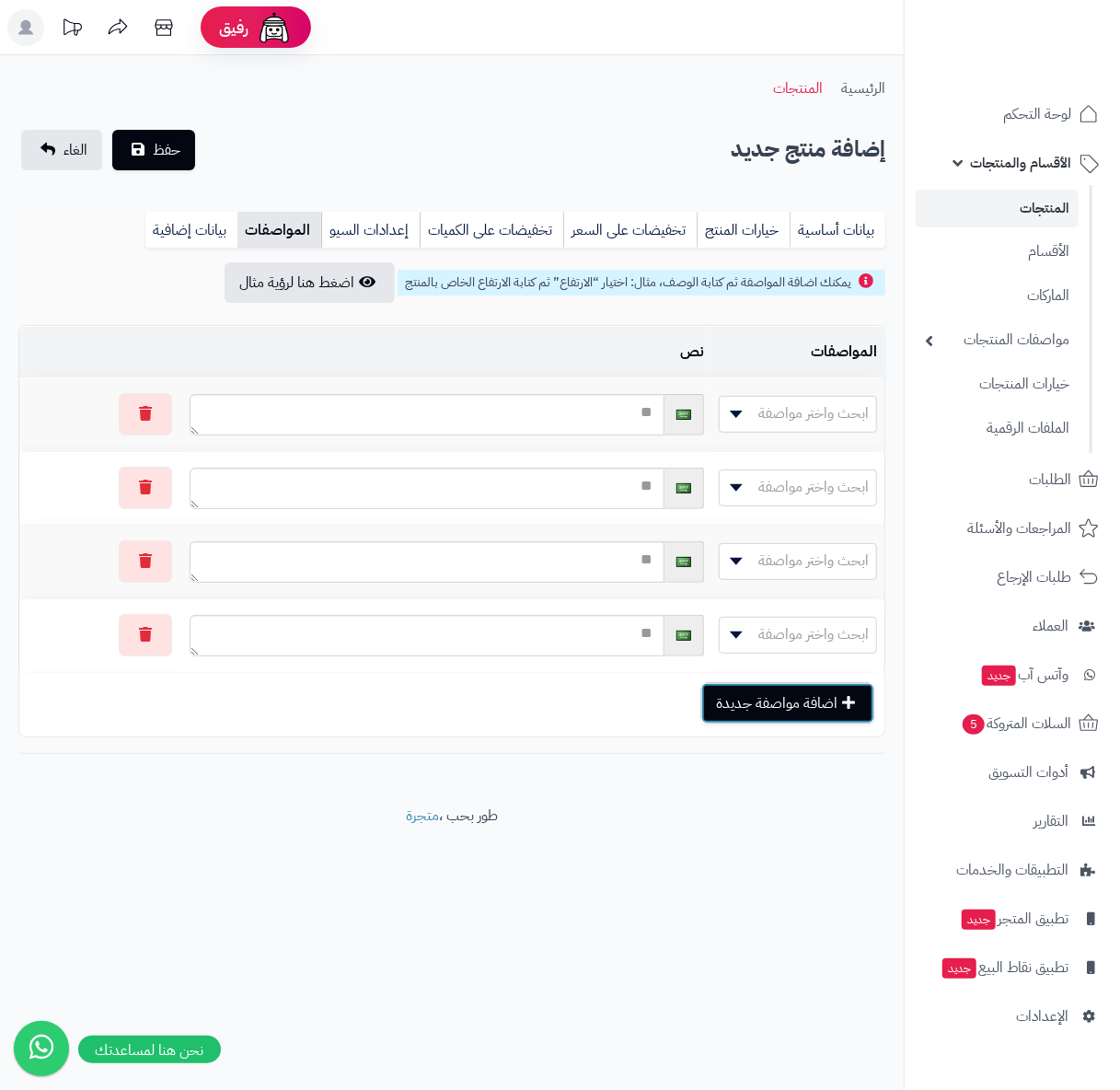 click on "اضافة مواصفة جديدة" at bounding box center [788, 703] 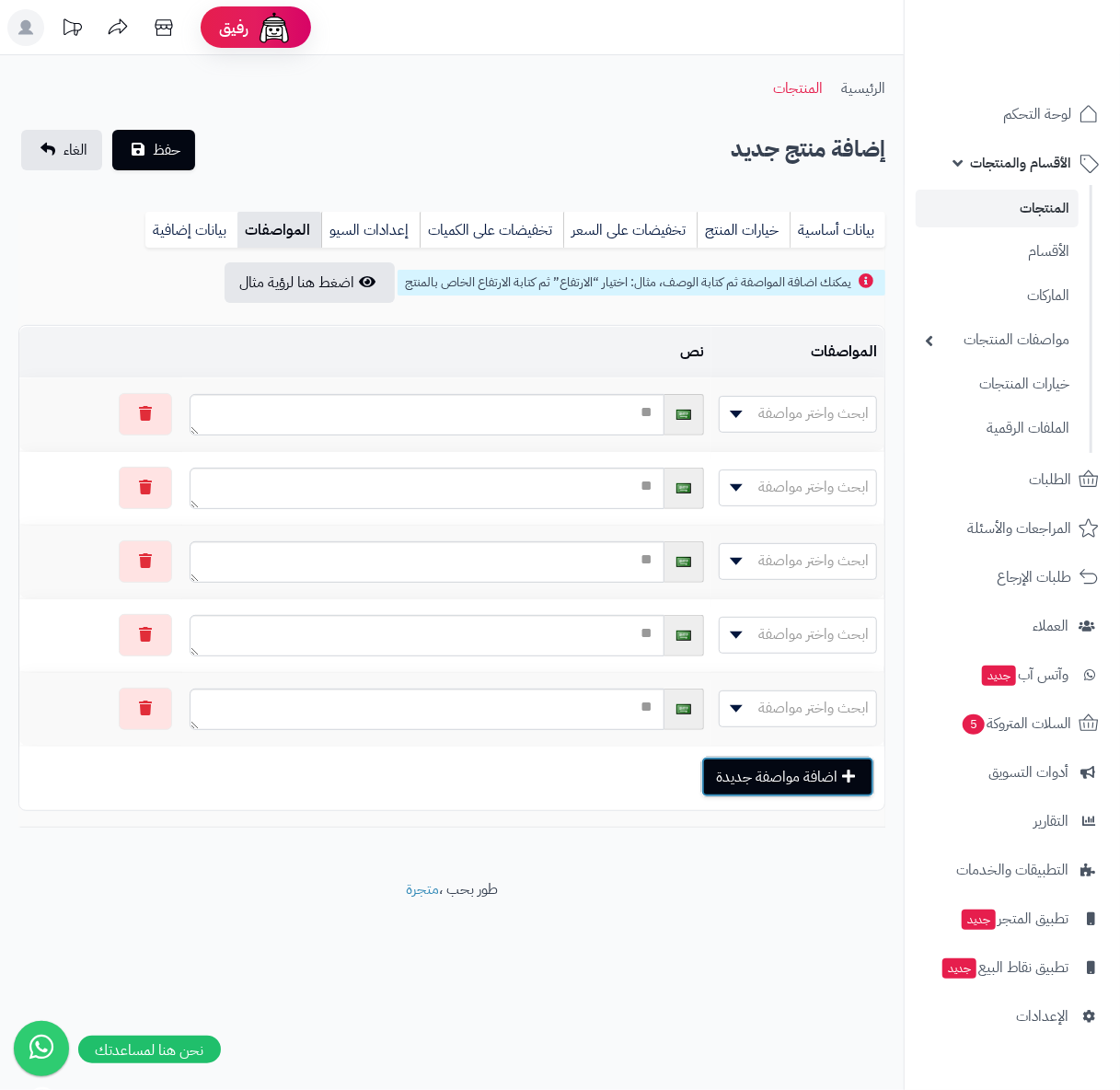 click on "اضافة مواصفة جديدة" at bounding box center [788, 777] 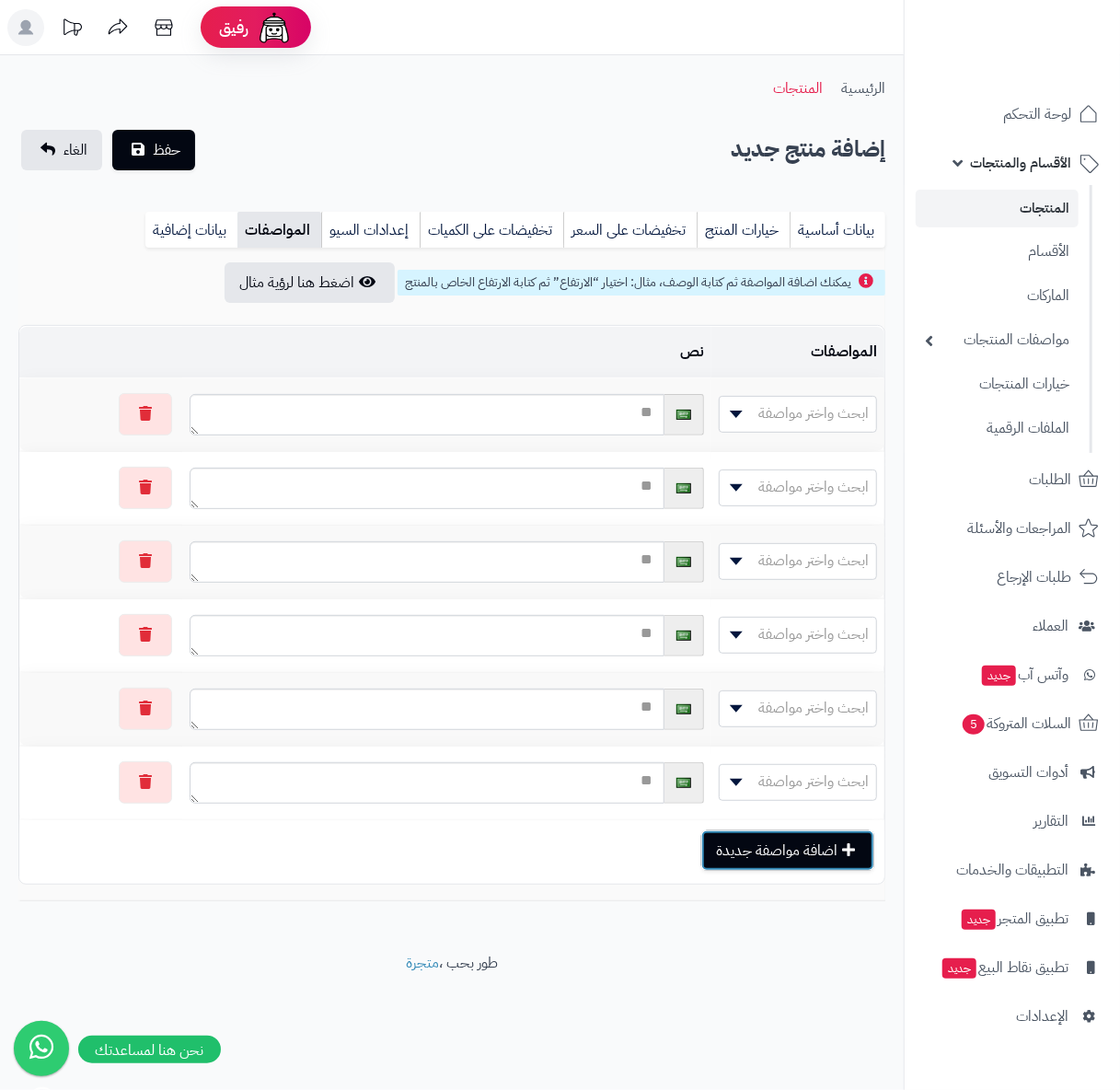 click on "اضافة مواصفة جديدة" at bounding box center [788, 851] 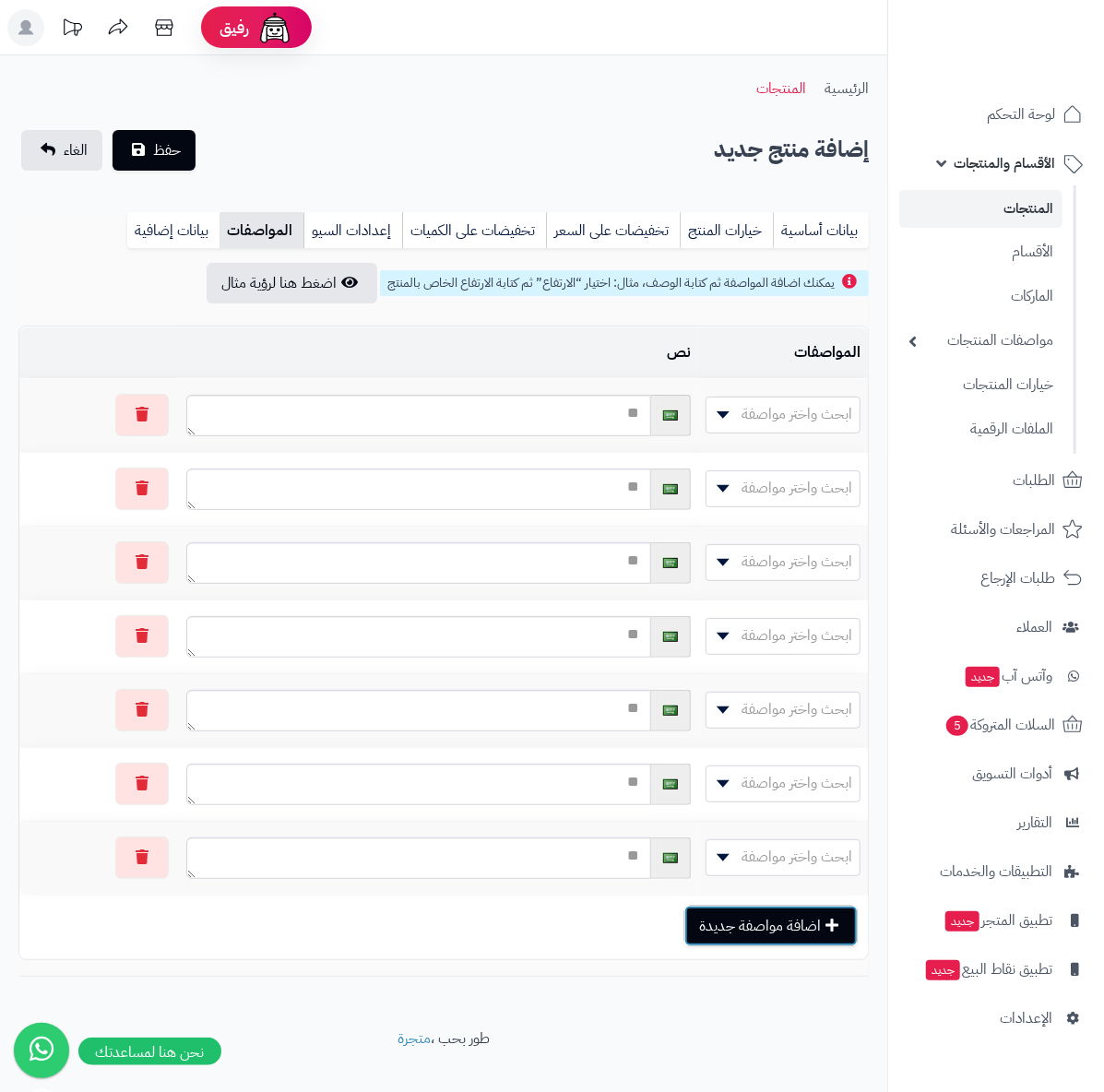 click on "اضافة مواصفة جديدة" at bounding box center [771, 926] 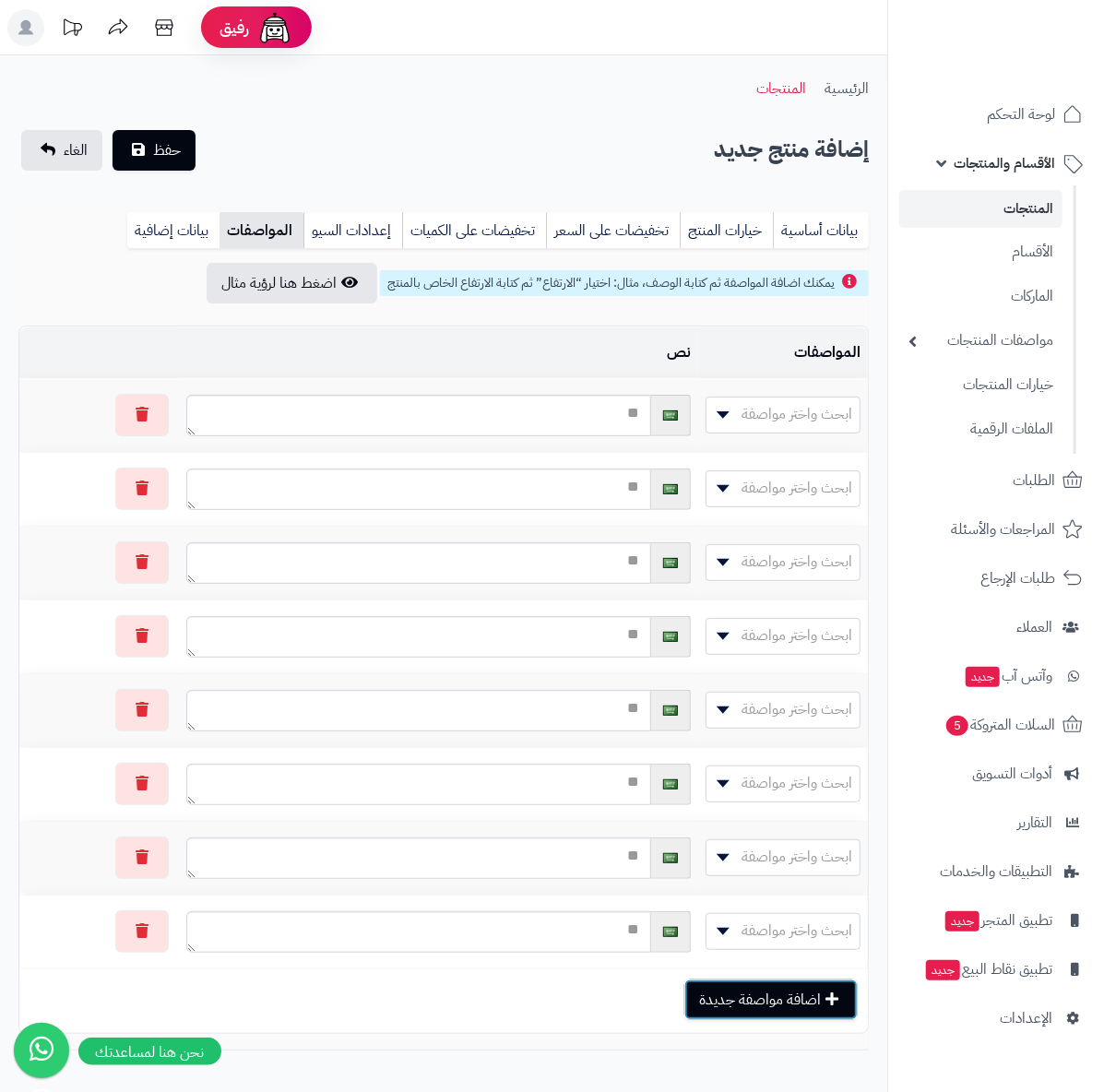 click on "اضافة مواصفة جديدة" at bounding box center [771, 1000] 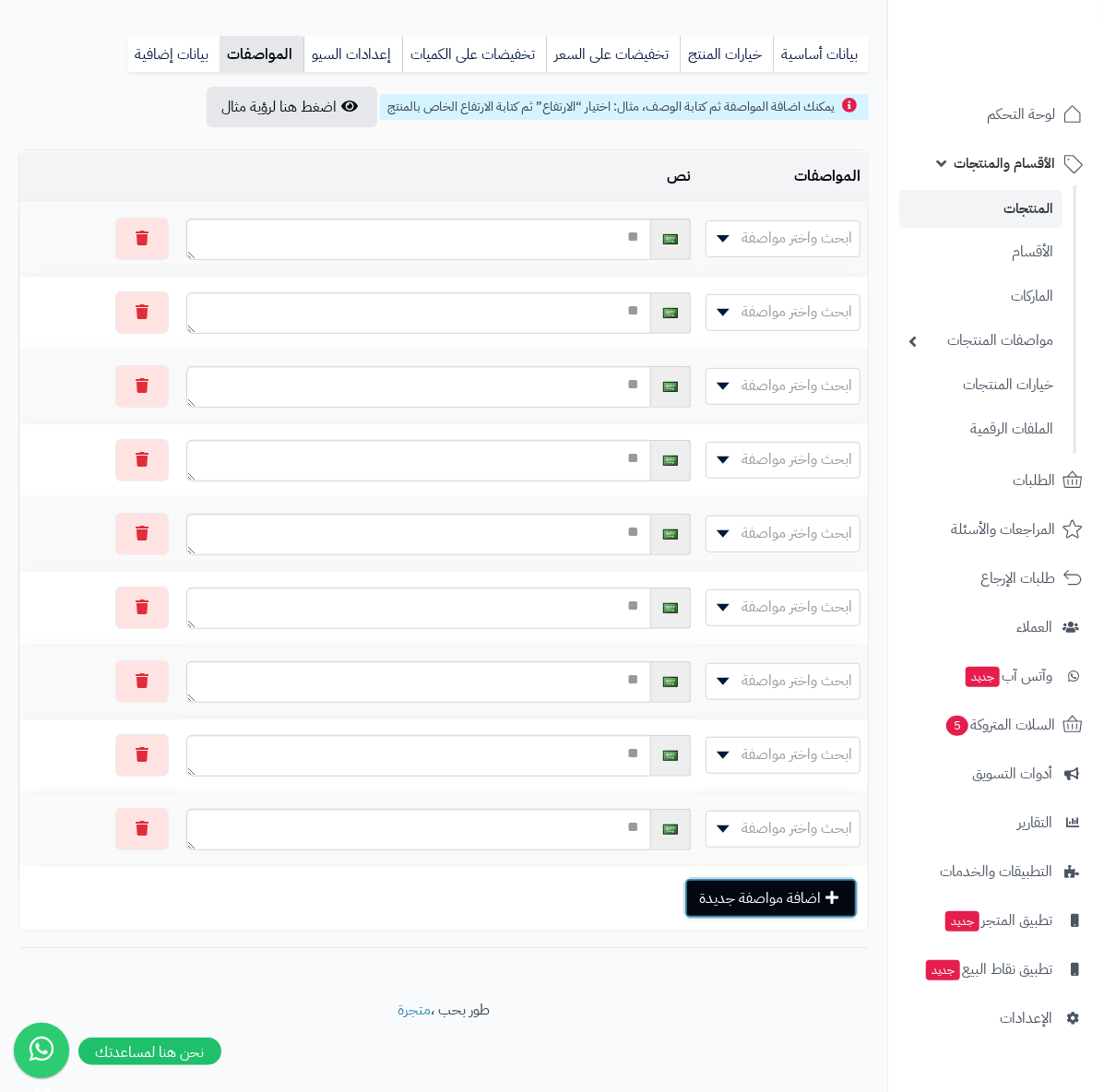 scroll, scrollTop: 190, scrollLeft: 0, axis: vertical 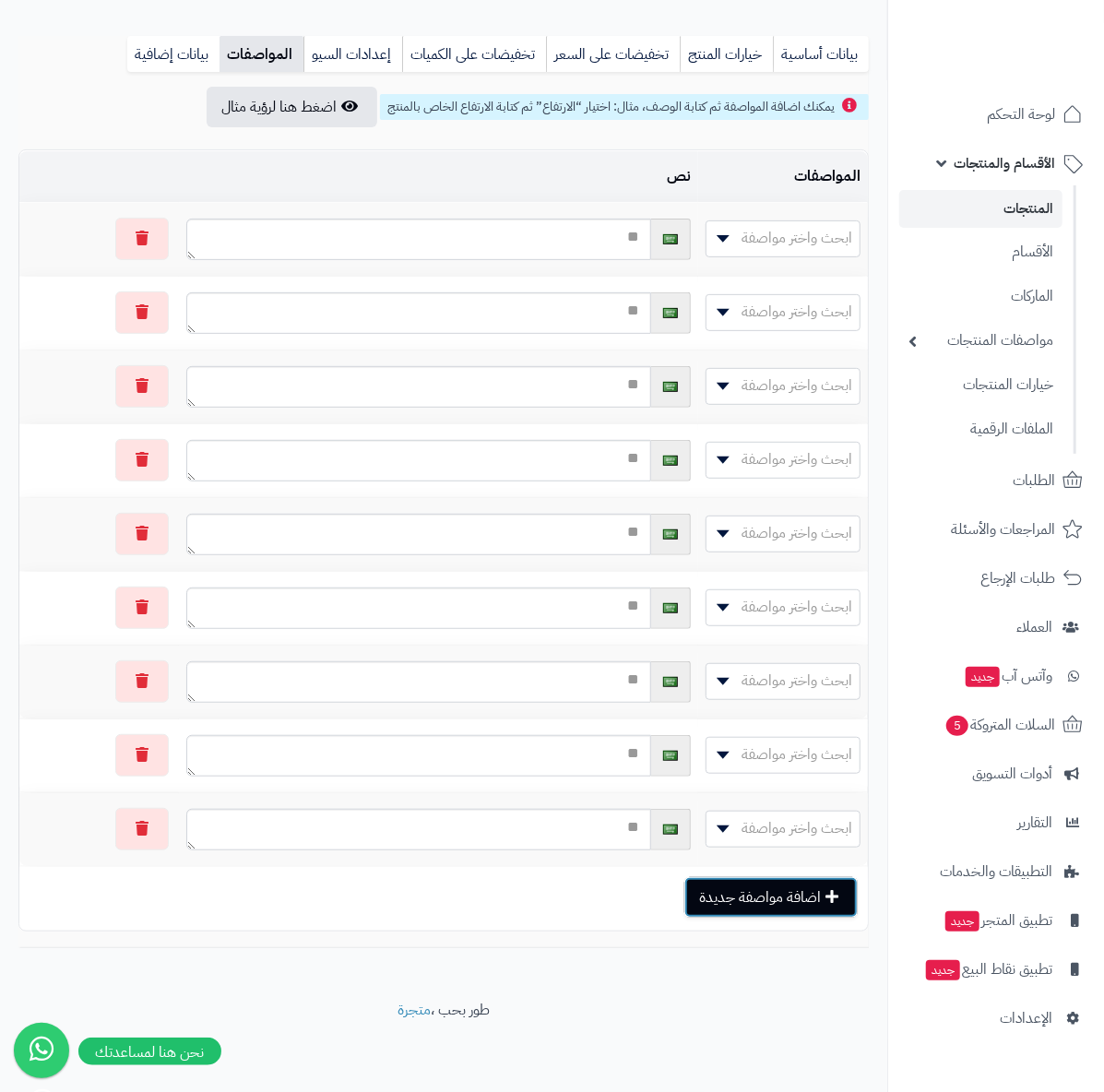 click on "اضافة مواصفة جديدة" at bounding box center [771, 897] 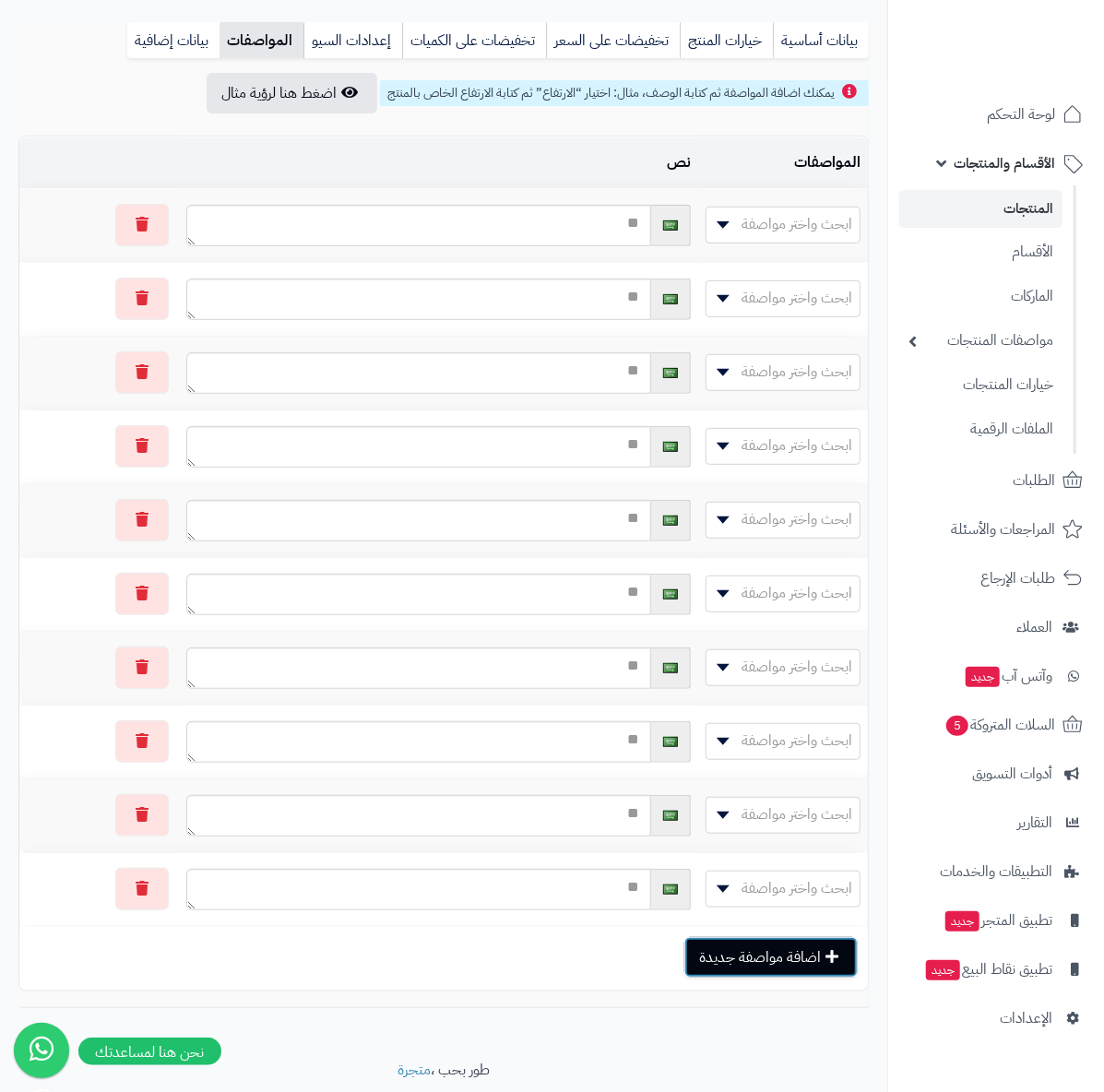 click on "اضافة مواصفة جديدة" at bounding box center [771, 957] 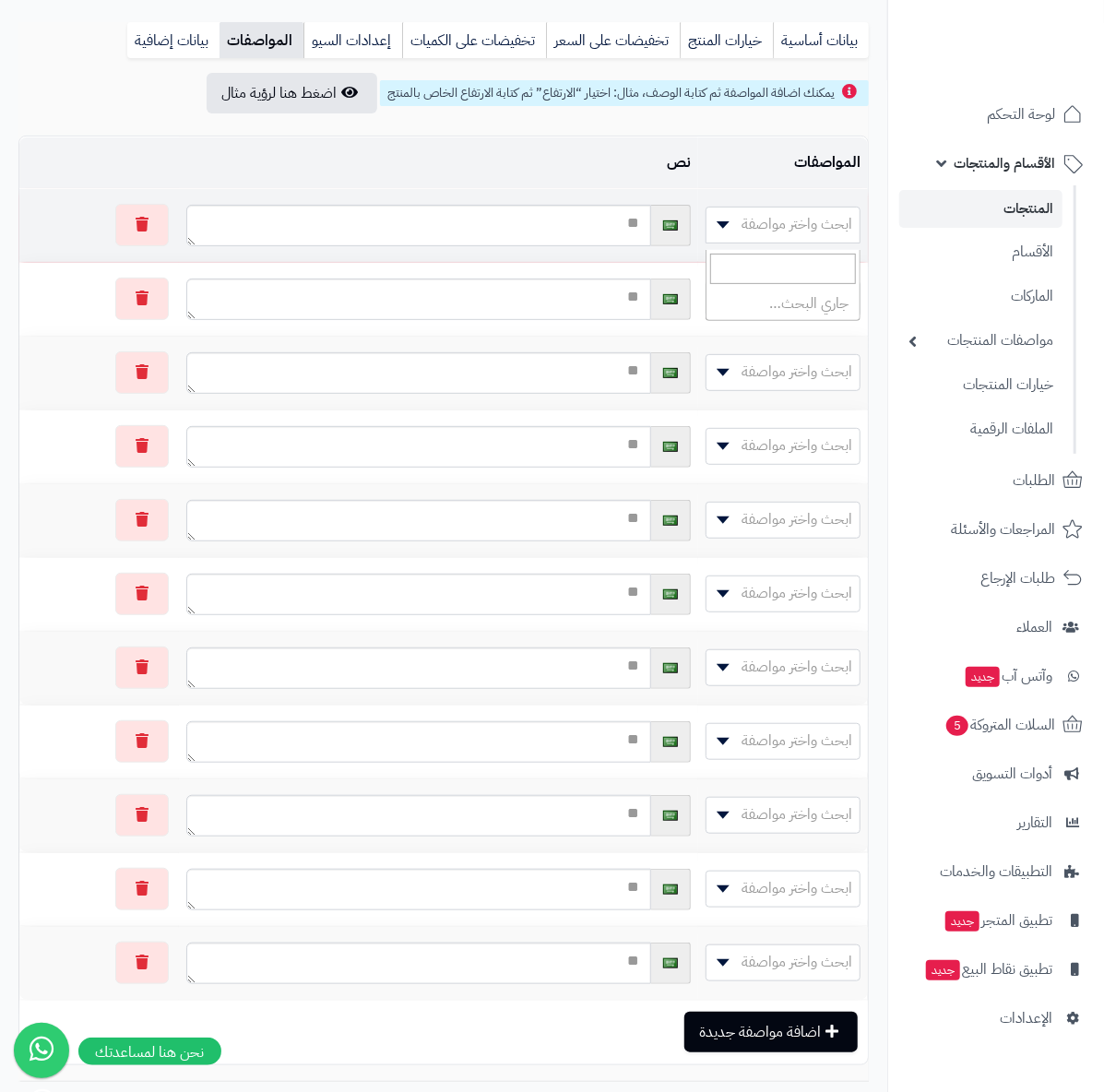 click on "ابحث واختر مواصفة" at bounding box center [783, 225] 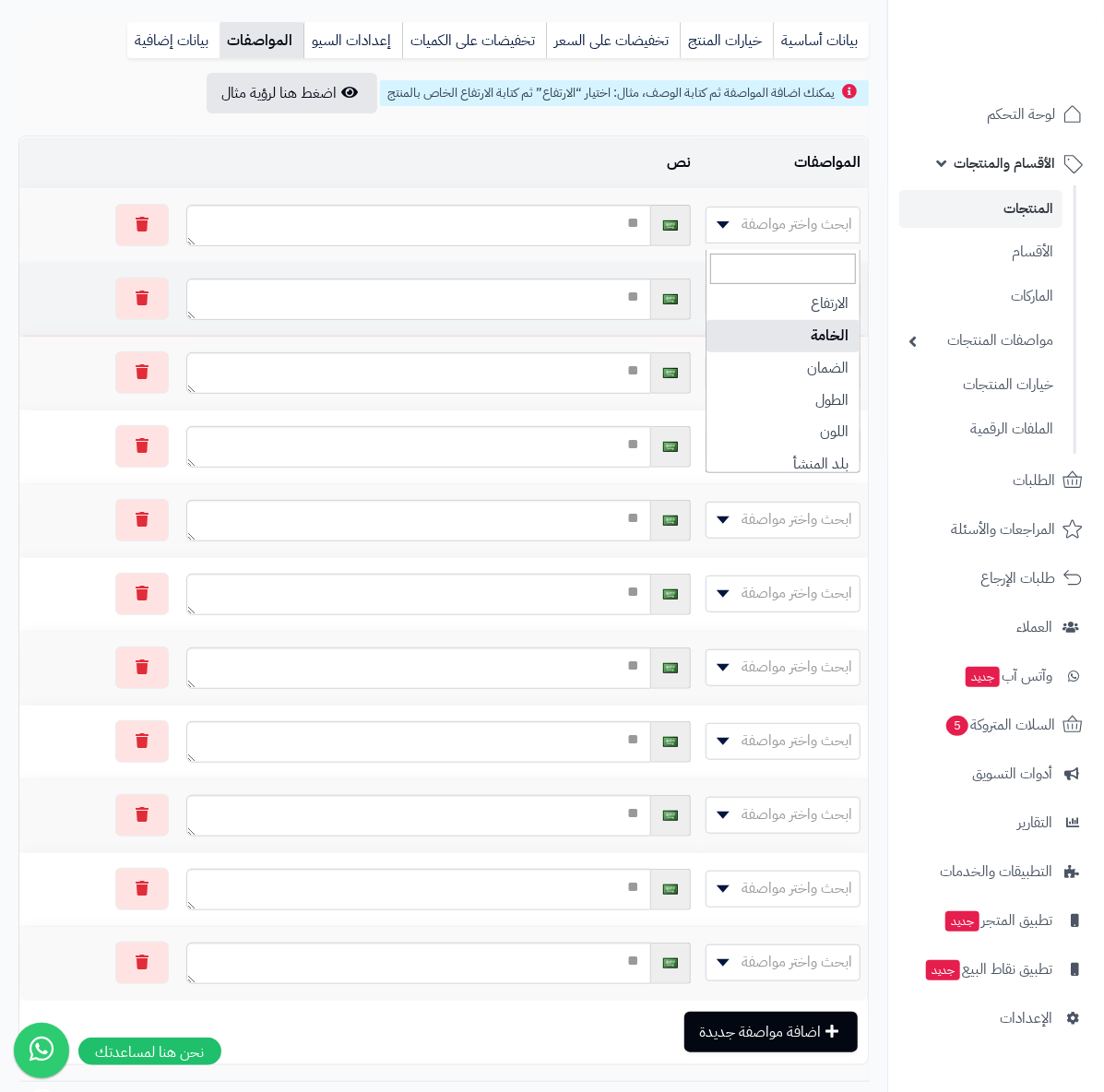 select on "**" 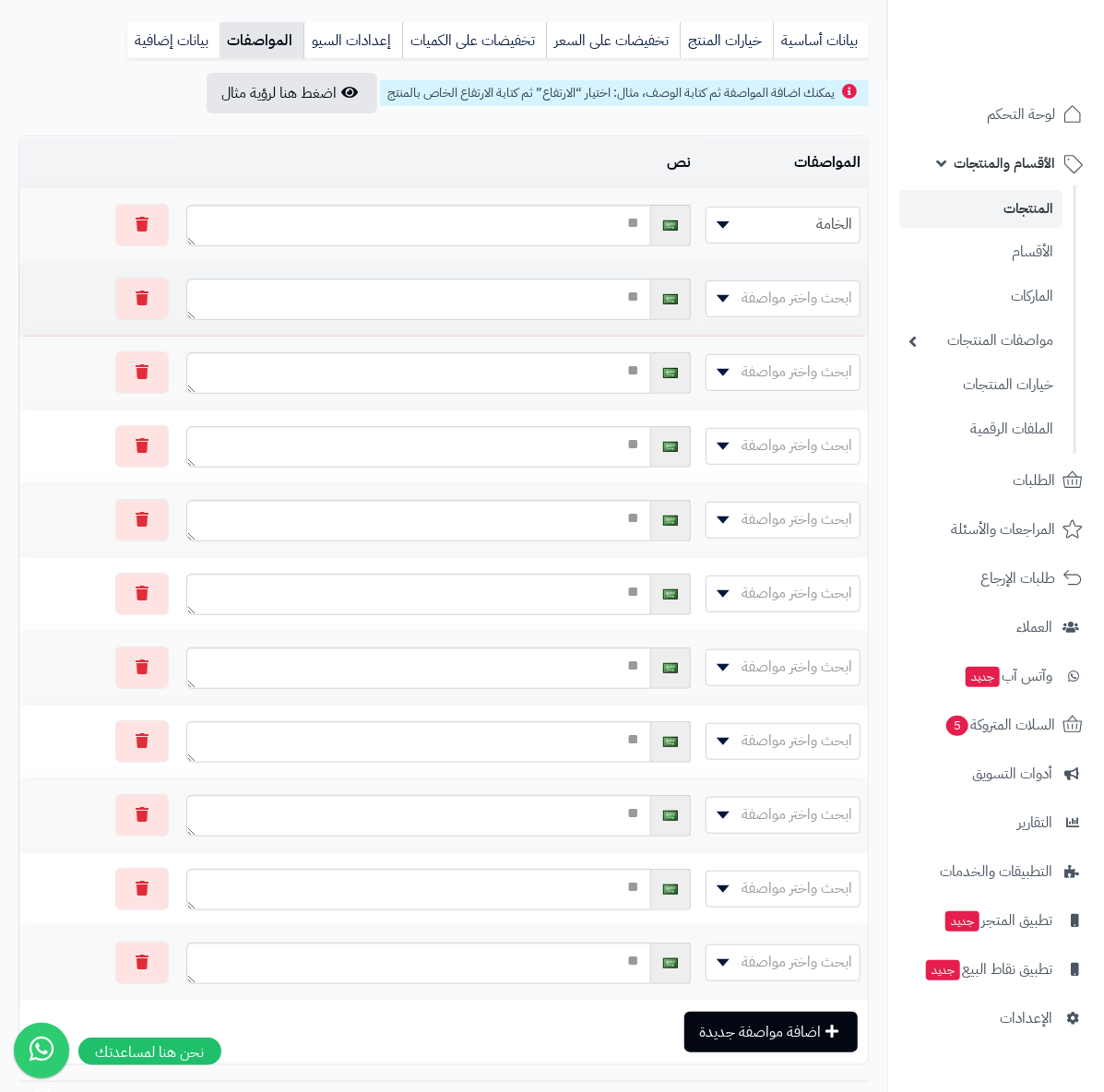 click on "ابحث واختر مواصفة" at bounding box center [783, 299] 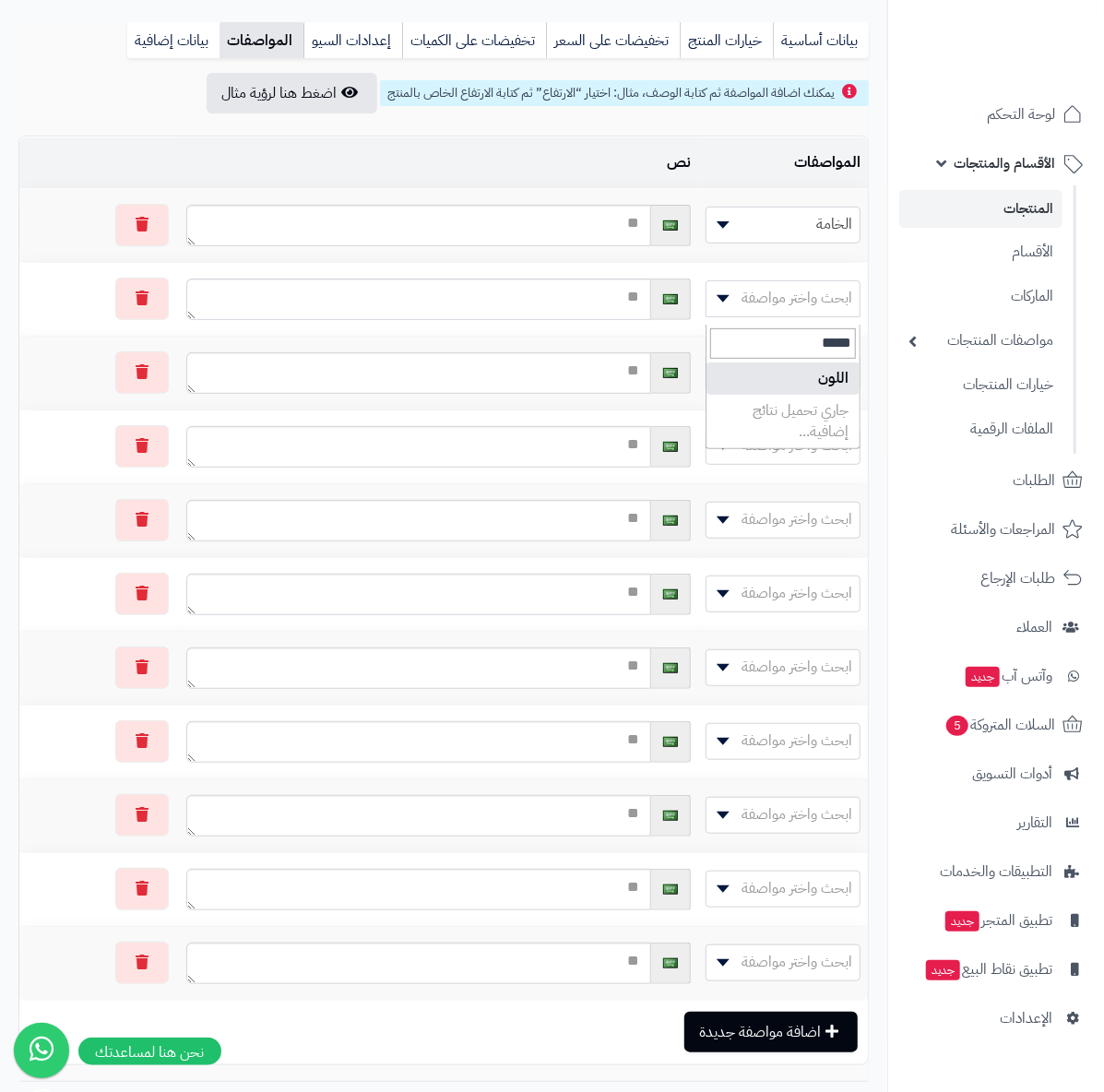 type on "*****" 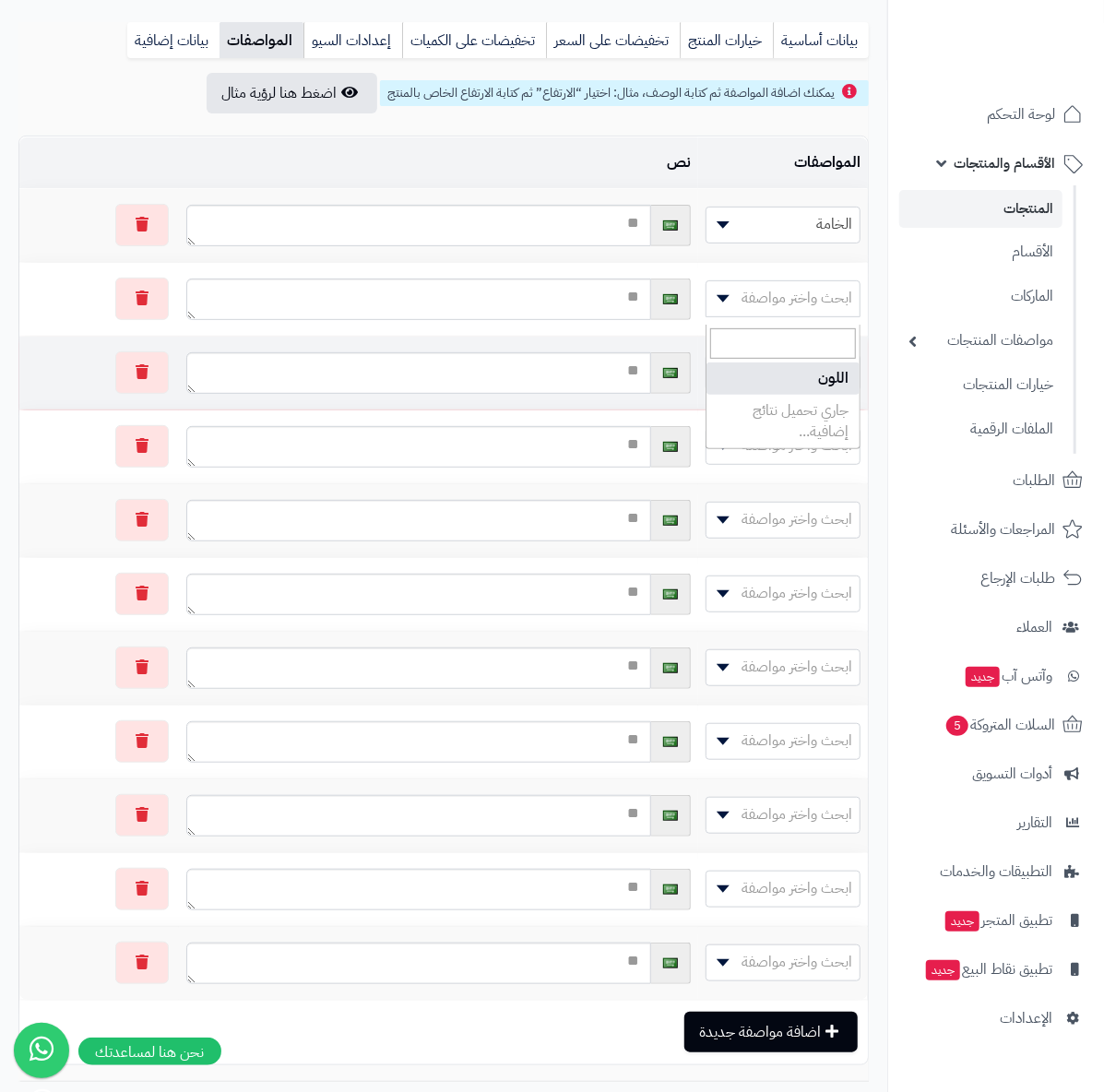 select on "**" 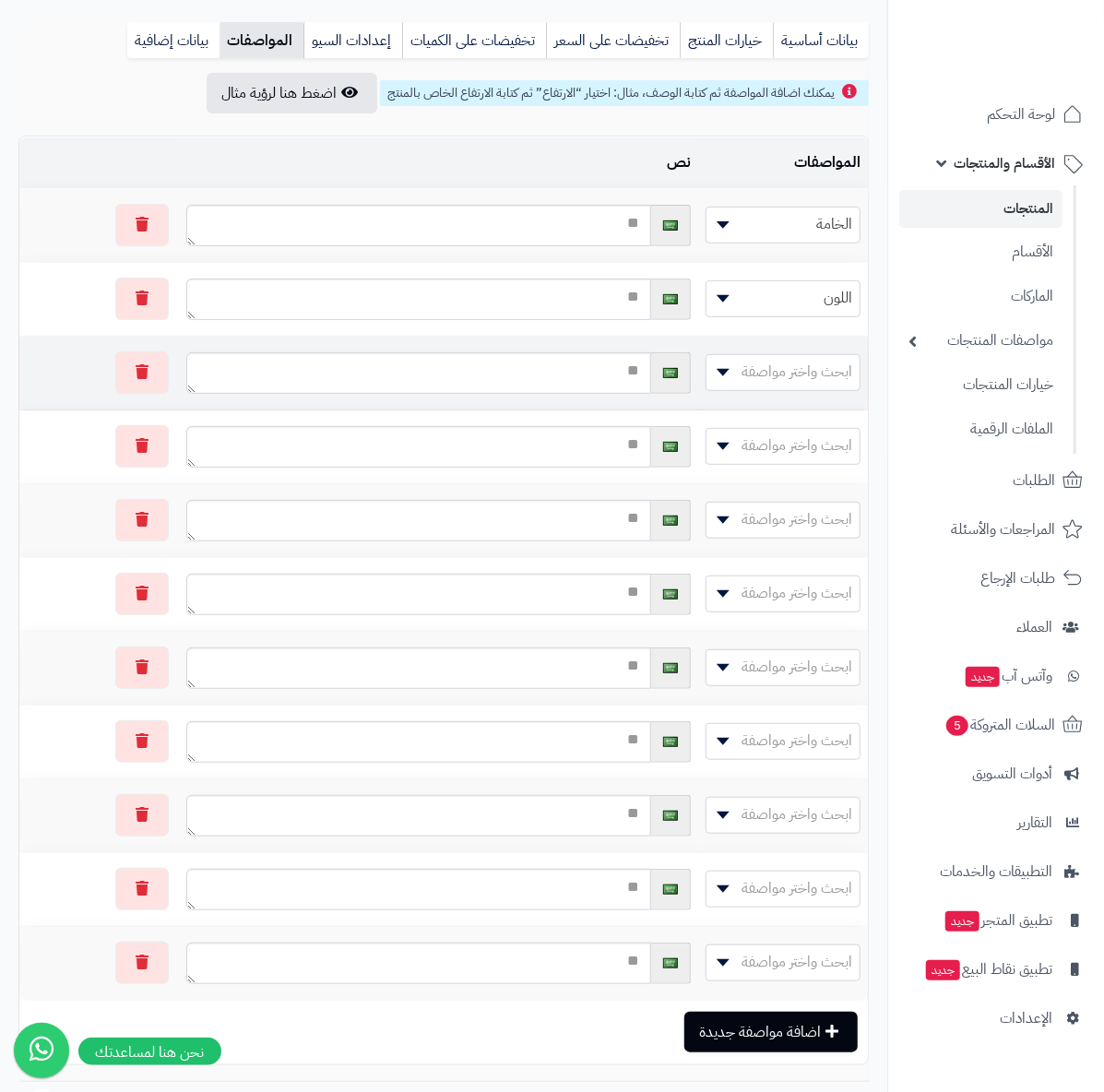 click on "ابحث واختر مواصفة" at bounding box center [797, 372] 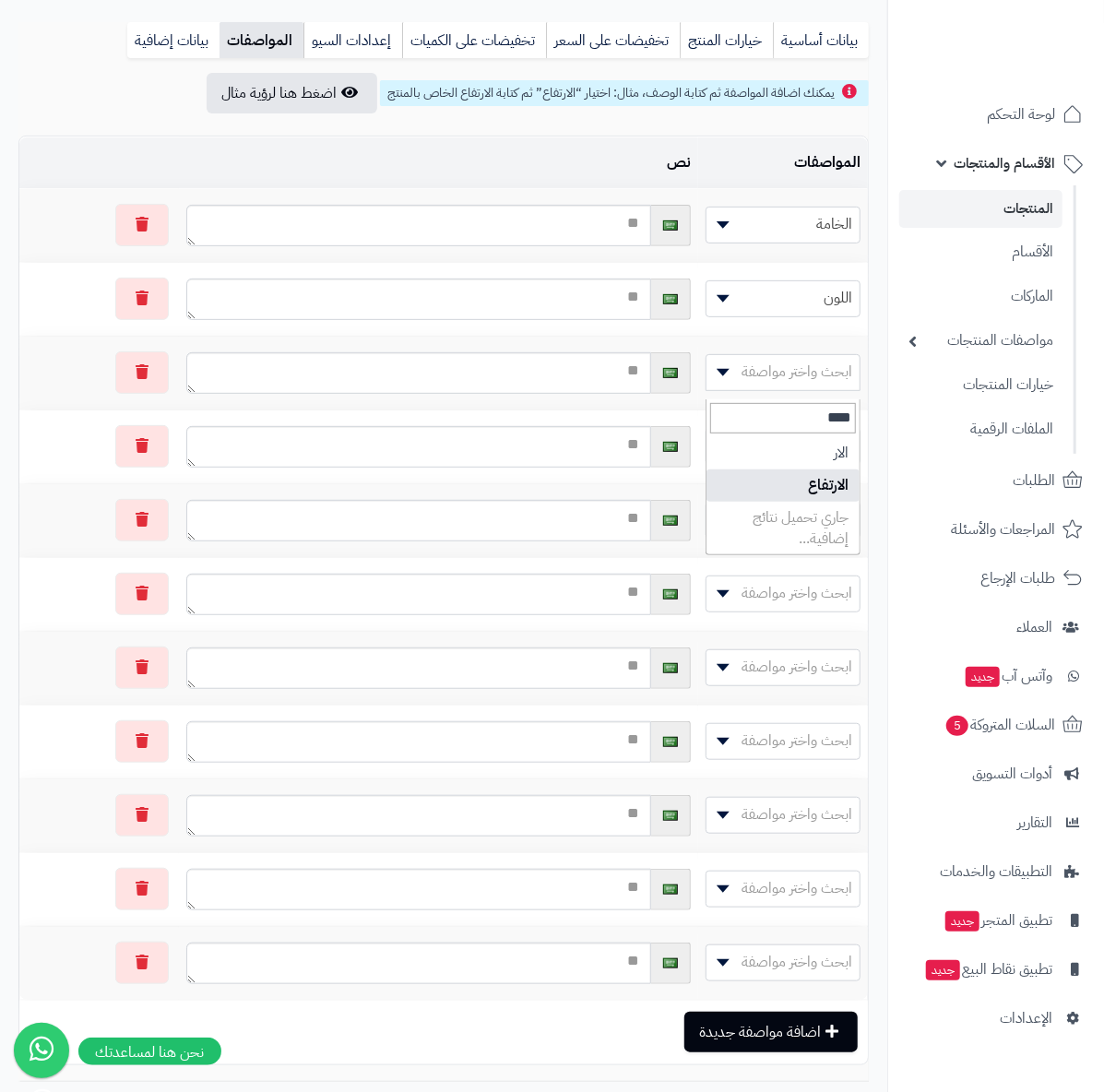 type on "****" 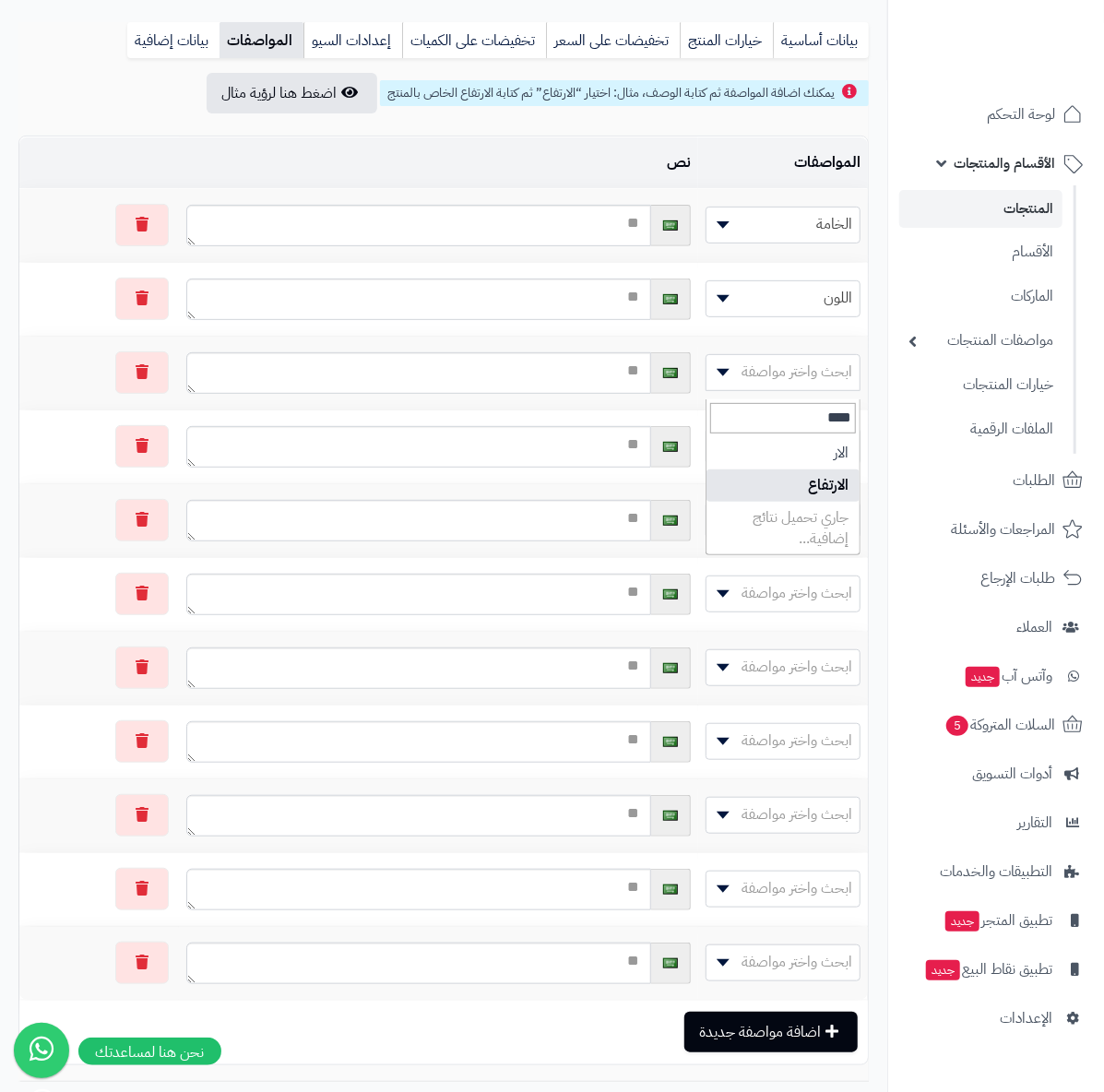 select on "**" 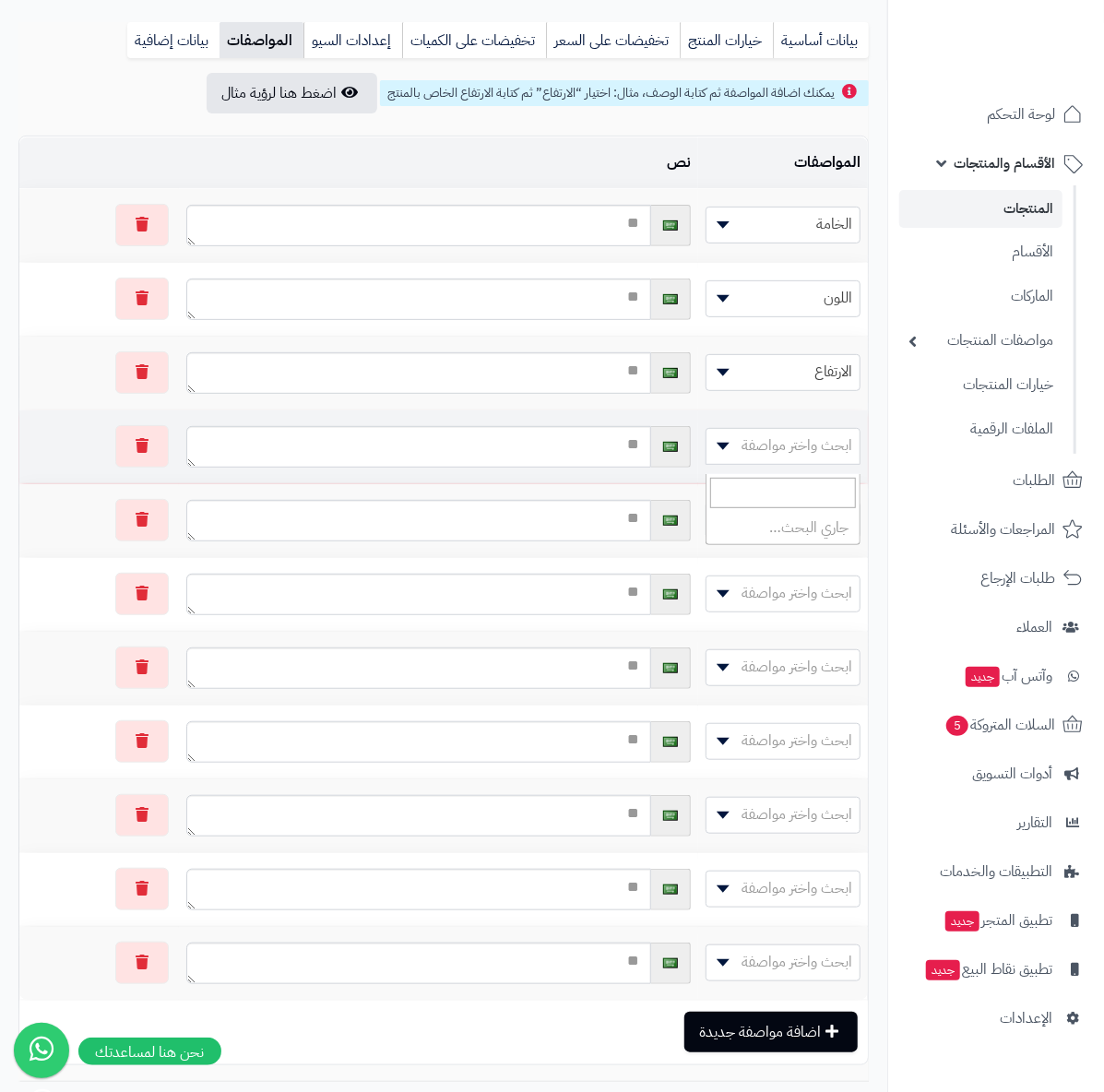 click on "ابحث واختر مواصفة" at bounding box center [797, 445] 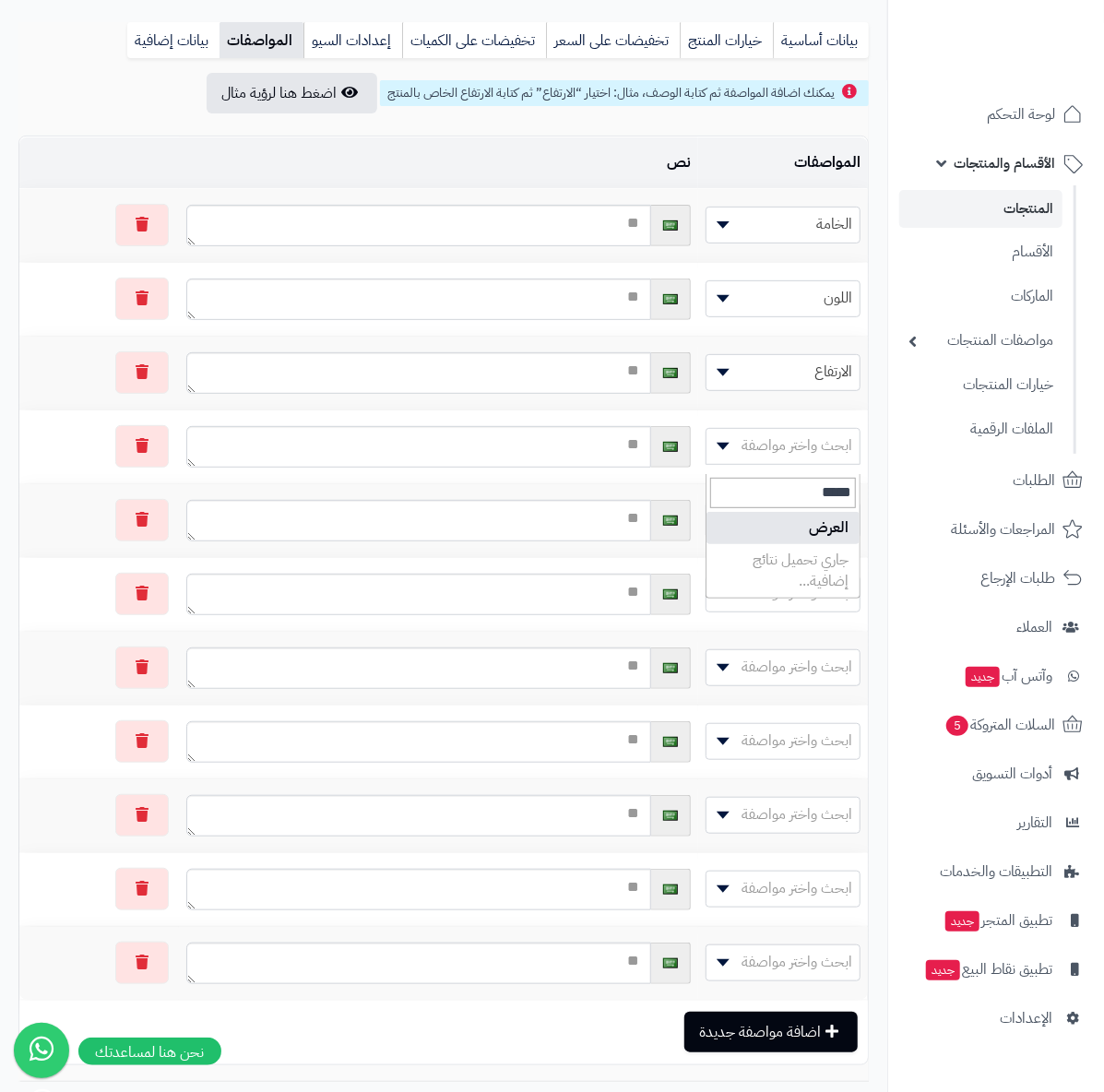 type on "*****" 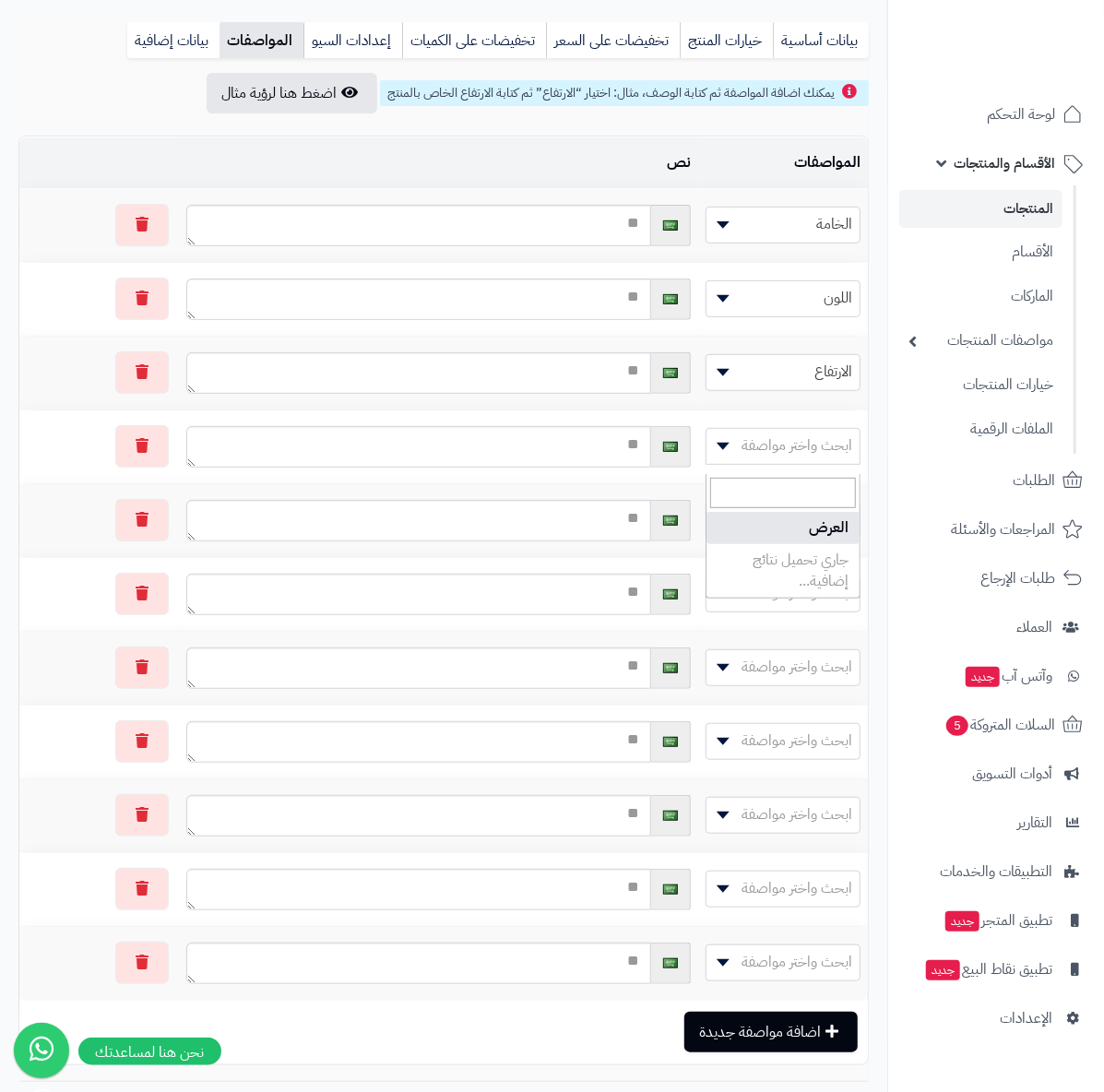 click on "ابحث واختر مواصفة" at bounding box center (783, 519) 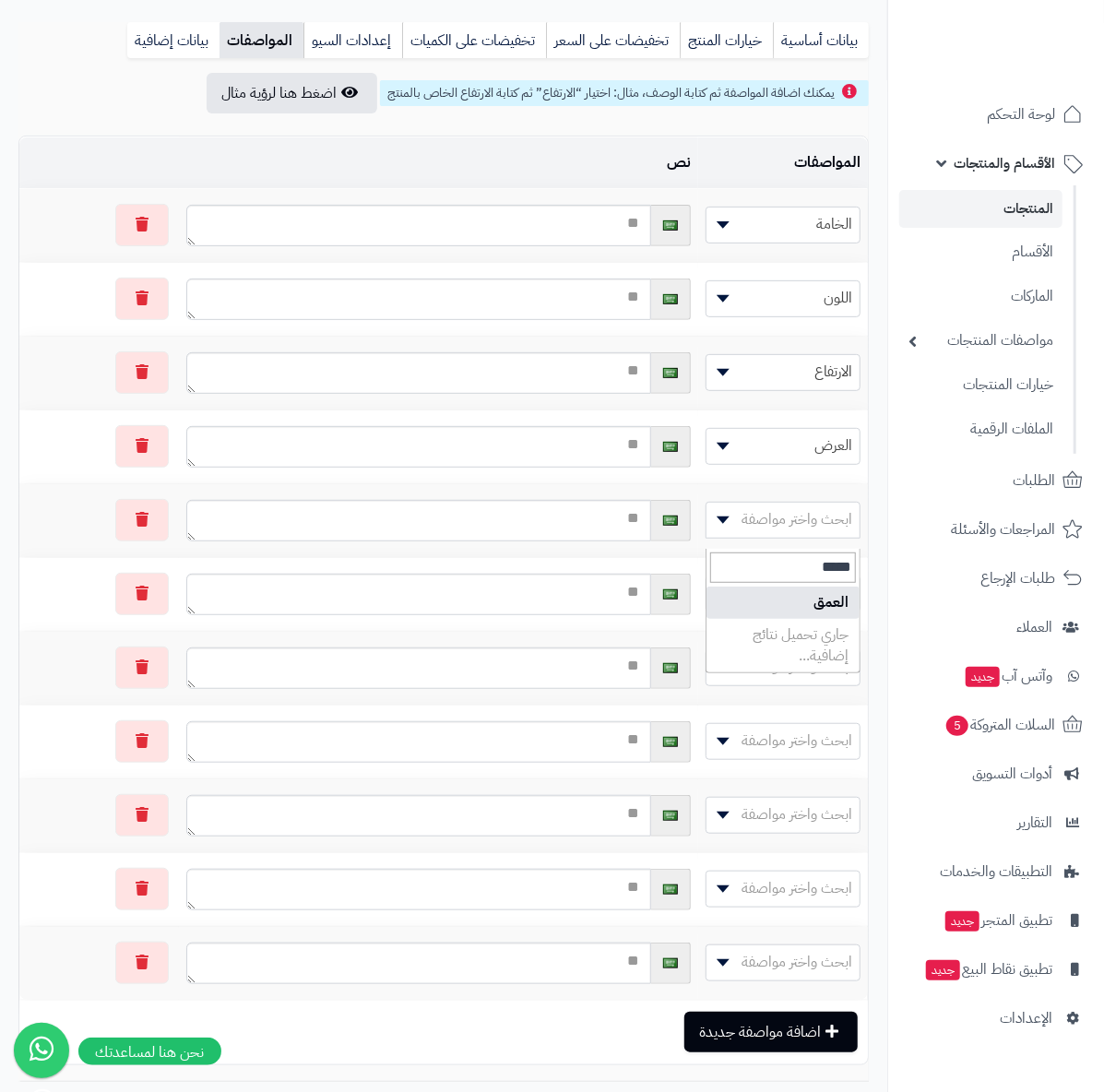 type on "*****" 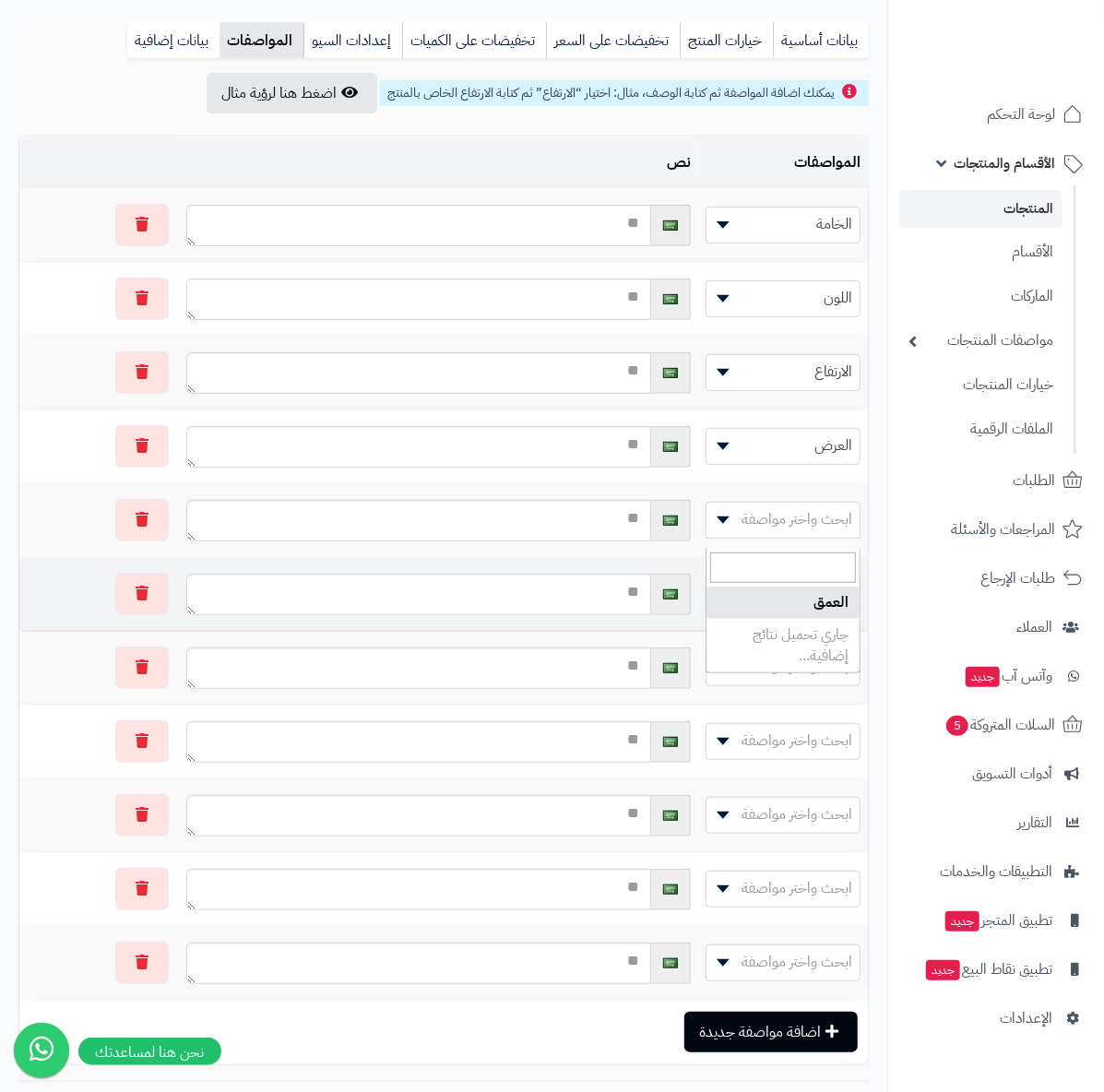 select on "**" 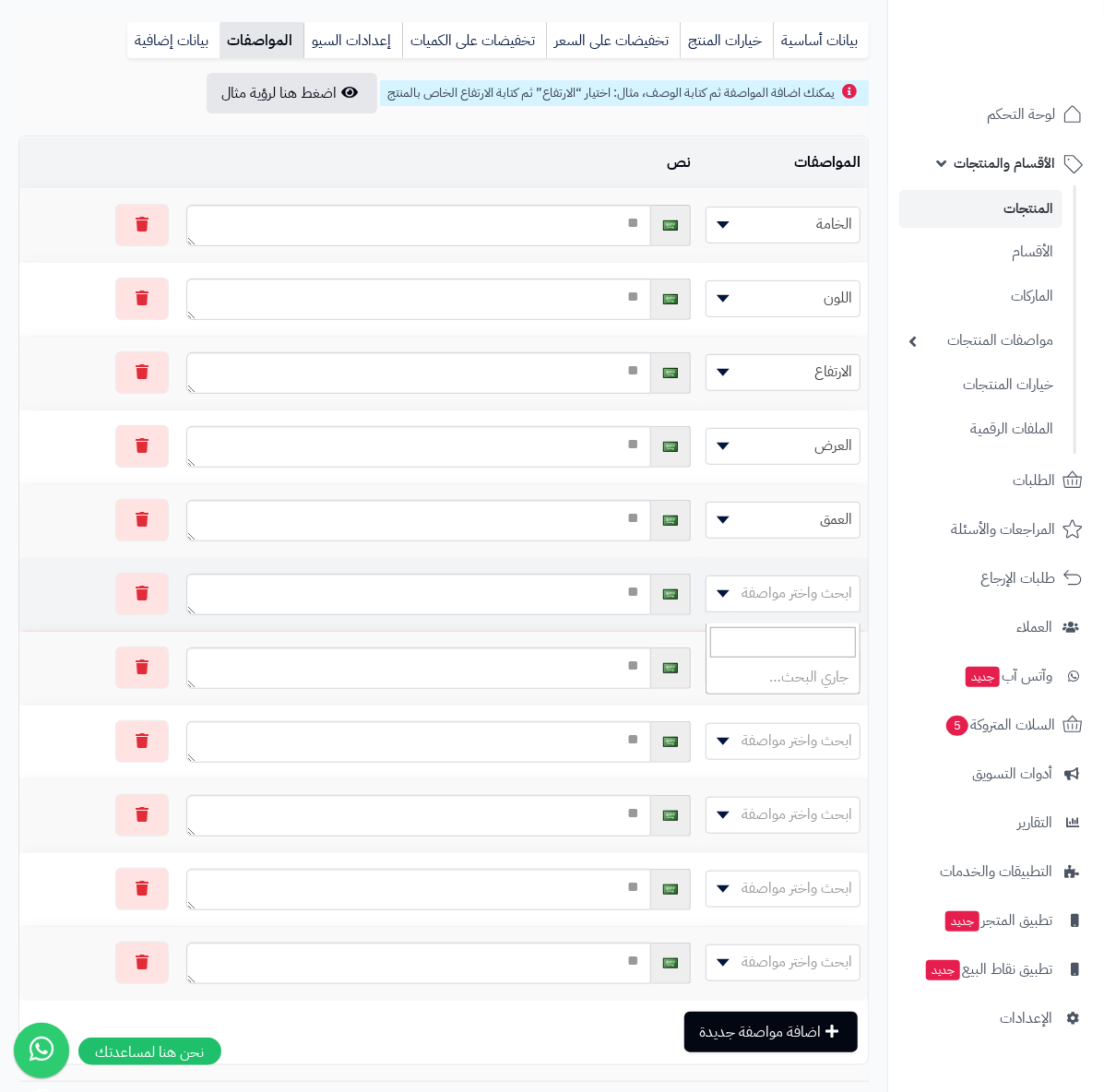 click on "ابحث واختر مواصفة" at bounding box center [797, 593] 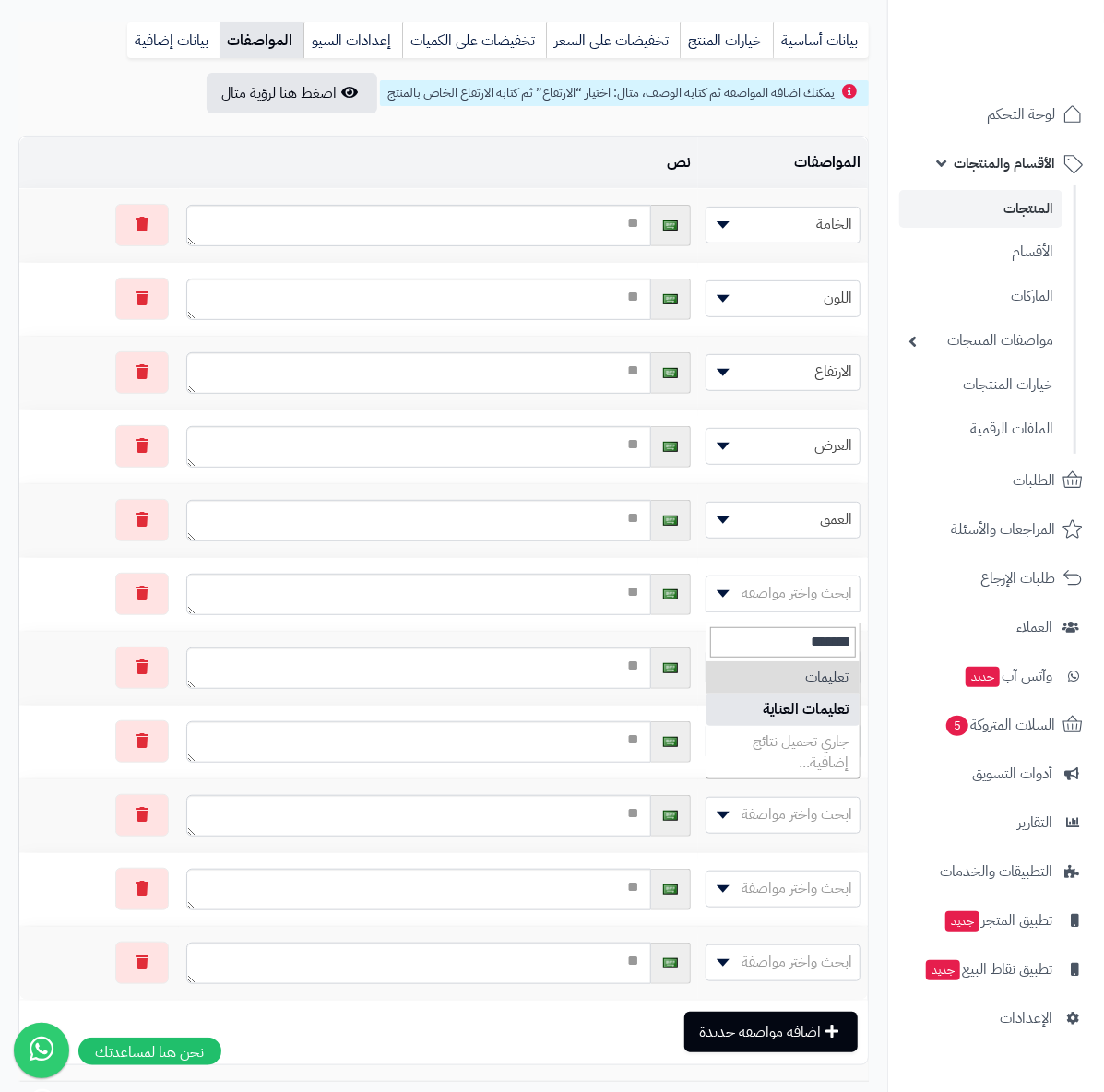 type on "*******" 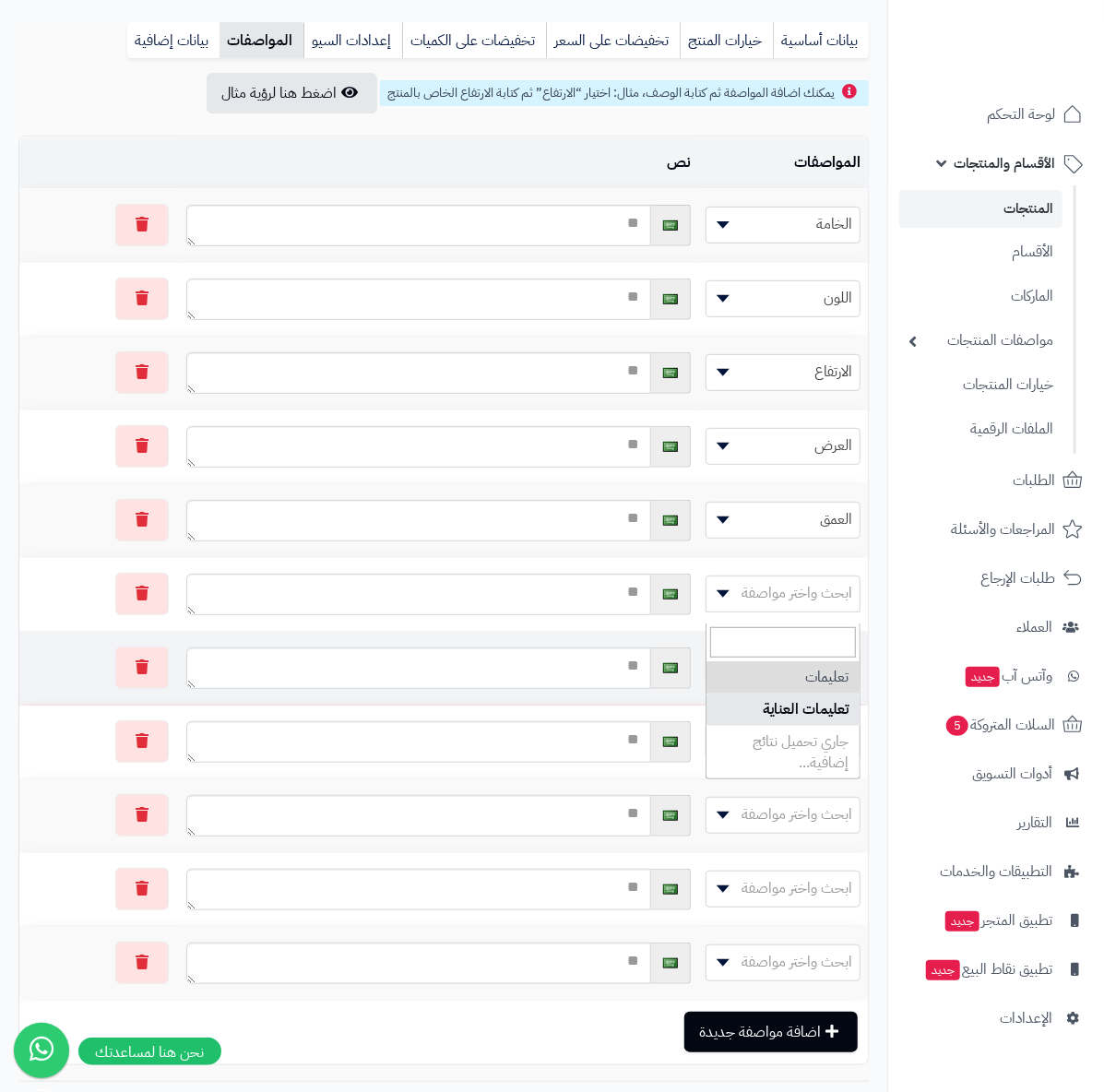 select on "**" 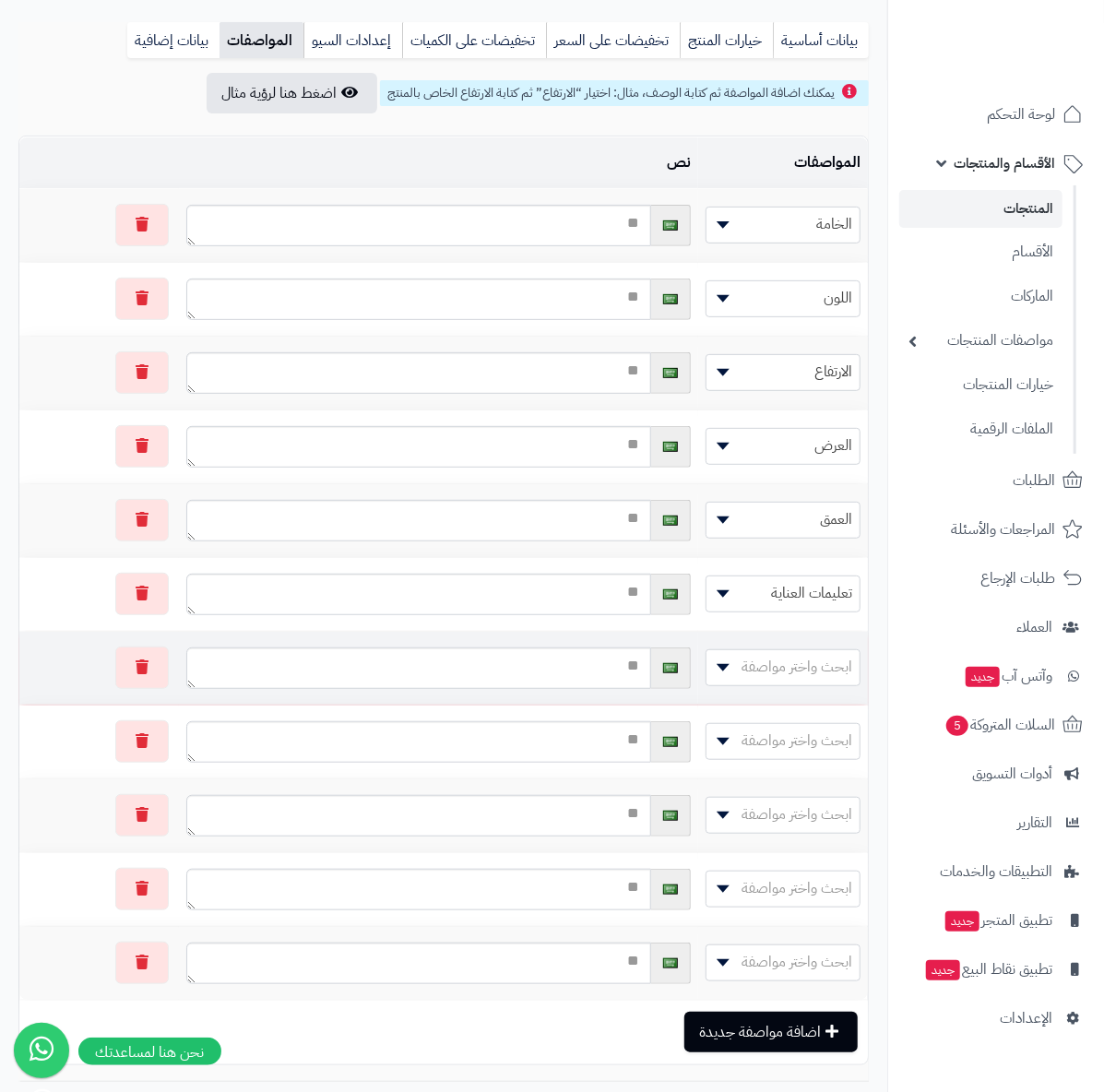 click on "ابحث واختر مواصفة" at bounding box center [797, 667] 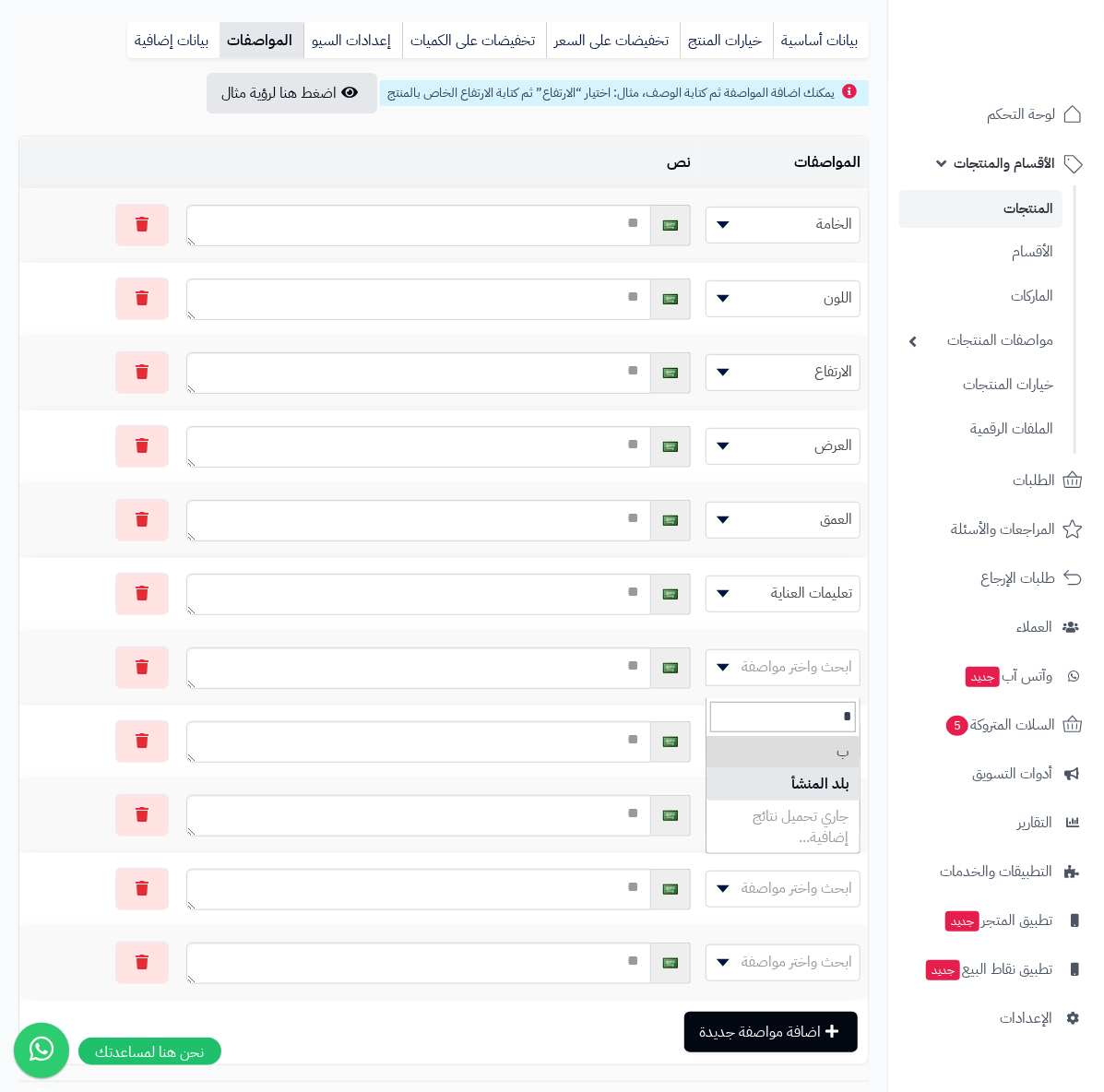 type on "*" 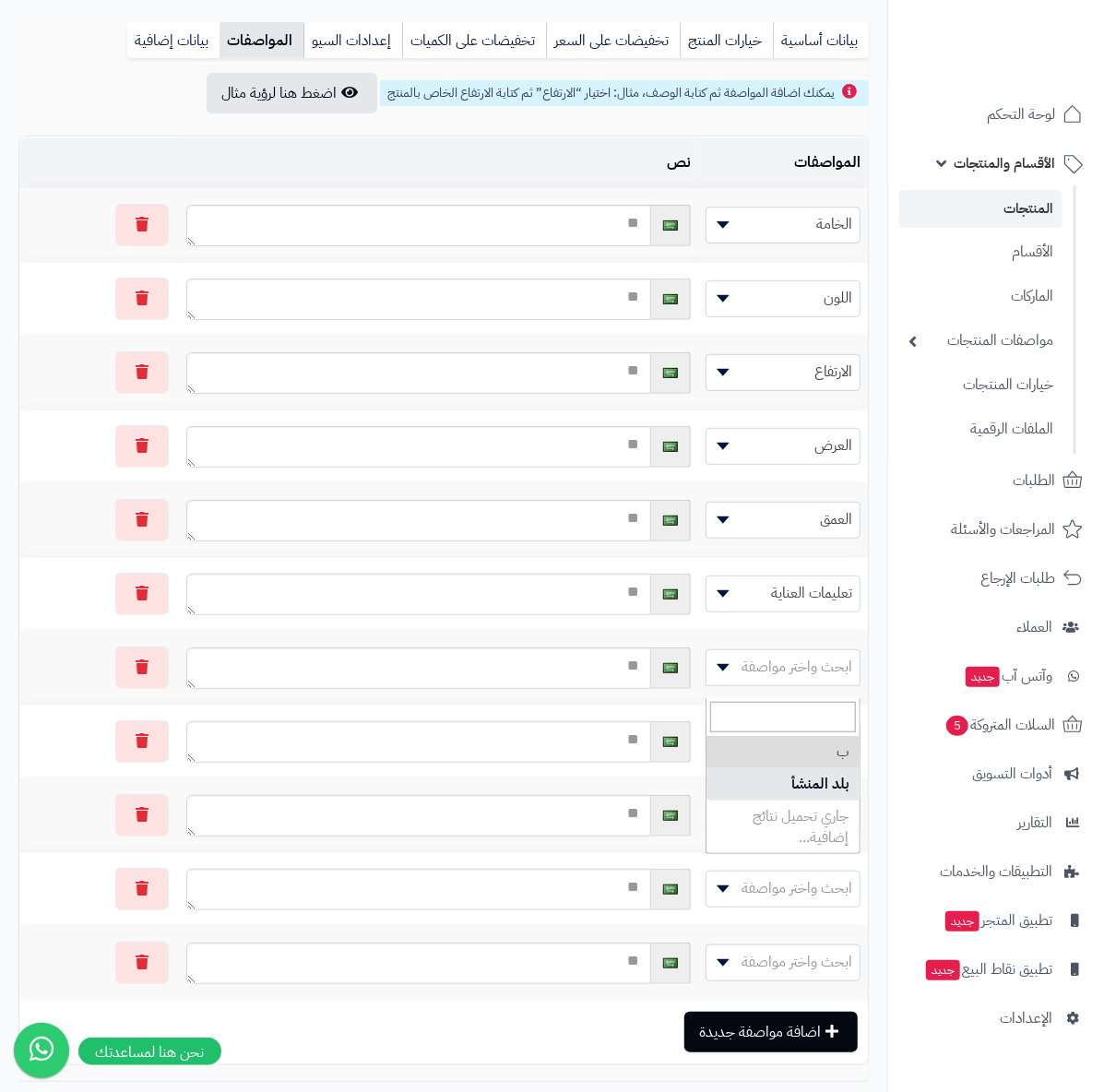 select on "**" 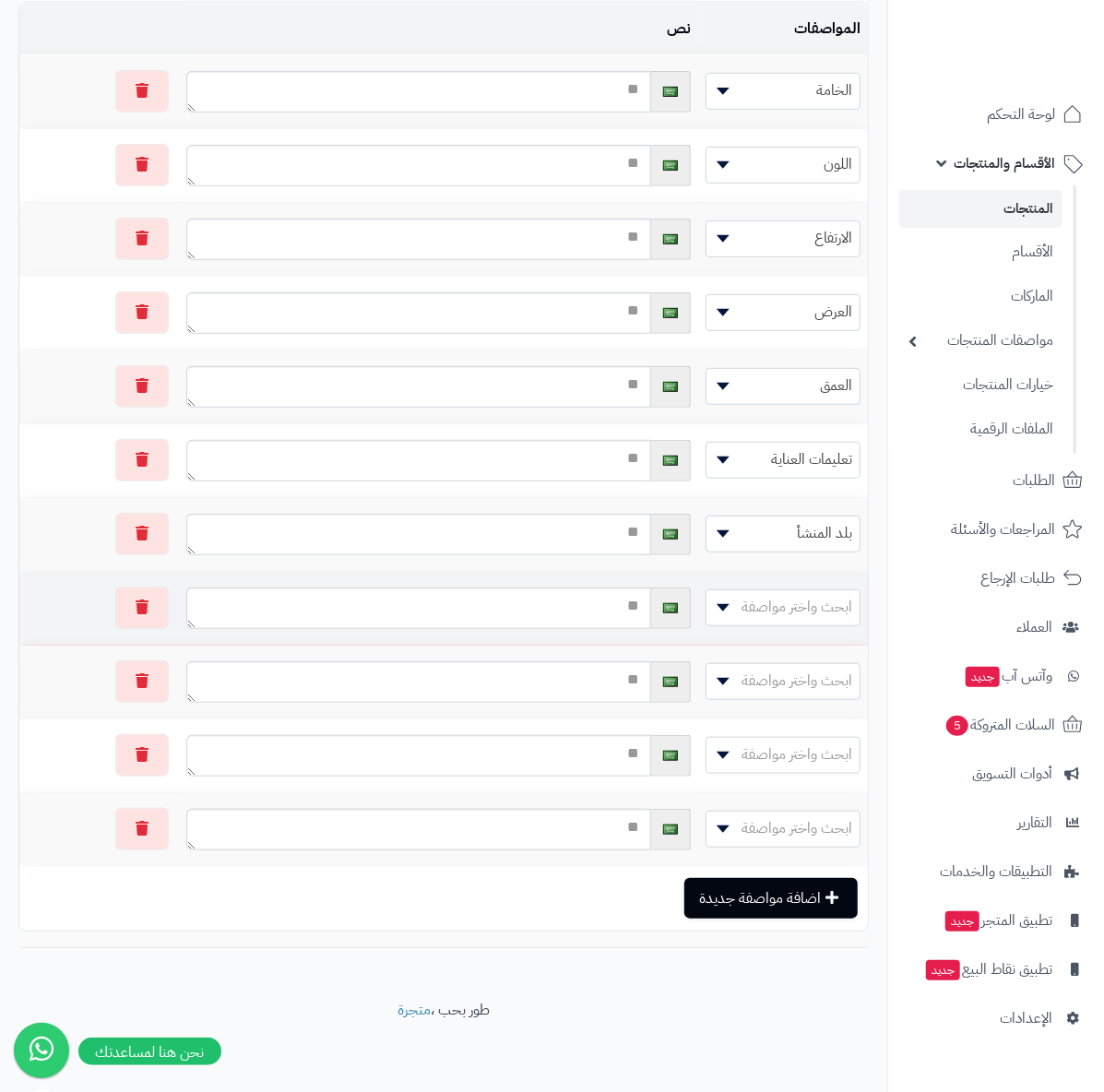 scroll, scrollTop: 340, scrollLeft: 0, axis: vertical 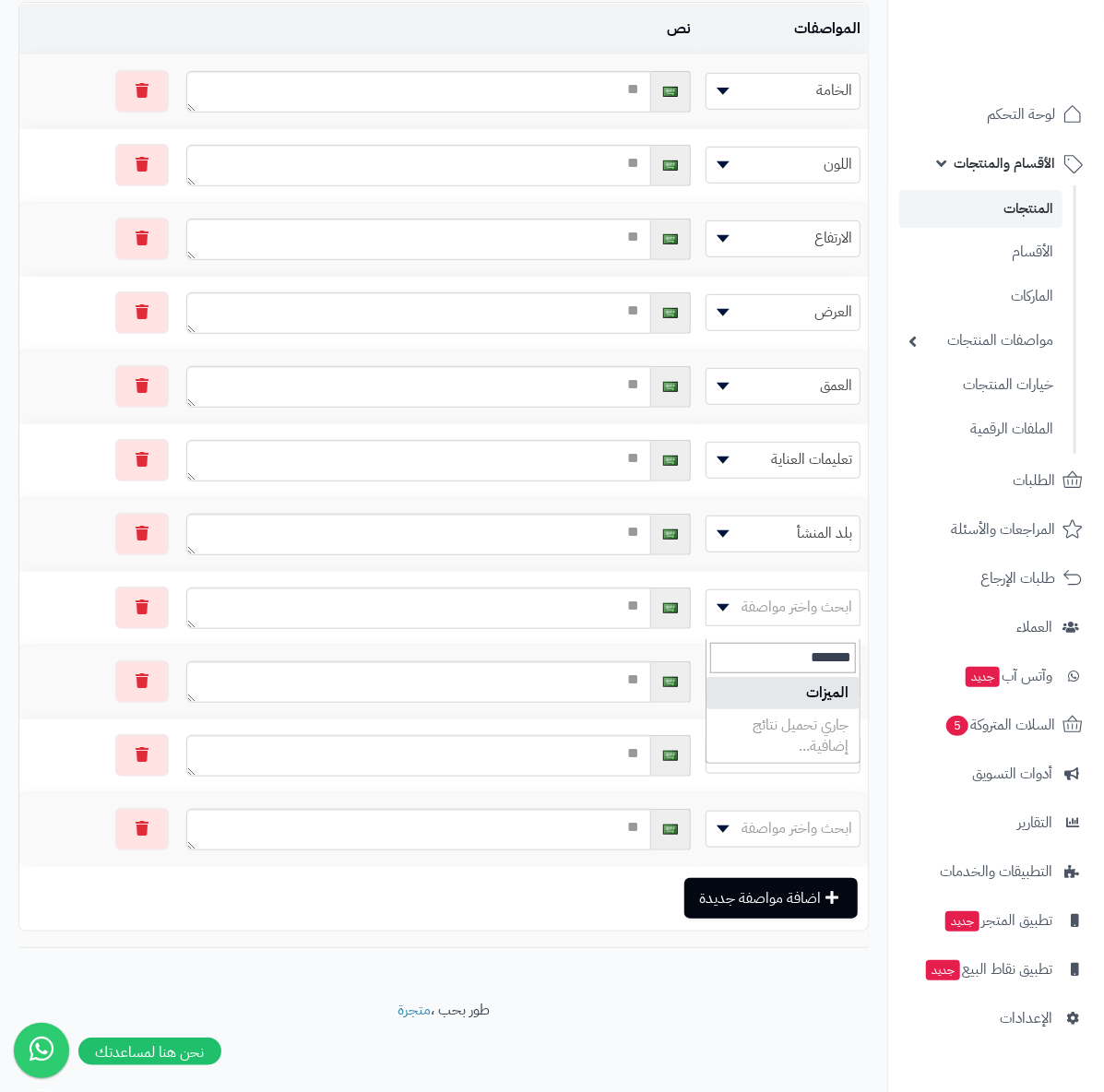type on "*******" 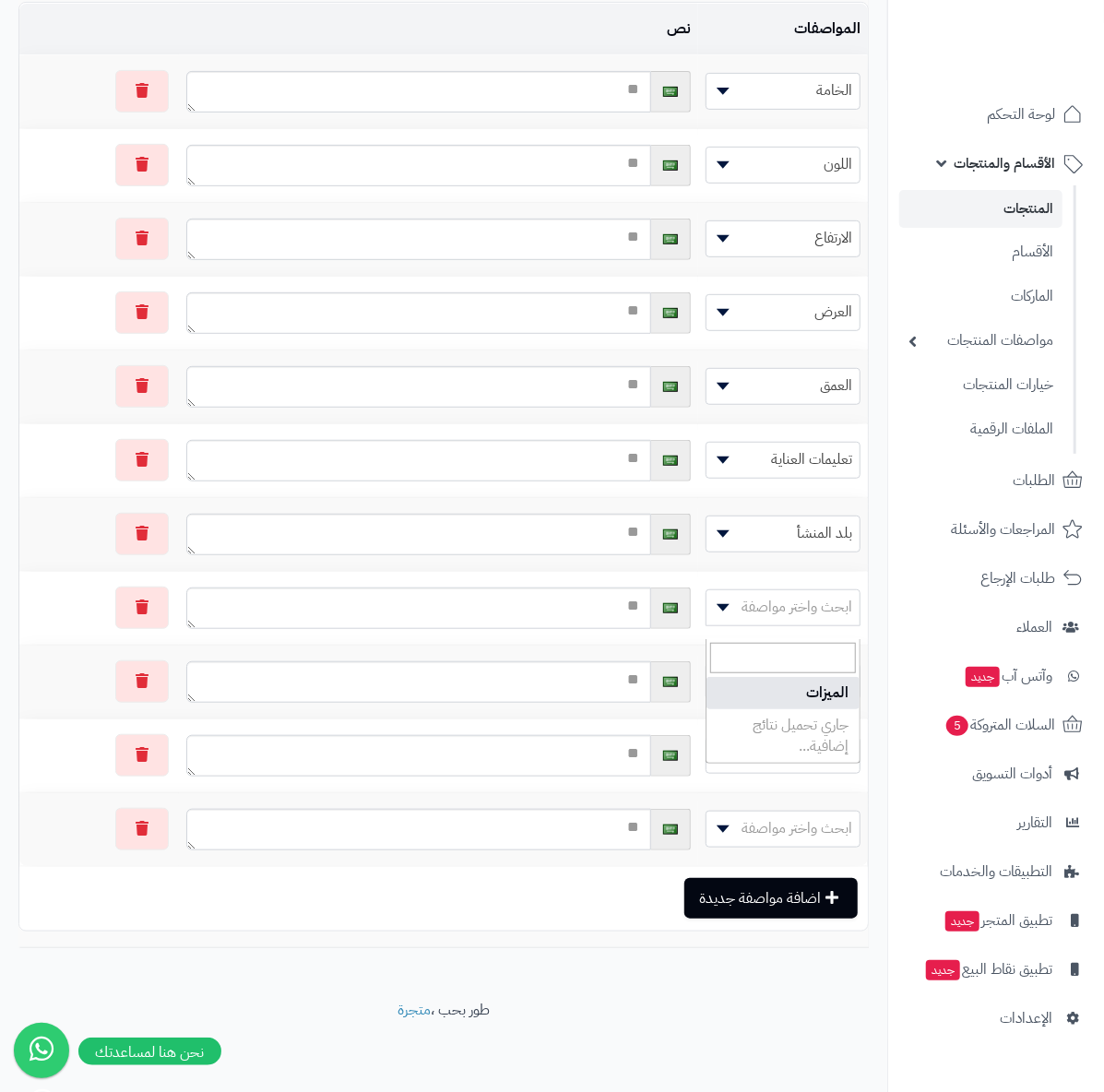 select on "**" 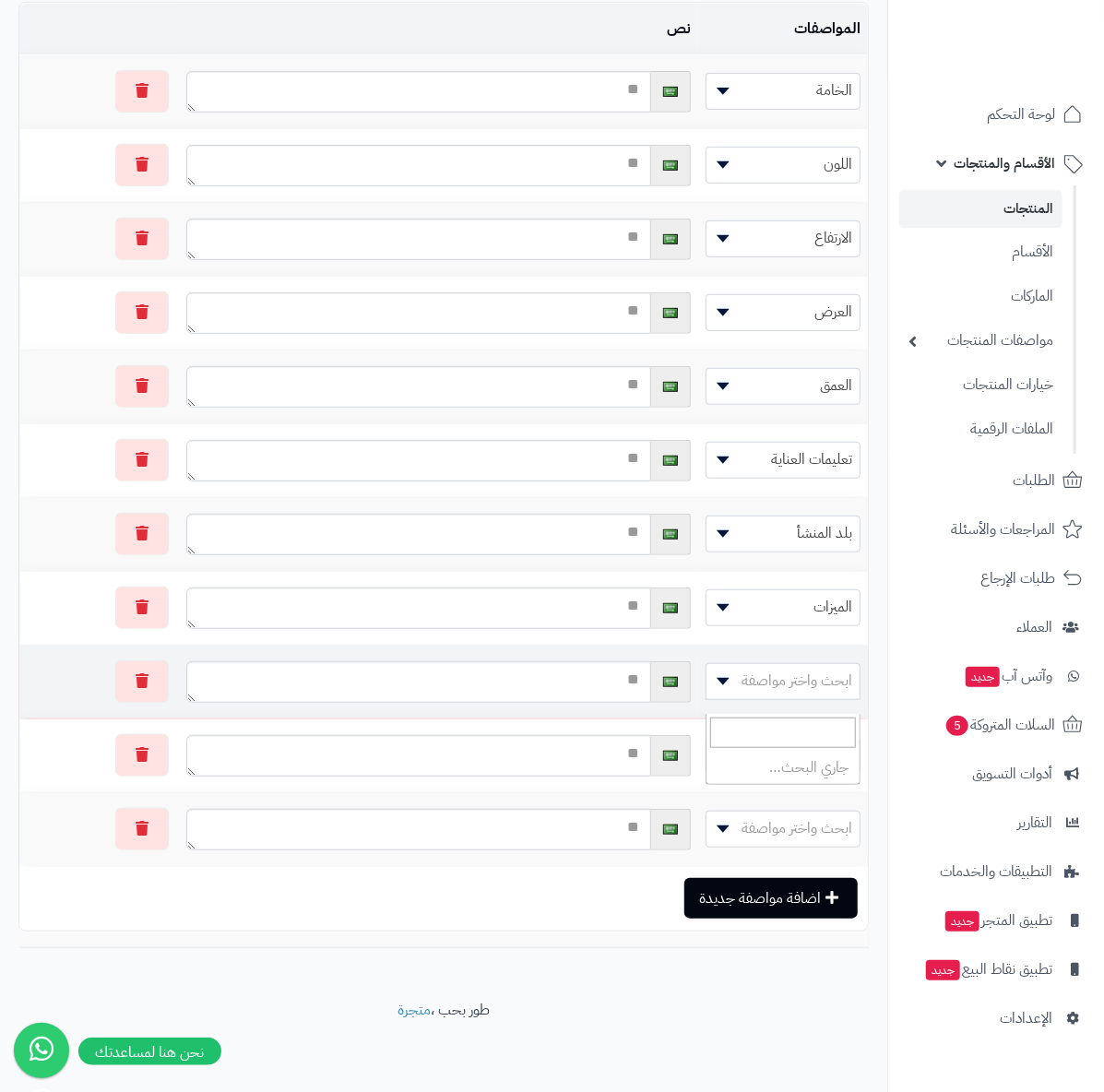 click on "ابحث واختر مواصفة" at bounding box center [783, 681] 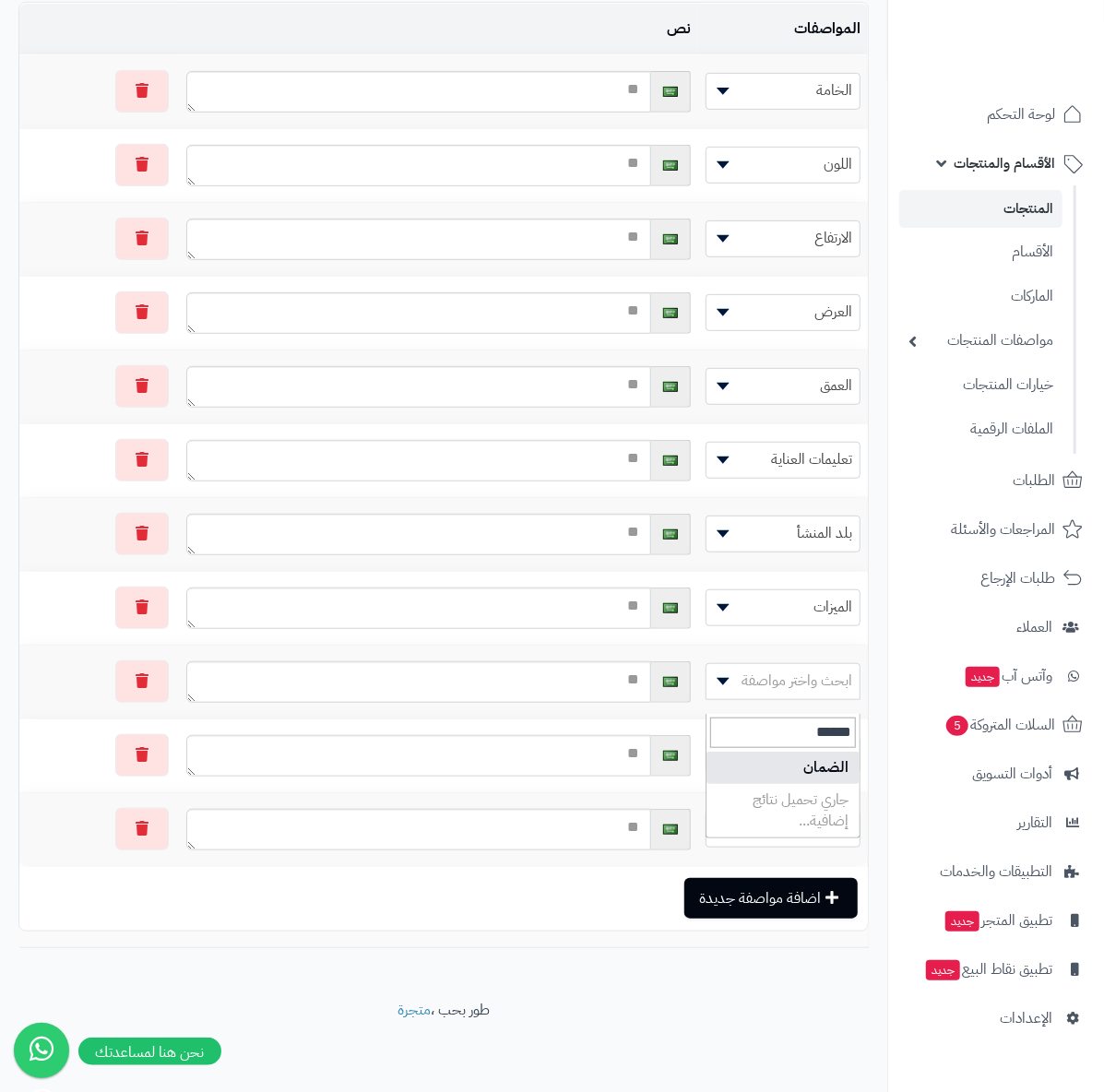 type on "******" 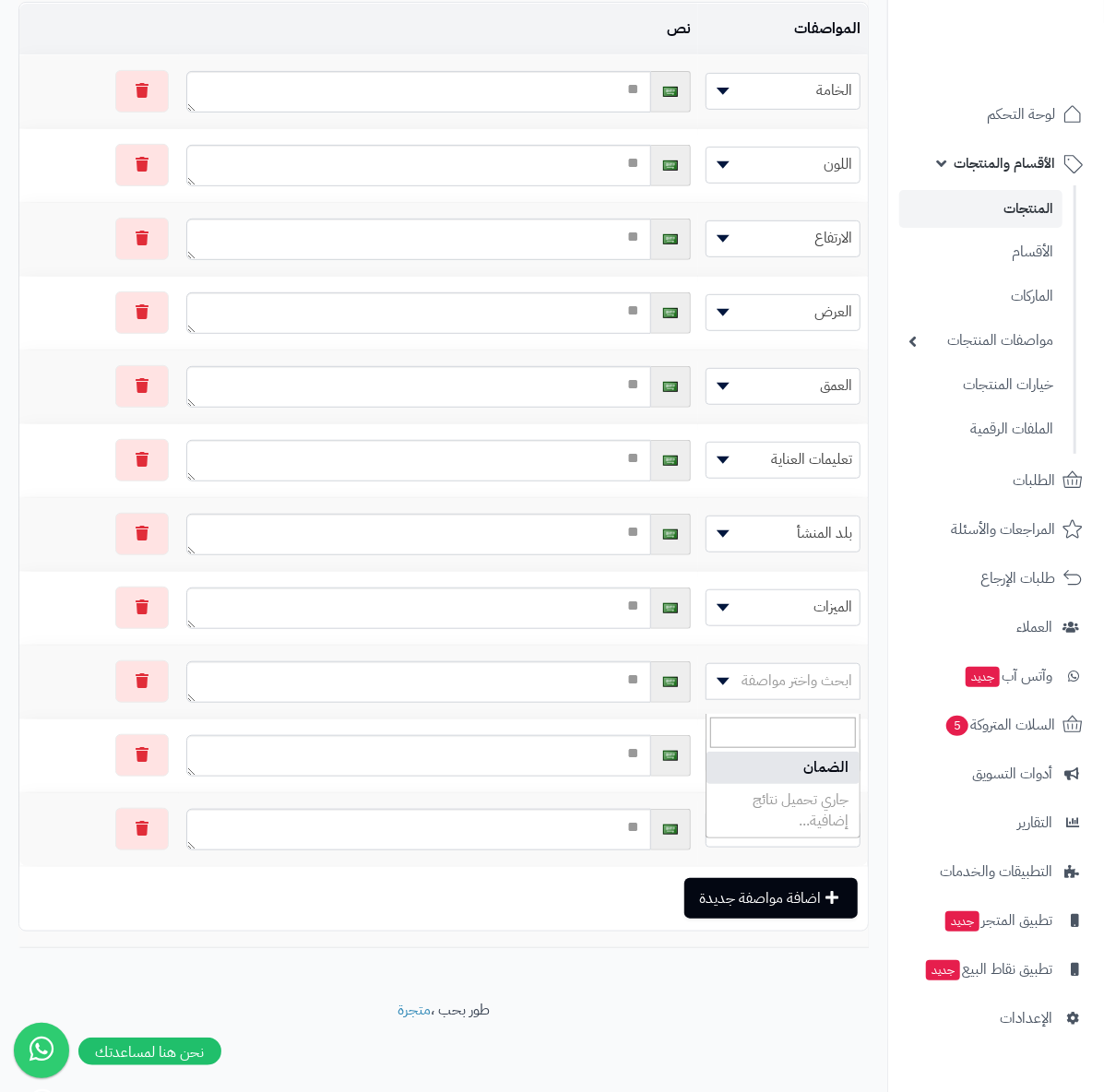select on "**" 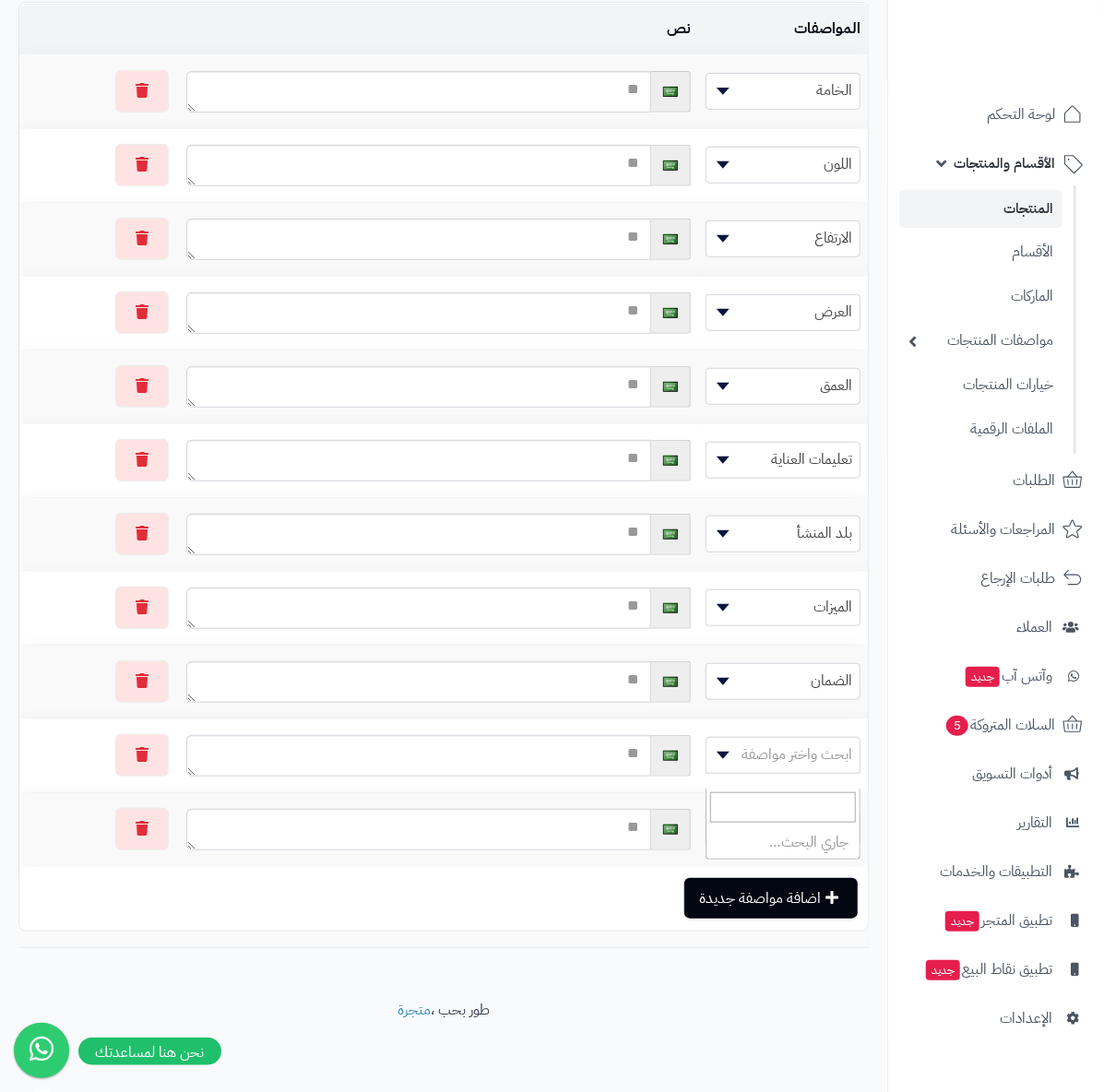 click on "ابحث واختر مواصفة" at bounding box center [797, 754] 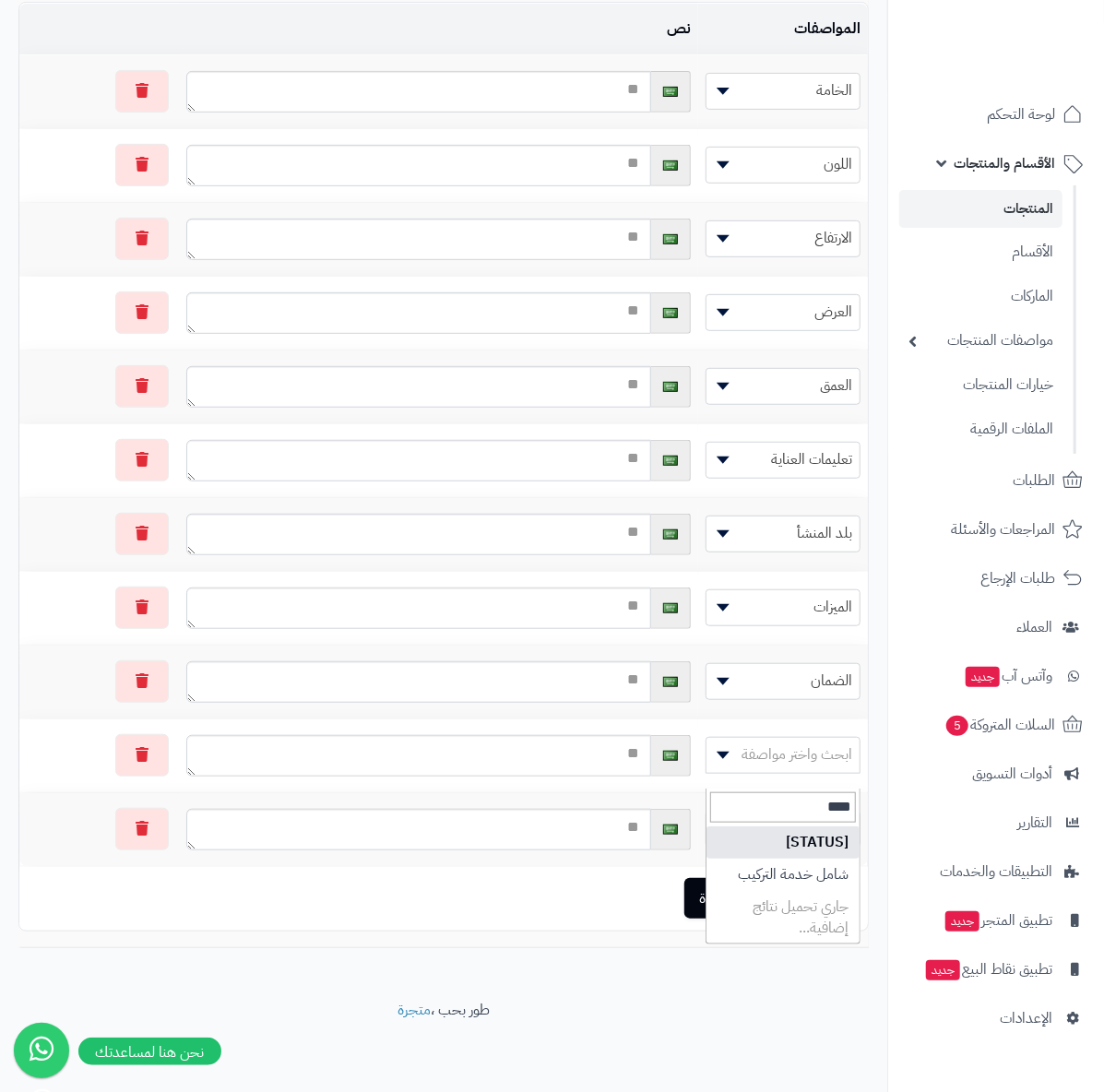 type on "****" 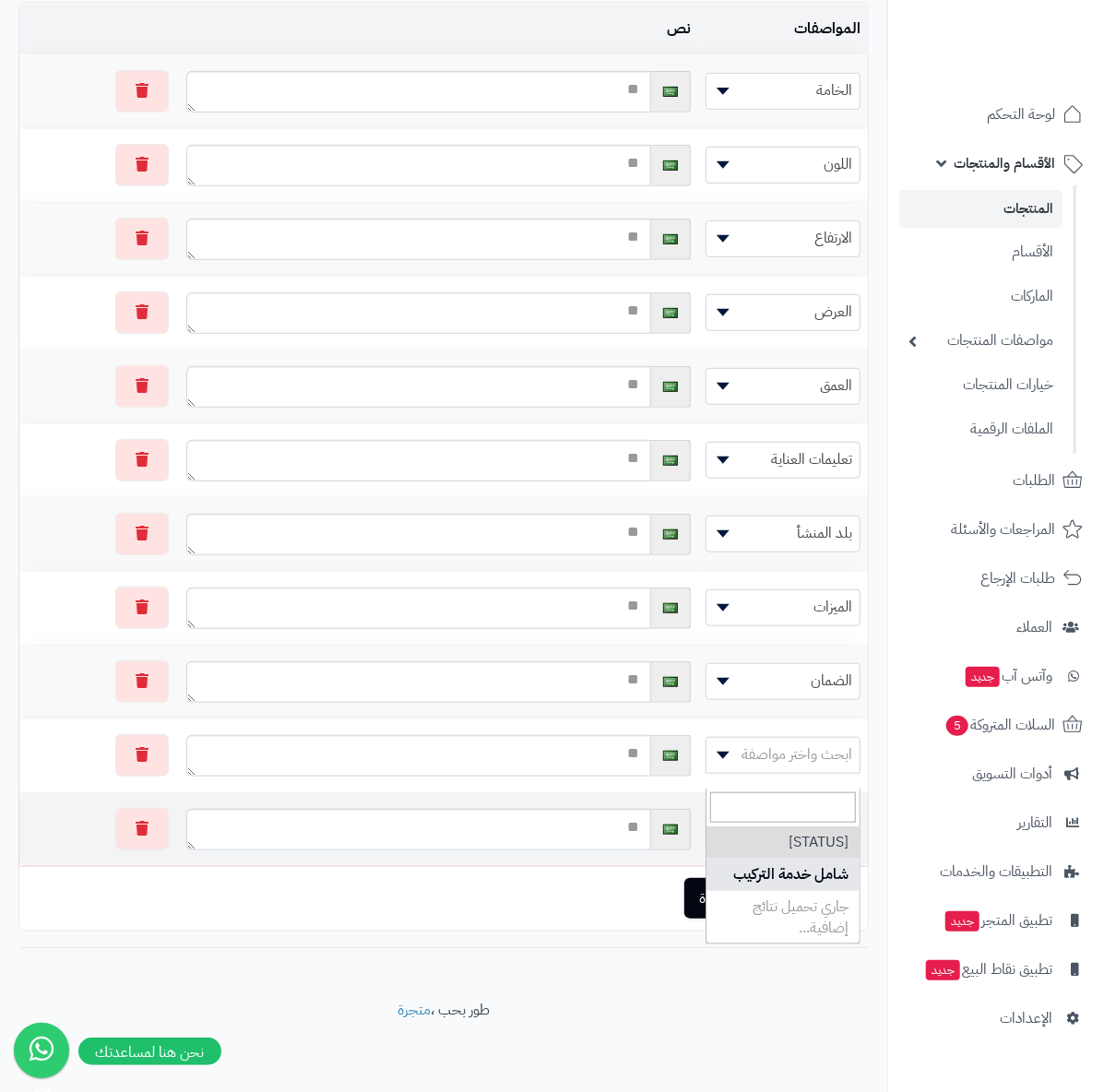 select on "**" 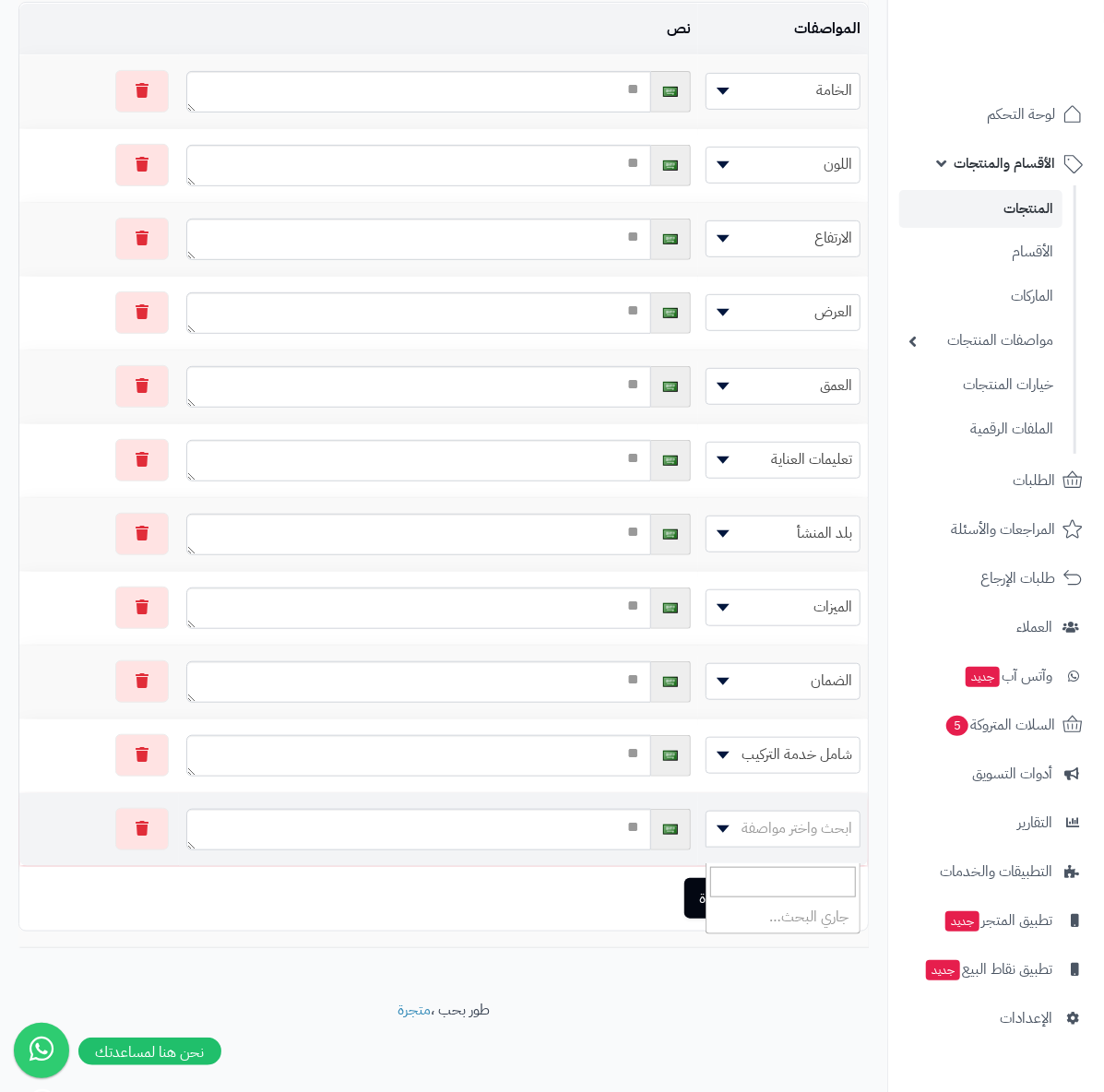 click on "ابحث واختر مواصفة" at bounding box center (783, 829) 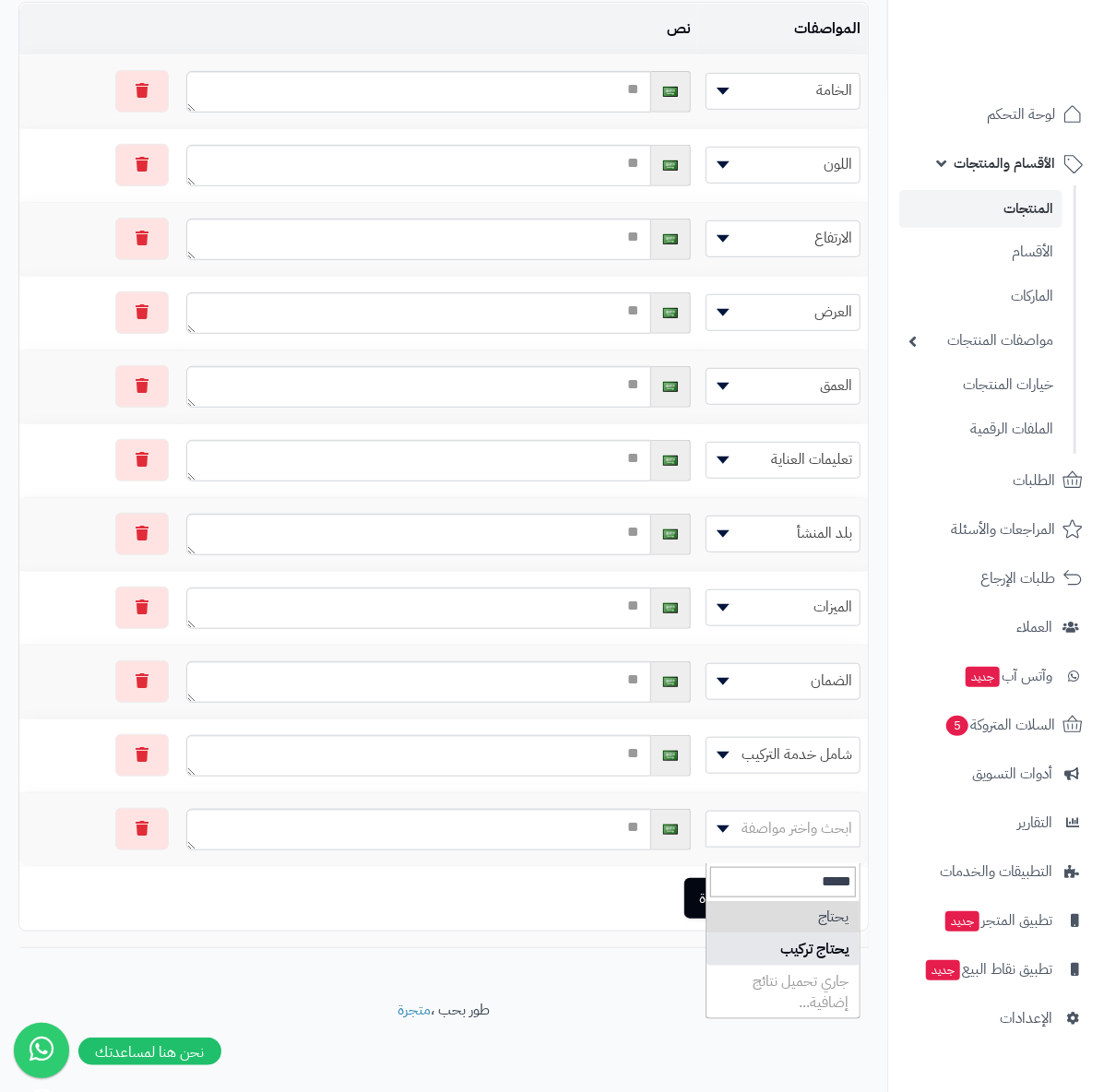 type on "*****" 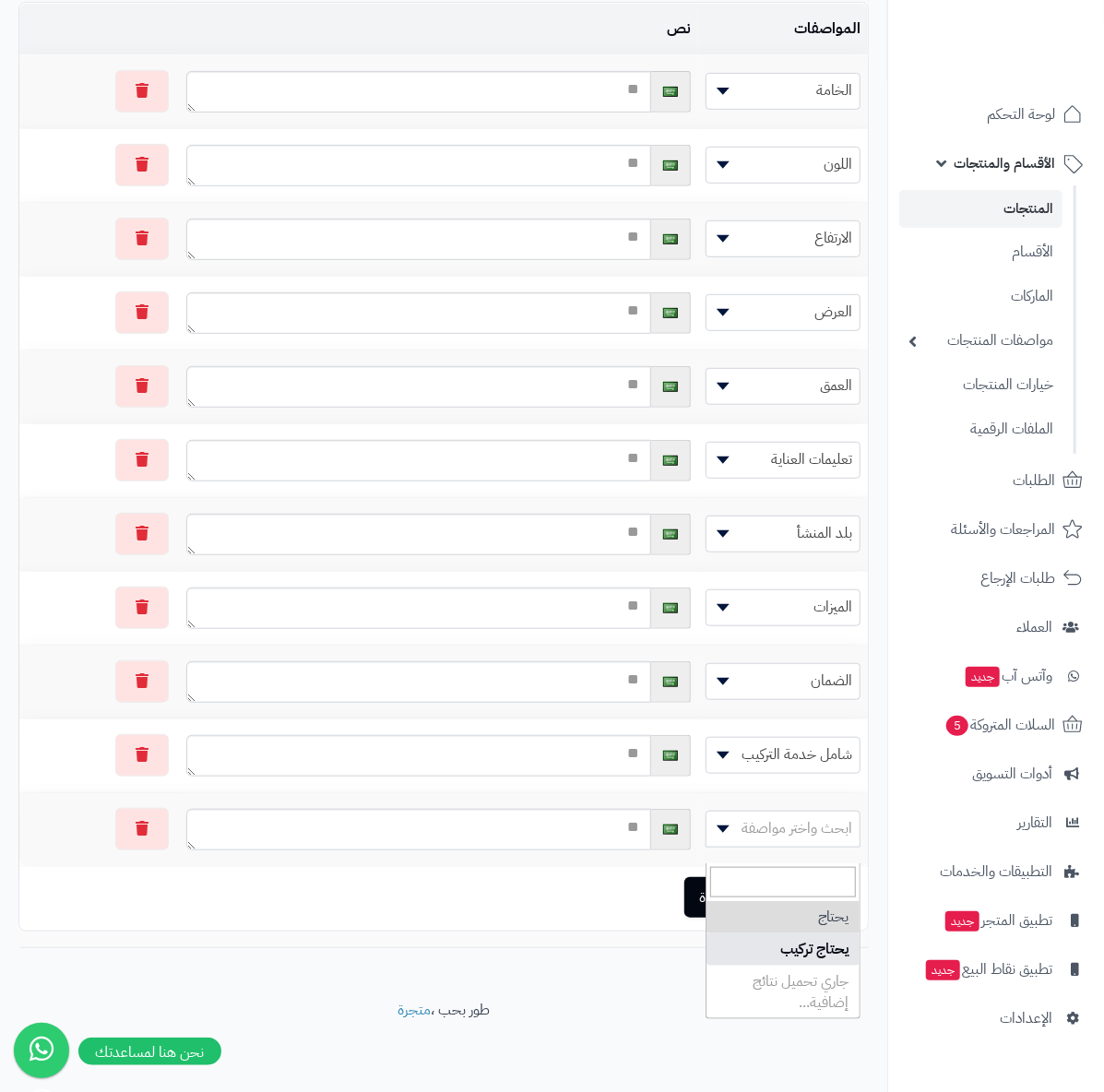 select on "**" 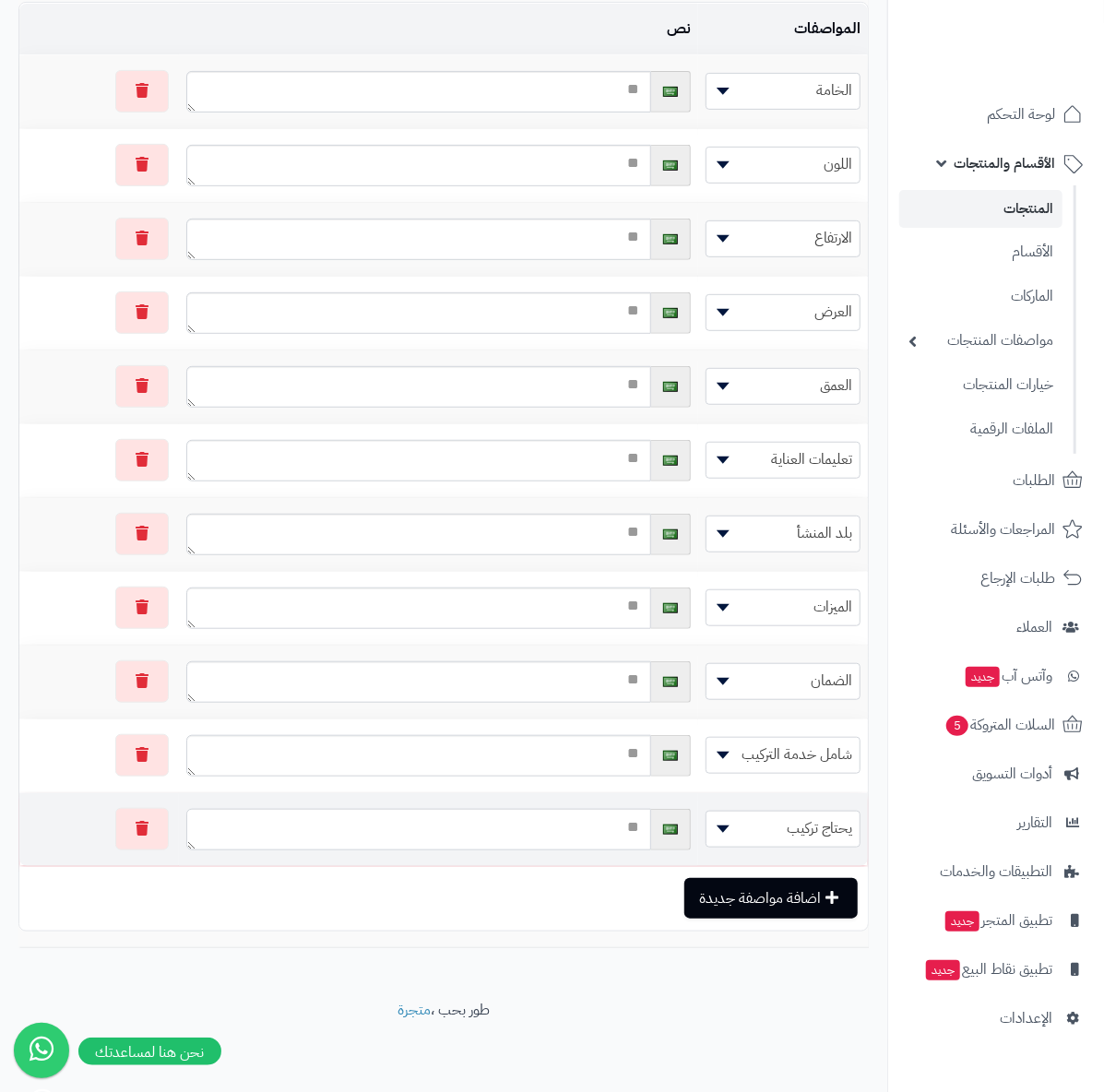 click at bounding box center [419, 829] 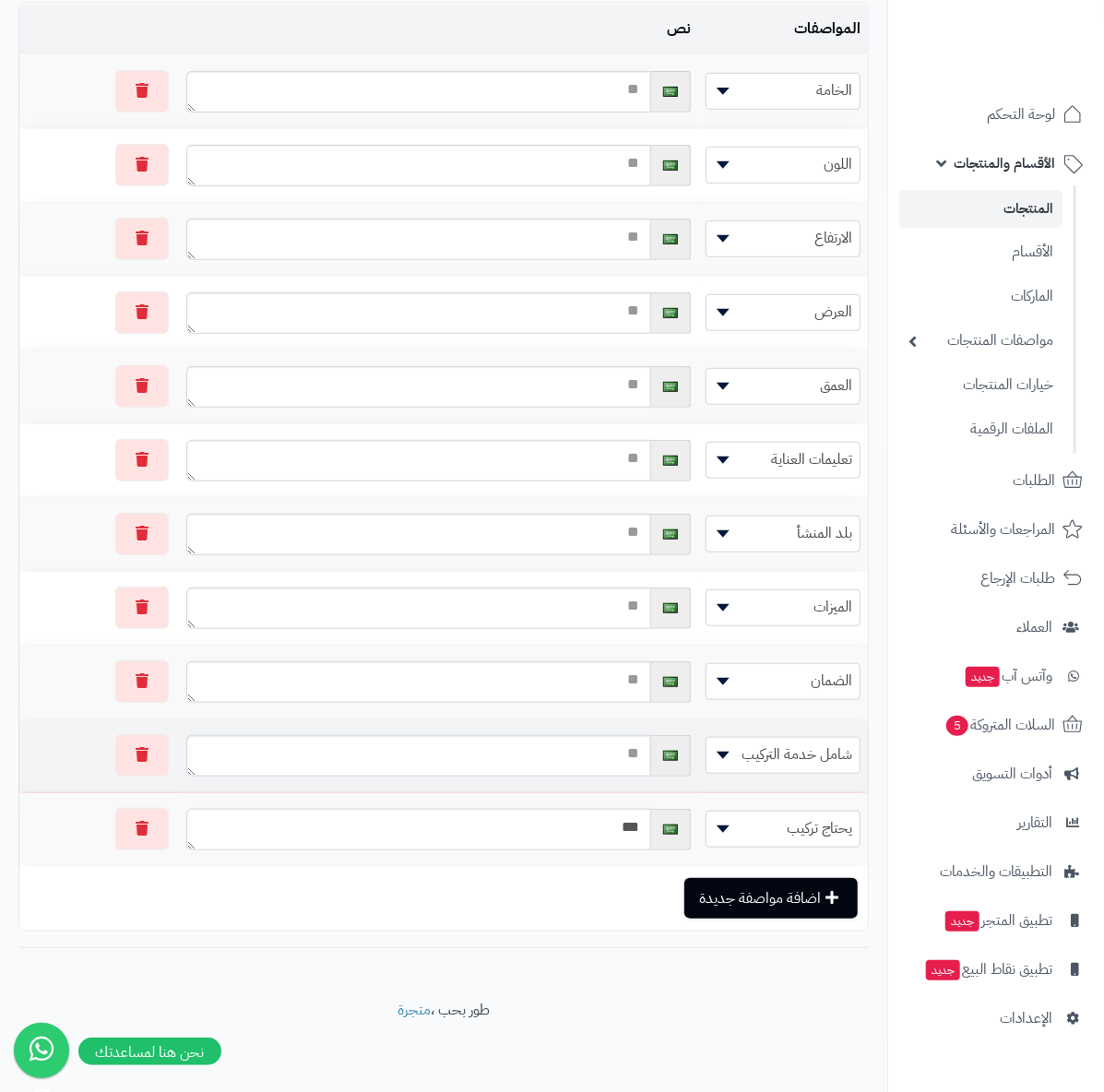 type on "***" 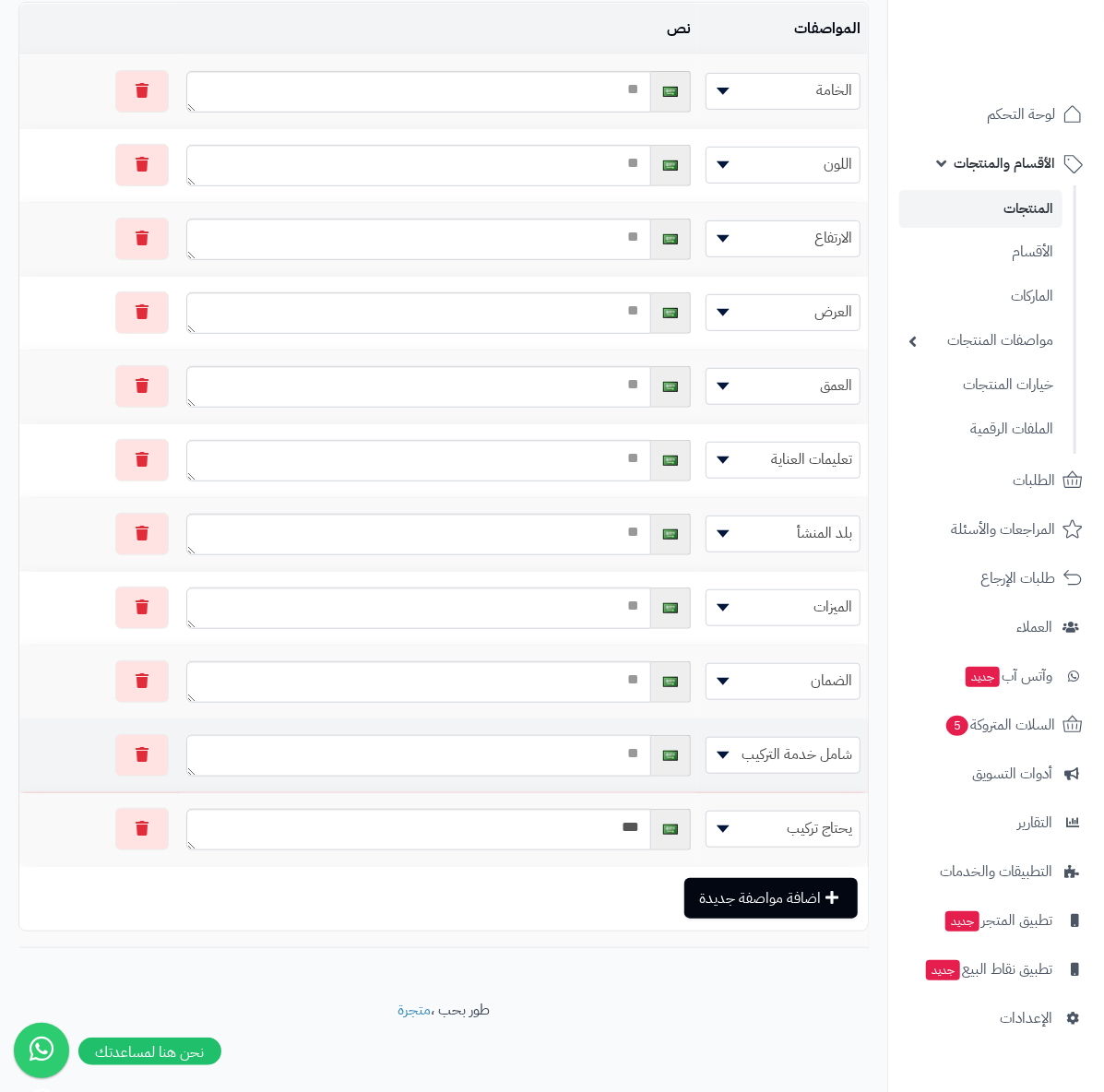 click at bounding box center (419, 755) 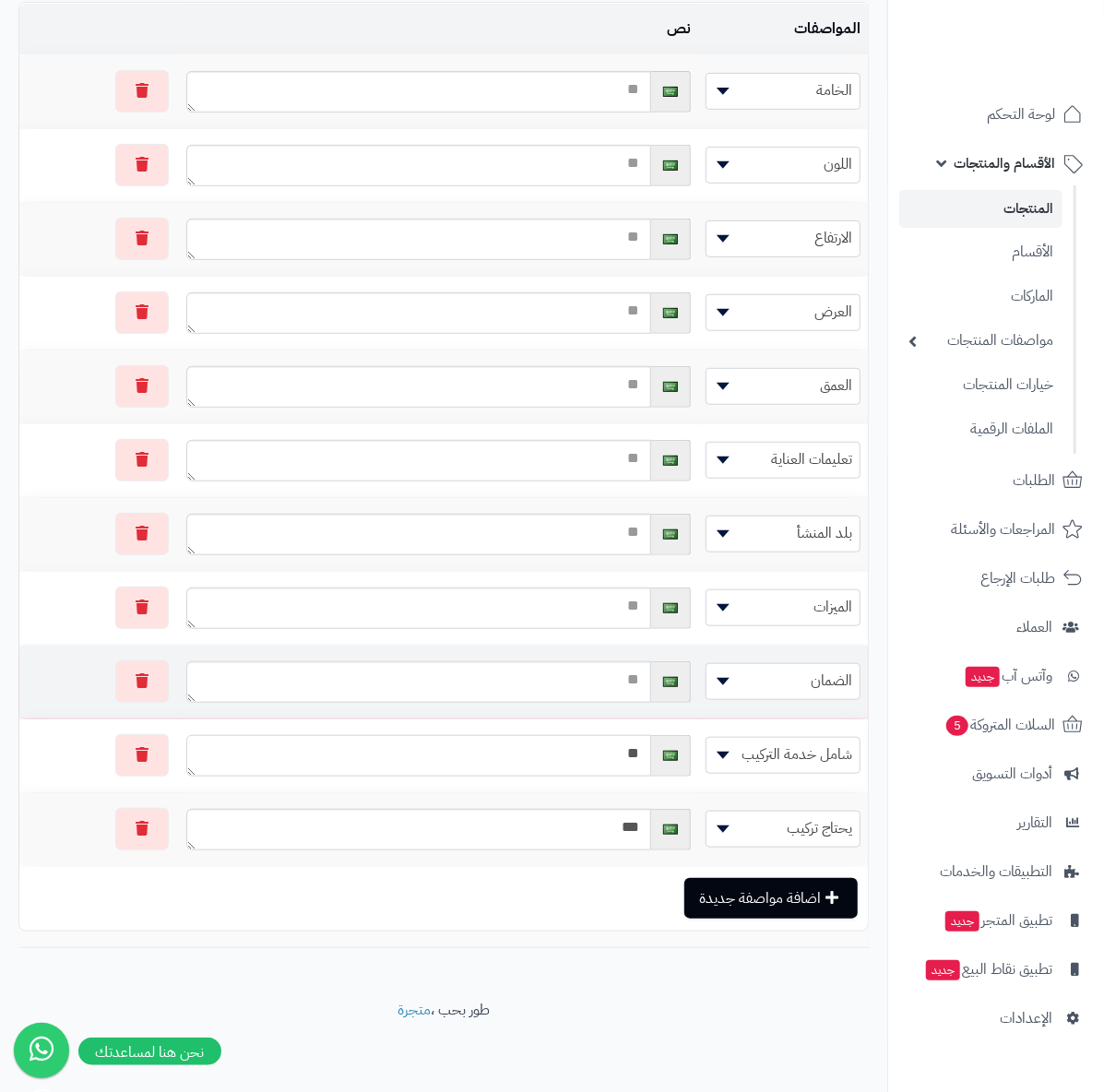 type on "**" 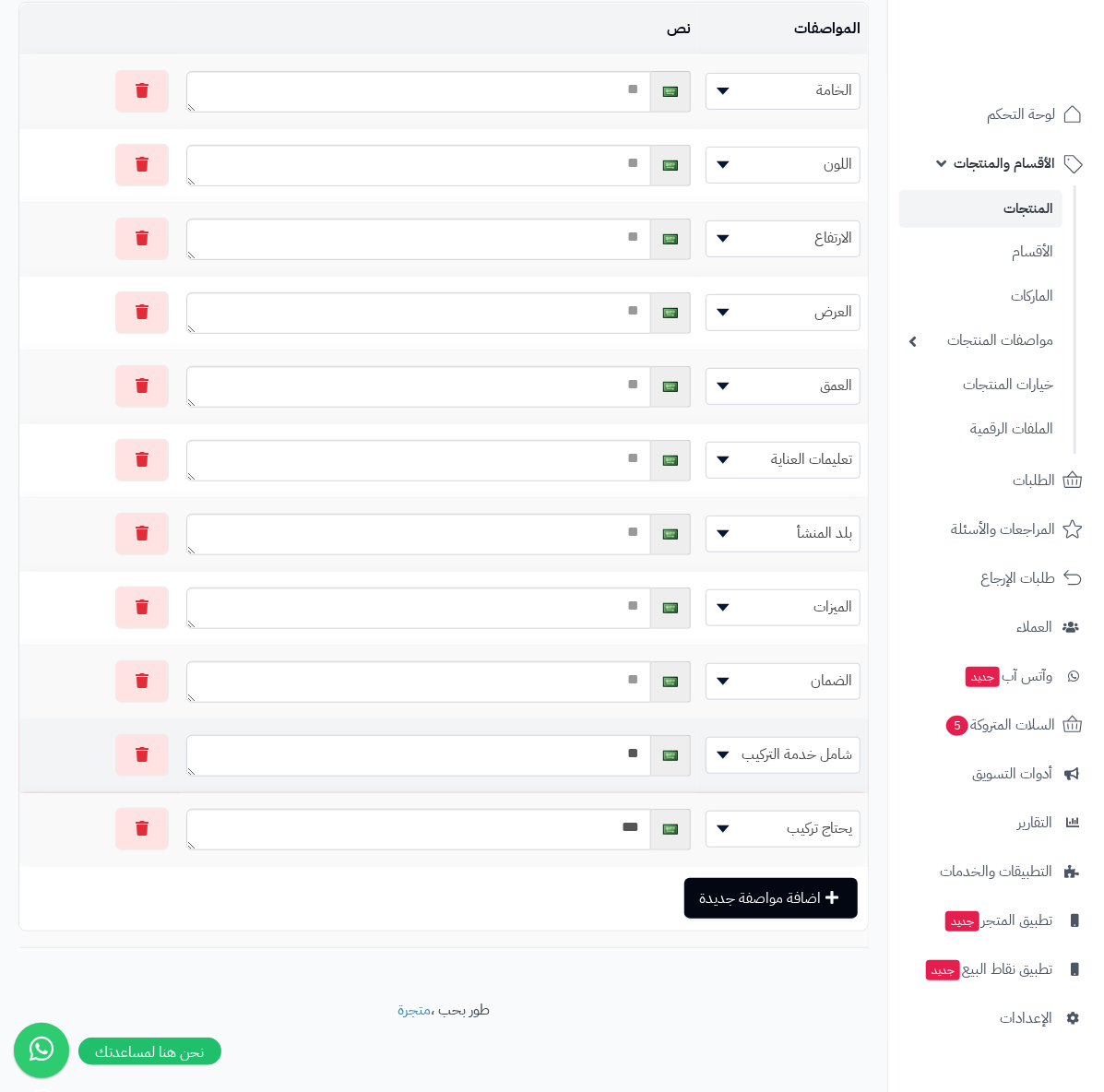 drag, startPoint x: 421, startPoint y: 764, endPoint x: 489, endPoint y: 766, distance: 68.02941 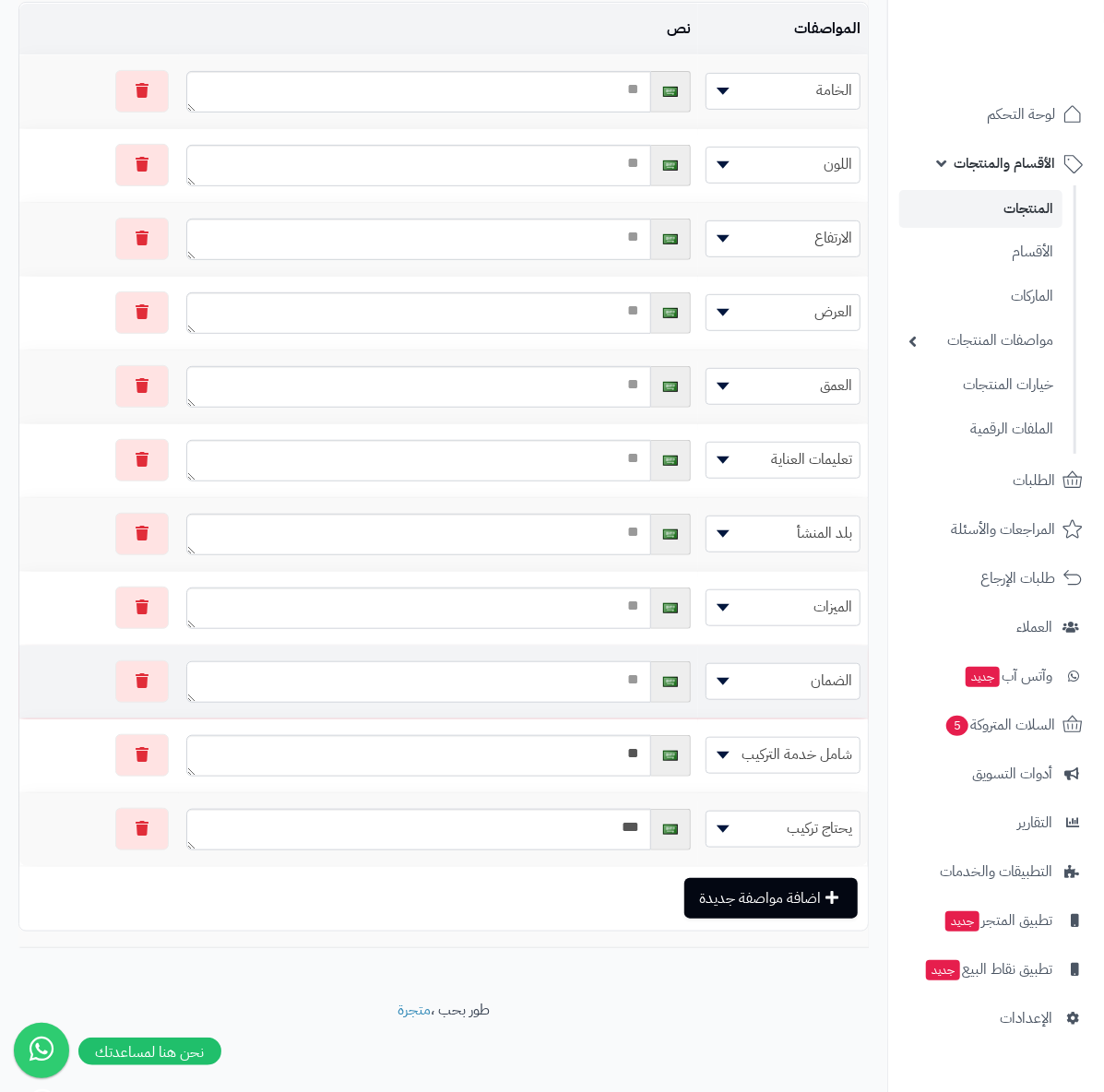 click at bounding box center (419, 682) 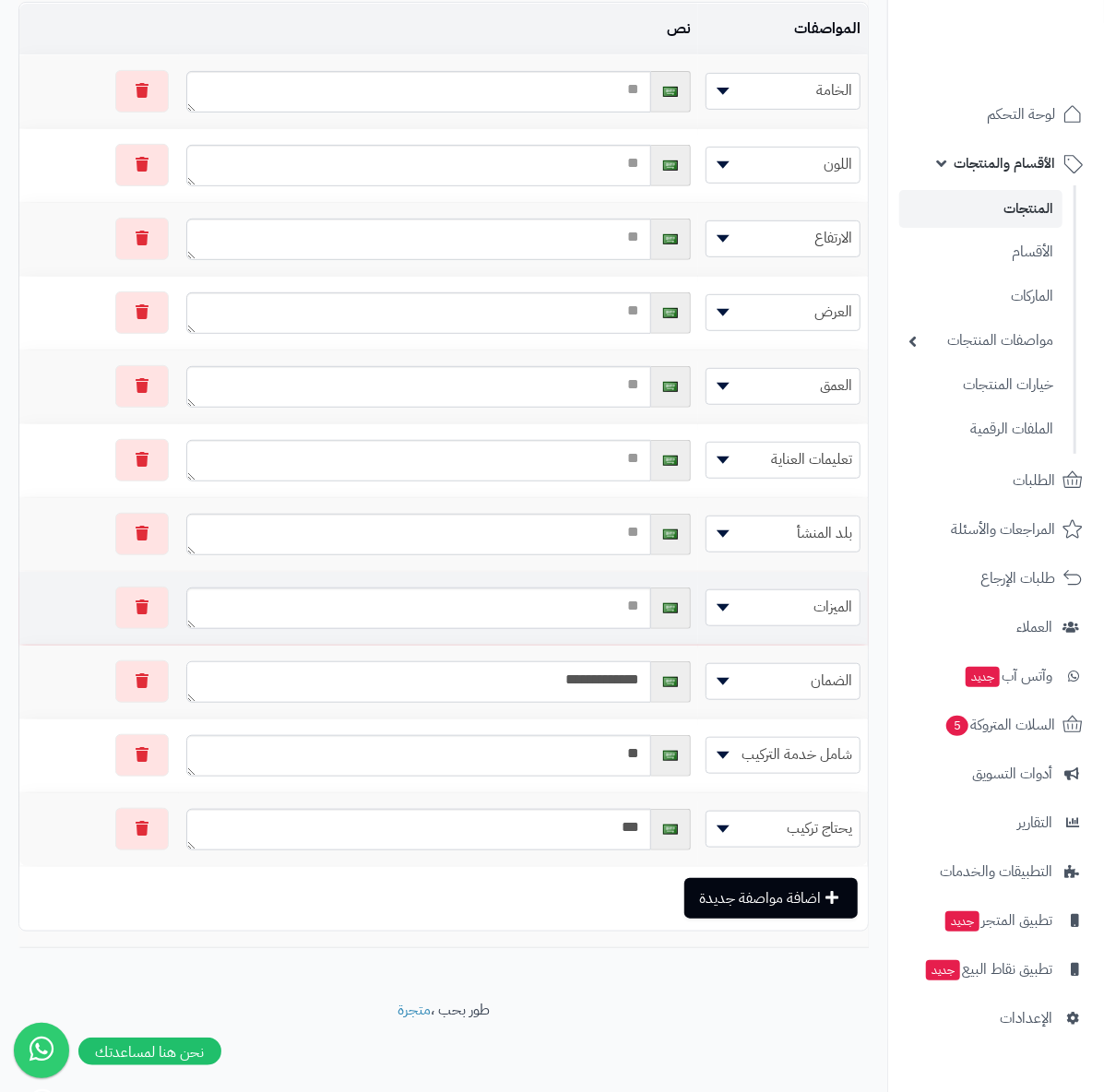 type on "**********" 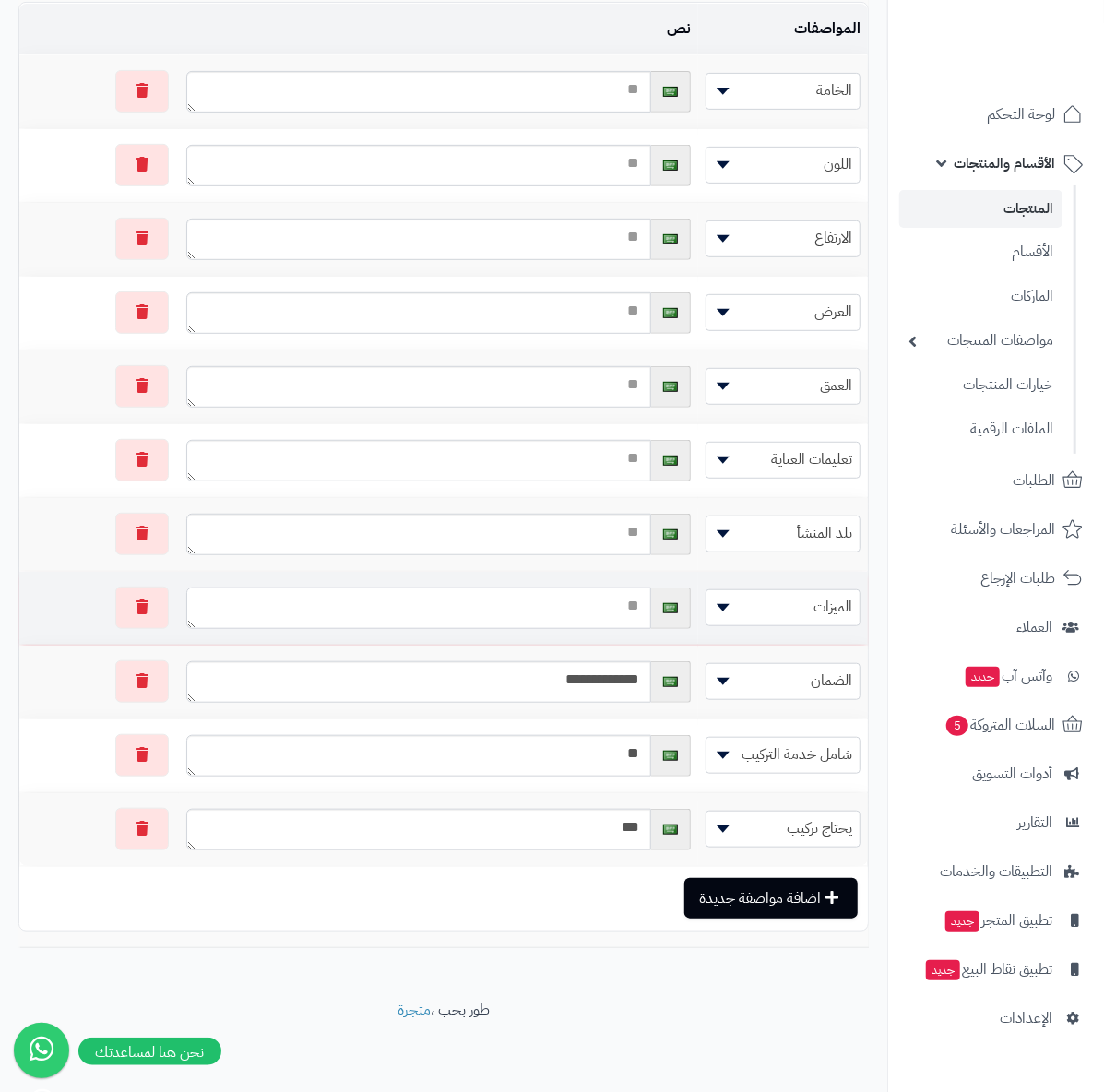 click at bounding box center (419, 608) 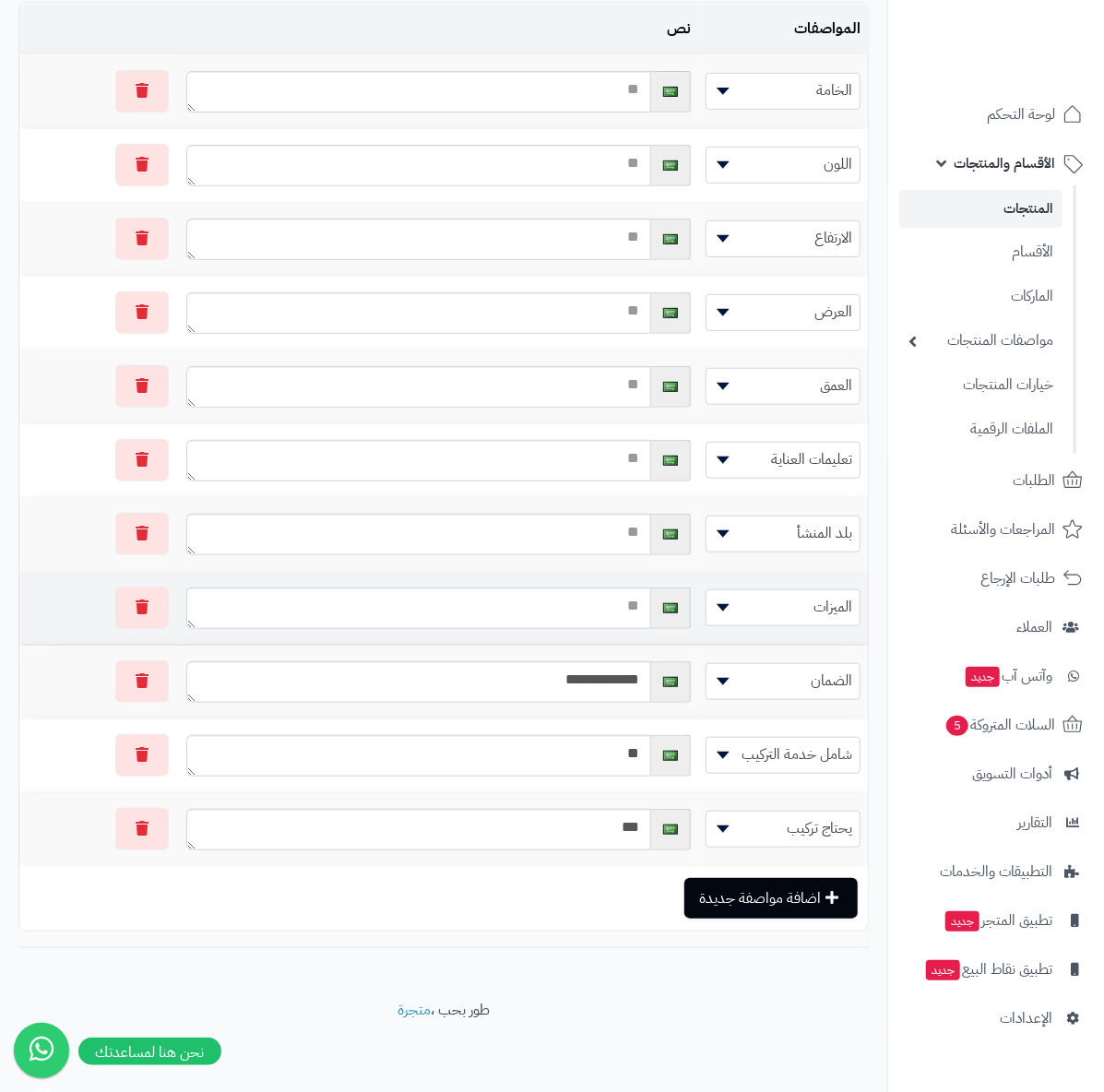 click at bounding box center [438, 608] 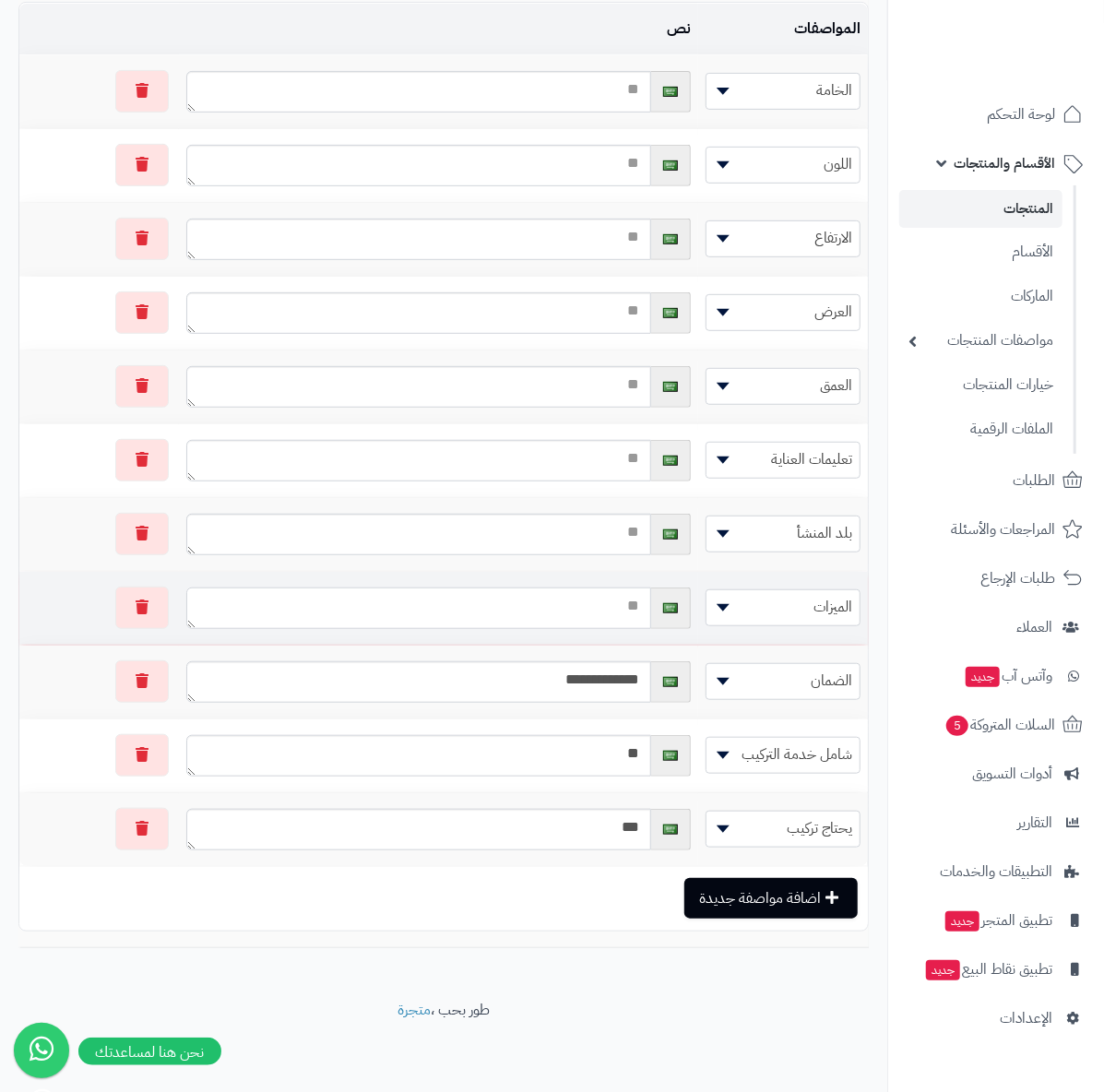 click at bounding box center (419, 608) 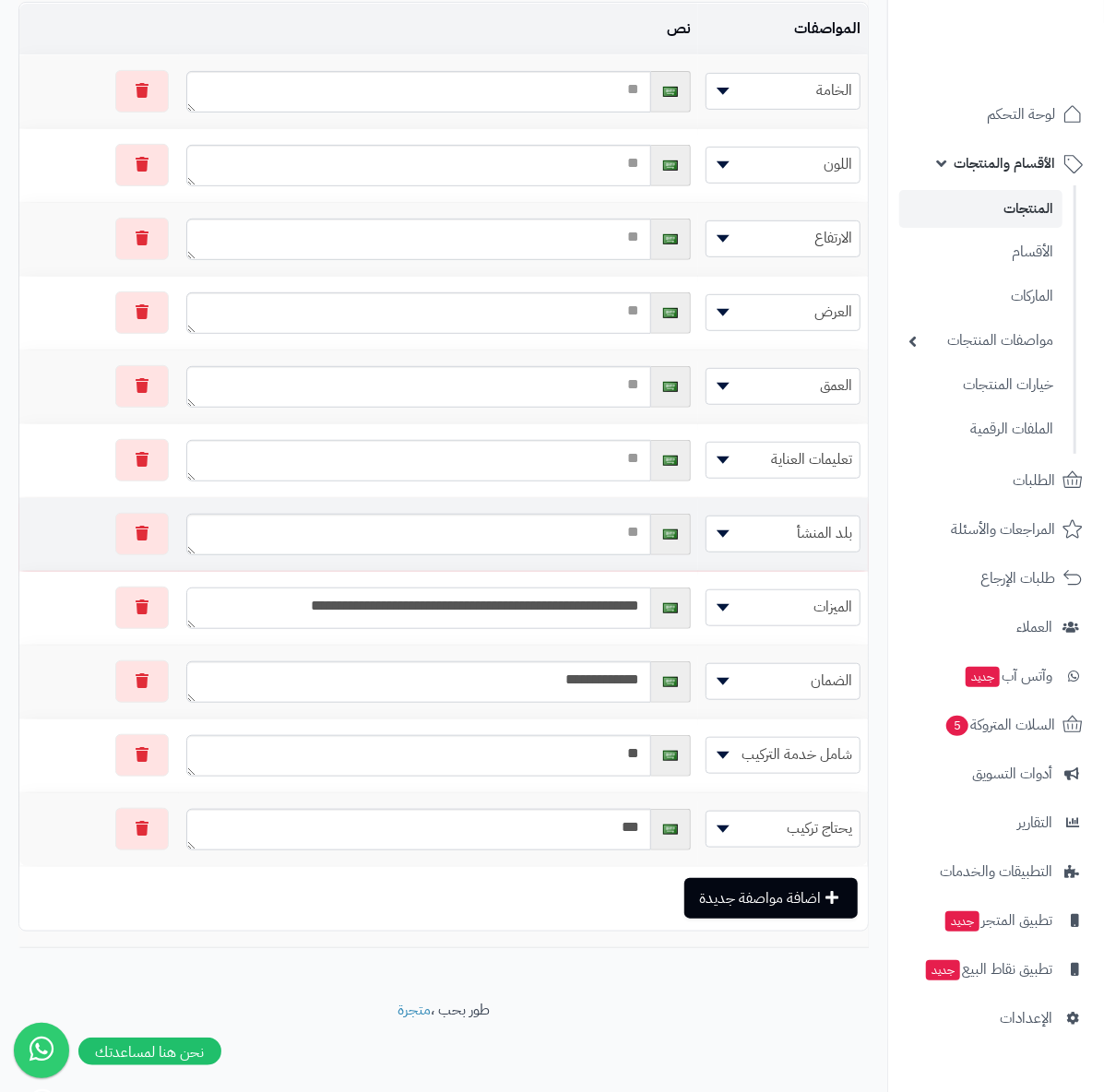 type on "**********" 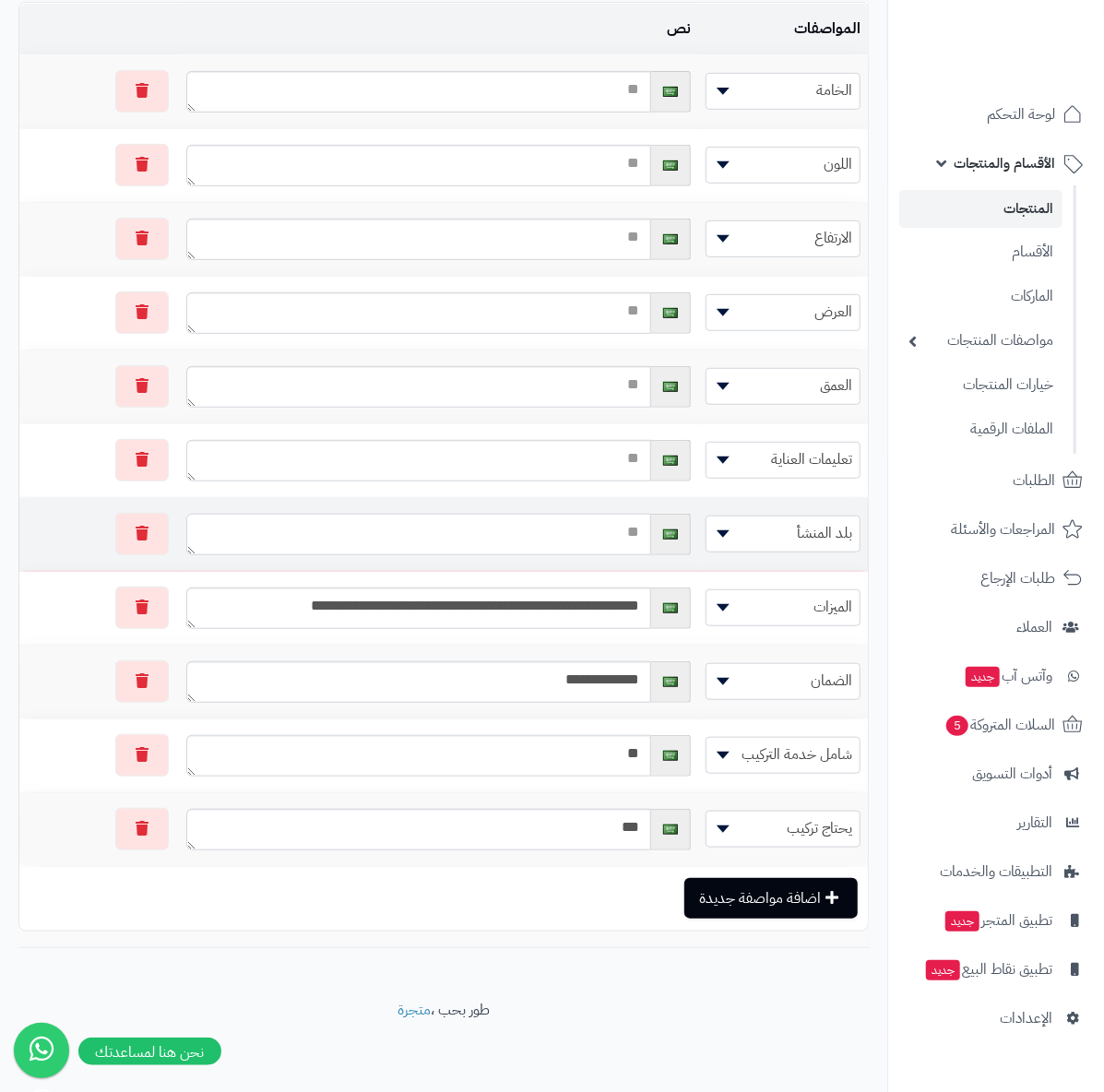 click at bounding box center (419, 534) 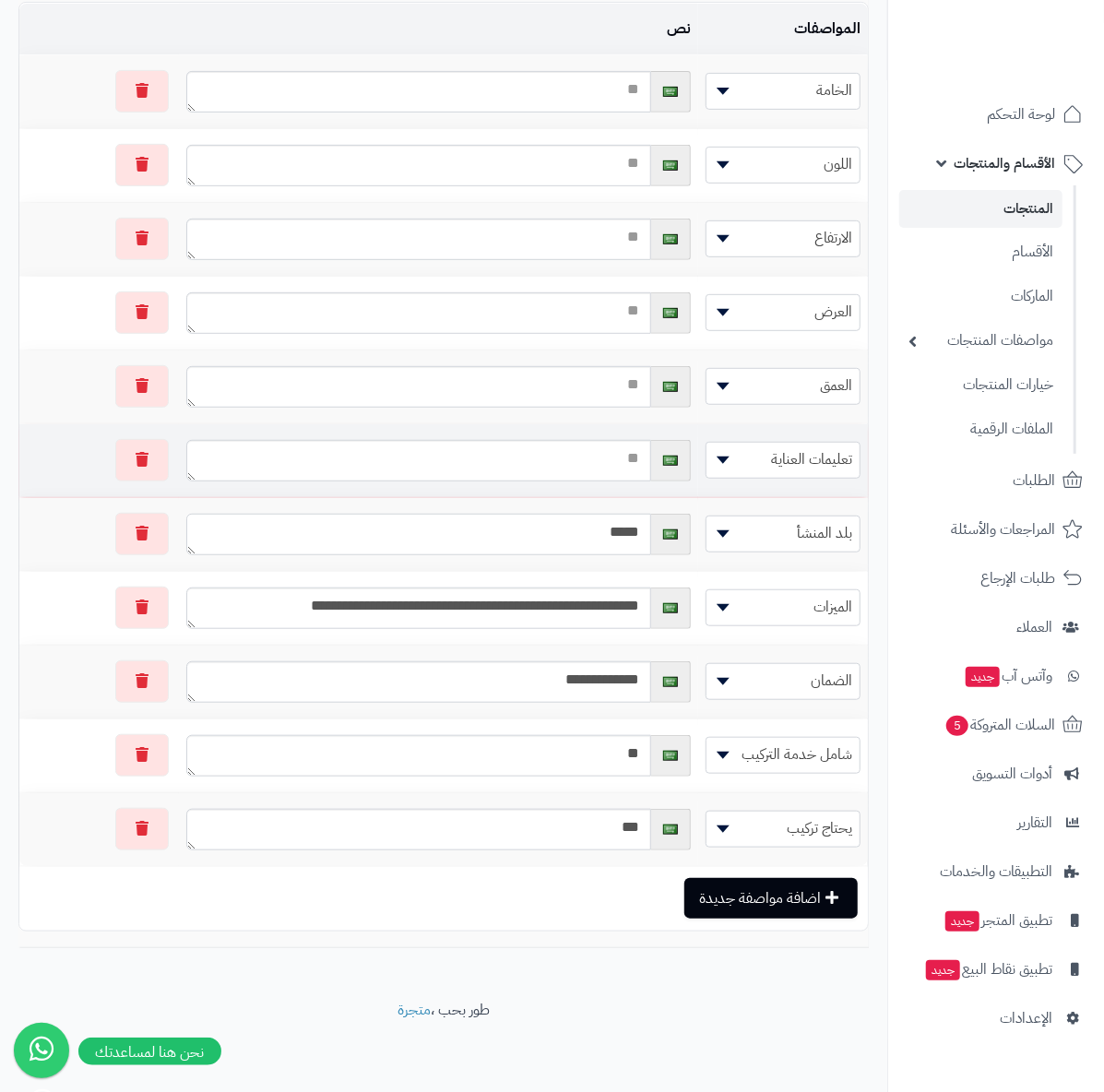 type on "*****" 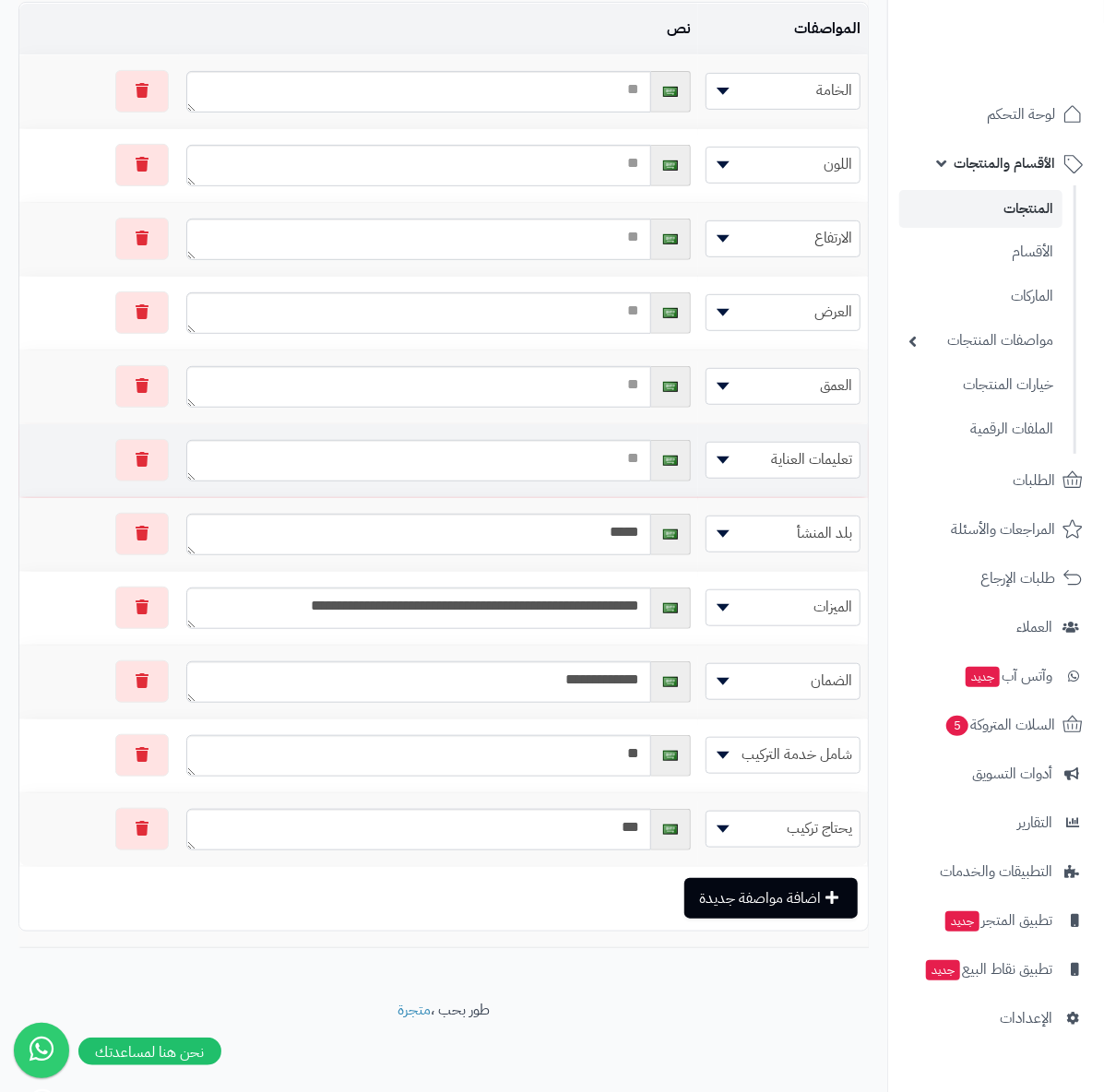 click at bounding box center [438, 460] 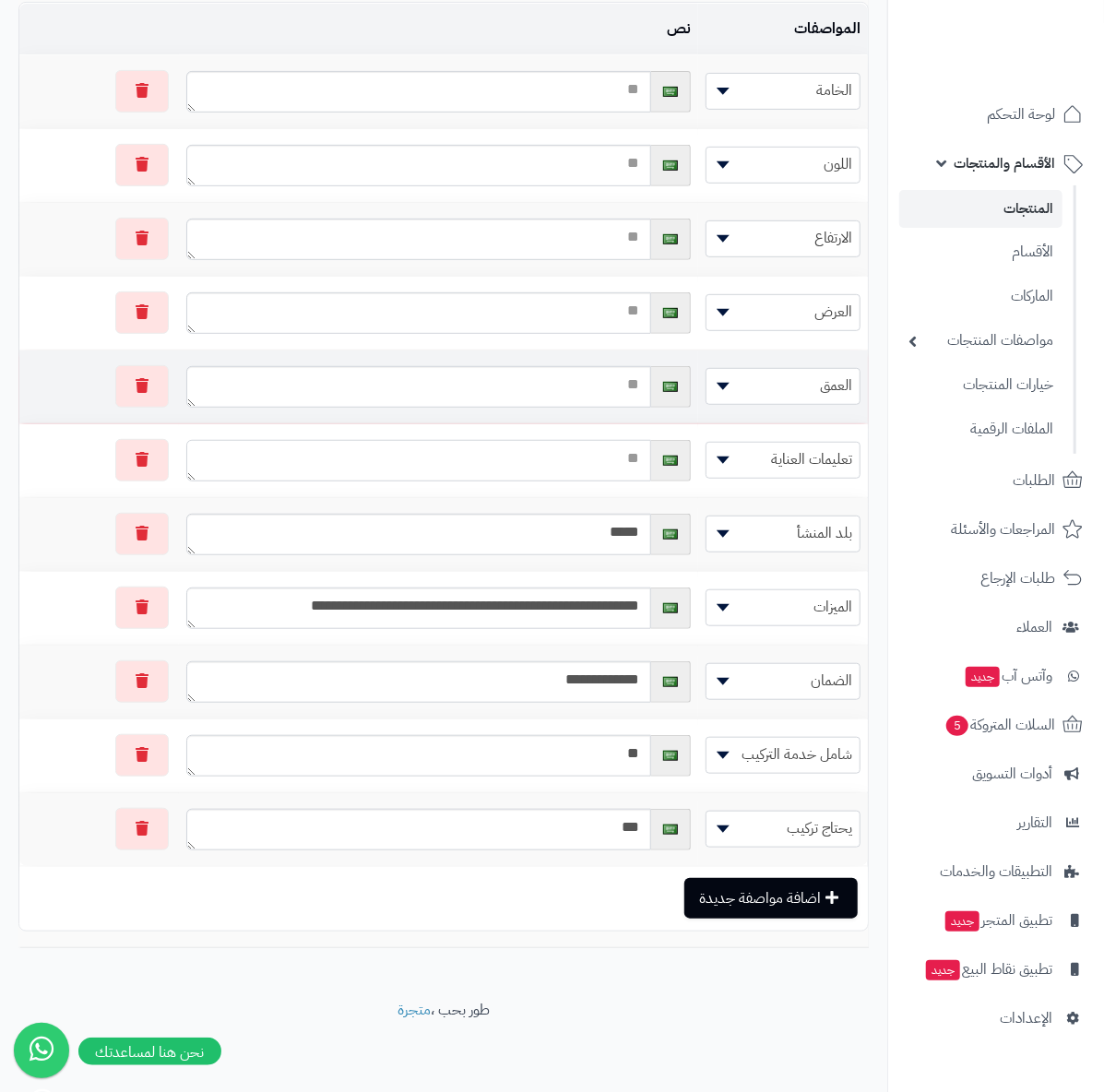 drag, startPoint x: 617, startPoint y: 466, endPoint x: 628, endPoint y: 411, distance: 56.089215 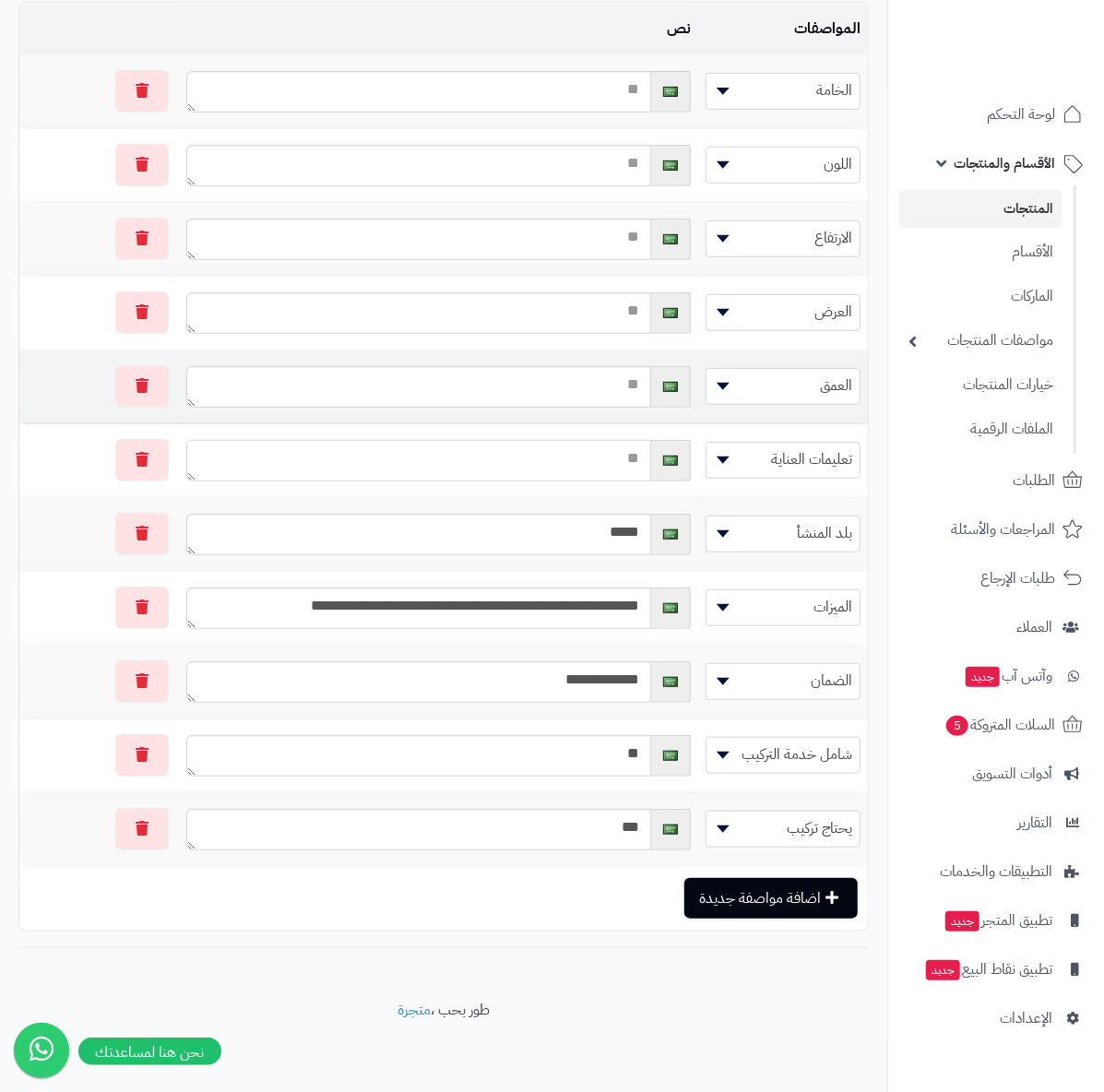 click at bounding box center [419, 460] 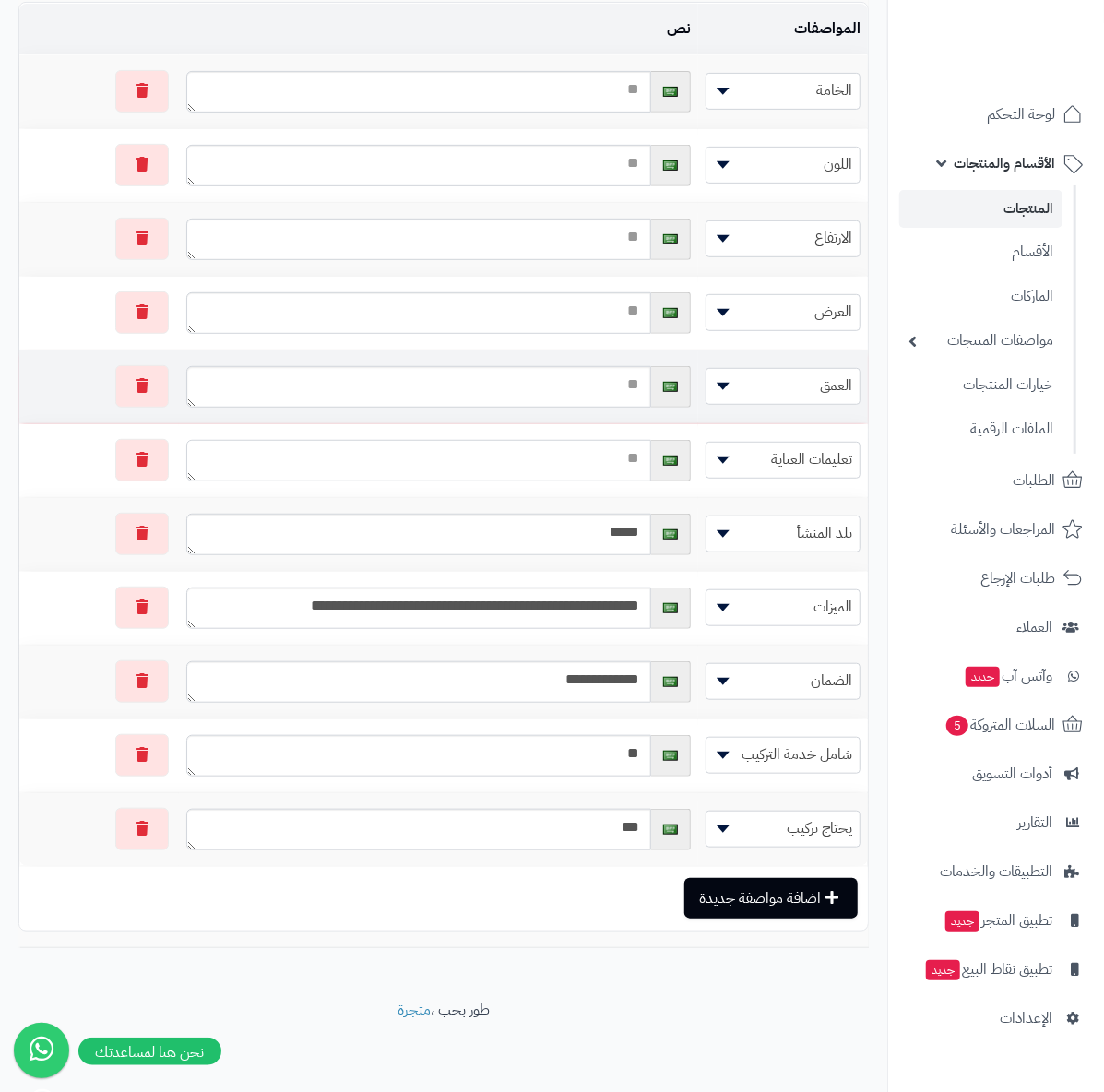 paste on "**********" 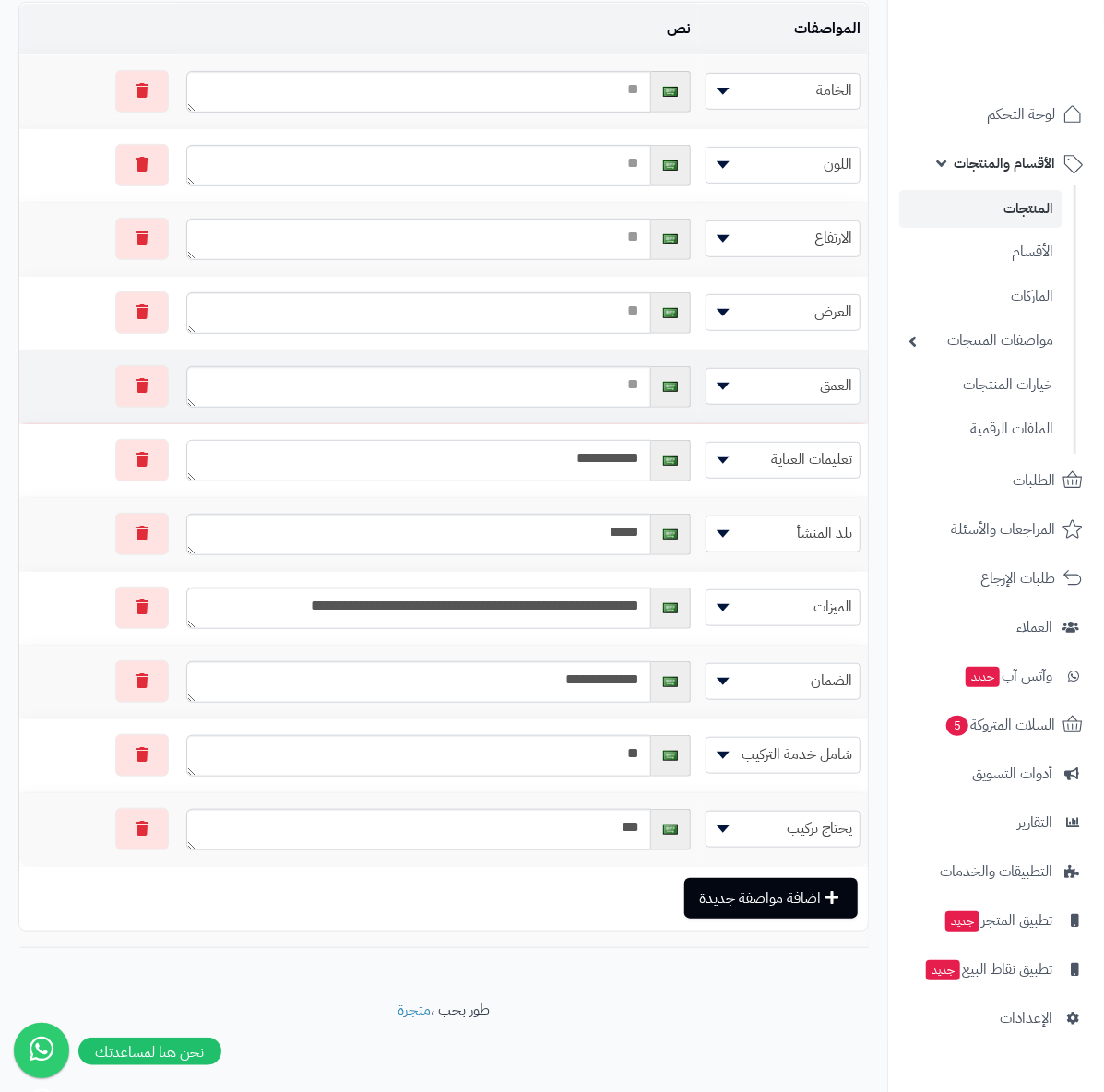 type on "**********" 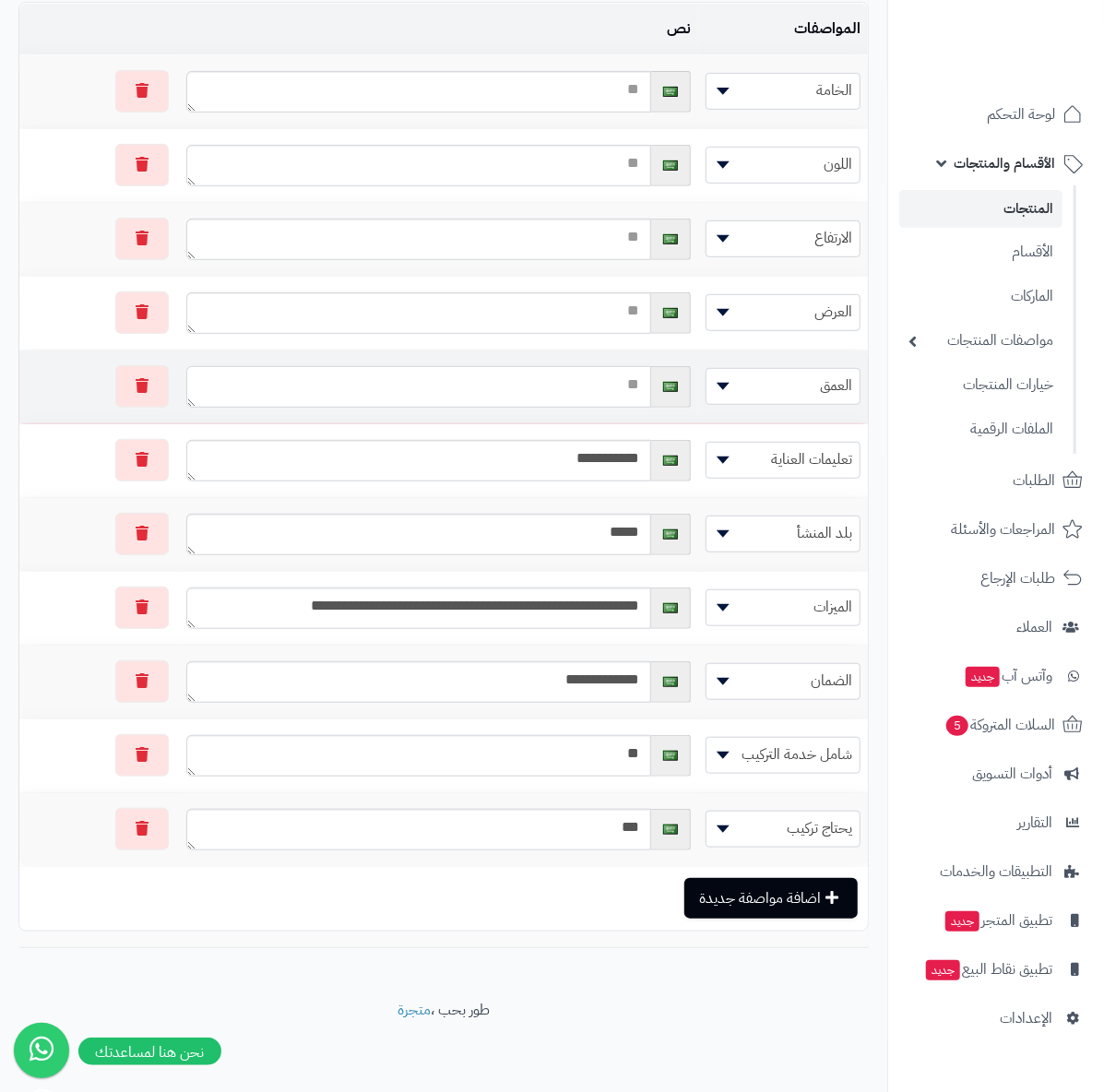 click at bounding box center (419, 386) 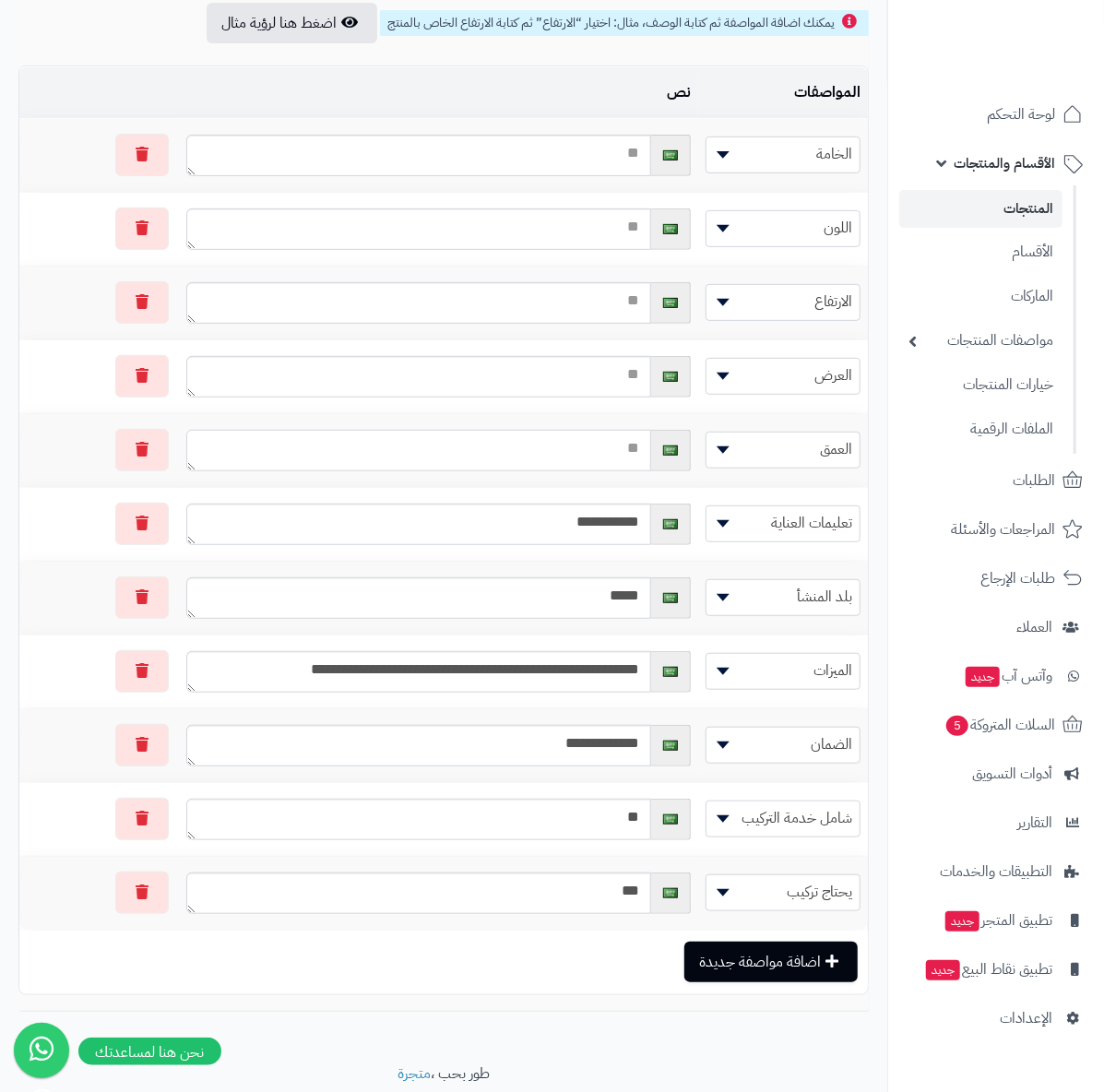 scroll, scrollTop: 218, scrollLeft: 0, axis: vertical 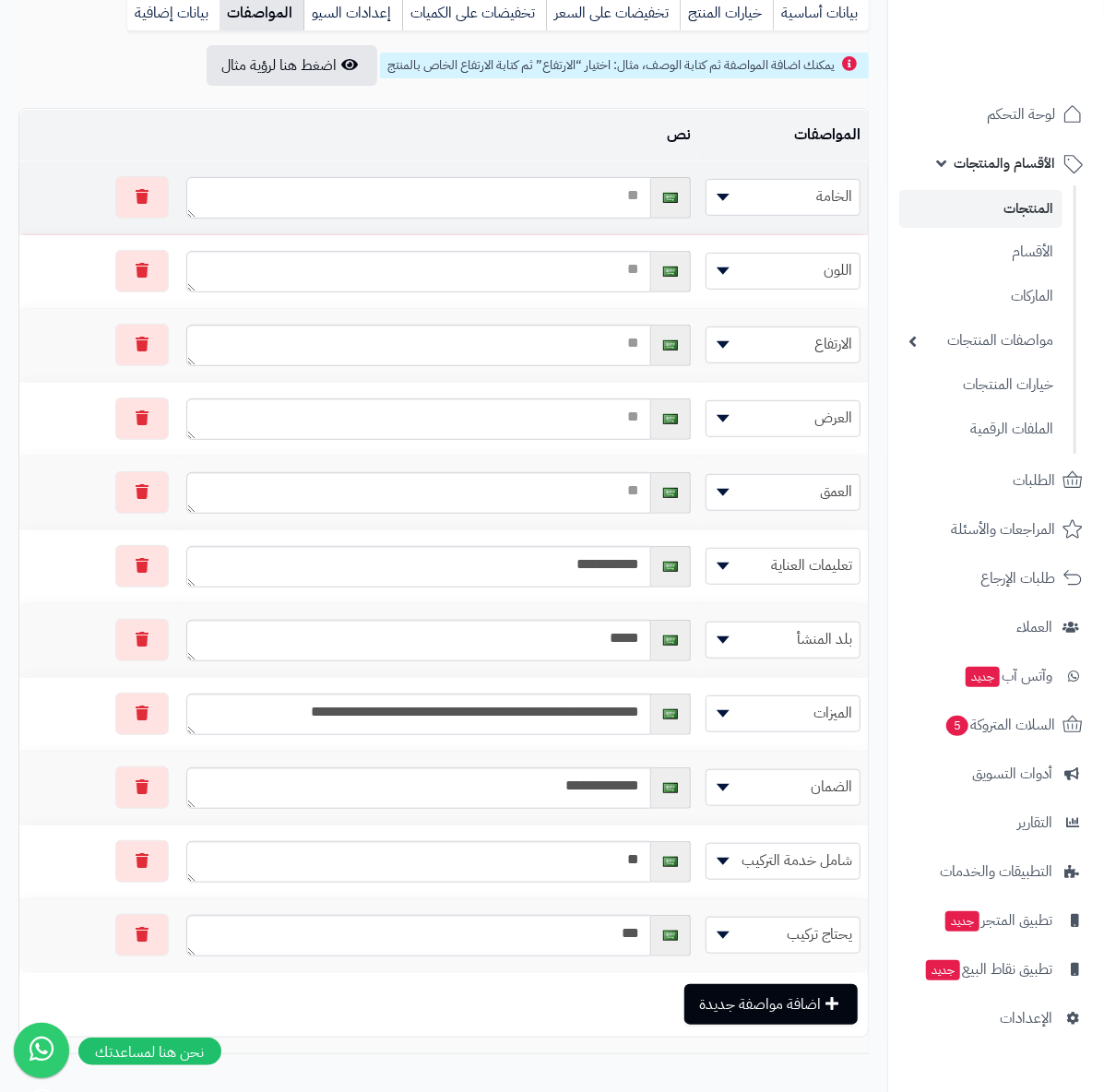 click at bounding box center [419, 197] 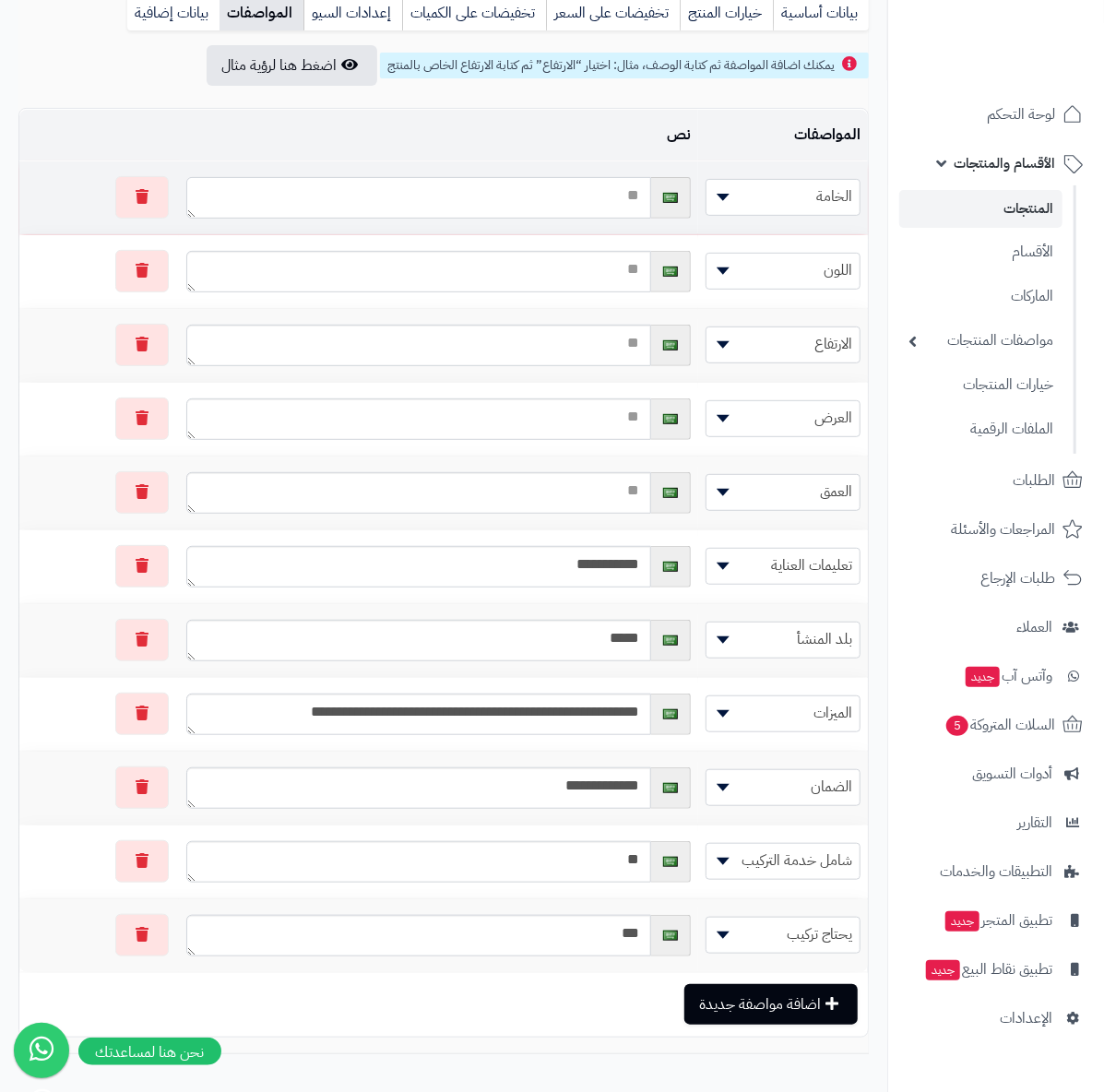 click at bounding box center (419, 197) 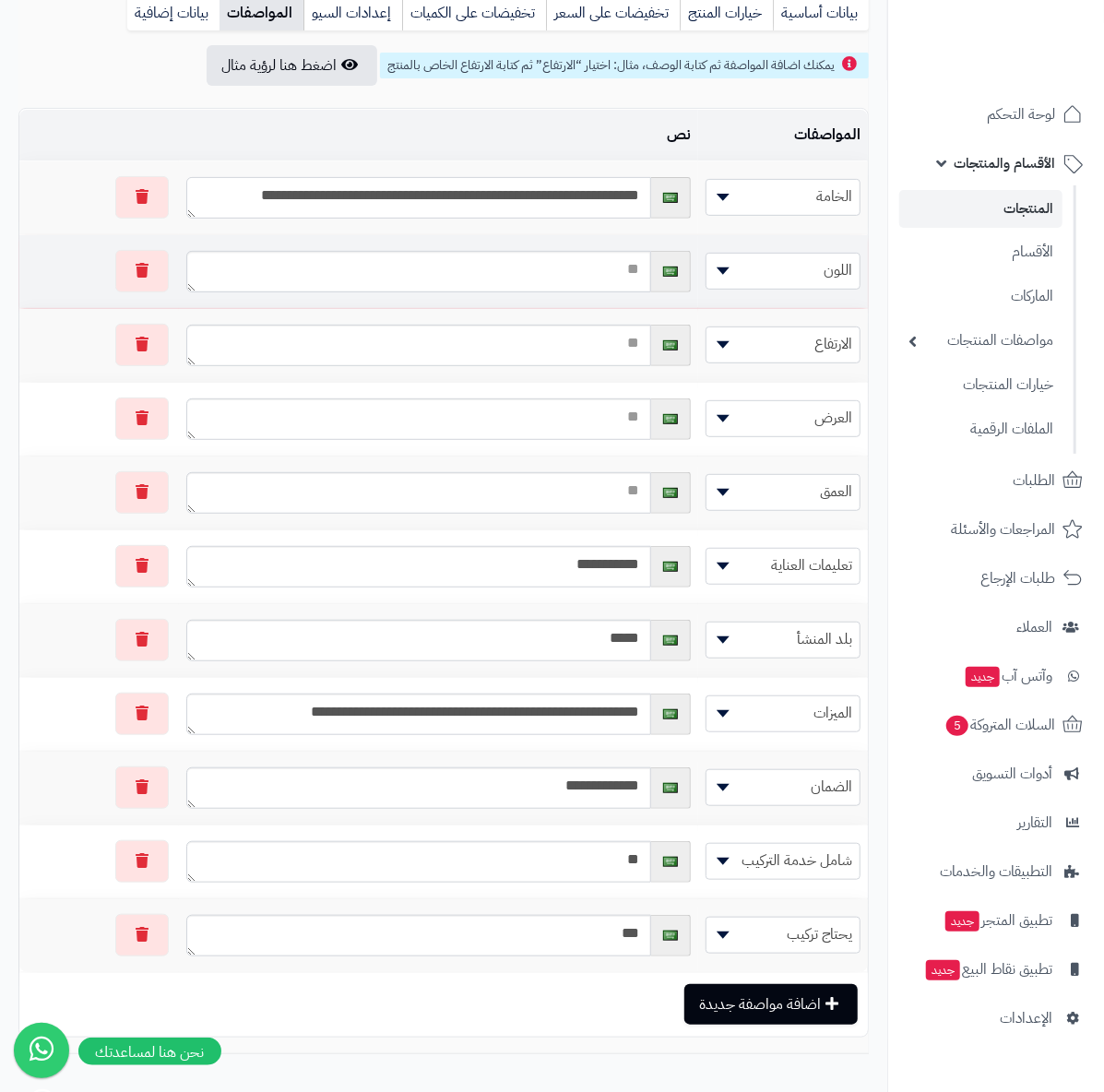 type on "**********" 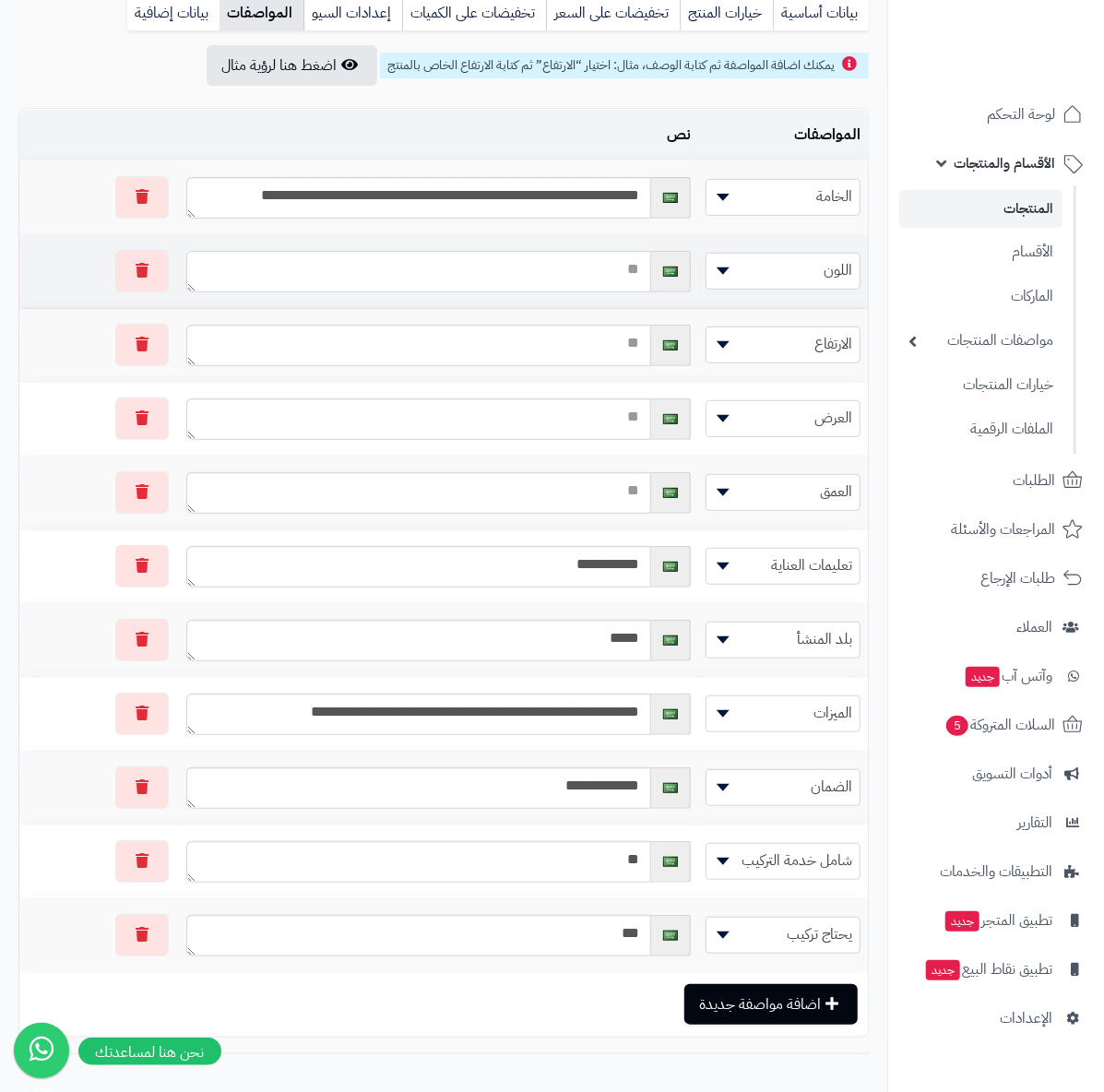 click at bounding box center (419, 271) 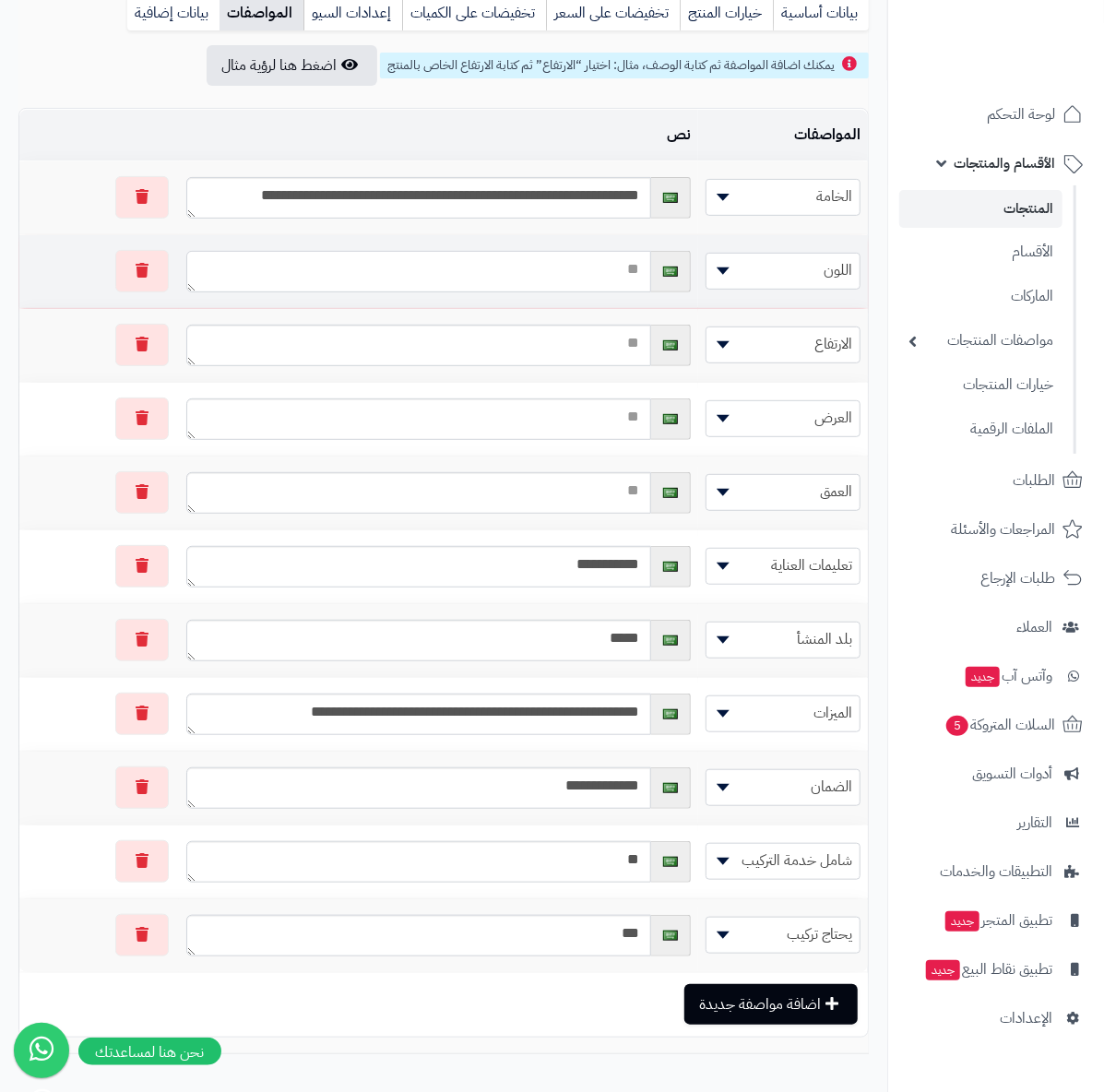 click at bounding box center (419, 271) 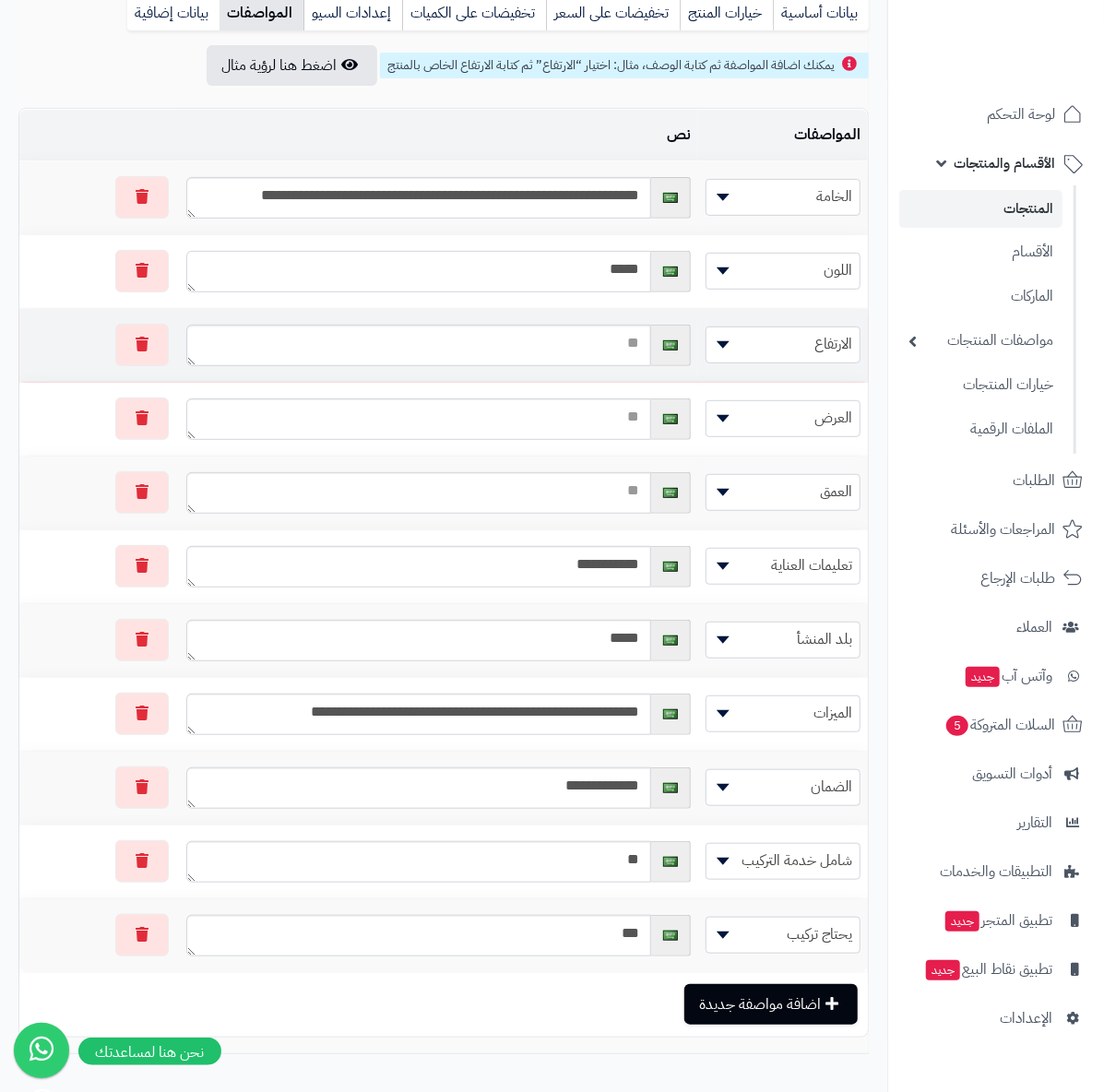 type on "*****" 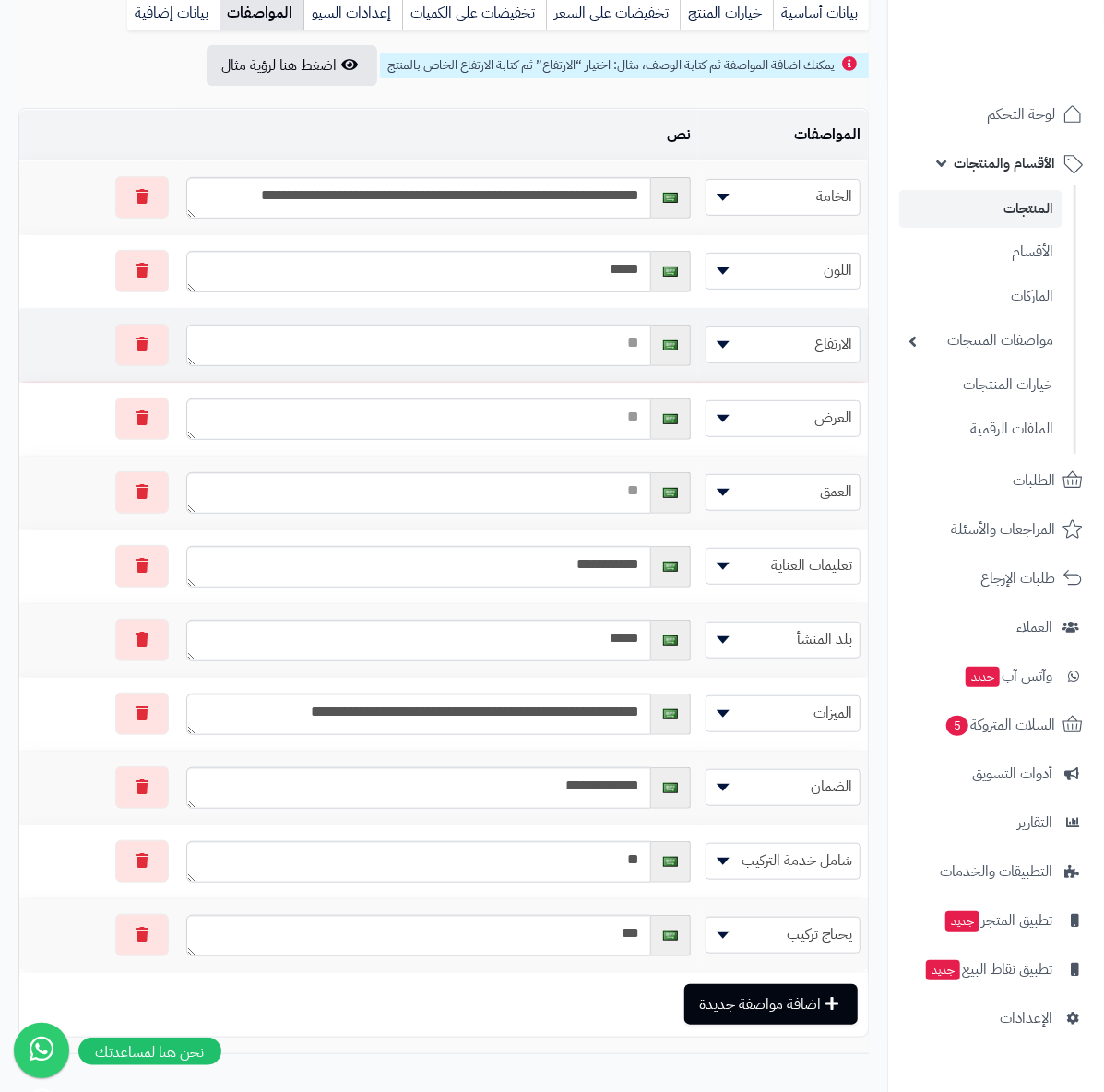 click at bounding box center (419, 345) 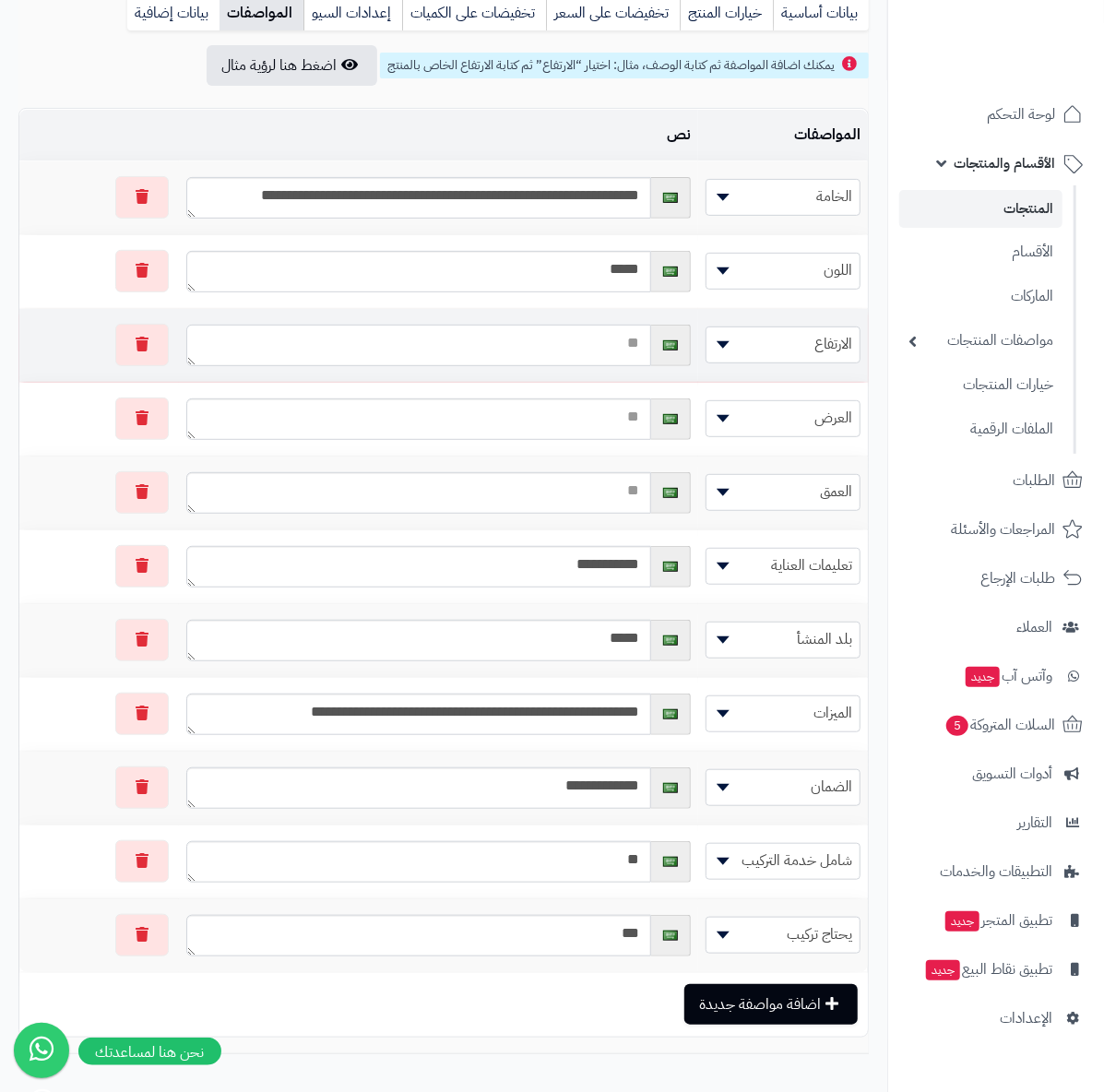 click at bounding box center (419, 345) 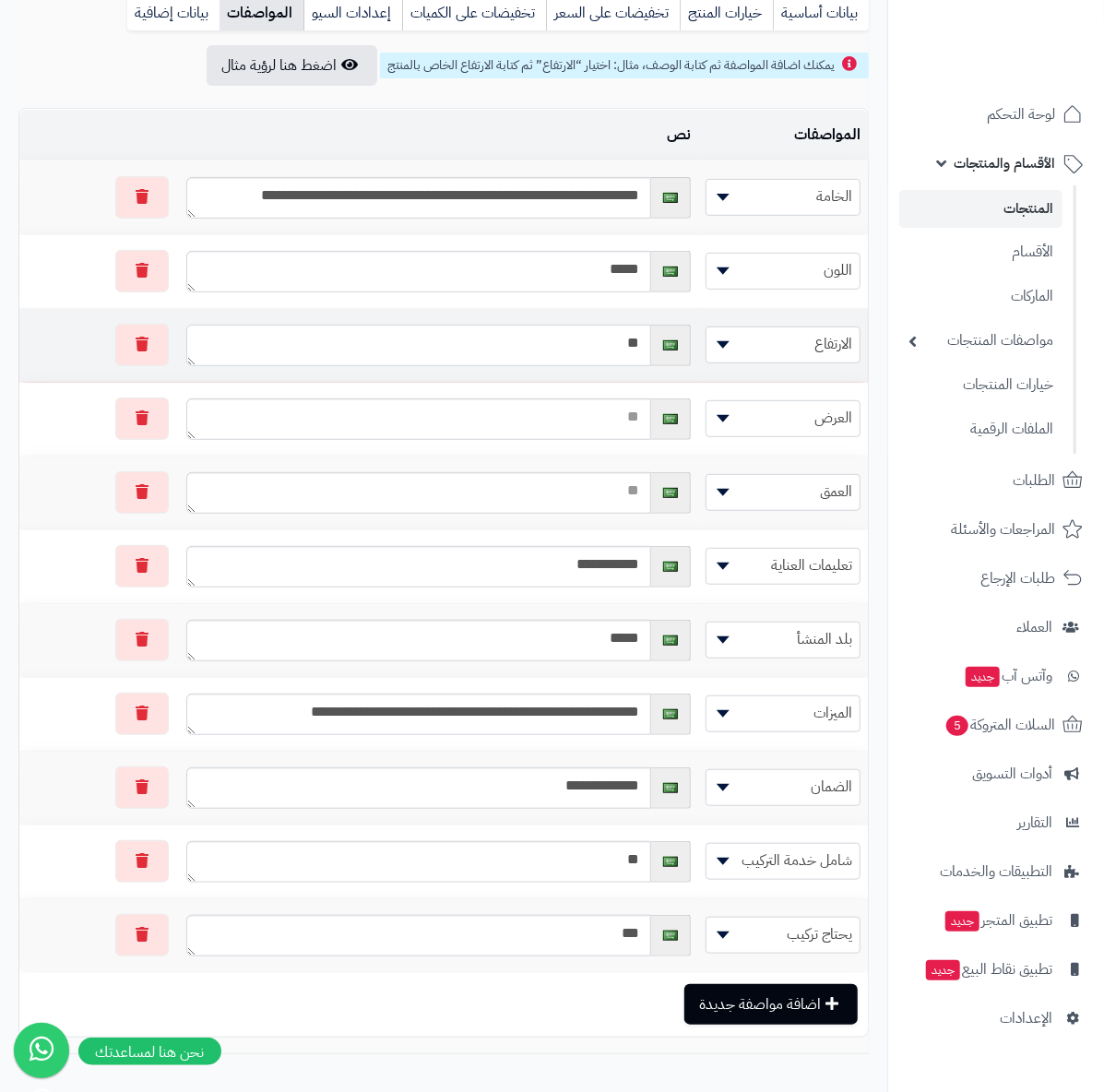type on "*" 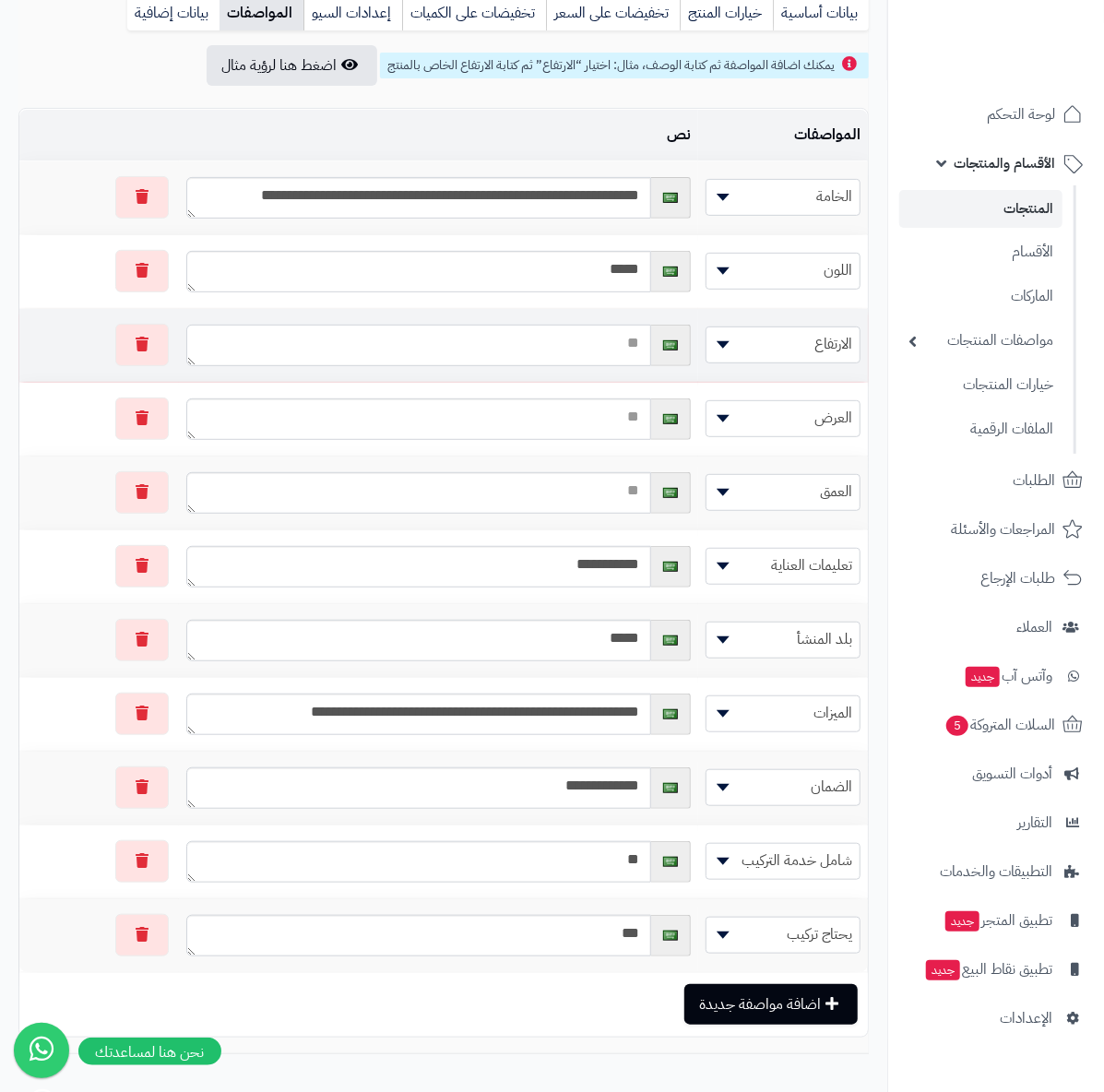 click at bounding box center [419, 345] 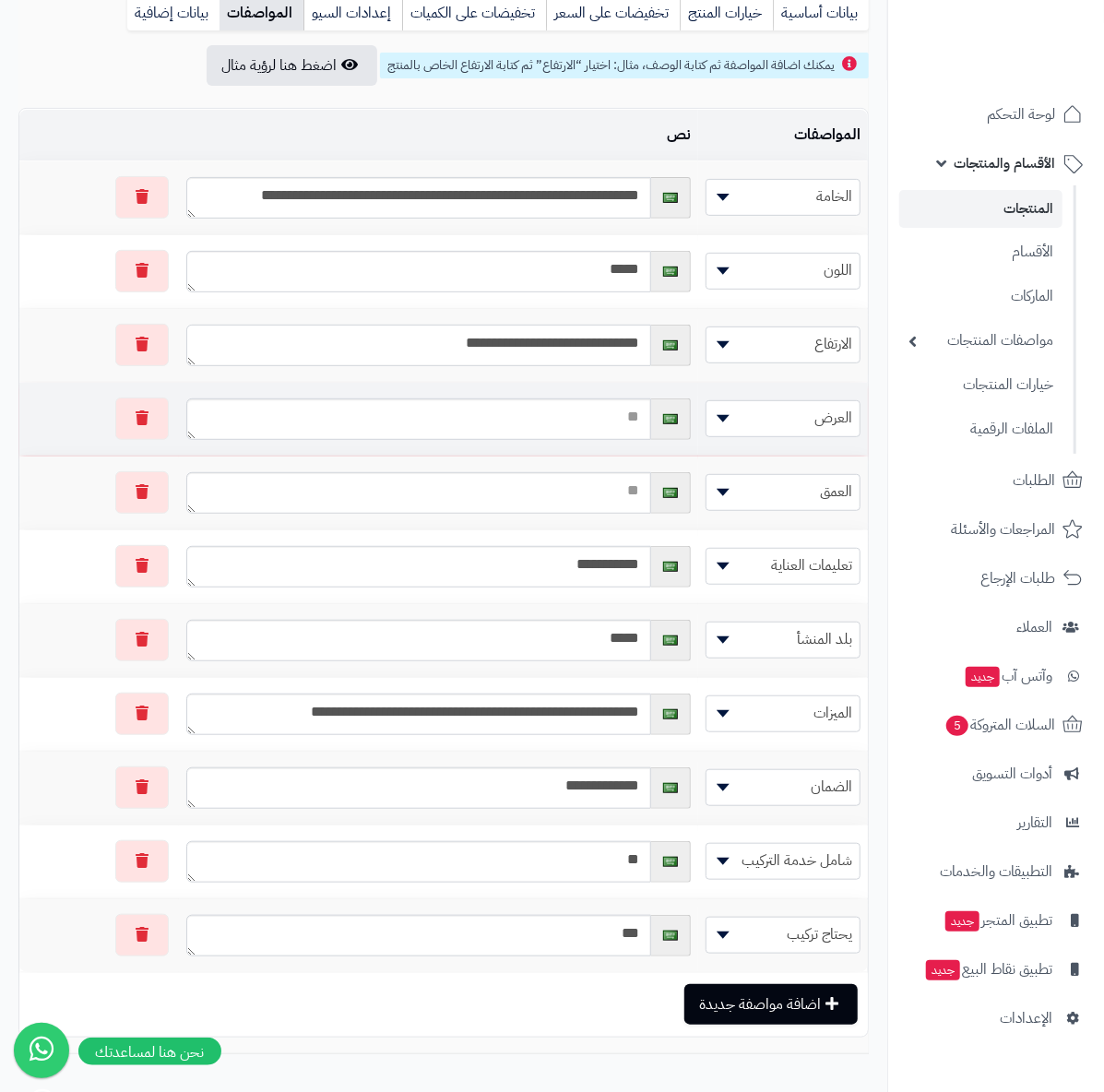 scroll, scrollTop: 11, scrollLeft: 0, axis: vertical 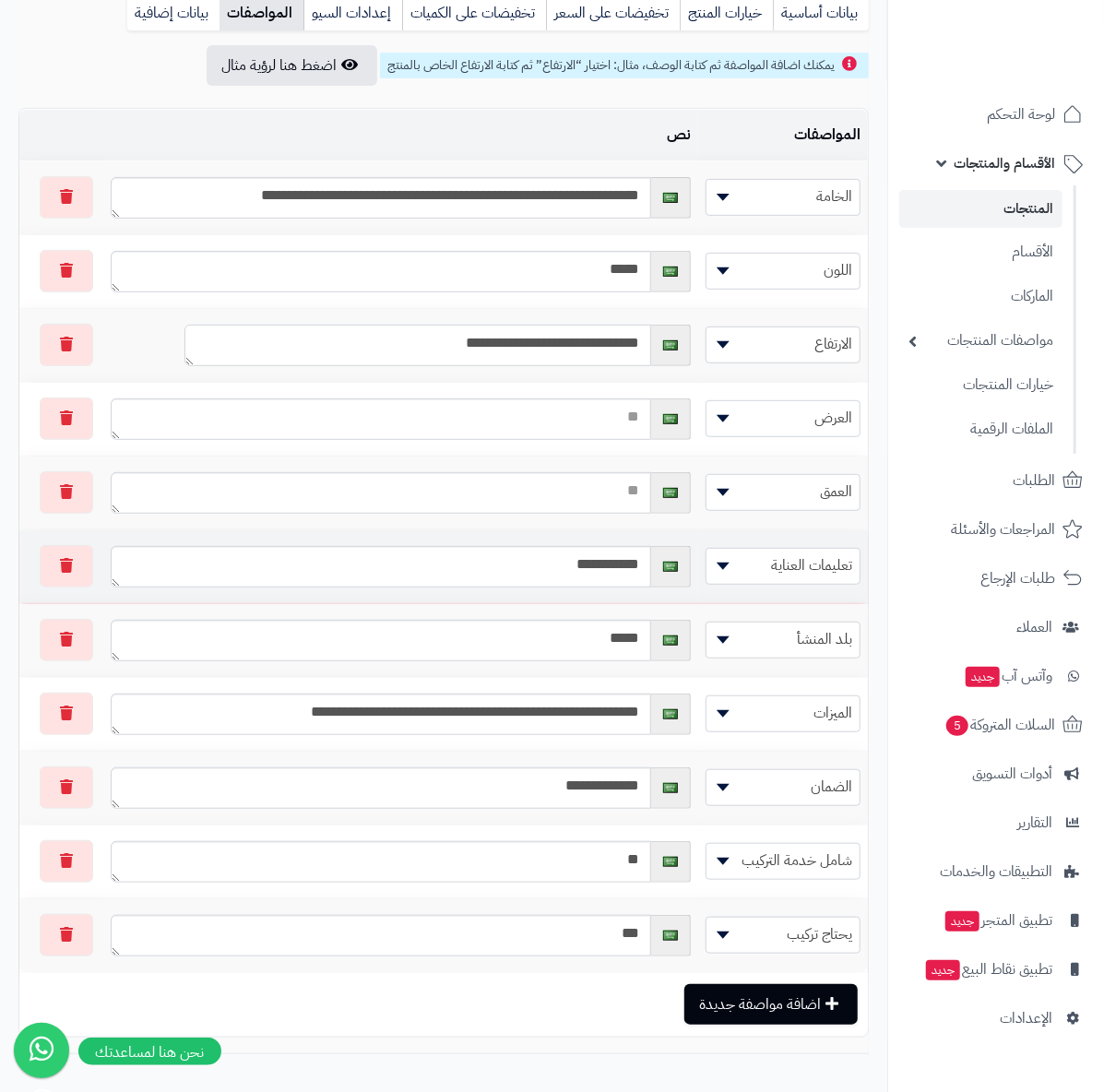 type on "**********" 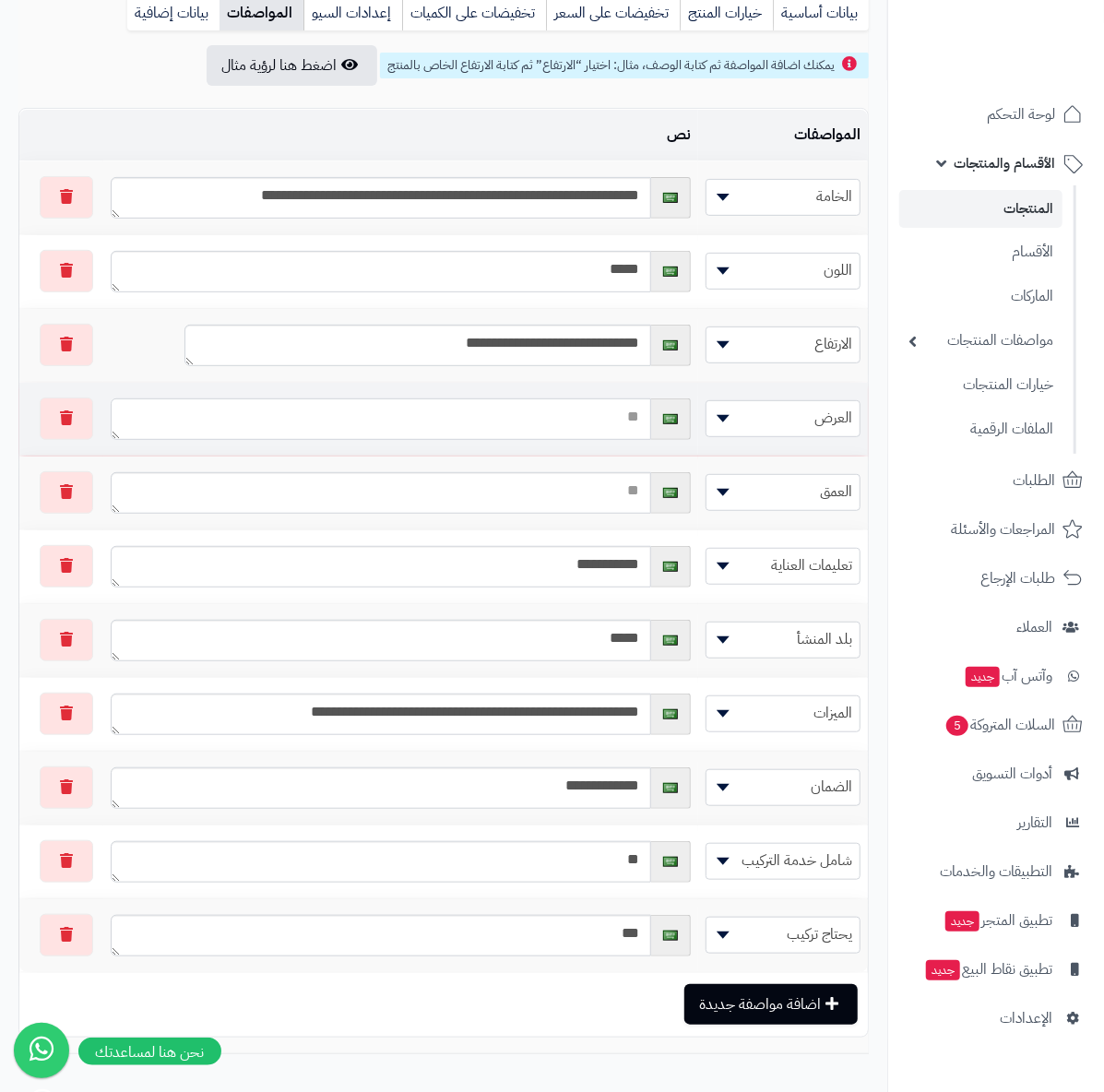 click at bounding box center (381, 419) 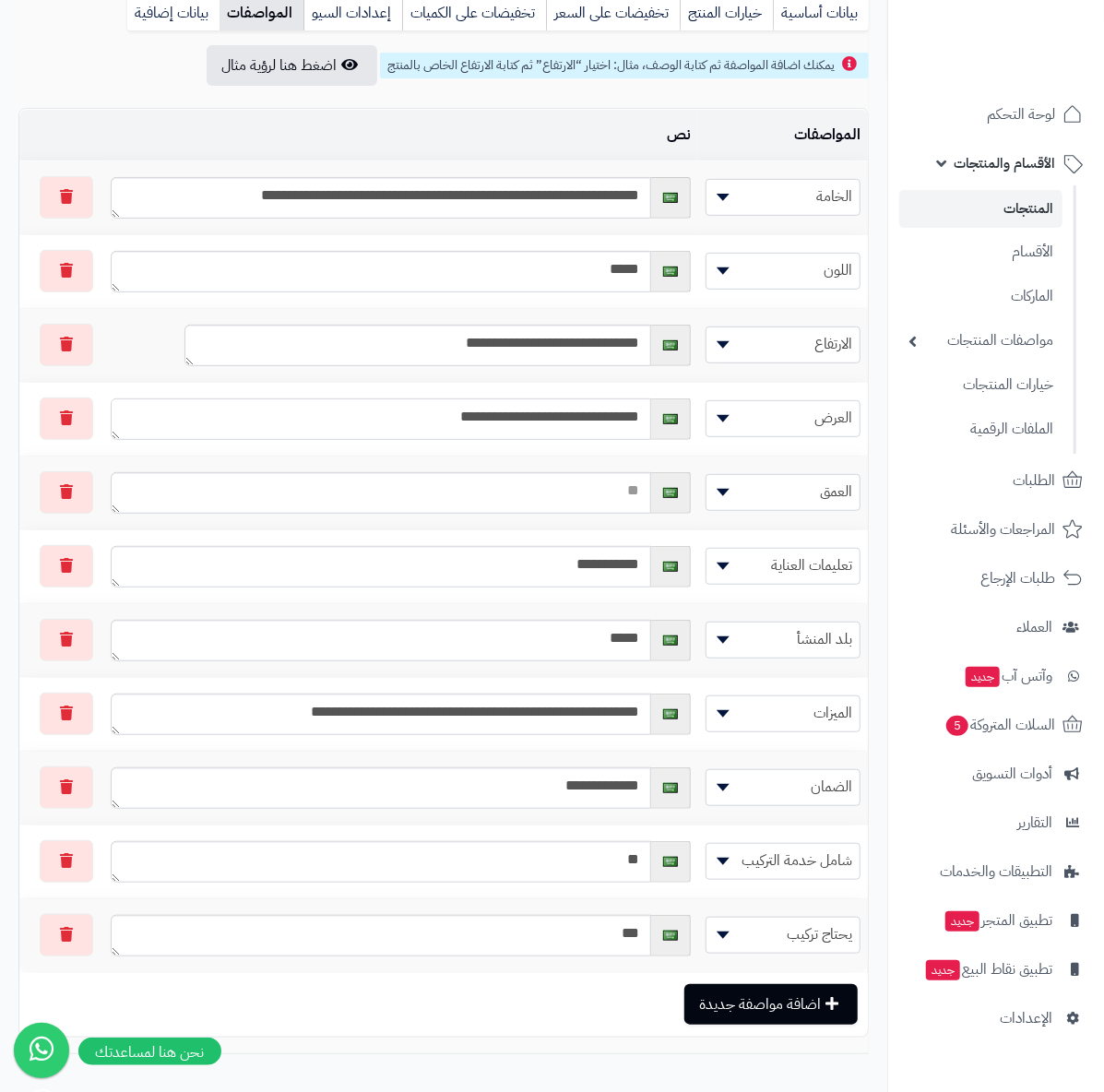 scroll, scrollTop: 11, scrollLeft: 0, axis: vertical 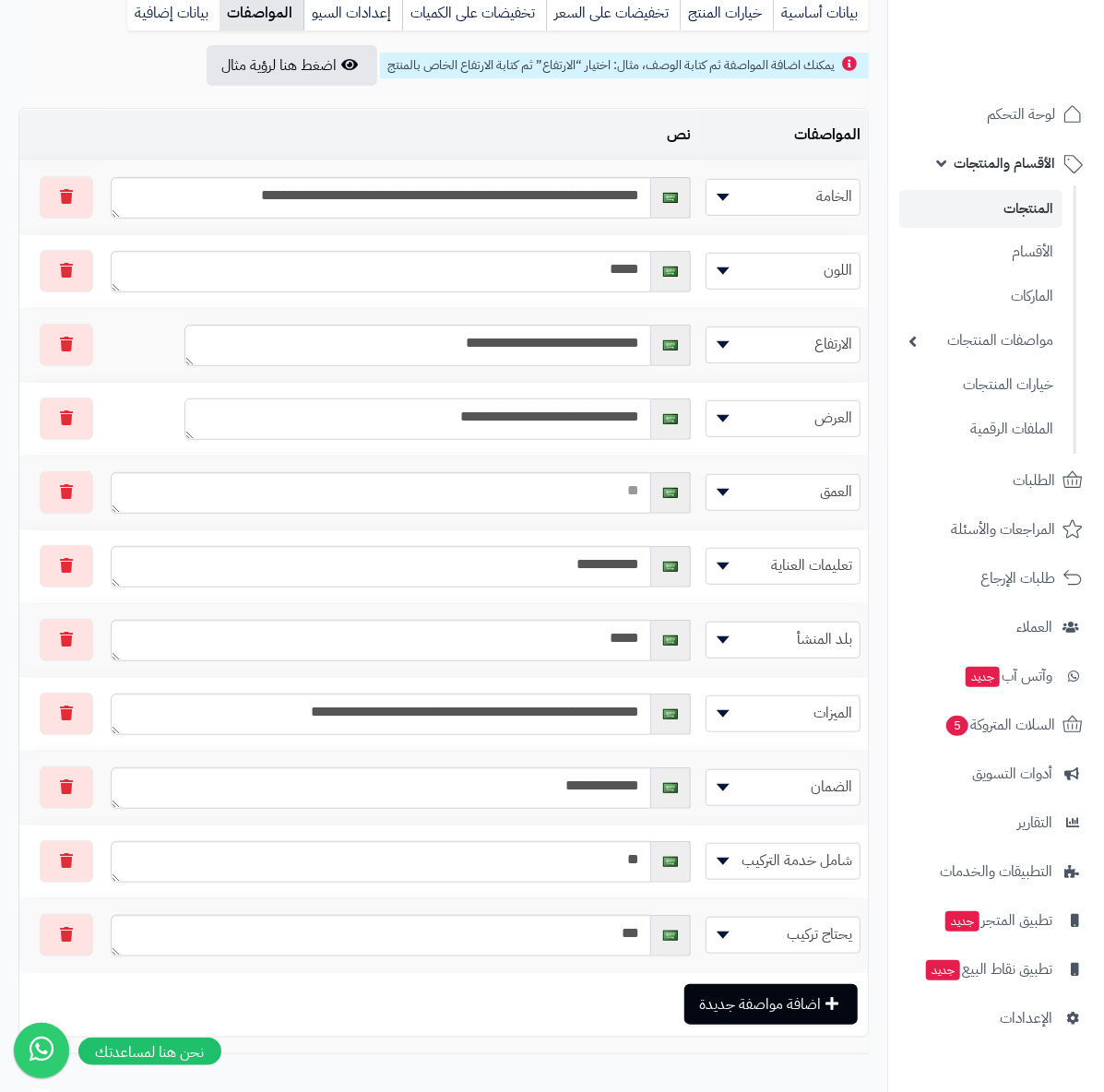 type on "**********" 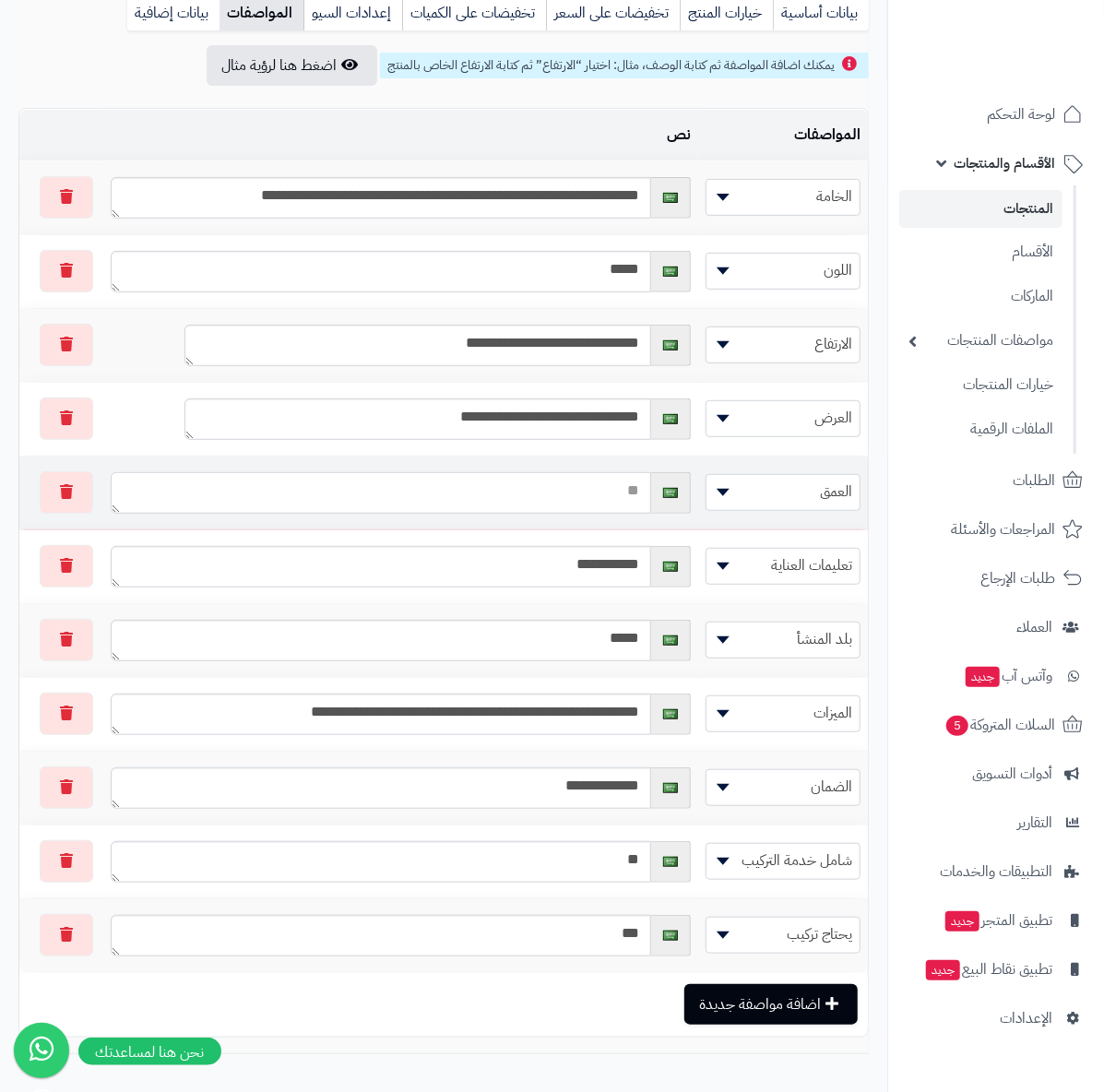 paste on "**********" 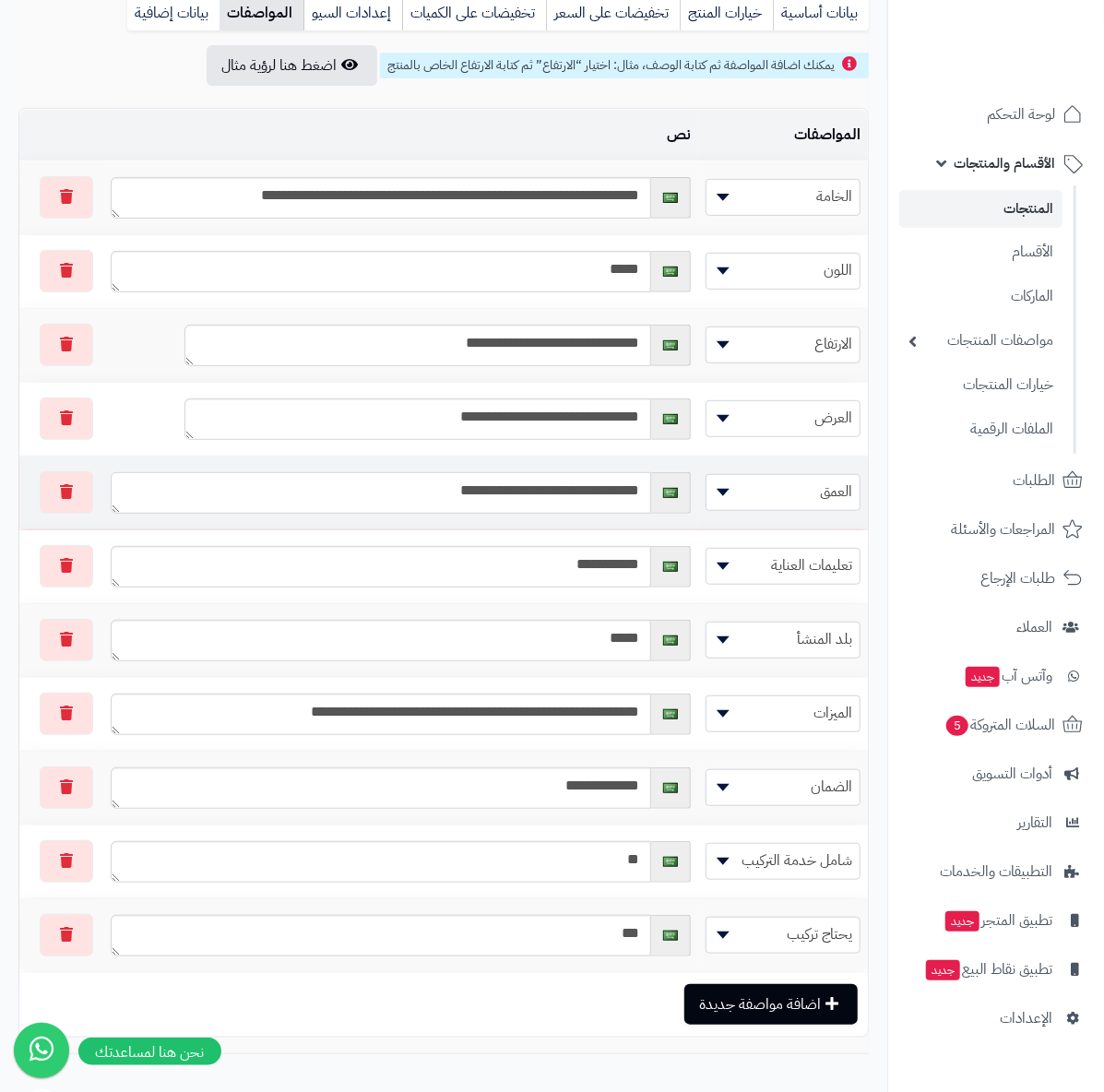 scroll, scrollTop: 11, scrollLeft: 0, axis: vertical 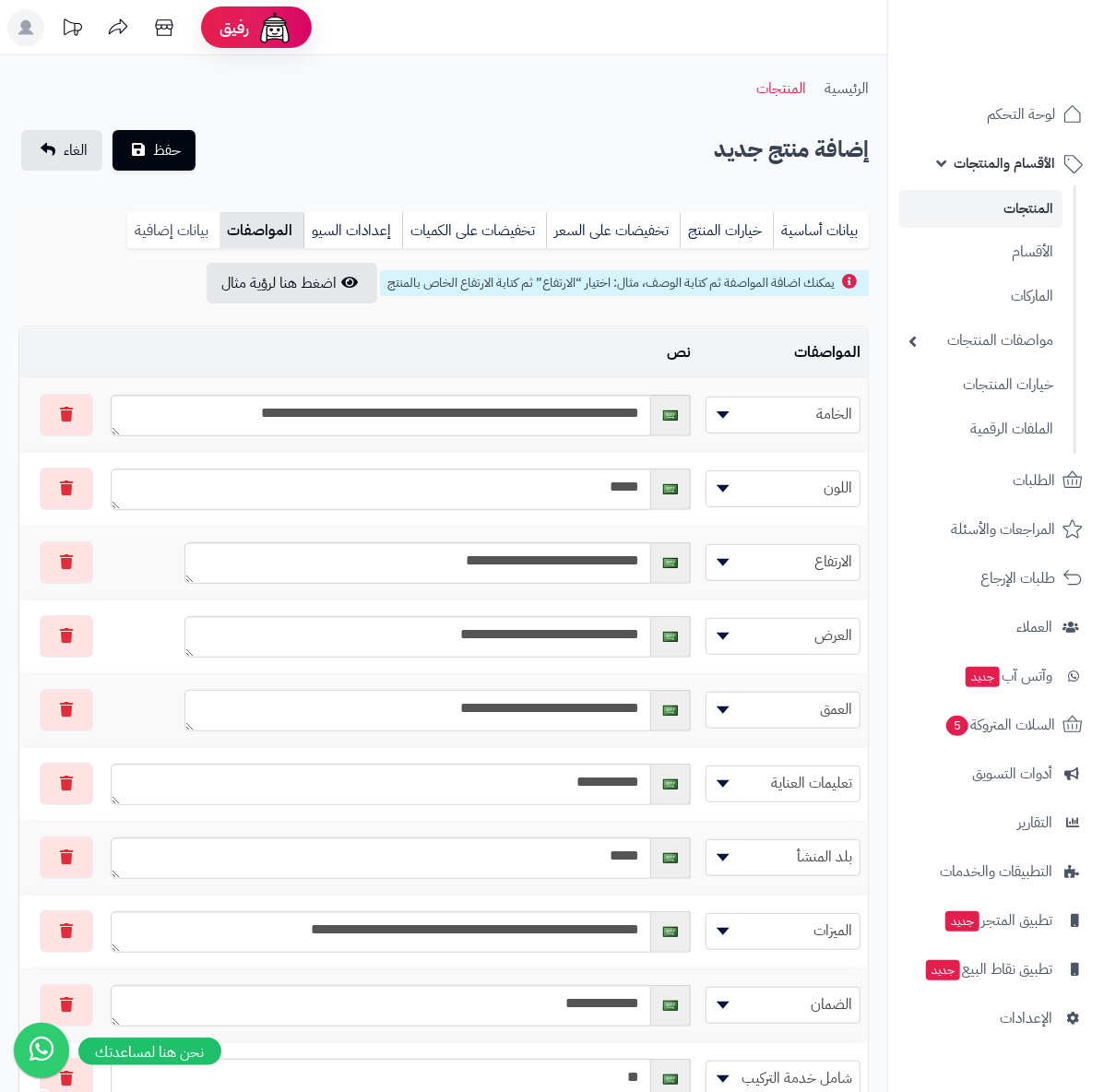 type on "**********" 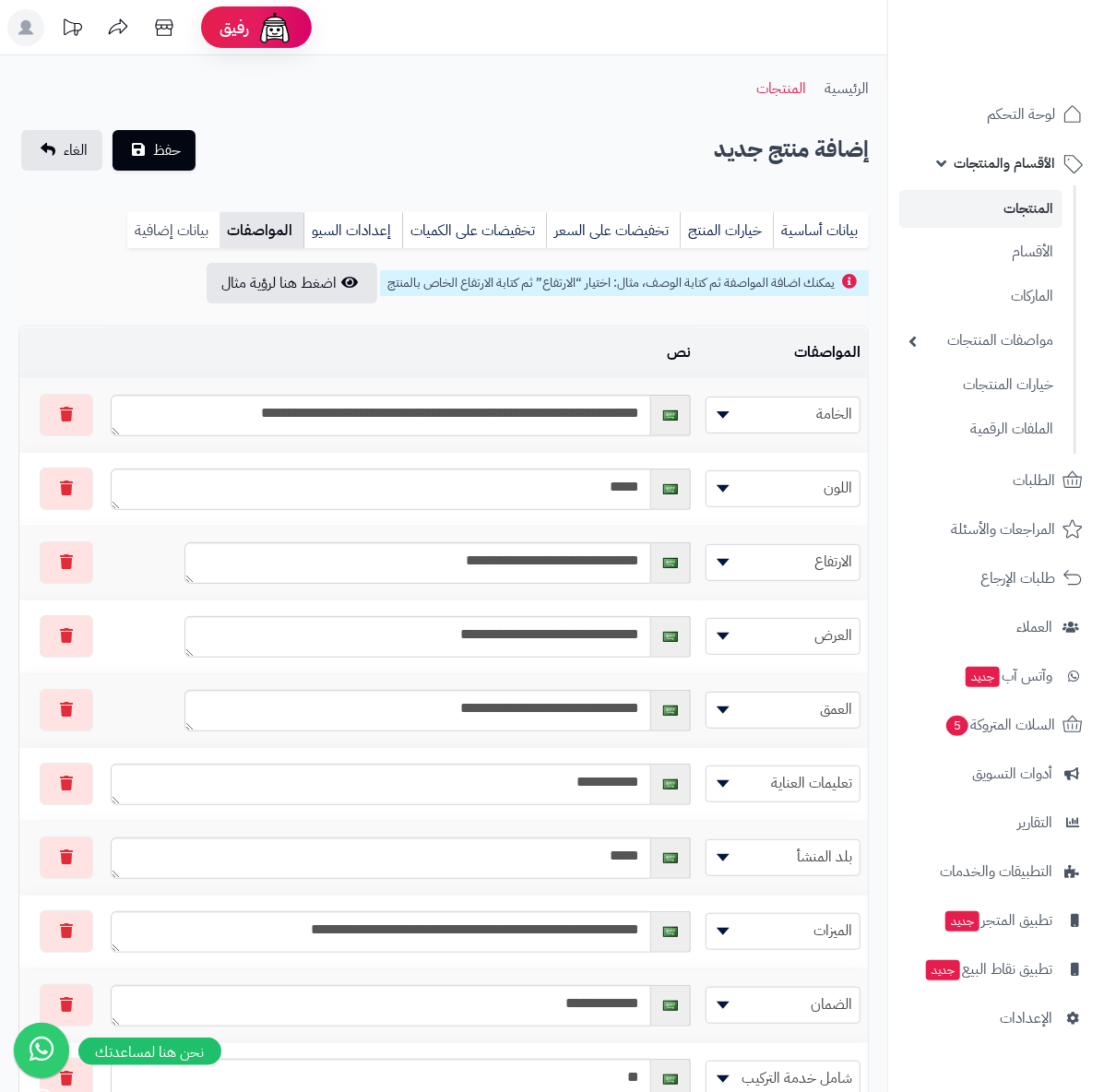 click on "بيانات إضافية" at bounding box center [173, 231] 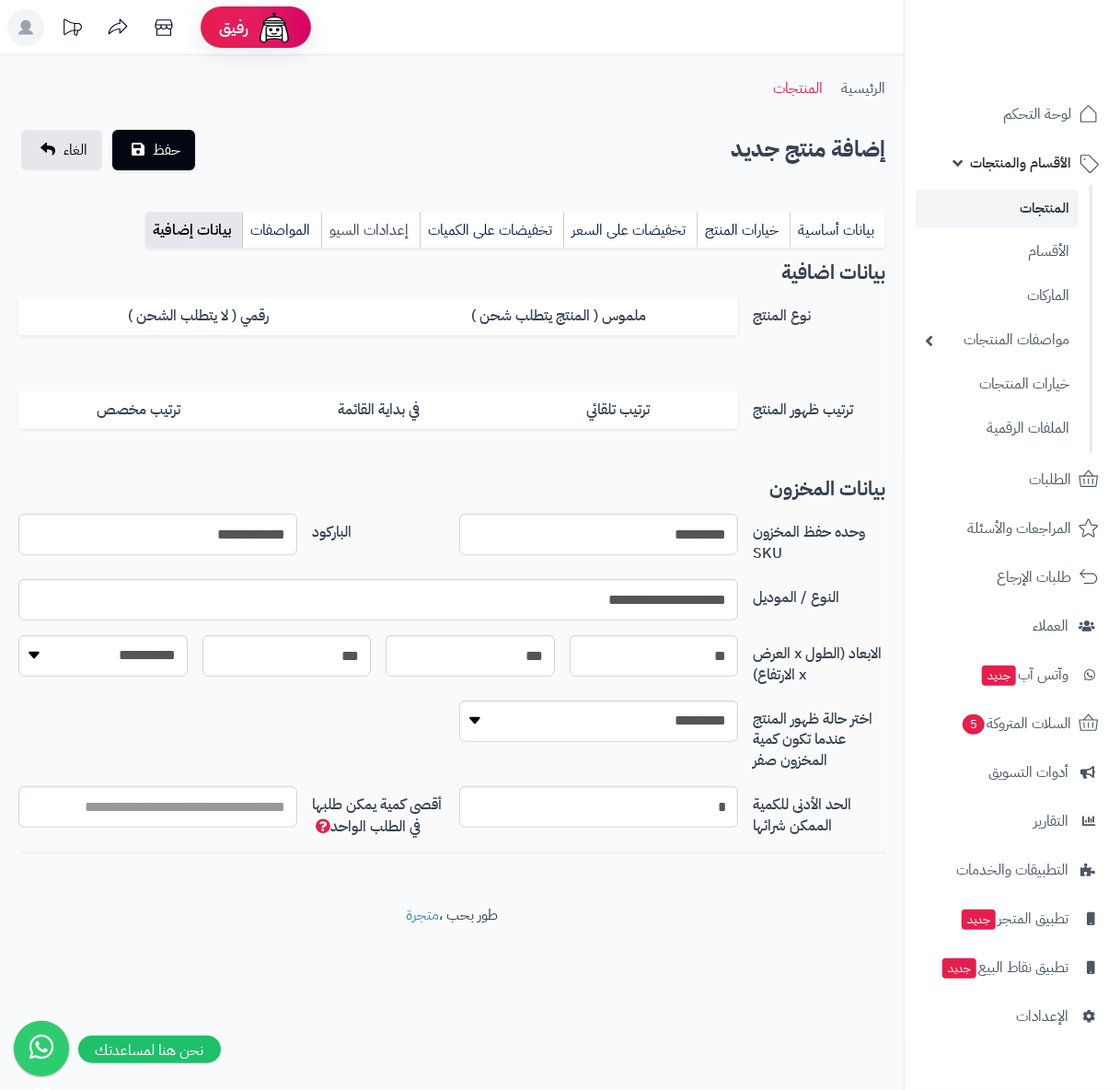 click on "إعدادات السيو" at bounding box center [370, 230] 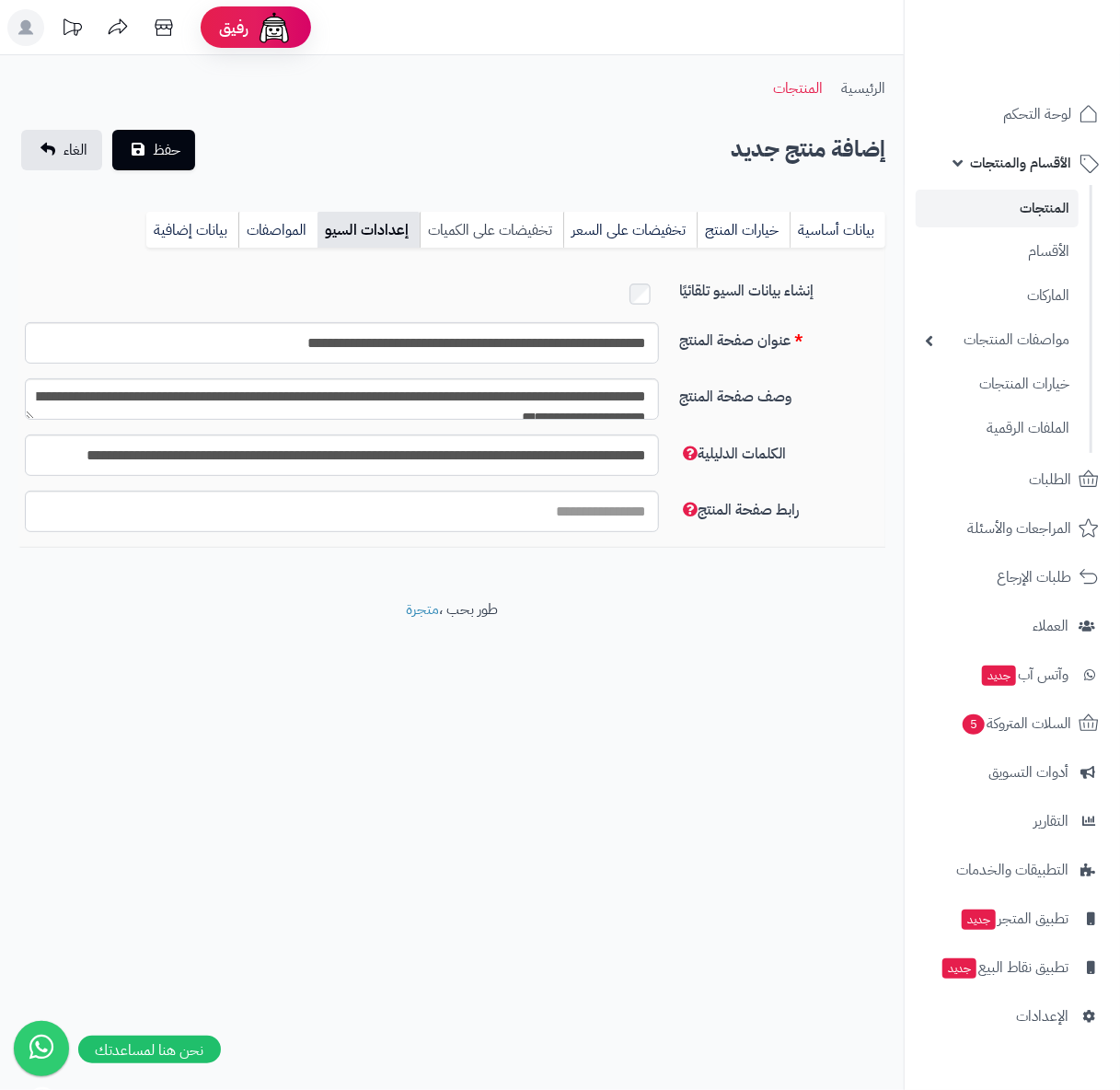 click on "تخفيضات على الكميات" at bounding box center (491, 230) 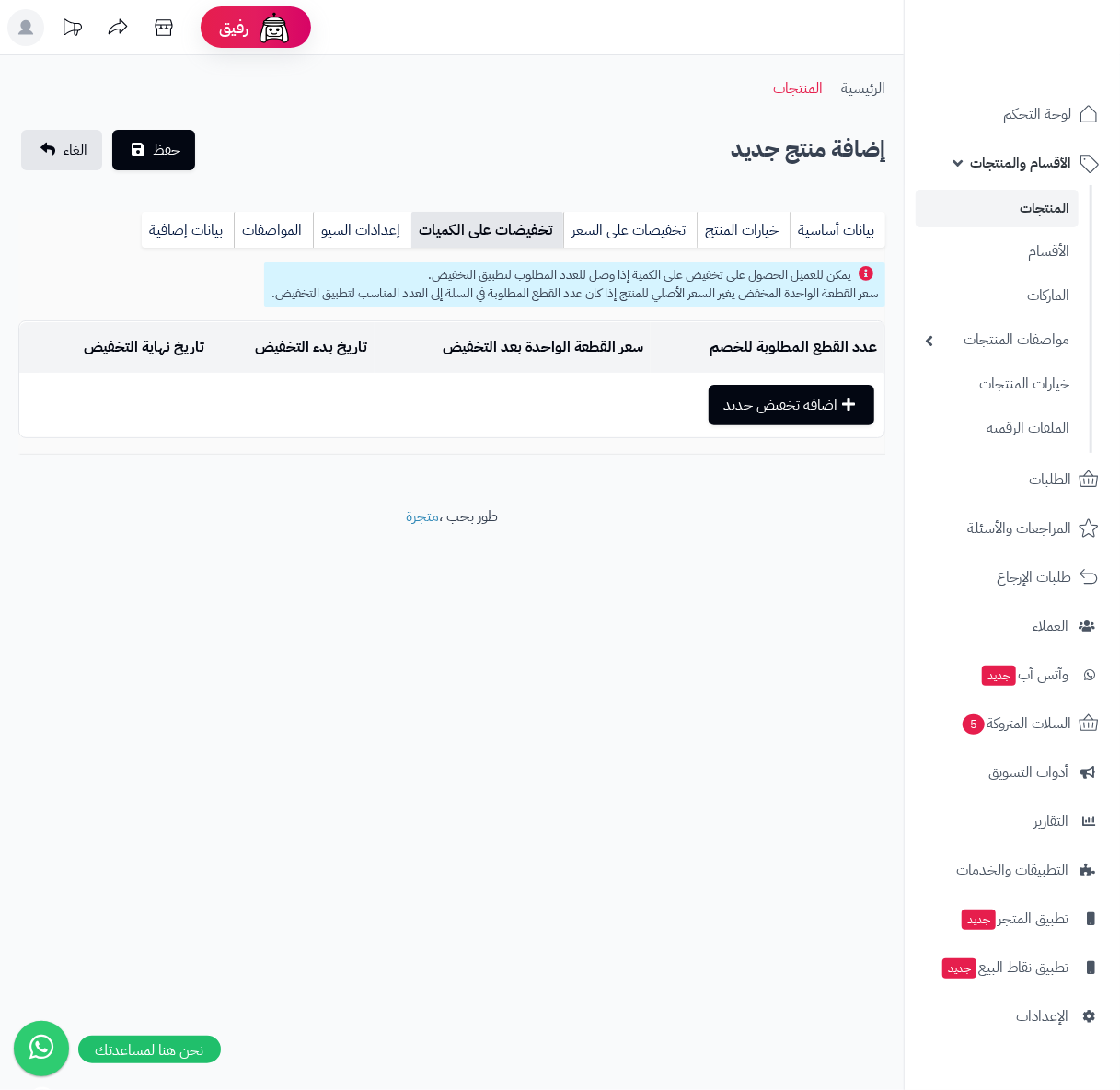 click on "تخفيضات على الكميات" at bounding box center [487, 230] 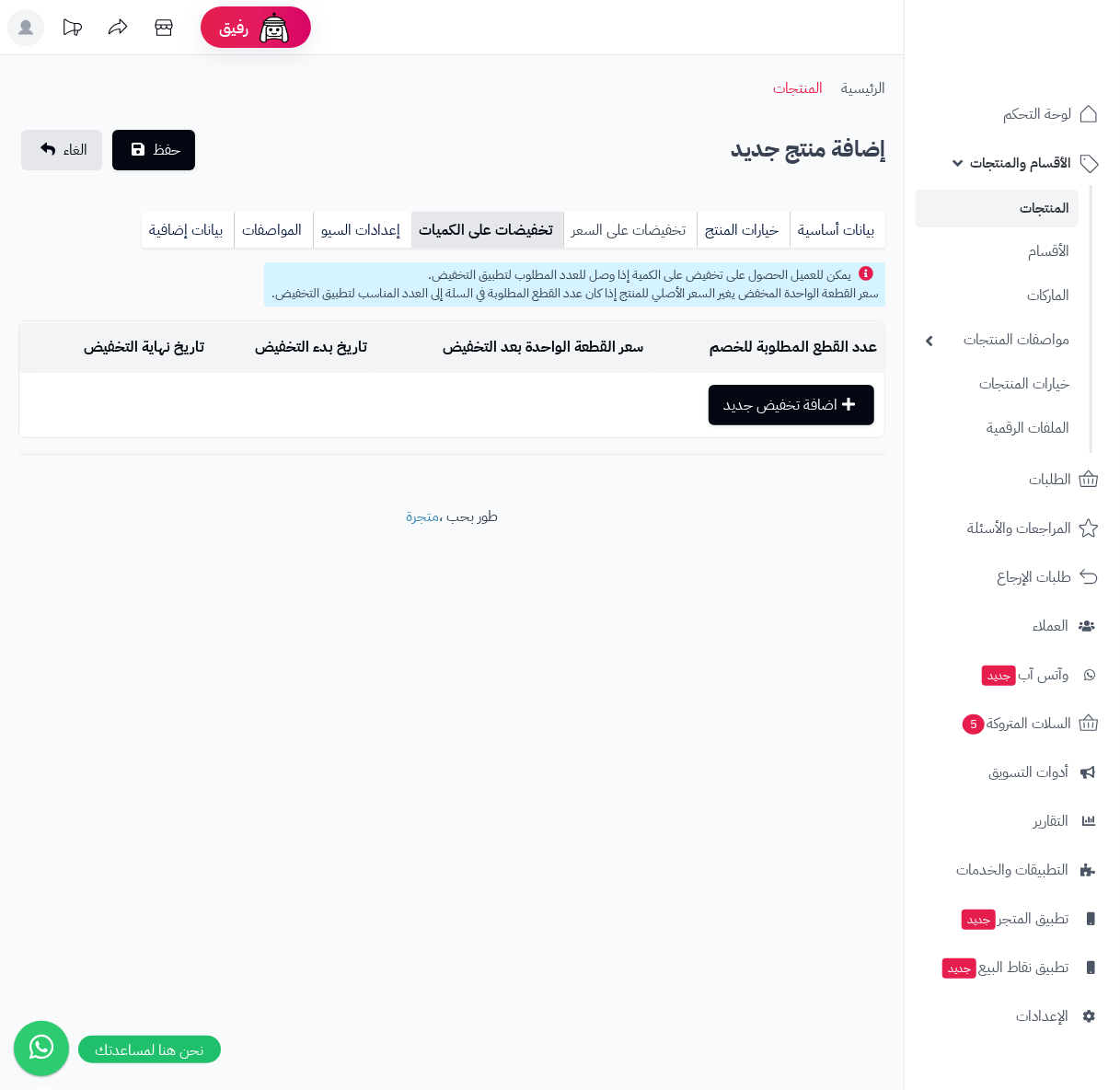 click on "تخفيضات على السعر" at bounding box center [629, 230] 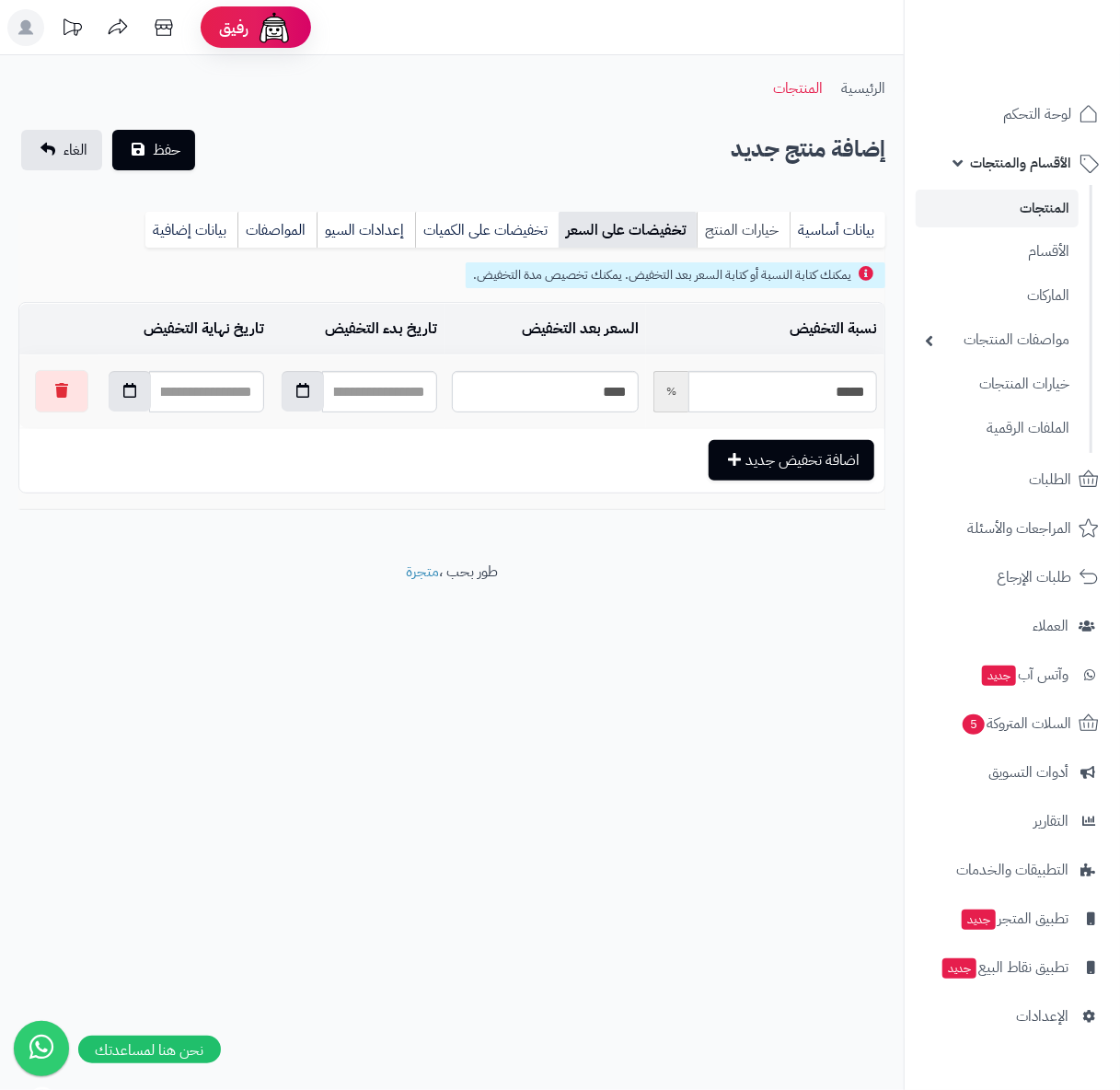 click on "خيارات المنتج" at bounding box center [743, 230] 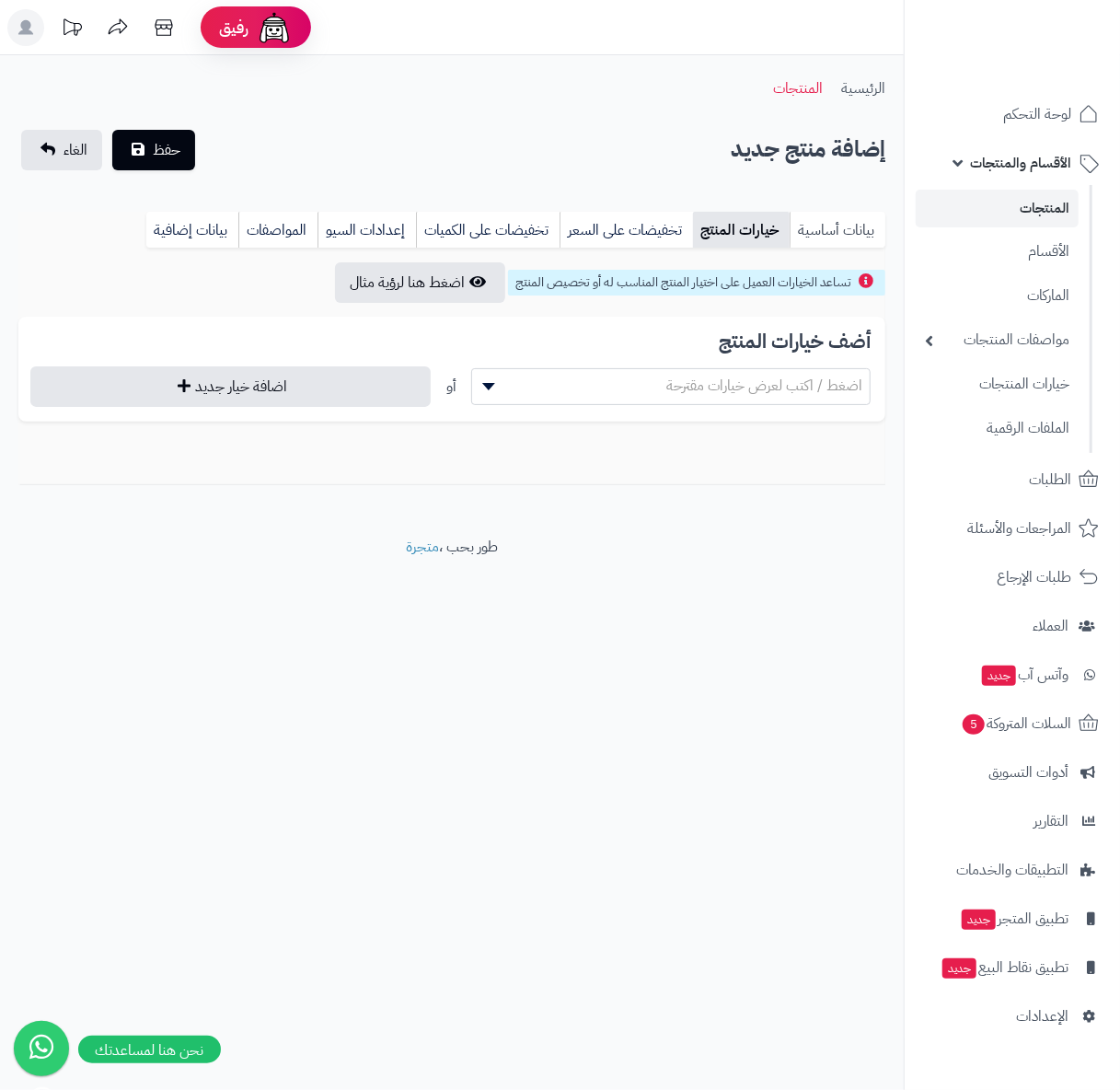 click on "بيانات أساسية" at bounding box center (837, 230) 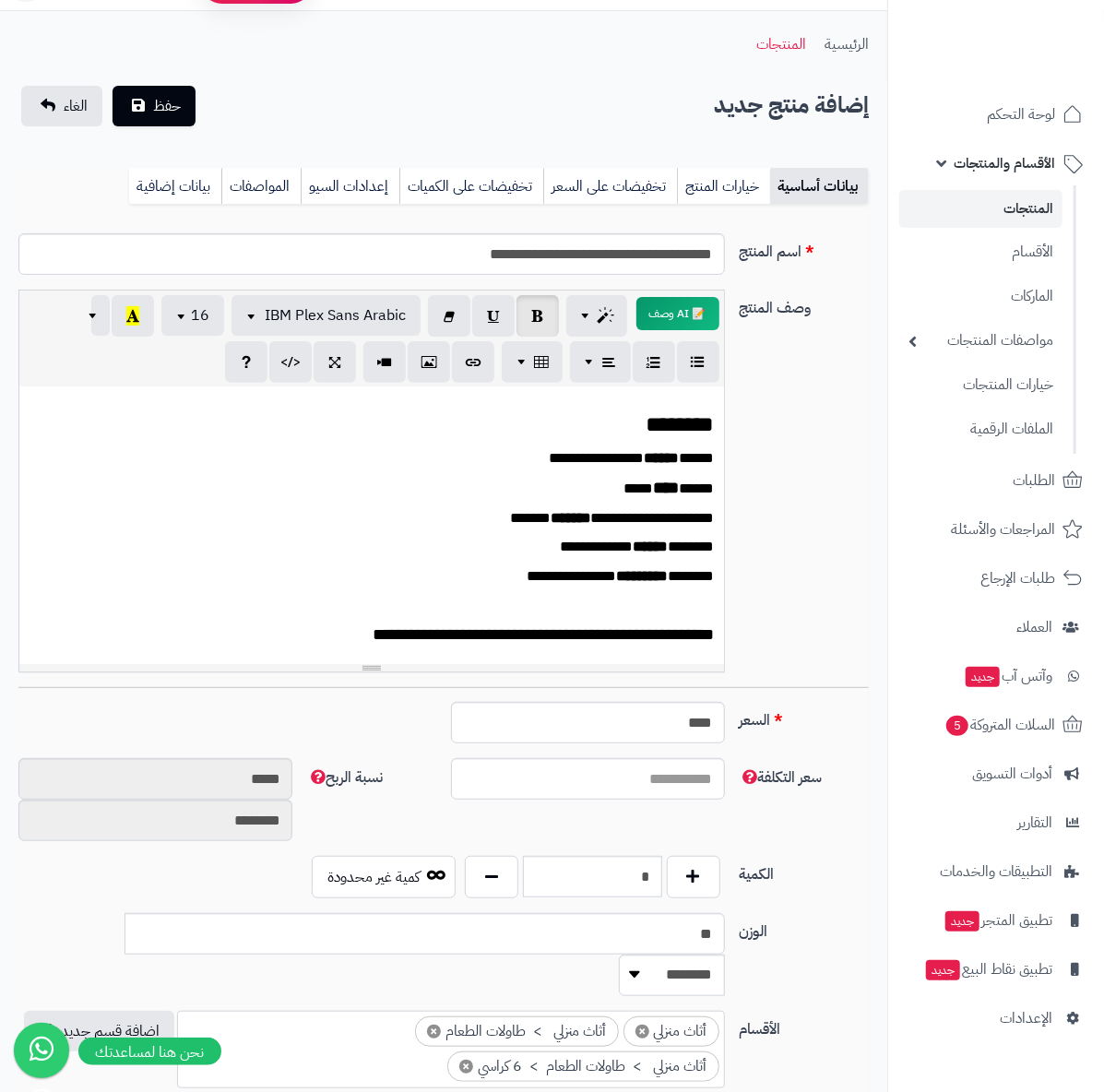 scroll, scrollTop: 0, scrollLeft: 0, axis: both 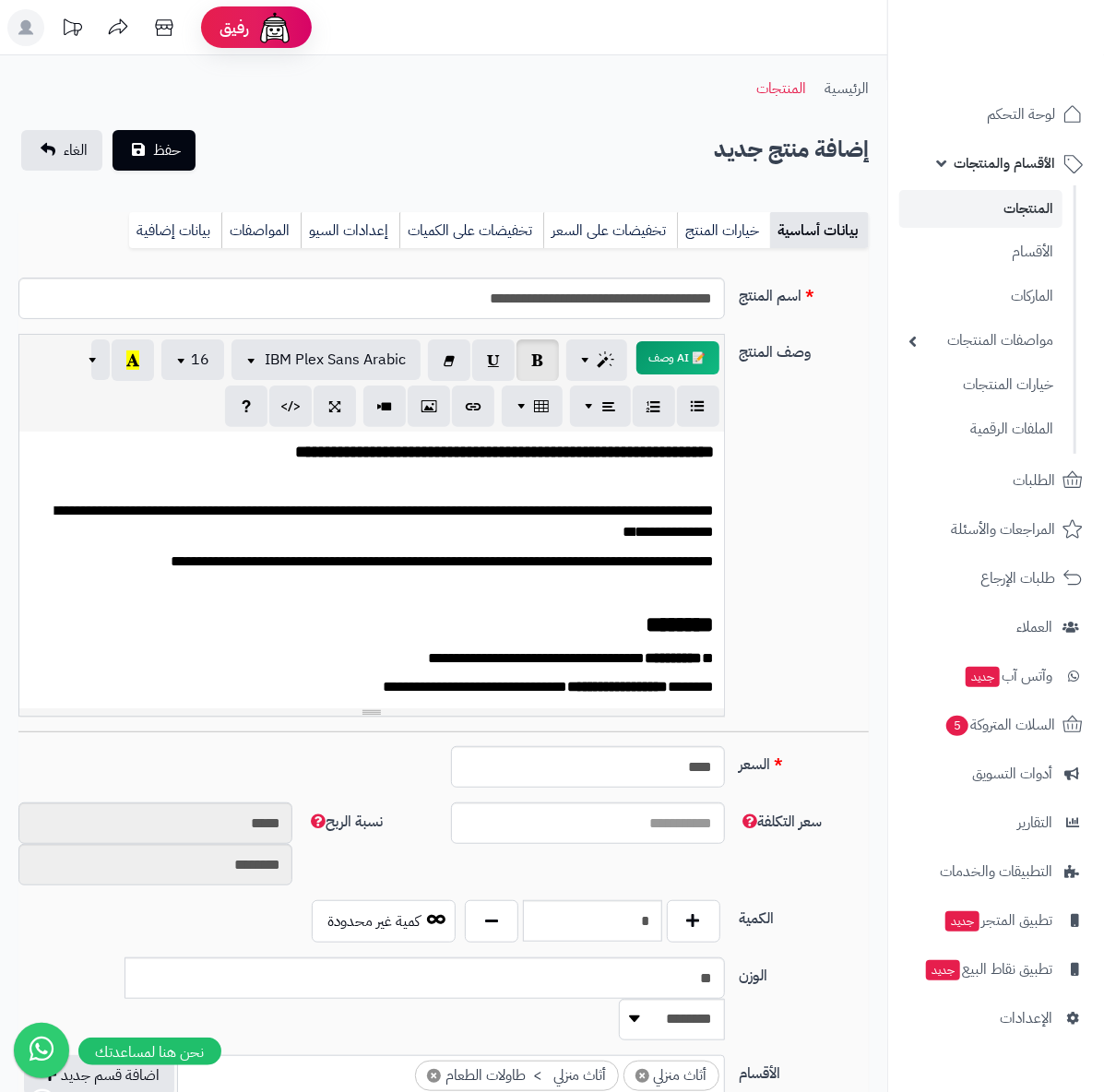 click on "إضافة منتج جديد
حفظ
الغاء" at bounding box center (444, 150) 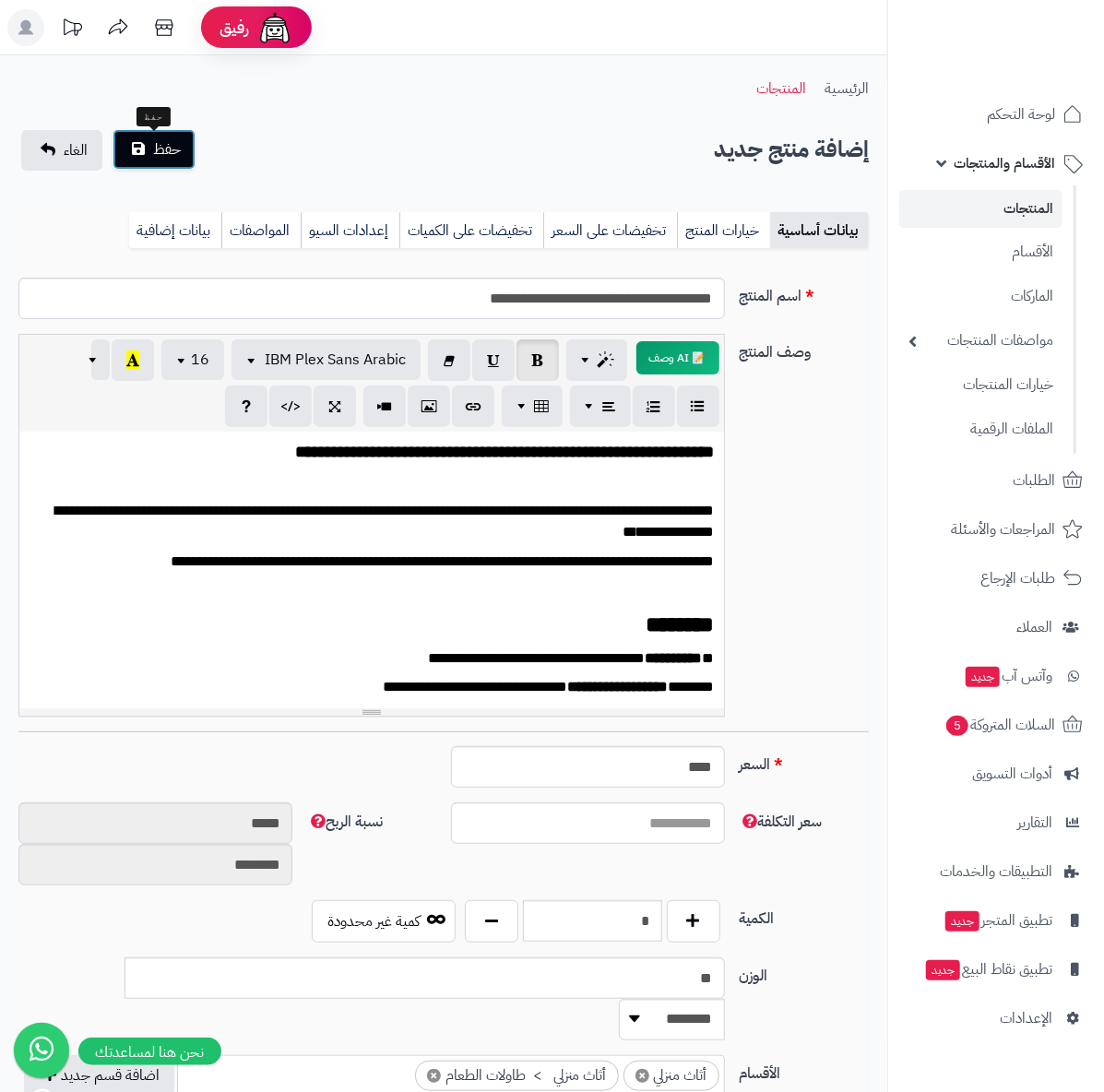 click on "حفظ" at bounding box center [154, 149] 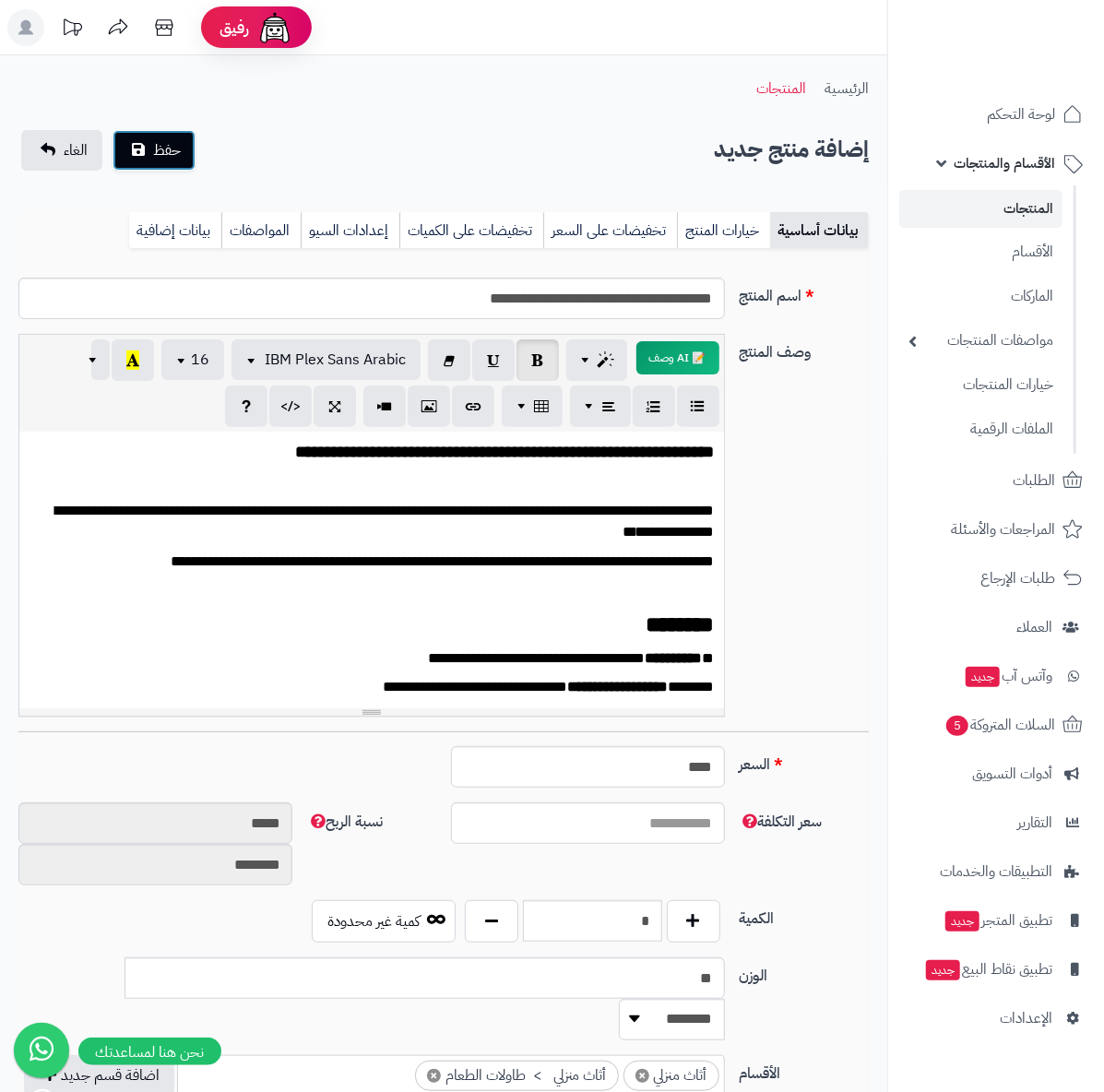 scroll, scrollTop: 614, scrollLeft: 0, axis: vertical 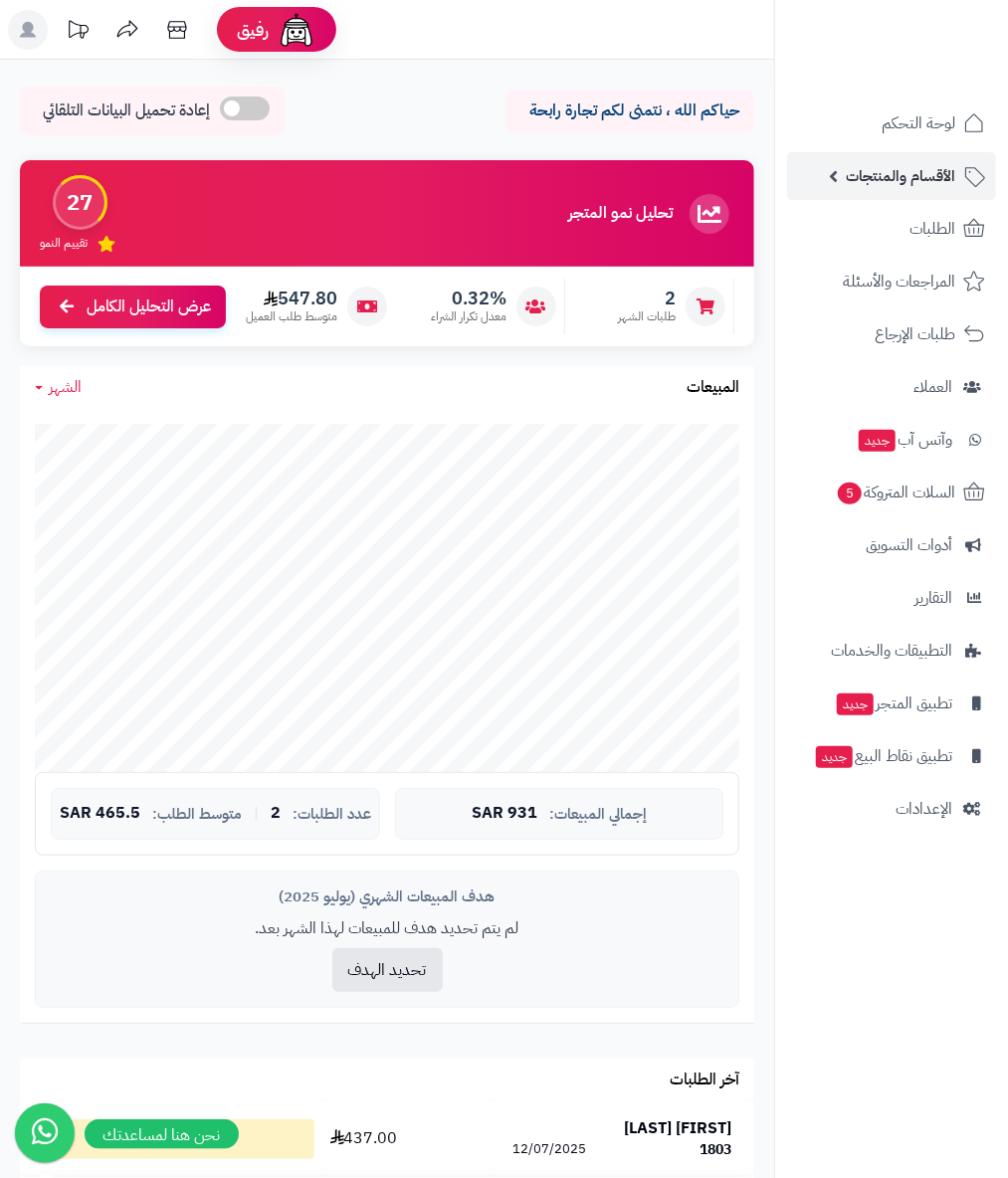 click on "الأقسام والمنتجات" at bounding box center [901, 176] 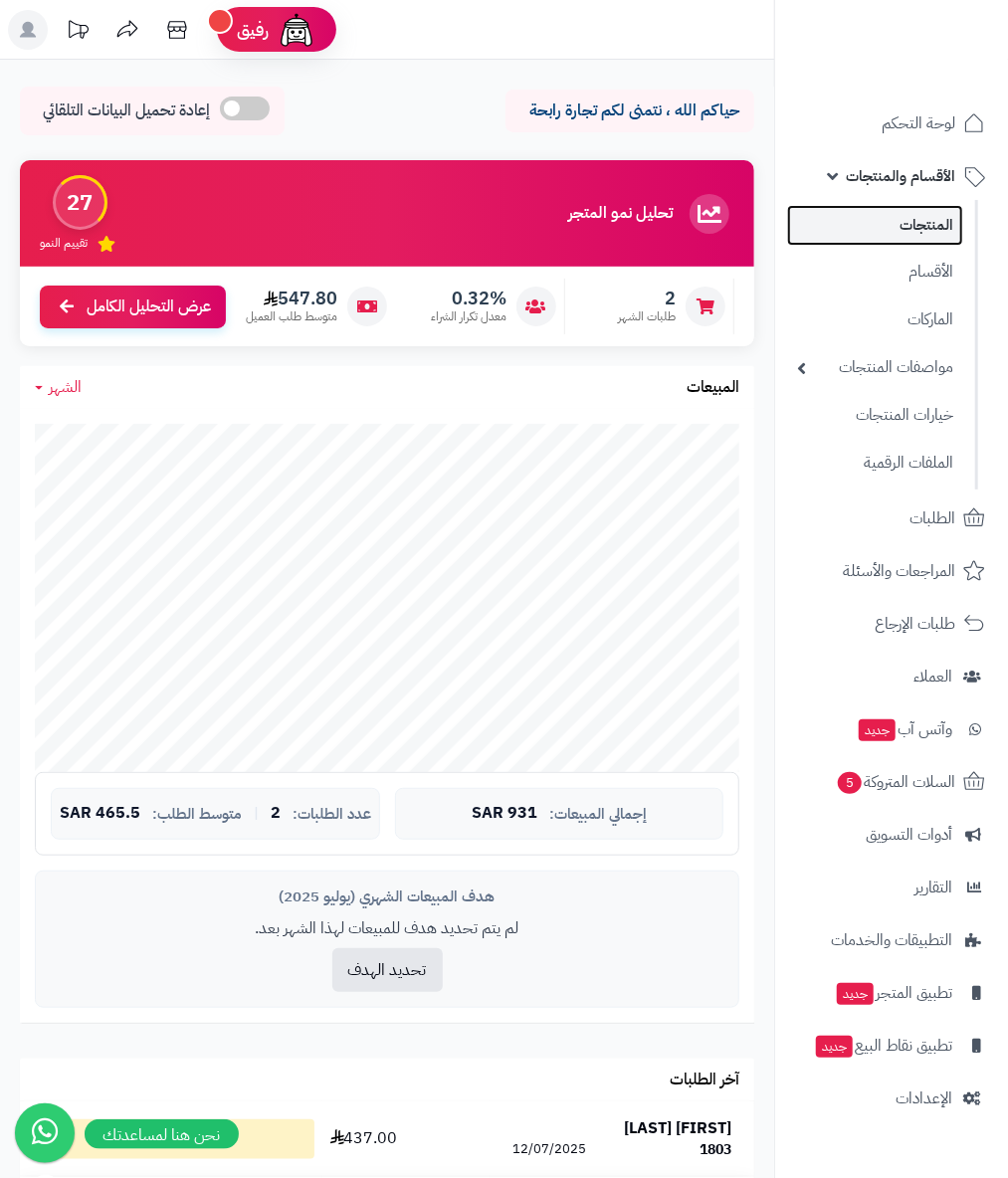 click on "المنتجات" at bounding box center (875, 225) 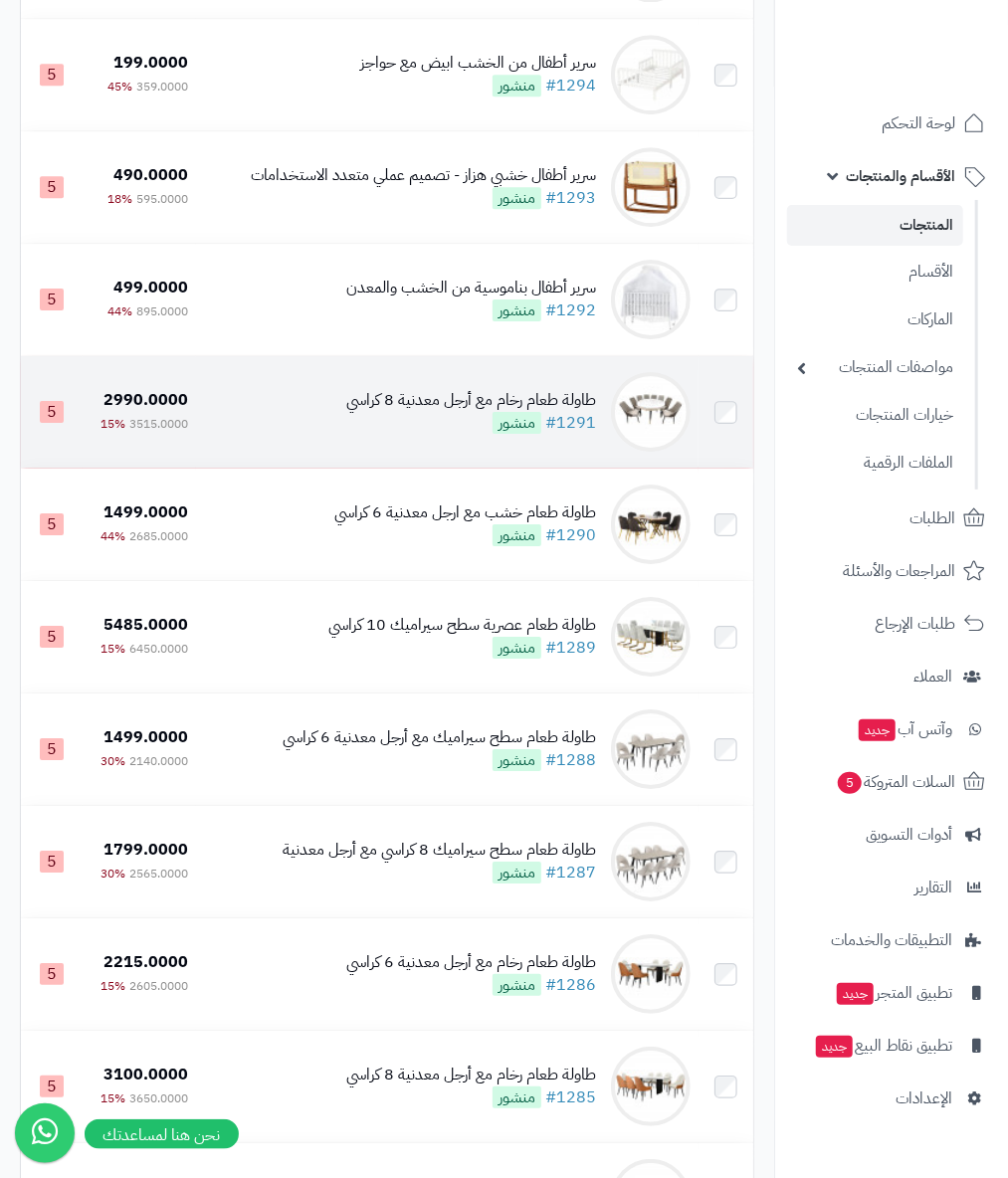 scroll, scrollTop: 2388, scrollLeft: 0, axis: vertical 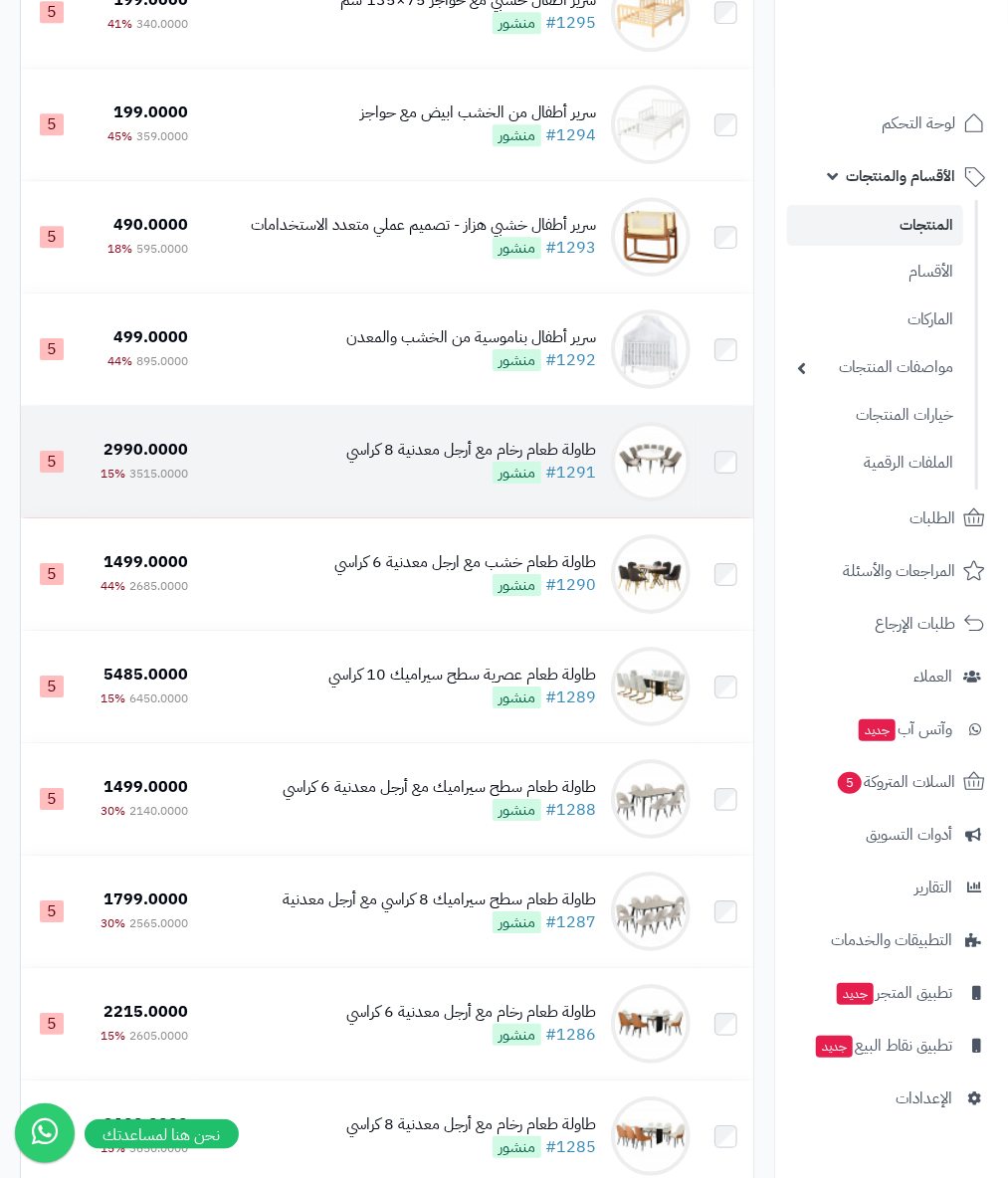 click at bounding box center [651, 462] 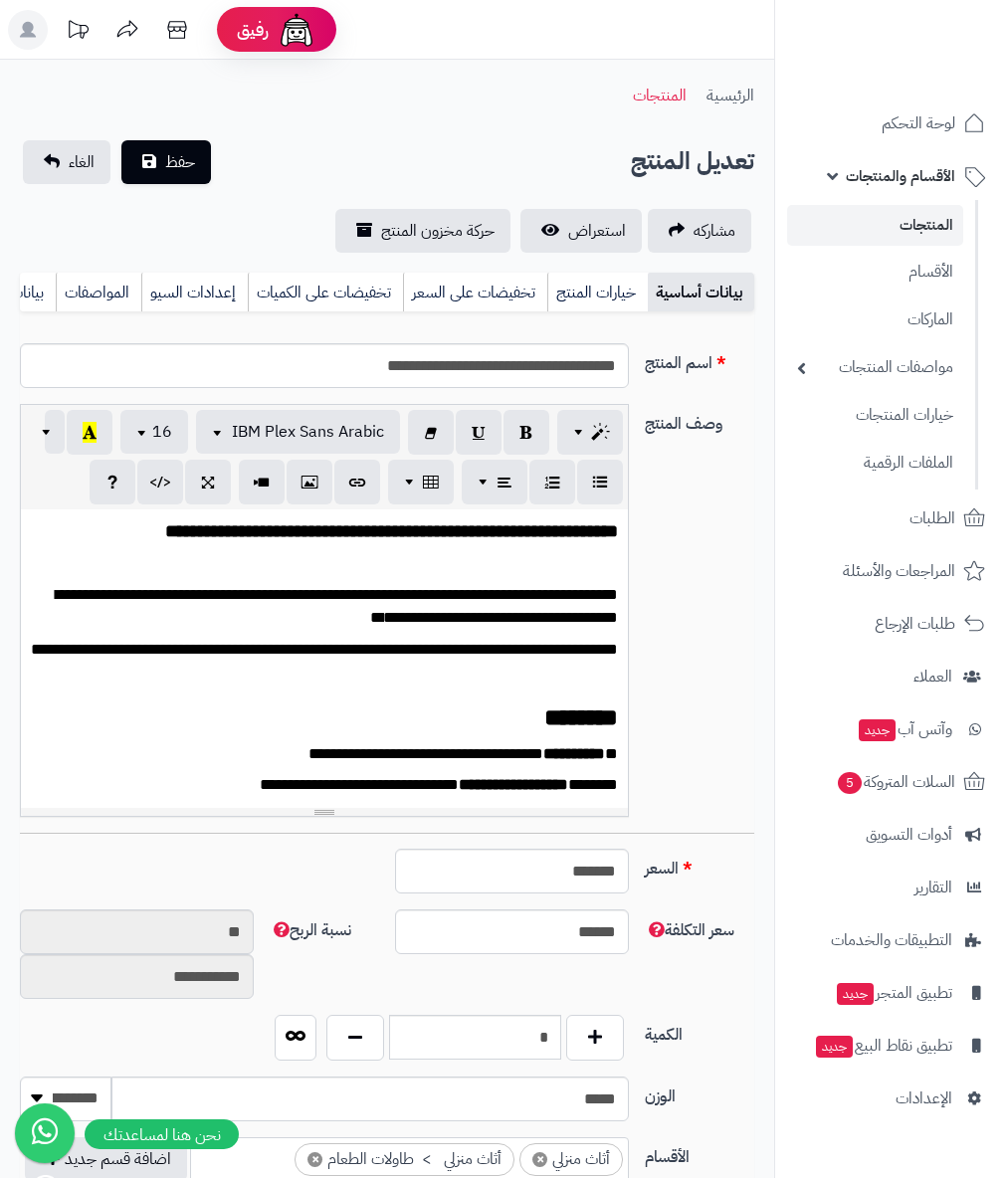 scroll, scrollTop: 0, scrollLeft: 0, axis: both 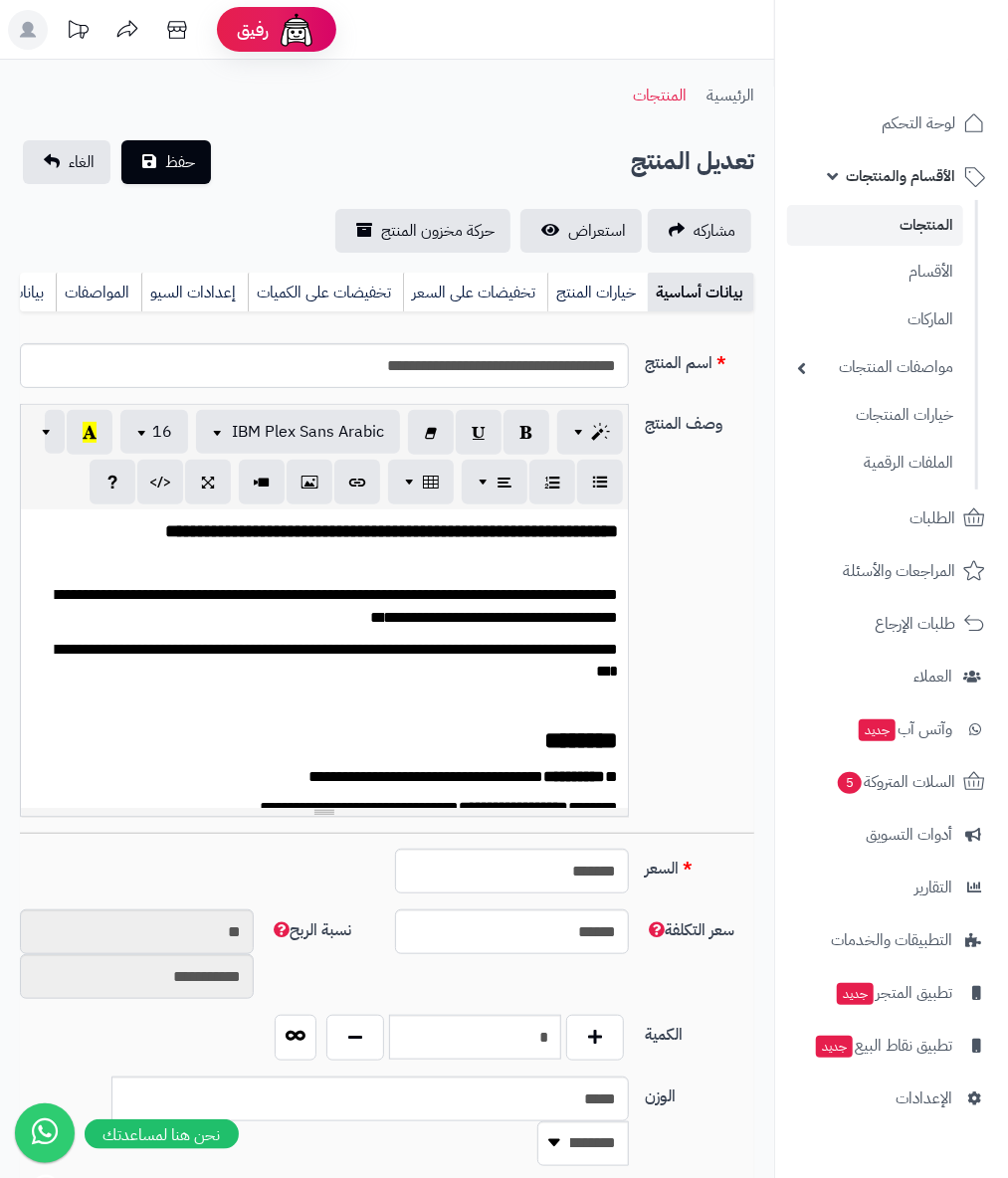 click on "**********" at bounding box center (334, 662) 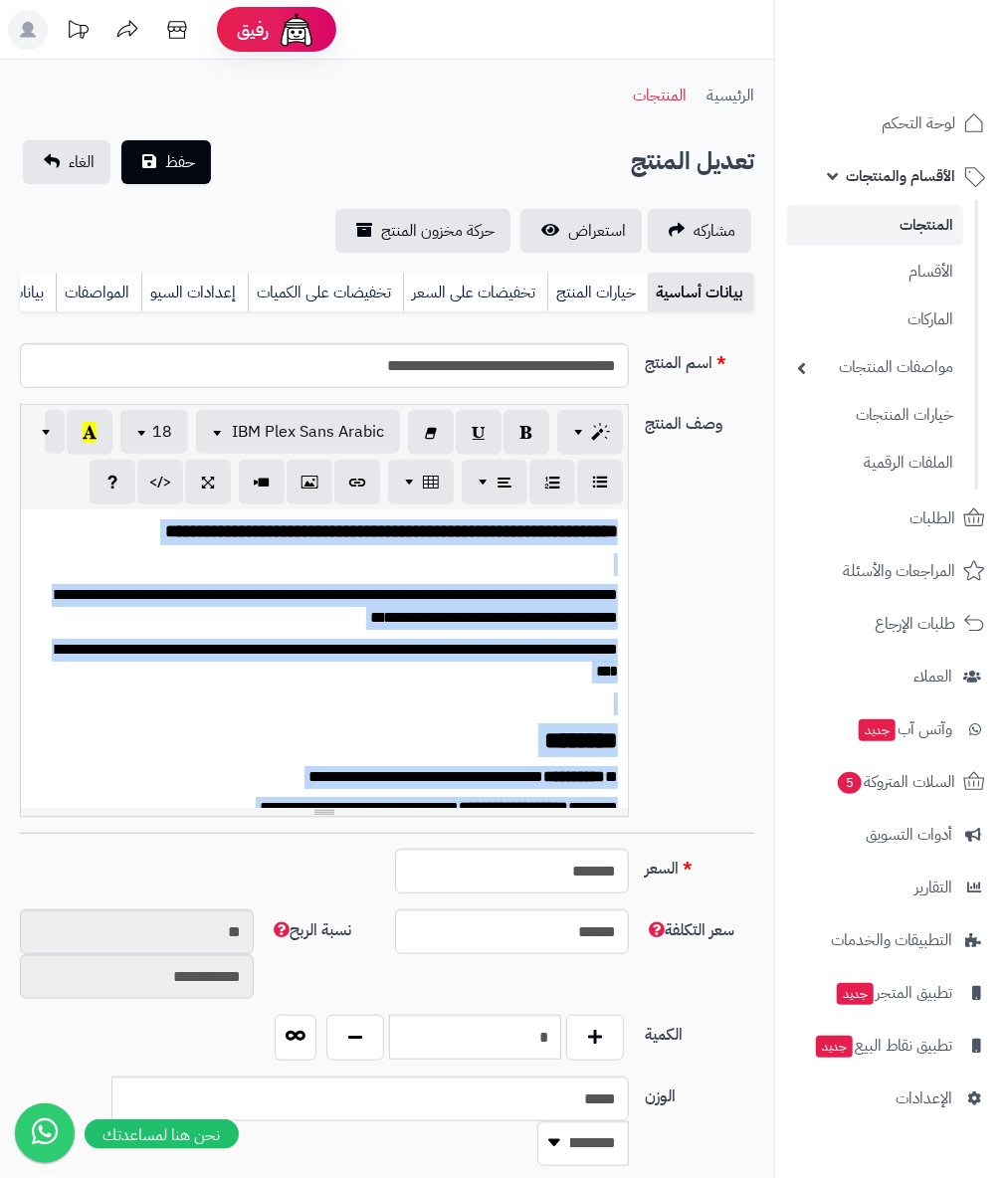 copy on "**********" 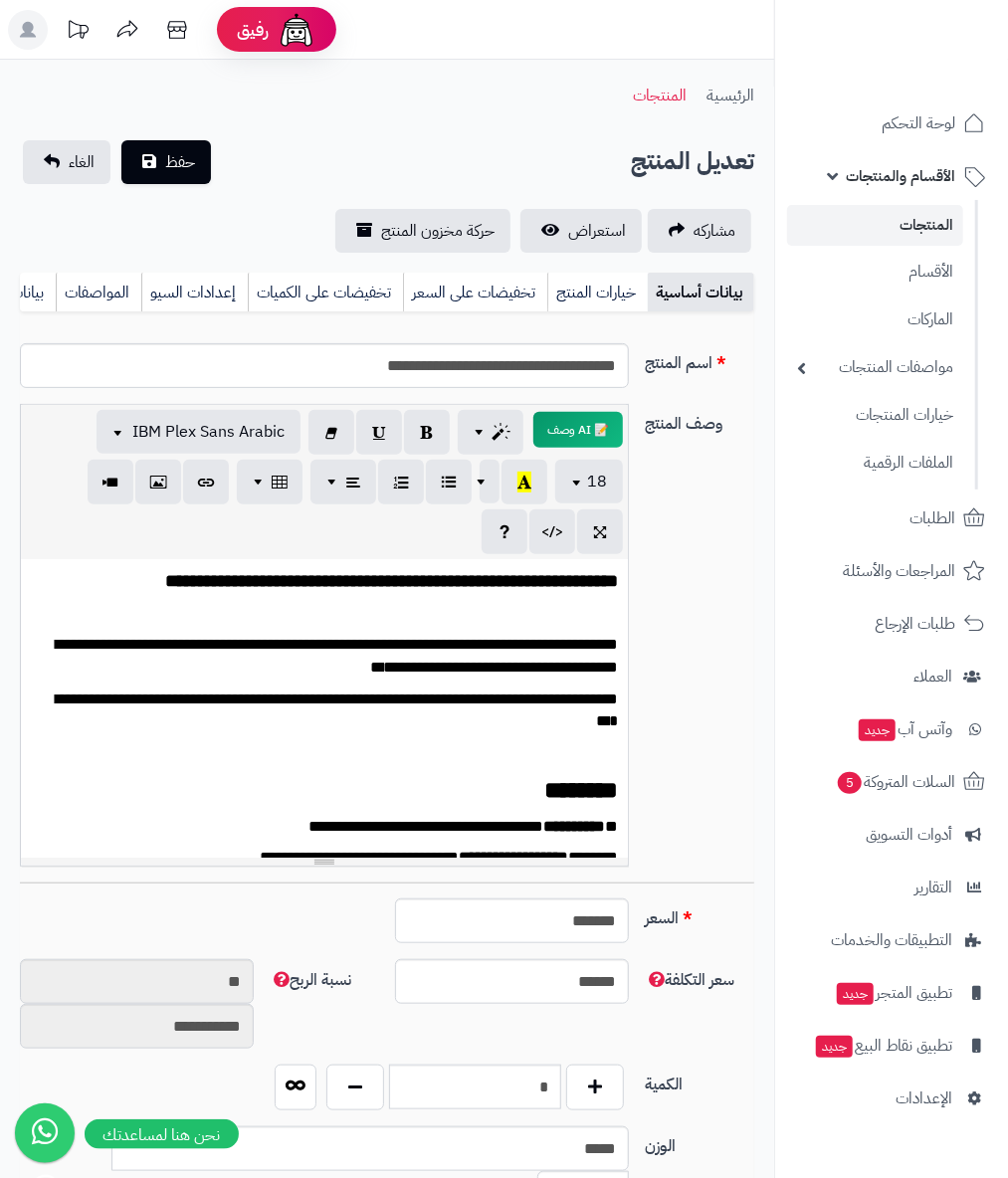 click on "تعديل المنتج
حفظ
الغاء" at bounding box center [387, 162] 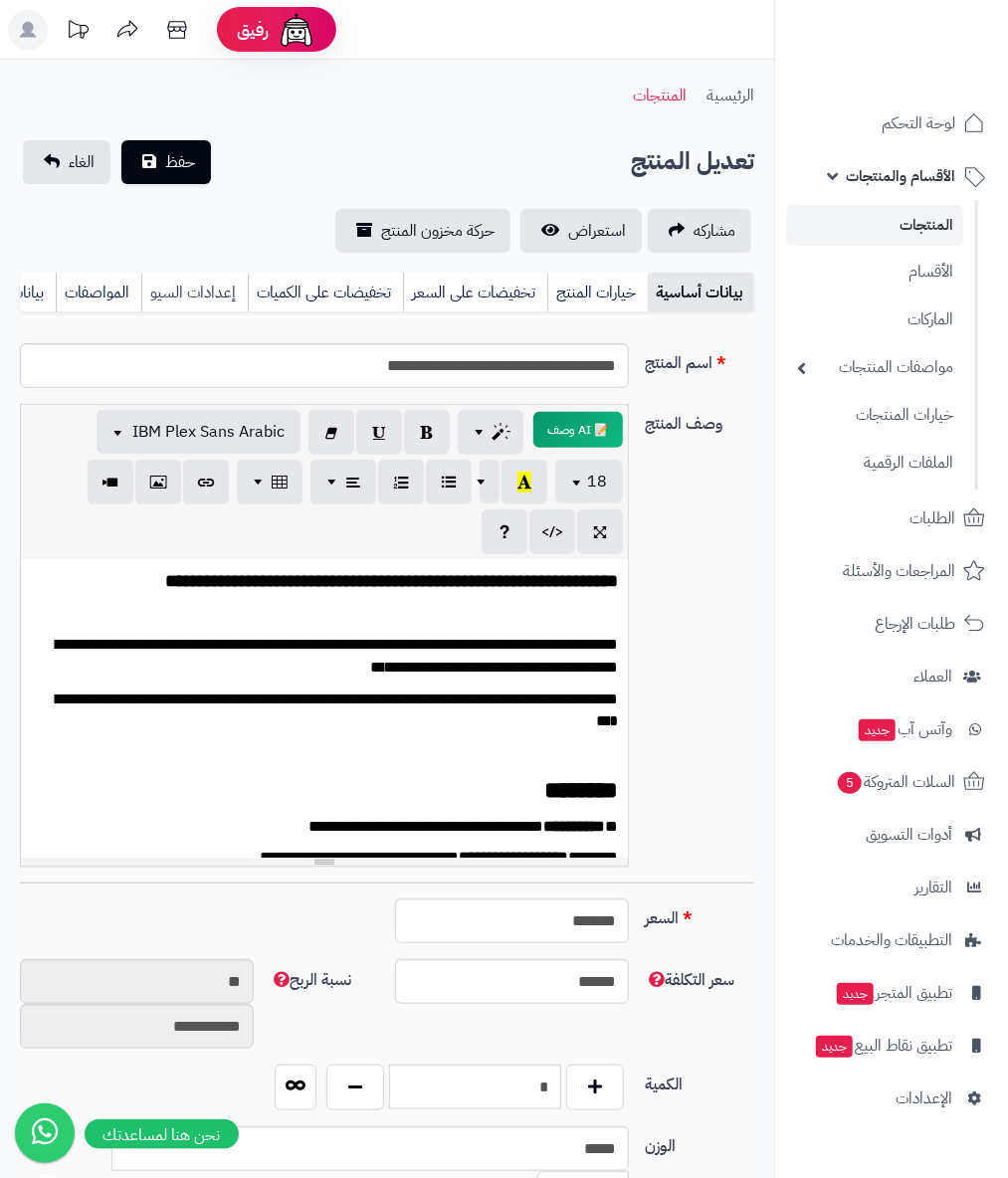click on "إعدادات السيو" at bounding box center [194, 293] 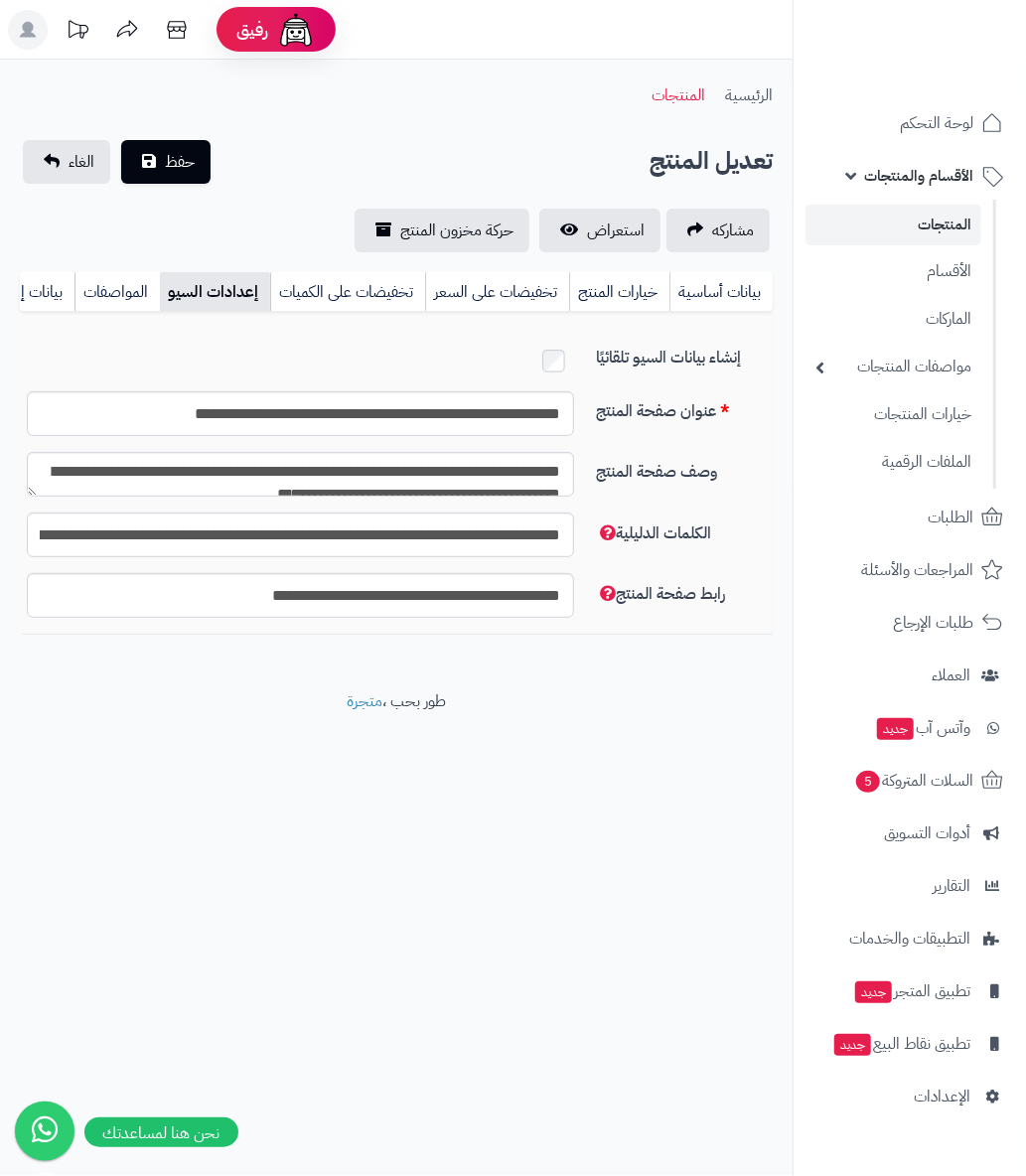 click at bounding box center (300, 361) 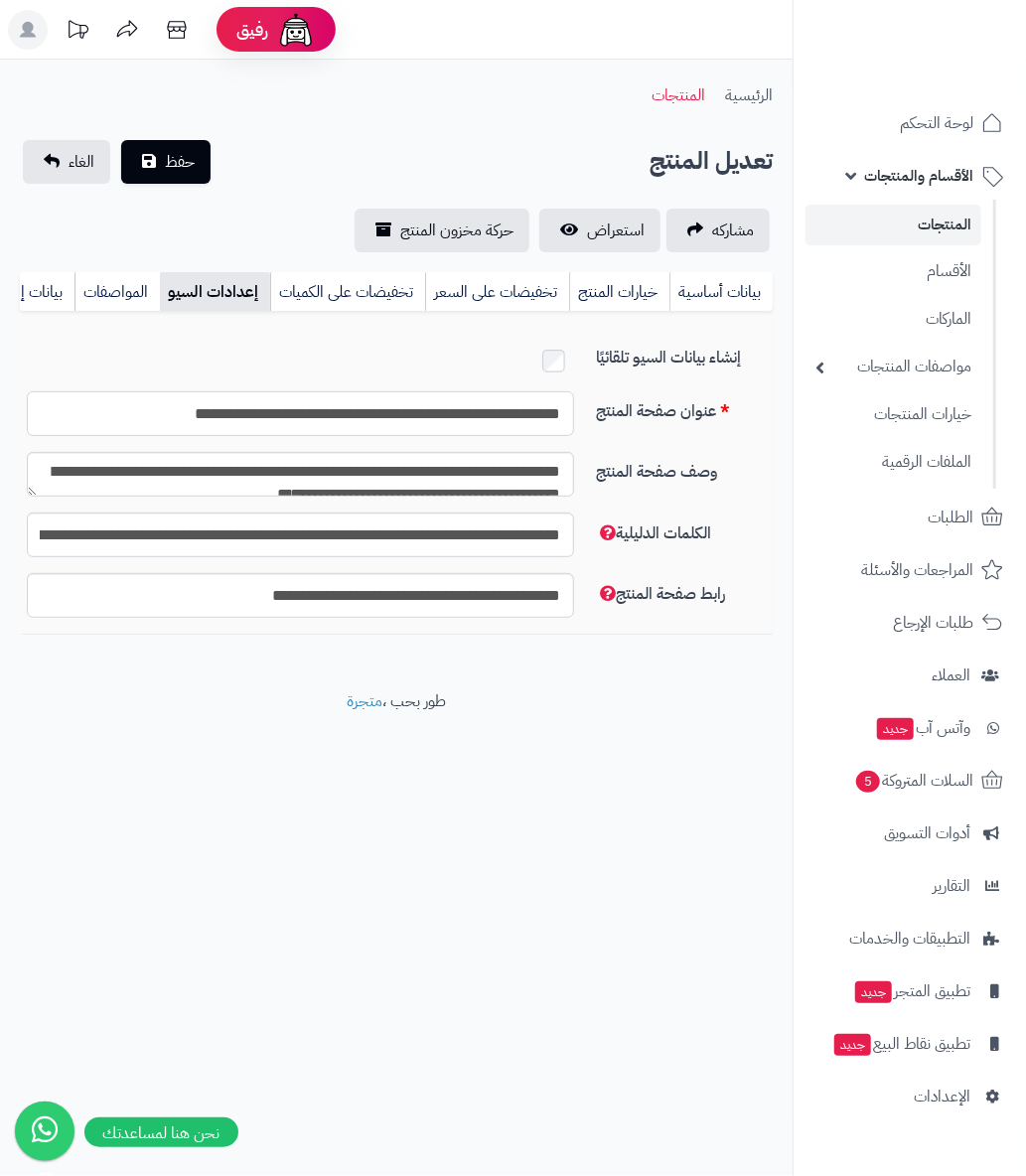 click on "**********" at bounding box center (300, 413) 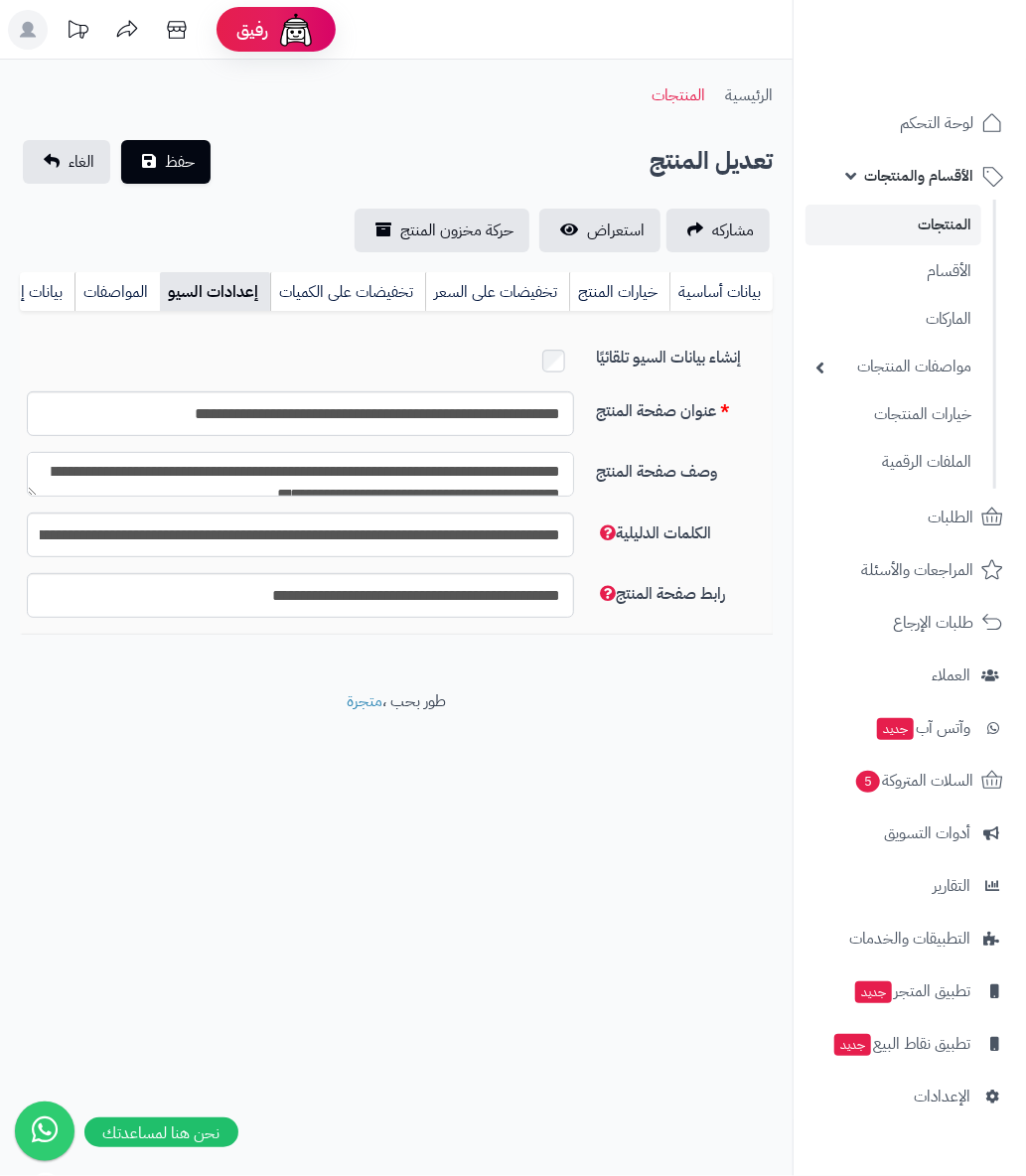 click on "**********" at bounding box center (300, 474) 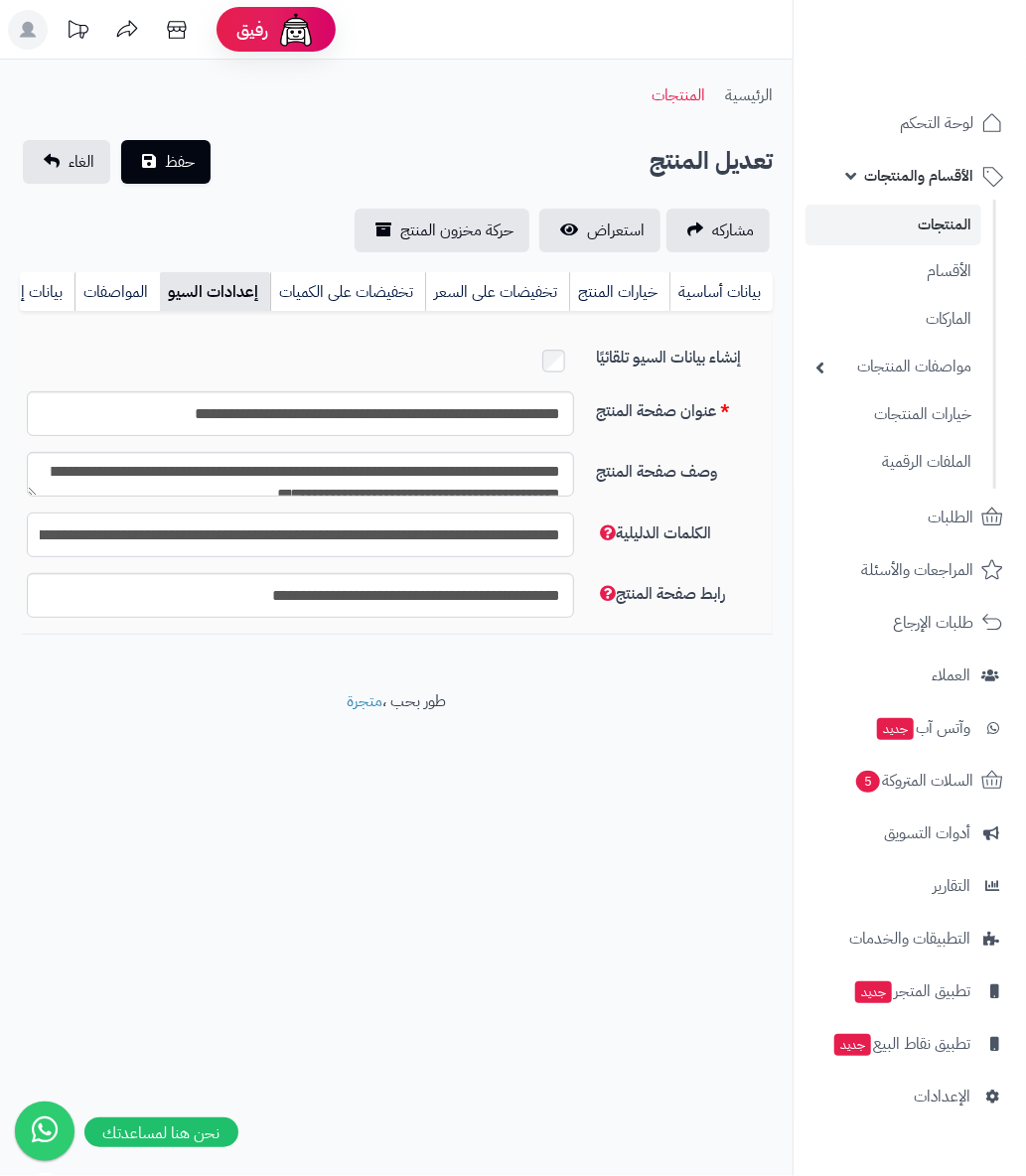 click on "**********" at bounding box center [300, 534] 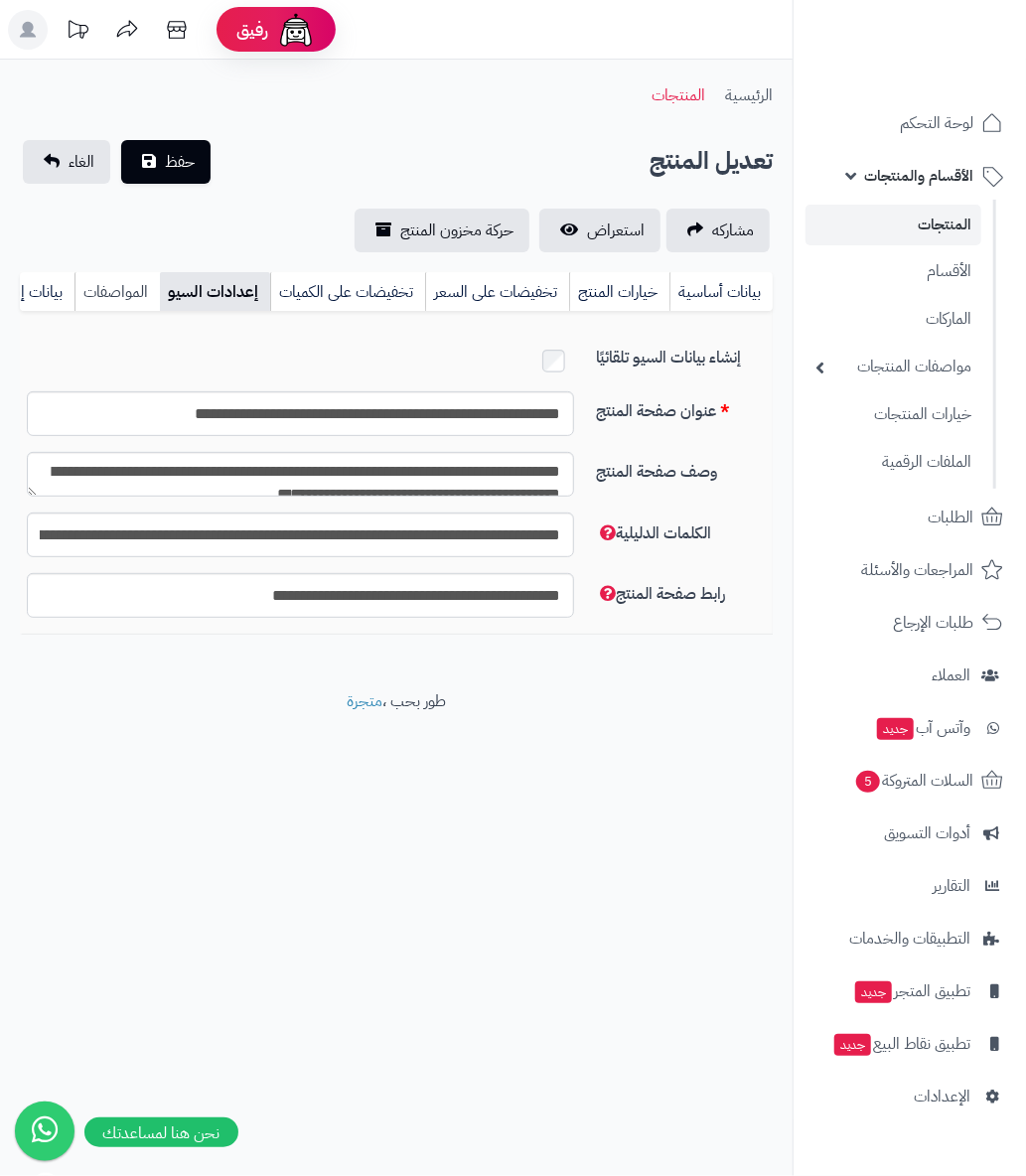 click on "المواصفات" at bounding box center (117, 292) 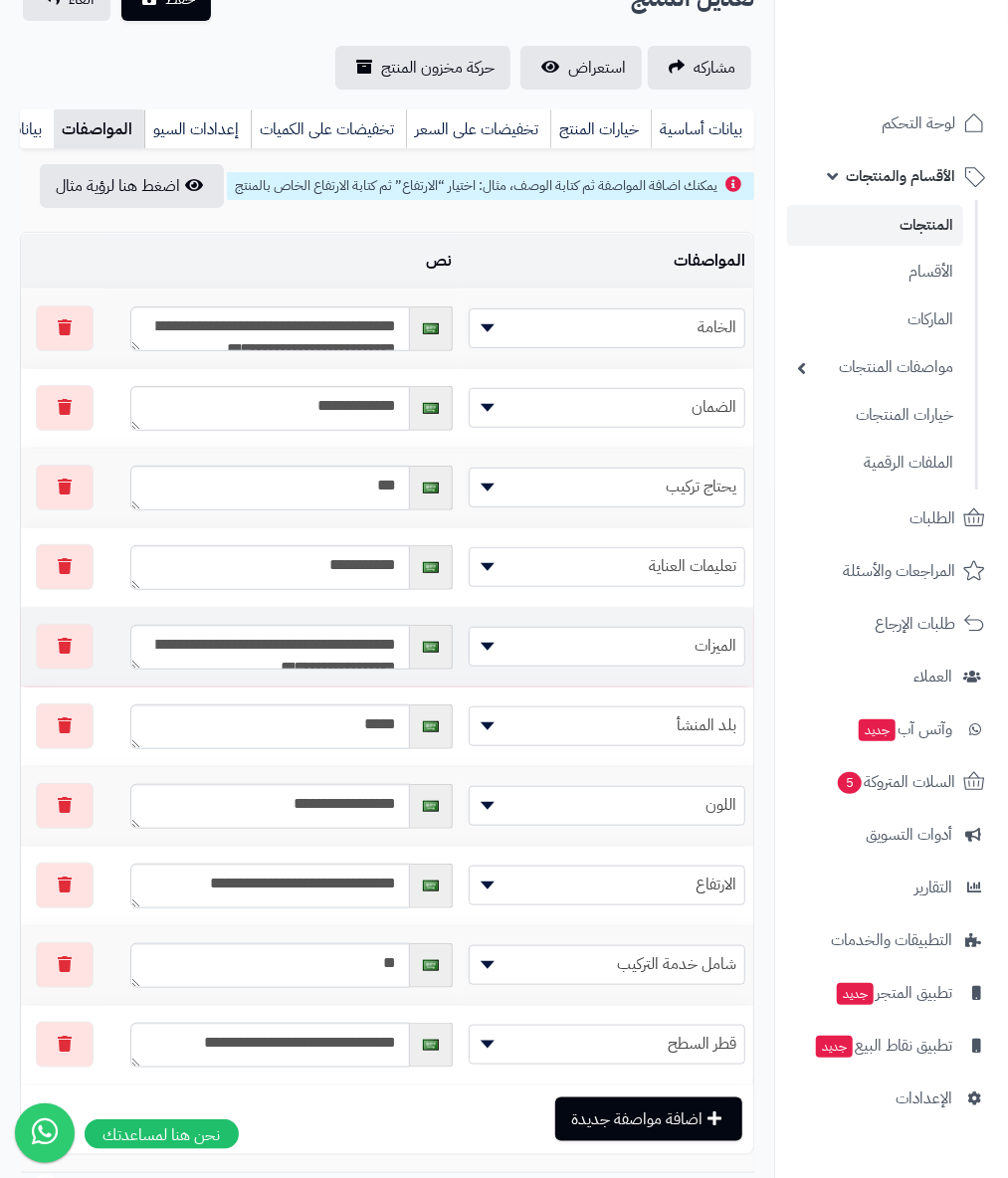scroll, scrollTop: 350, scrollLeft: 0, axis: vertical 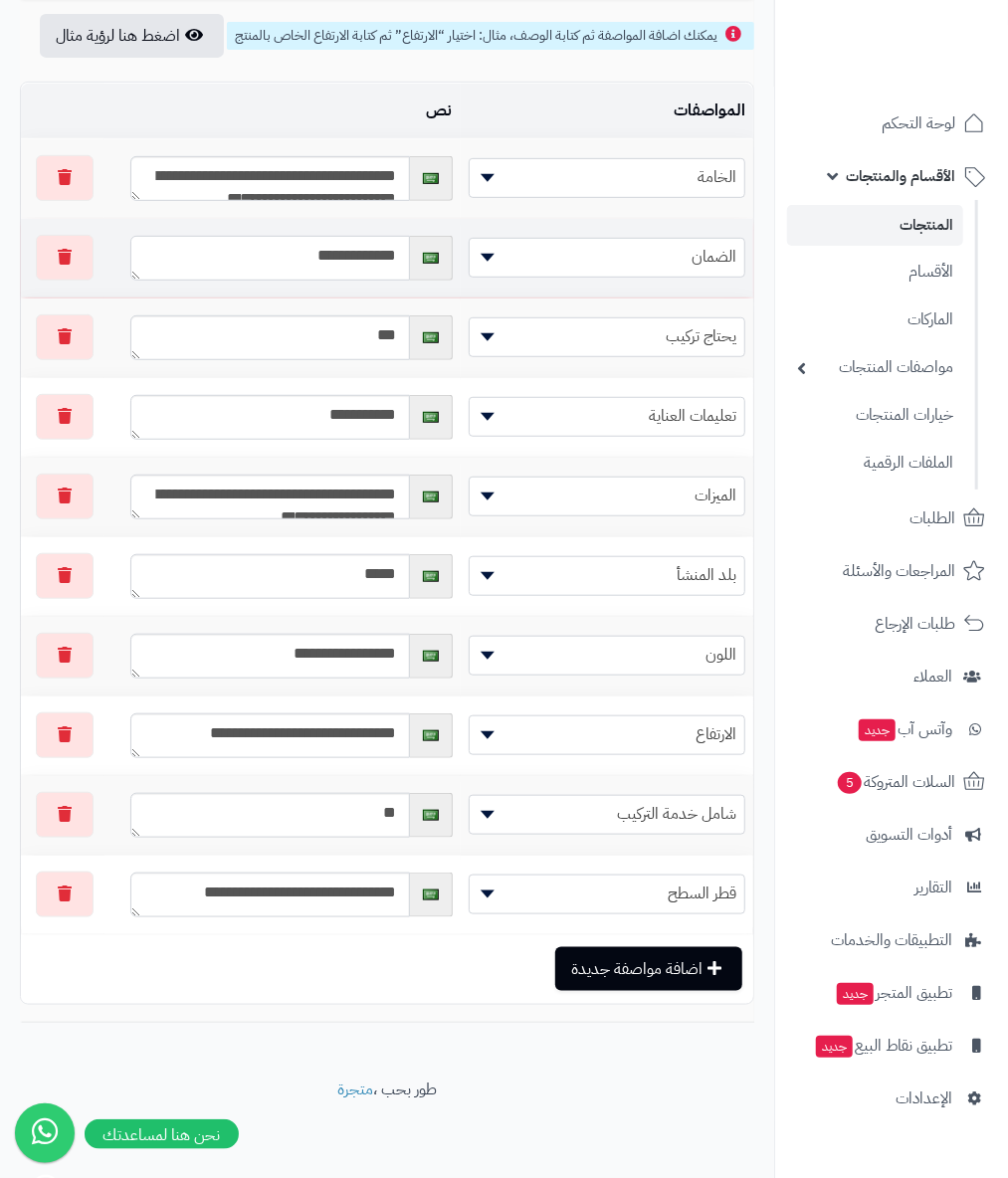 click on "**********" at bounding box center (270, 258) 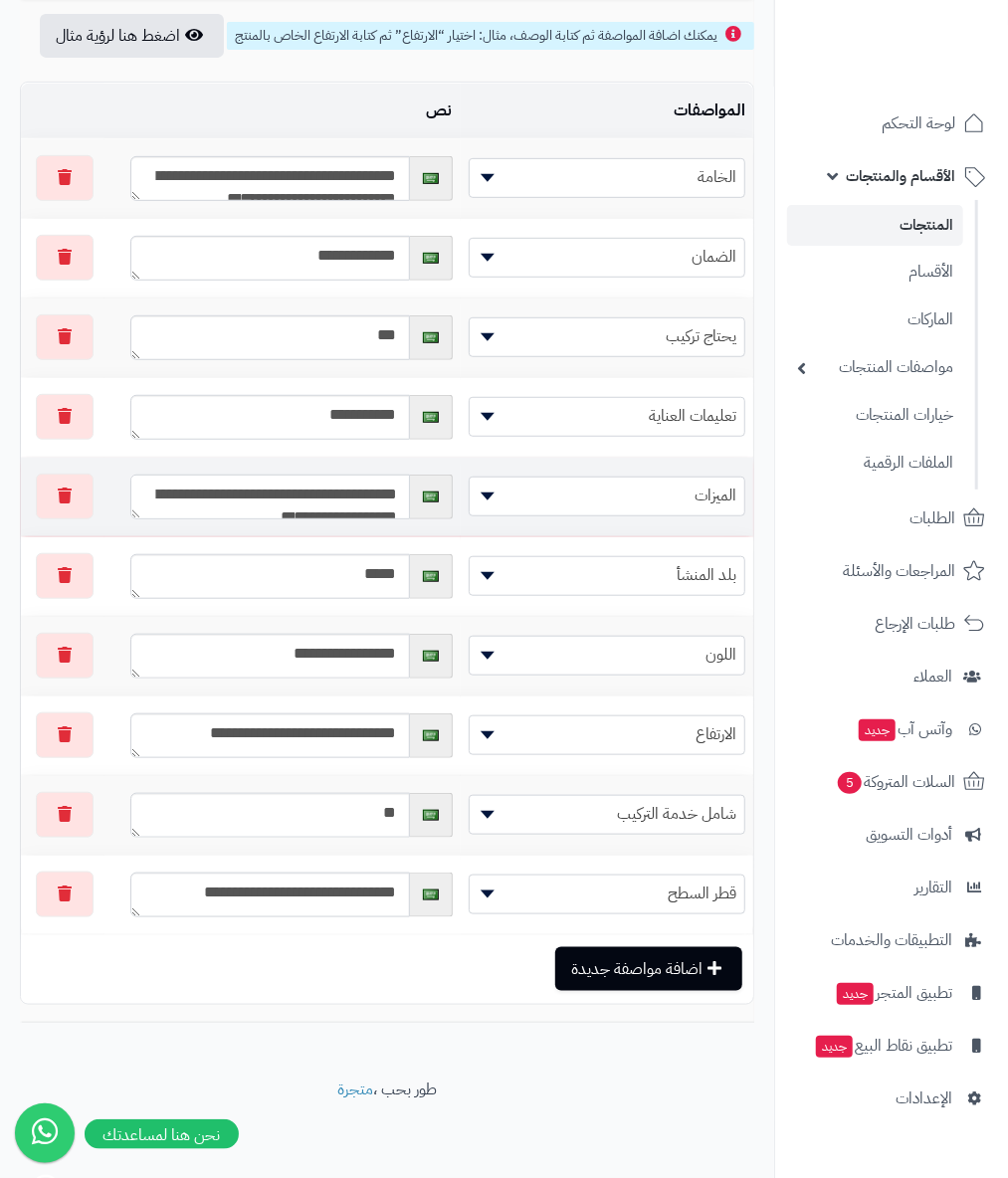 click on "**********" at bounding box center (270, 496) 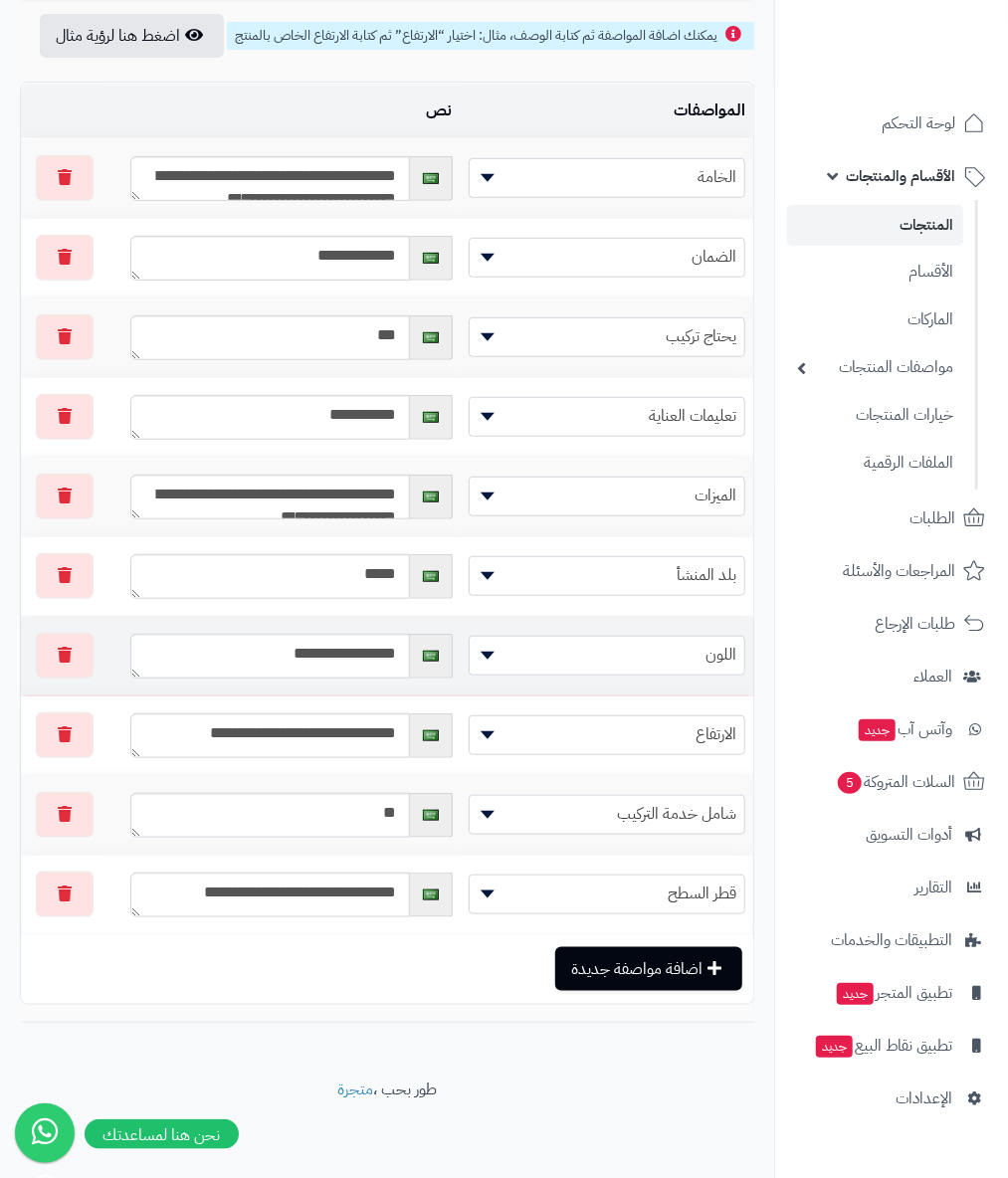 click on "**********" at bounding box center [282, 656] 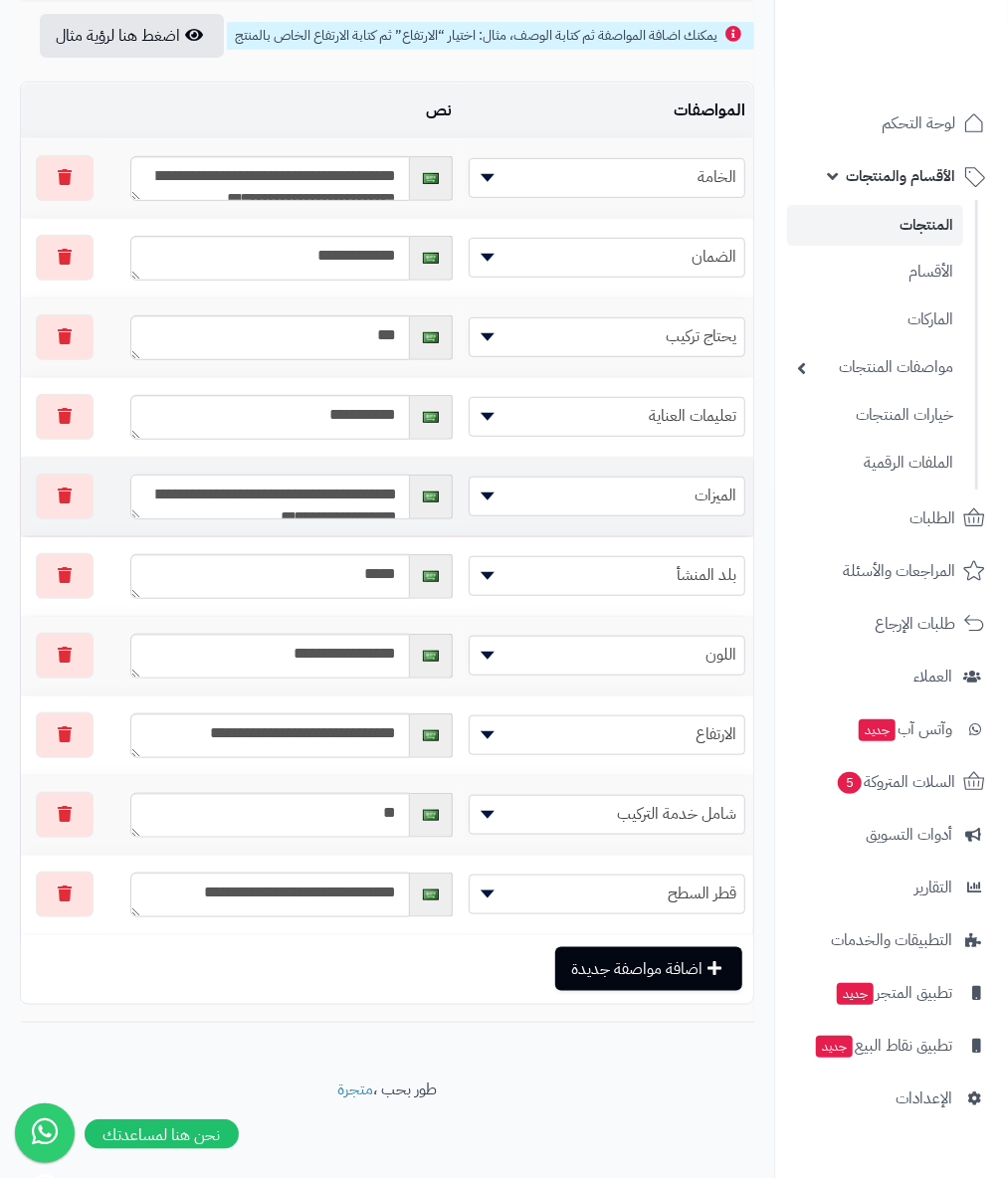click on "**********" at bounding box center (270, 496) 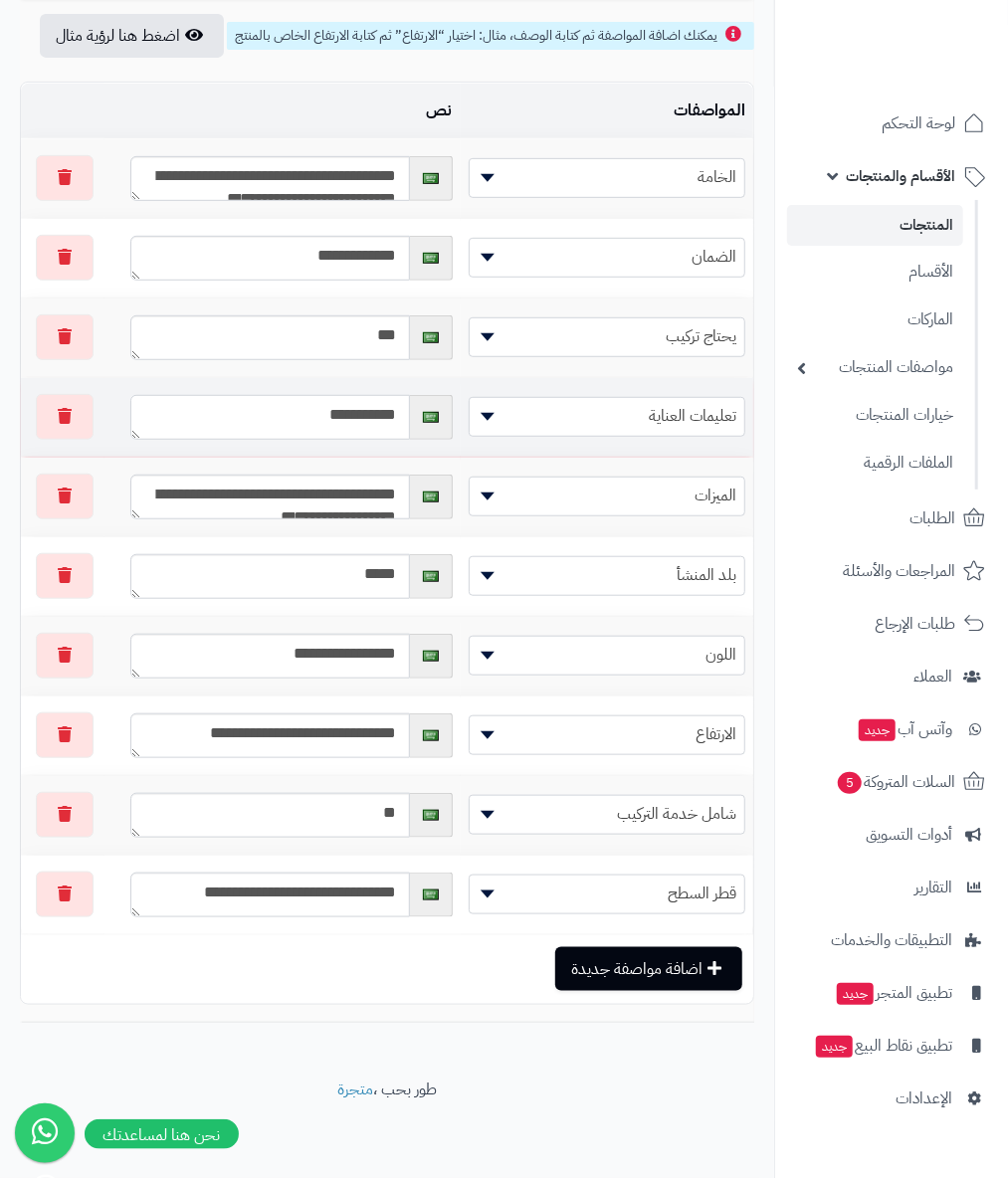 click on "**********" at bounding box center (270, 417) 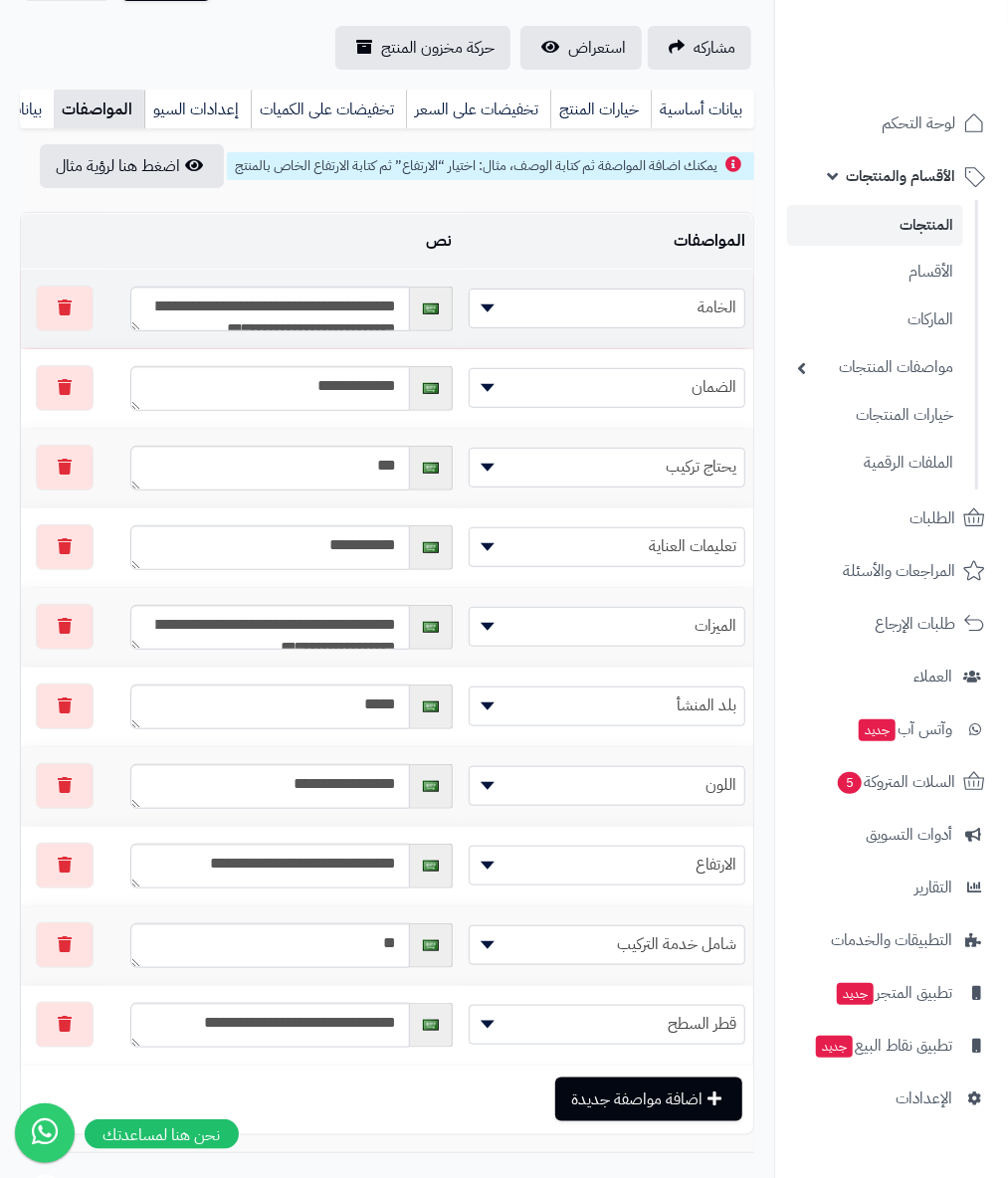scroll, scrollTop: 0, scrollLeft: 0, axis: both 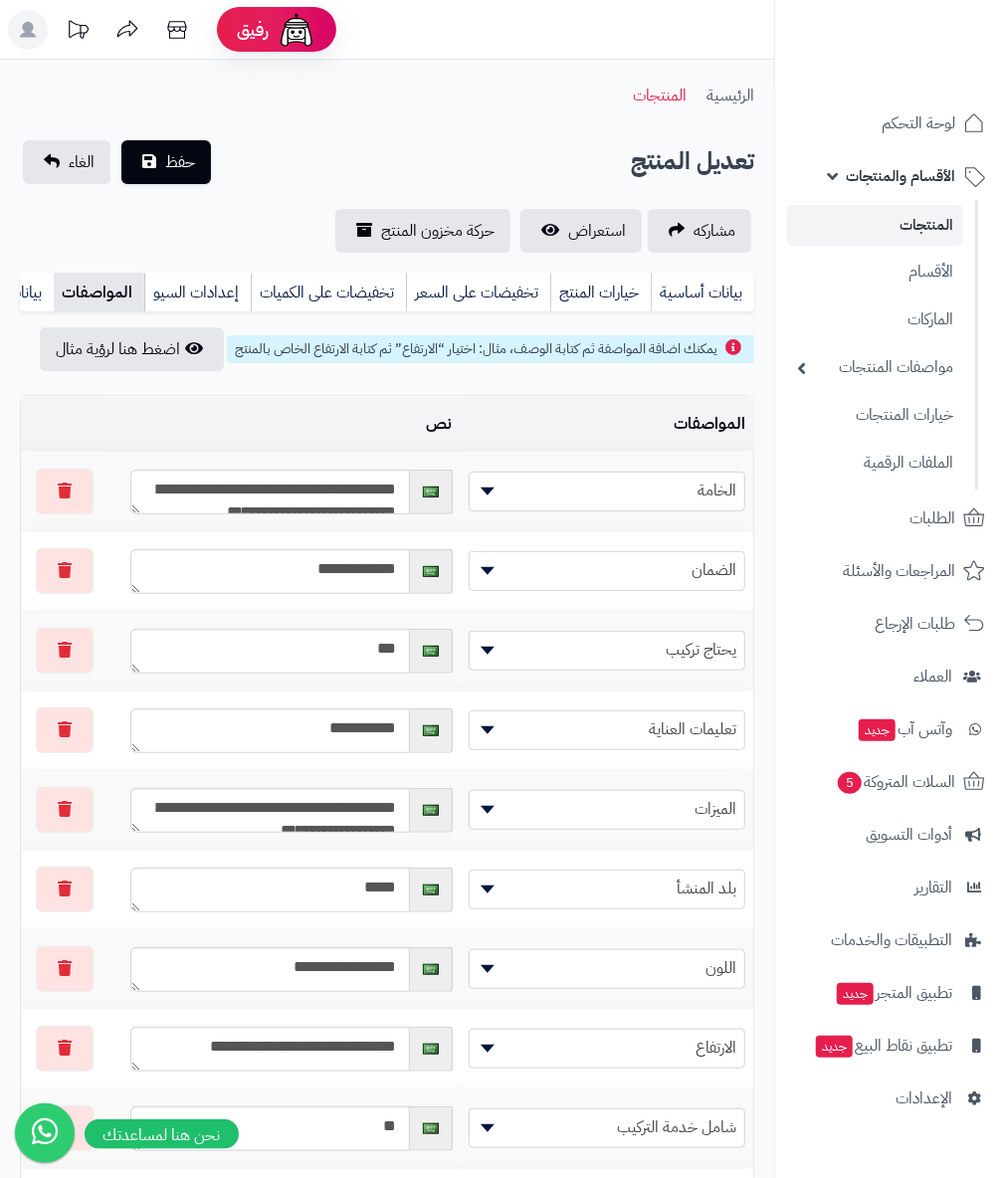 click on "**********" at bounding box center [387, 196] 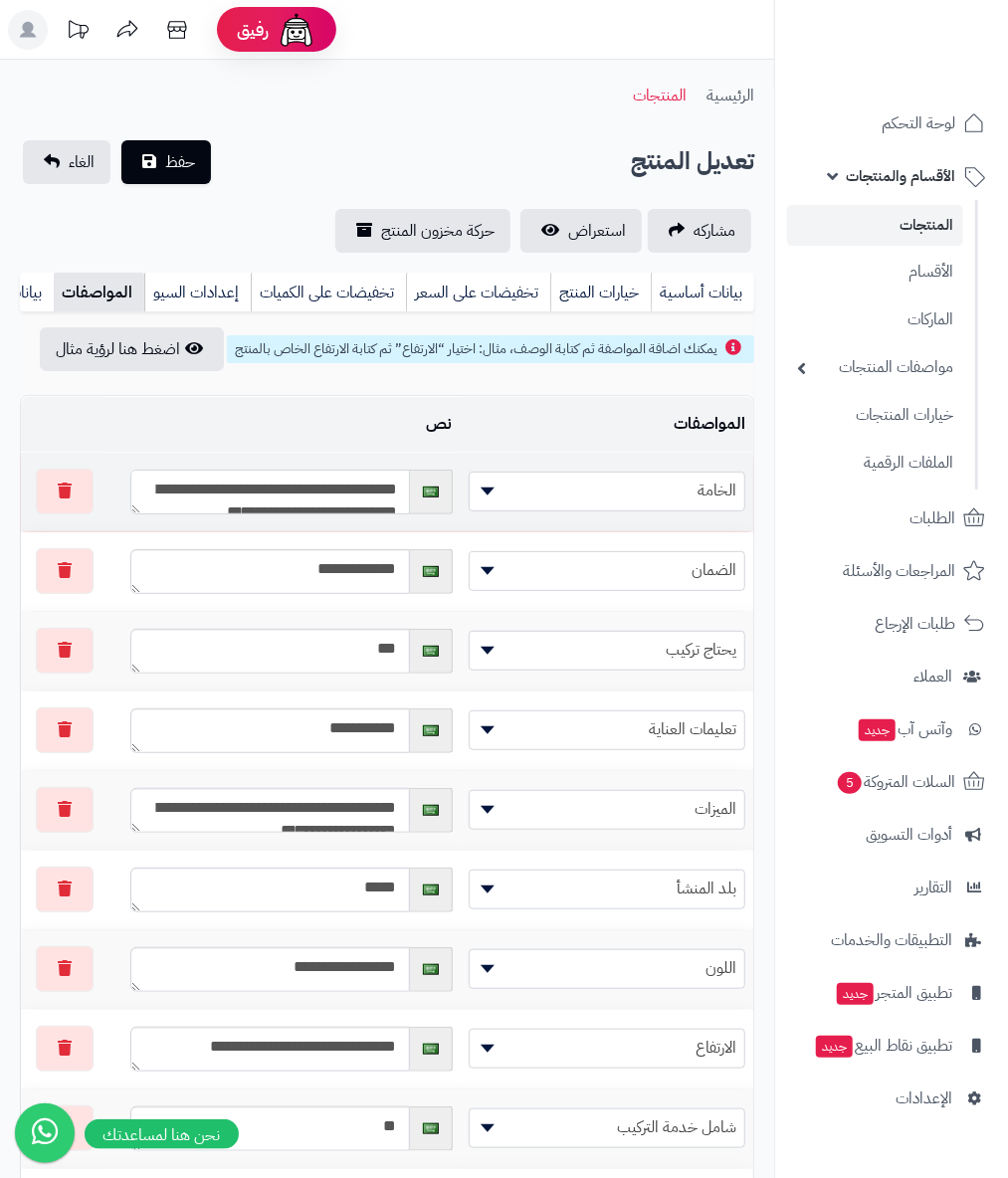 click on "**********" at bounding box center [270, 491] 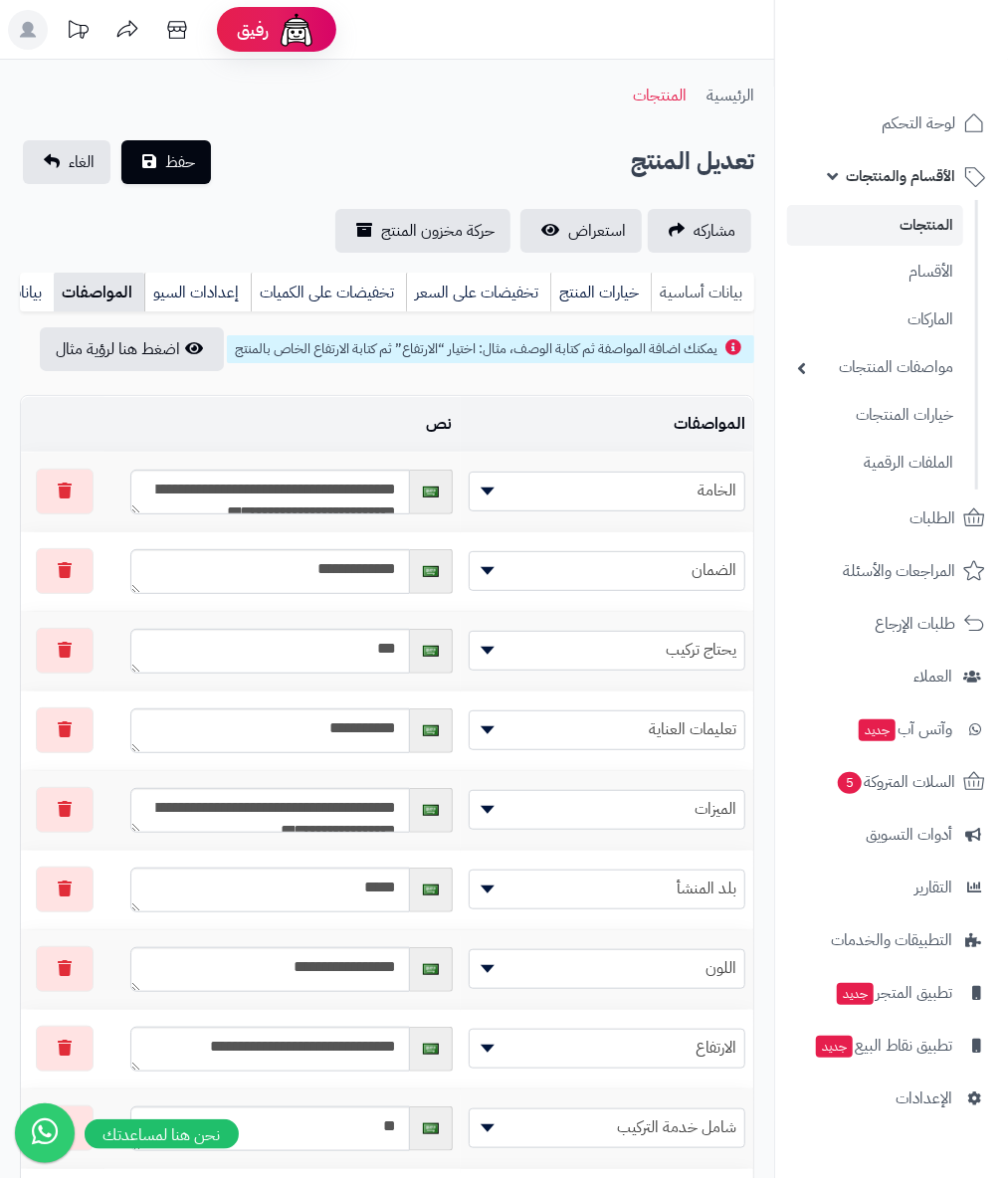 click on "بيانات أساسية" at bounding box center (703, 293) 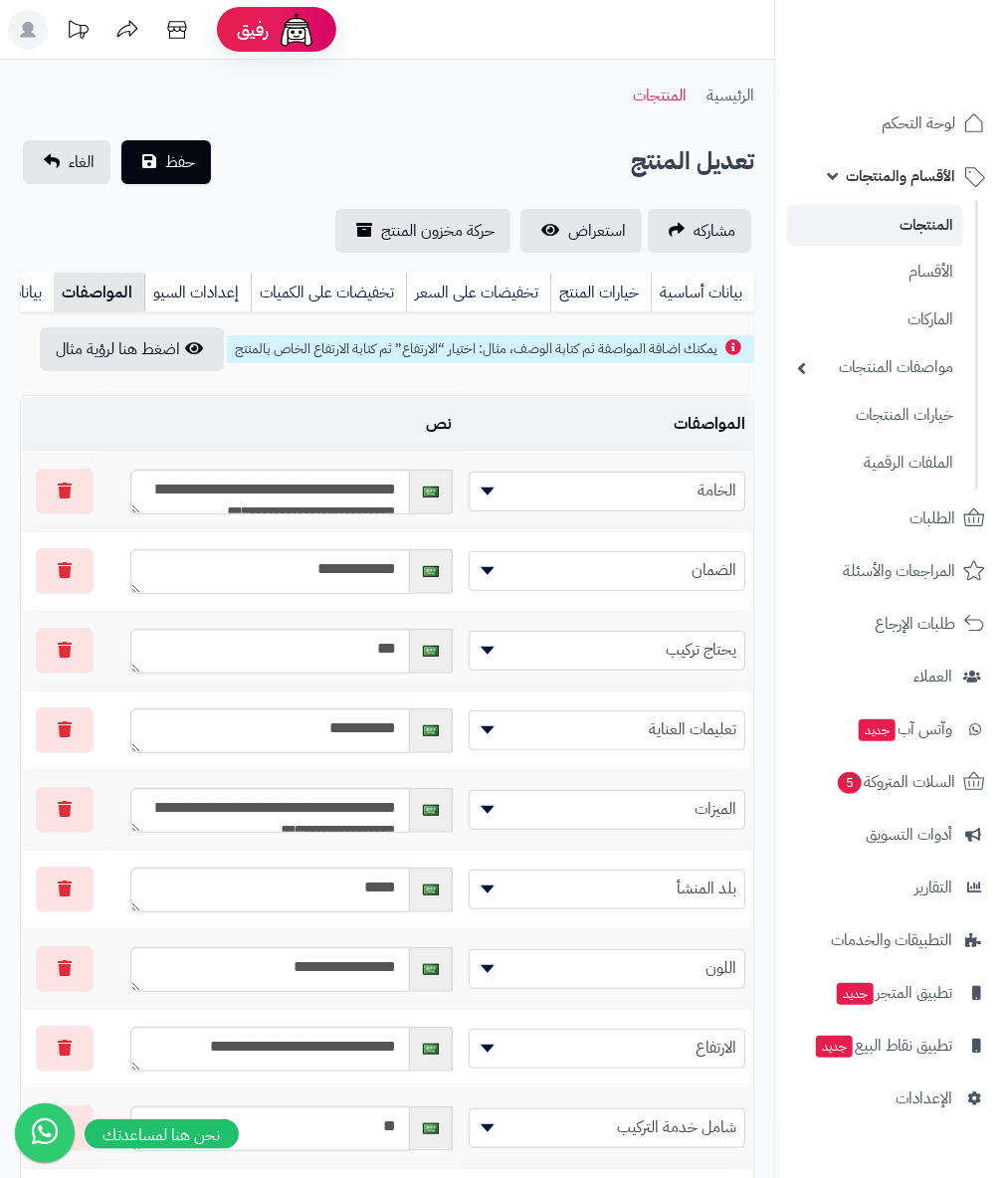scroll, scrollTop: 0, scrollLeft: 0, axis: both 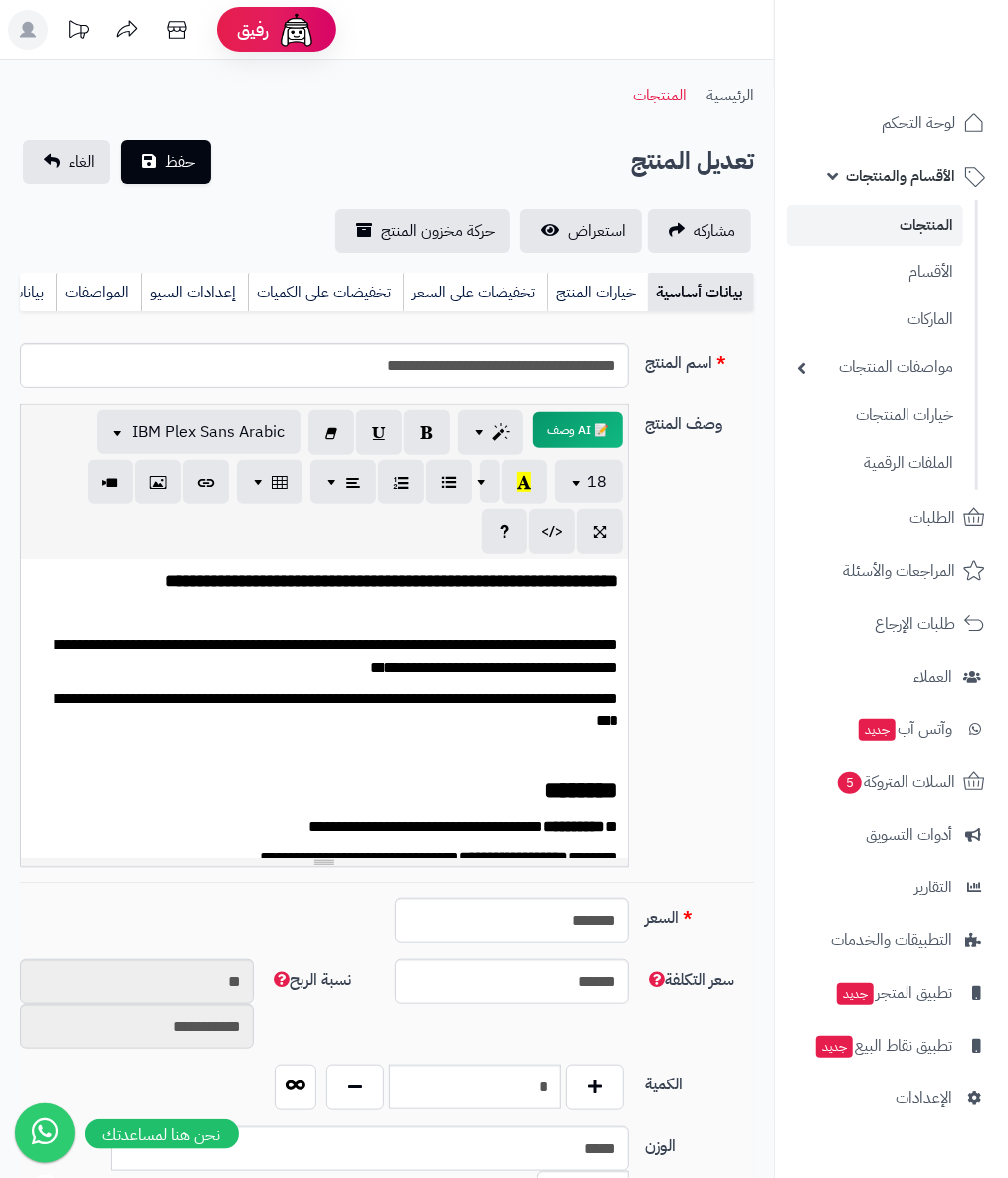 click on "رفيق !
0   الطلبات معالجة مكتمل إرجاع المنتجات العملاء المتواجدون الان 1058 عملاء منتظرين موافقة التسجيل المنتجات غير متوفر
amal mahmoud الإدارة برجاء تجديد الاشتراك
الباقة المتقدمة
تسجيل الخروج" at bounding box center [504, 30] 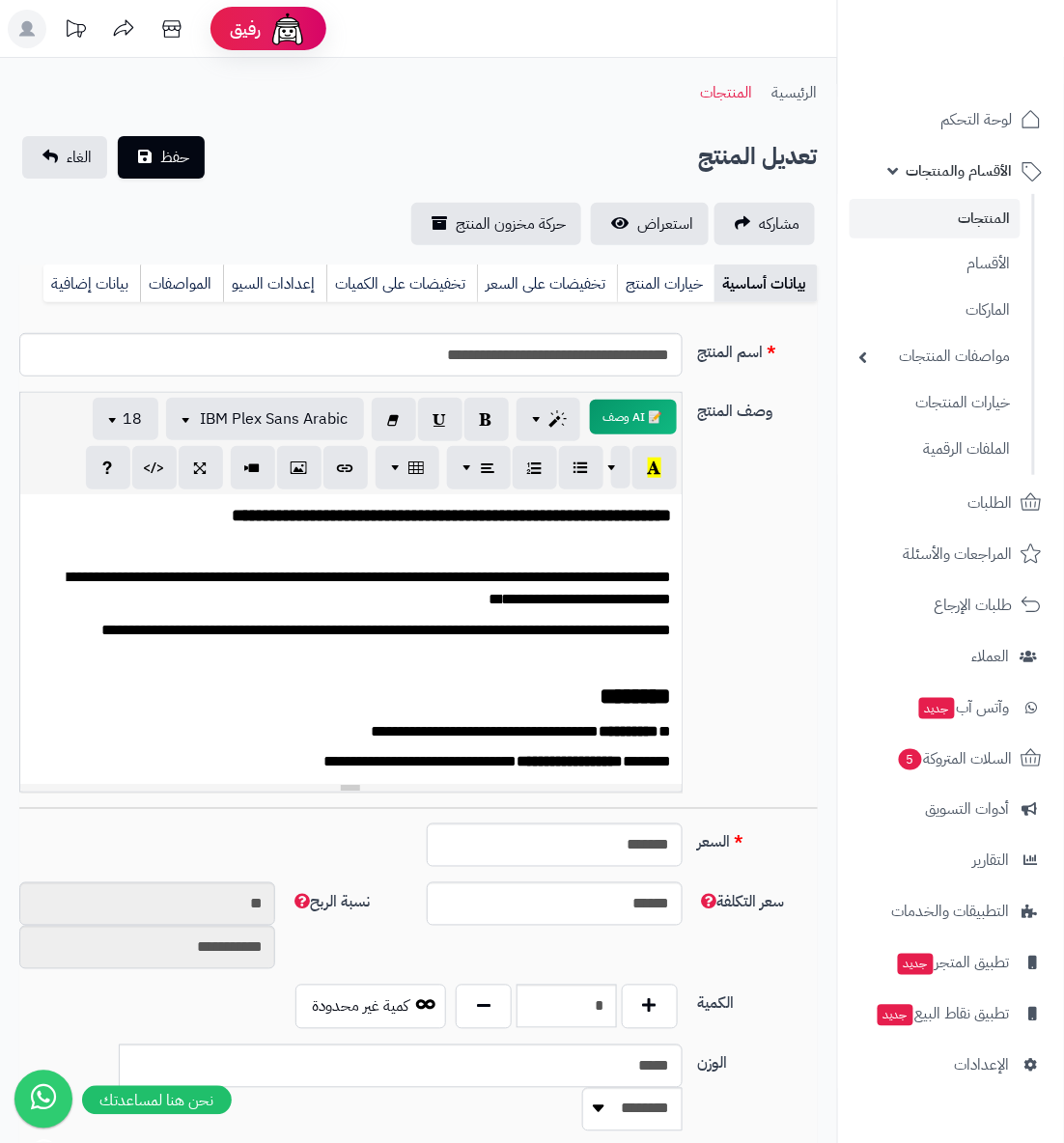 click at bounding box center [350, 660] 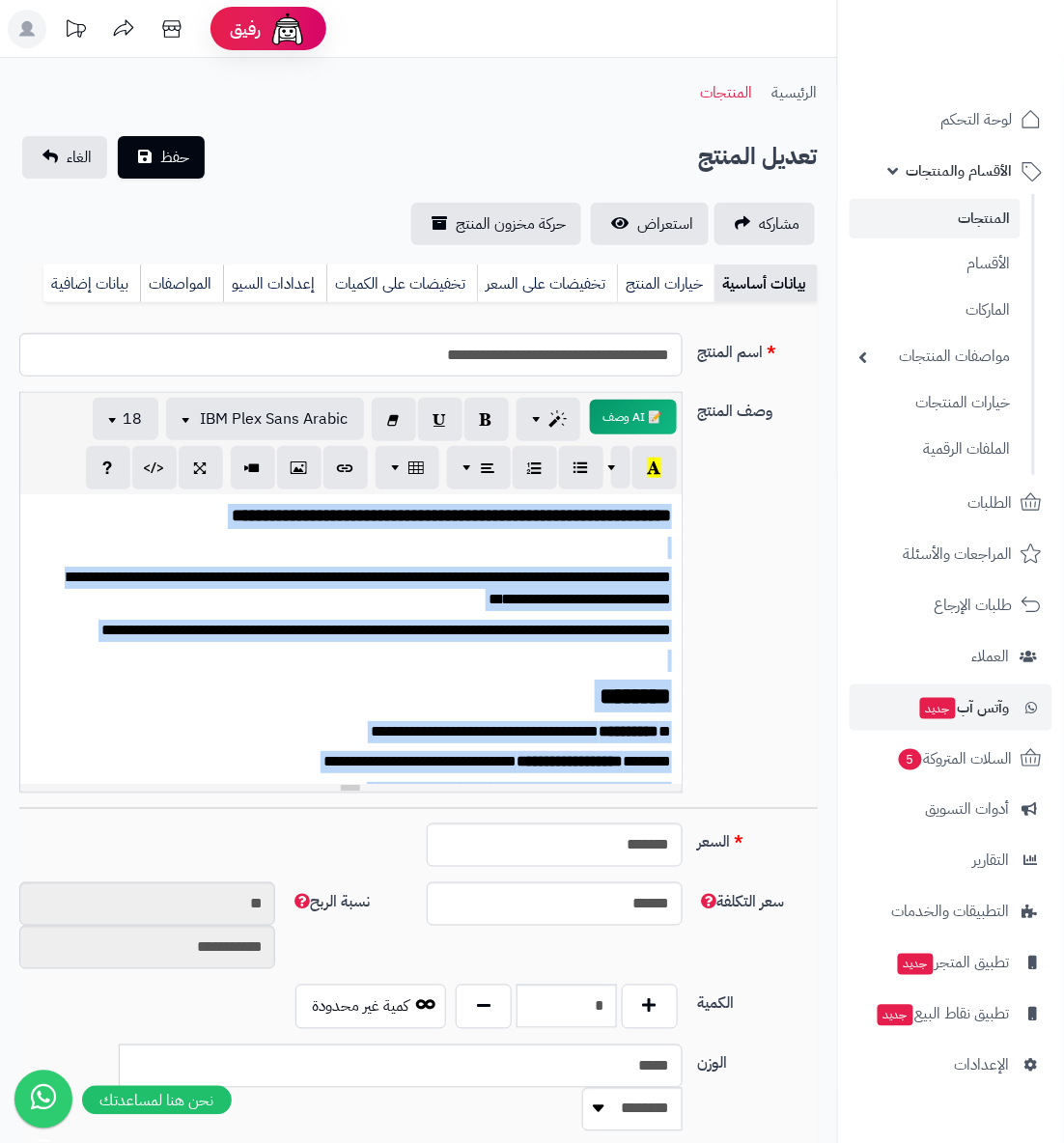 copy on "**********" 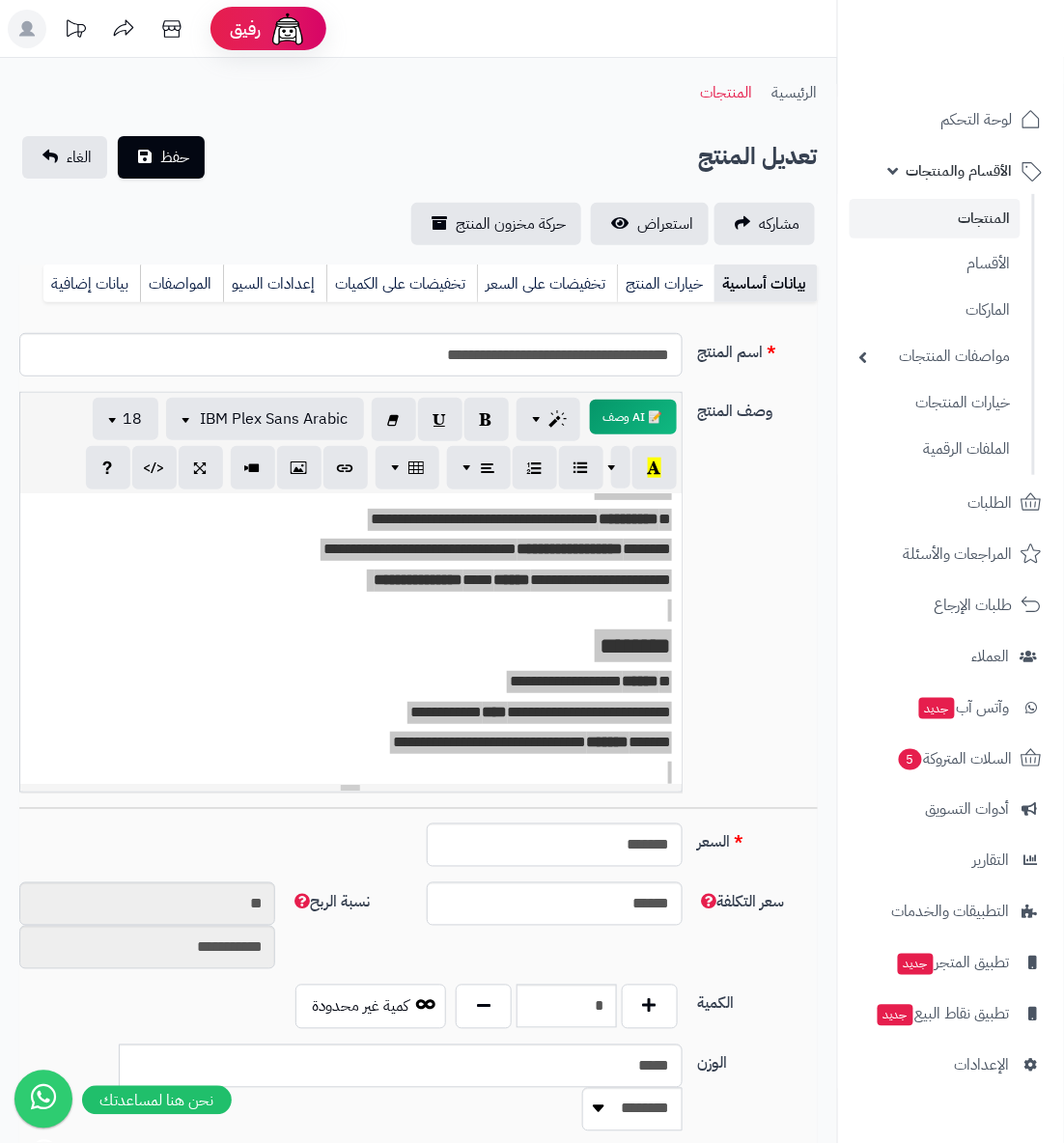 scroll, scrollTop: 257, scrollLeft: 0, axis: vertical 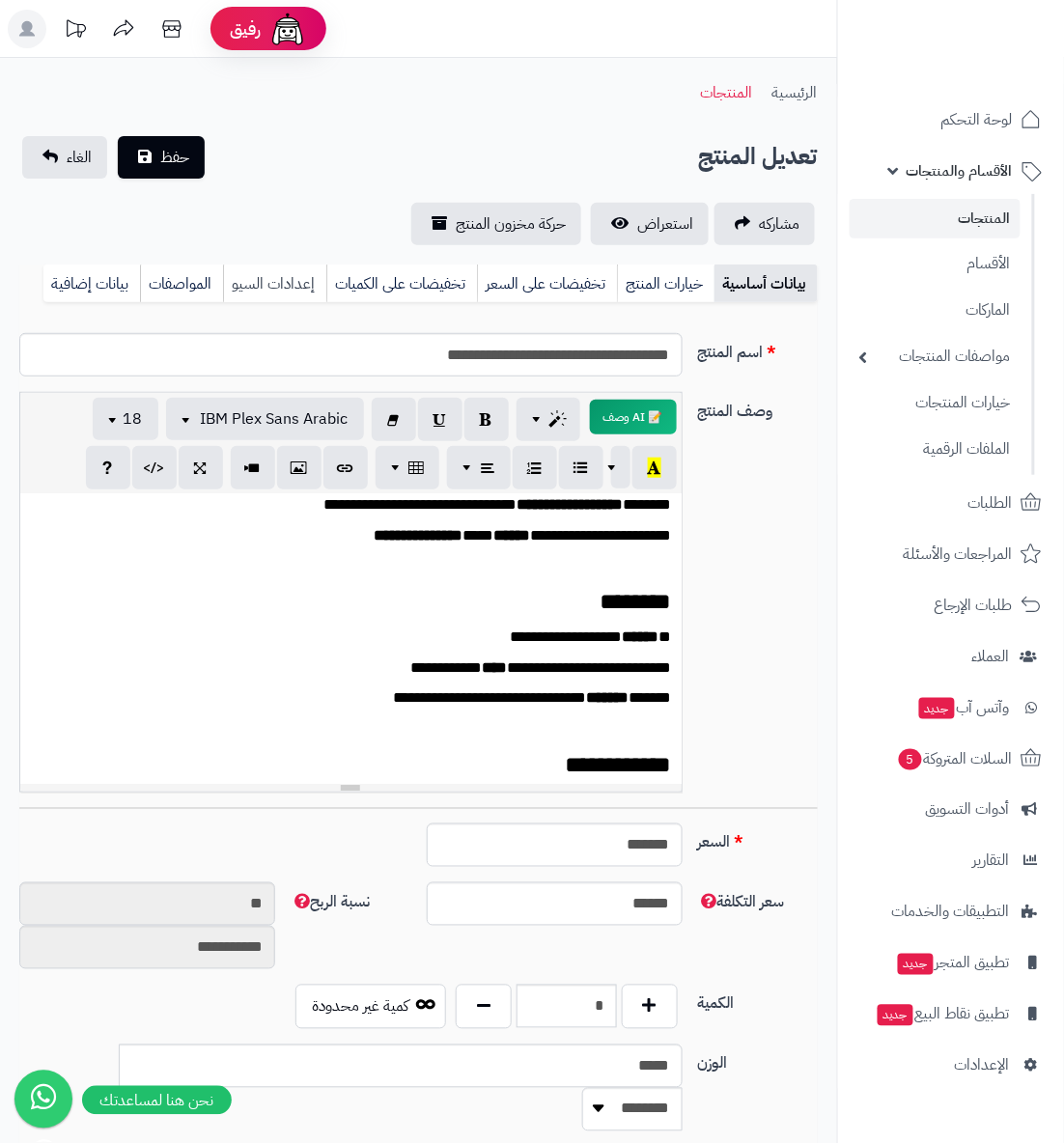 click on "إعدادات السيو" at bounding box center [274, 284] 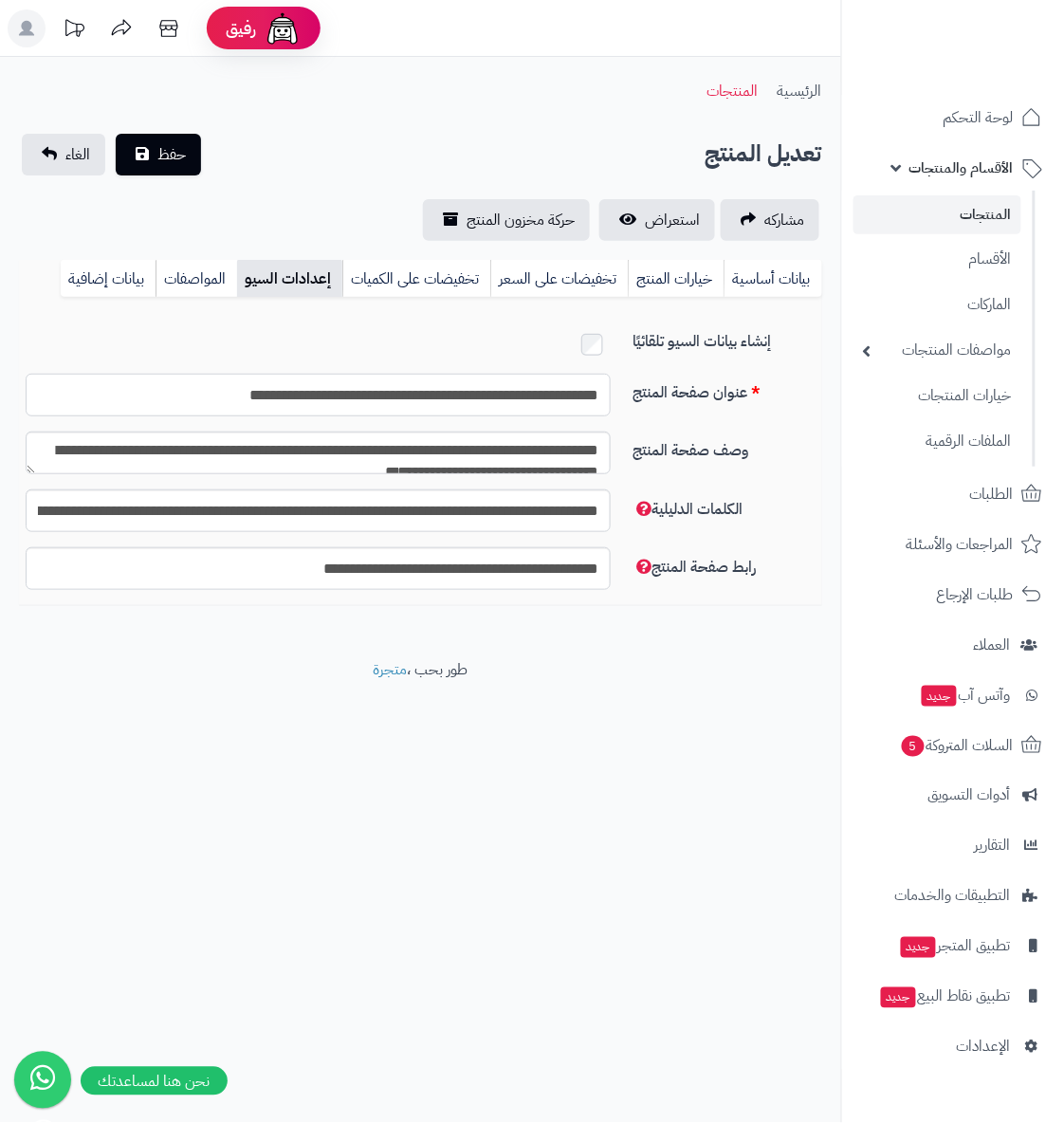 click on "**********" at bounding box center (318, 395) 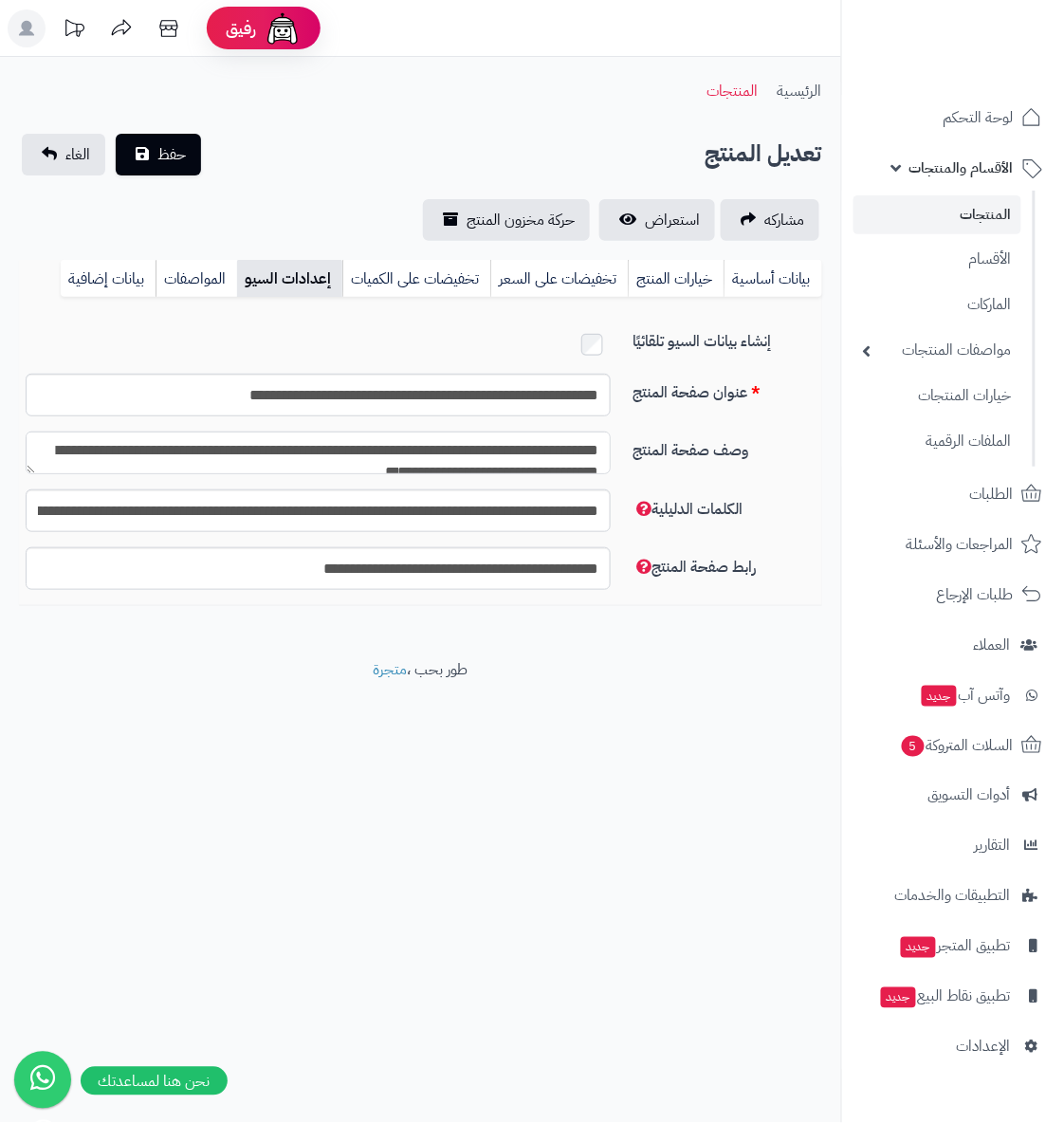 click on "**********" at bounding box center (319, 452) 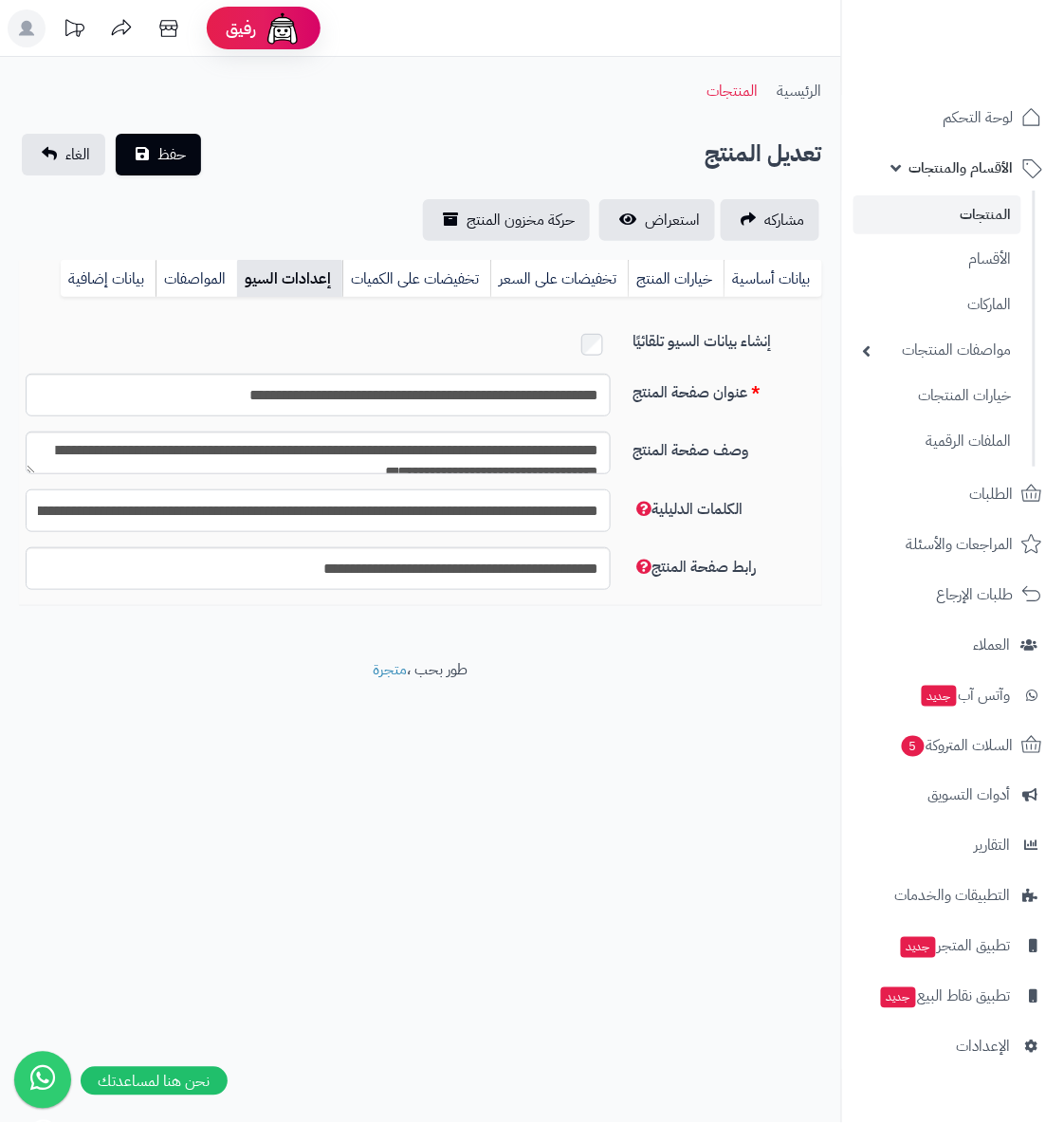 click on "**********" at bounding box center (318, 510) 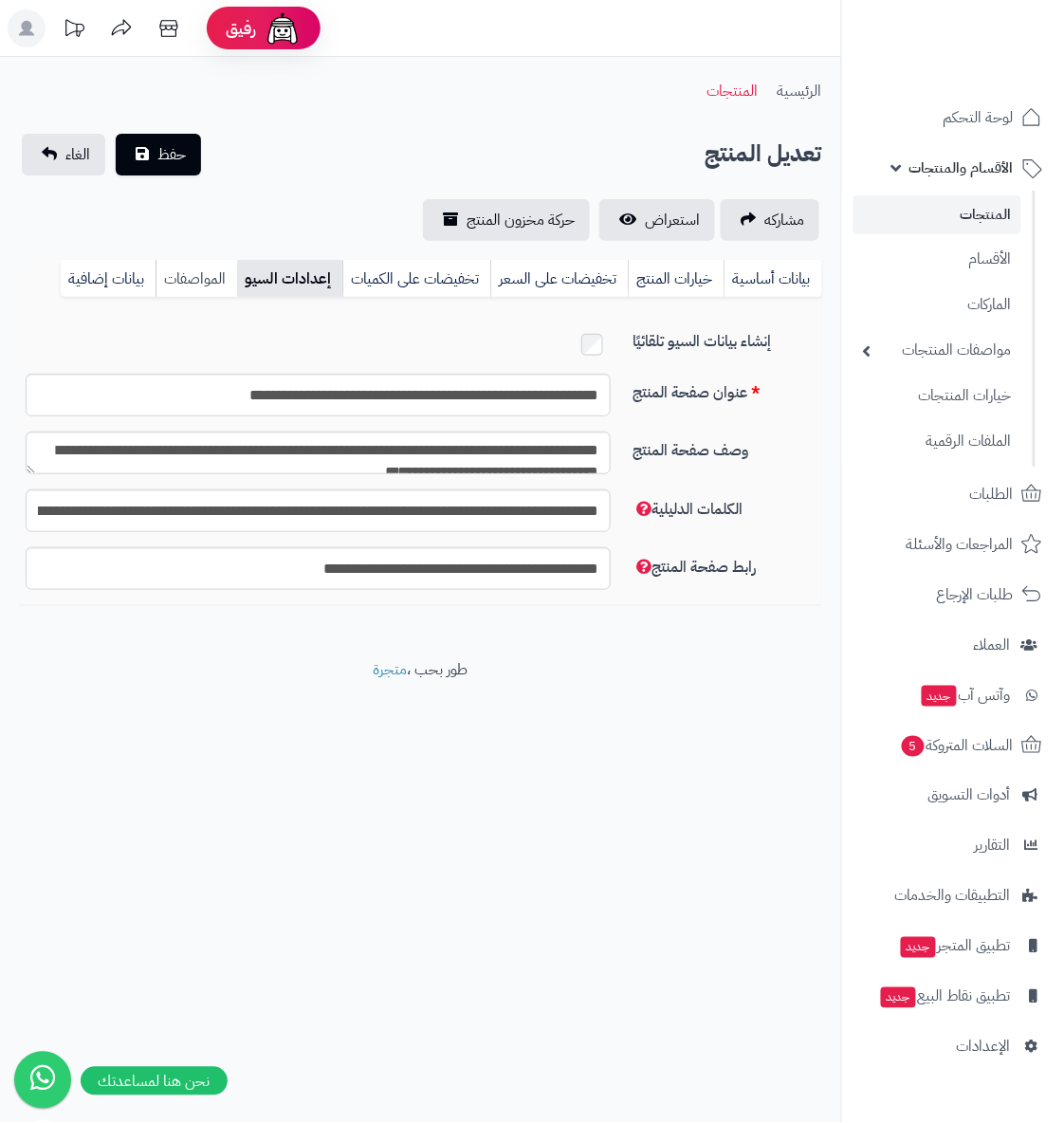 click on "المواصفات" at bounding box center (196, 279) 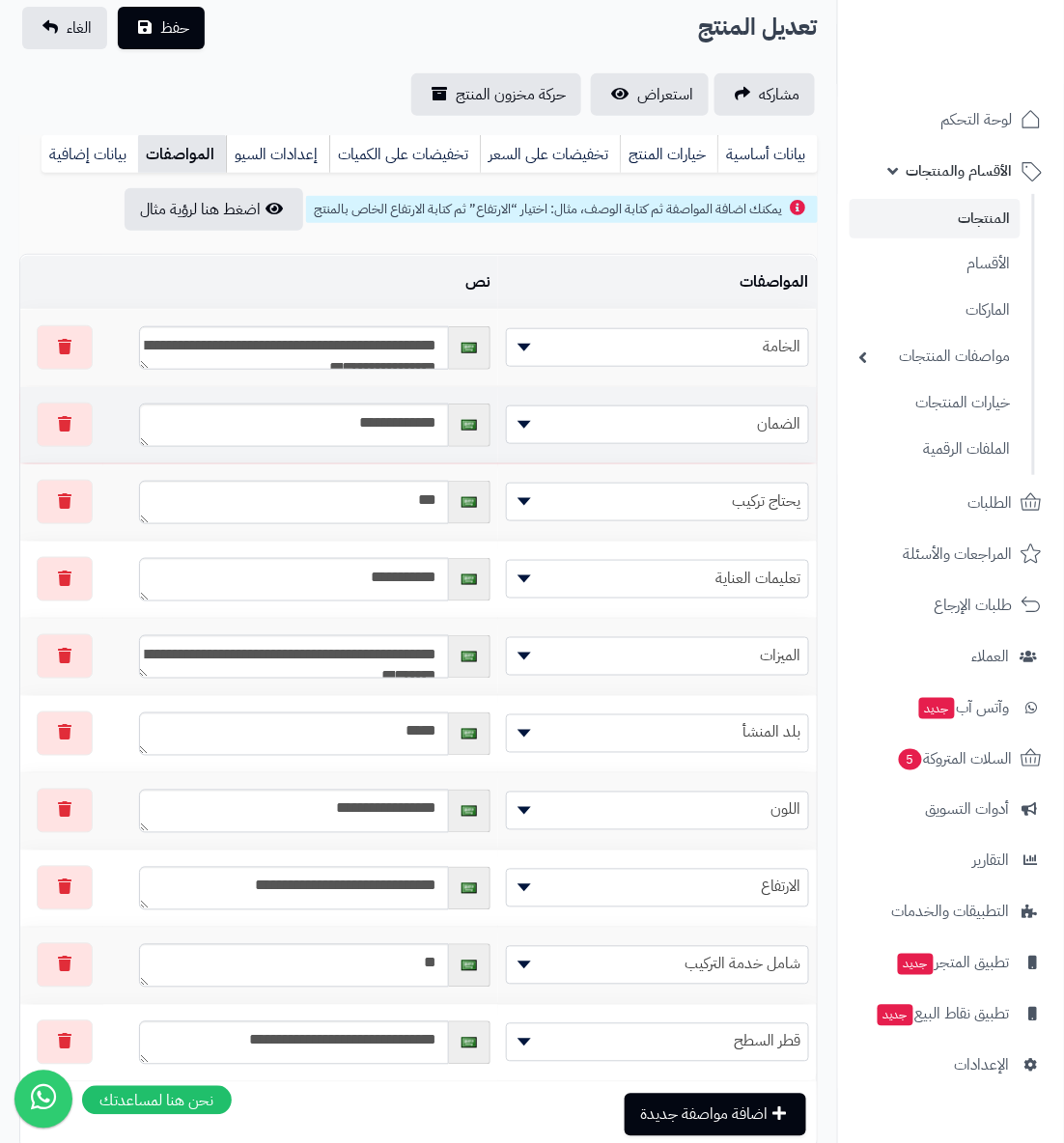 scroll, scrollTop: 321, scrollLeft: 0, axis: vertical 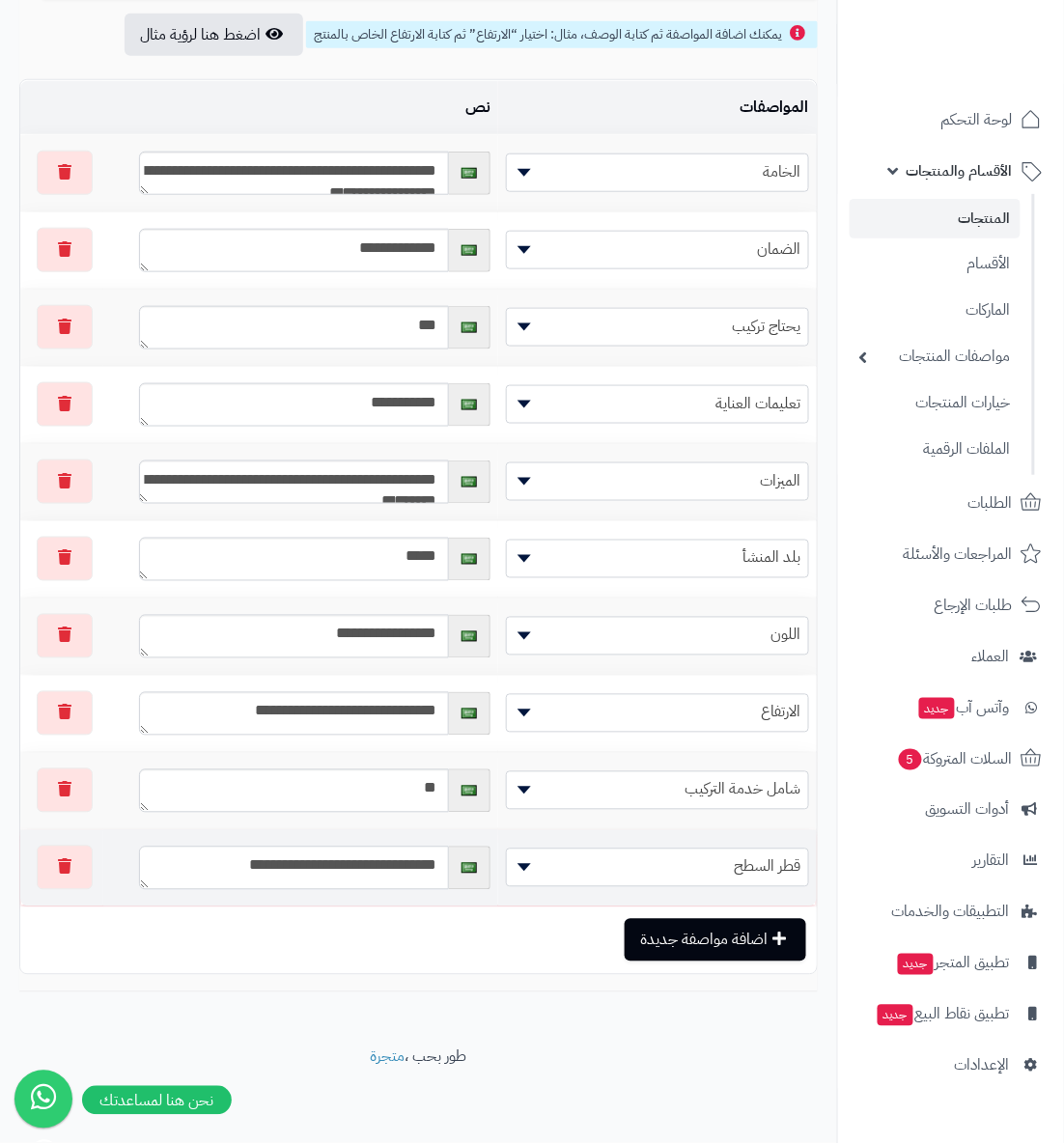 click on "**********" at bounding box center [294, 868] 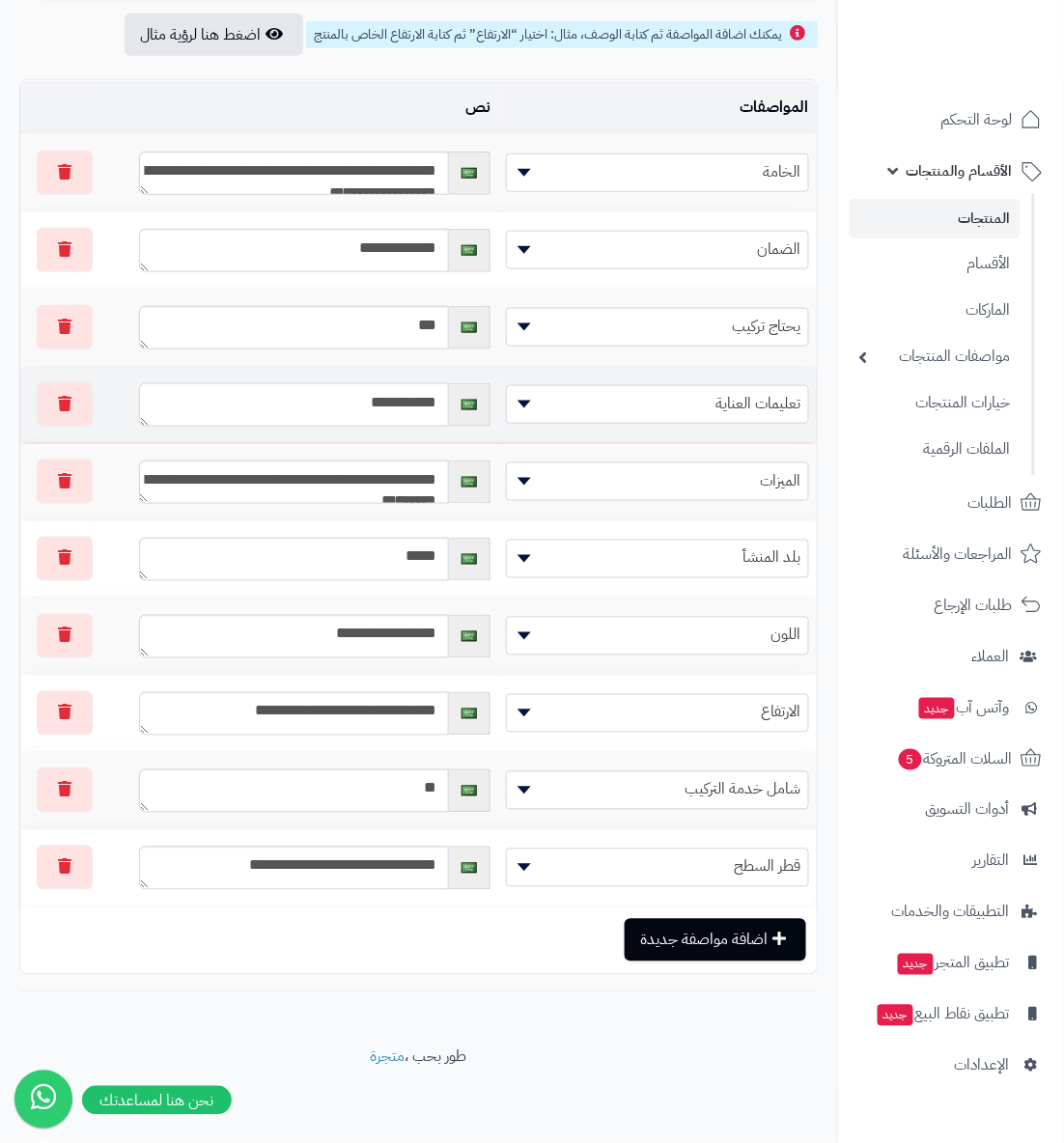 click on "**********" at bounding box center [294, 404] 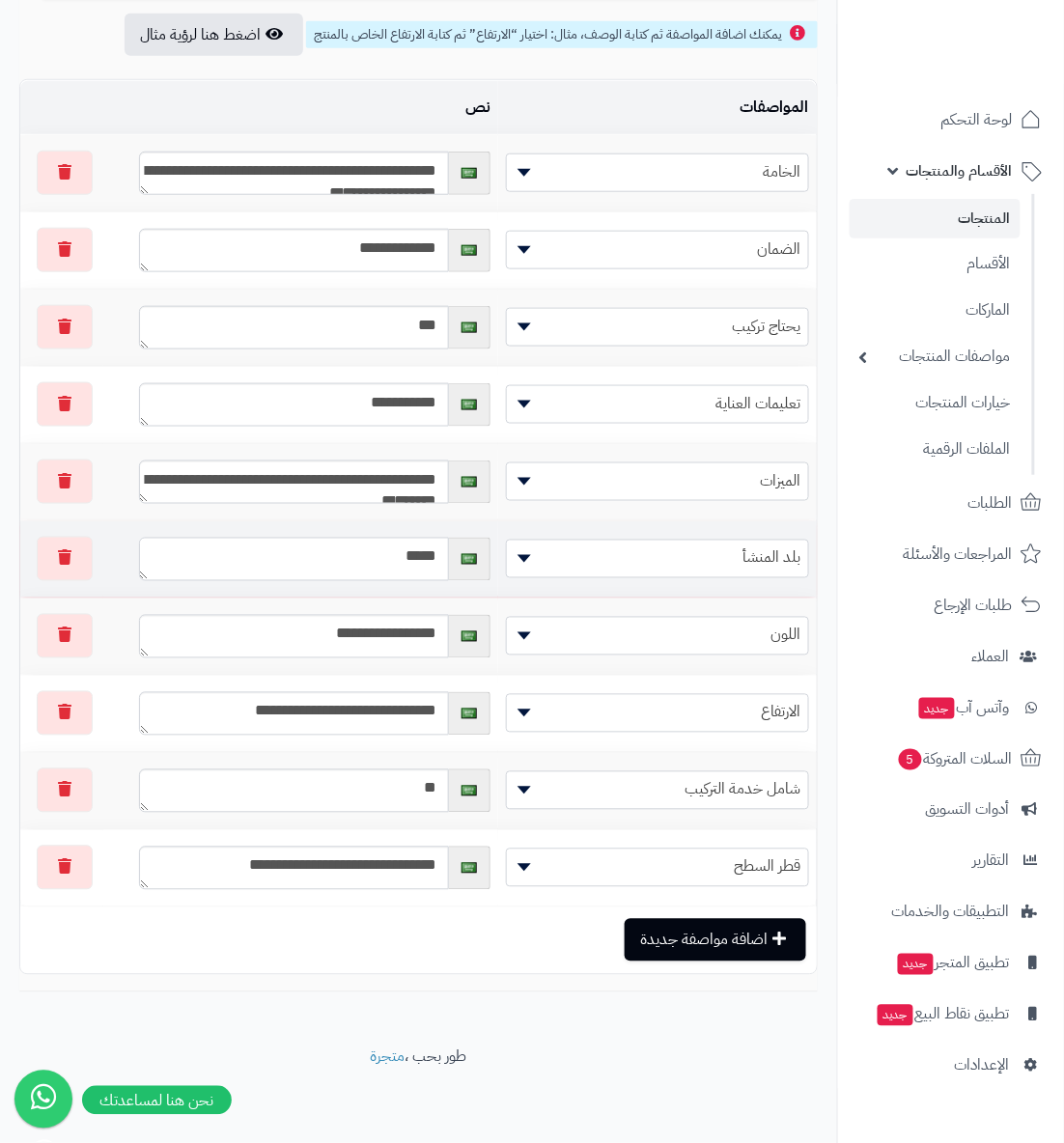 click on "*****" at bounding box center [294, 559] 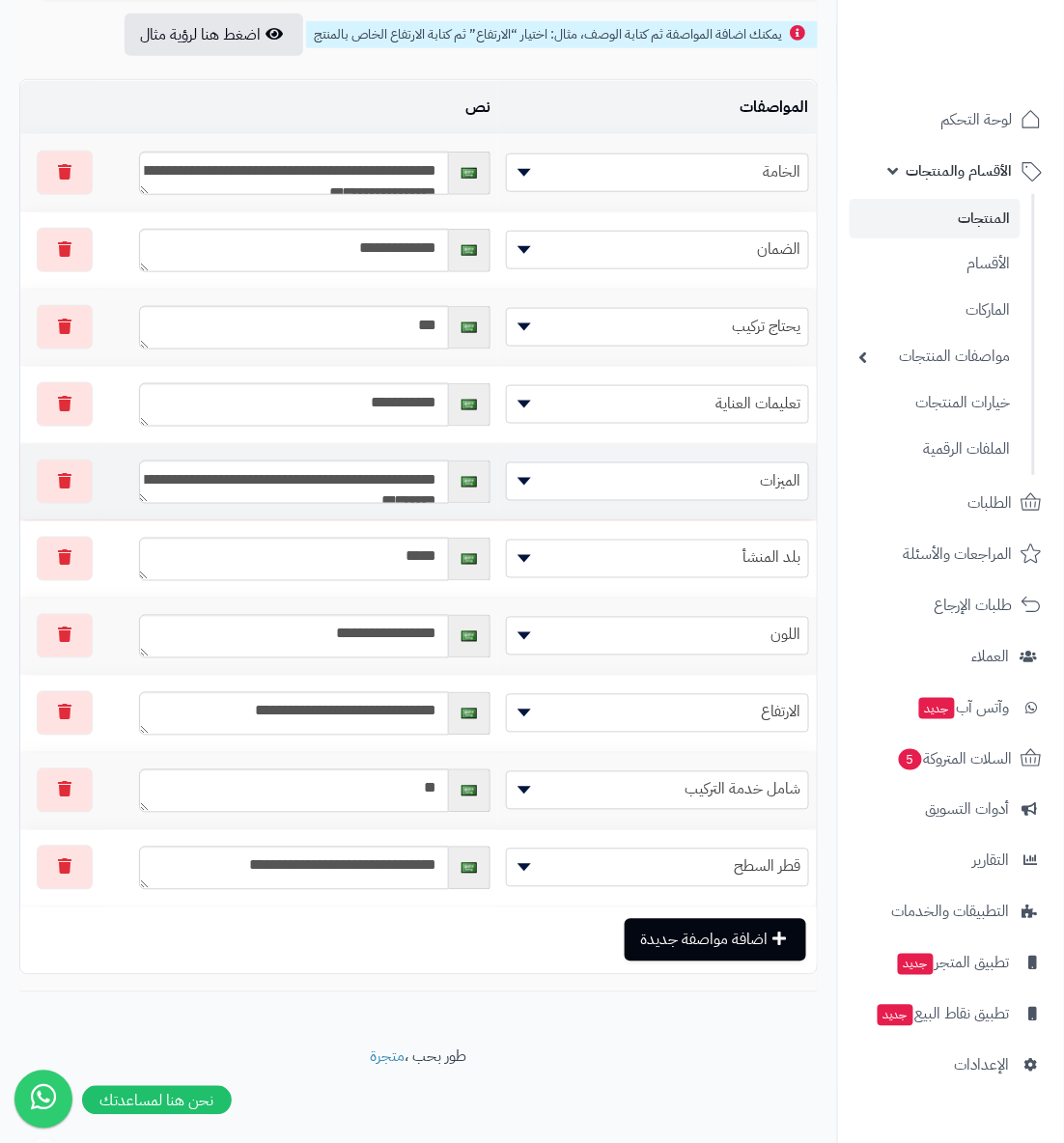click on "**********" at bounding box center (300, 482) 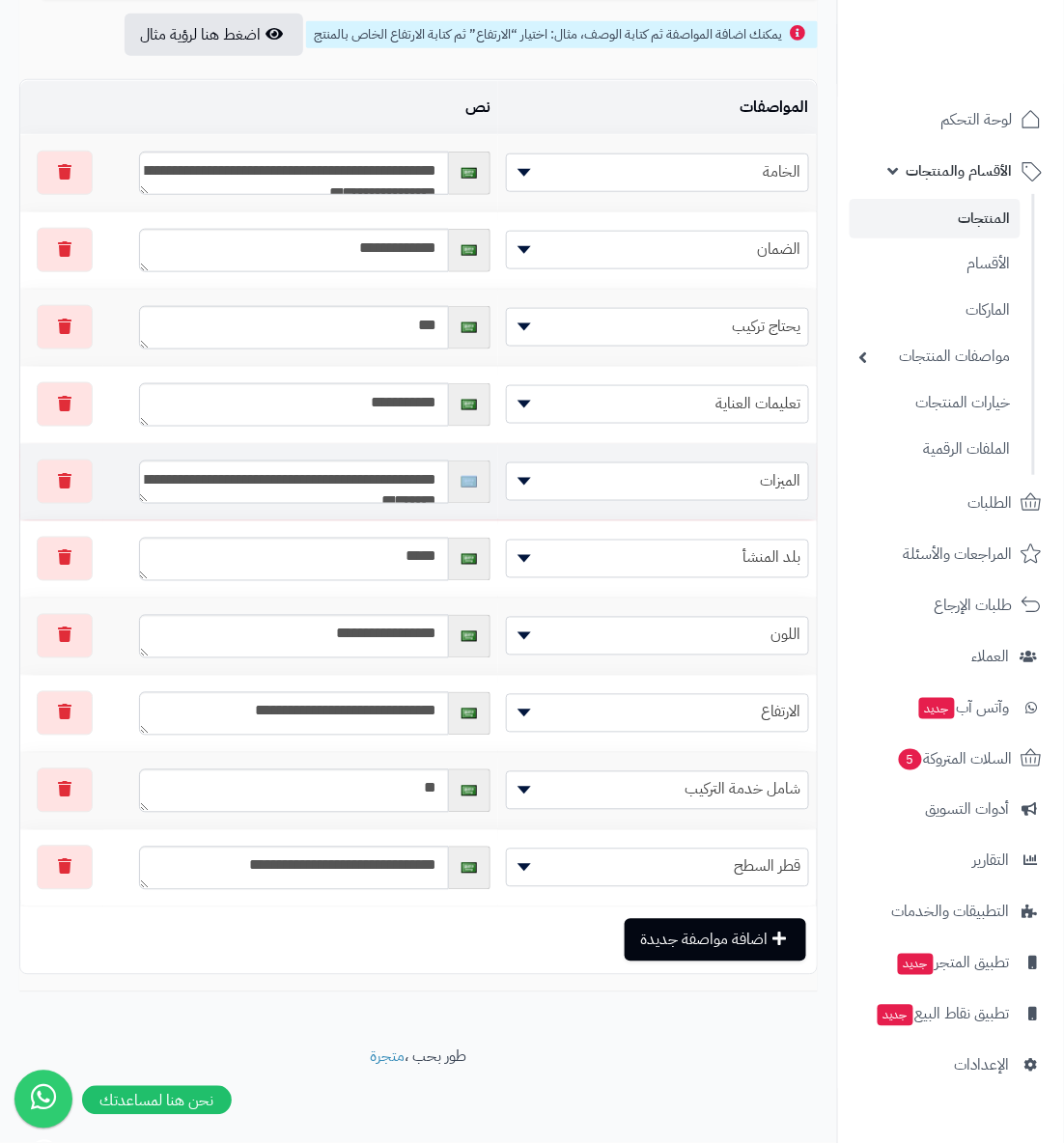 click on "**********" at bounding box center [300, 482] 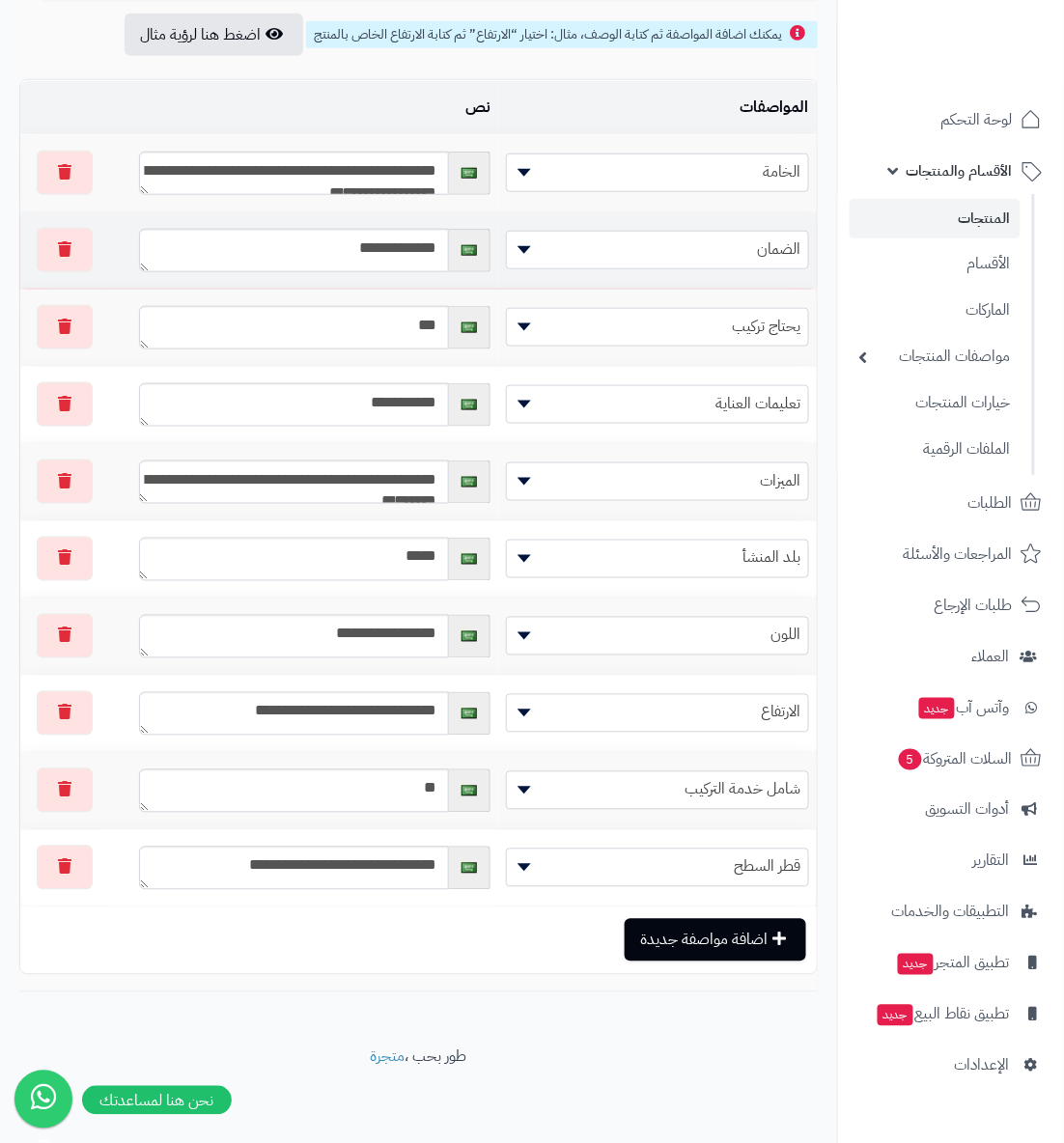 click on "**********" at bounding box center (300, 250) 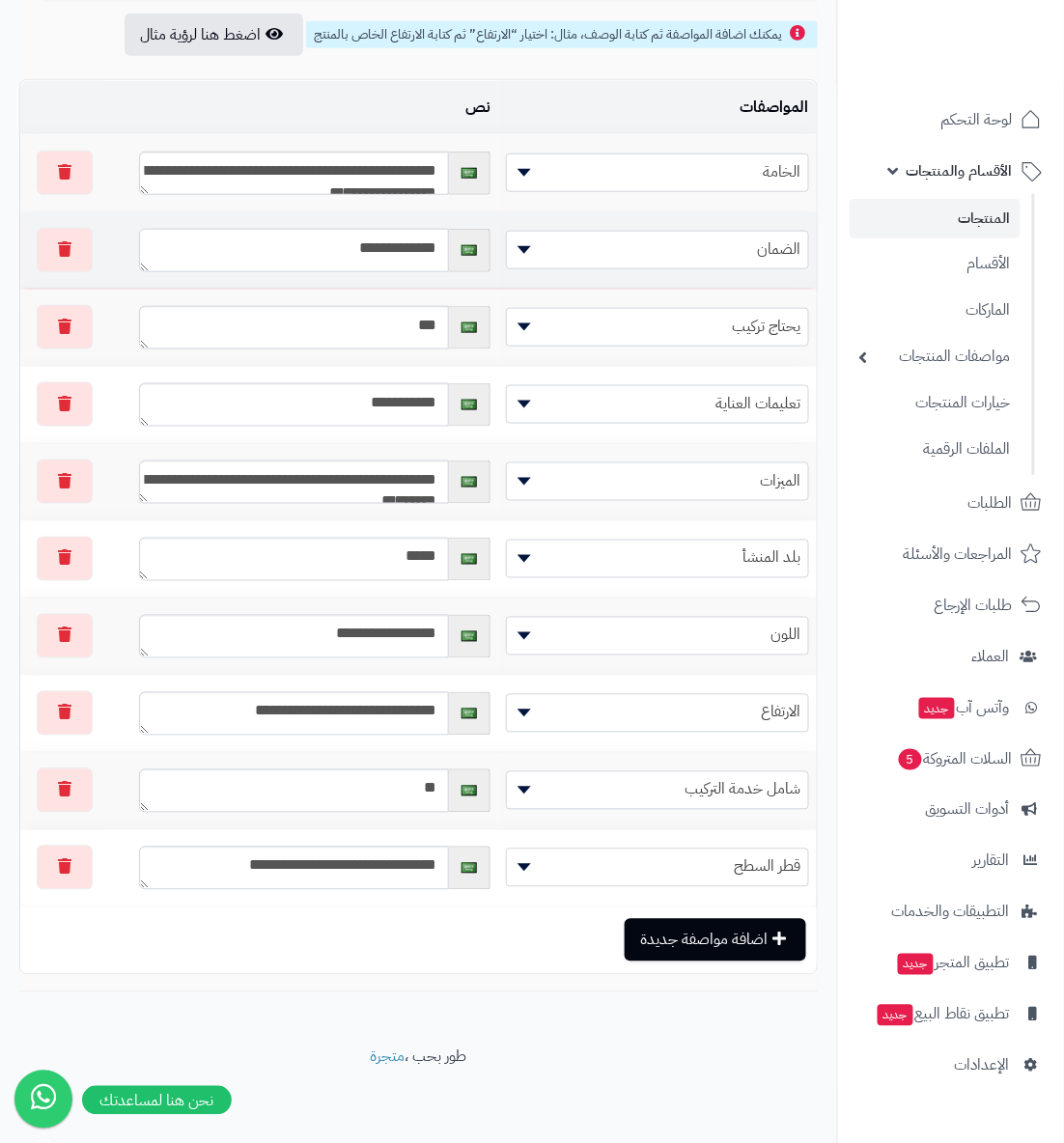 click on "**********" at bounding box center [294, 250] 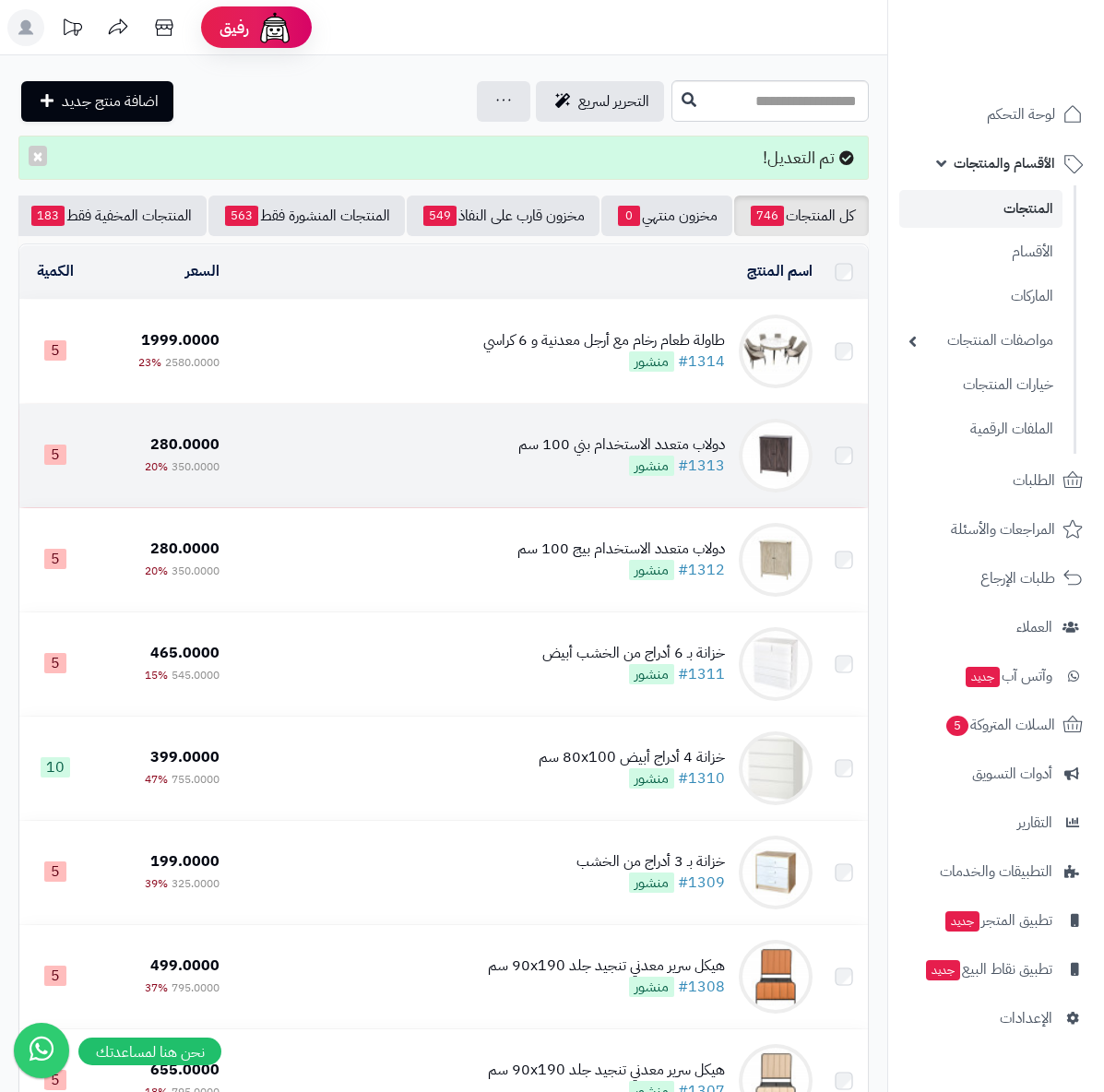 scroll, scrollTop: 0, scrollLeft: 0, axis: both 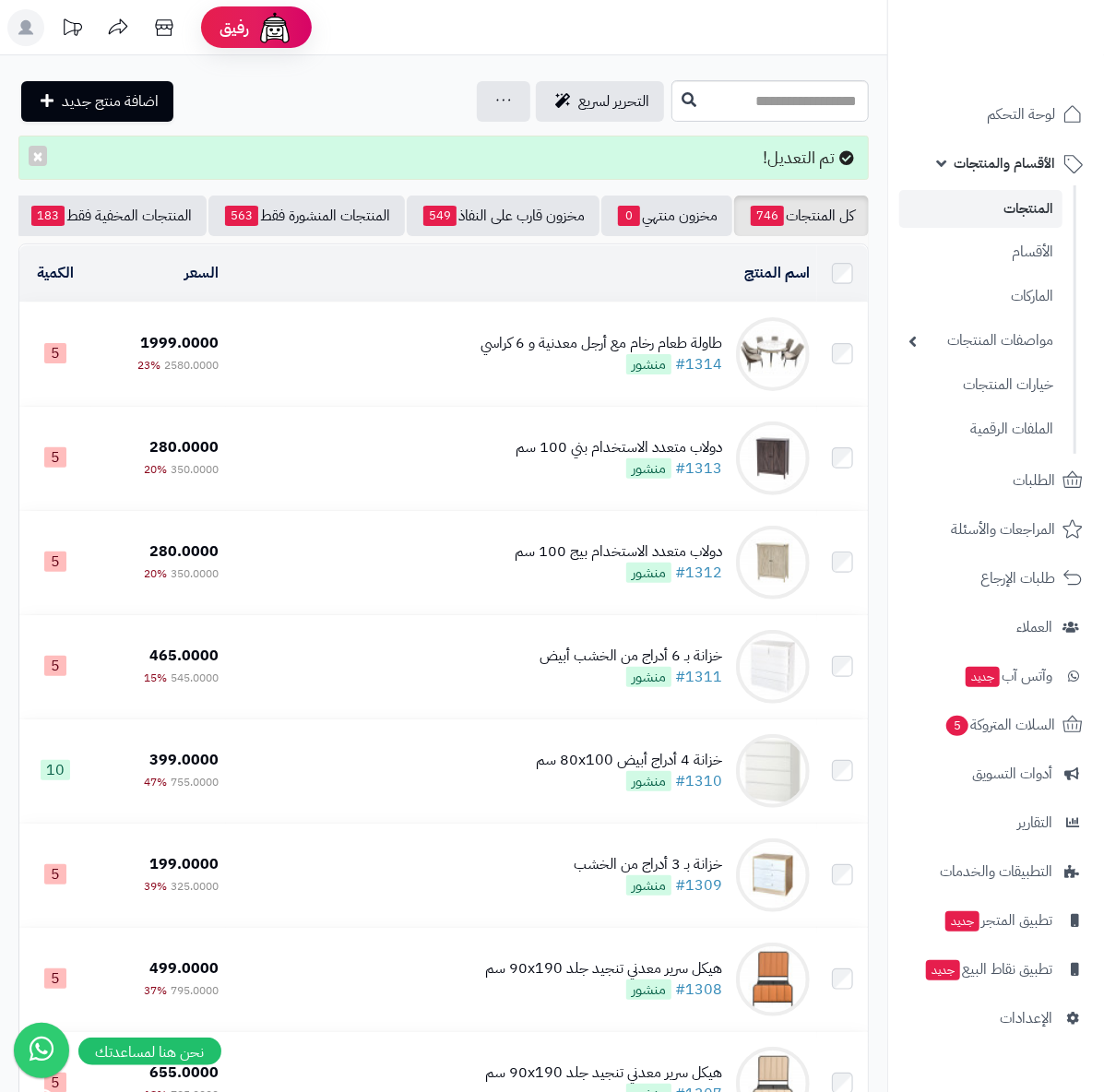 click on "التحرير لسريع
جرد مخزون المنتجات    جرد مخزون الخيارات فقط   تعديل أسعار المنتجات   الملصقات   تصدير المنتجات   استيراد/تحديث المنتجات   اكسل تحديث الكميات   سجل المخزون
المنتجات المحذوفة
اضافة منتج جديد" at bounding box center (342, 101) 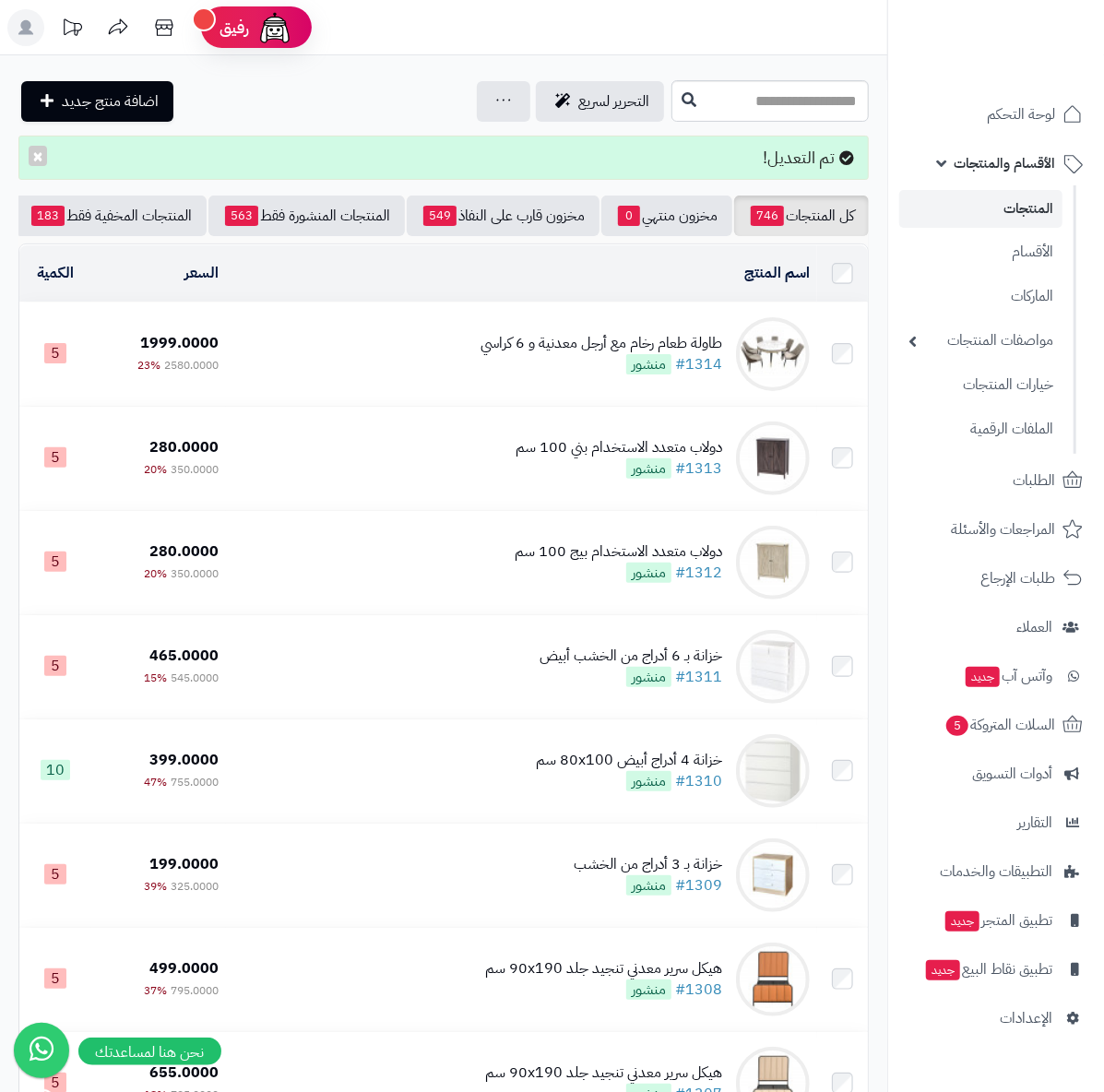 click on "التحرير لسريع
جرد مخزون المنتجات    جرد مخزون الخيارات فقط   تعديل أسعار المنتجات   الملصقات   تصدير المنتجات   استيراد/تحديث المنتجات   اكسل تحديث الكميات   سجل المخزون
المنتجات المحذوفة
اضافة منتج جديد" at bounding box center [342, 101] 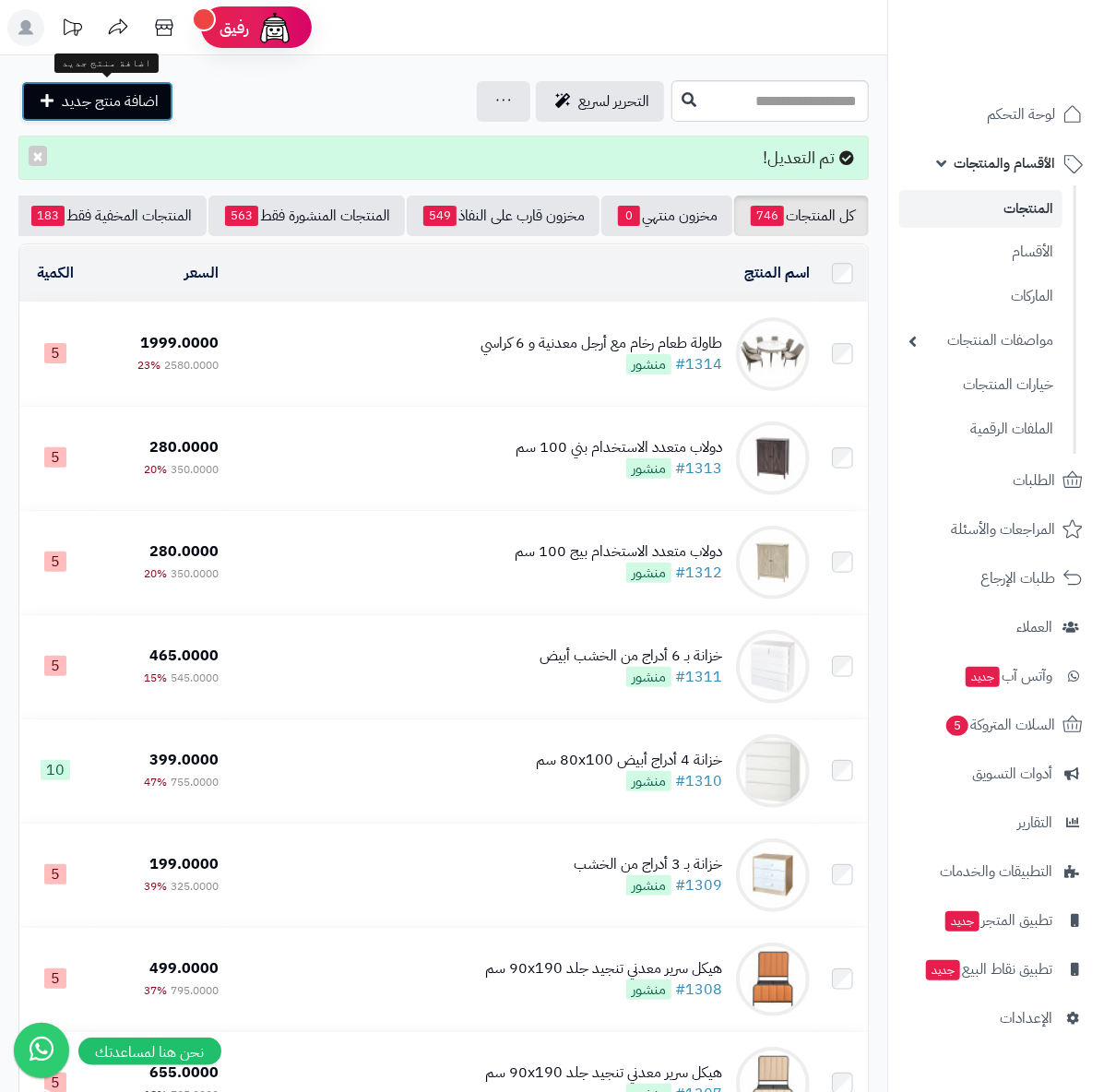 click on "اضافة منتج جديد" at bounding box center (110, 101) 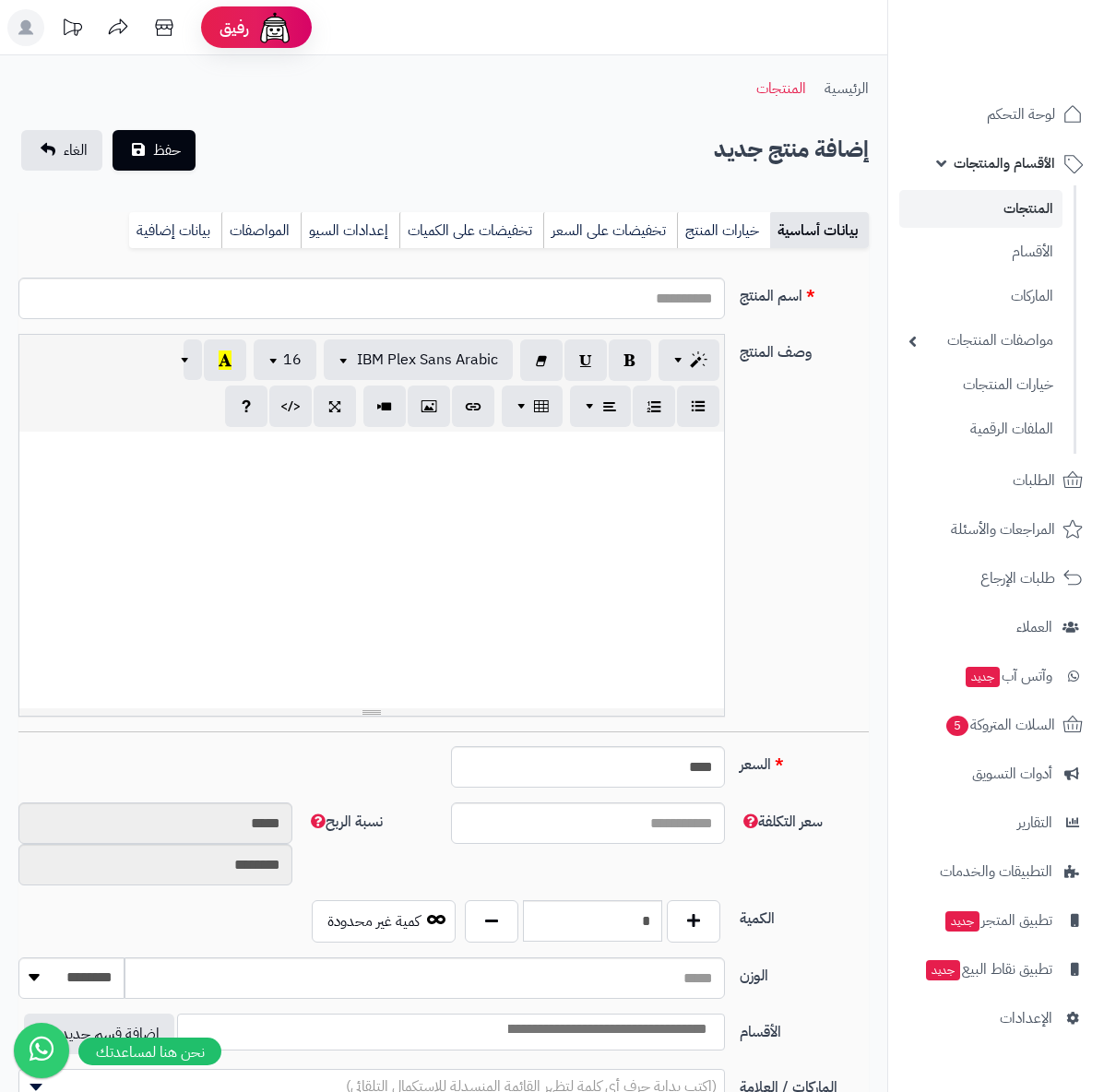 select 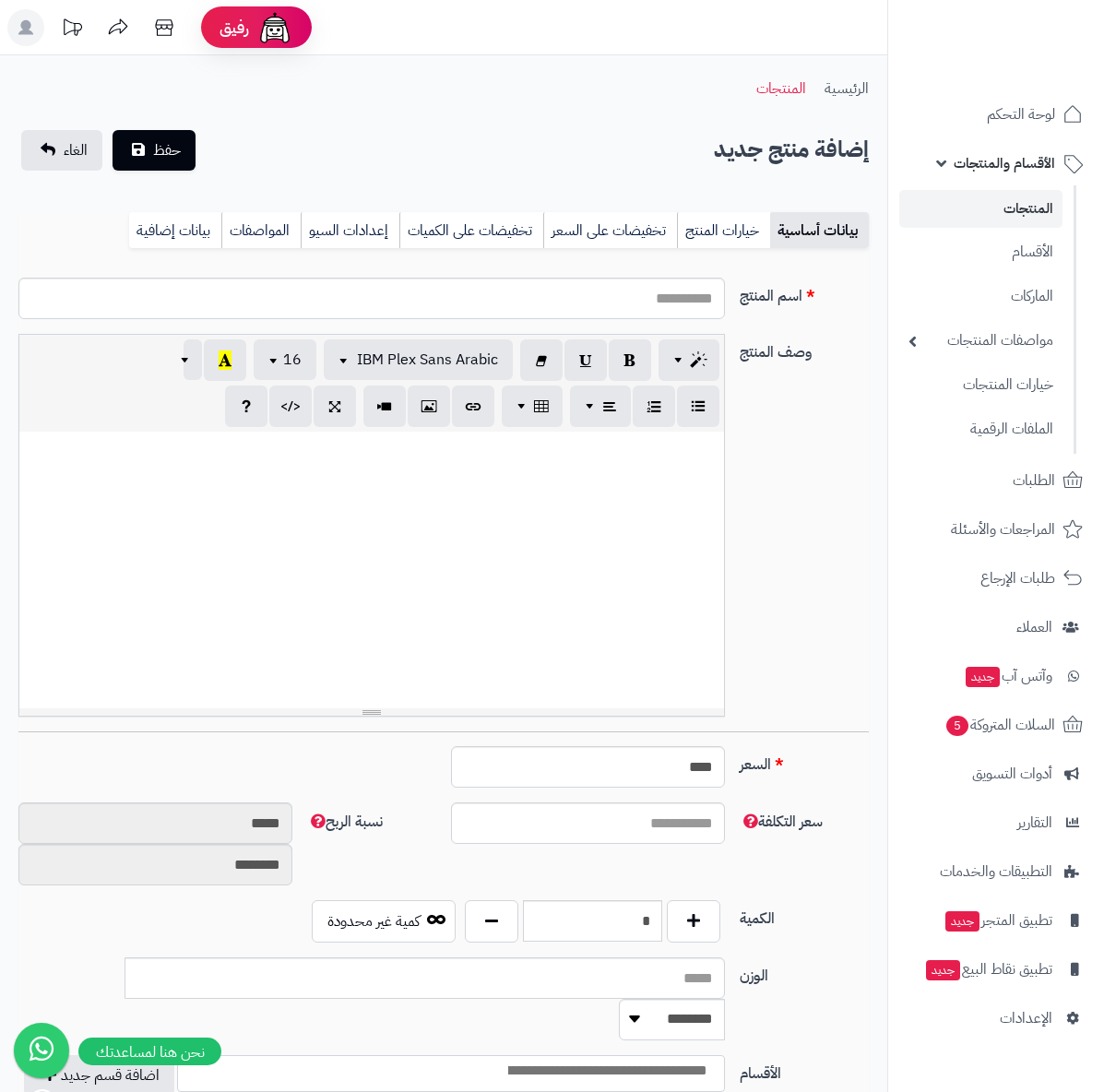 scroll, scrollTop: 0, scrollLeft: 0, axis: both 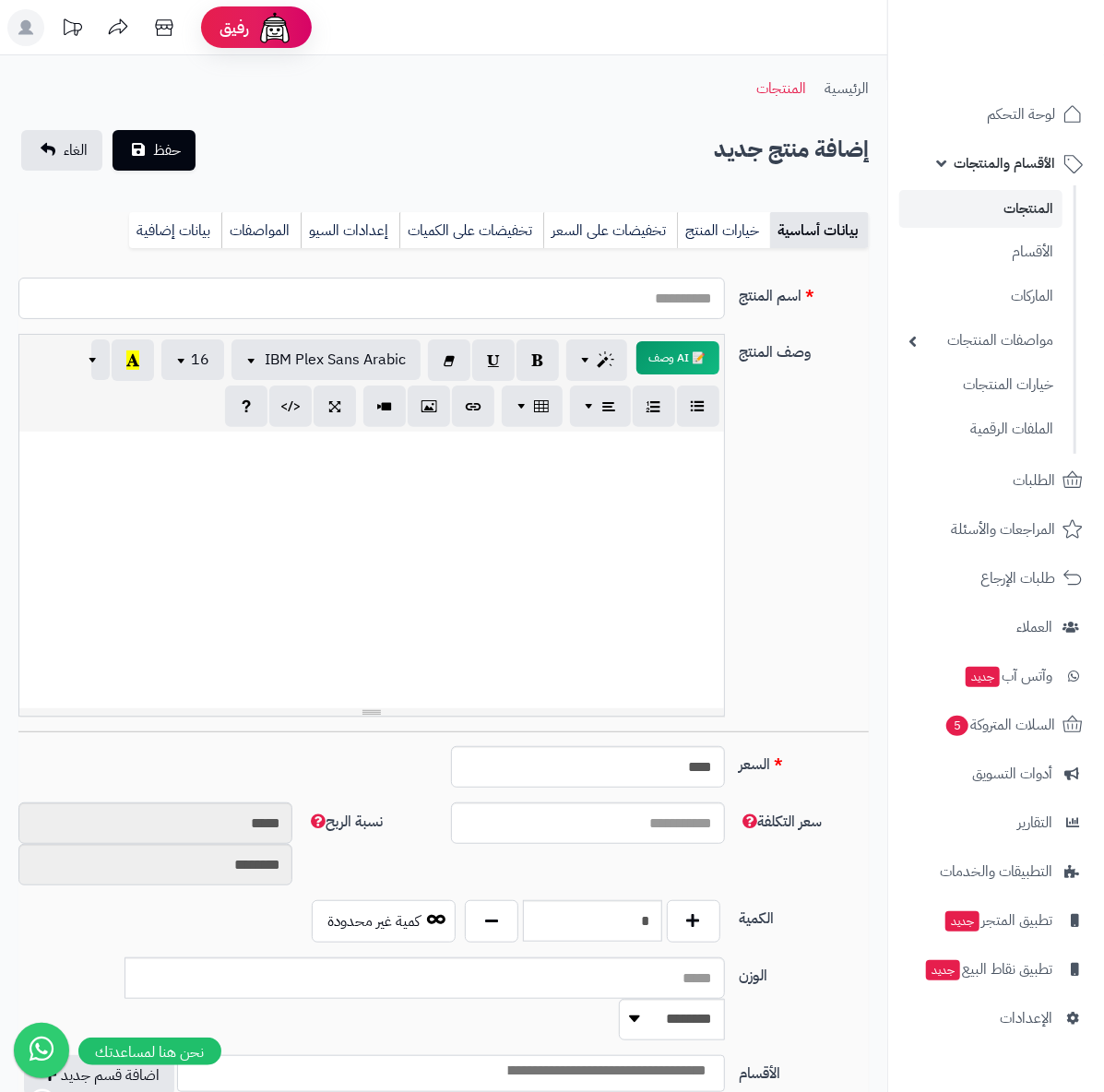 paste on "**********" 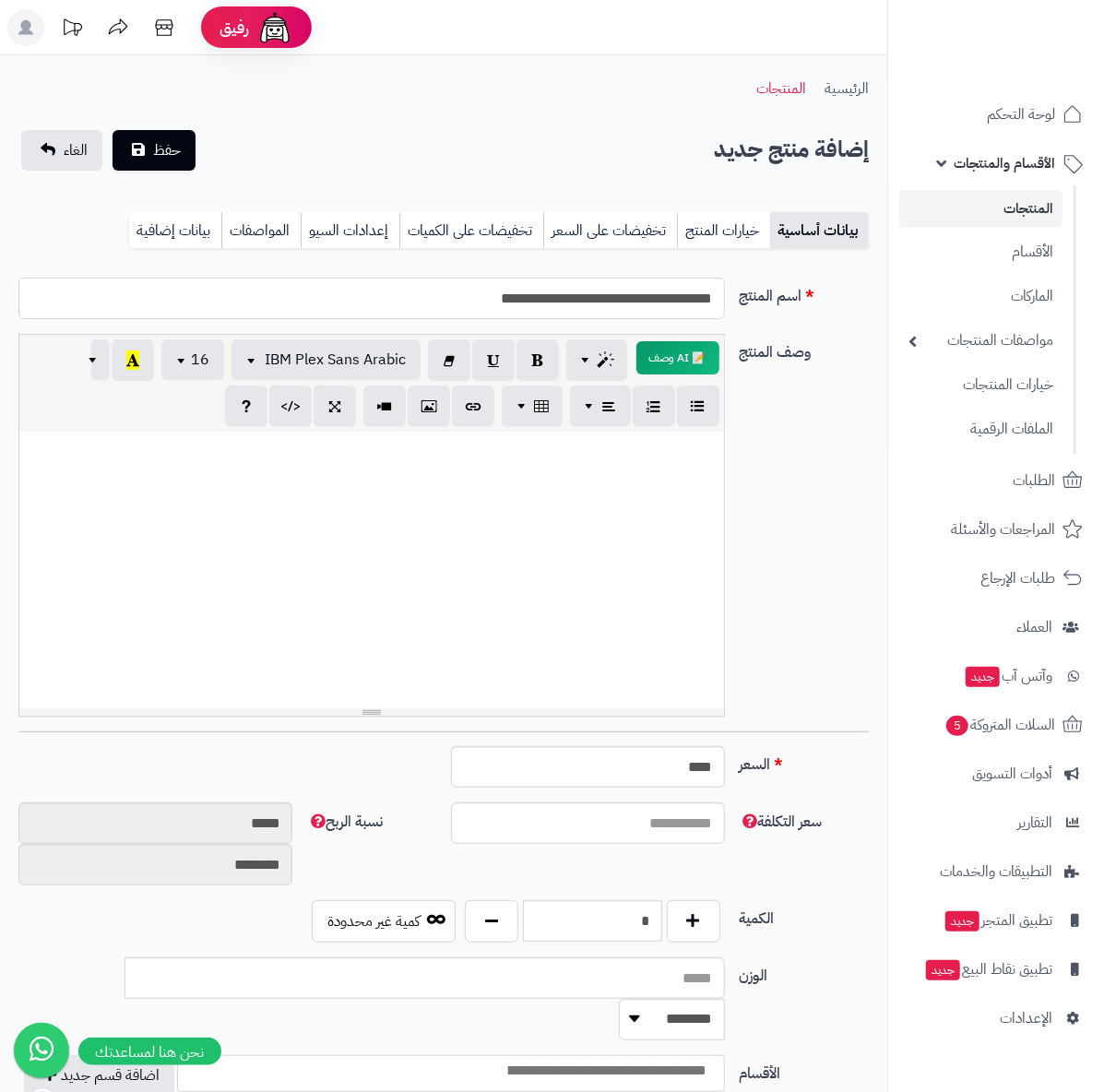 type on "**********" 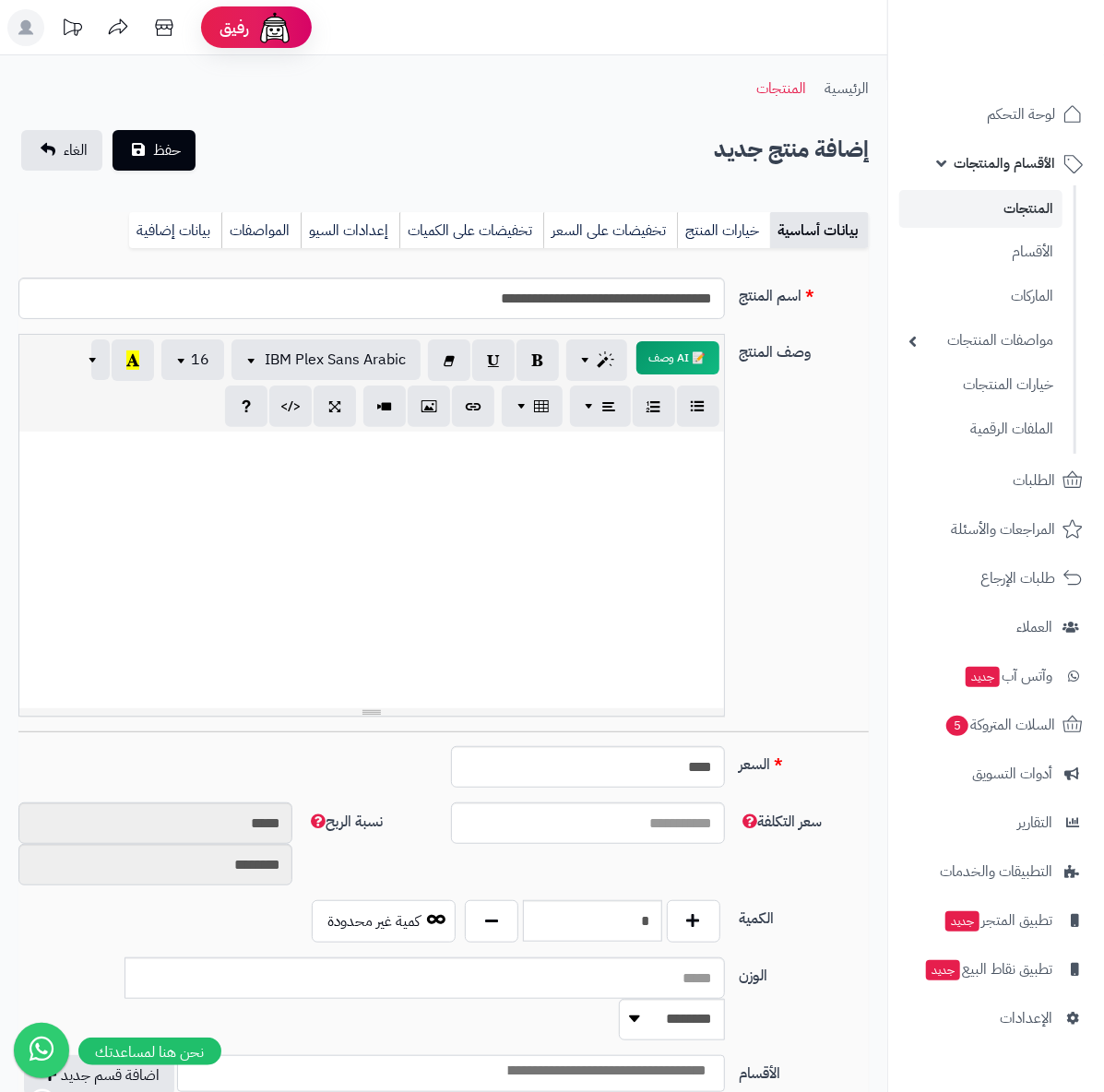 click at bounding box center [372, 570] 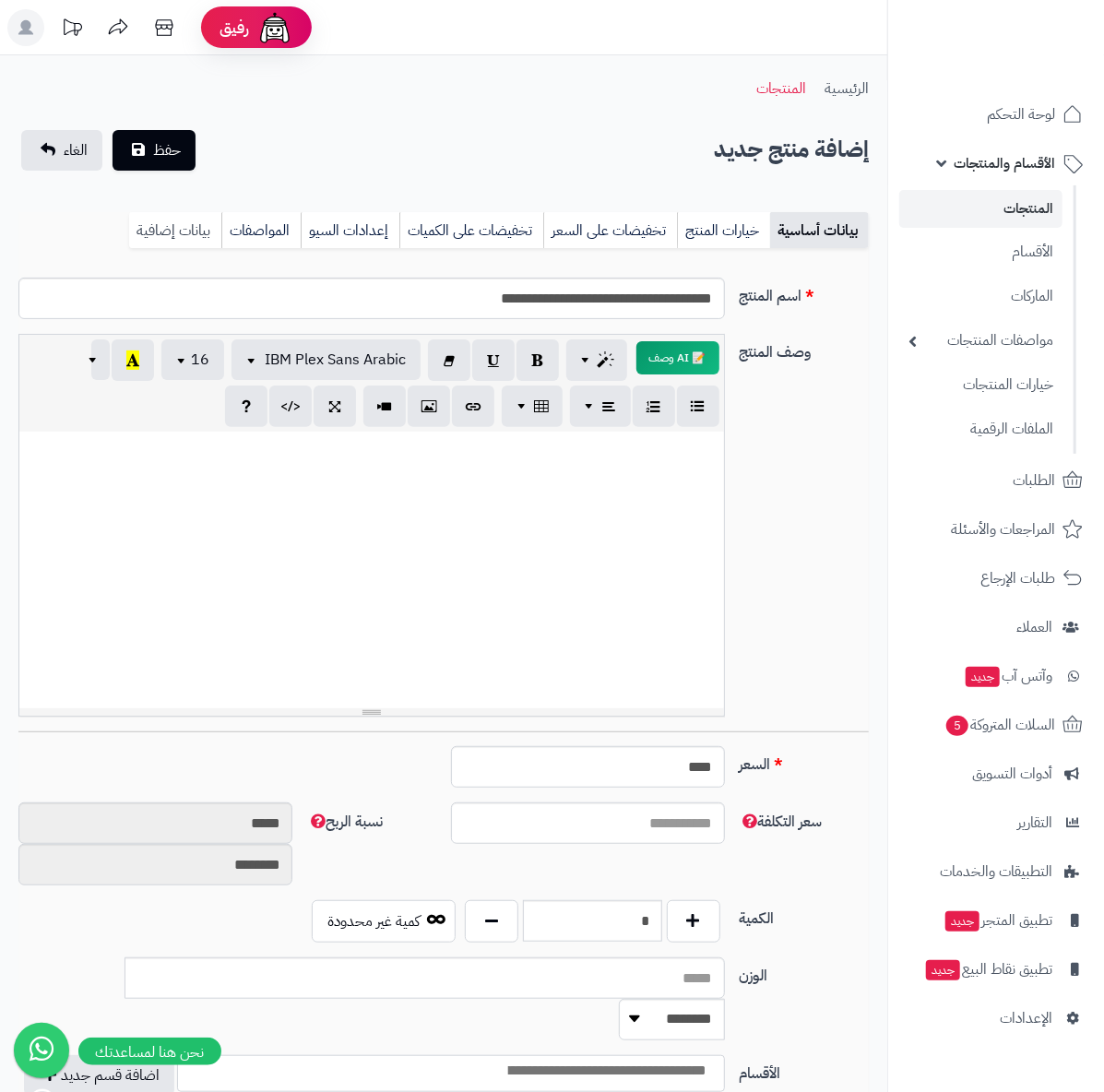 click on "بيانات إضافية" at bounding box center [175, 231] 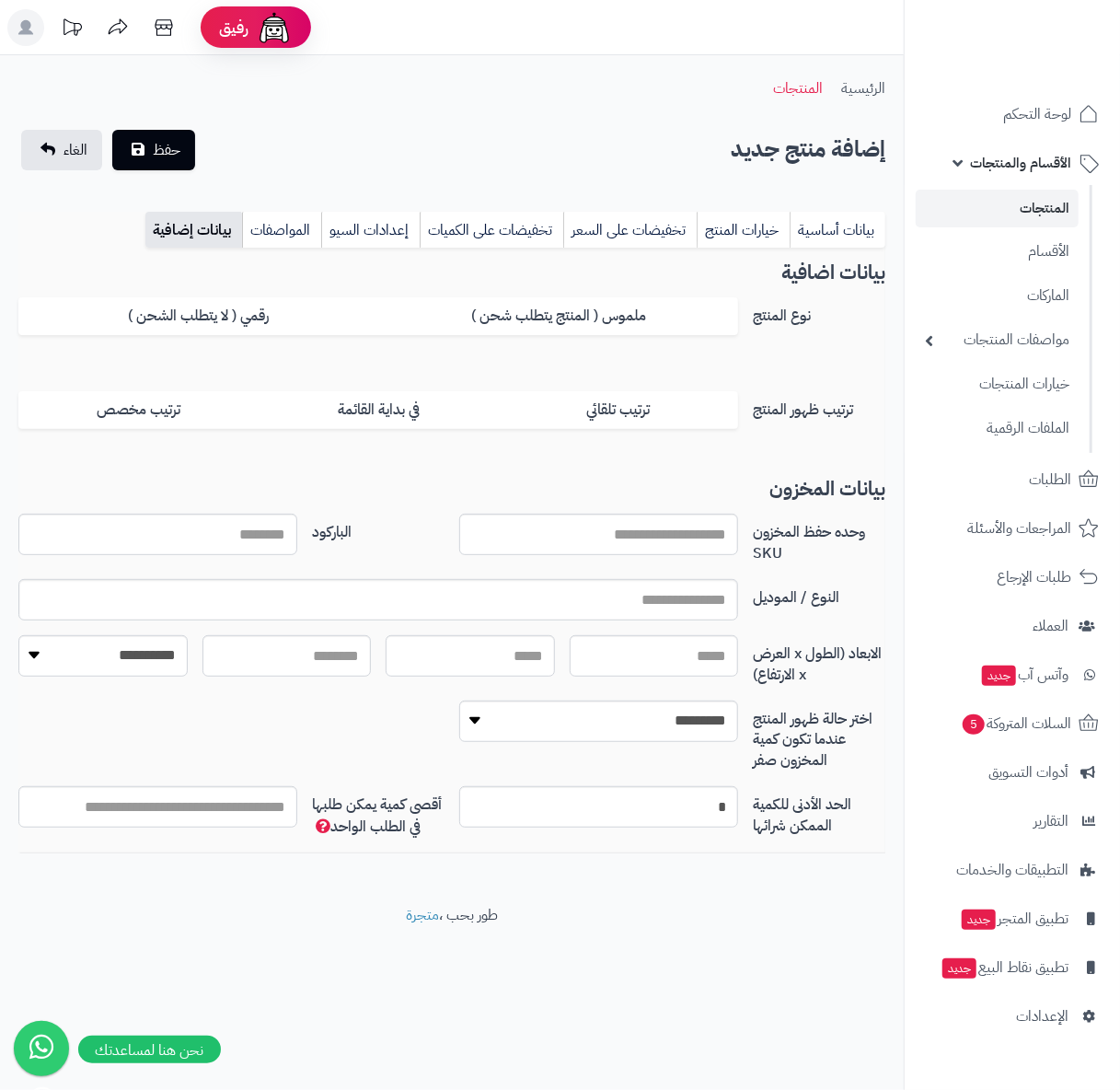 click on "وحده حفظ المخزون SKU
الباركود" at bounding box center [452, 546] 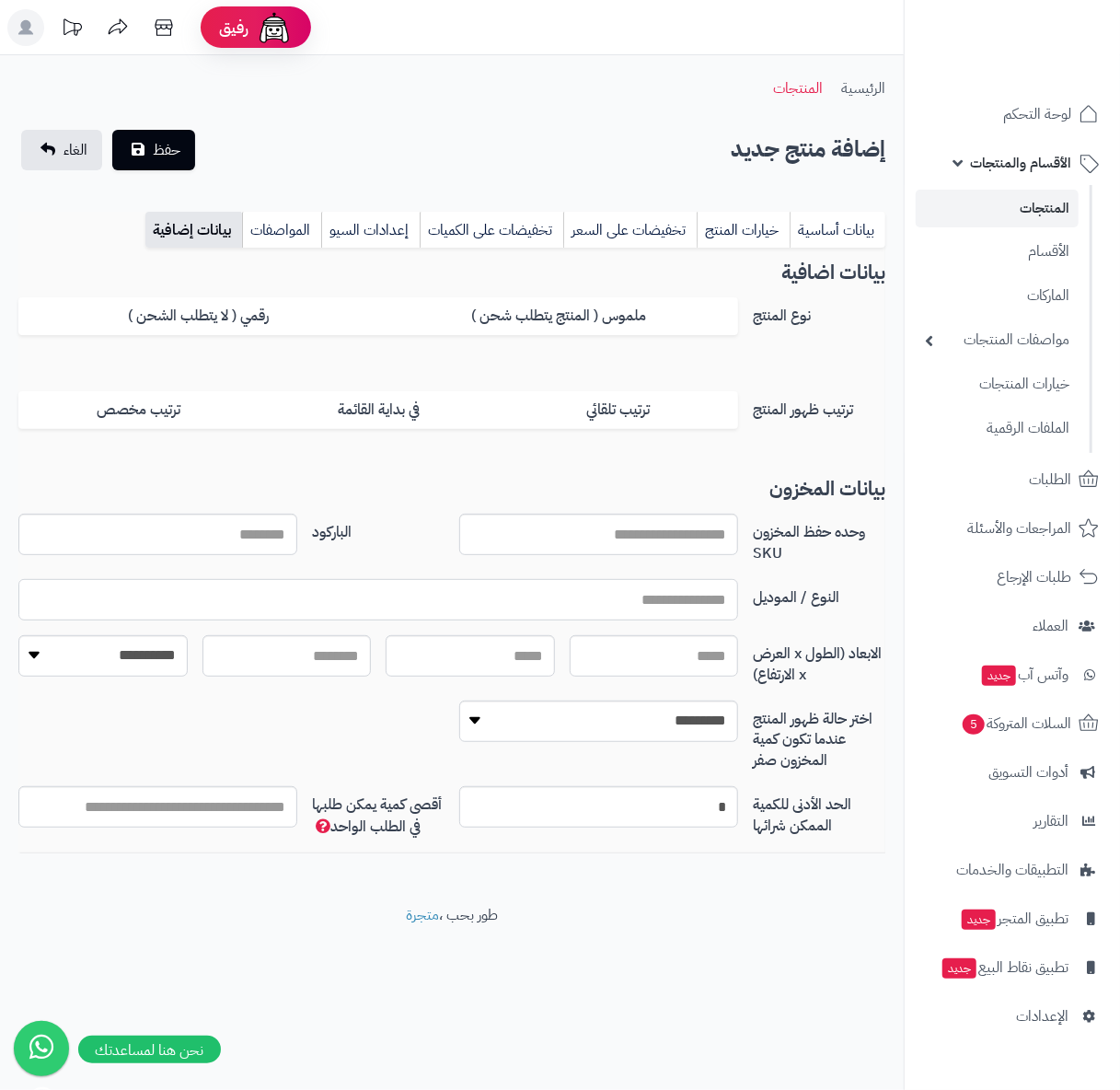 click at bounding box center [378, 599] 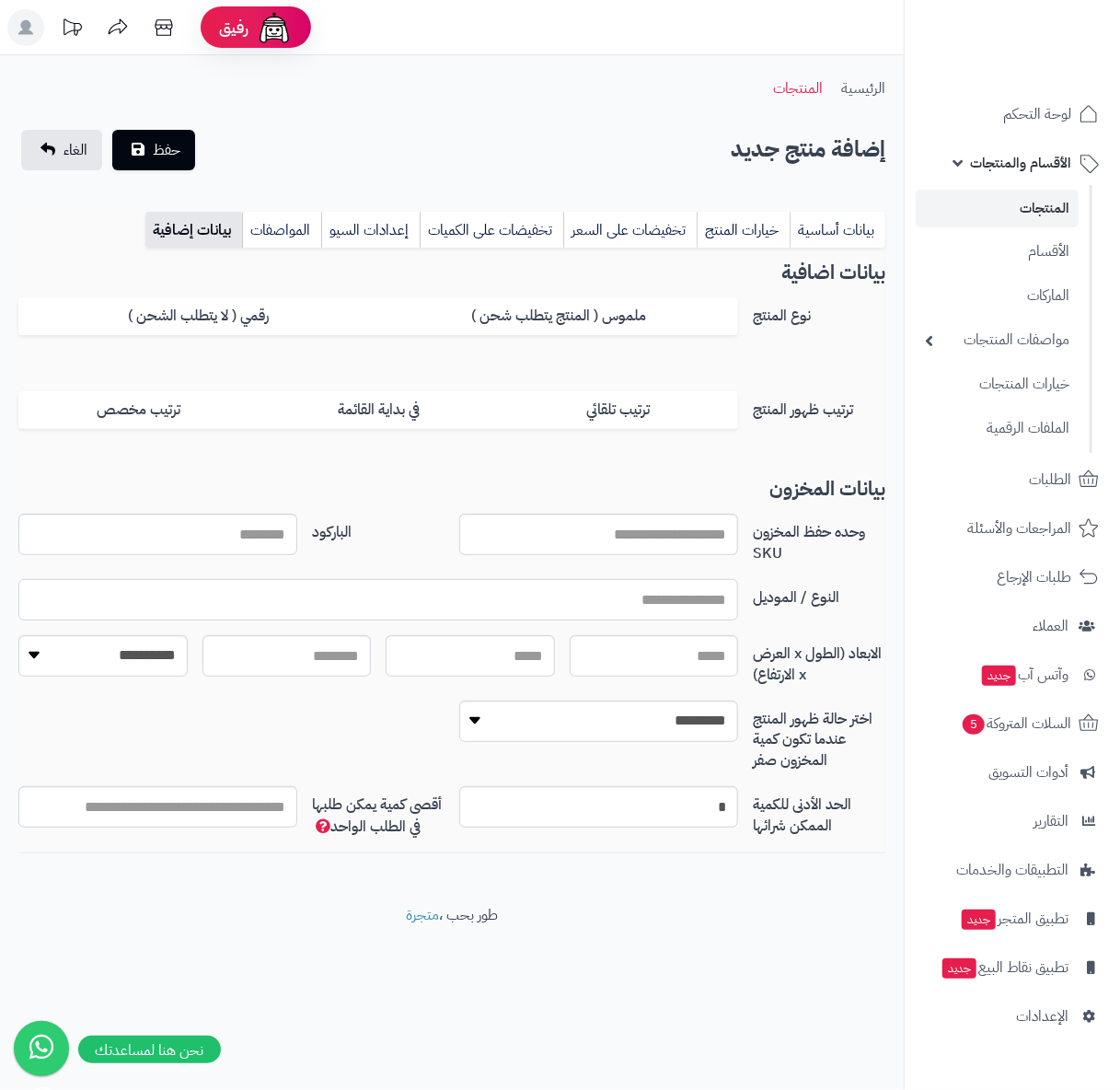 paste on "**********" 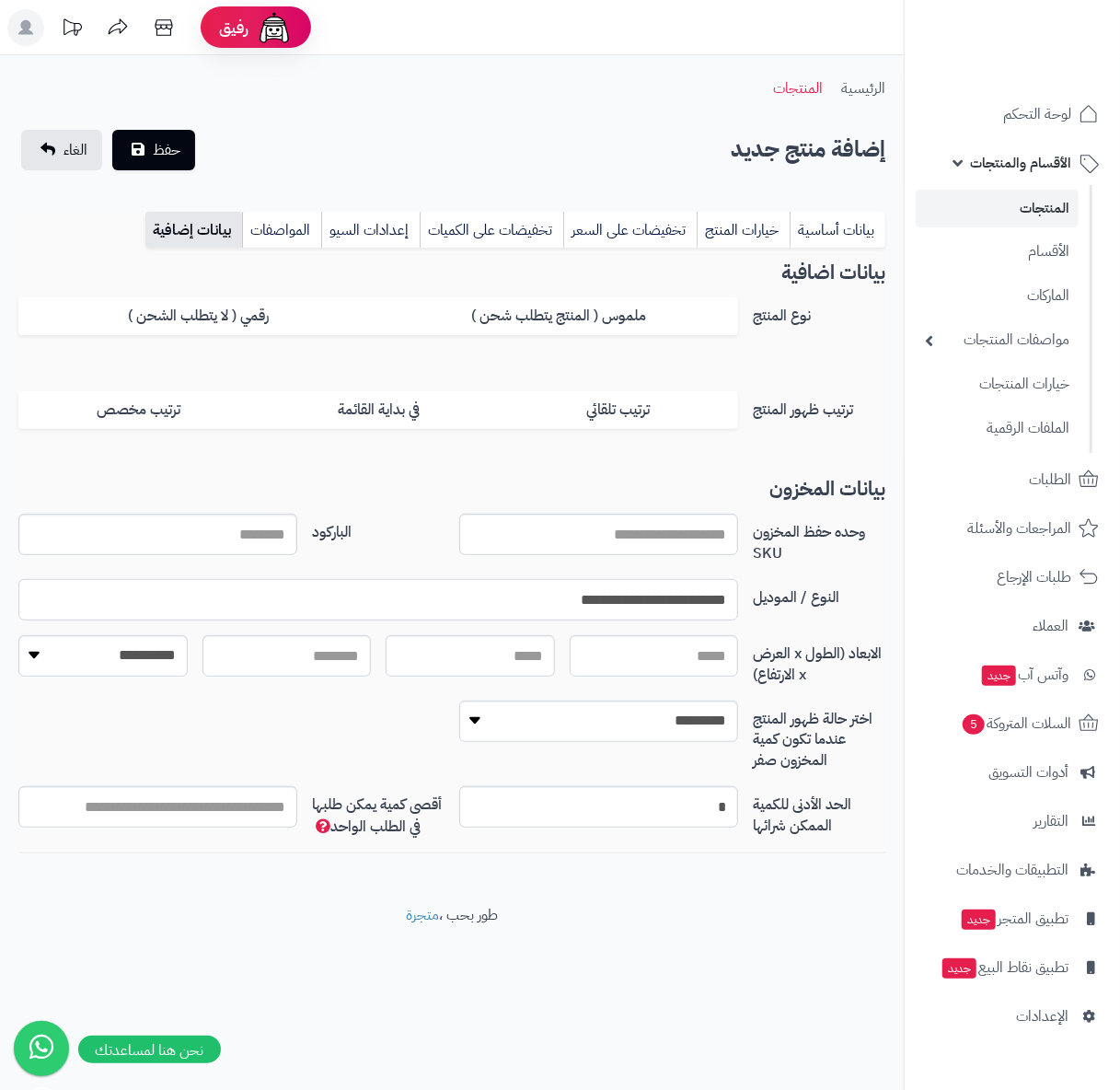 type on "**********" 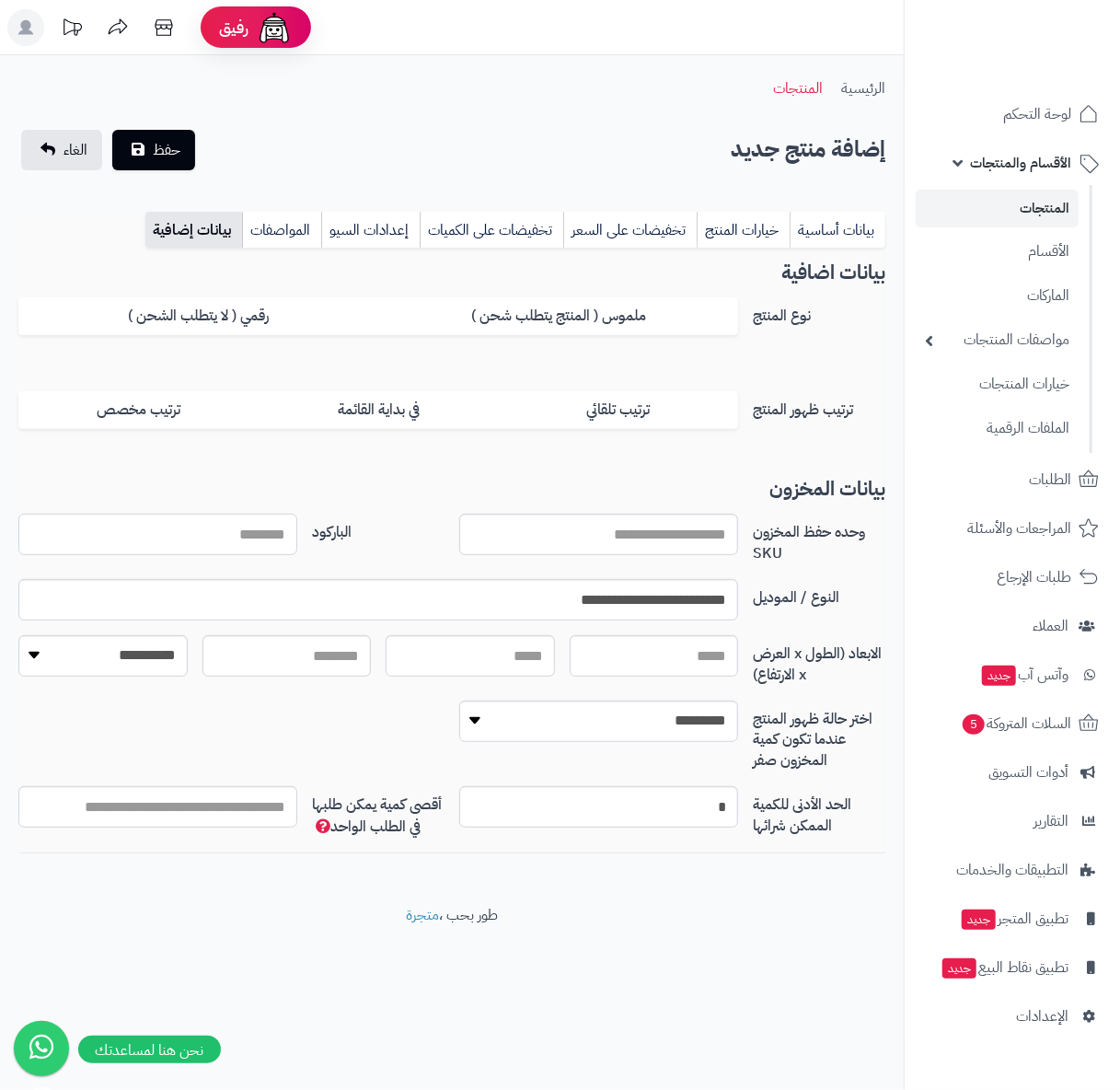 click on "الباركود" at bounding box center (157, 534) 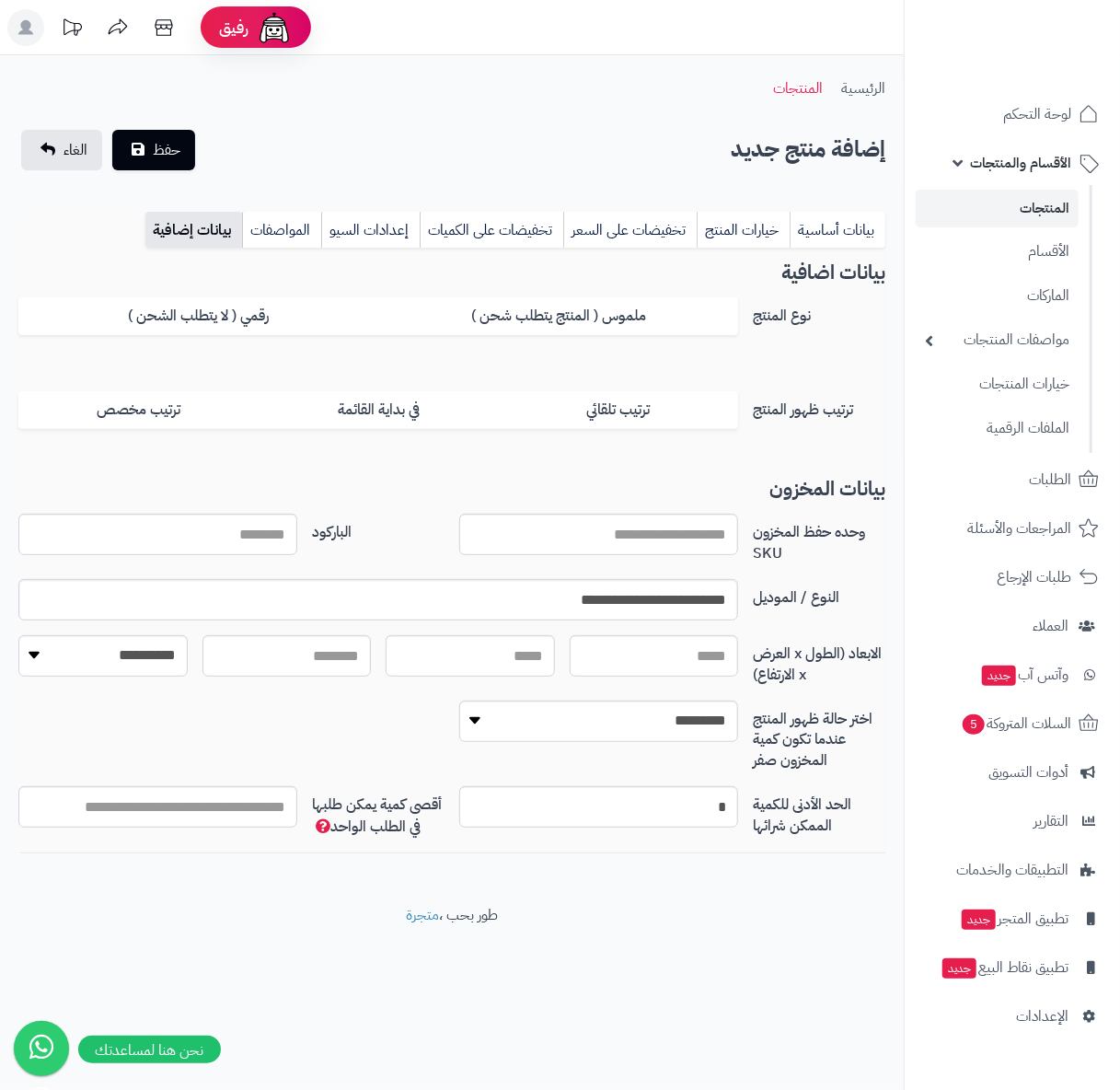 drag, startPoint x: 254, startPoint y: 517, endPoint x: 302, endPoint y: 600, distance: 95.88013 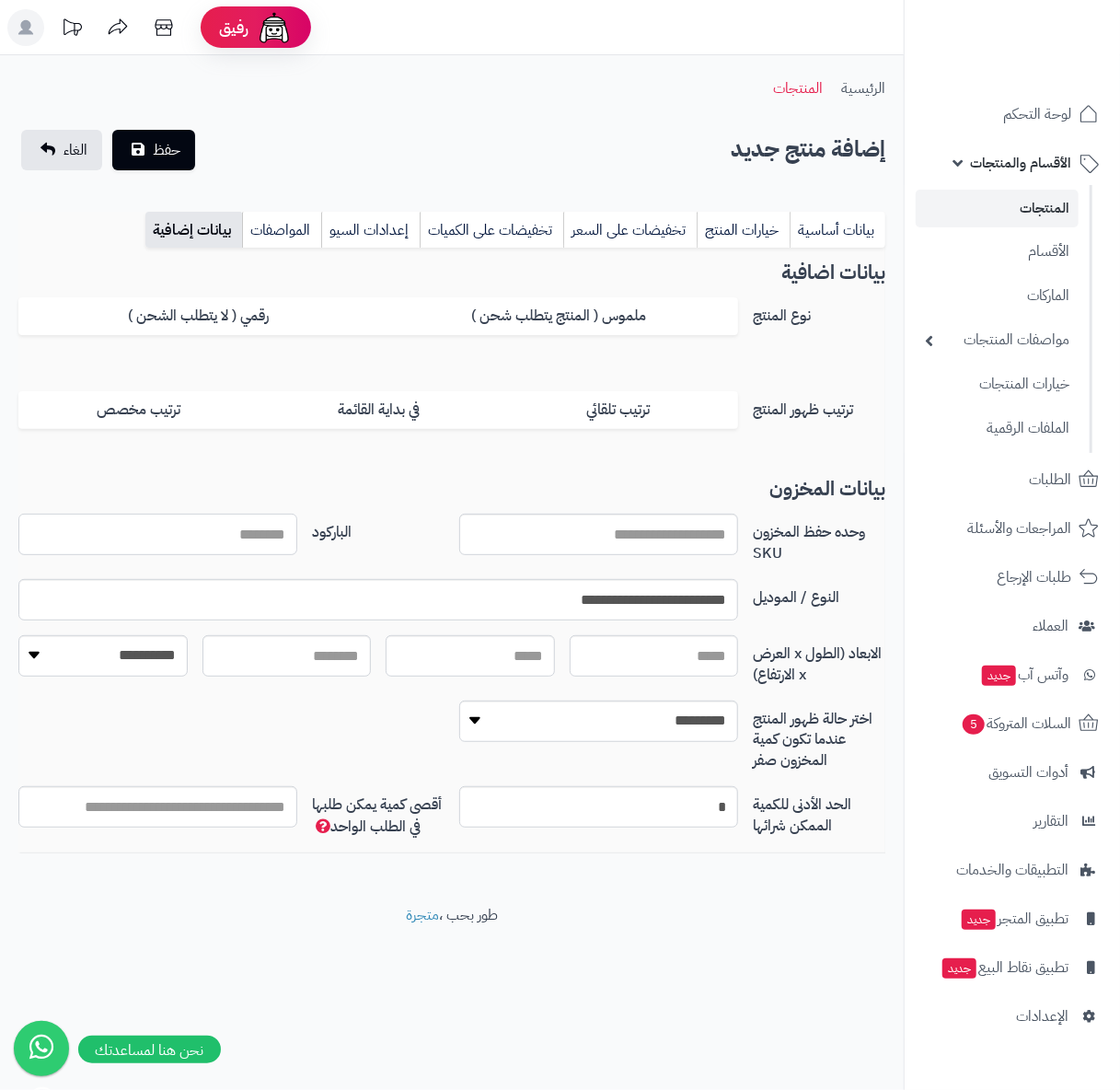 click on "الباركود" at bounding box center (157, 534) 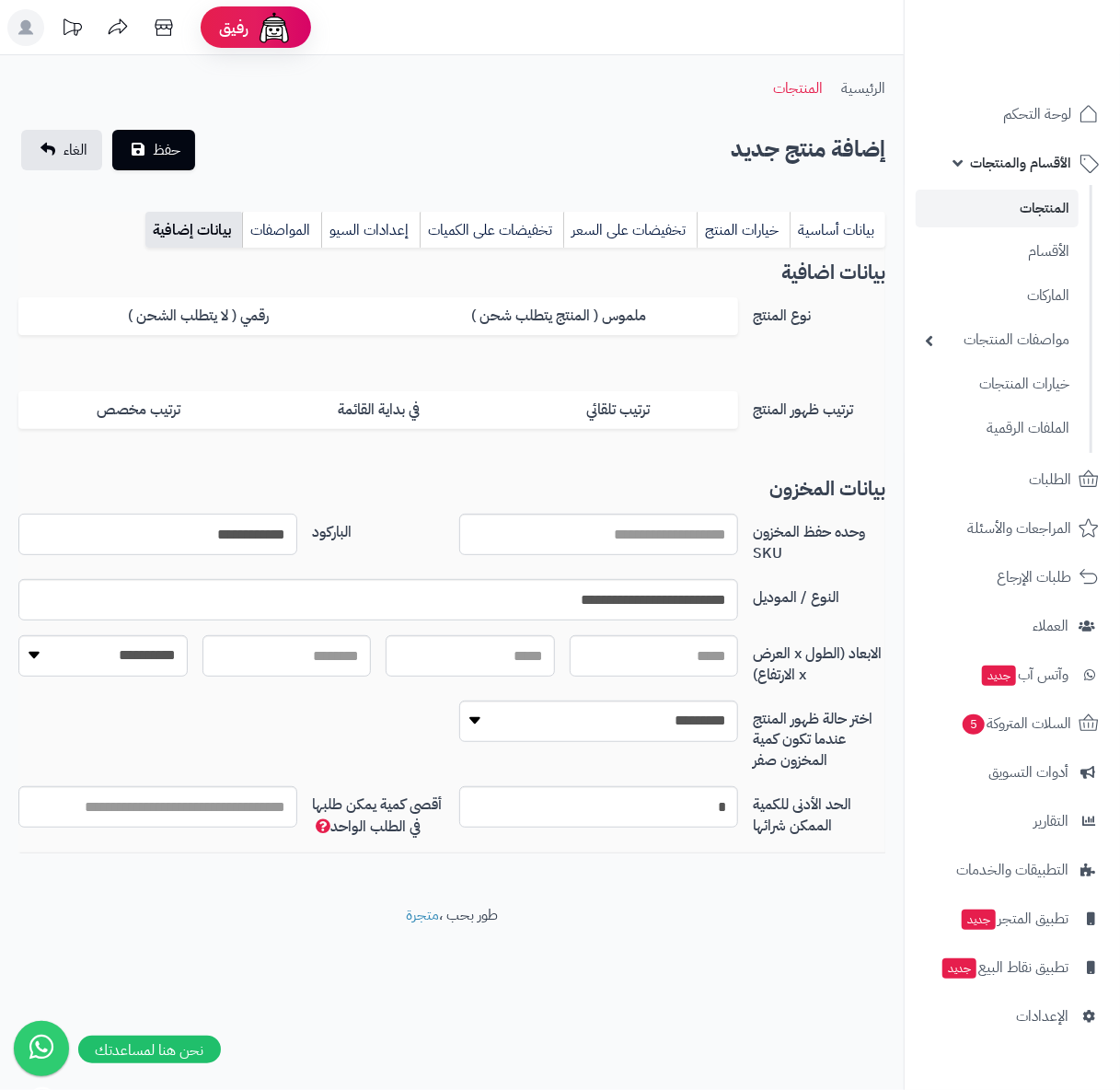 type on "**********" 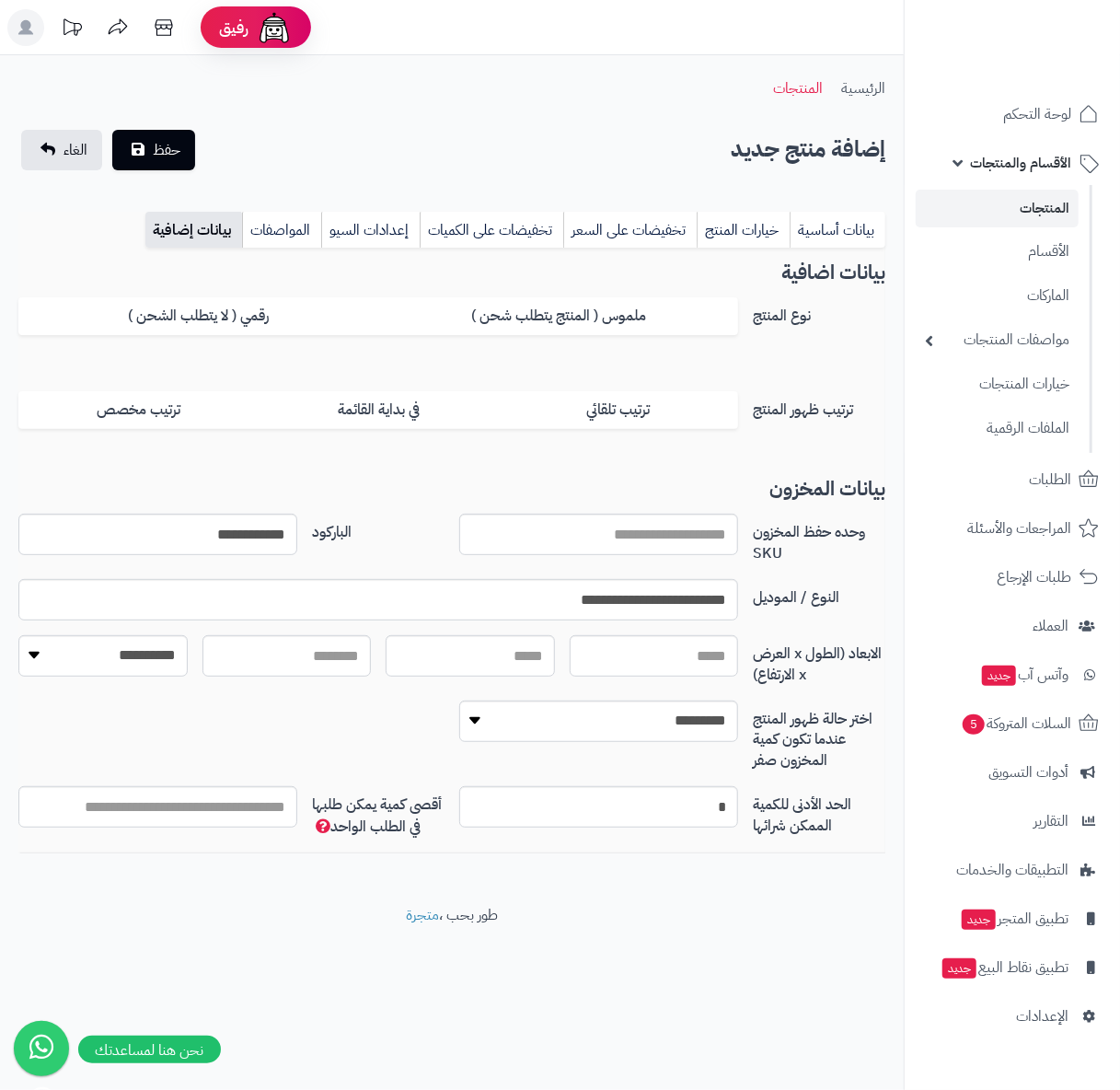 click on "**********" at bounding box center [452, 667] 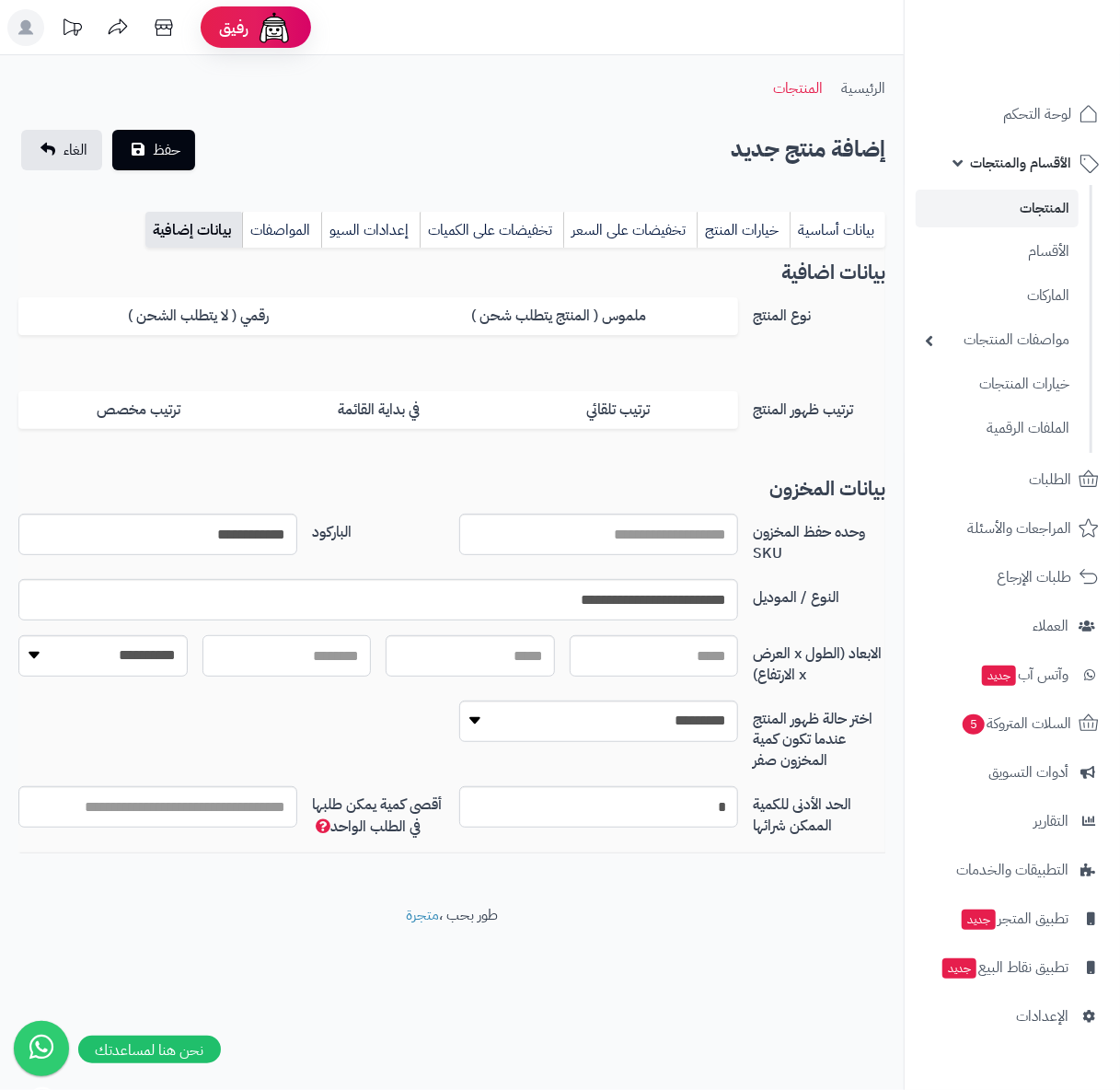 click at bounding box center [287, 655] 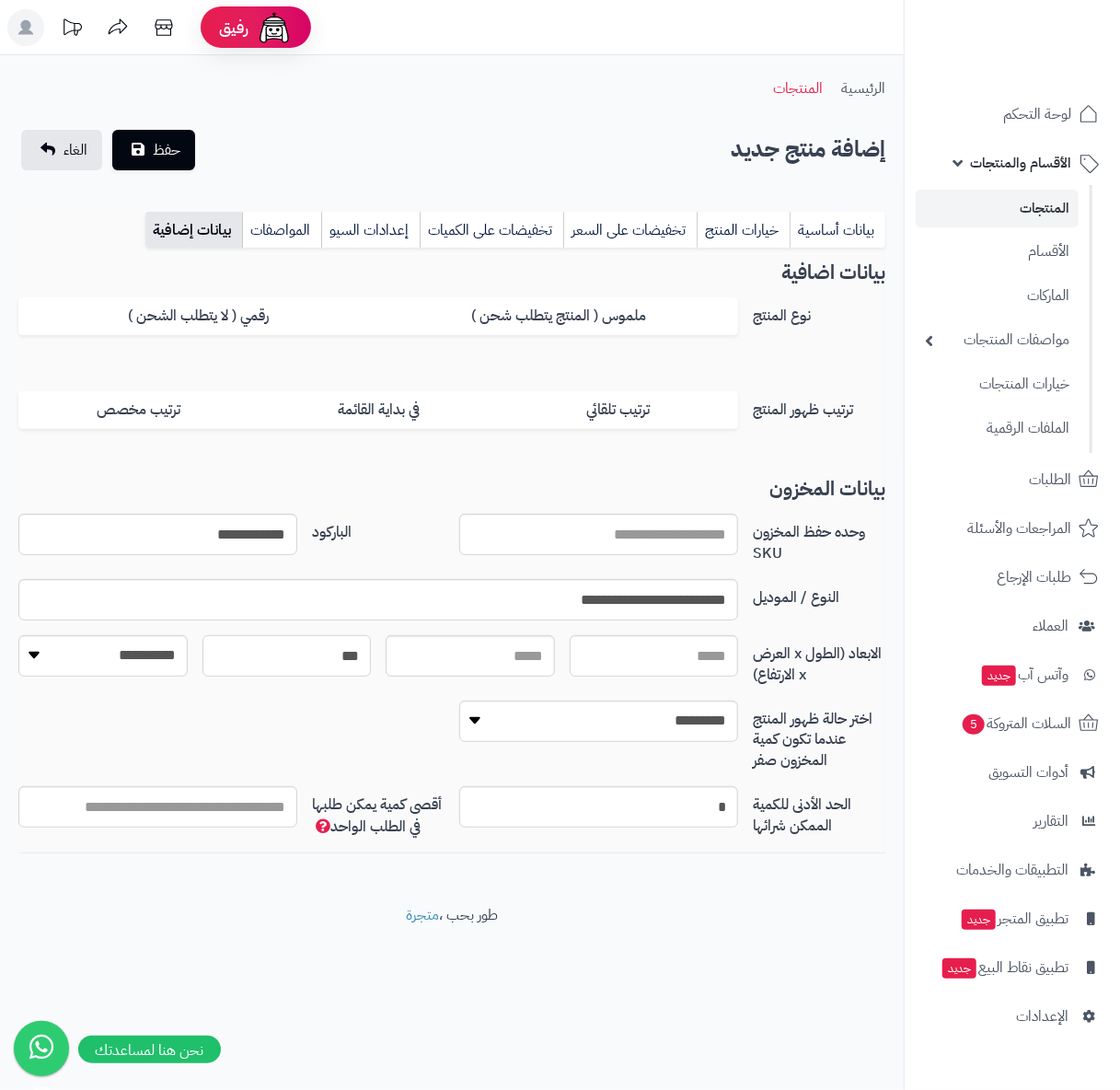 type on "***" 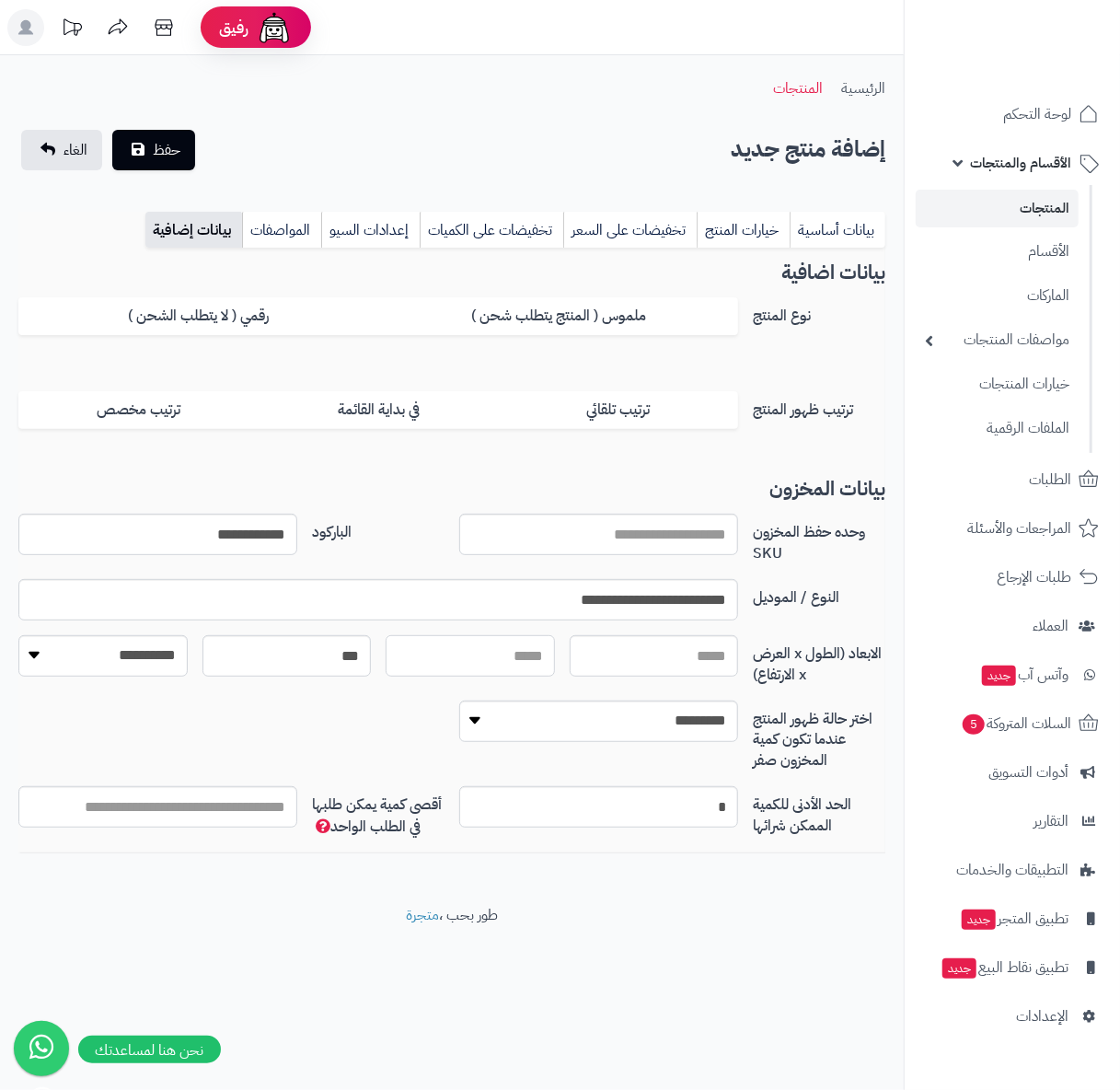 click at bounding box center [470, 655] 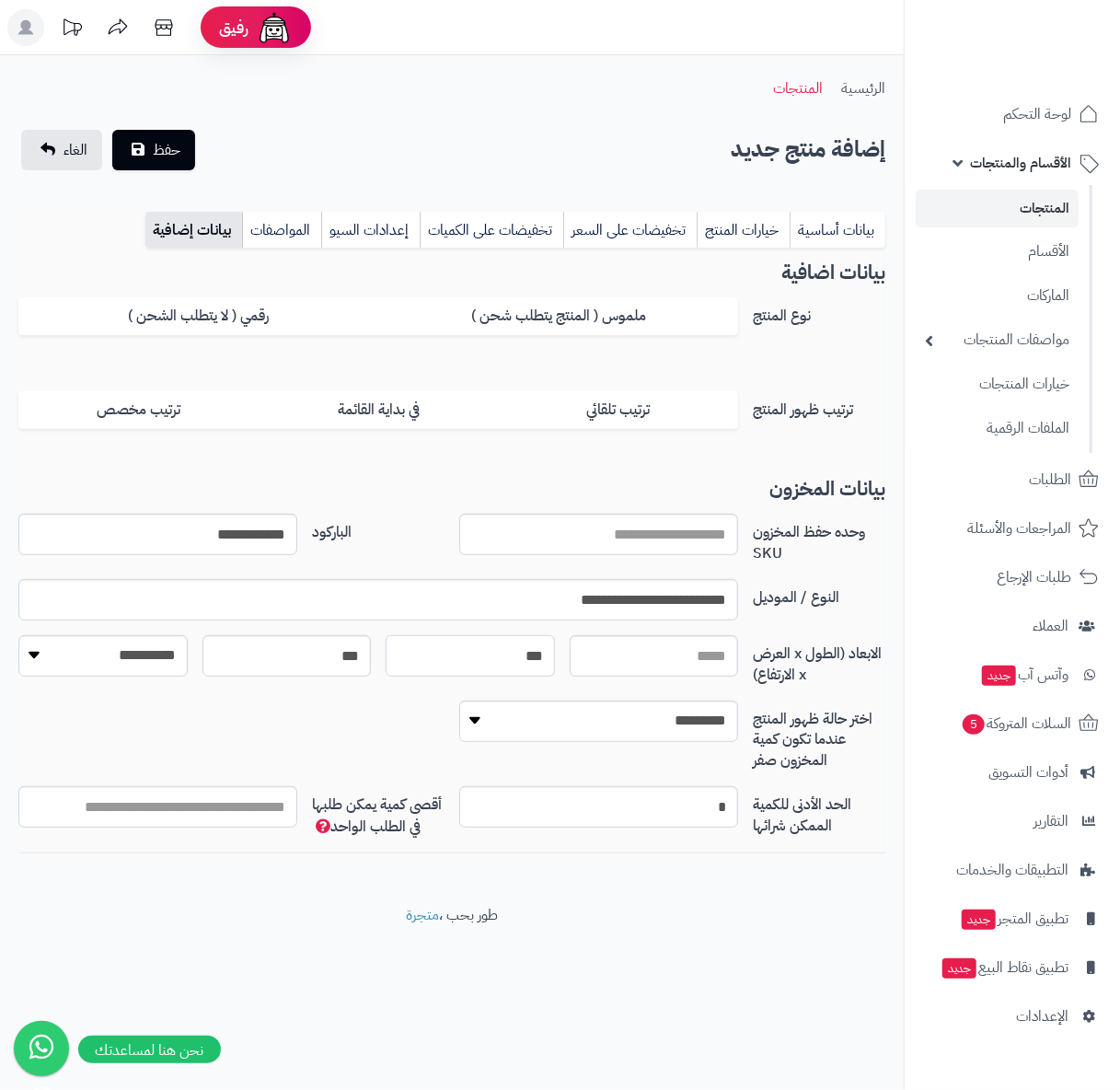 type on "***" 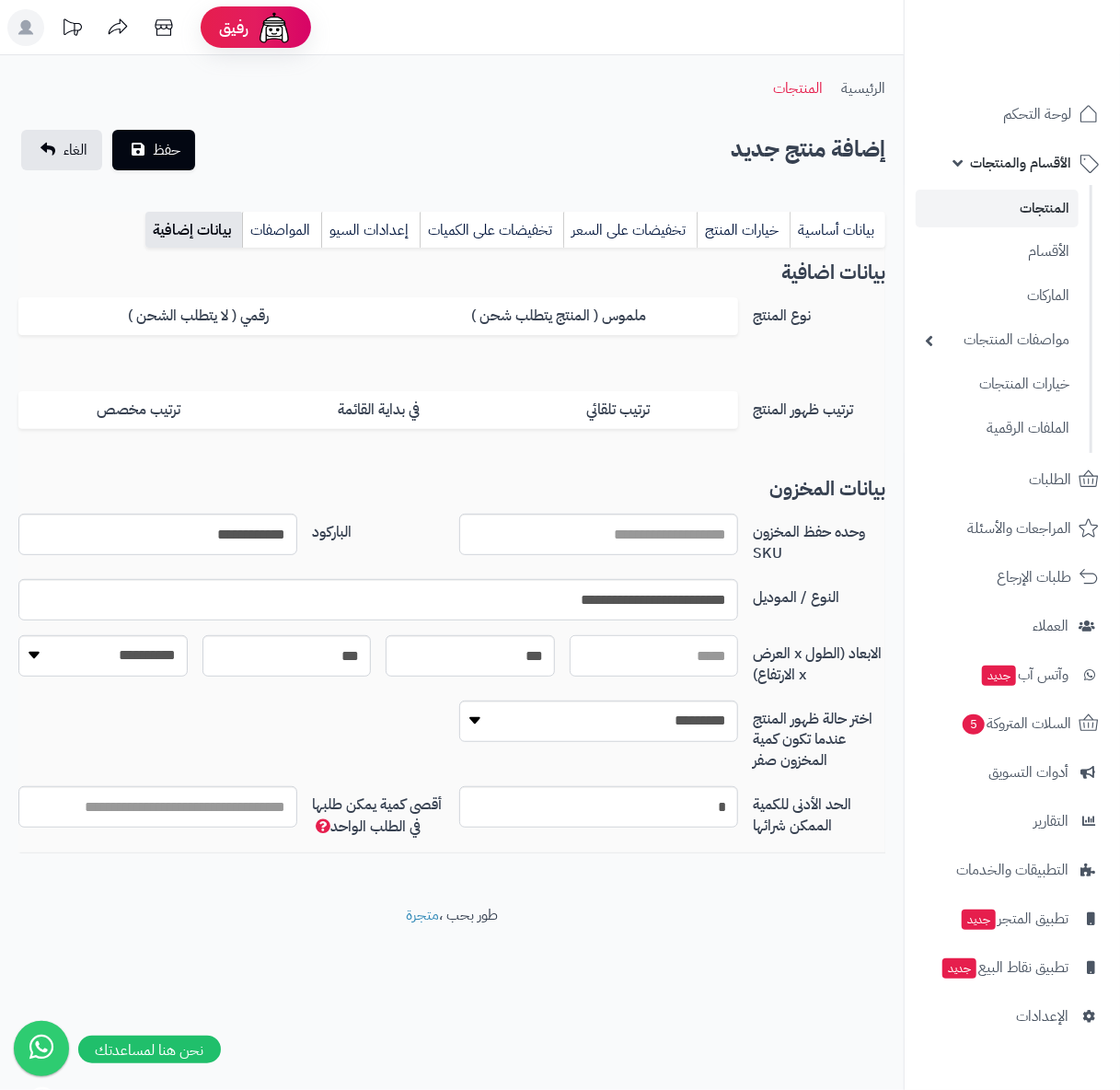 click on "الابعاد (الطول x العرض x الارتفاع)" at bounding box center [654, 655] 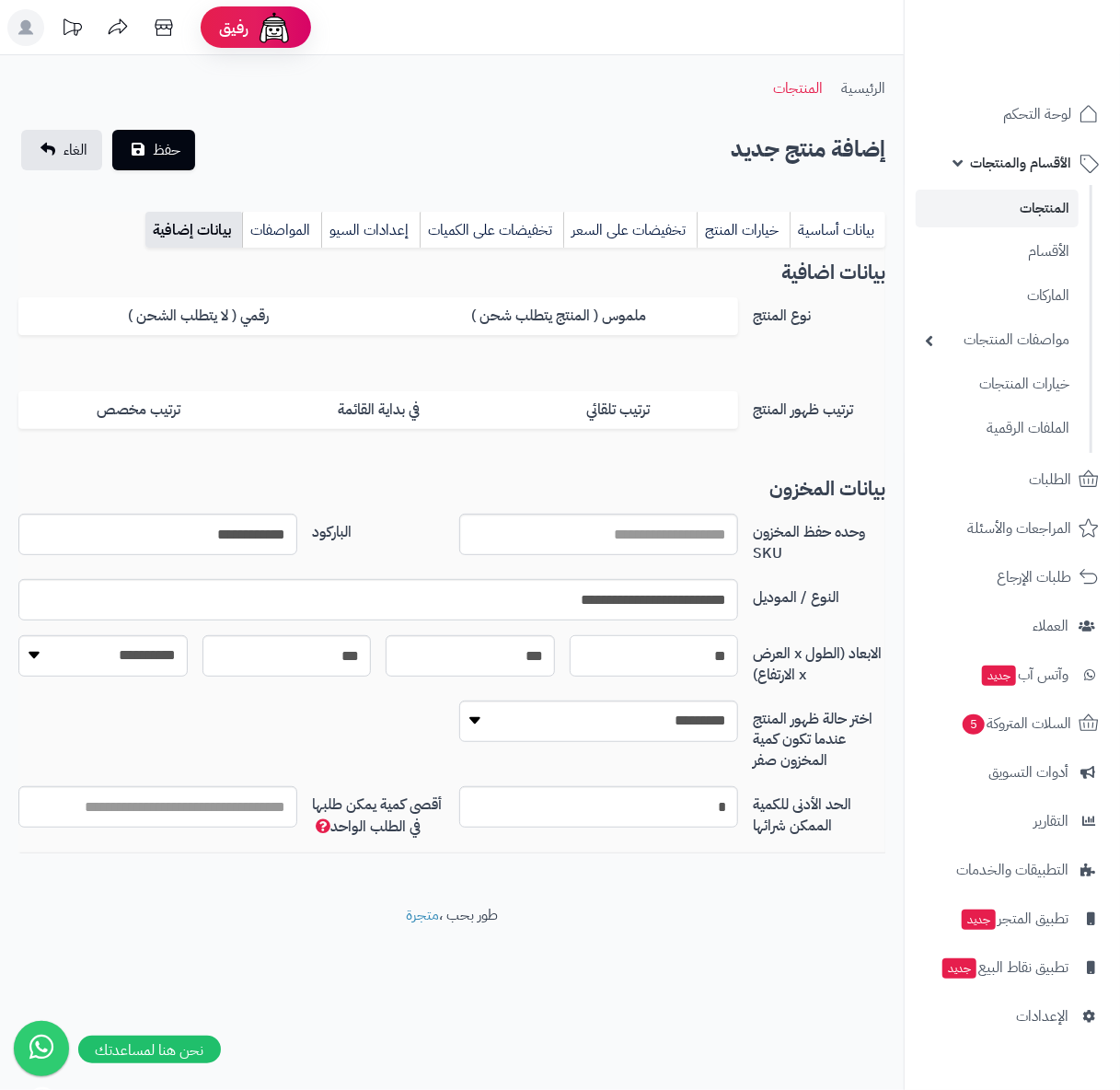 type on "**" 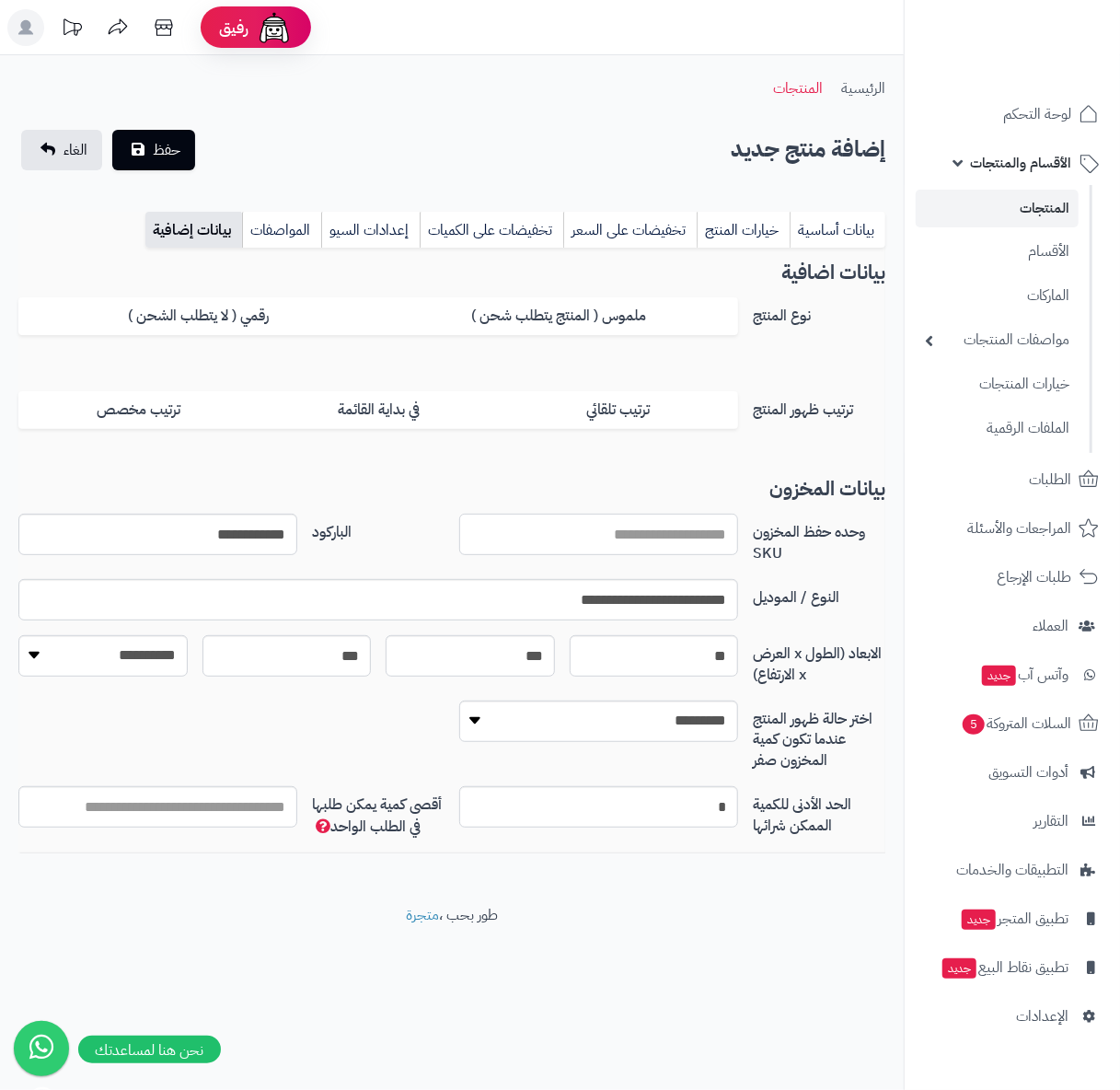 click on "وحده حفظ المخزون SKU" at bounding box center (598, 534) 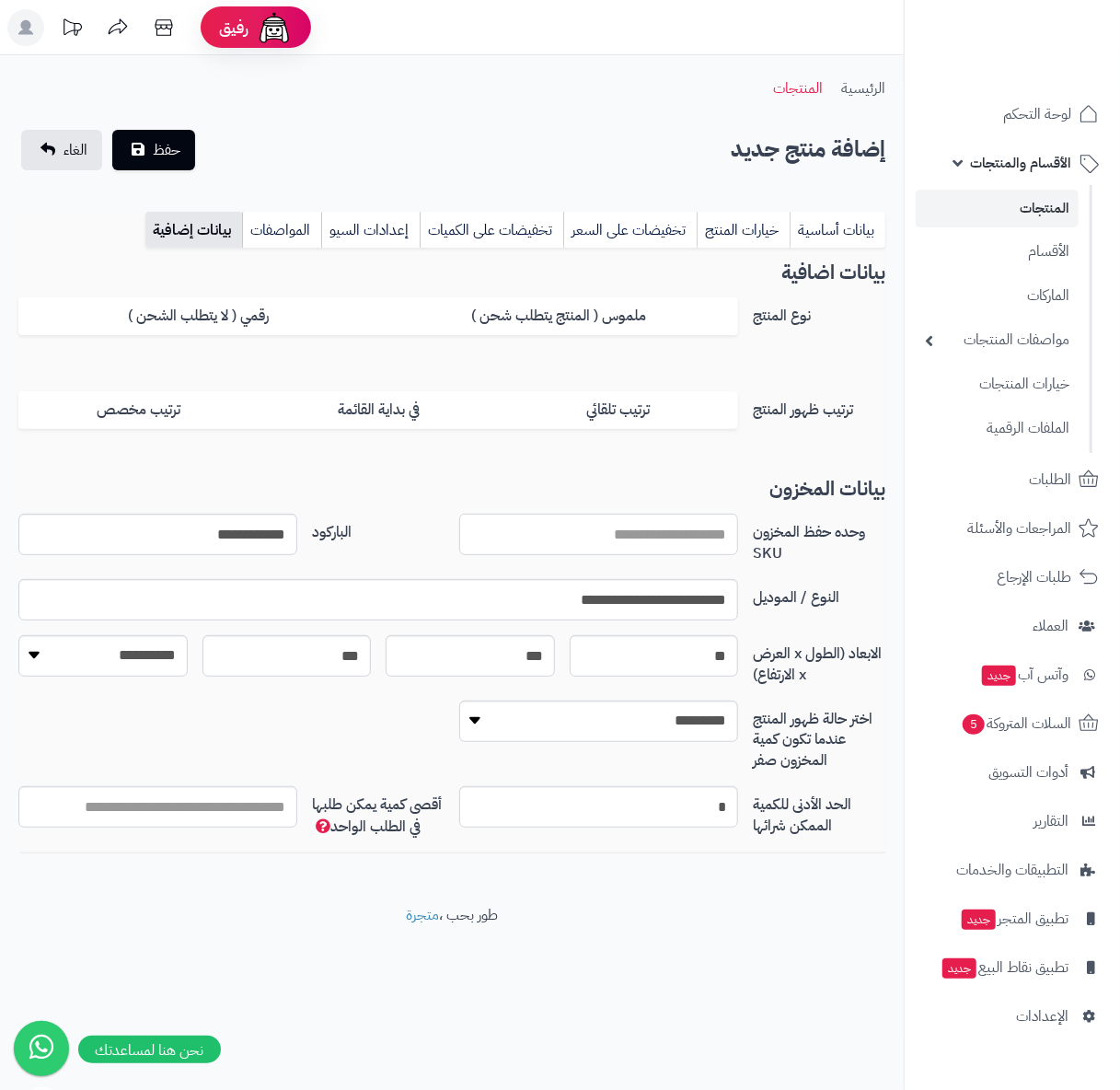type on "*********" 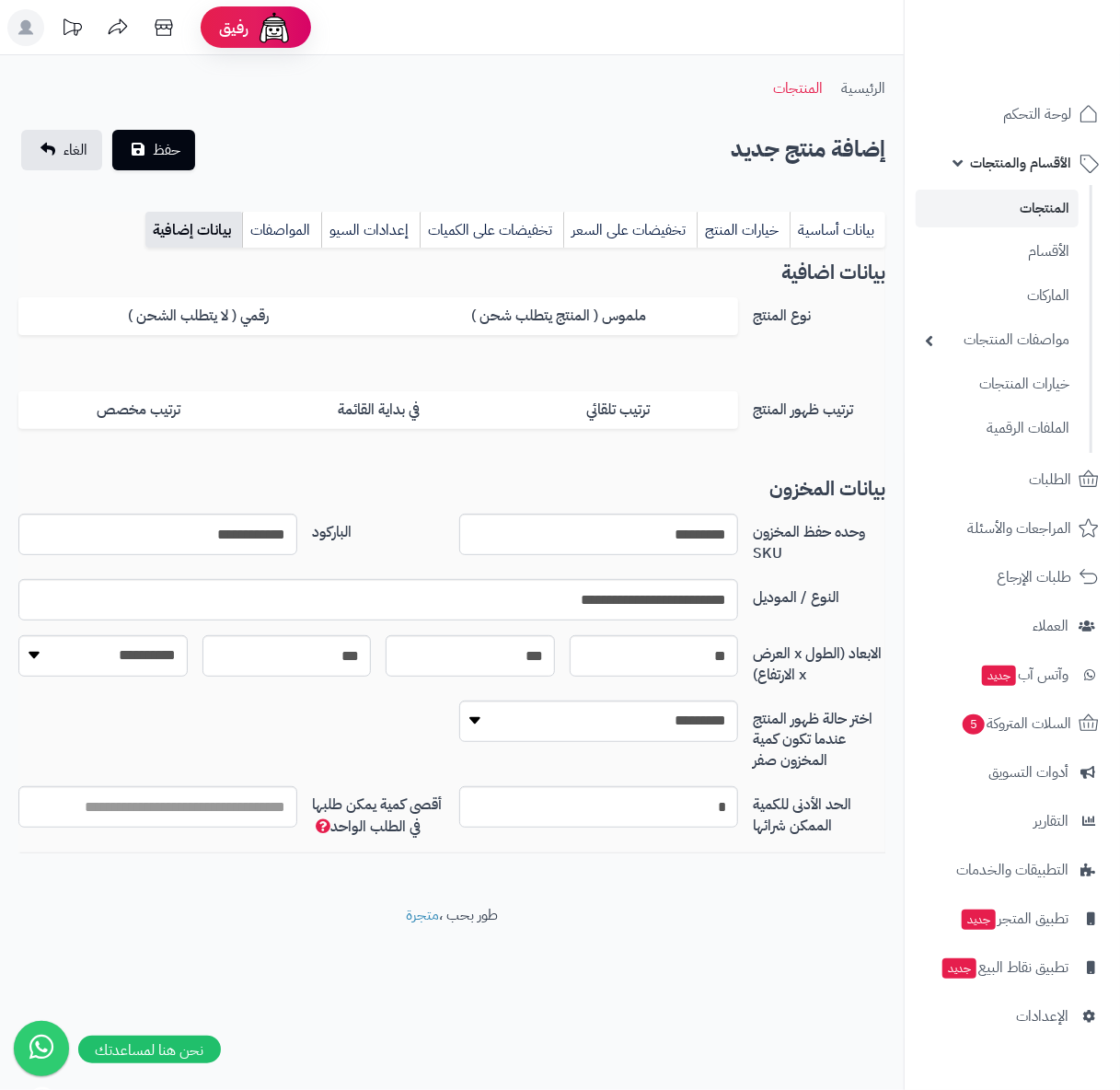 drag, startPoint x: 832, startPoint y: 244, endPoint x: 832, endPoint y: 255, distance: 11 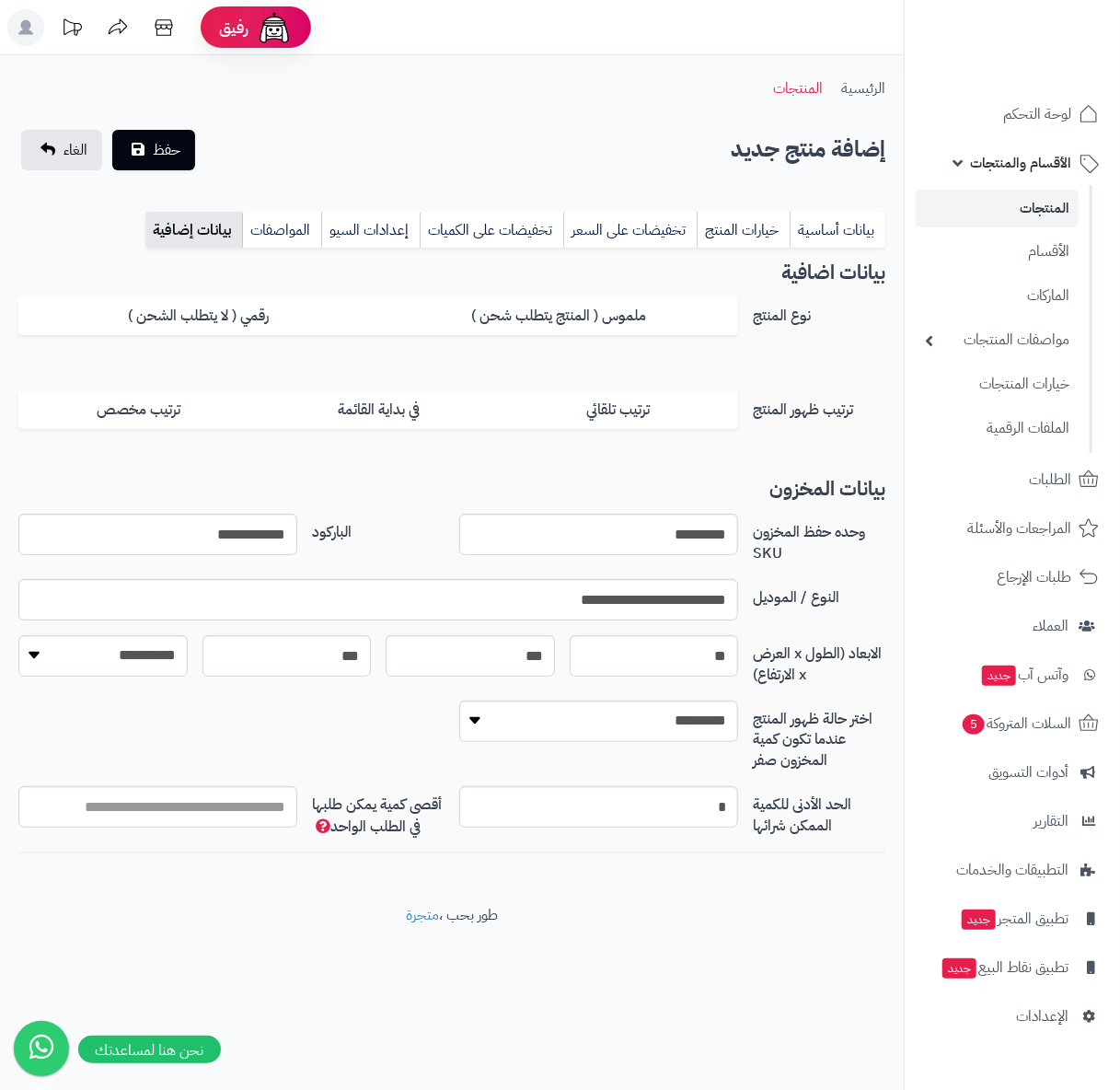 click on "بيانات أساسية" at bounding box center [837, 230] 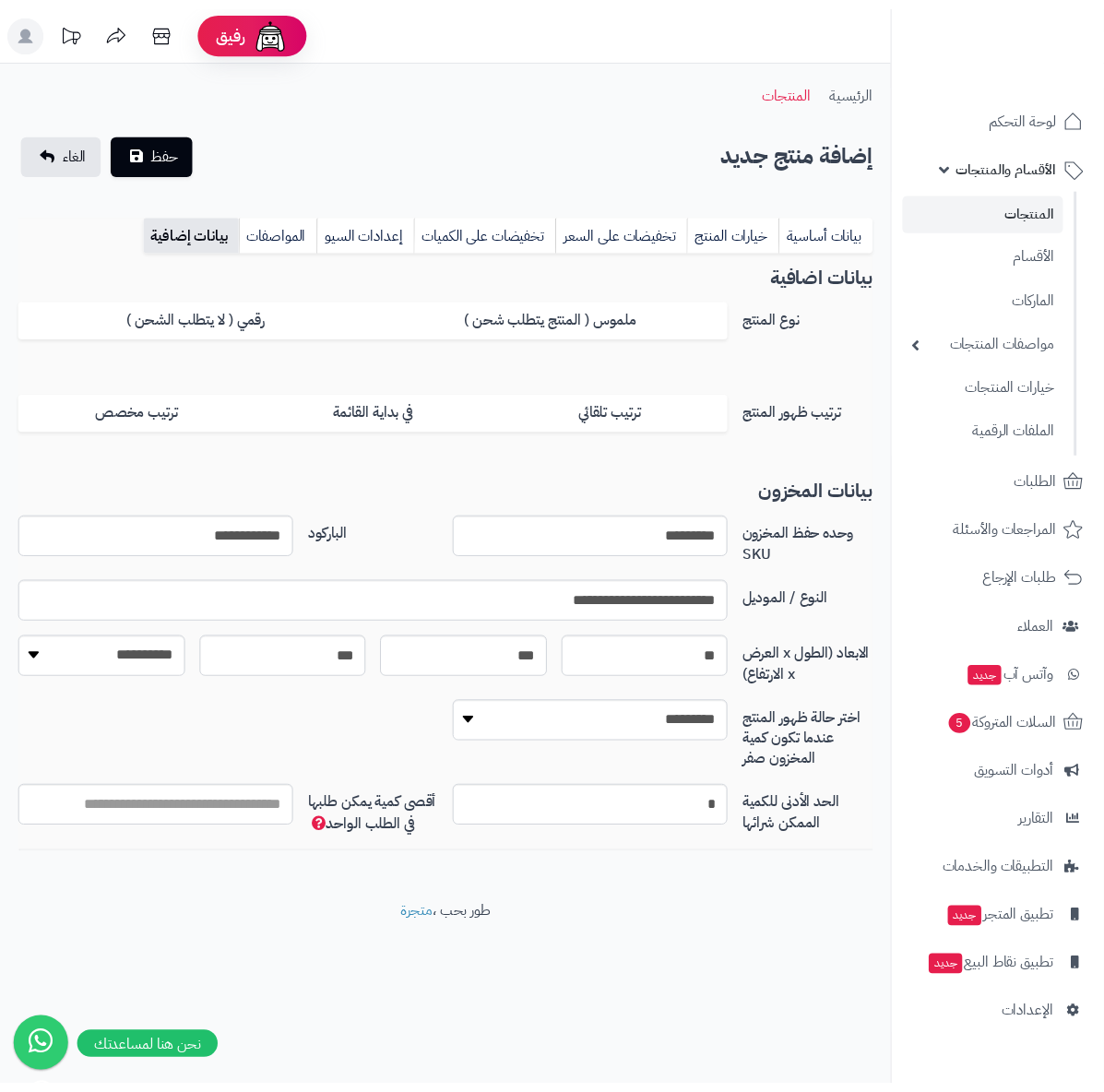 scroll, scrollTop: 0, scrollLeft: 0, axis: both 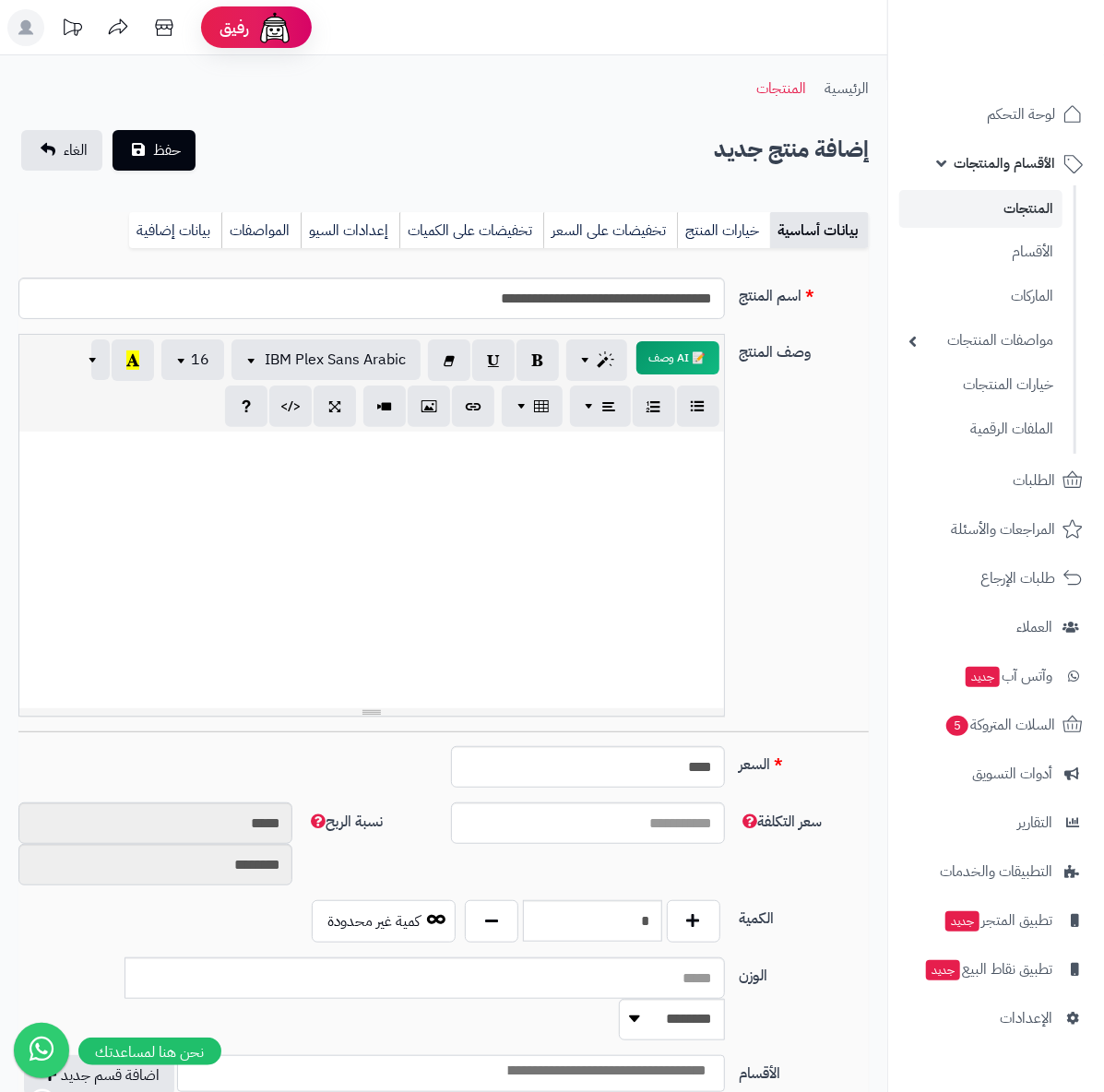 click at bounding box center [372, 570] 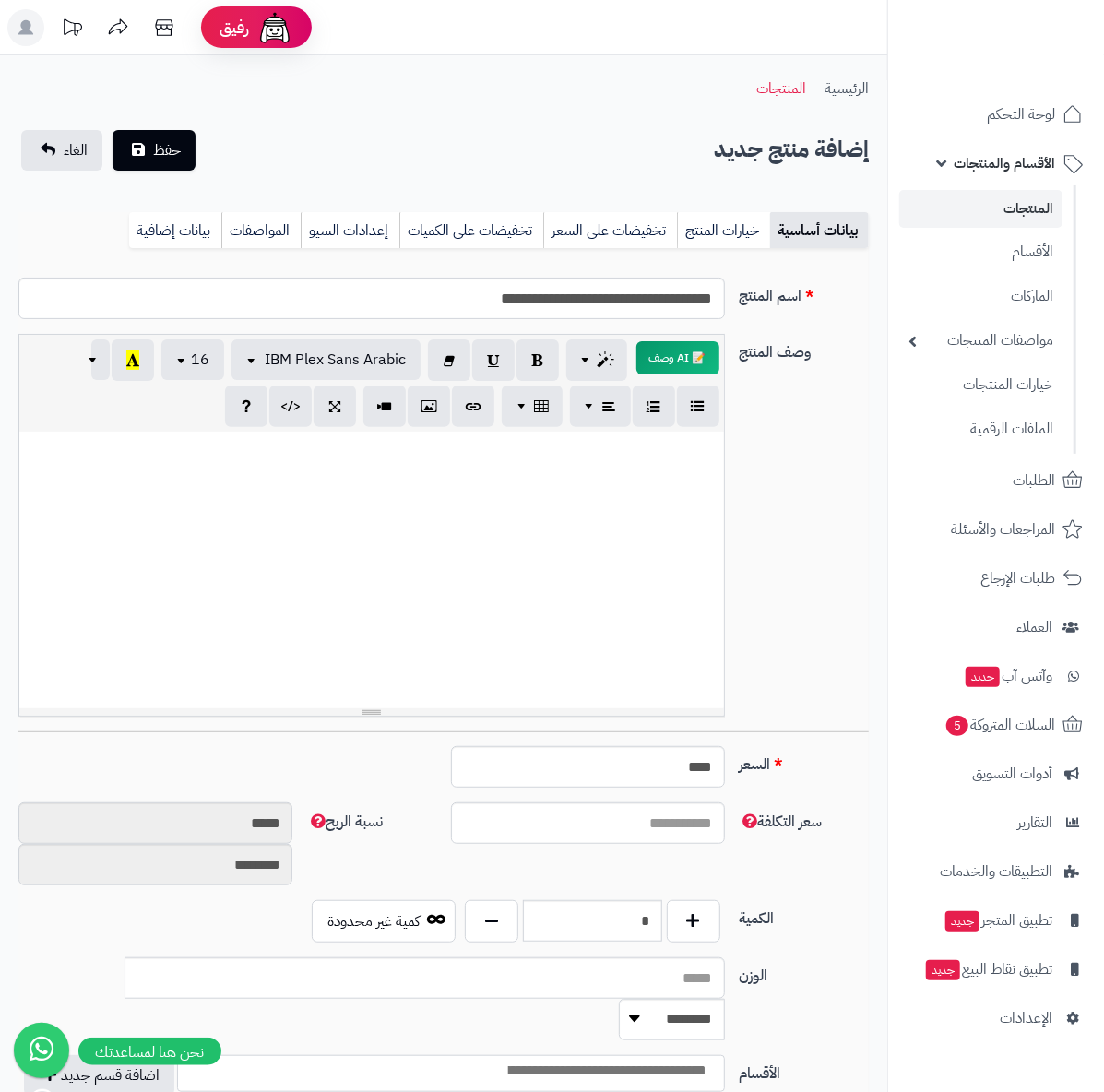 click at bounding box center [372, 570] 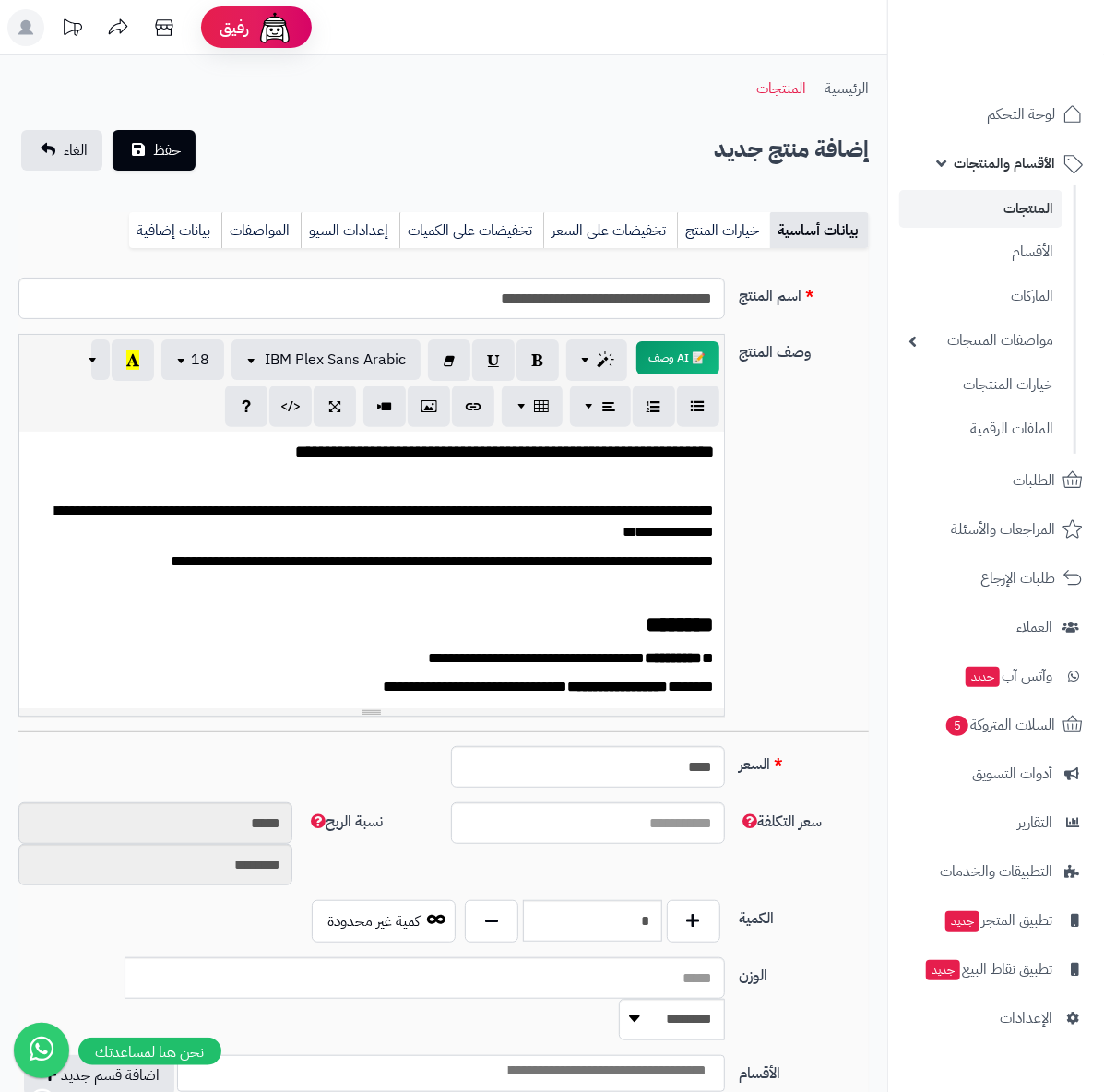 scroll, scrollTop: 607, scrollLeft: 0, axis: vertical 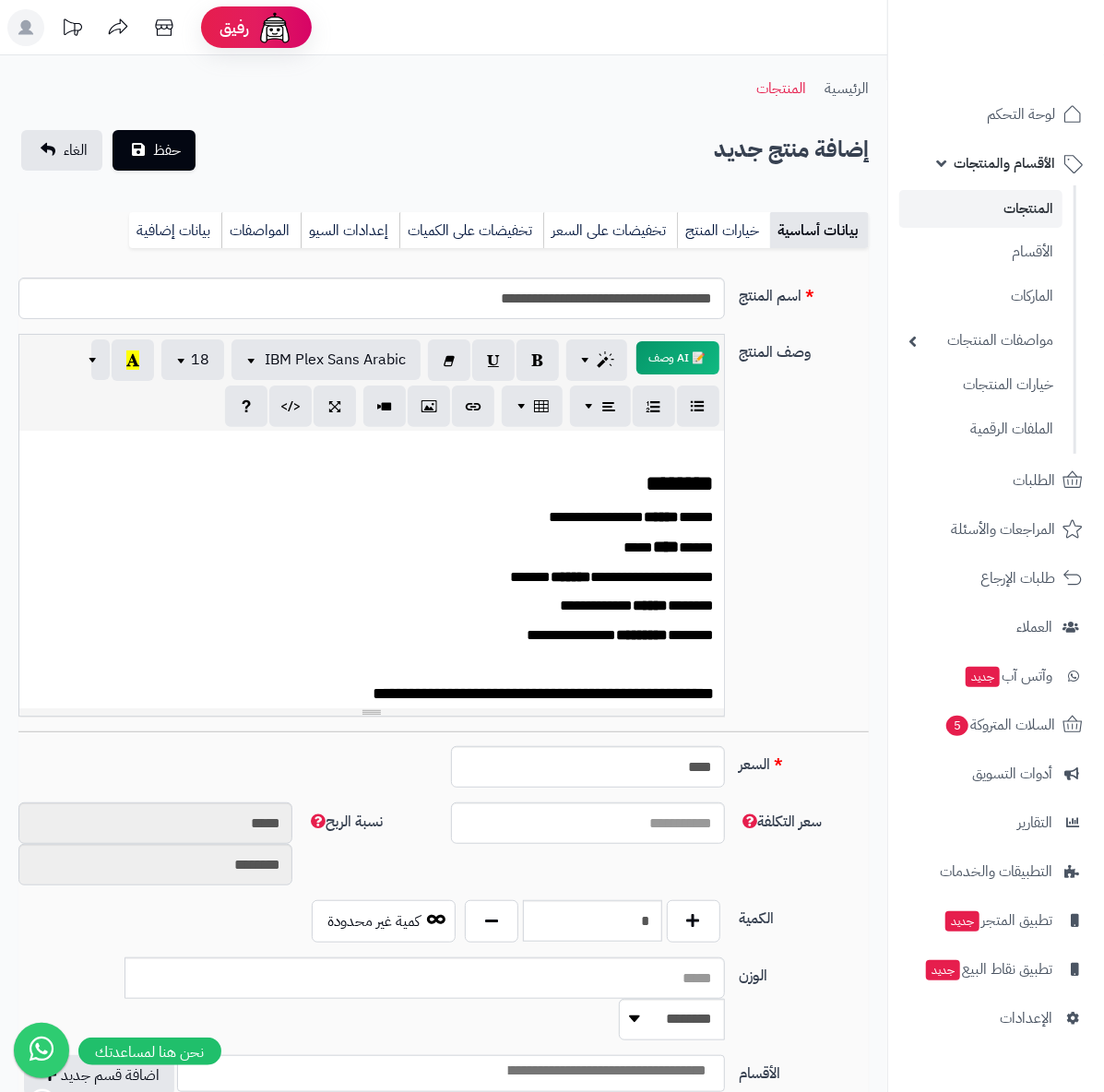 click on "**********" at bounding box center (380, 517) 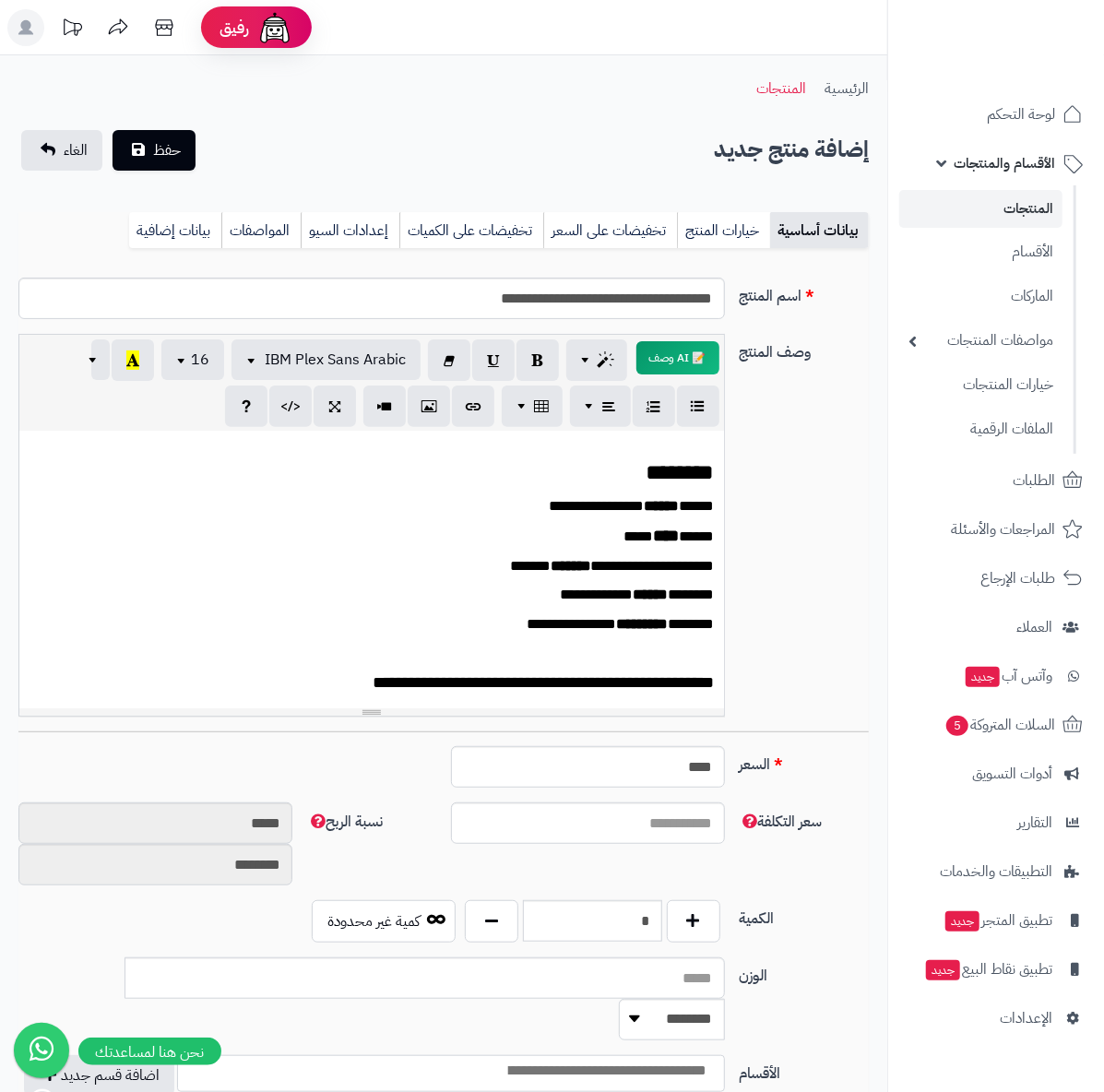 scroll, scrollTop: 622, scrollLeft: 0, axis: vertical 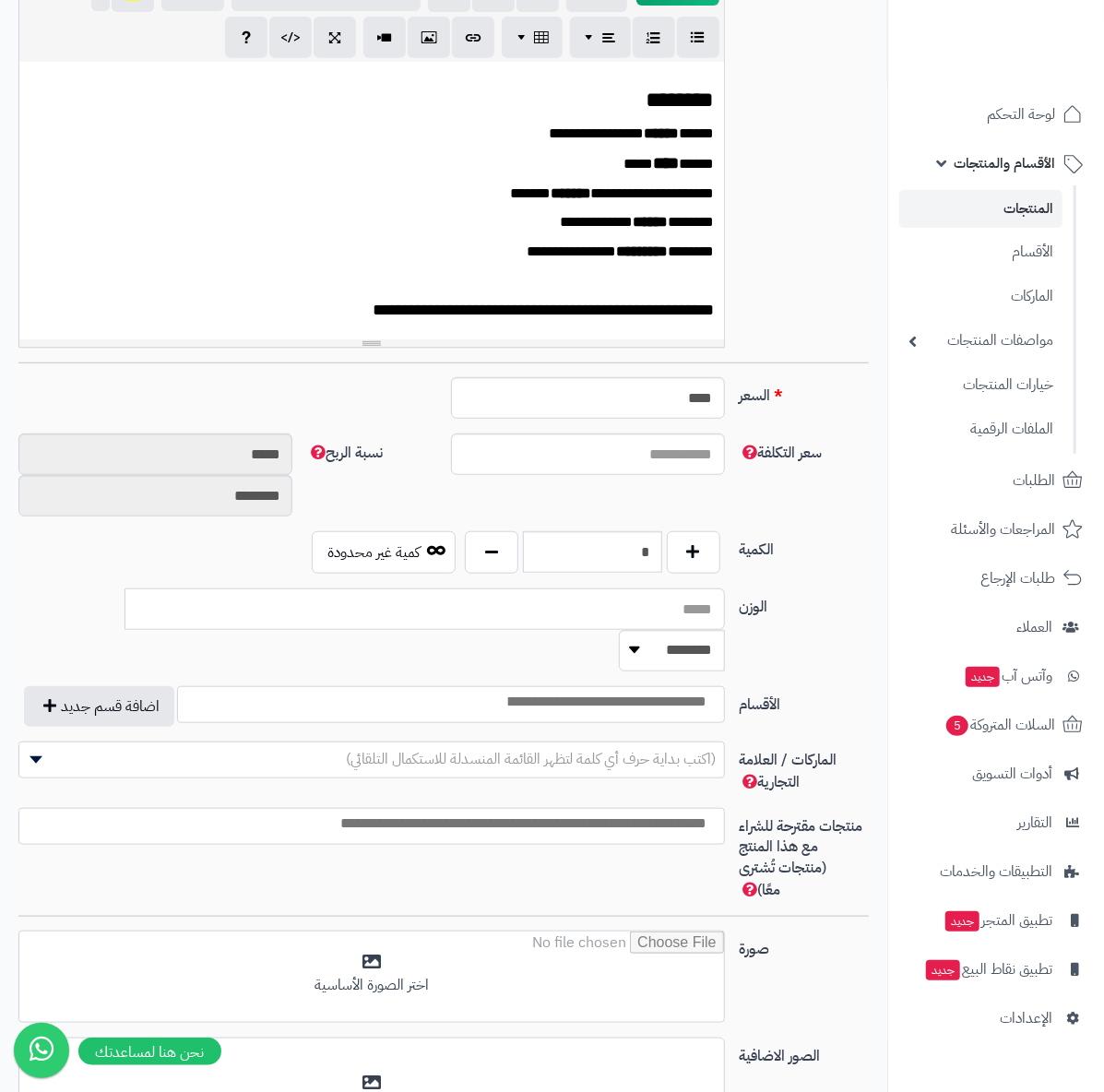 click on "الوزن" at bounding box center (424, 609) 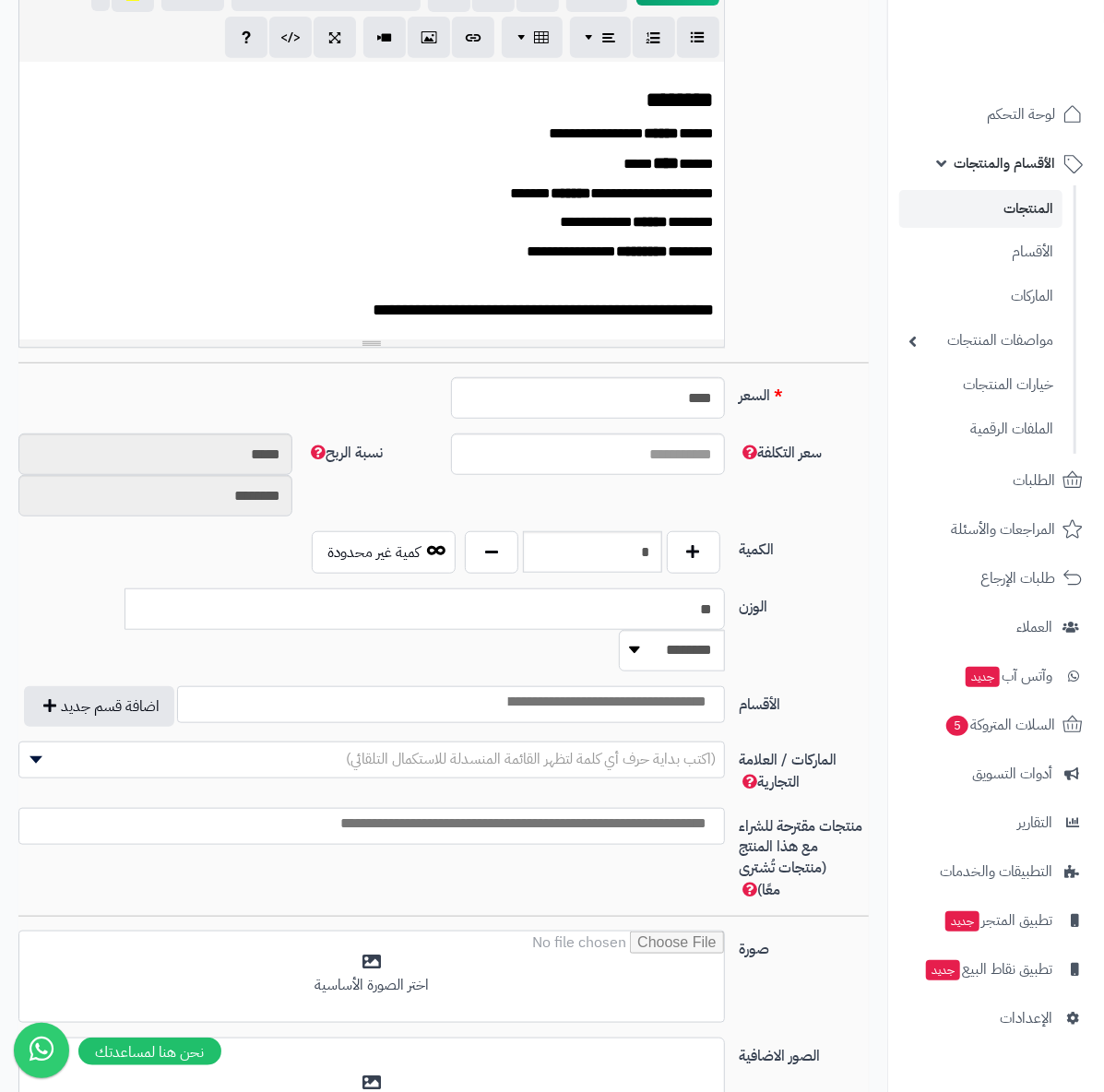 type on "**" 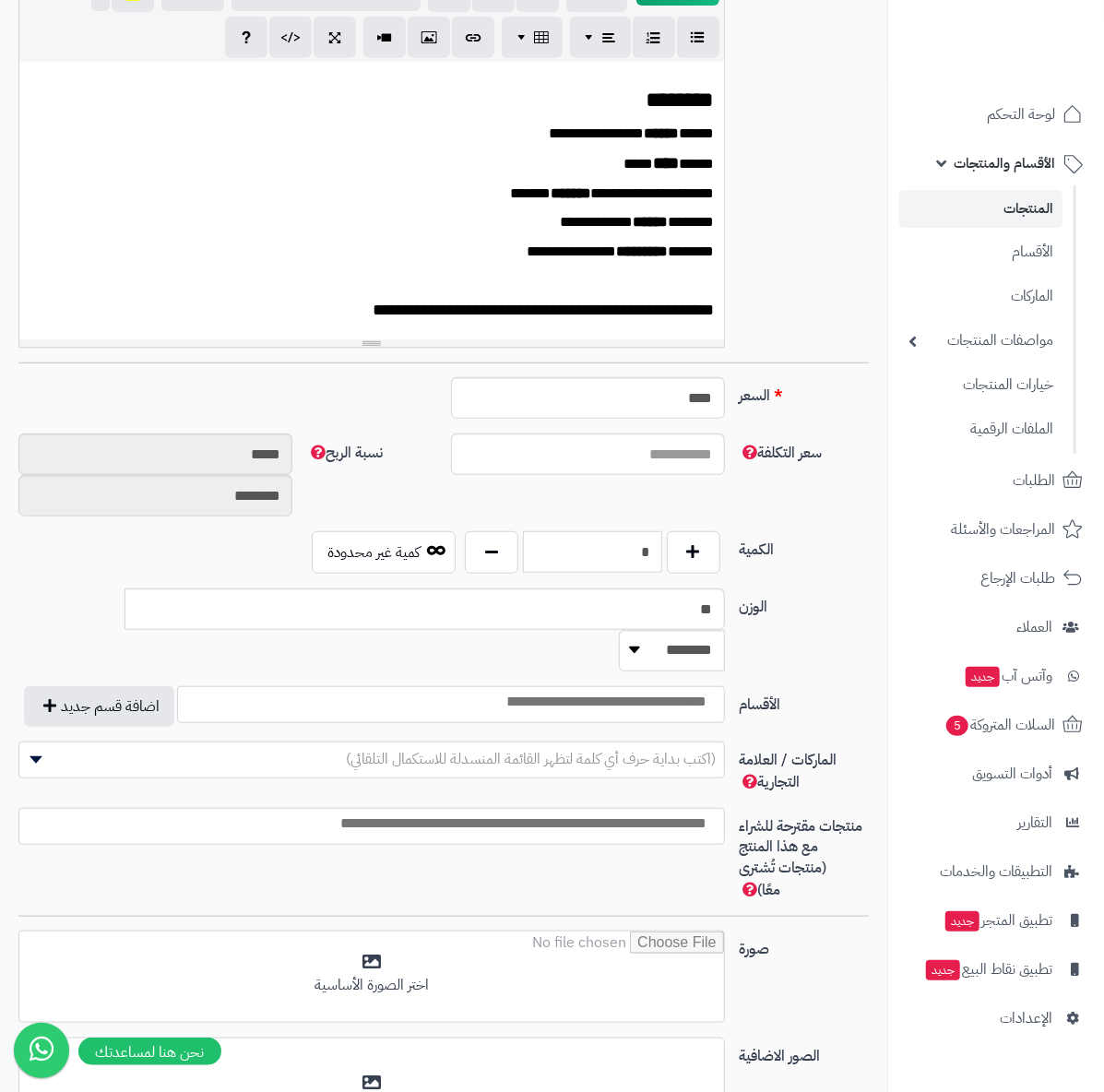 click on "*" at bounding box center [592, 552] 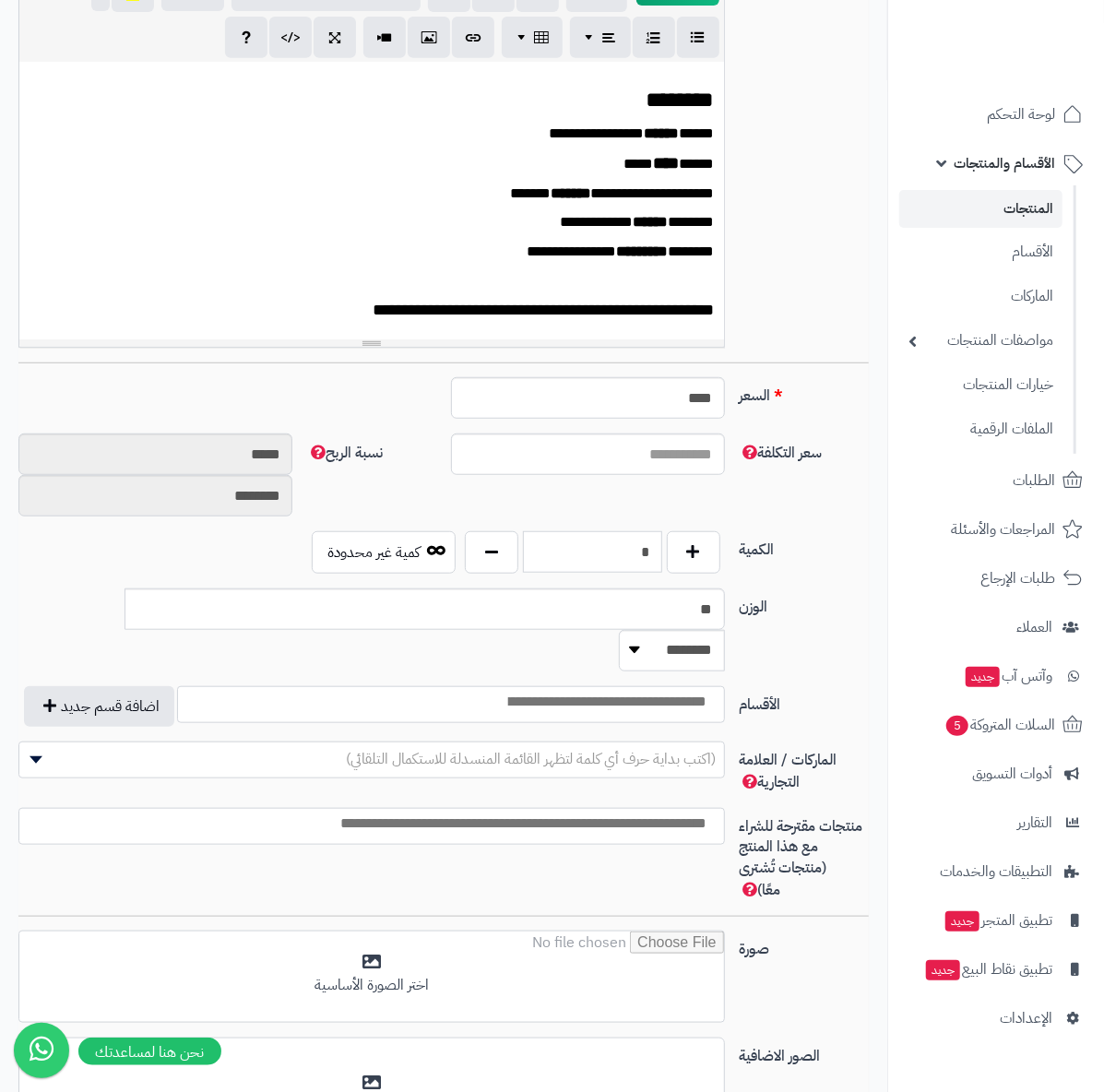 click on "*" at bounding box center [592, 552] 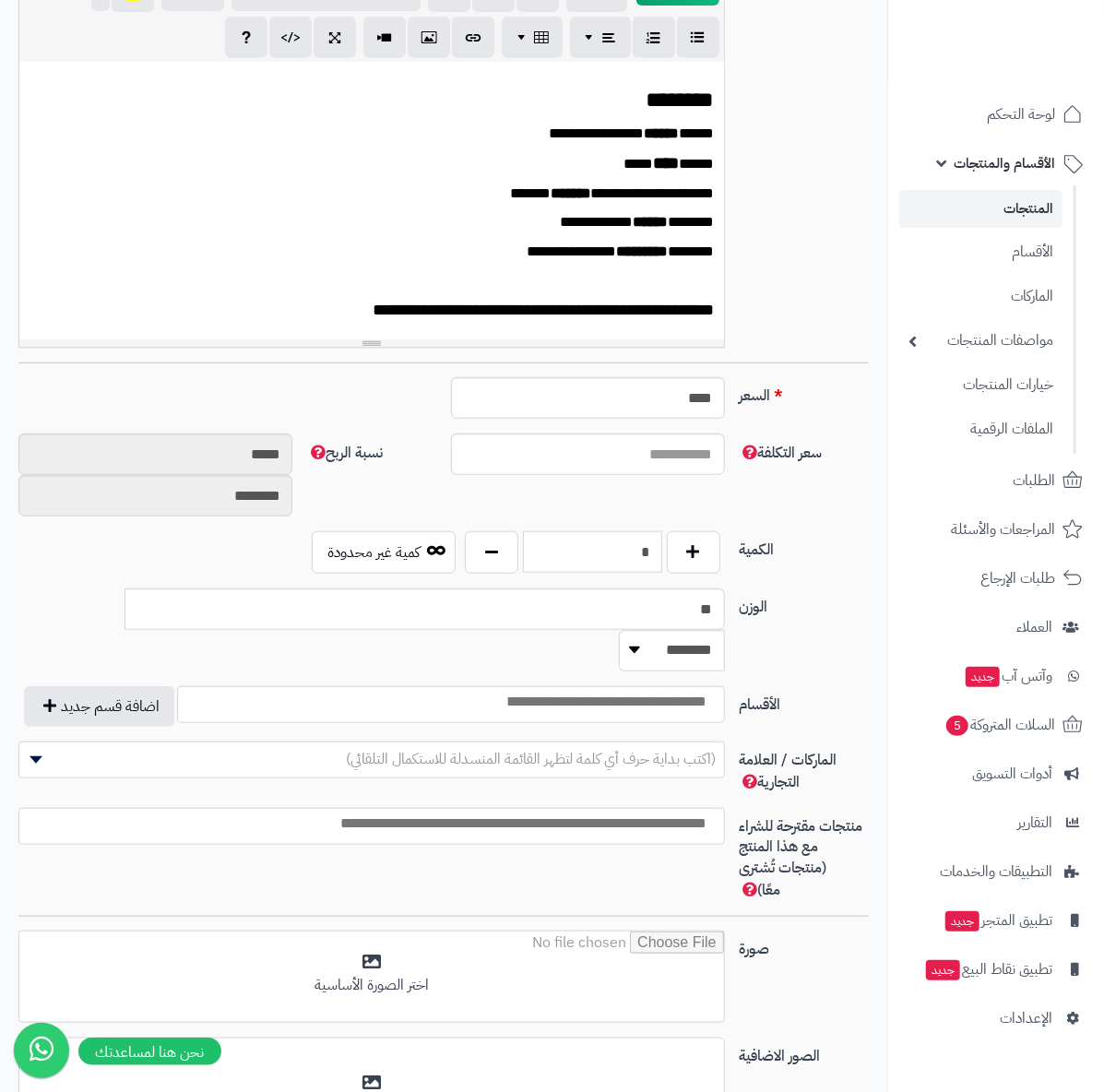 type on "*" 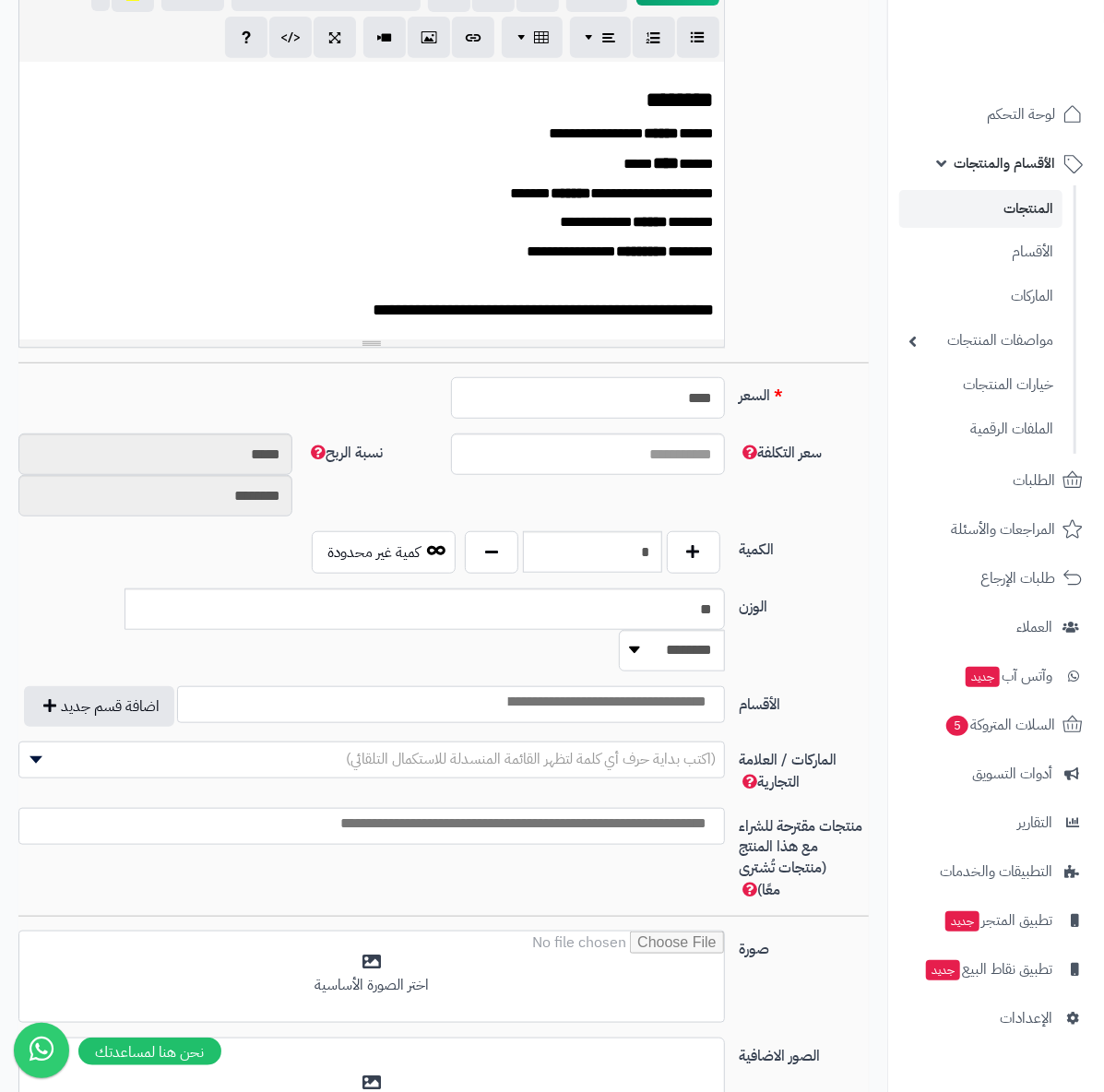click on "****" at bounding box center (588, 398) 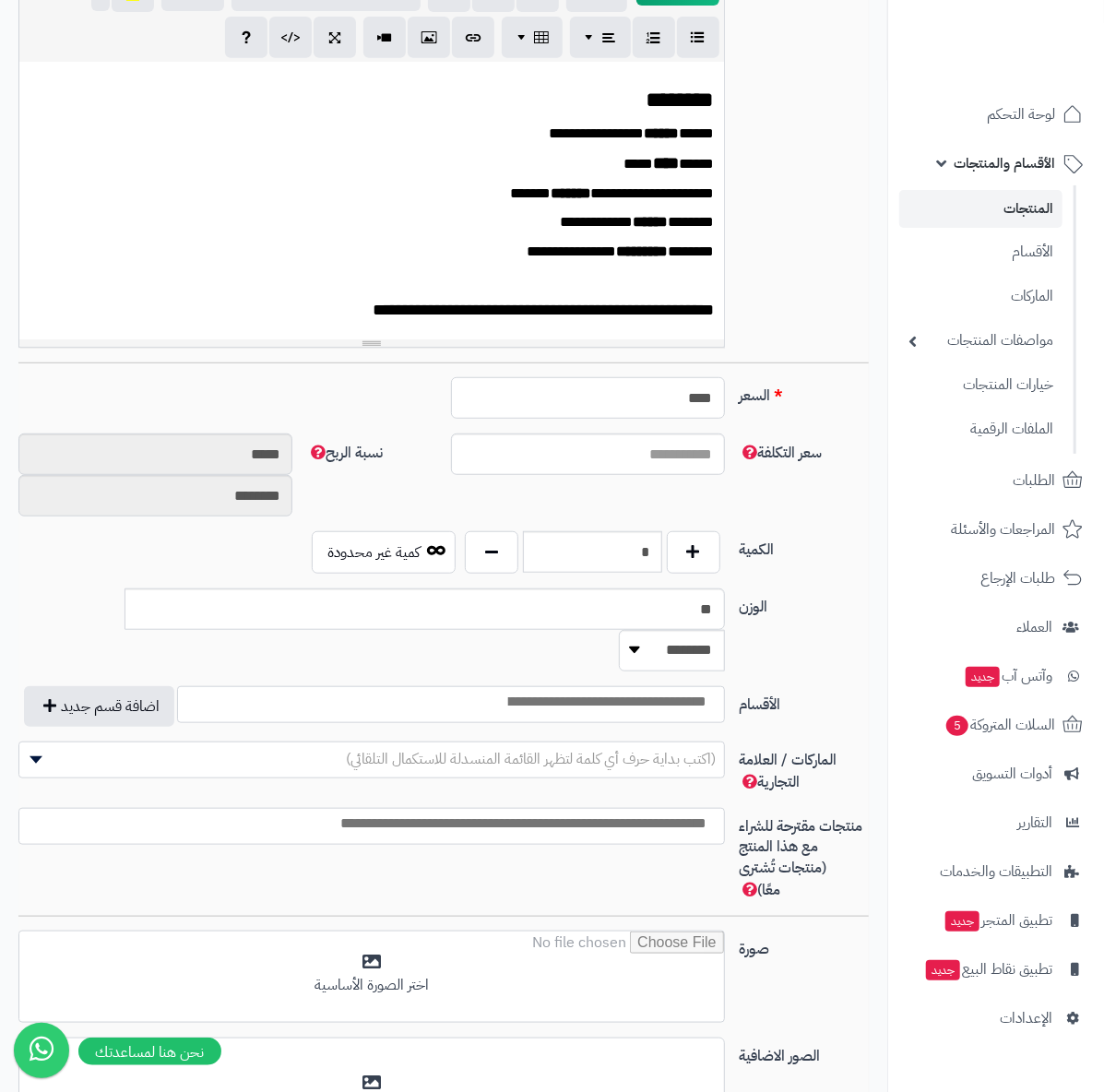click on "****" at bounding box center [588, 398] 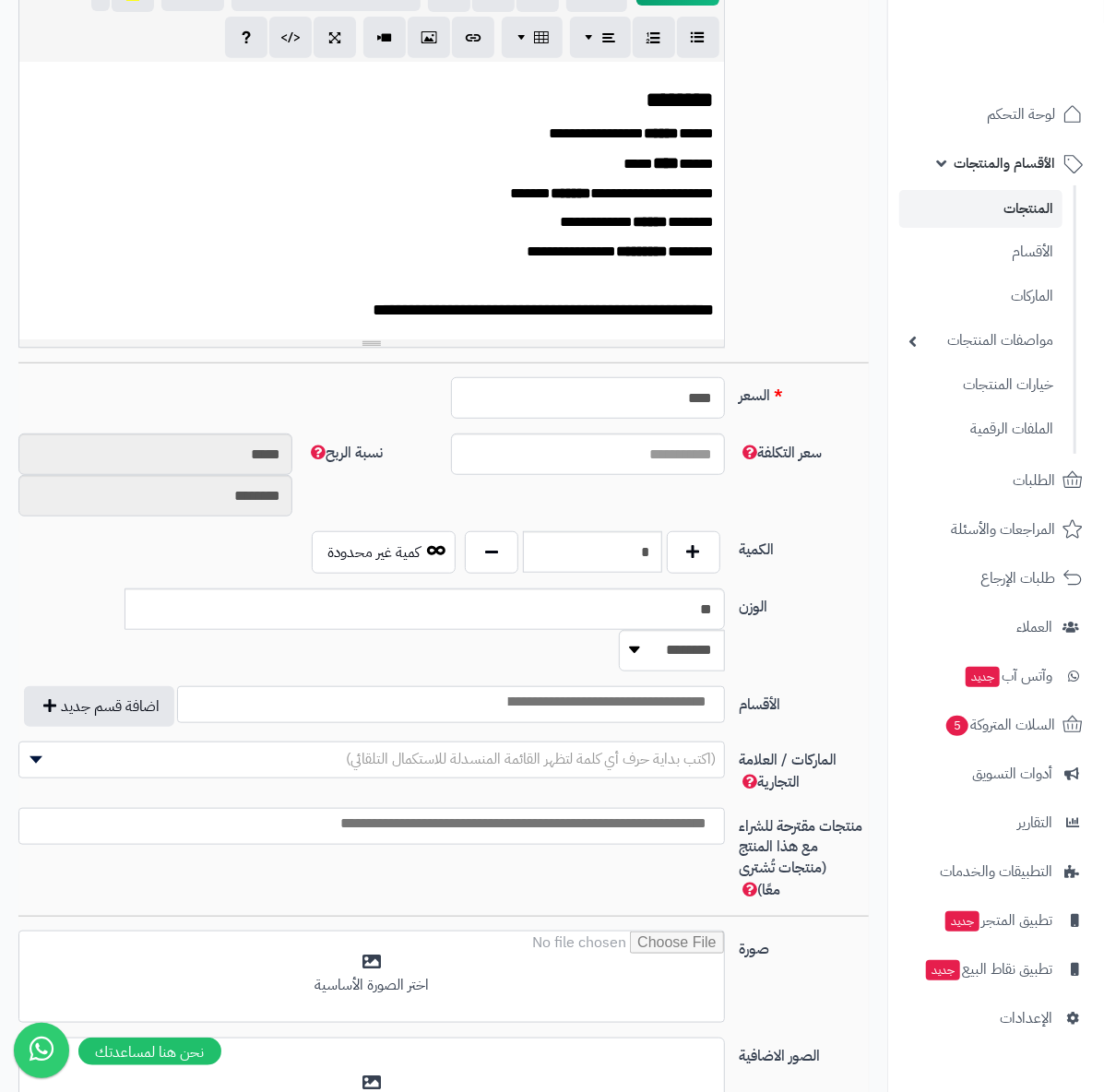 type on "****" 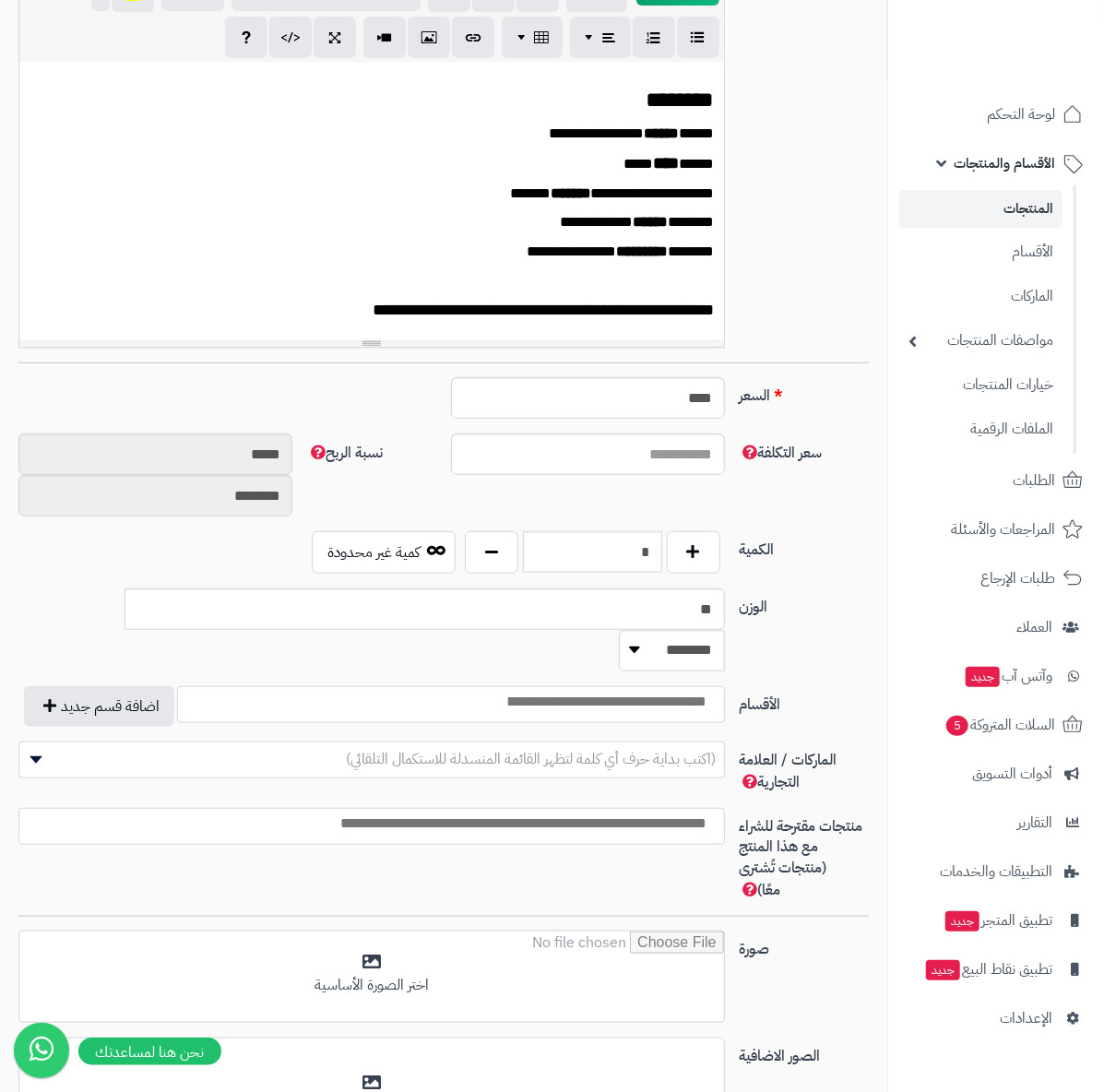 click at bounding box center [606, 702] 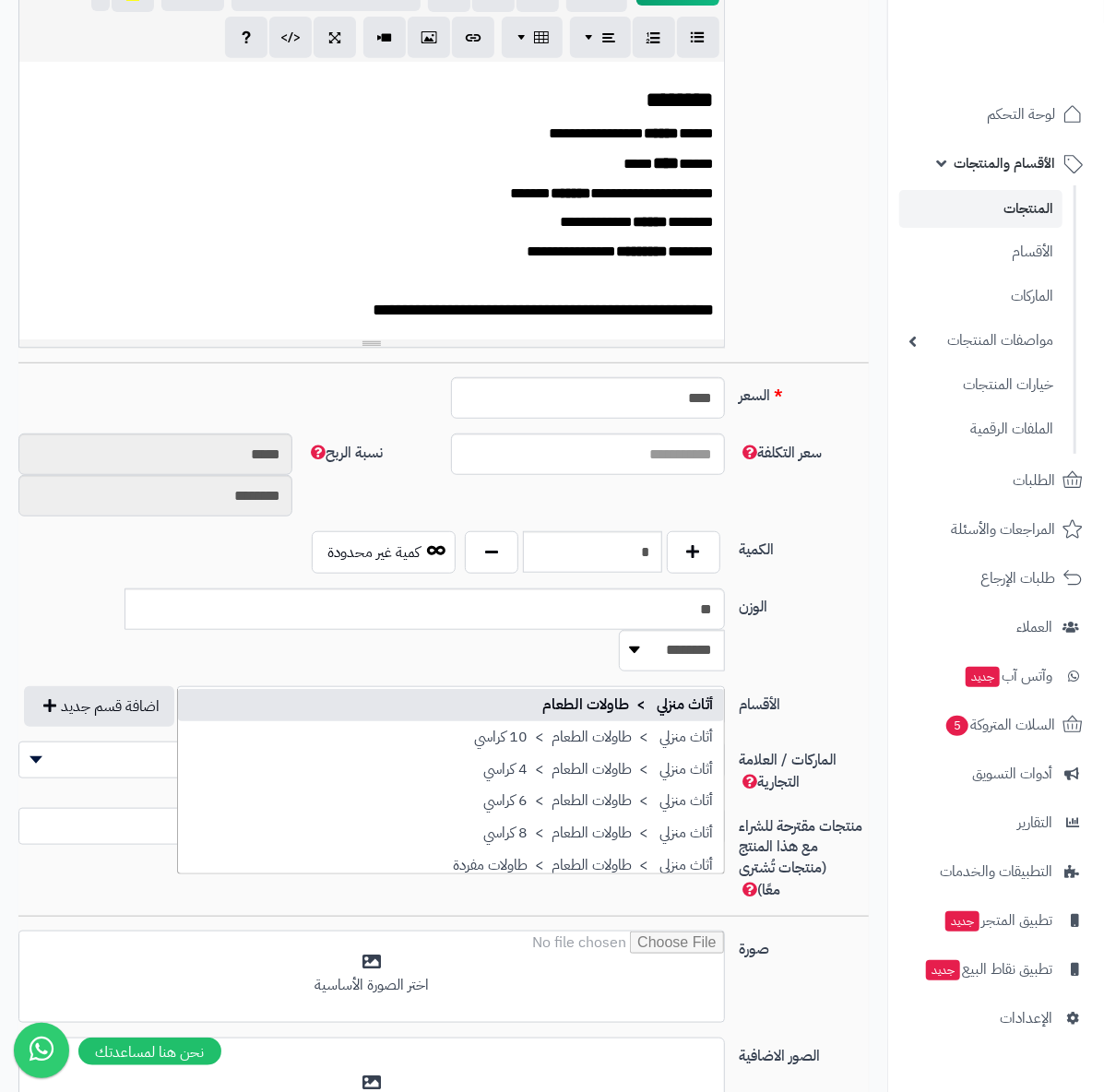 type on "******" 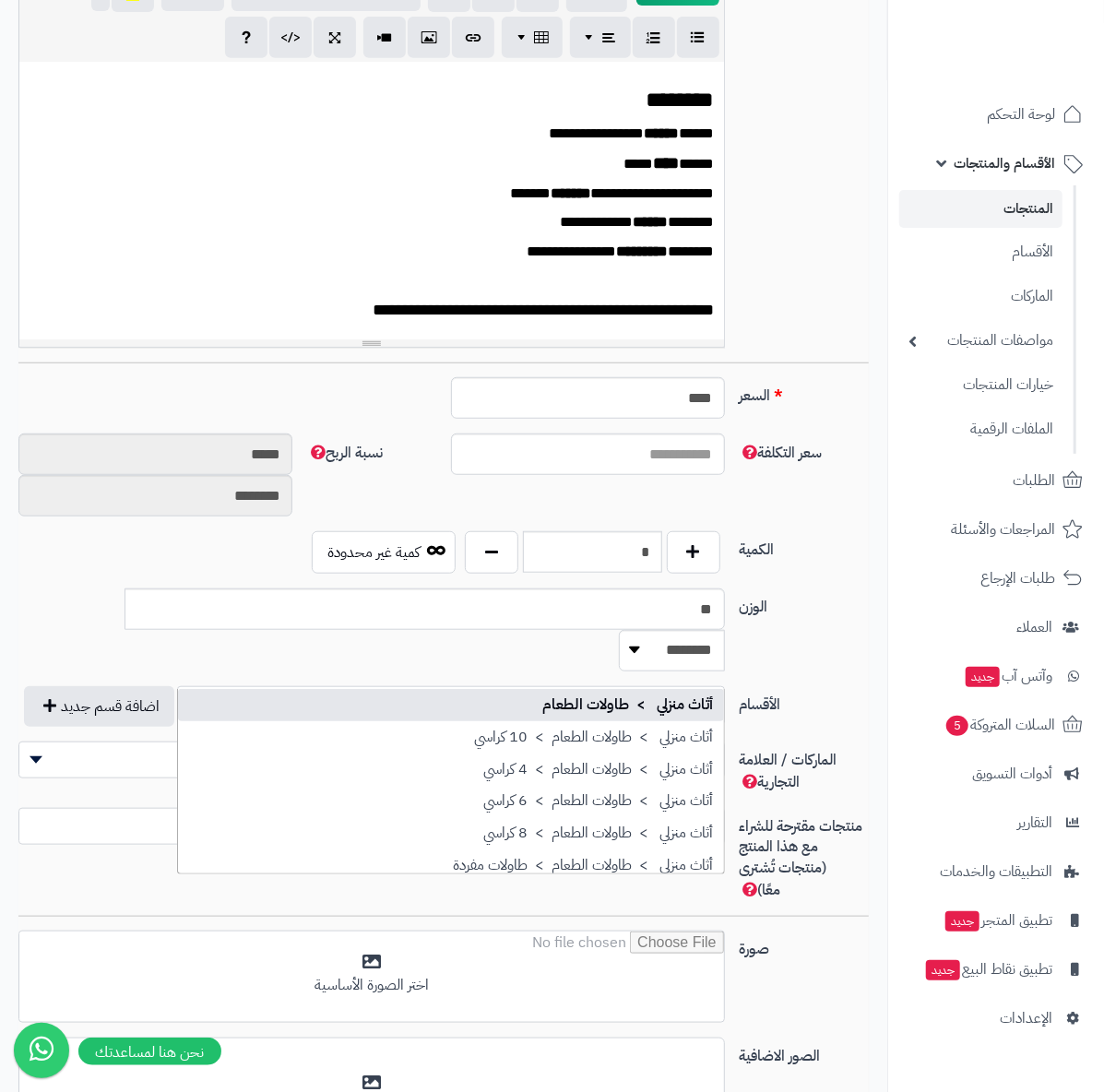 select on "***" 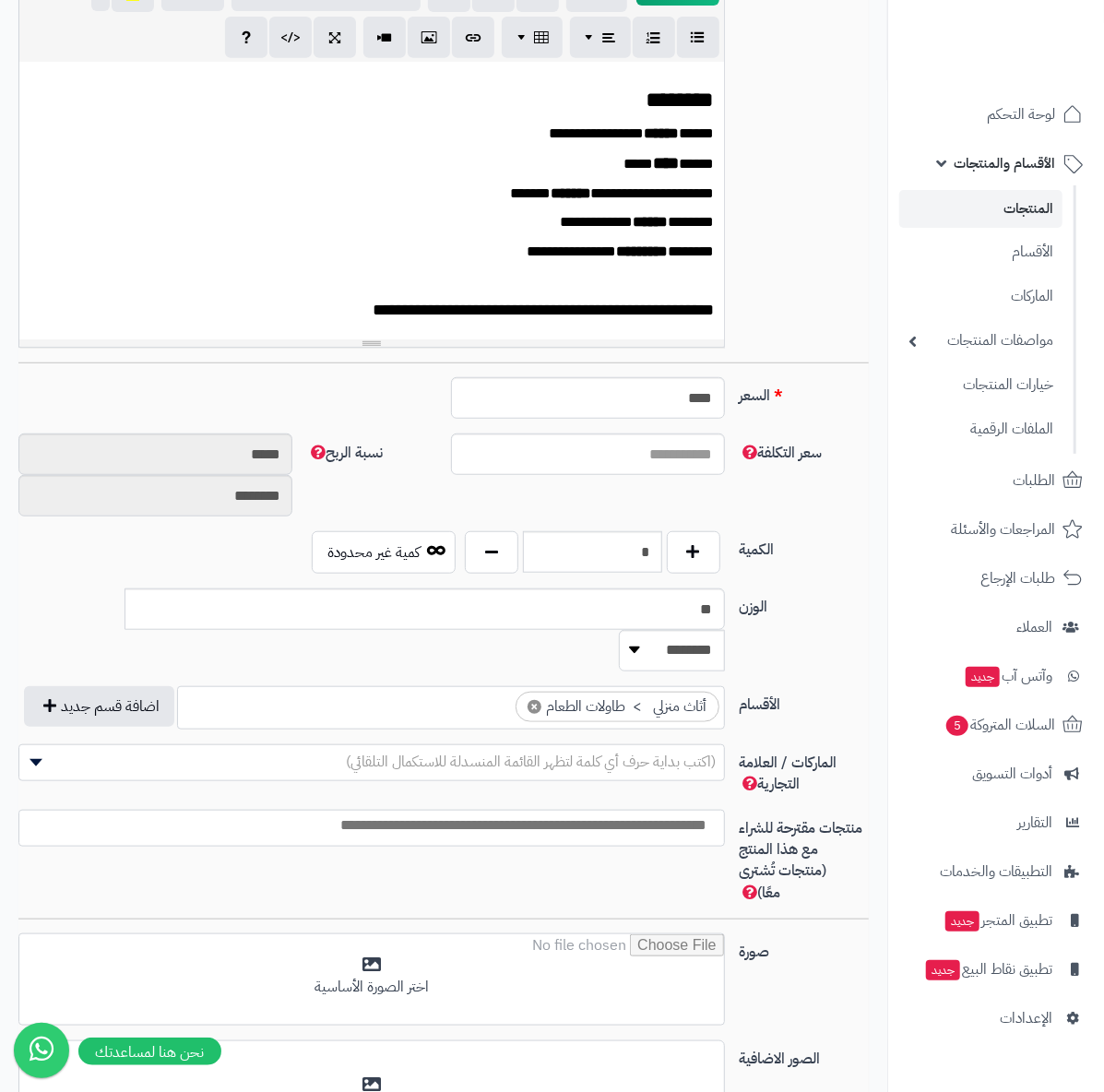 scroll, scrollTop: 160, scrollLeft: 0, axis: vertical 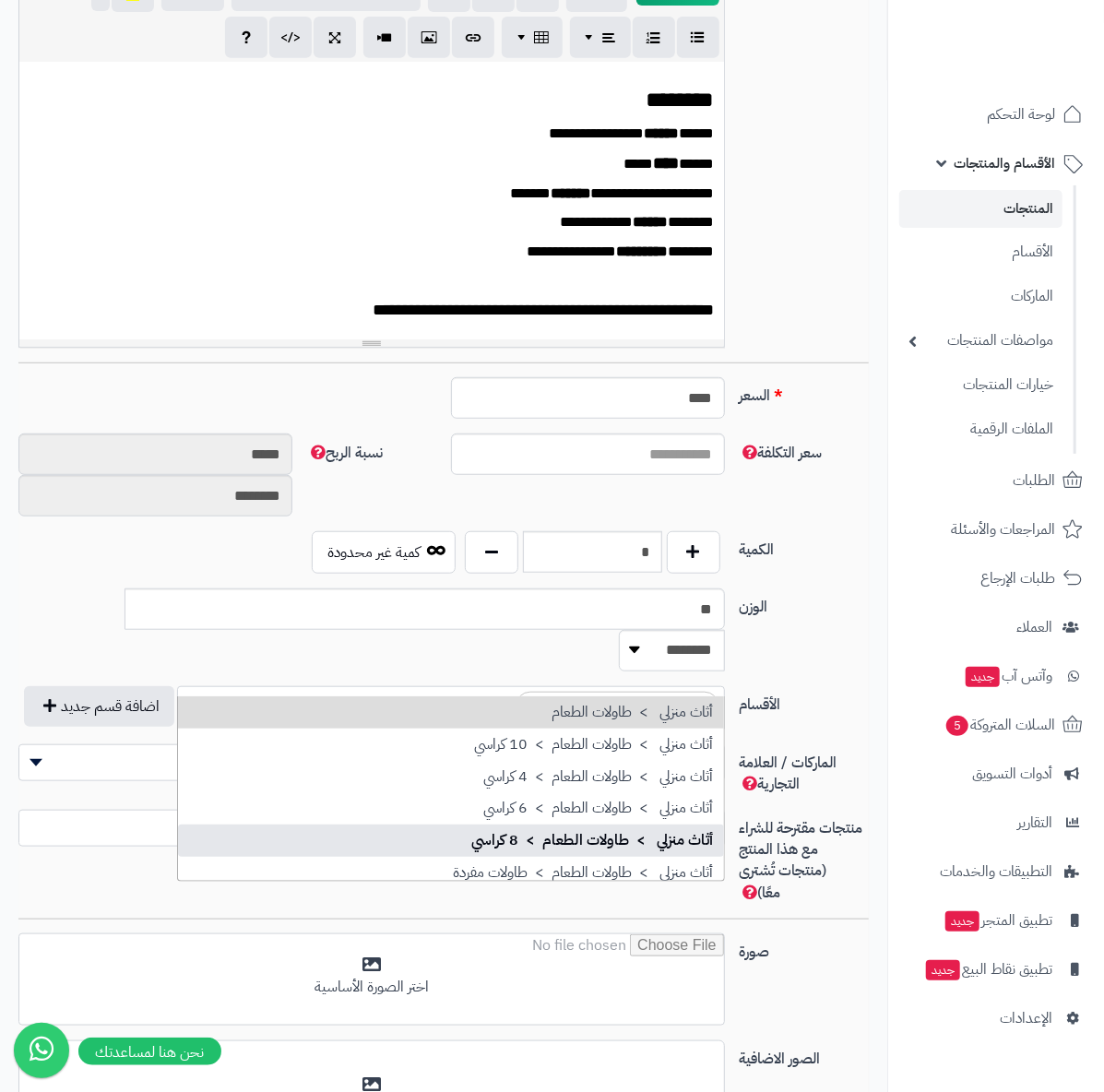 type on "******" 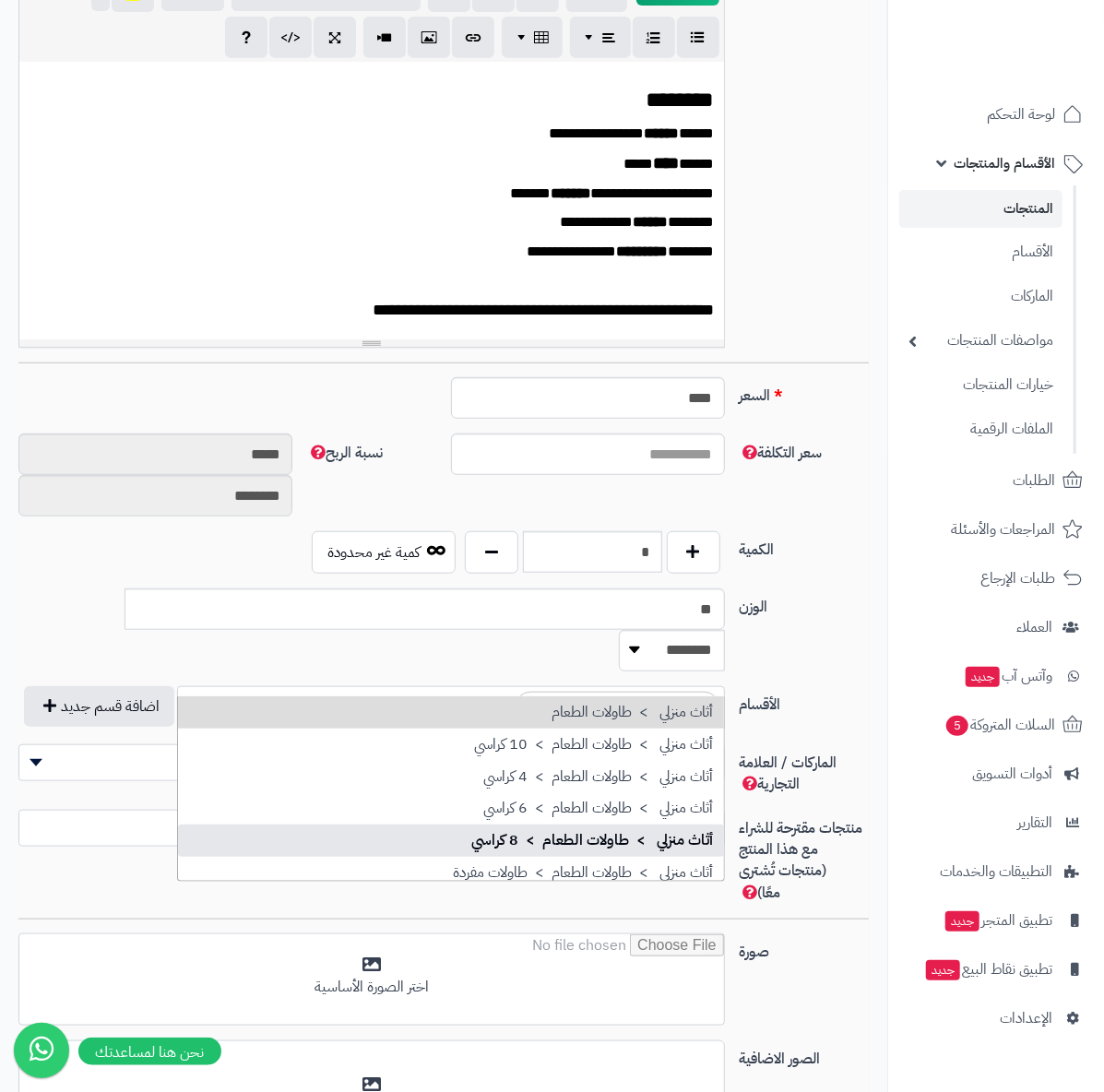 type 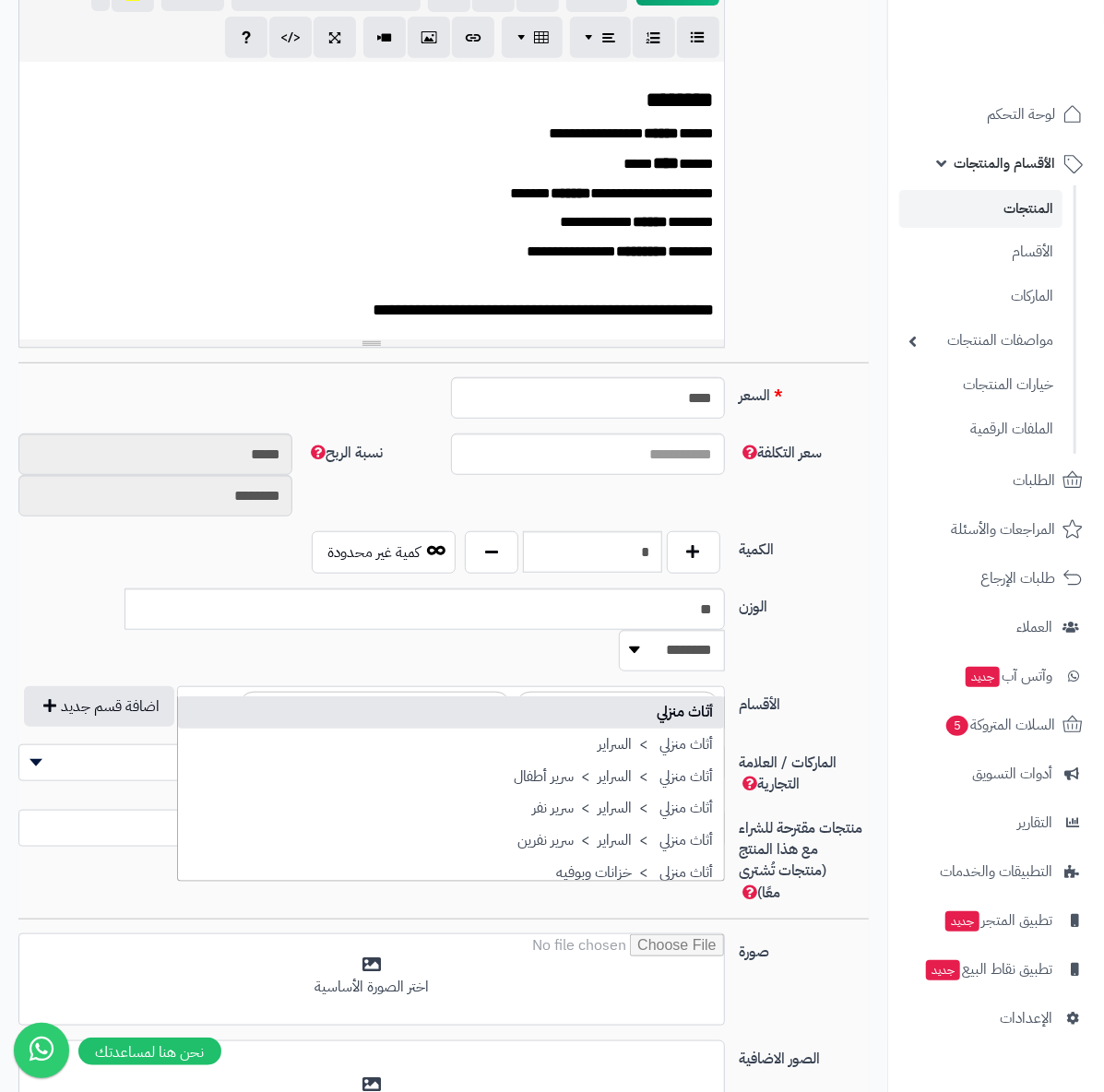 type on "*" 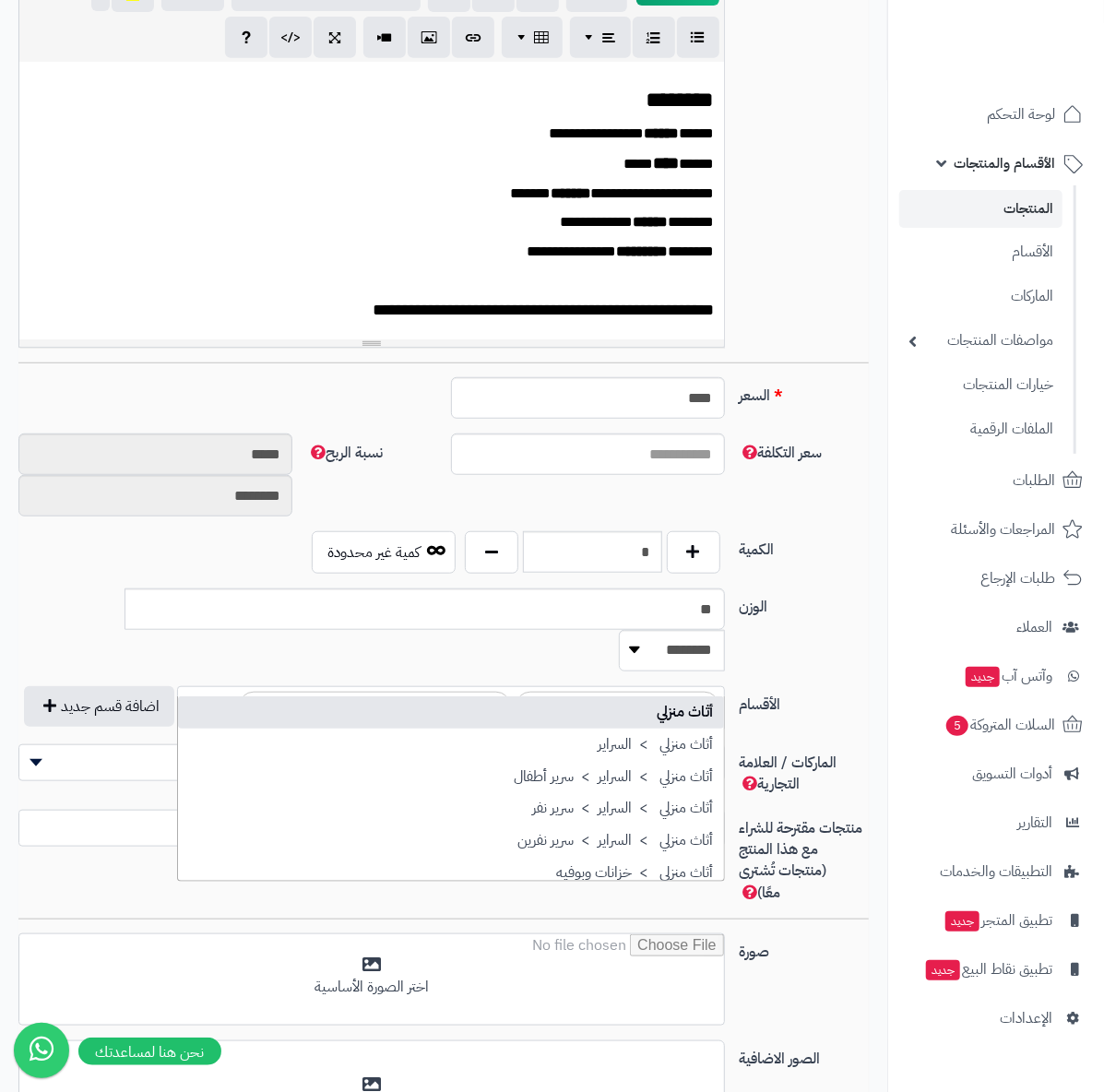 select on "***" 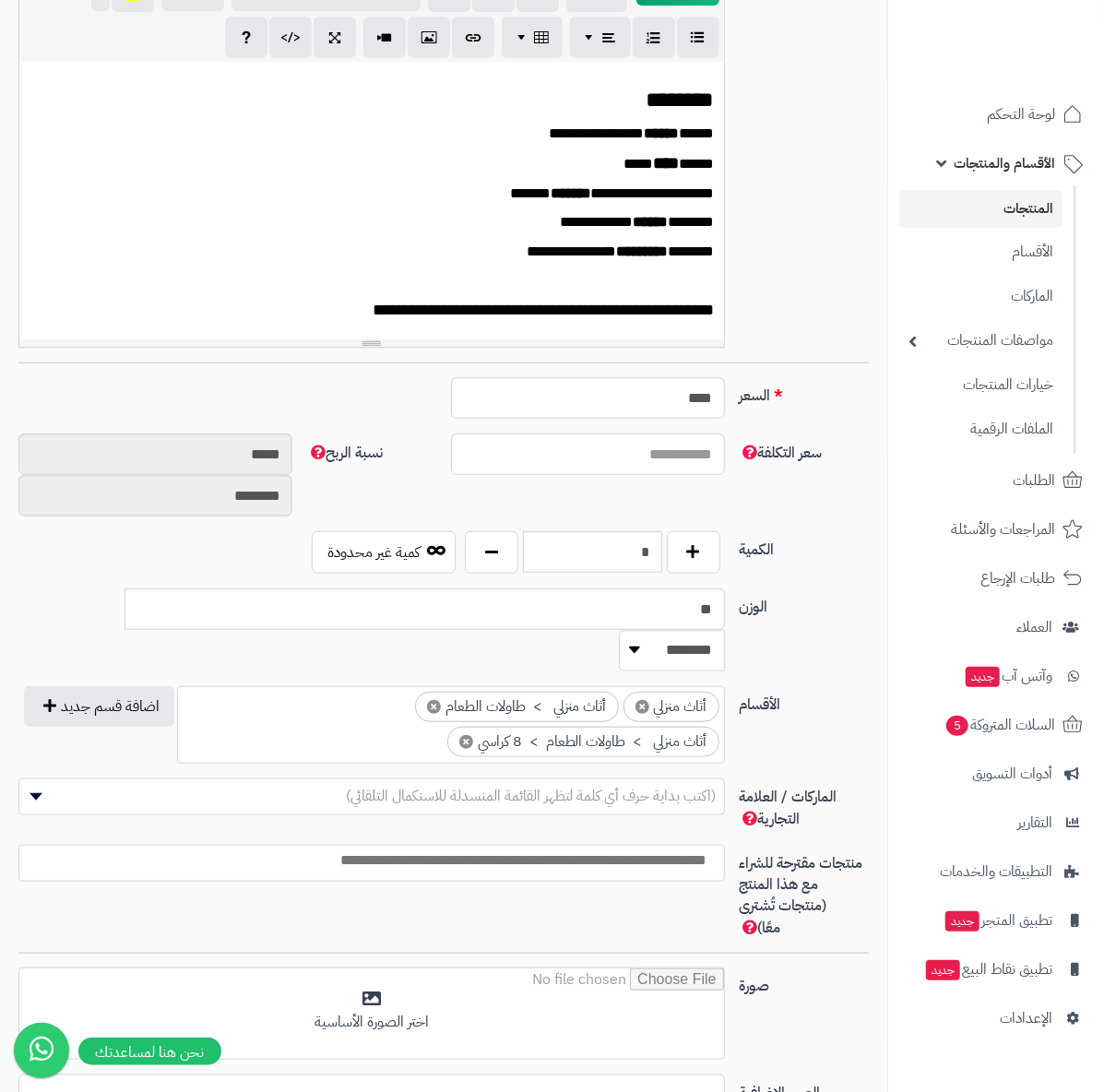 scroll, scrollTop: 0, scrollLeft: -2, axis: horizontal 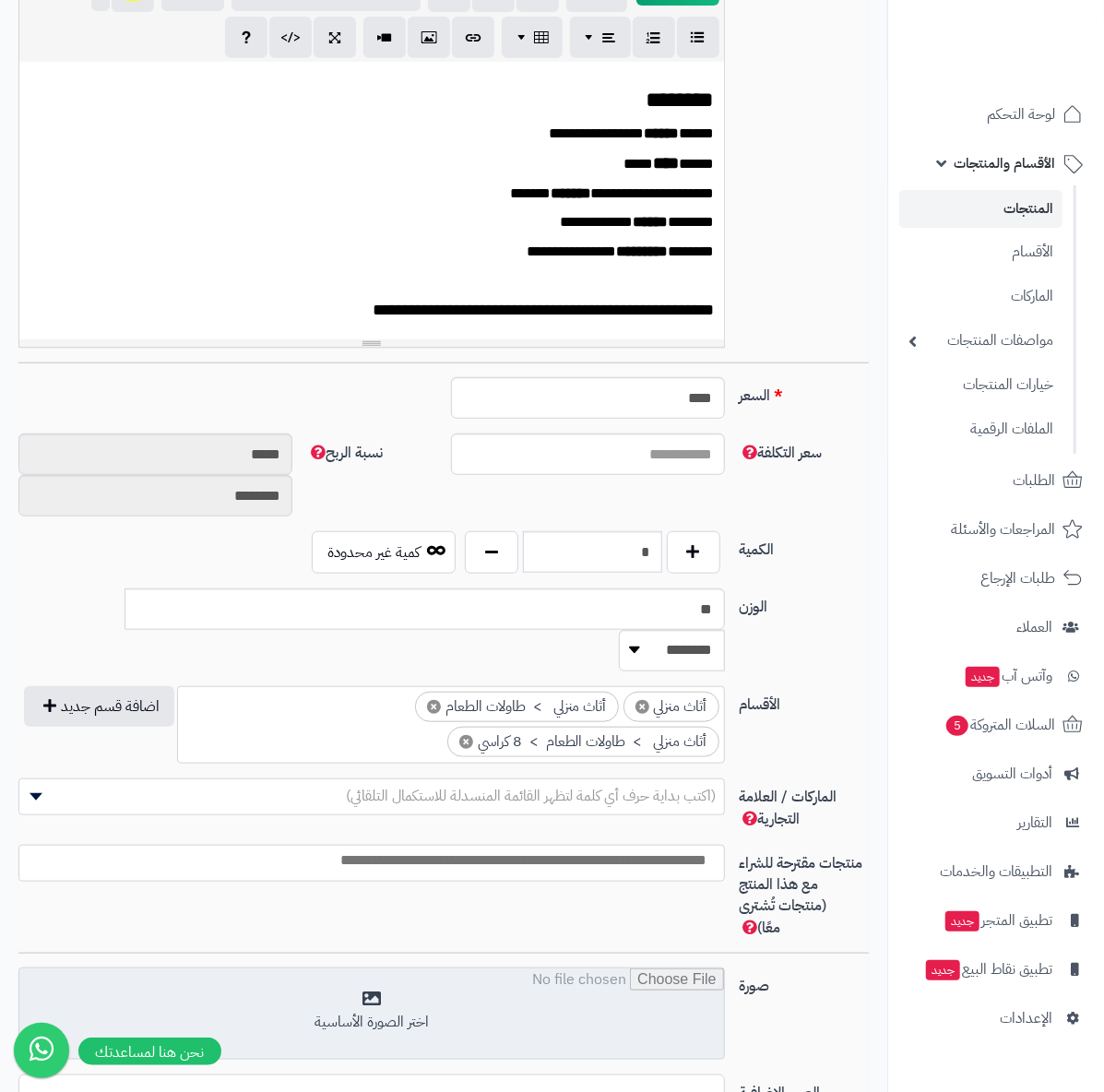 click at bounding box center [372, 1015] 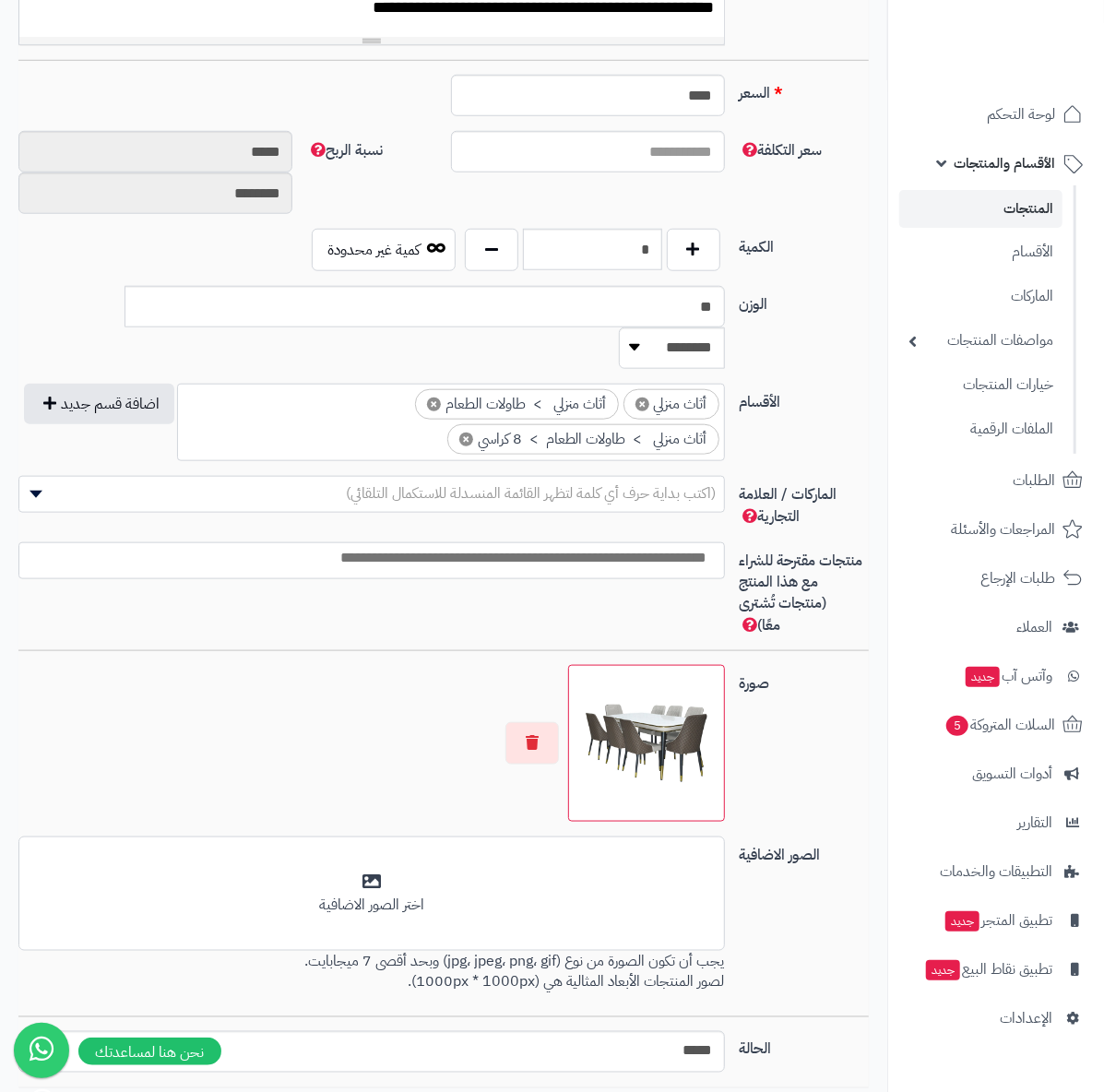 scroll, scrollTop: 780, scrollLeft: 0, axis: vertical 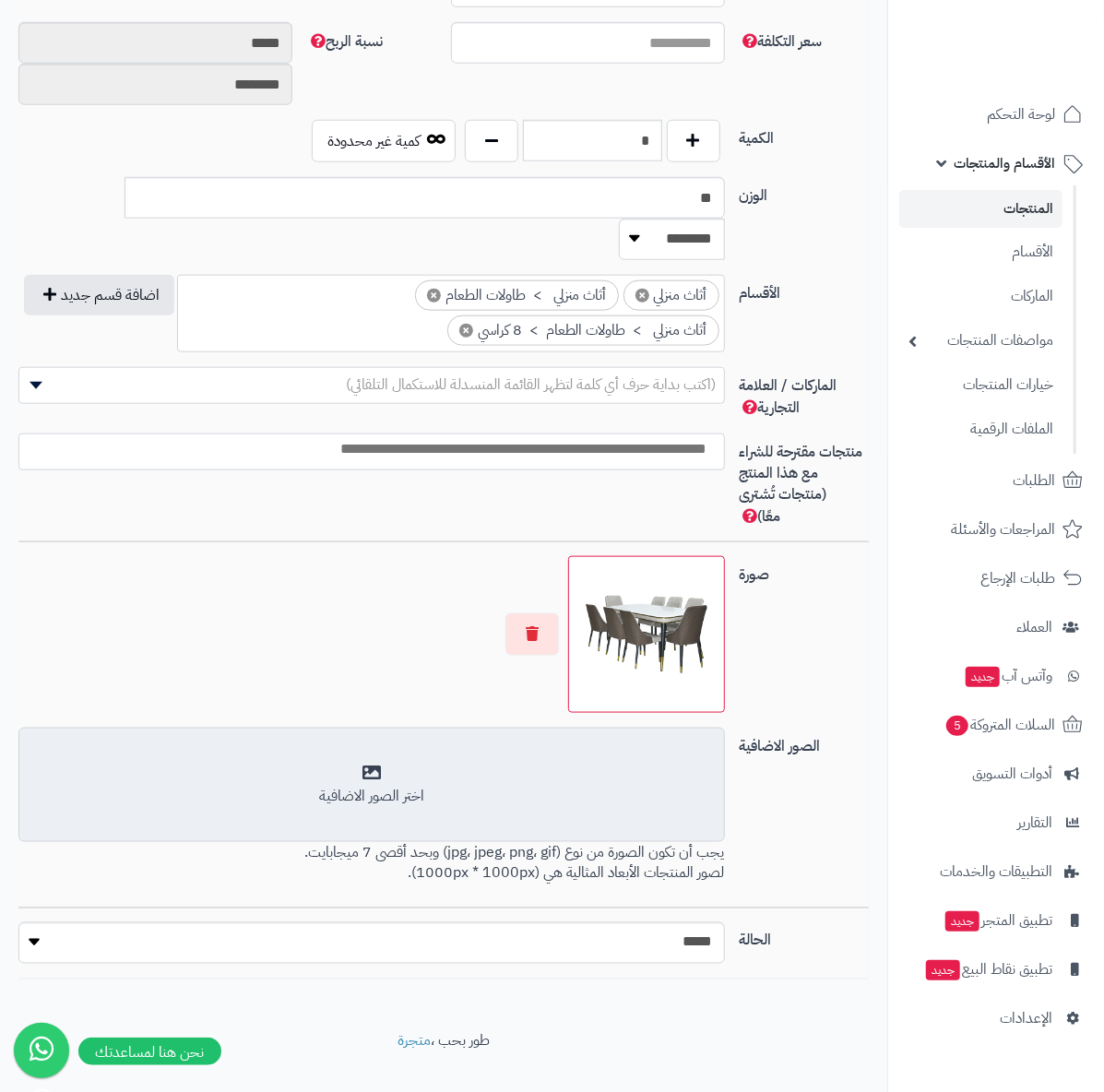 click on "اختر الصور الاضافية" at bounding box center [372, 796] 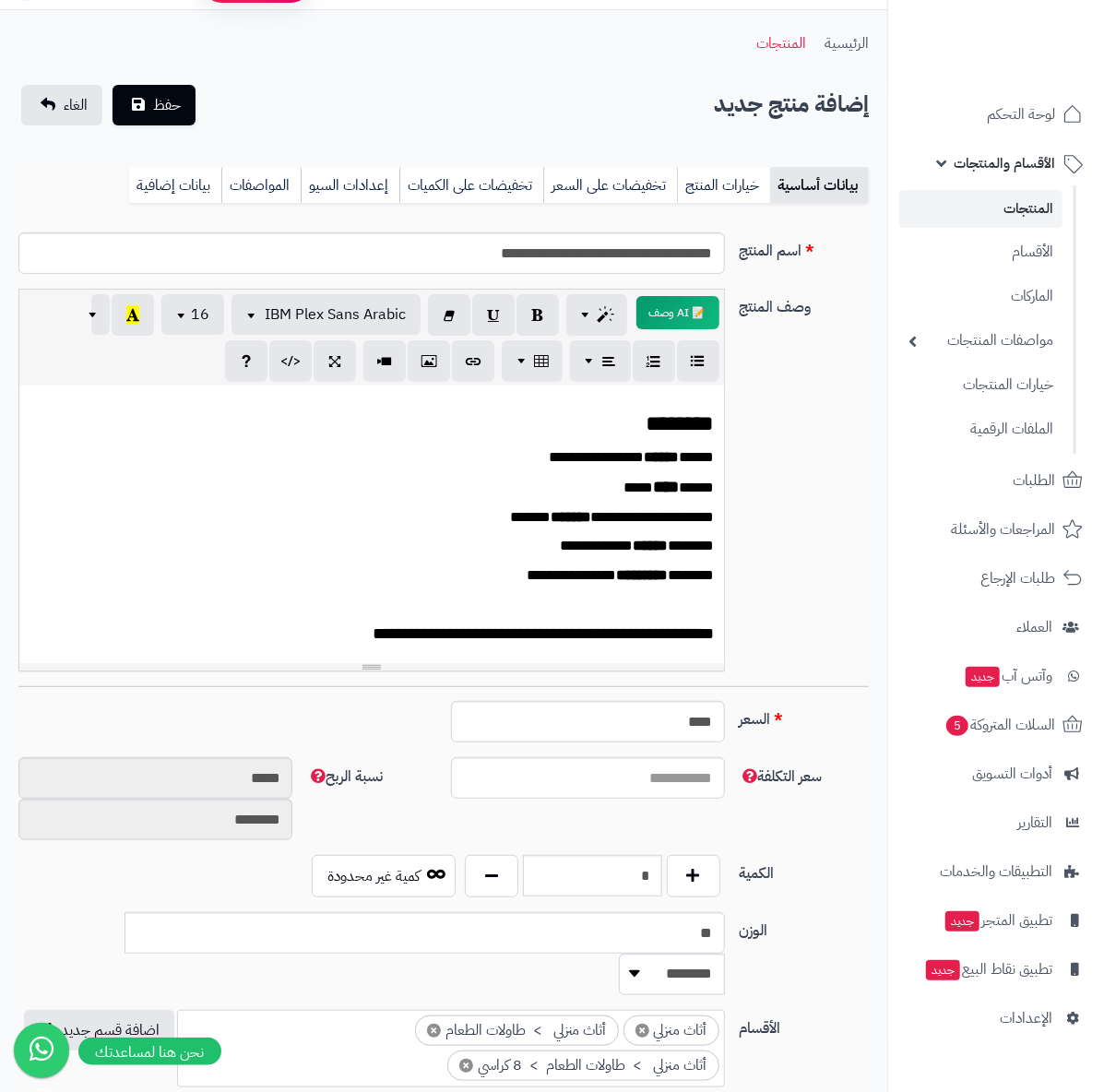 scroll, scrollTop: 42, scrollLeft: 0, axis: vertical 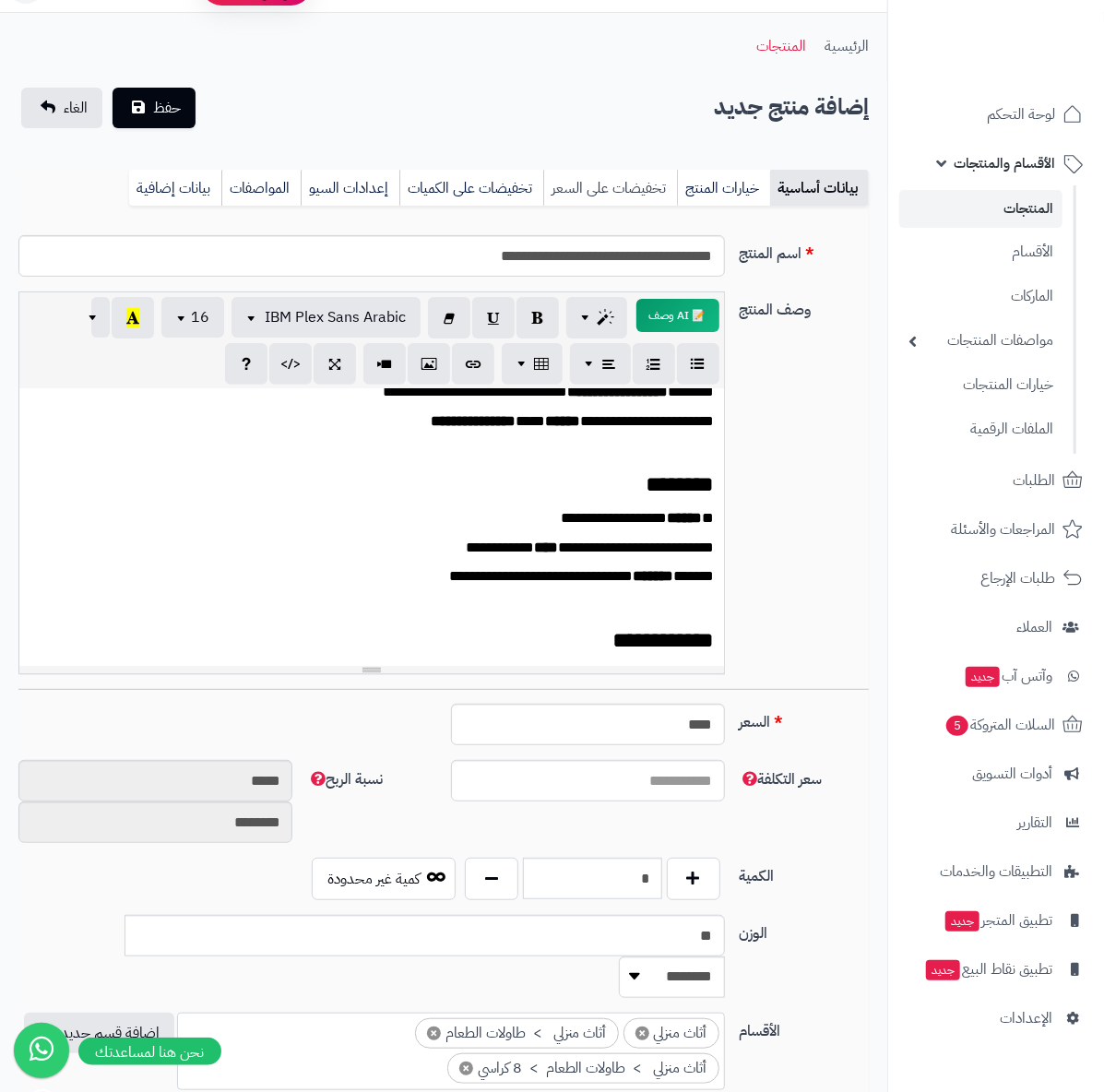click on "تخفيضات على السعر" at bounding box center [610, 188] 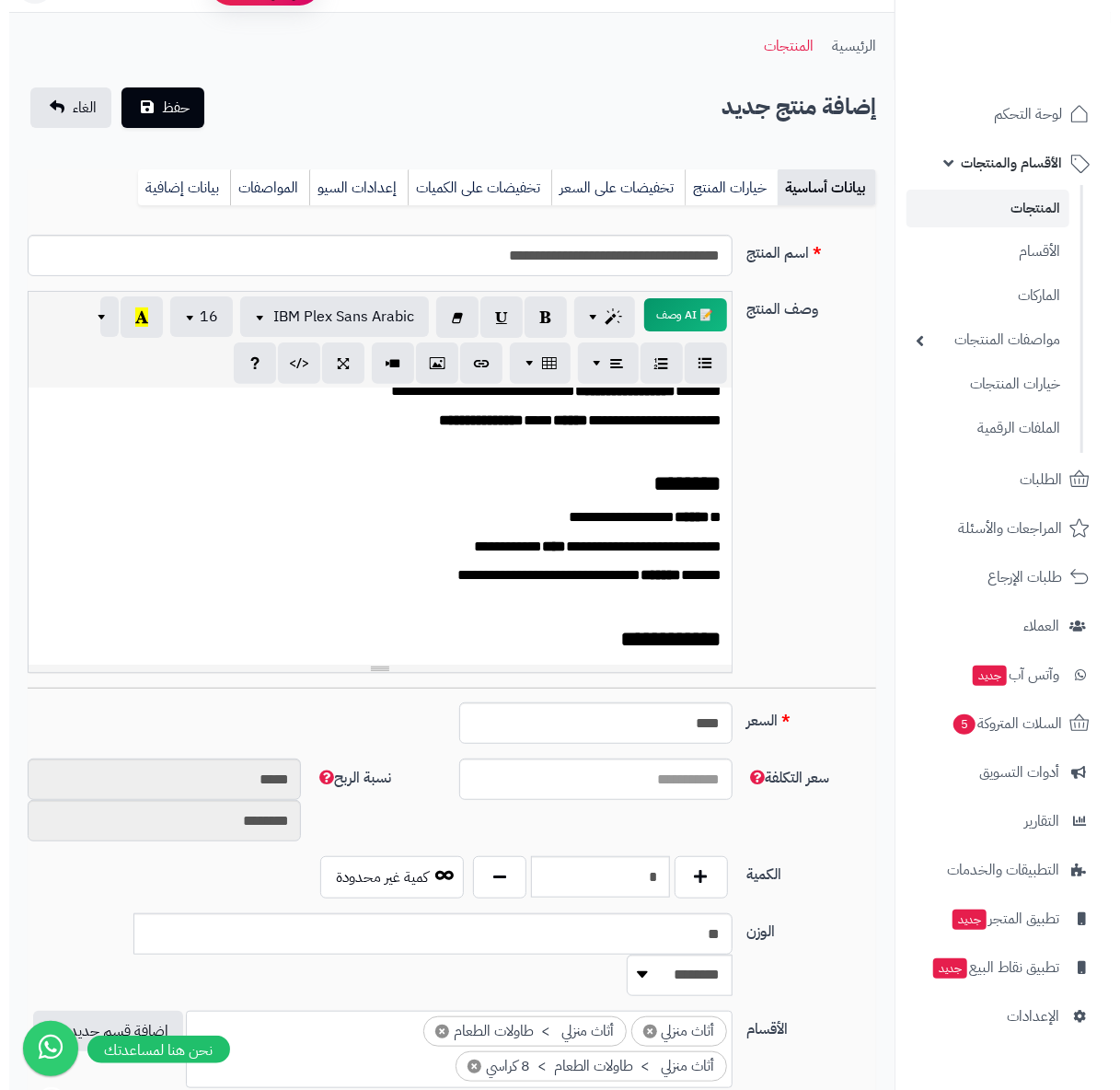 scroll, scrollTop: 0, scrollLeft: 0, axis: both 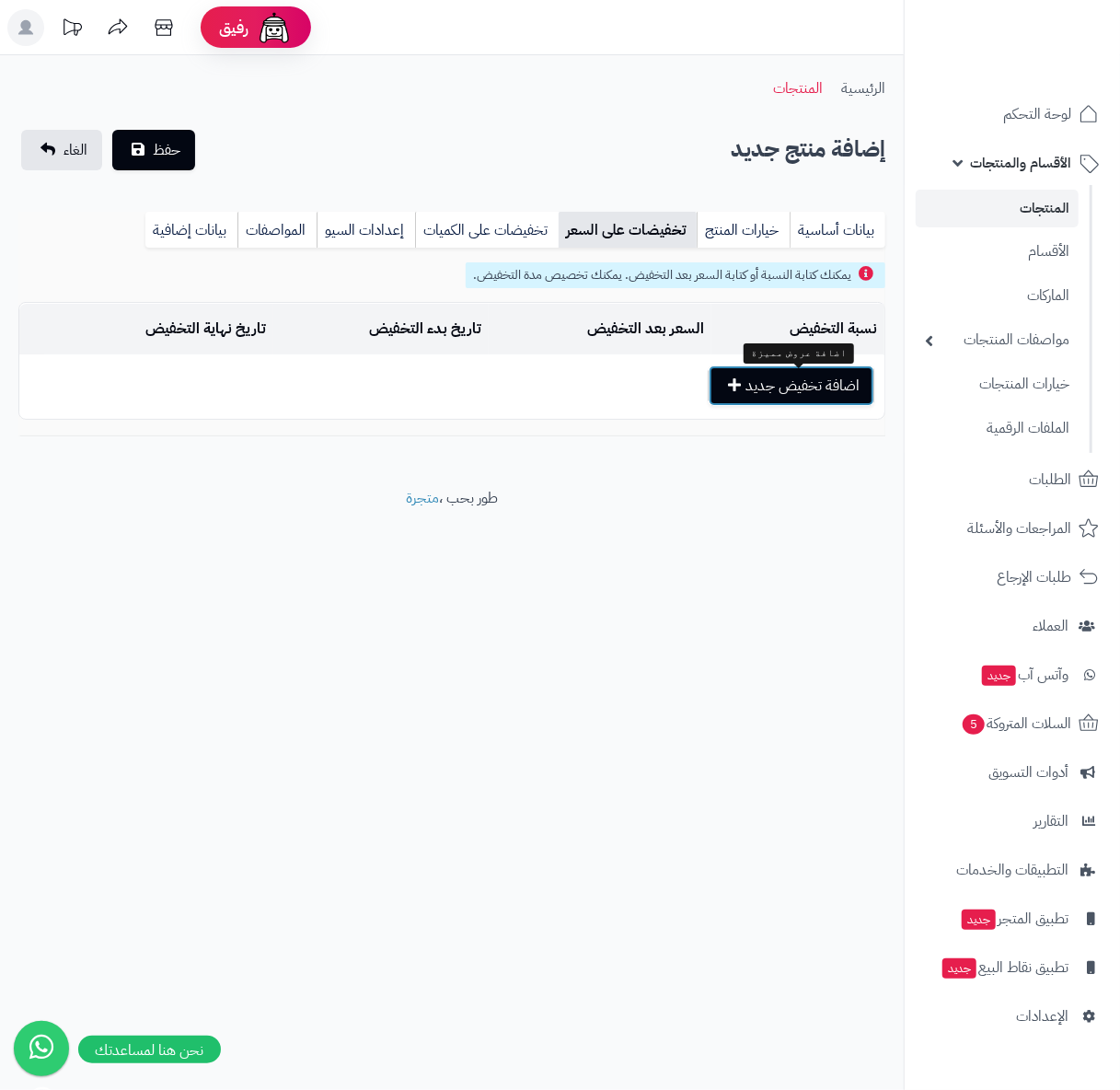 click on "اضافة تخفيض جديد" at bounding box center [791, 386] 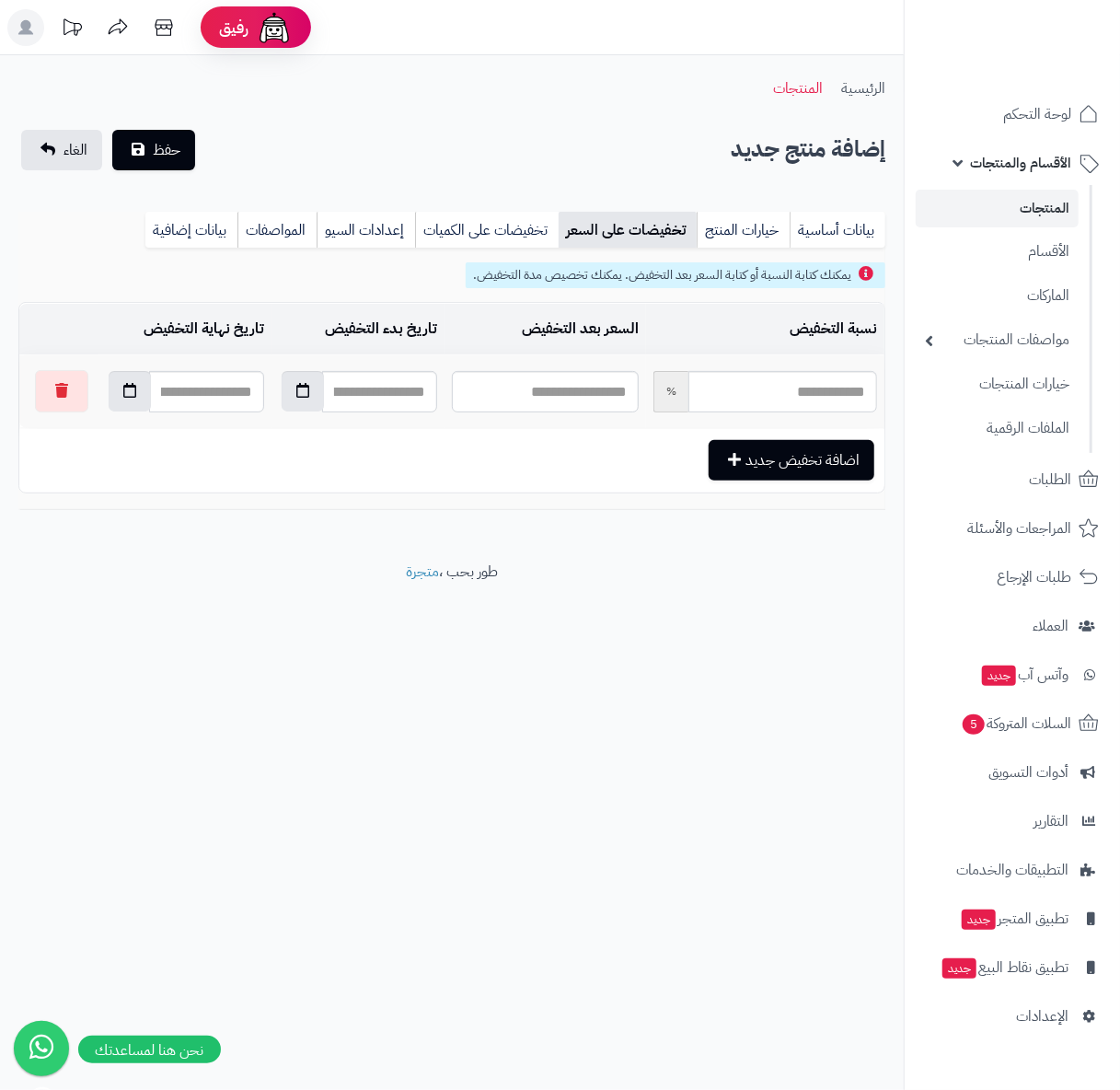 click on "طور بحب ،  متجرة" at bounding box center (452, 608) 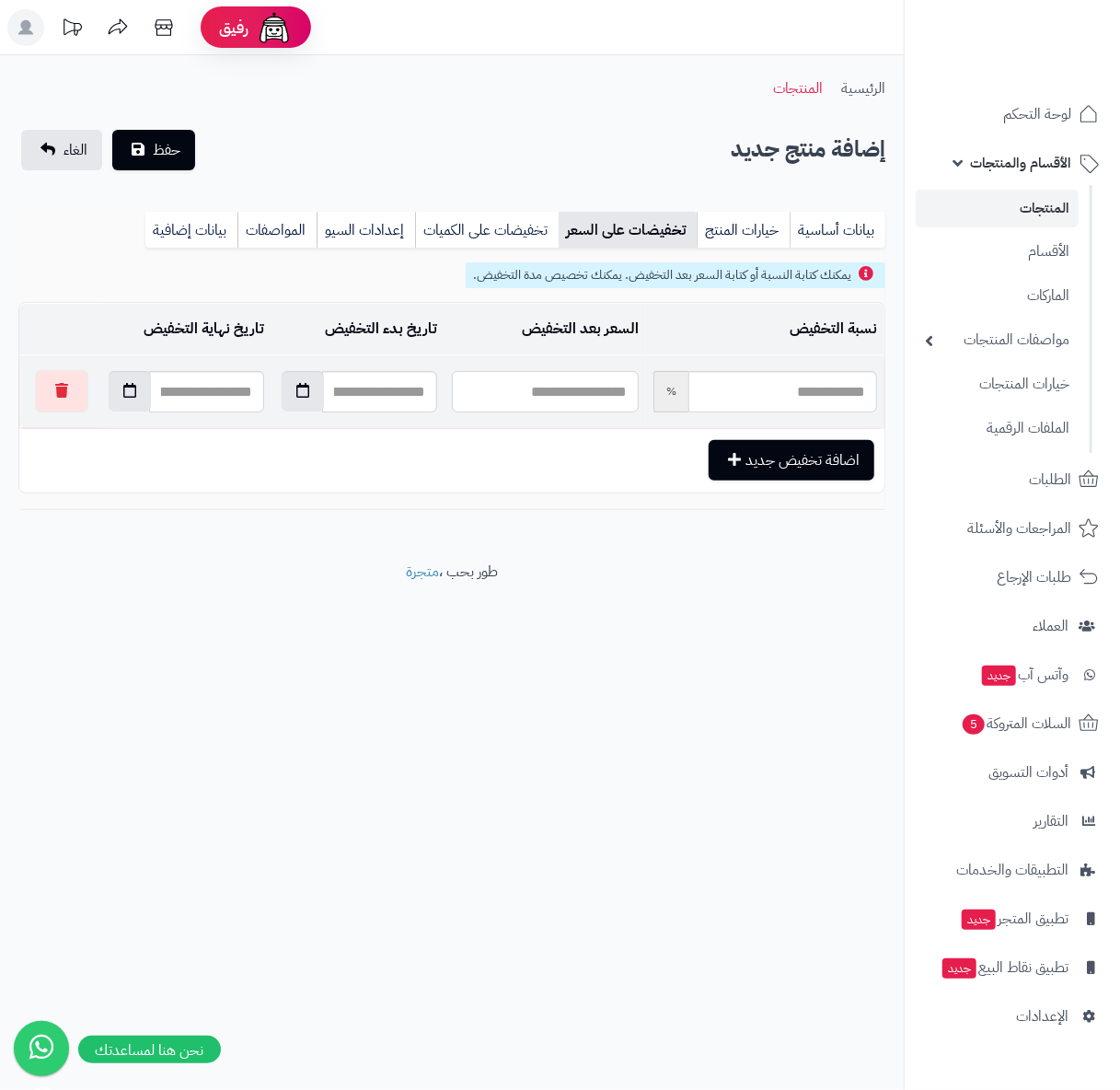 click at bounding box center (545, 391) 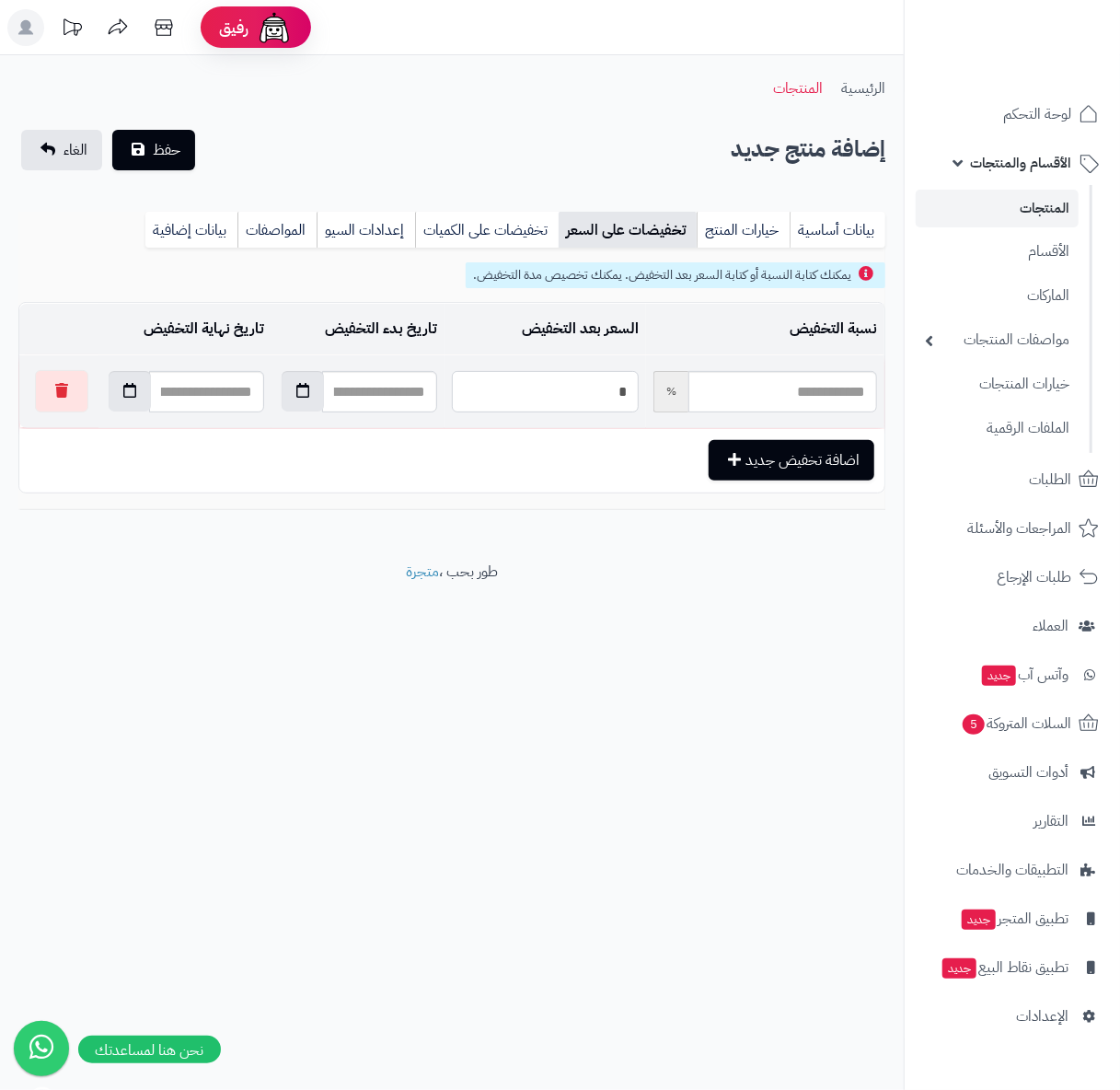 type on "*****" 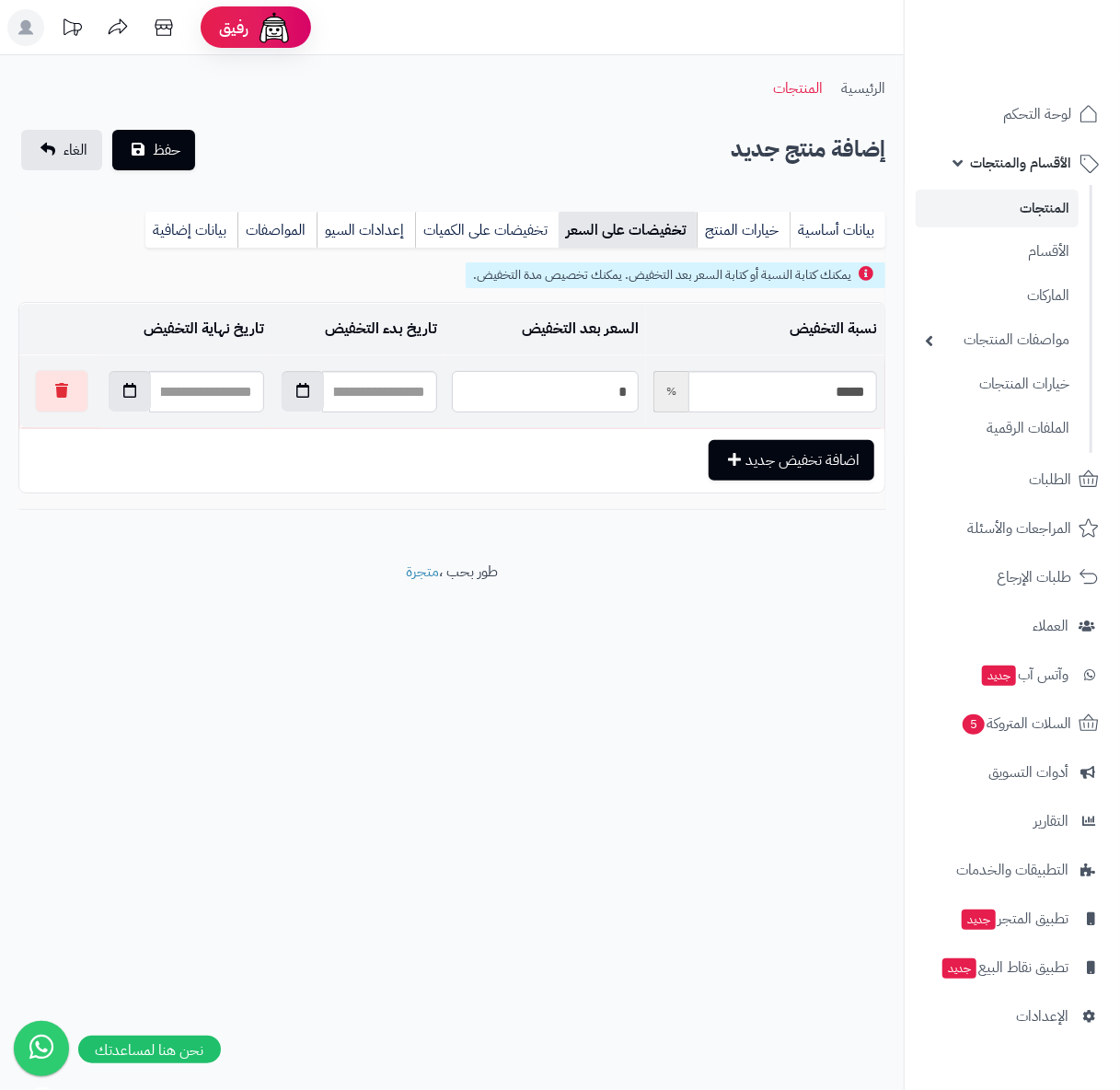 type on "**" 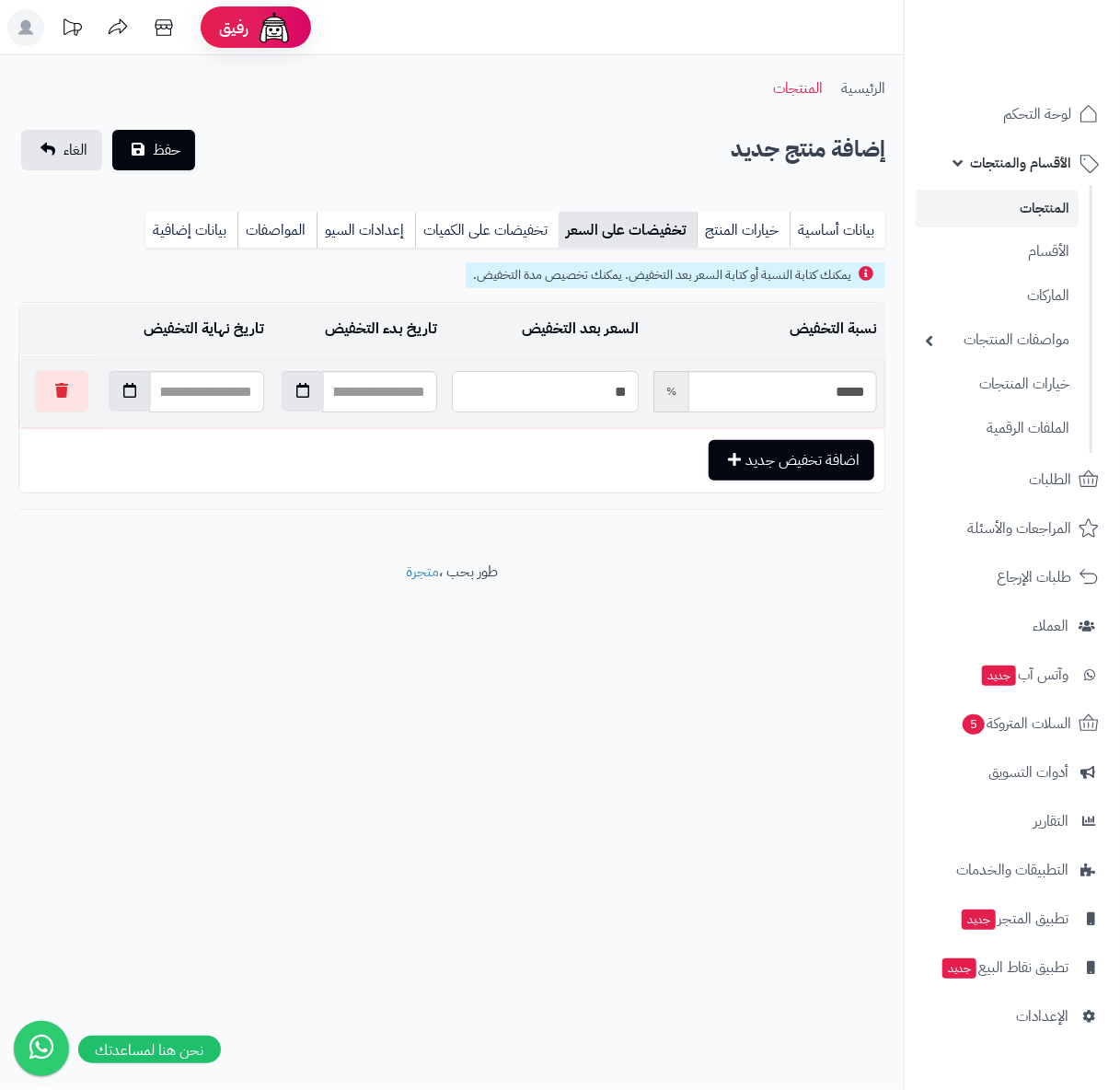 type on "*****" 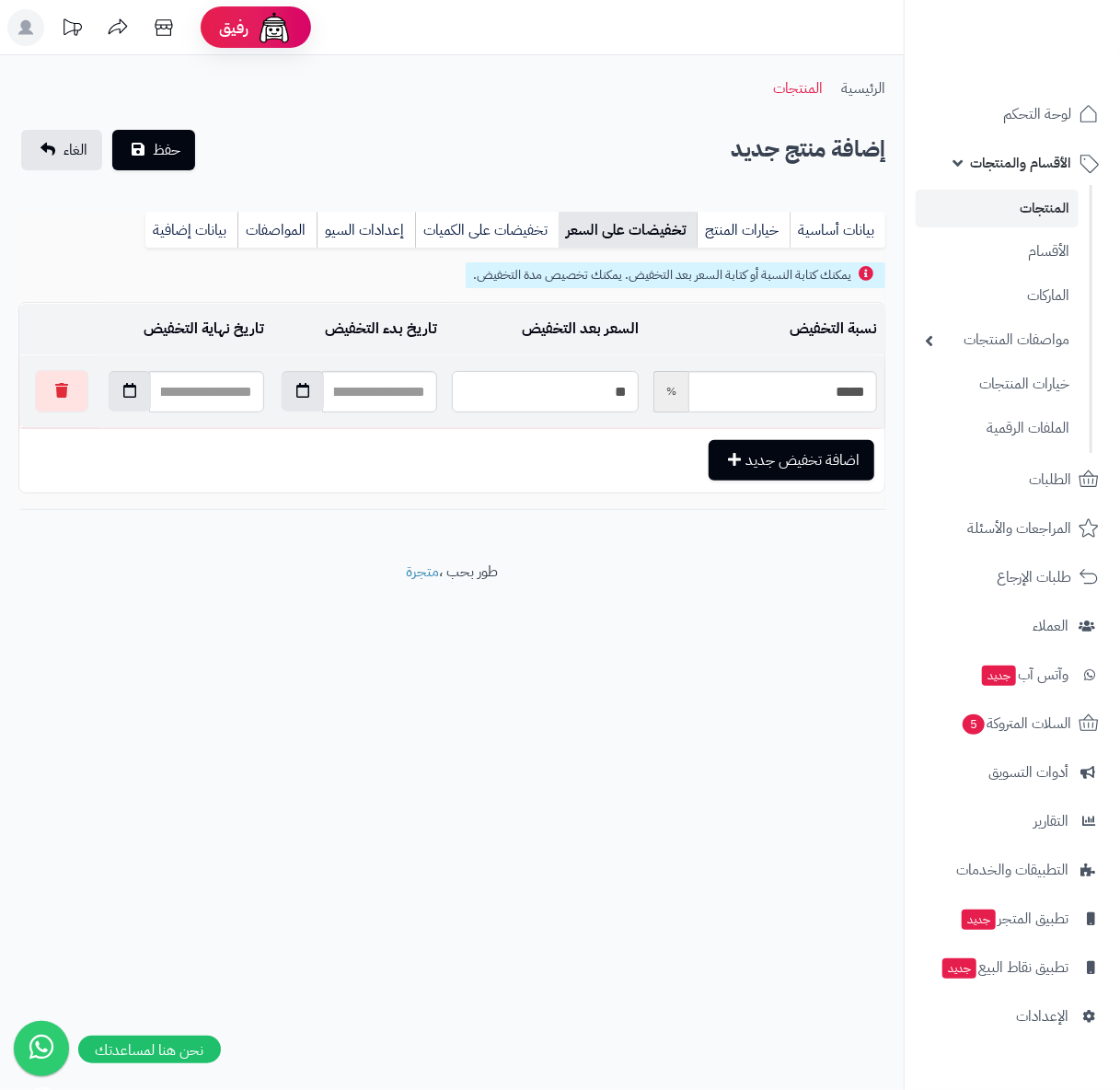type on "***" 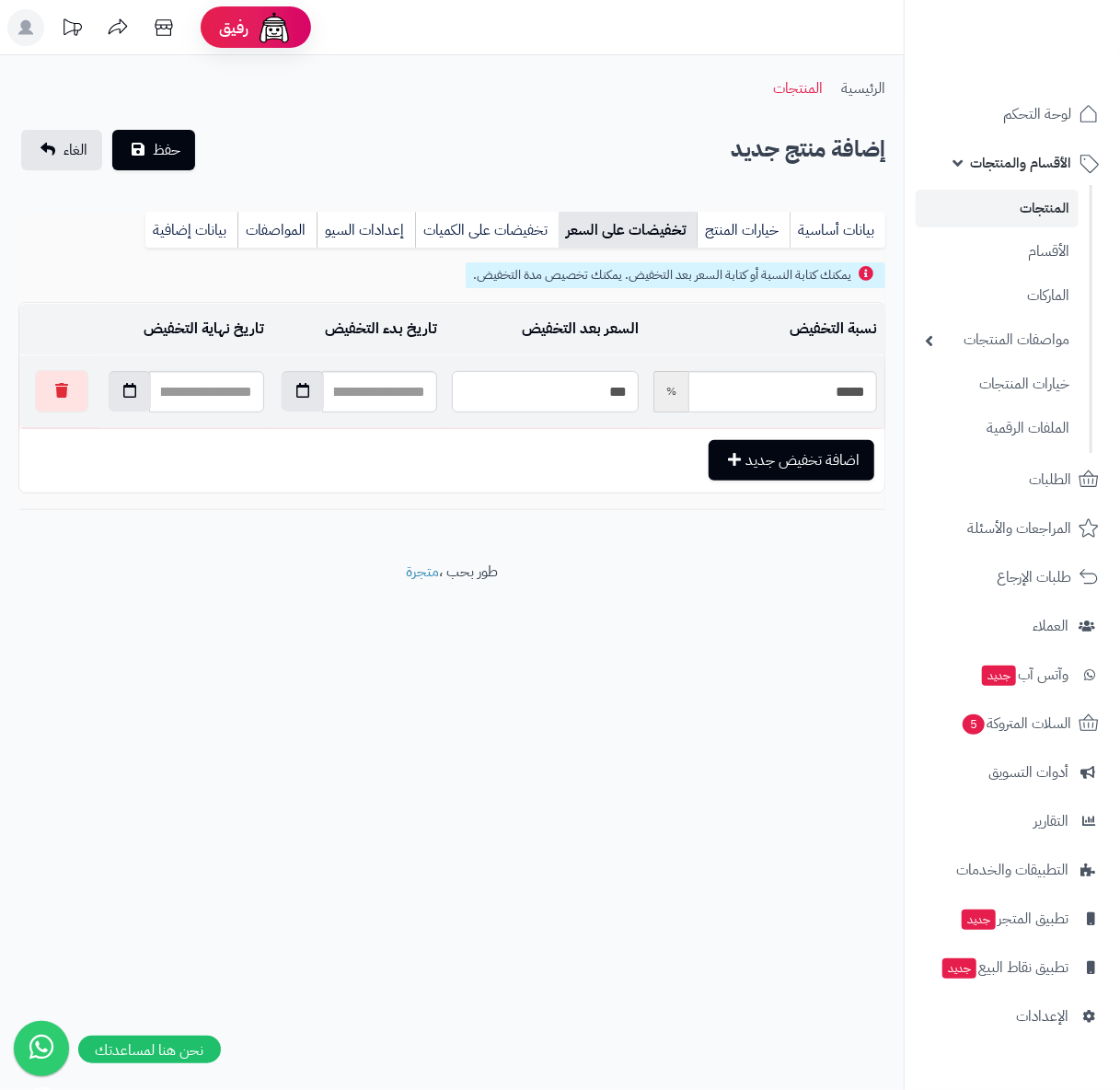 type on "*****" 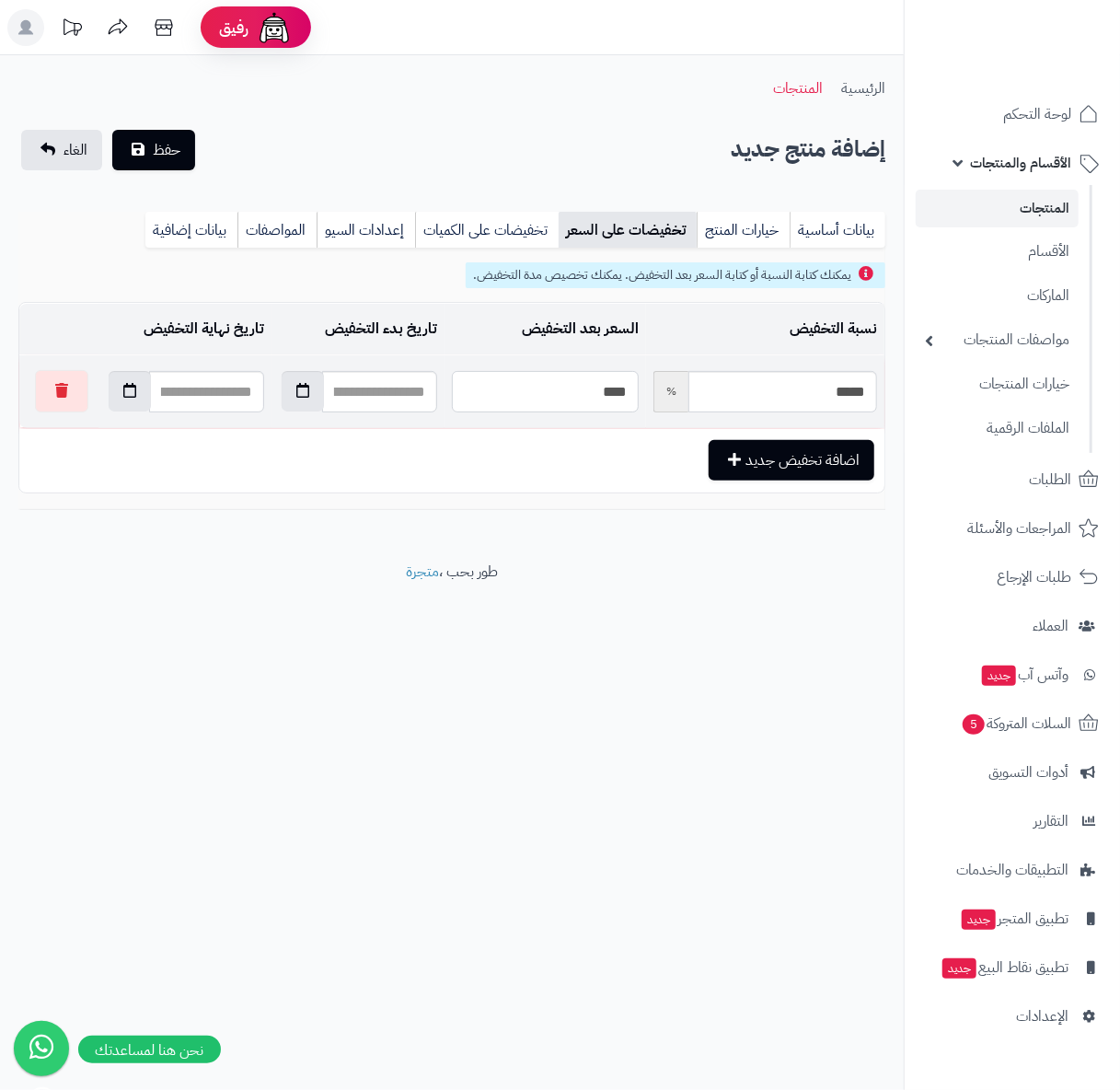 type on "*****" 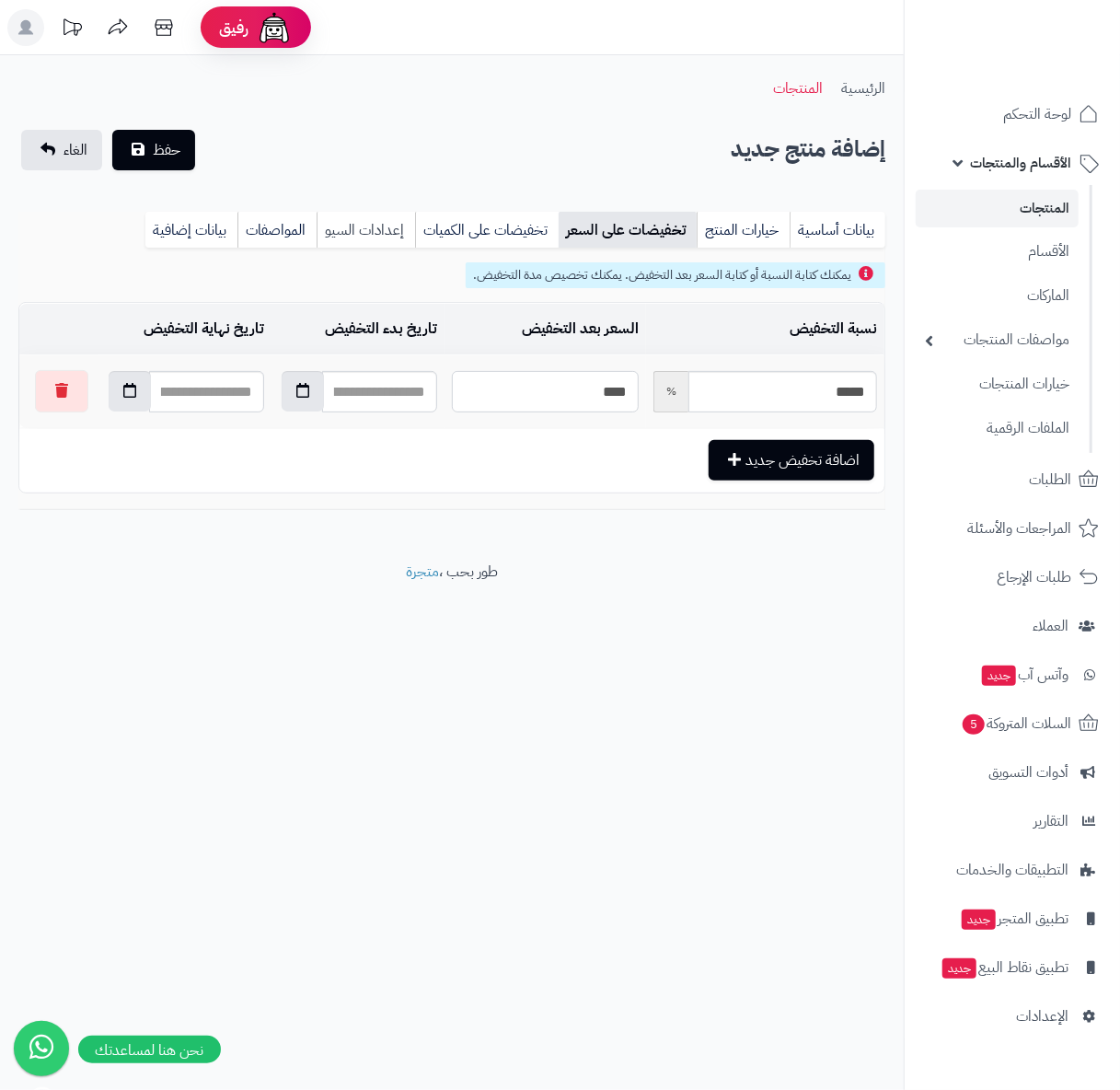 type on "****" 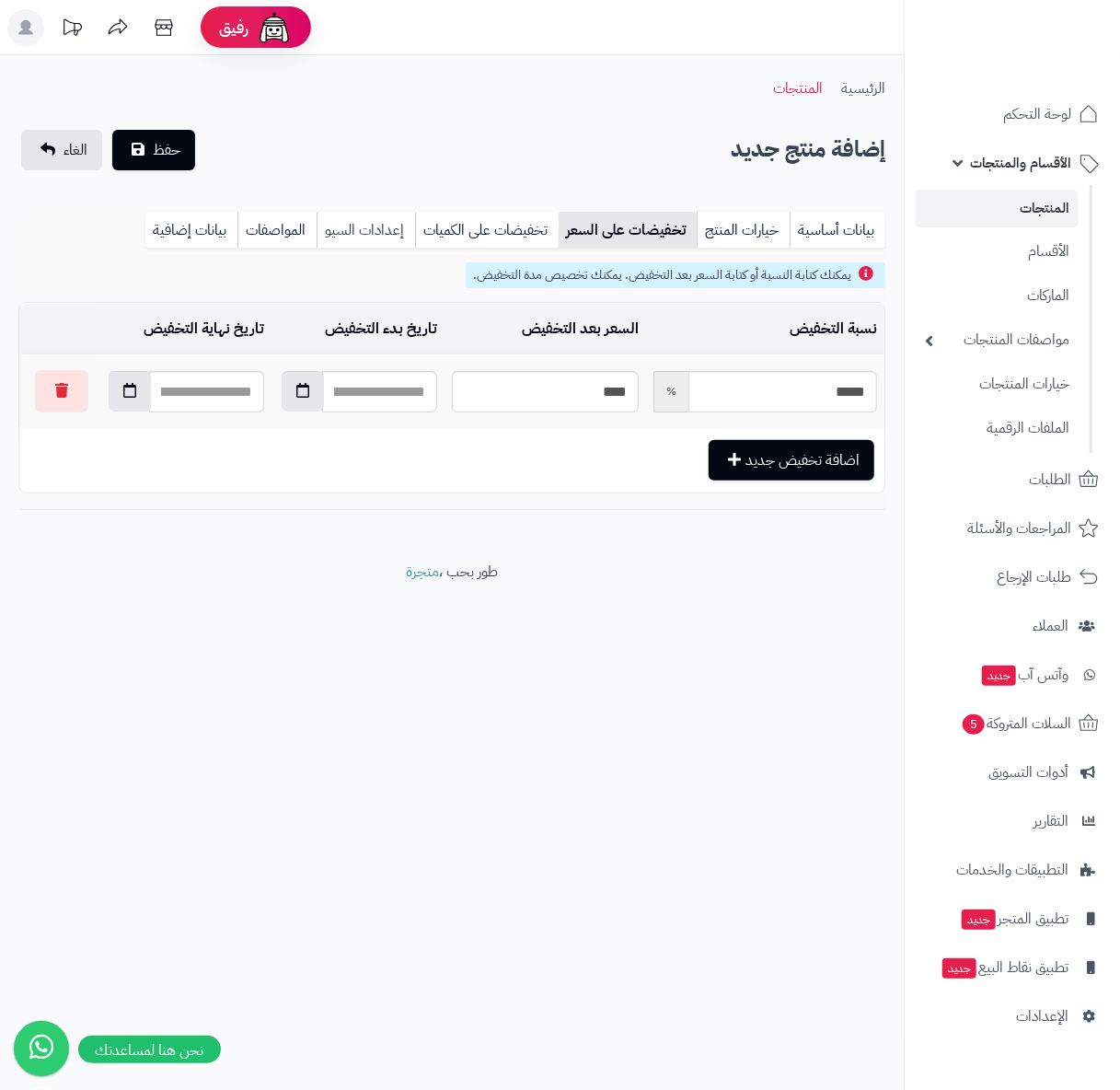 click on "إعدادات السيو" at bounding box center (365, 230) 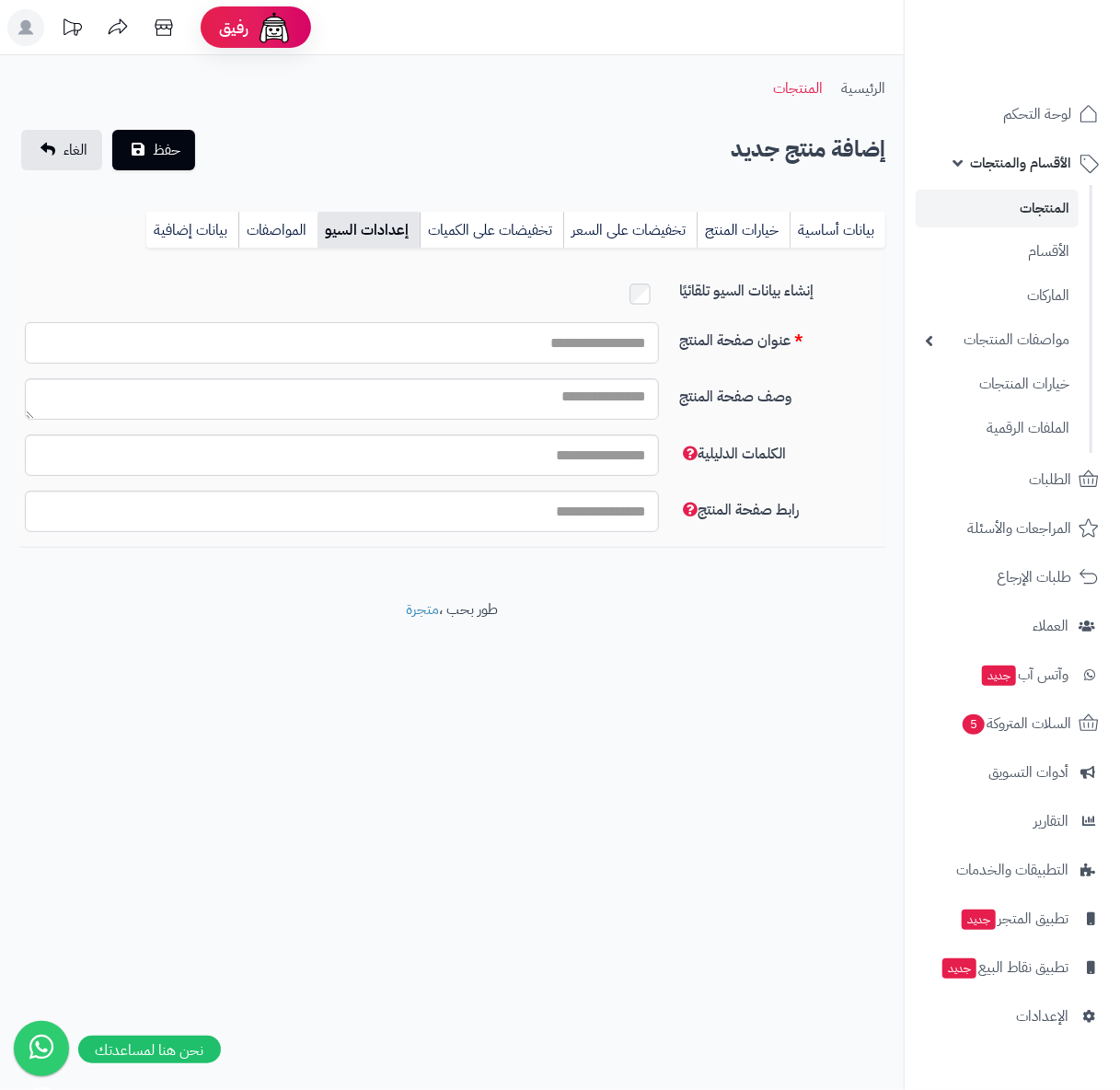 click on "عنوان صفحة المنتج" at bounding box center (341, 342) 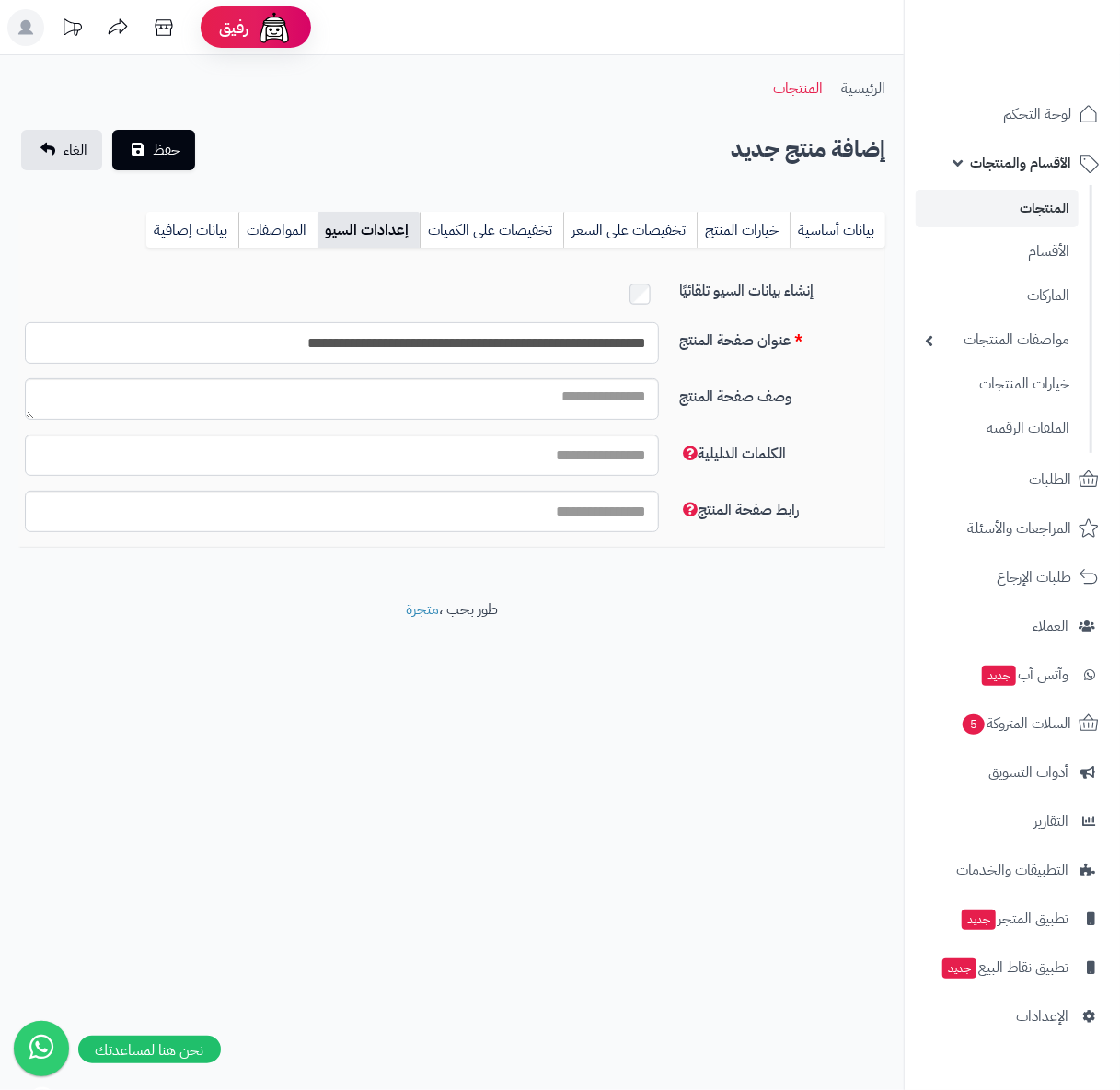 type on "**********" 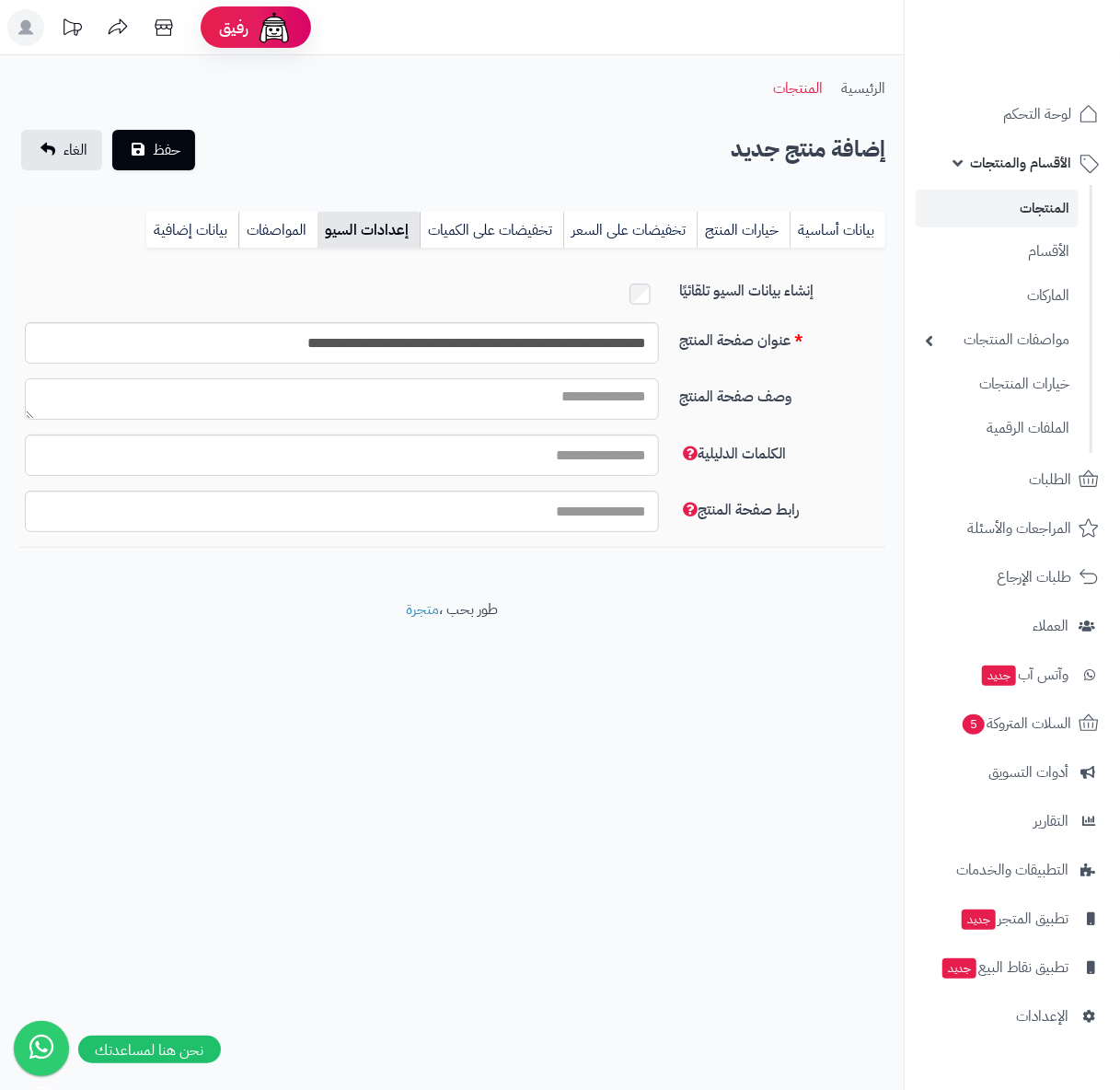 click on "وصف صفحة المنتج" at bounding box center (341, 399) 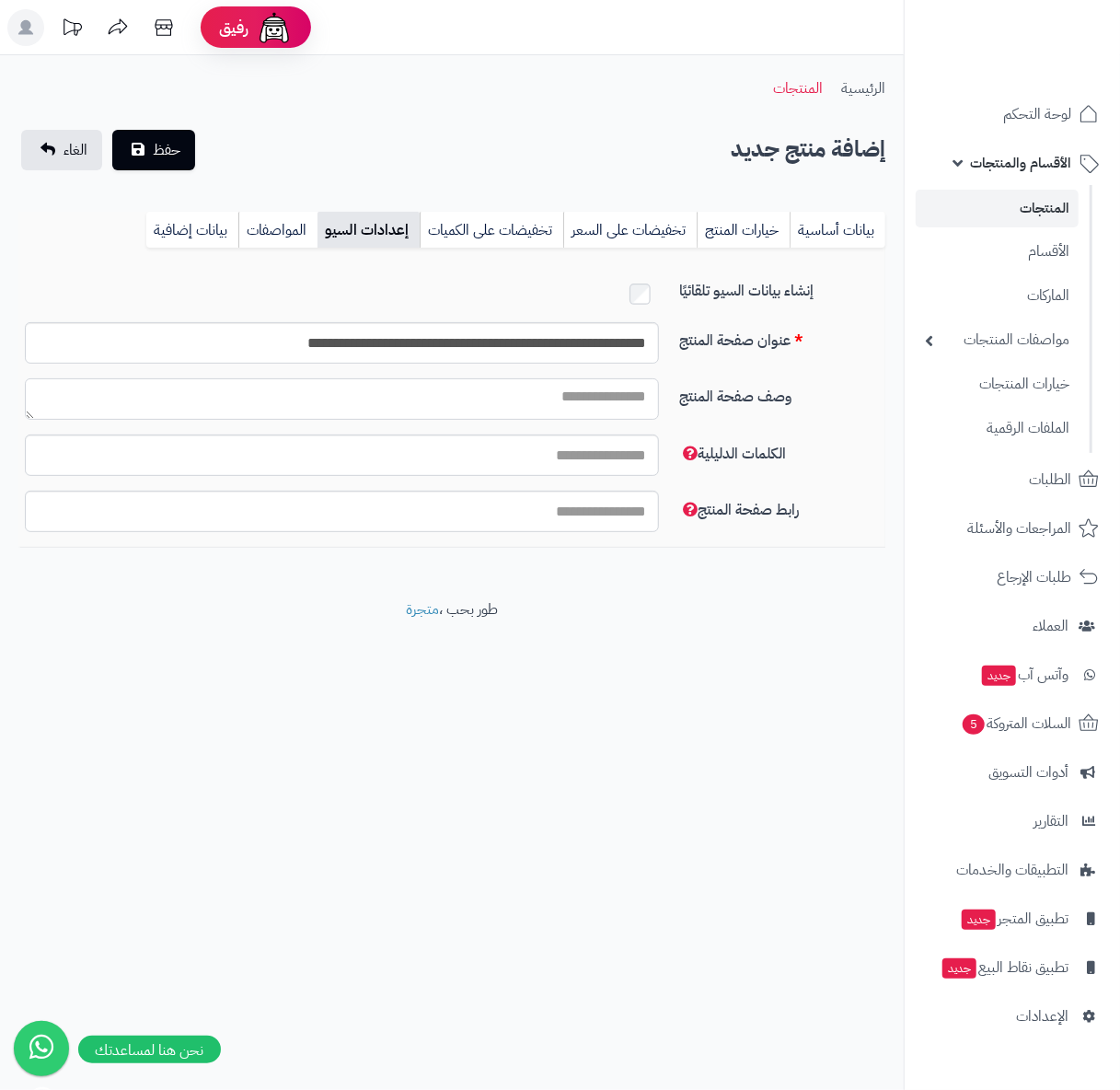 paste on "**********" 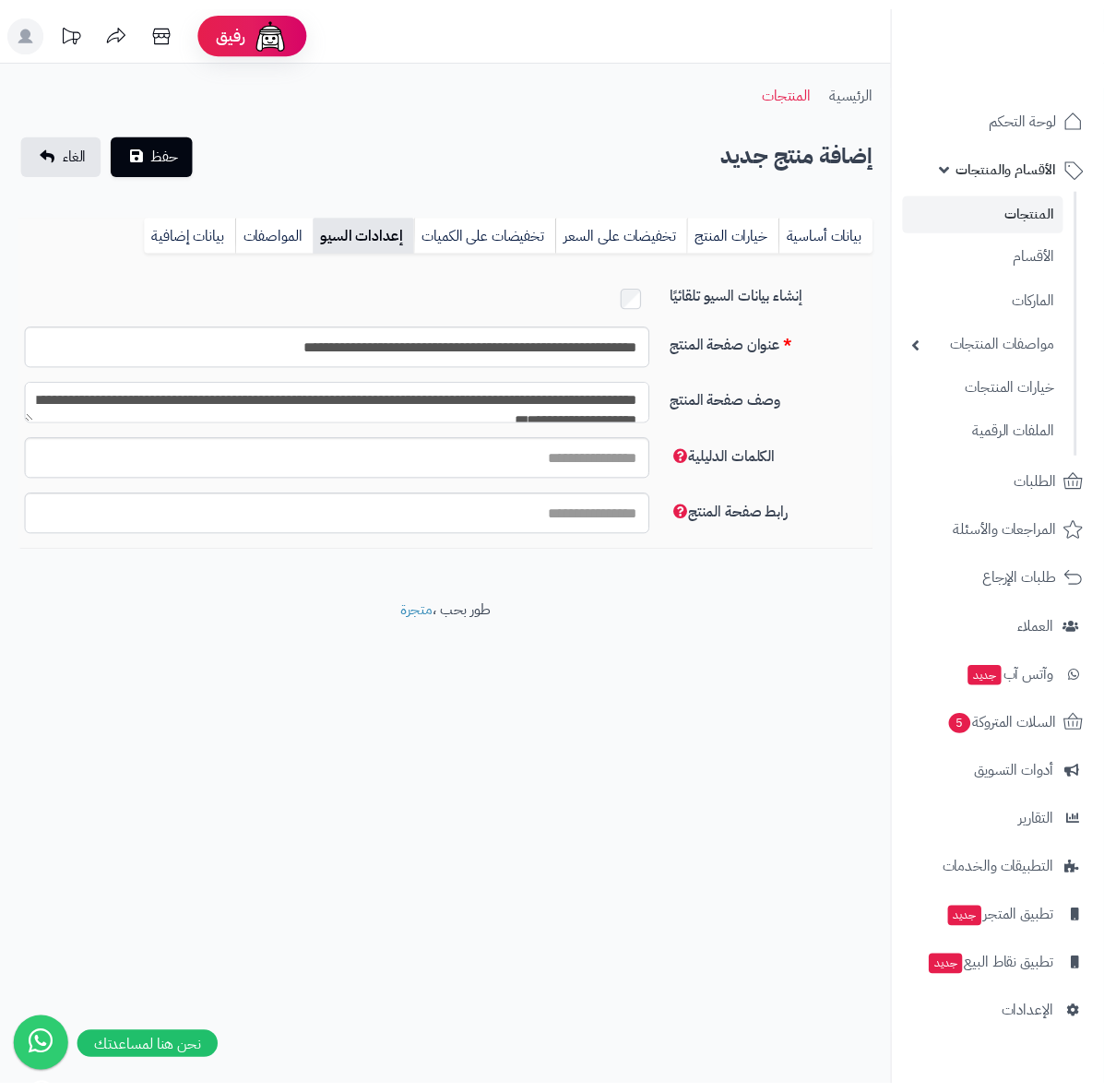 scroll, scrollTop: 11, scrollLeft: 0, axis: vertical 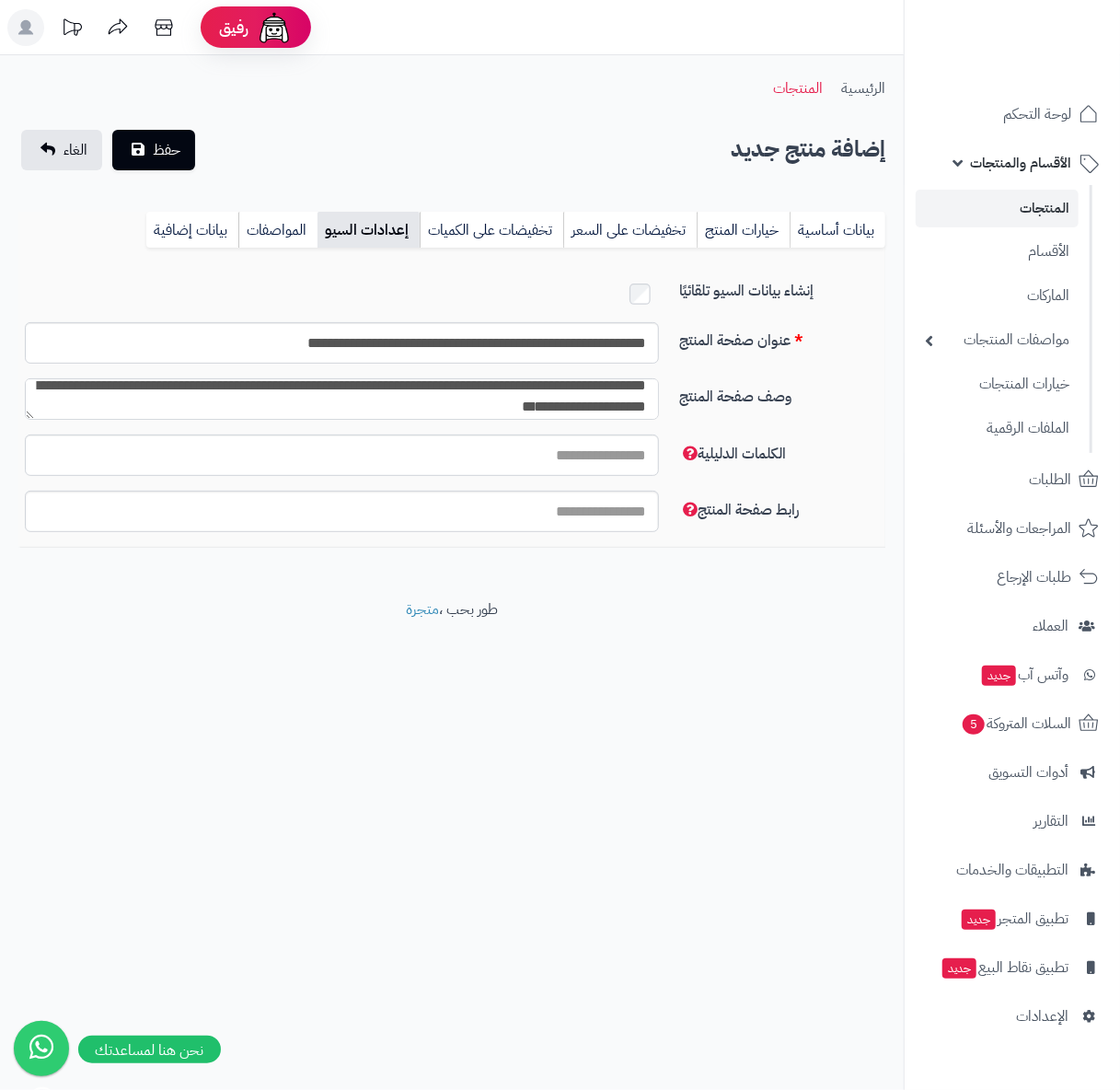 type on "**********" 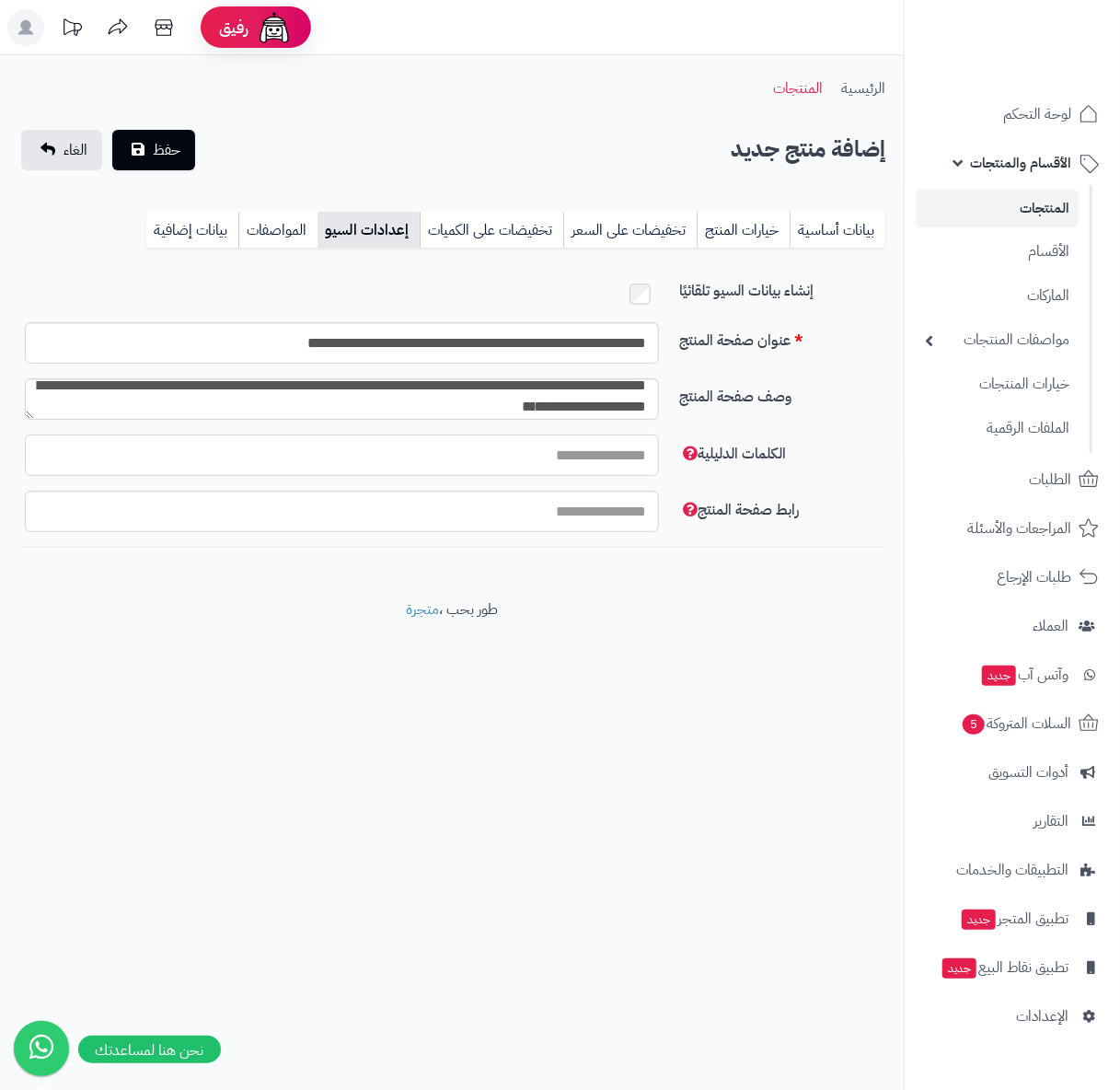 click on "الكلمات الدليلية" at bounding box center (341, 455) 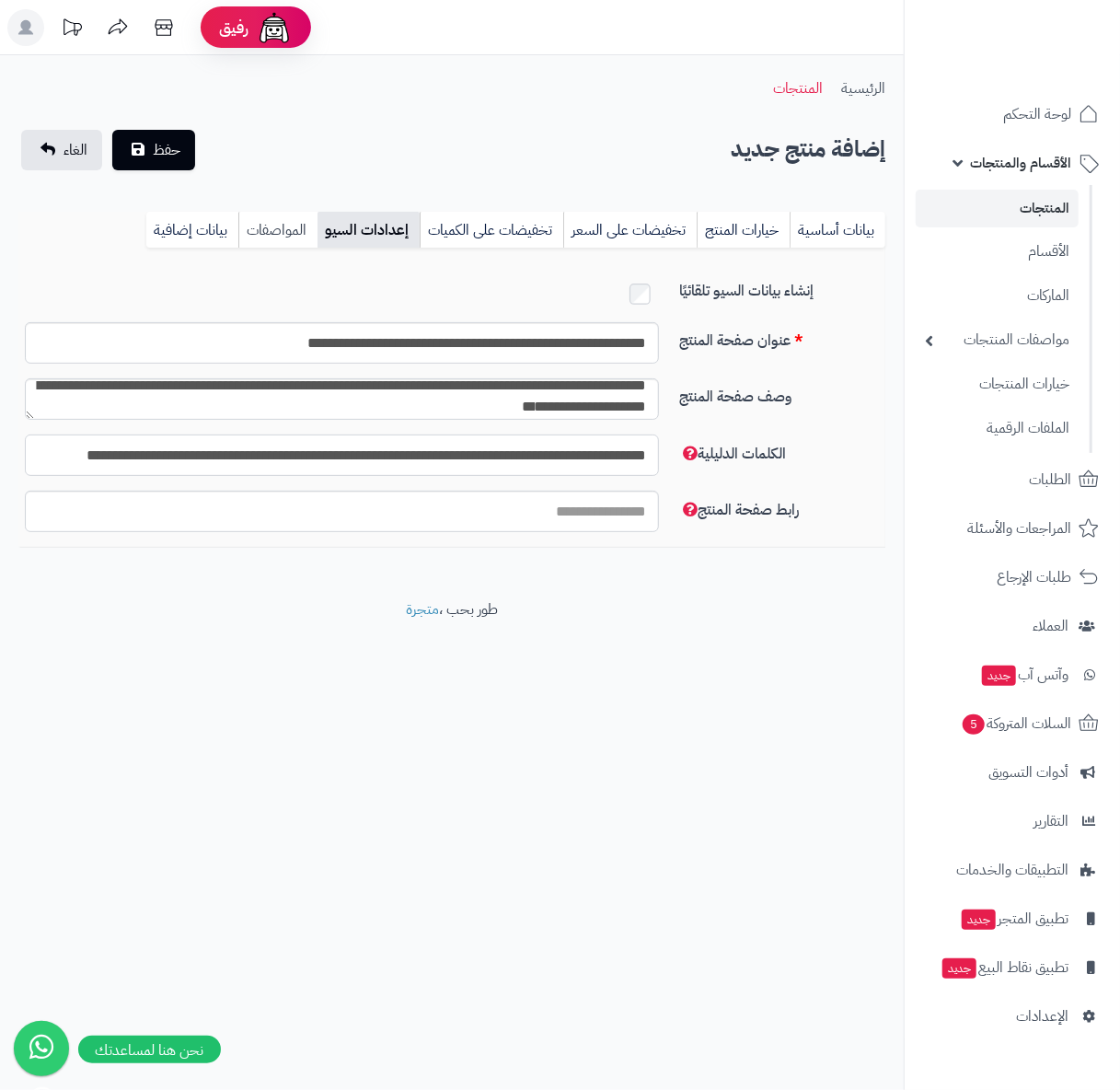 type on "**********" 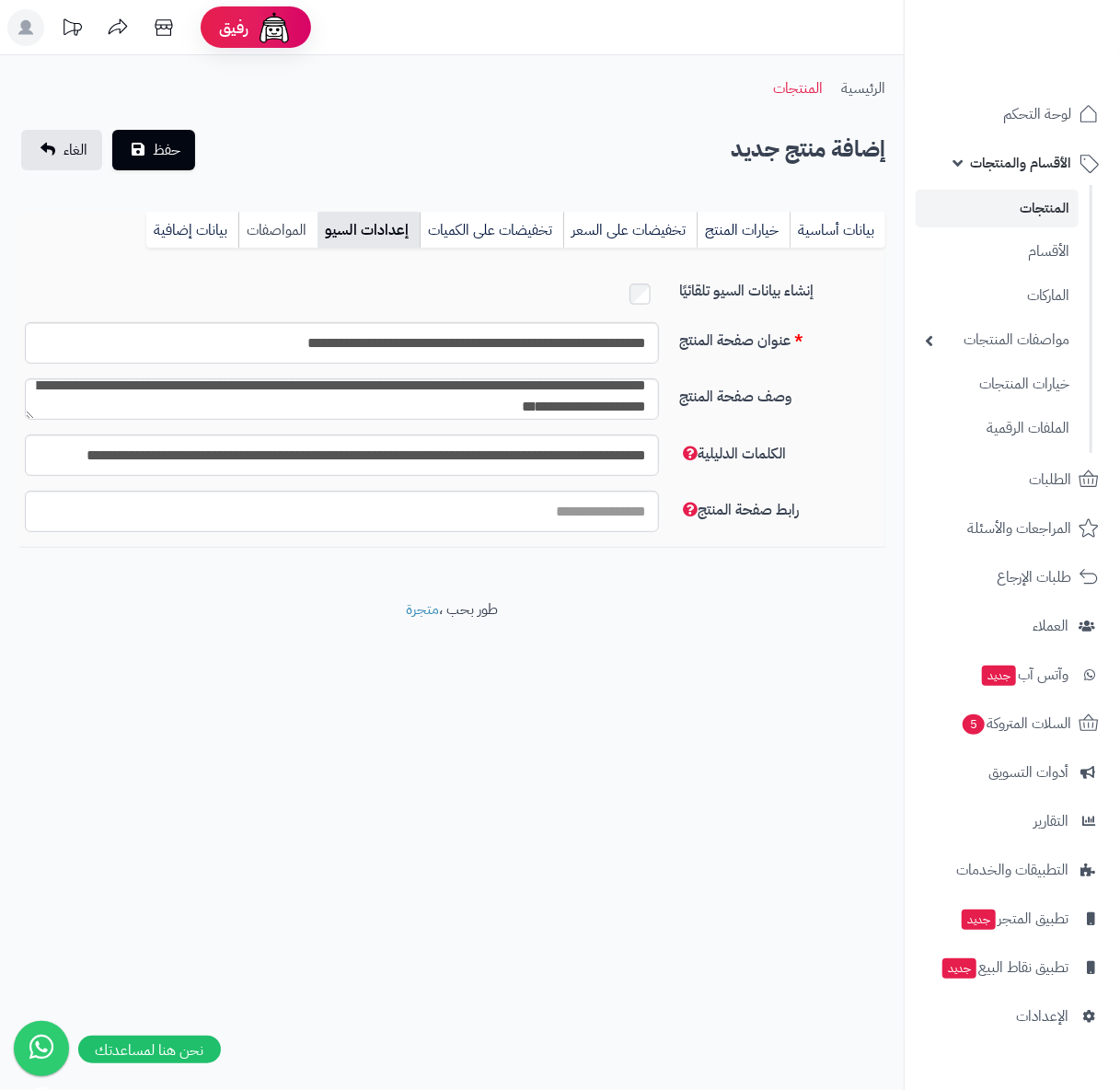 click on "المواصفات" at bounding box center [278, 230] 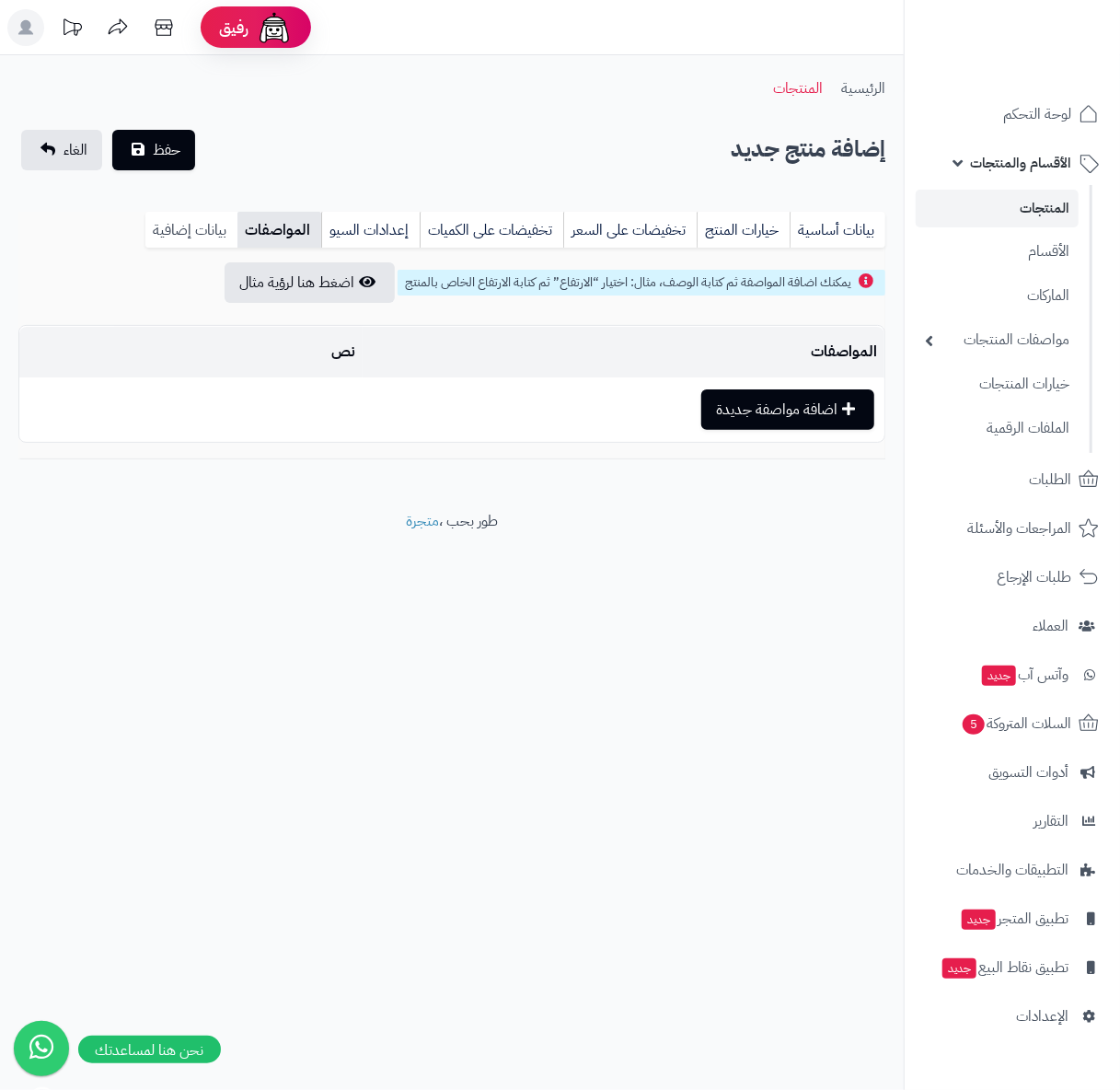 click on "بيانات إضافية" at bounding box center (191, 230) 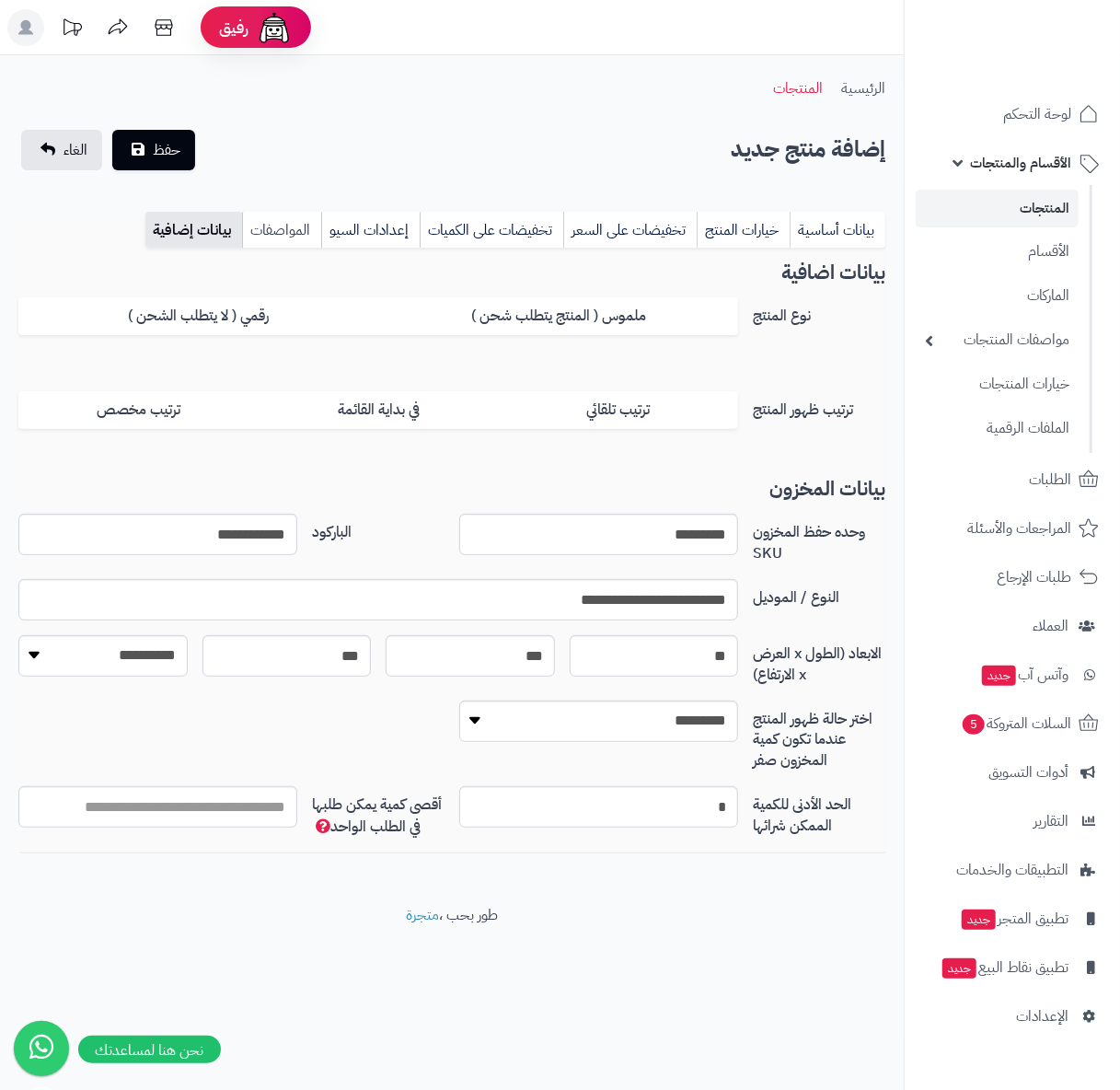 click on "المواصفات" at bounding box center [282, 230] 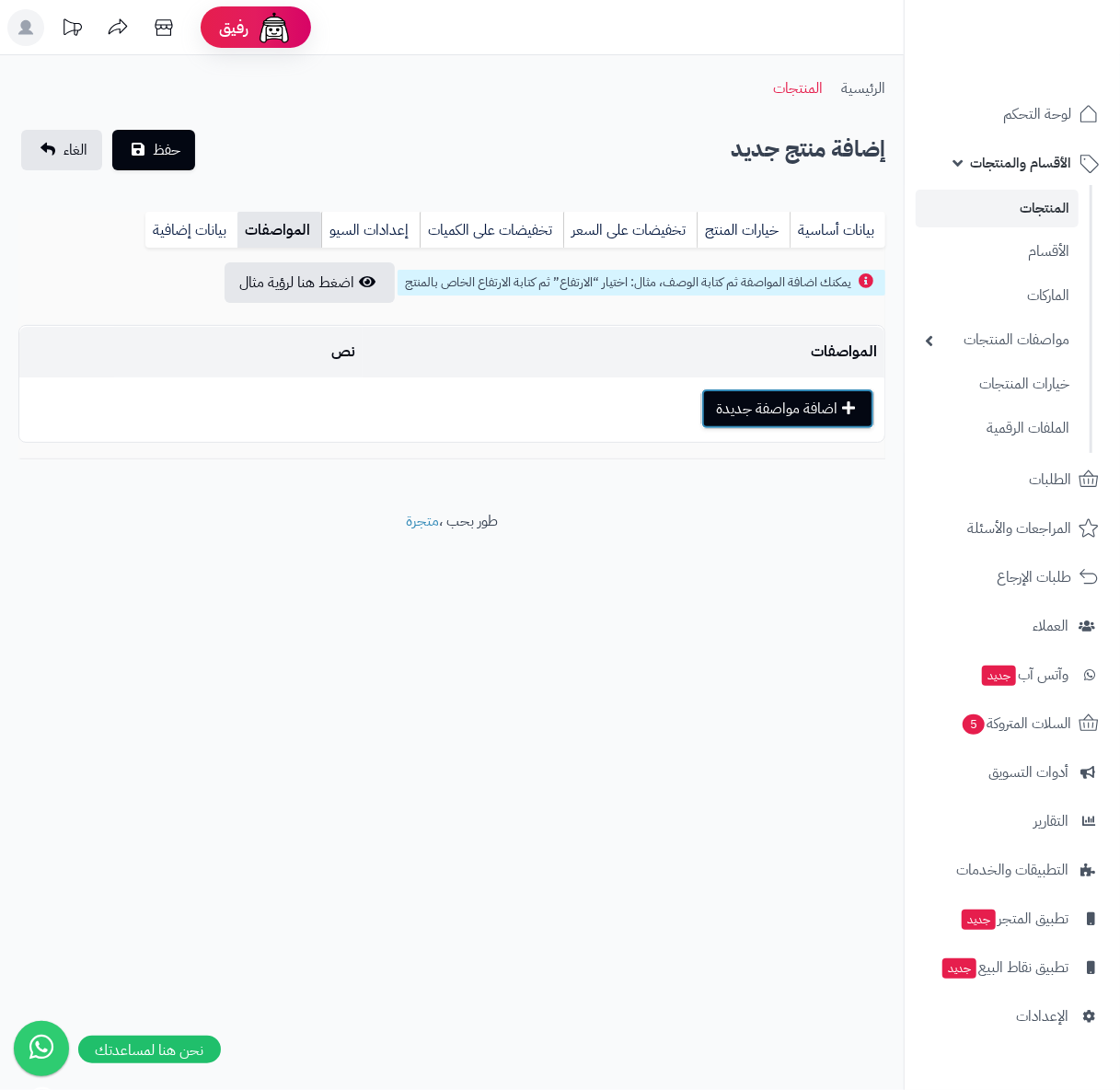 click on "اضافة مواصفة جديدة" at bounding box center [788, 409] 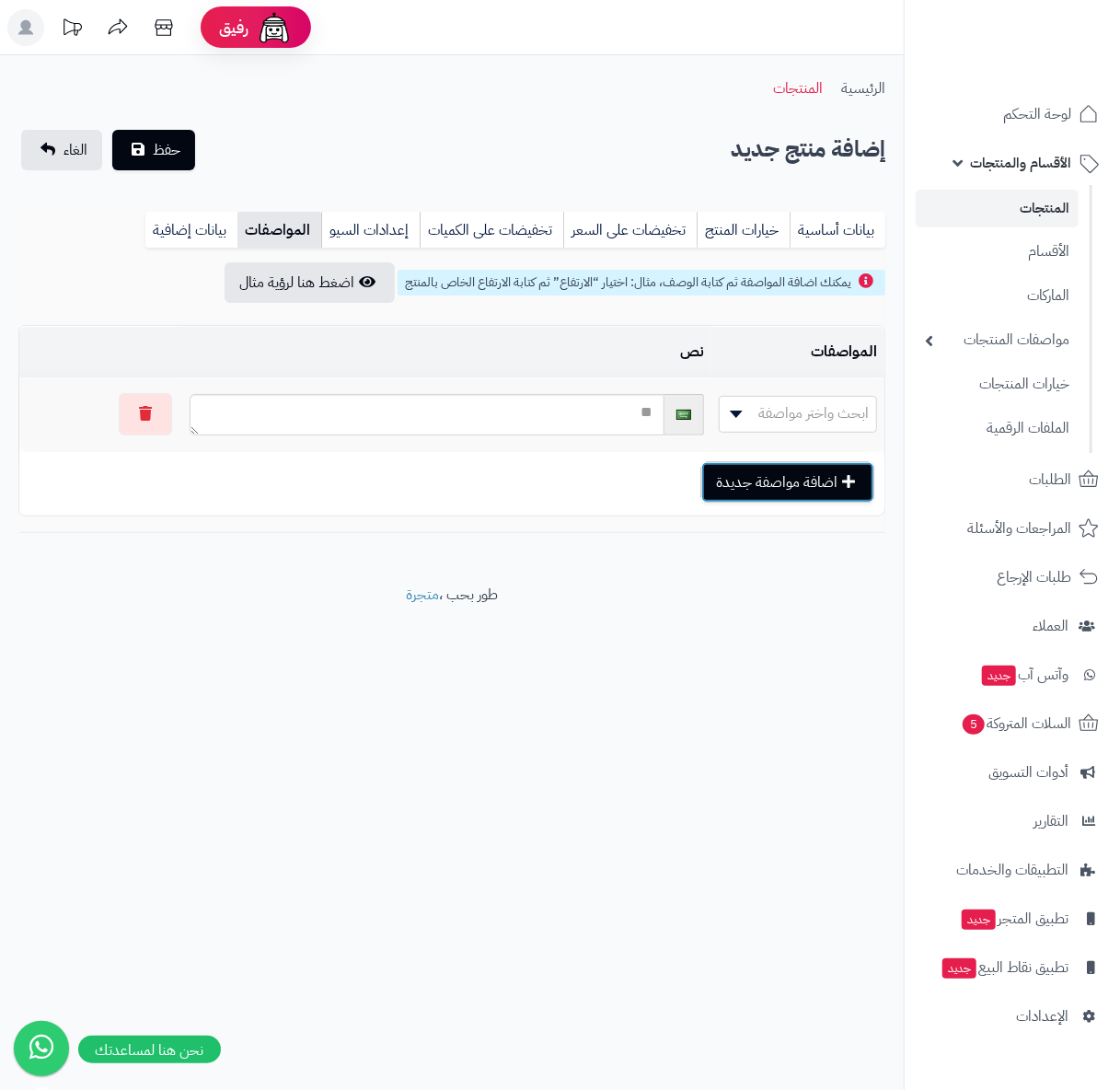 click on "اضافة مواصفة جديدة" at bounding box center (788, 482) 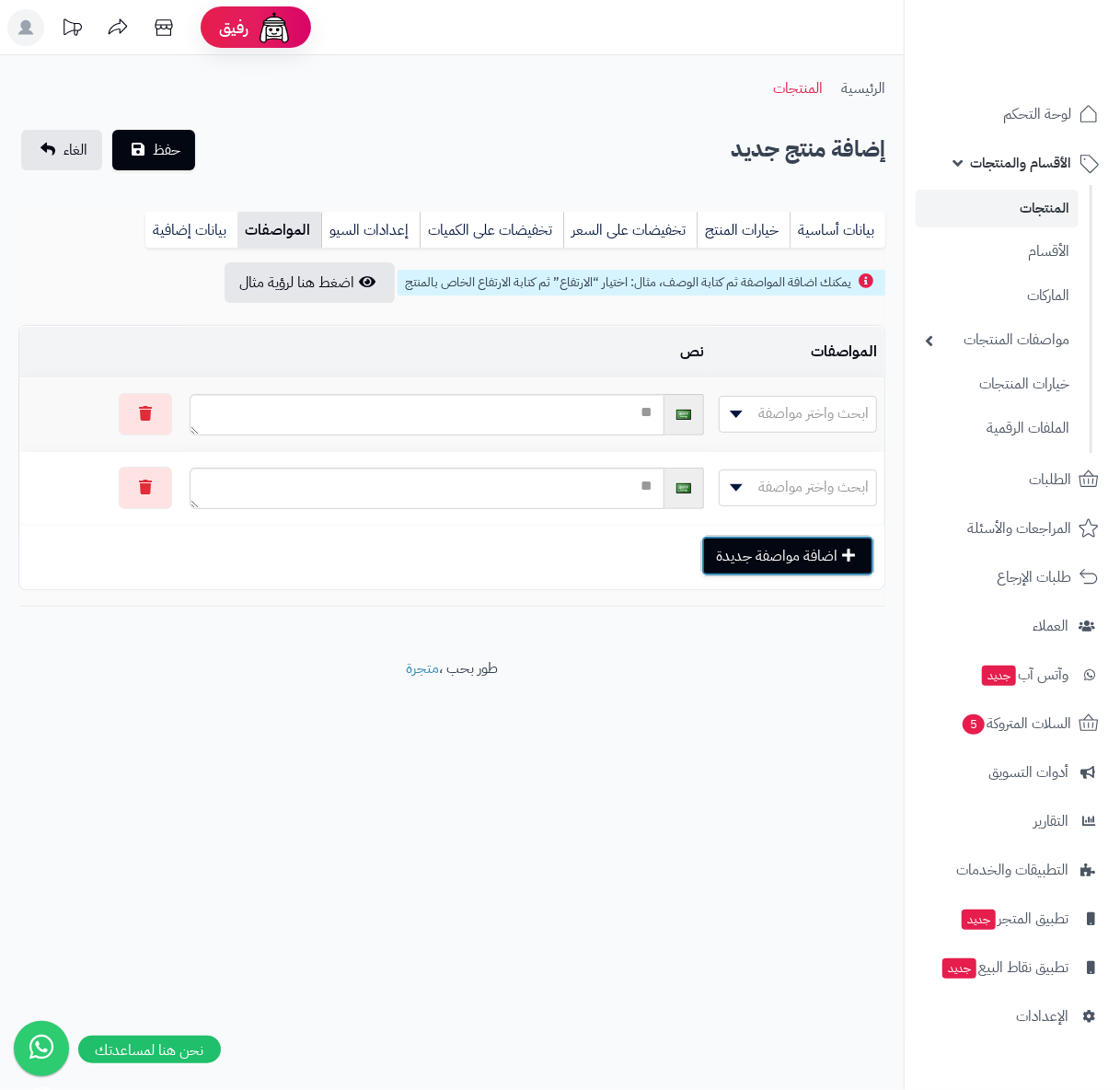 click on "اضافة مواصفة جديدة" at bounding box center (788, 556) 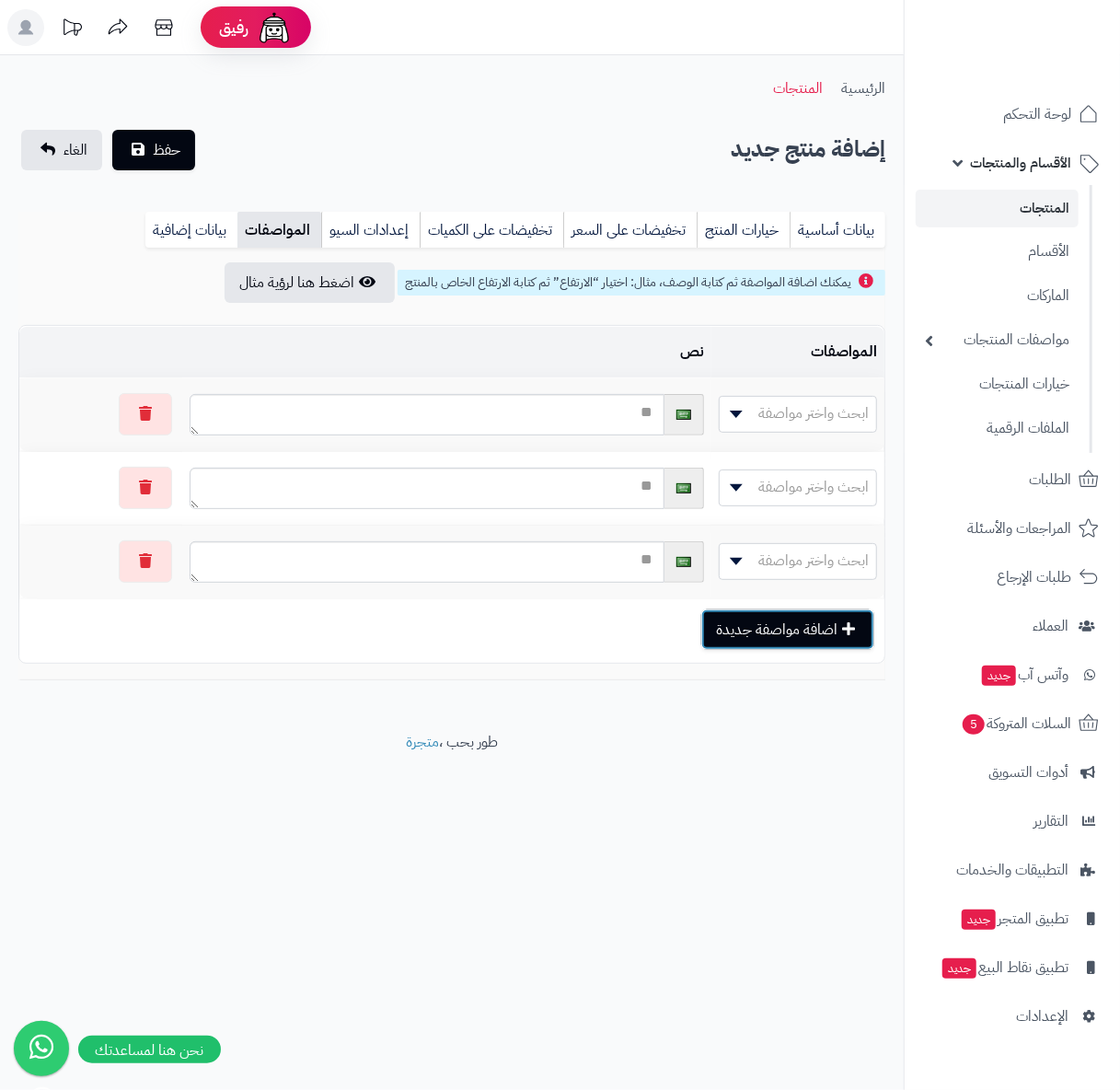 click on "اضافة مواصفة جديدة" at bounding box center [788, 630] 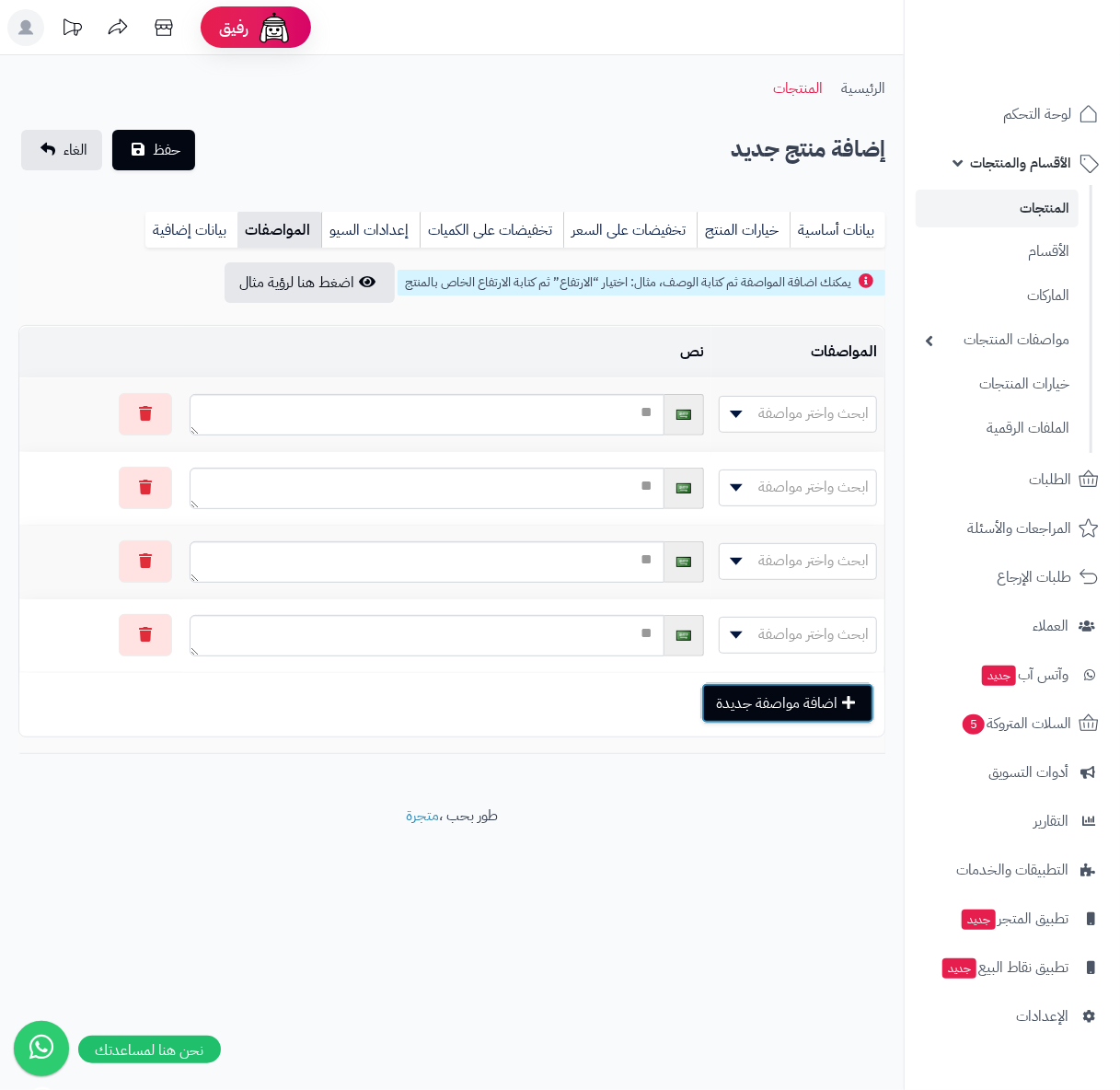 click on "اضافة مواصفة جديدة" at bounding box center (788, 703) 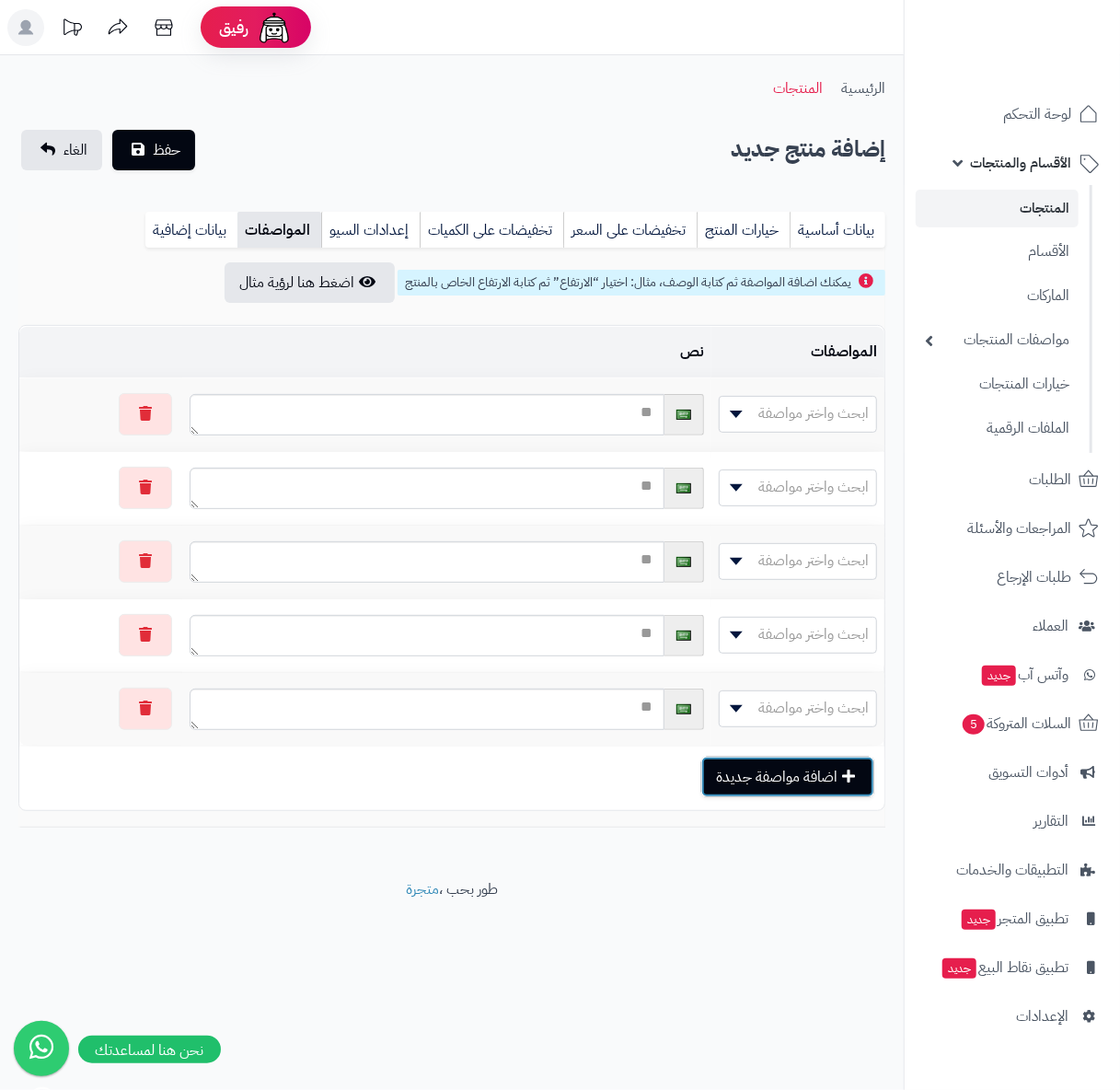 click on "اضافة مواصفة جديدة" at bounding box center (788, 777) 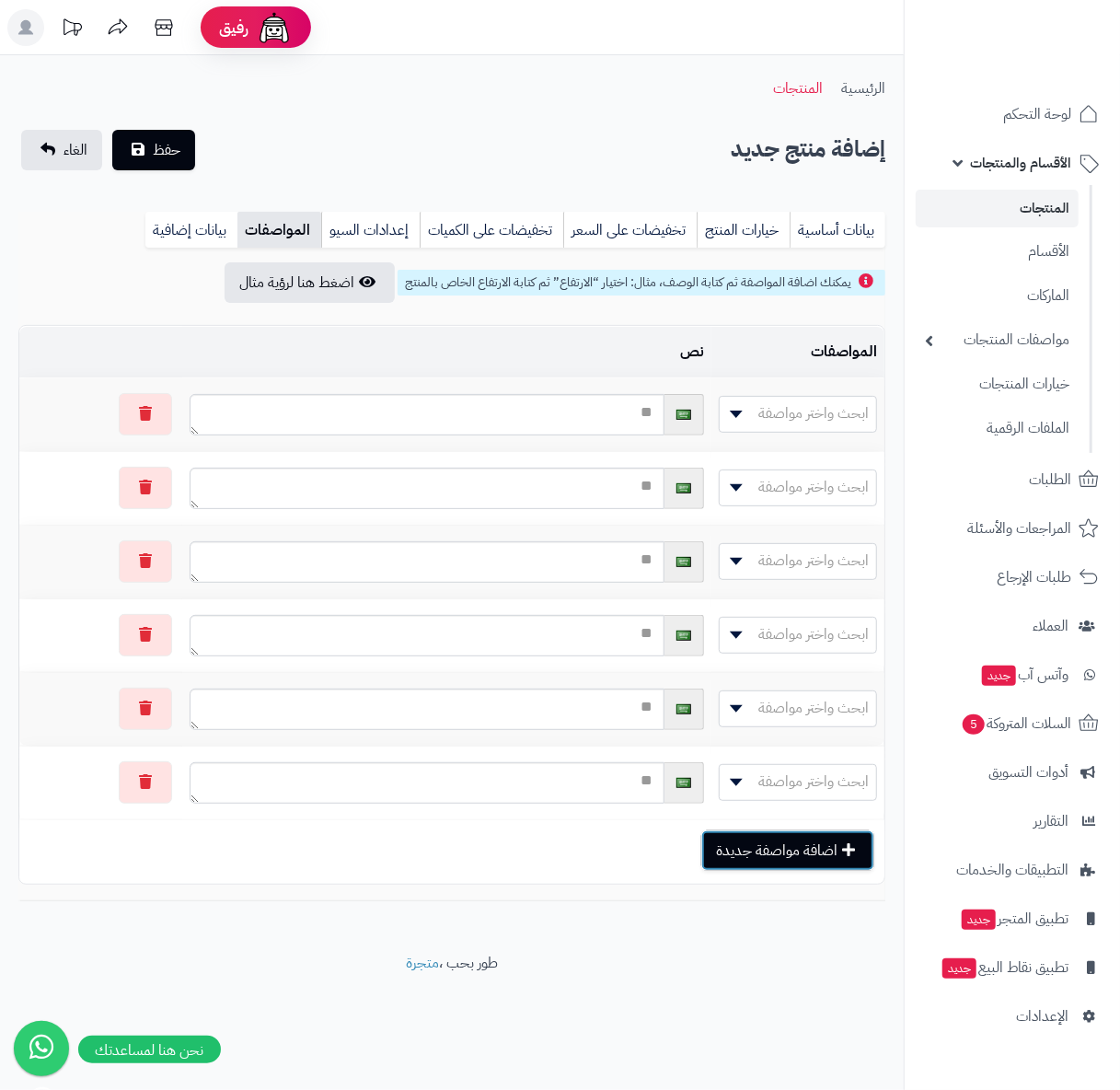 click on "اضافة مواصفة جديدة" at bounding box center (788, 851) 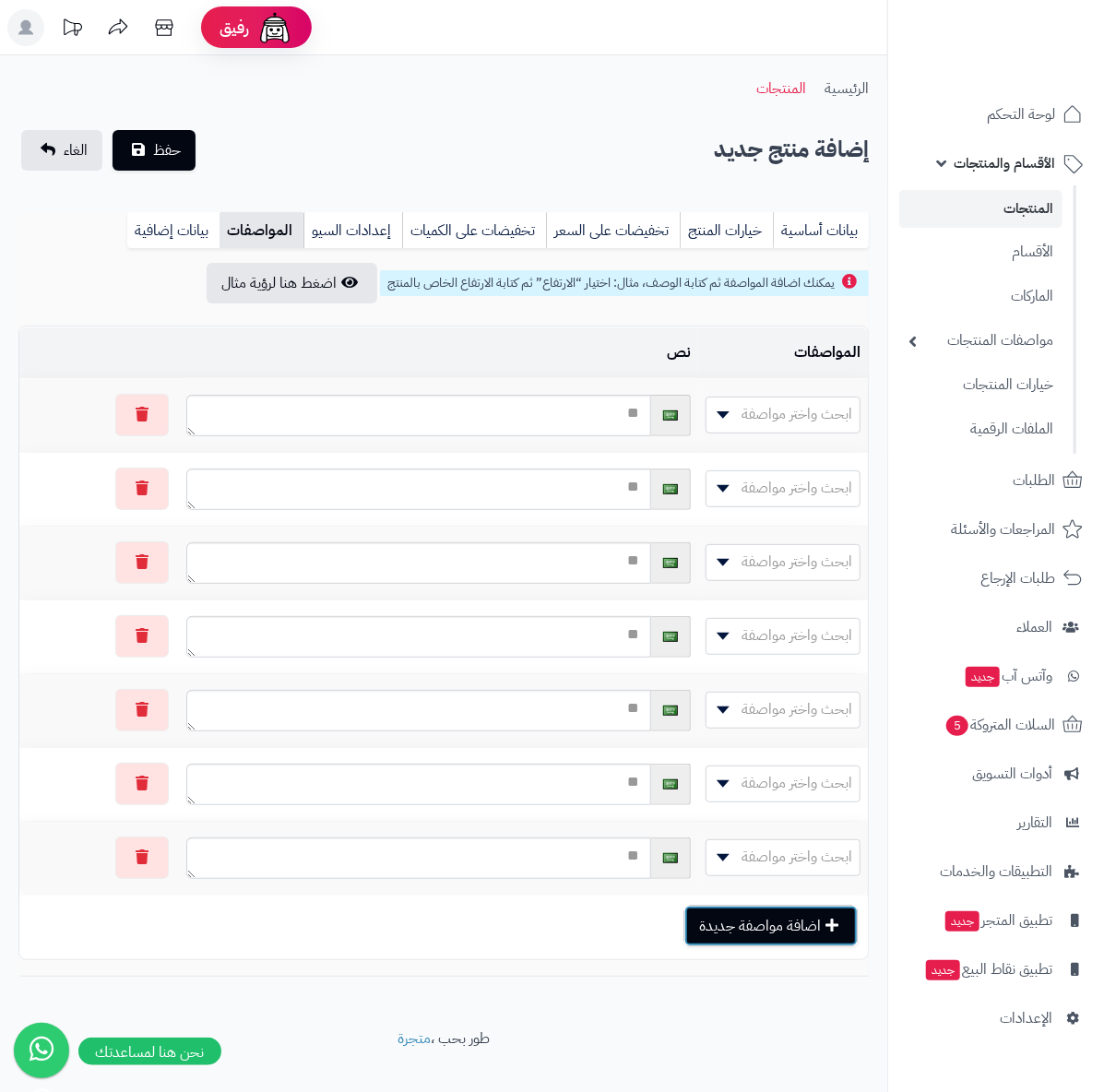 click on "اضافة مواصفة جديدة" at bounding box center (771, 926) 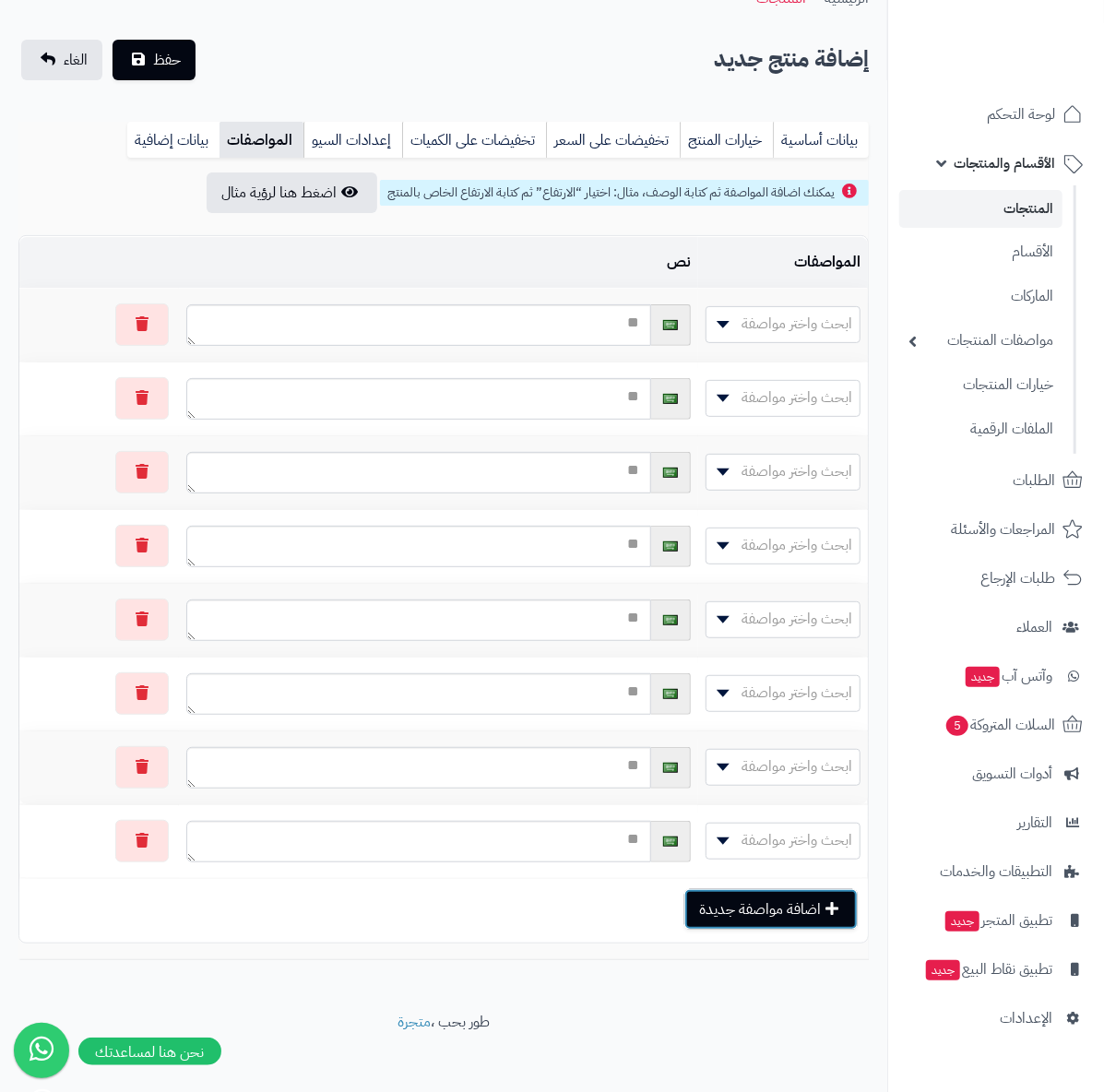 scroll, scrollTop: 116, scrollLeft: 0, axis: vertical 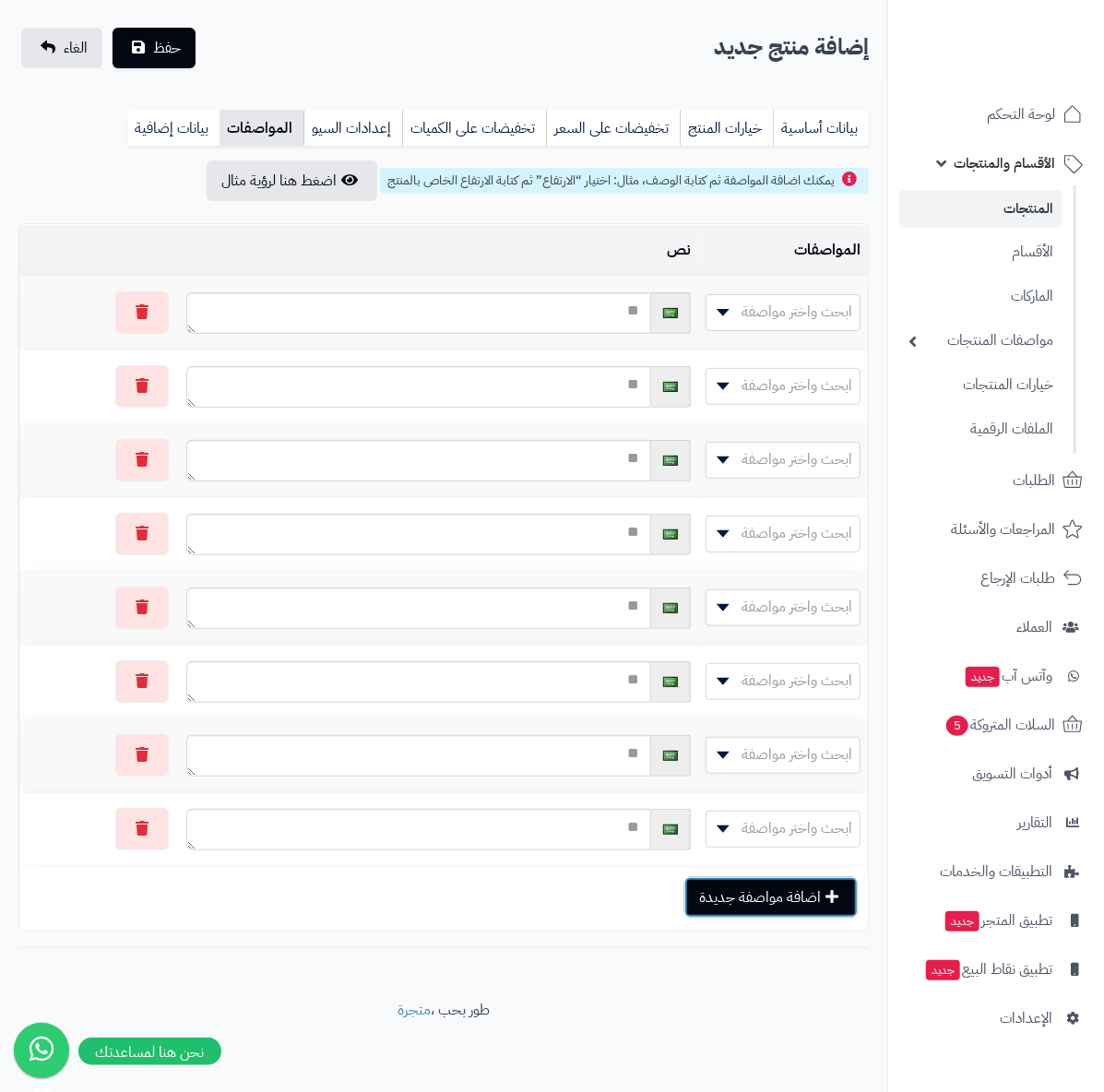 click on "اضافة مواصفة جديدة" at bounding box center (771, 897) 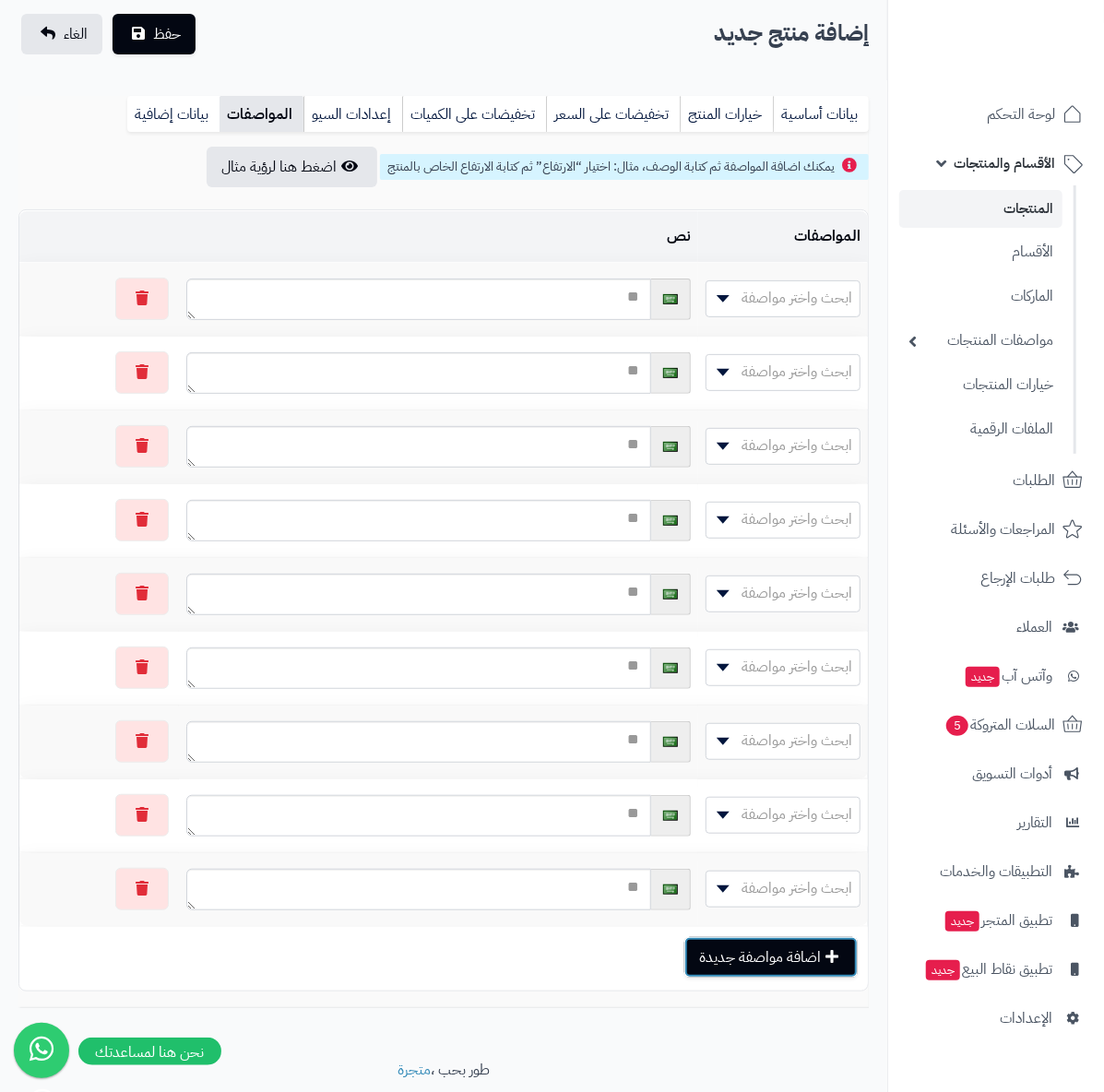 click on "اضافة مواصفة جديدة" at bounding box center (771, 957) 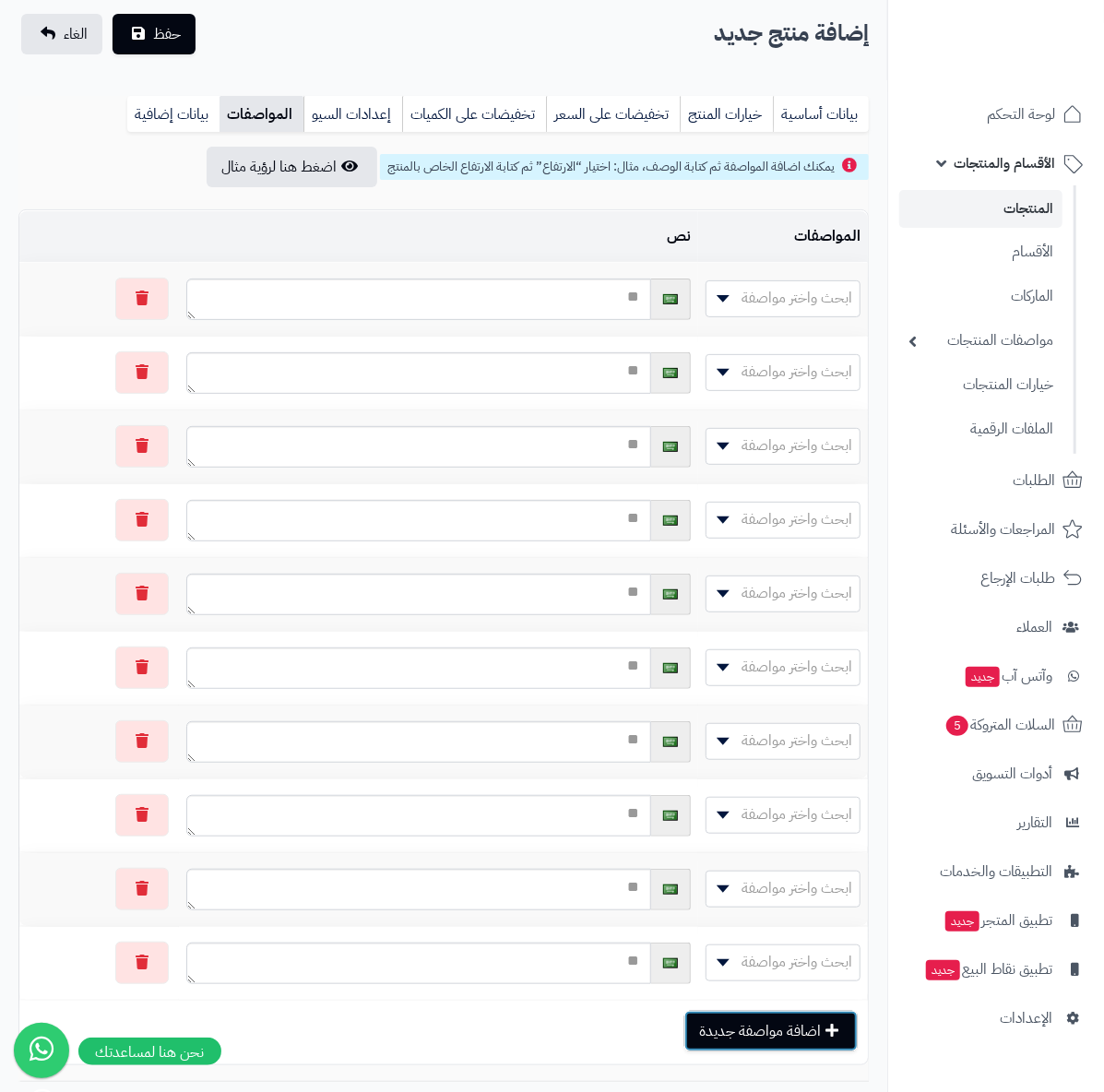 click on "اضافة مواصفة جديدة" at bounding box center [771, 1031] 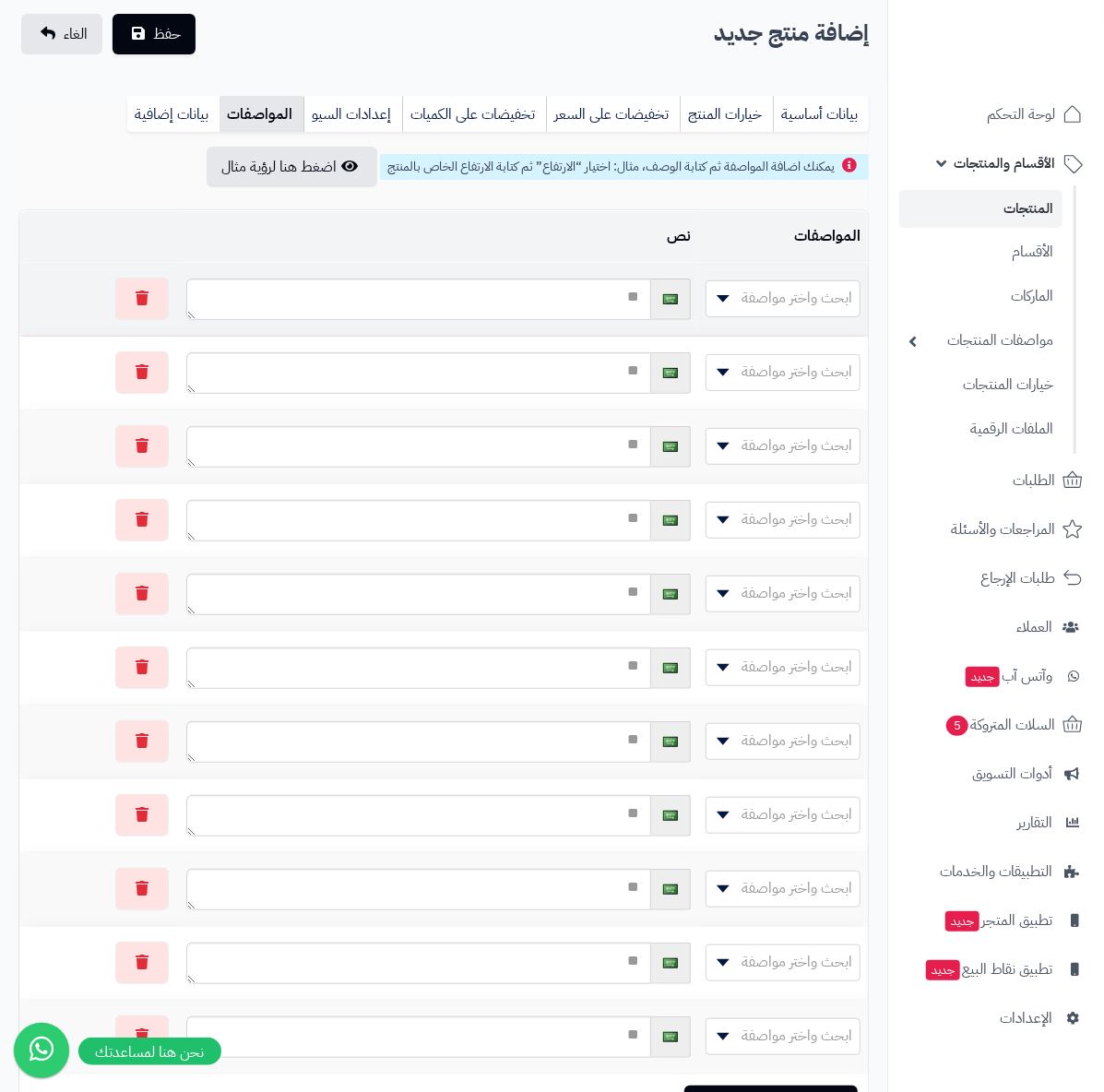 click on "ابحث واختر مواصفة" at bounding box center [797, 298] 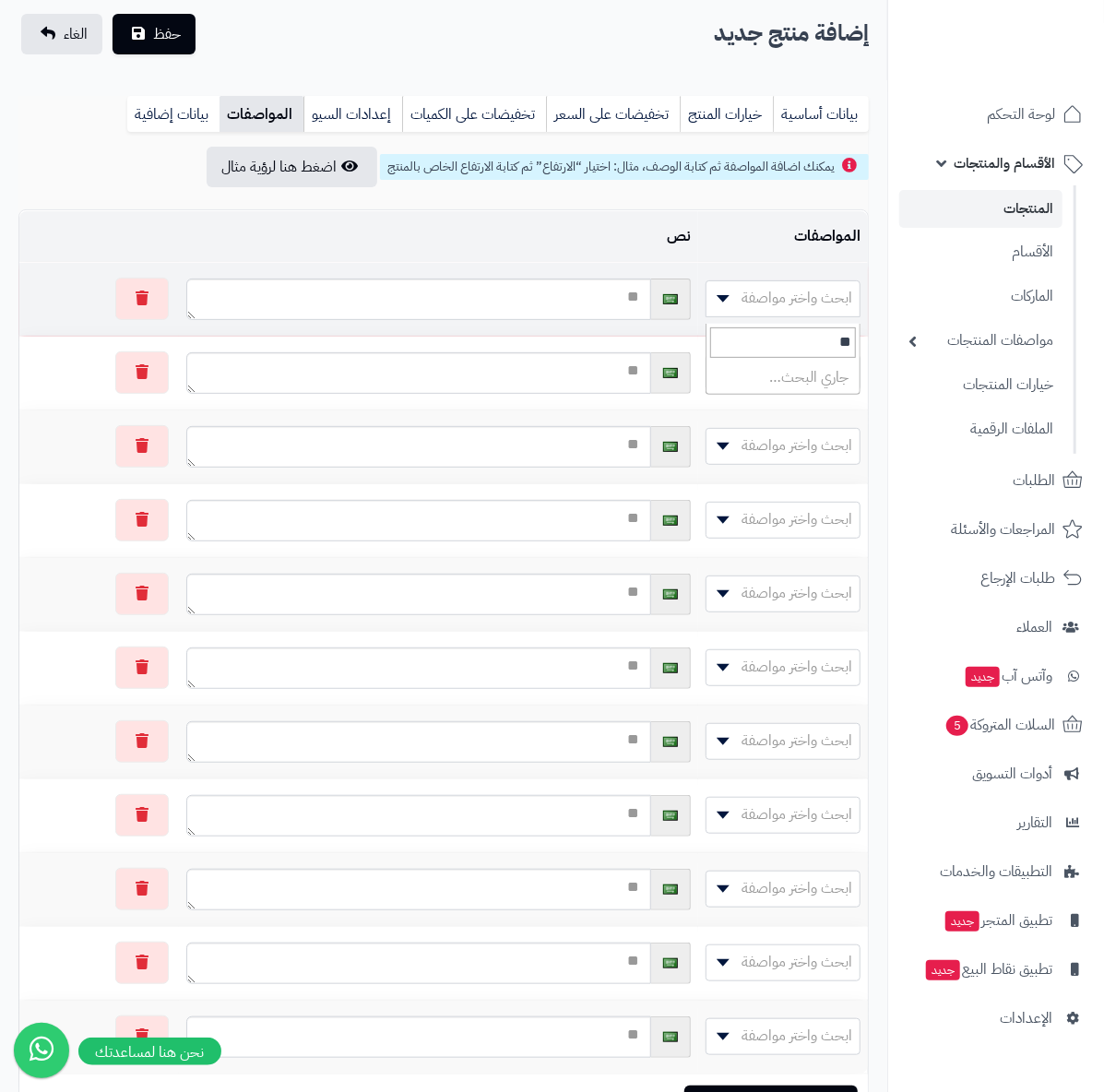 type on "*" 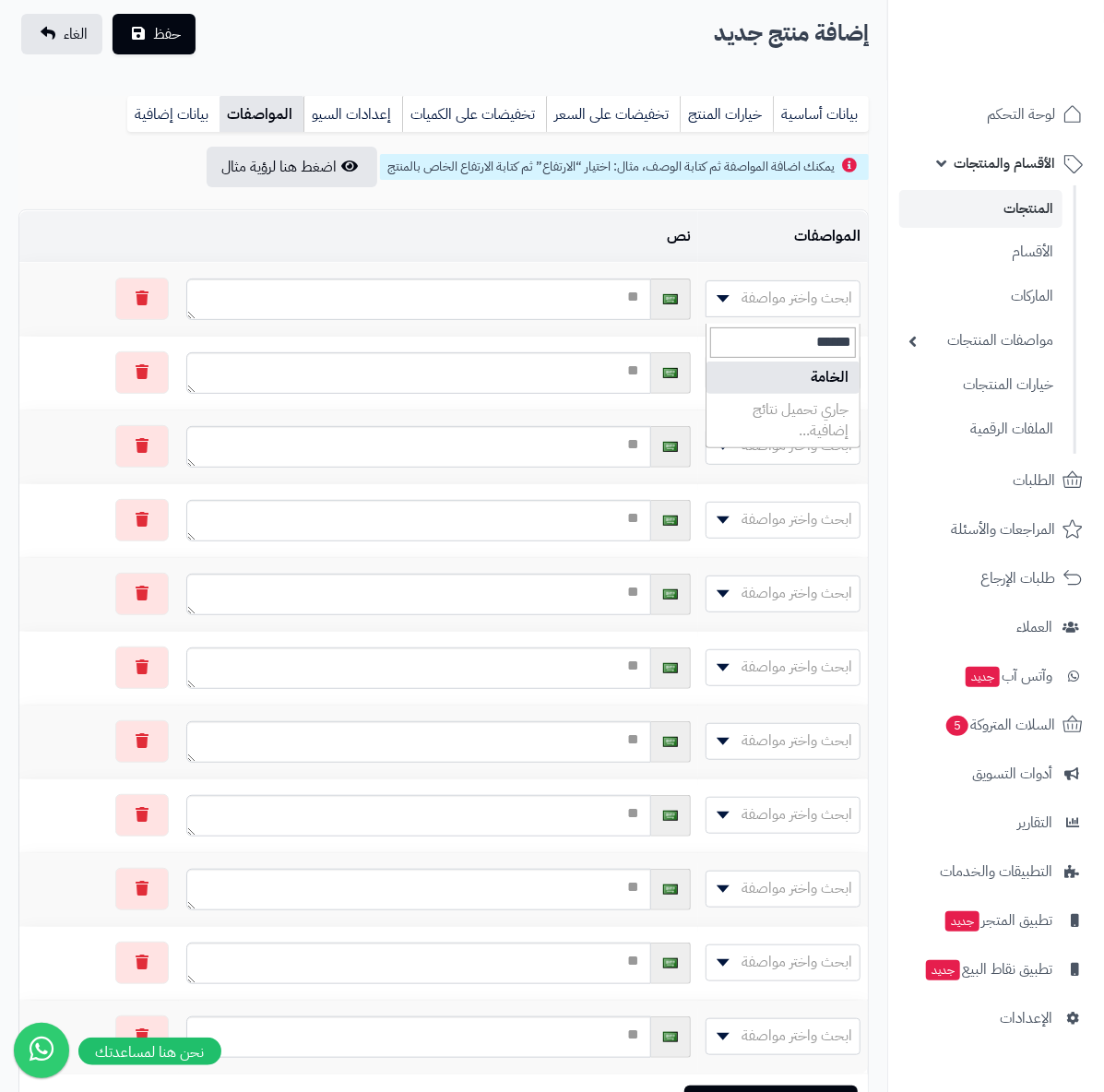 type on "******" 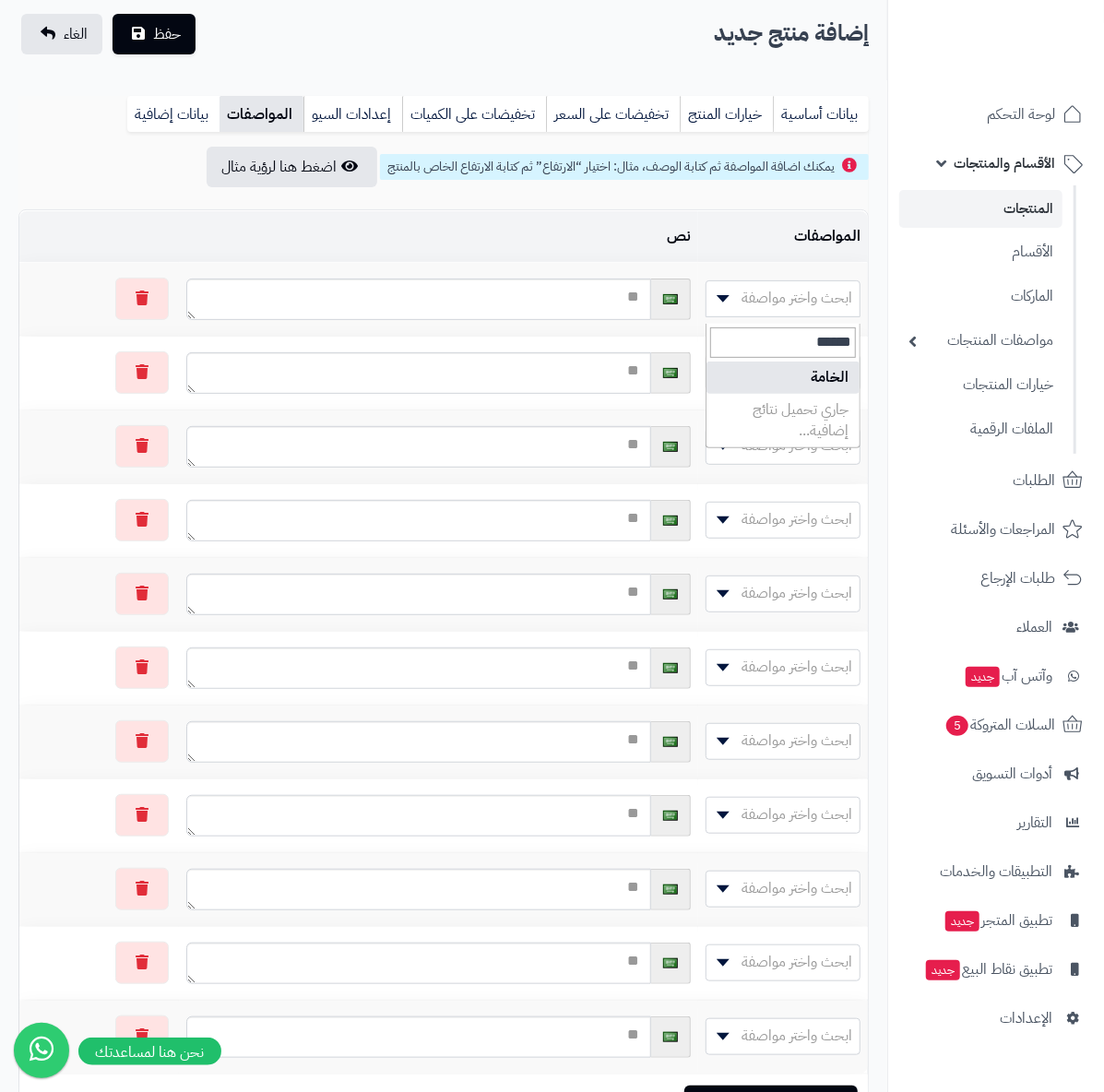click on "جاري تحميل نتائج إضافية..." at bounding box center (783, 421) 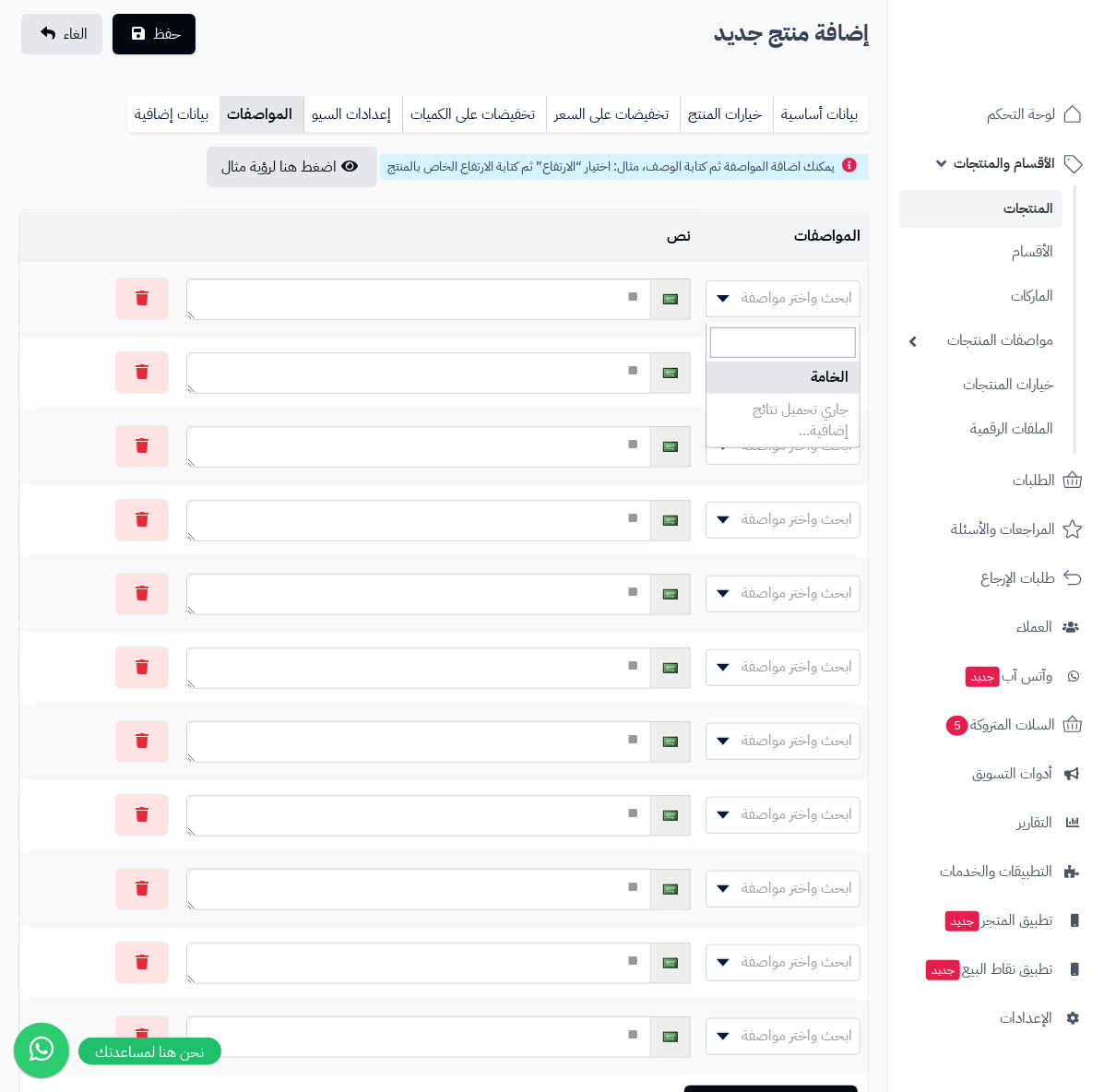 select on "**" 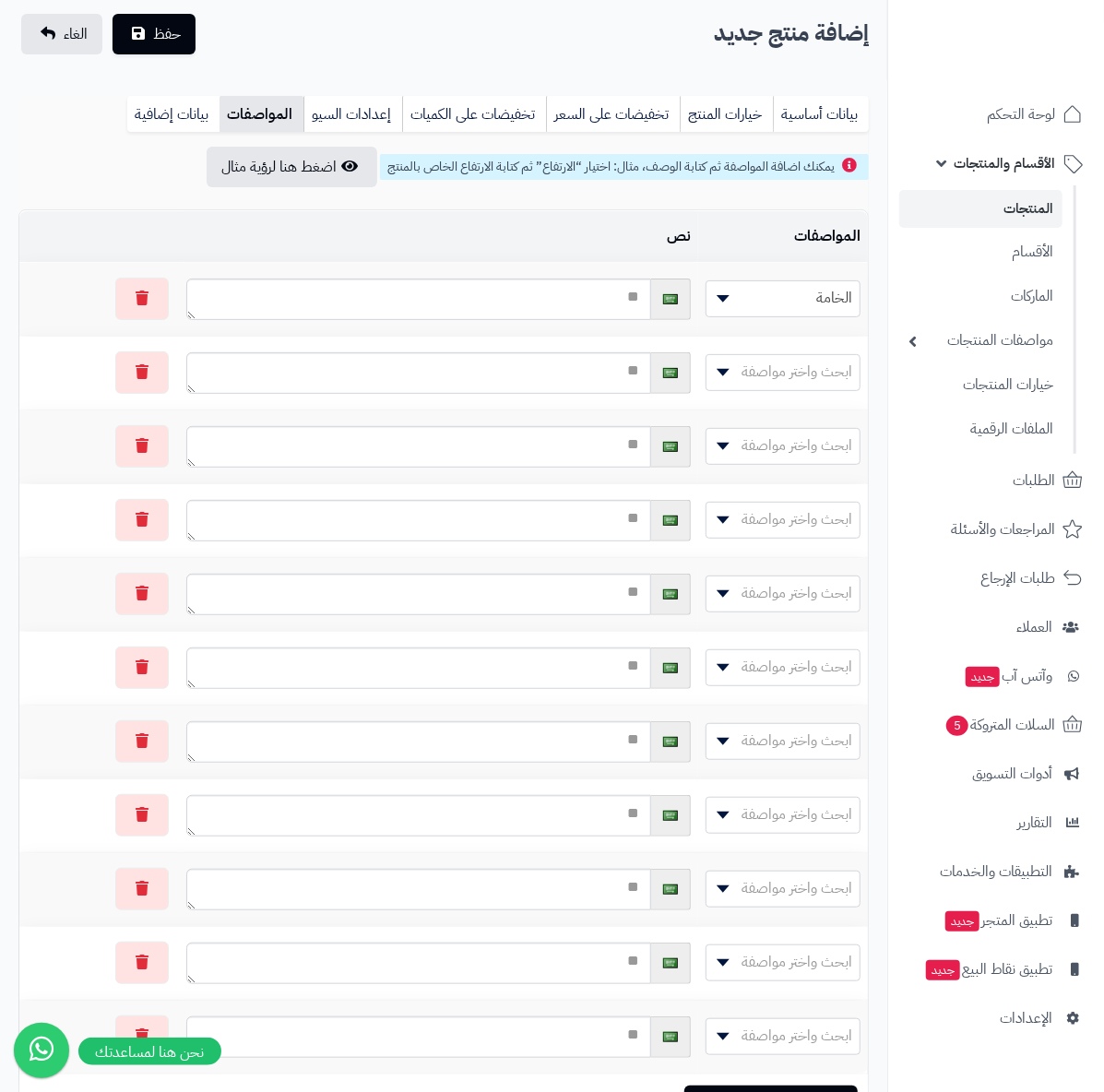 click on "ابحث واختر مواصفة" at bounding box center (797, 372) 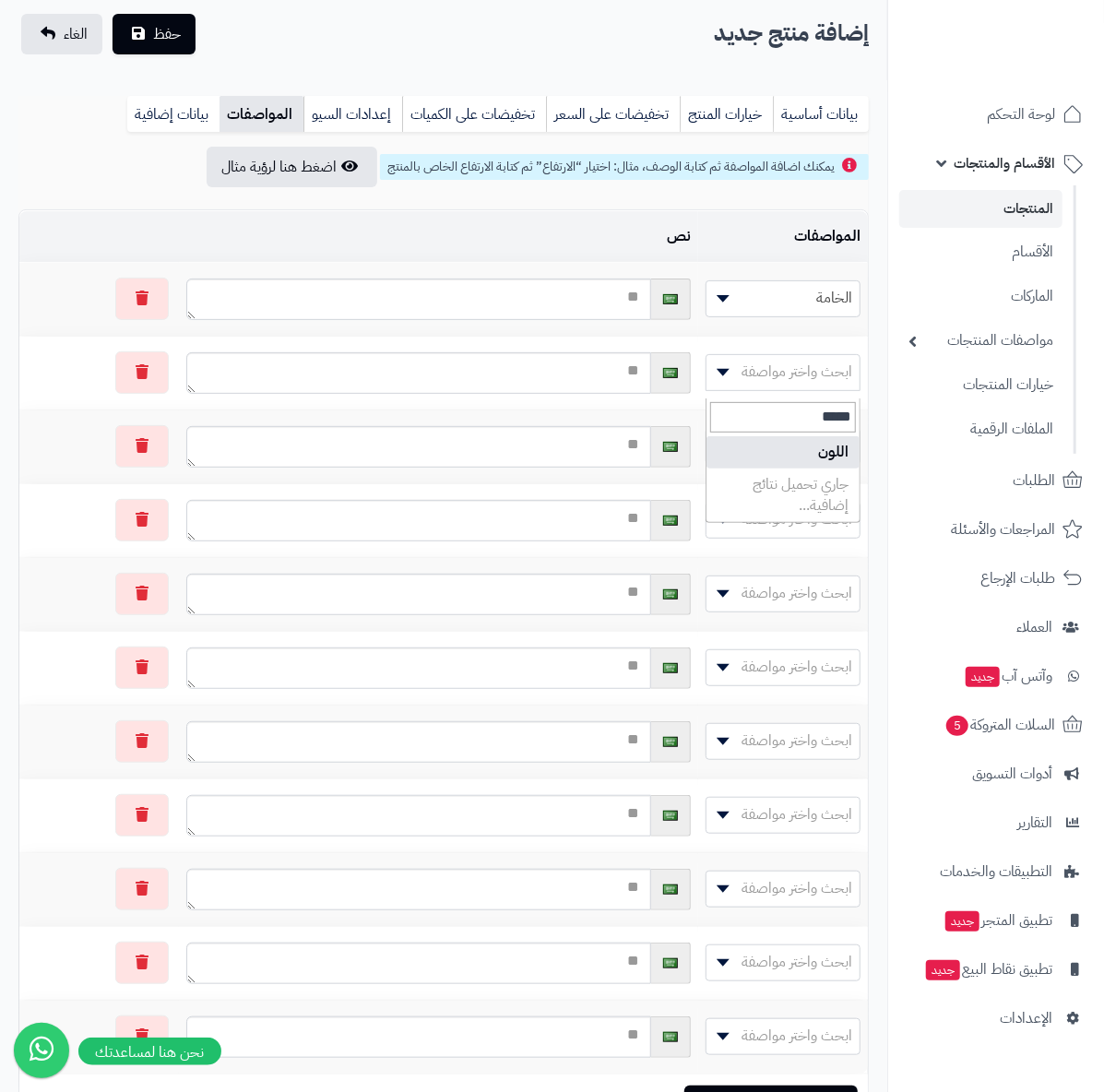 type on "*****" 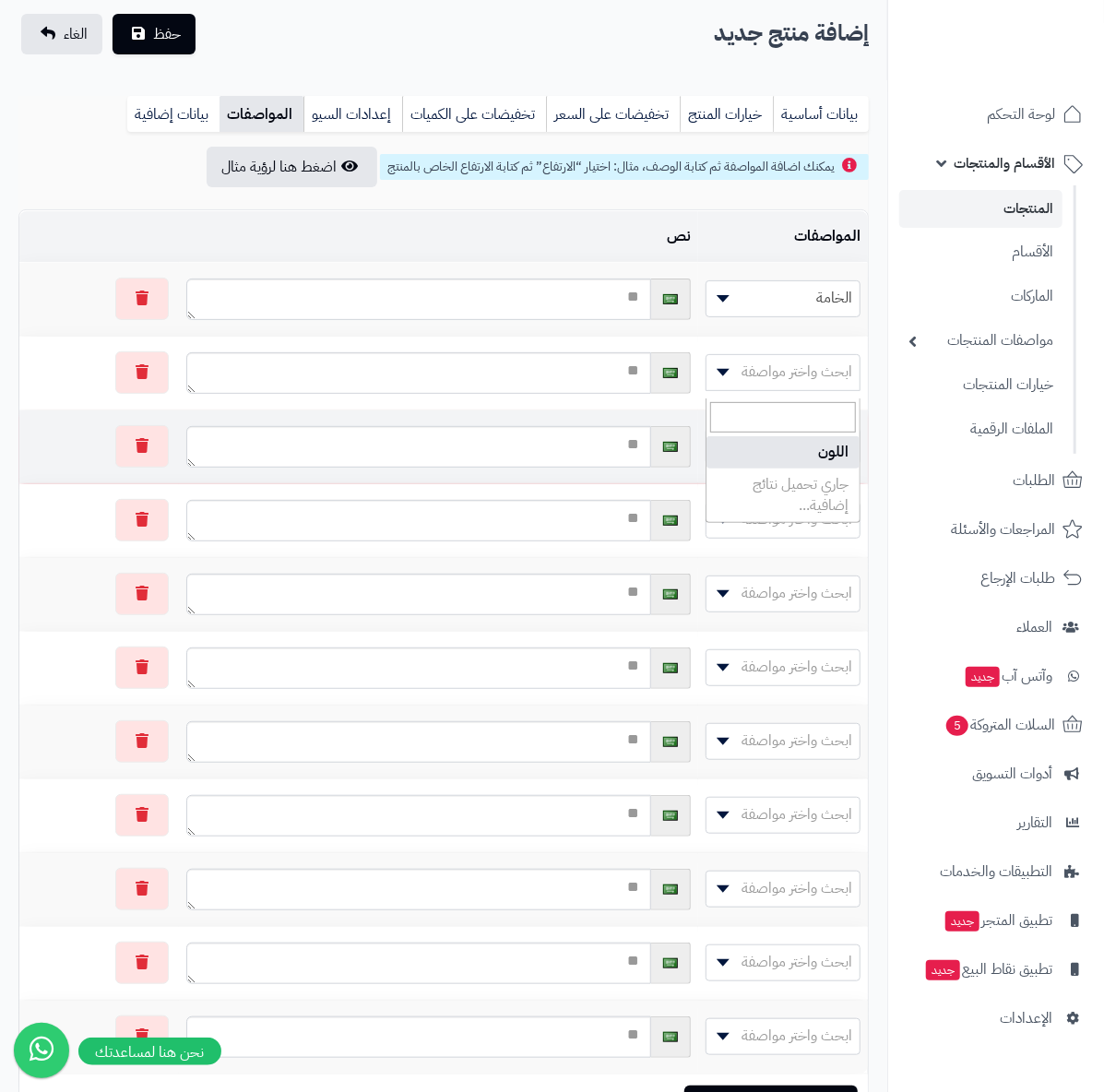select on "**" 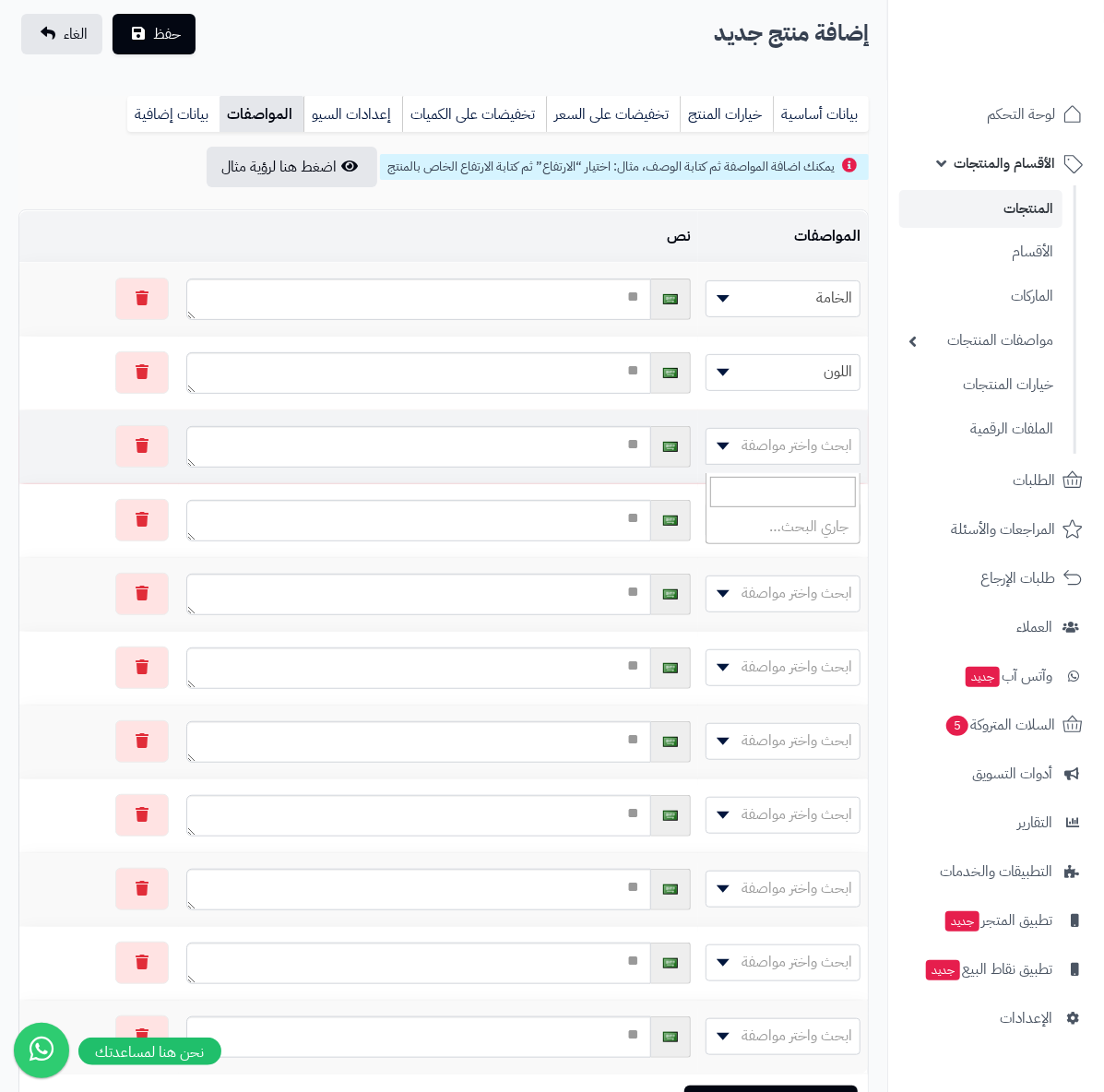 click on "ابحث واختر مواصفة" at bounding box center (797, 445) 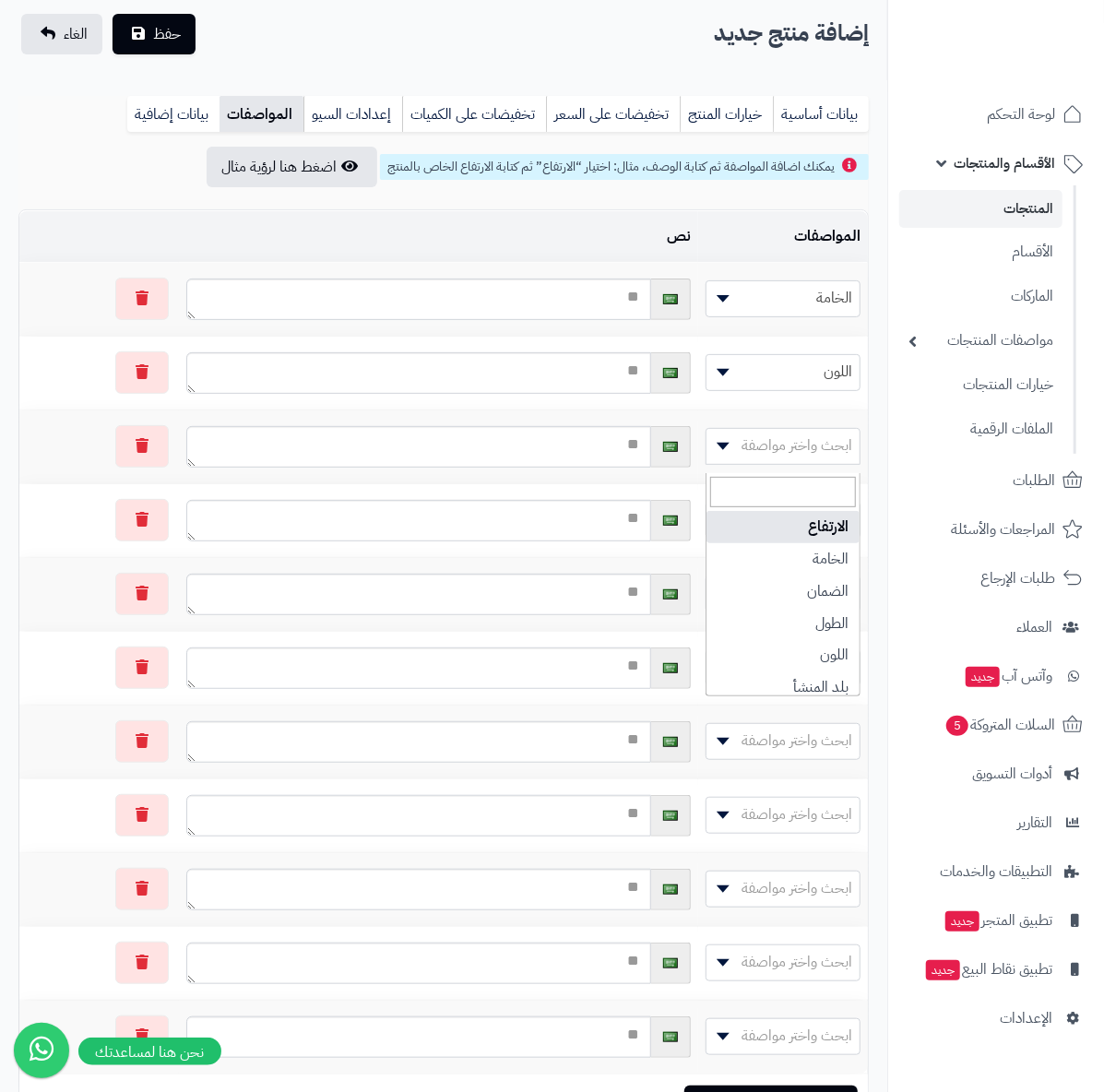 select on "**" 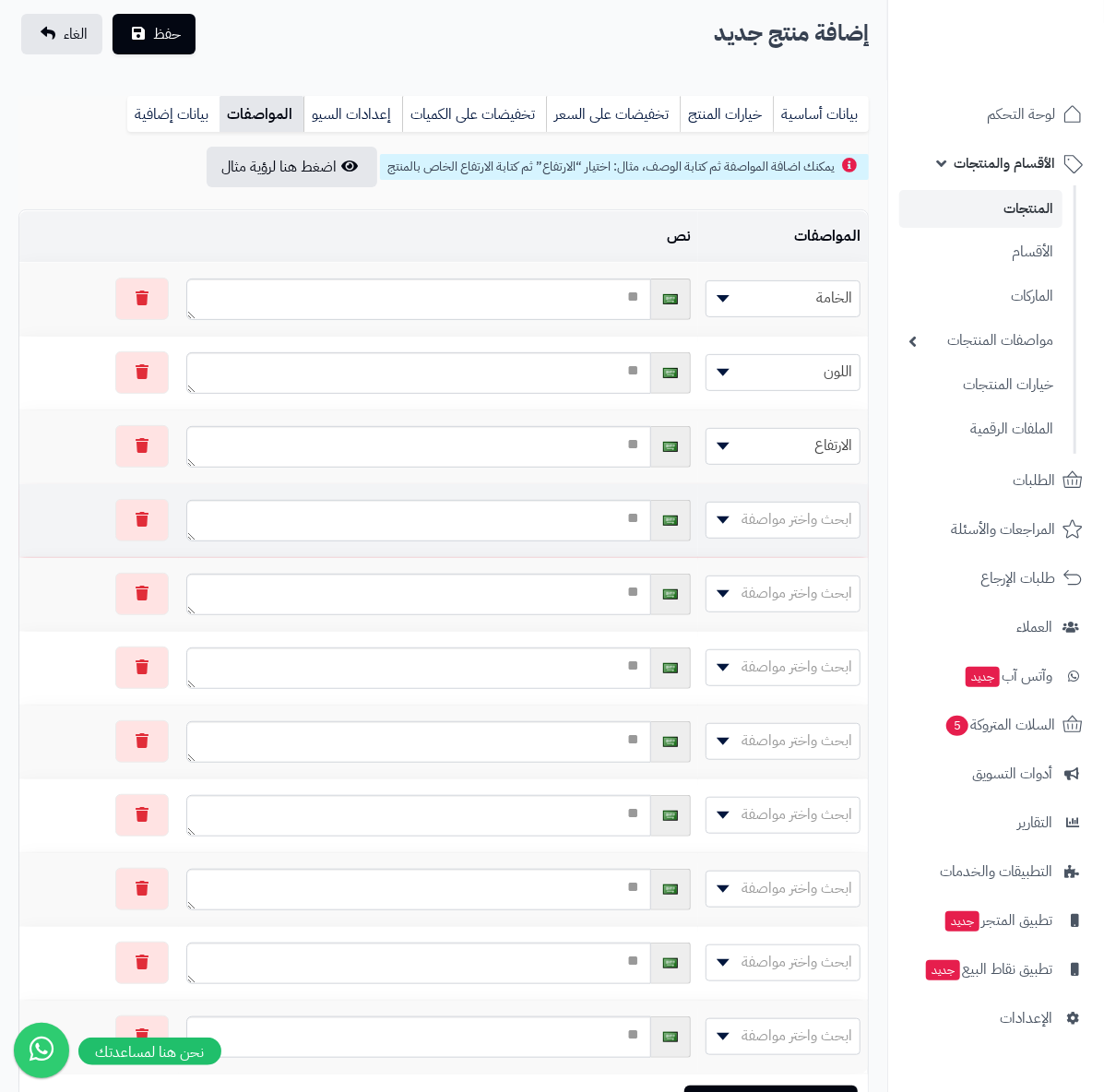 click on "ابحث واختر مواصفة" at bounding box center [797, 519] 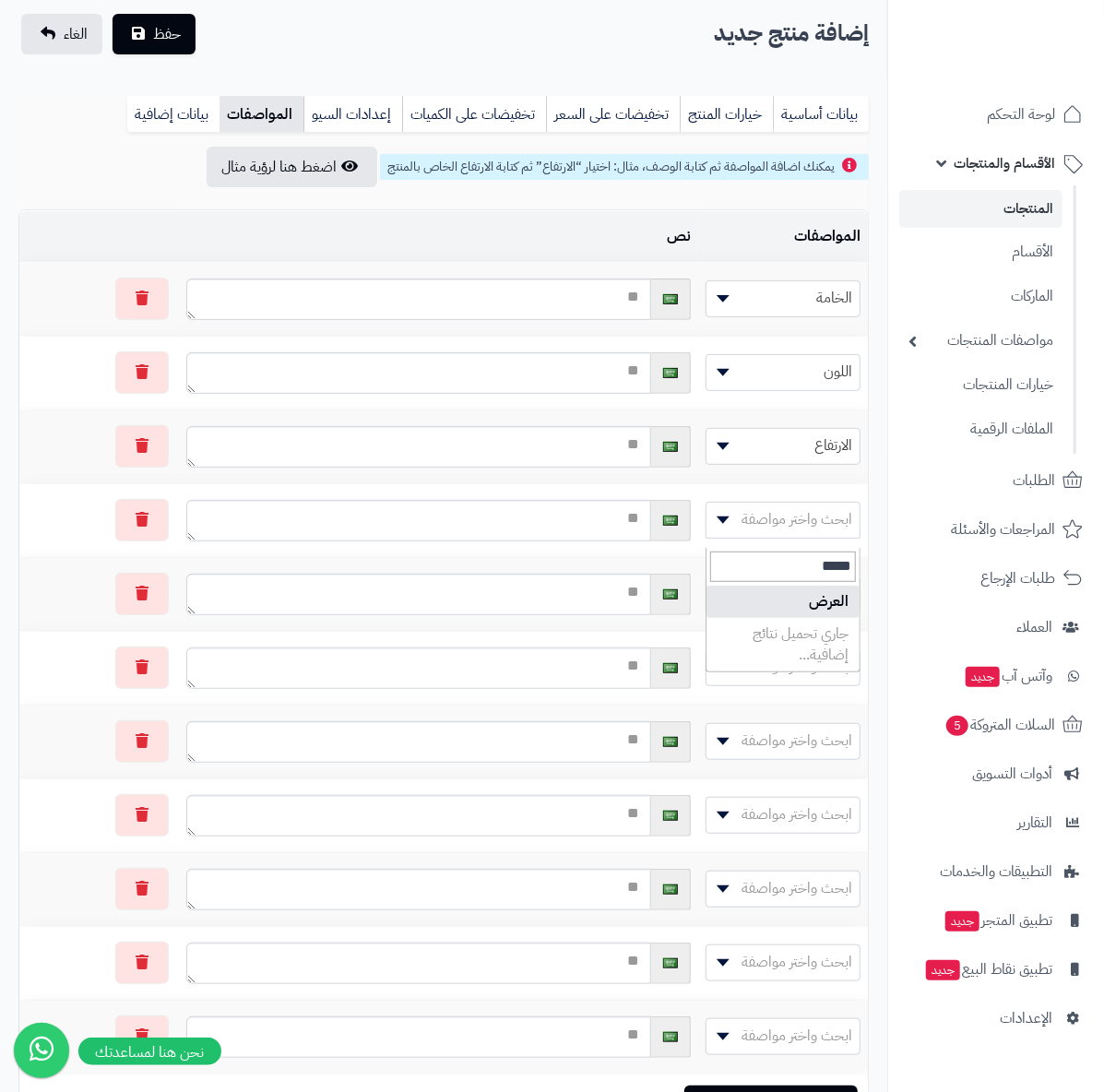 type on "*****" 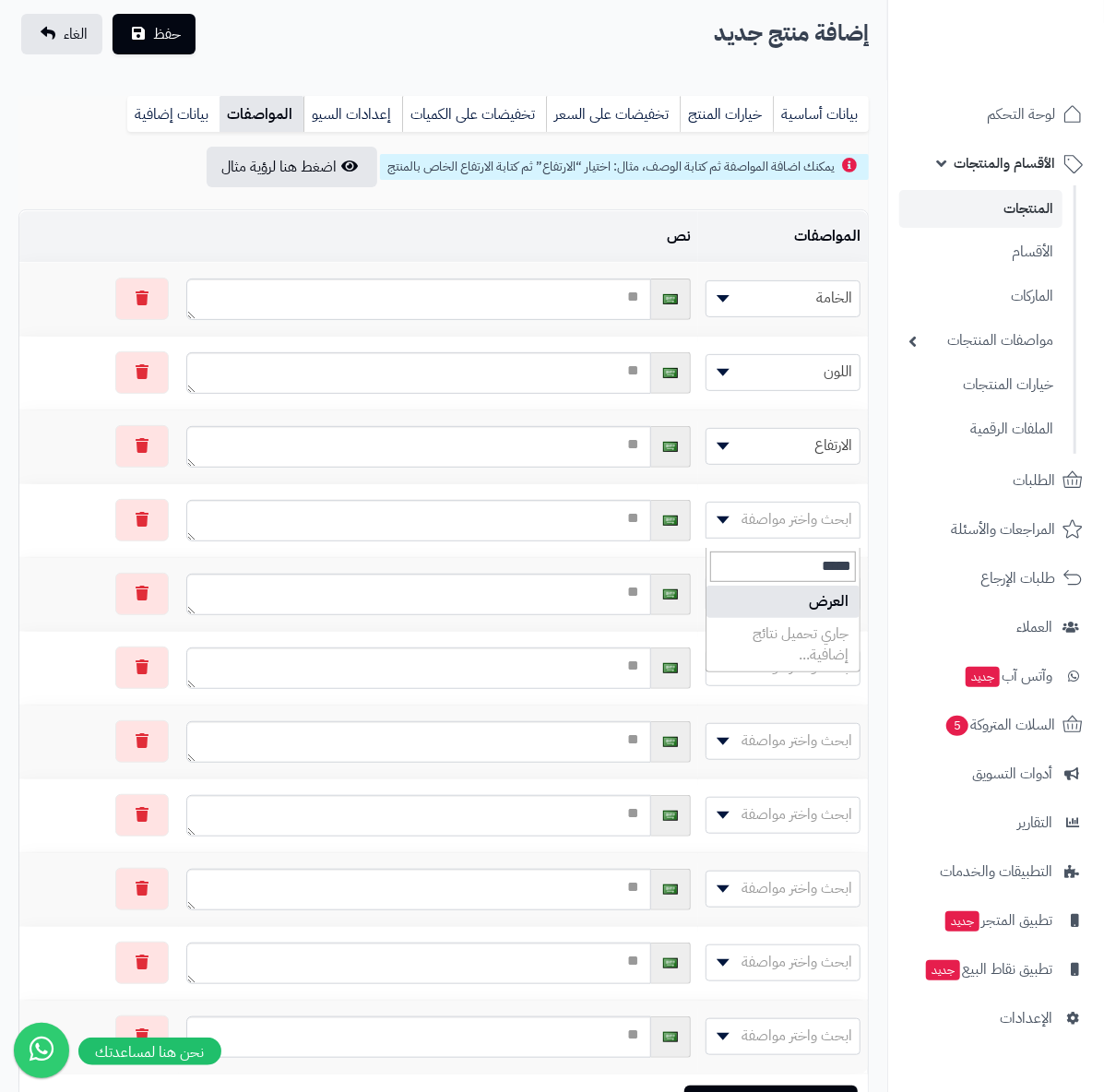 click on "جاري تحميل نتائج إضافية..." at bounding box center [783, 645] 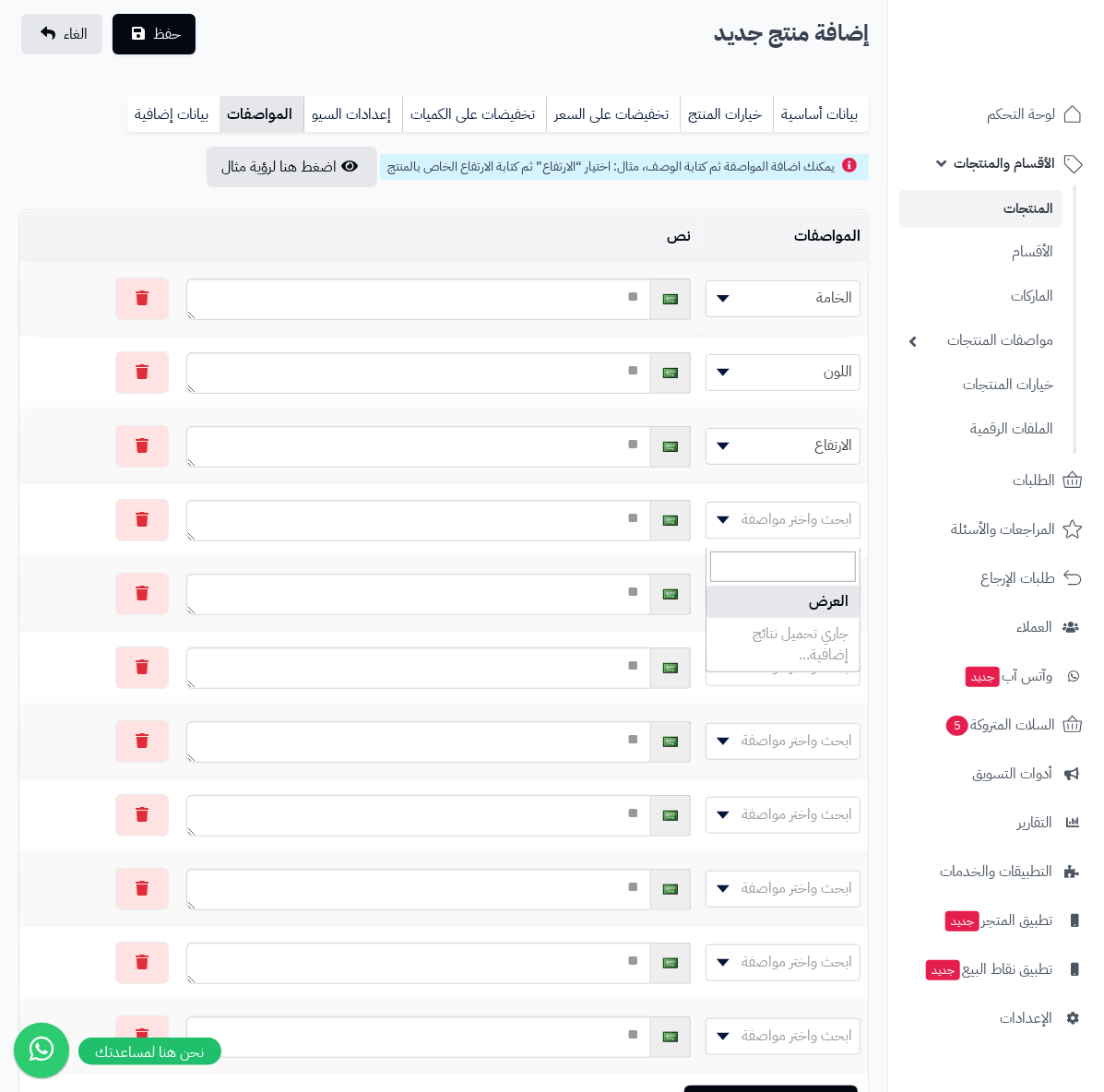 select on "**" 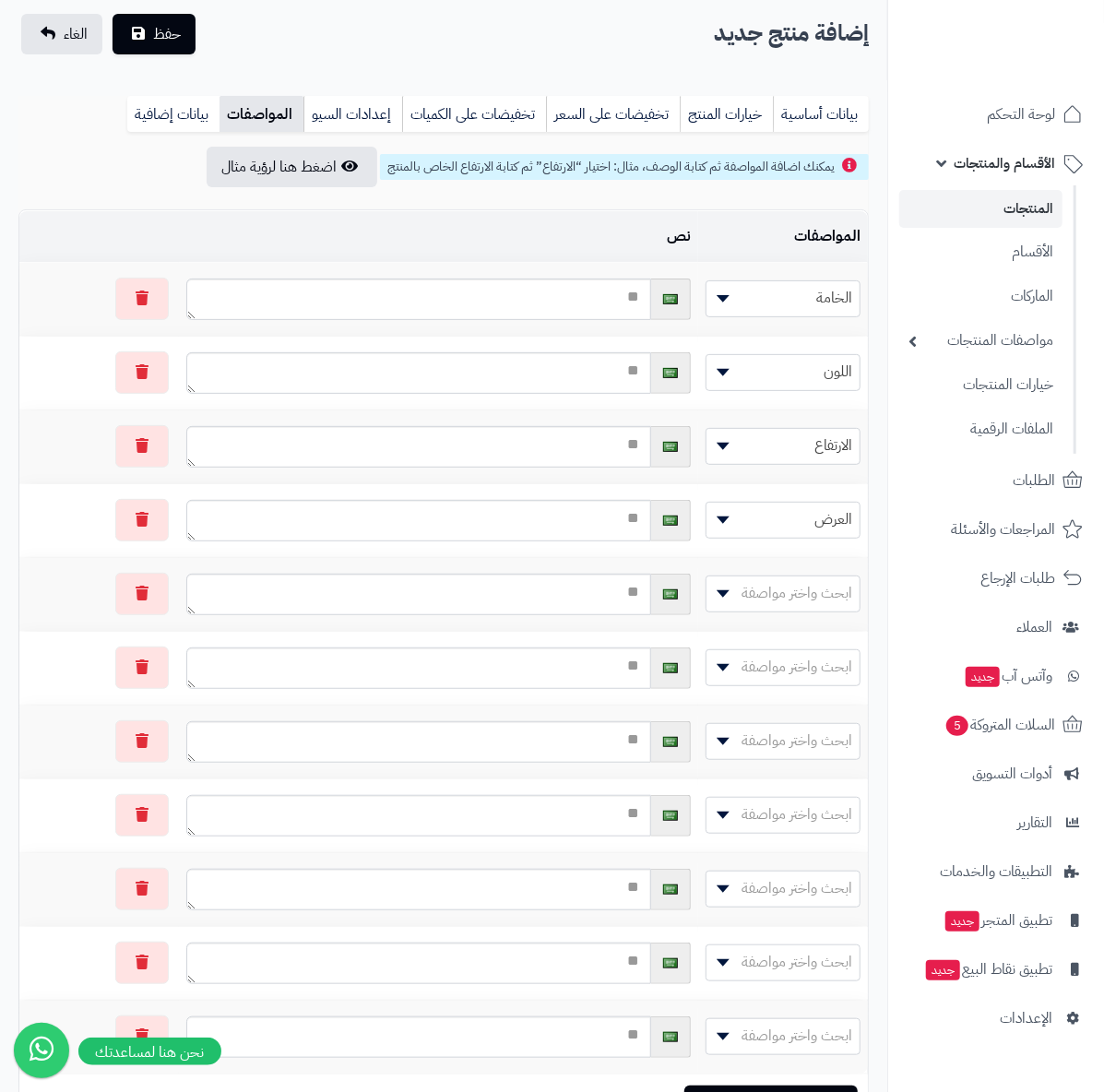 click on "ابحث واختر مواصفة" at bounding box center (797, 593) 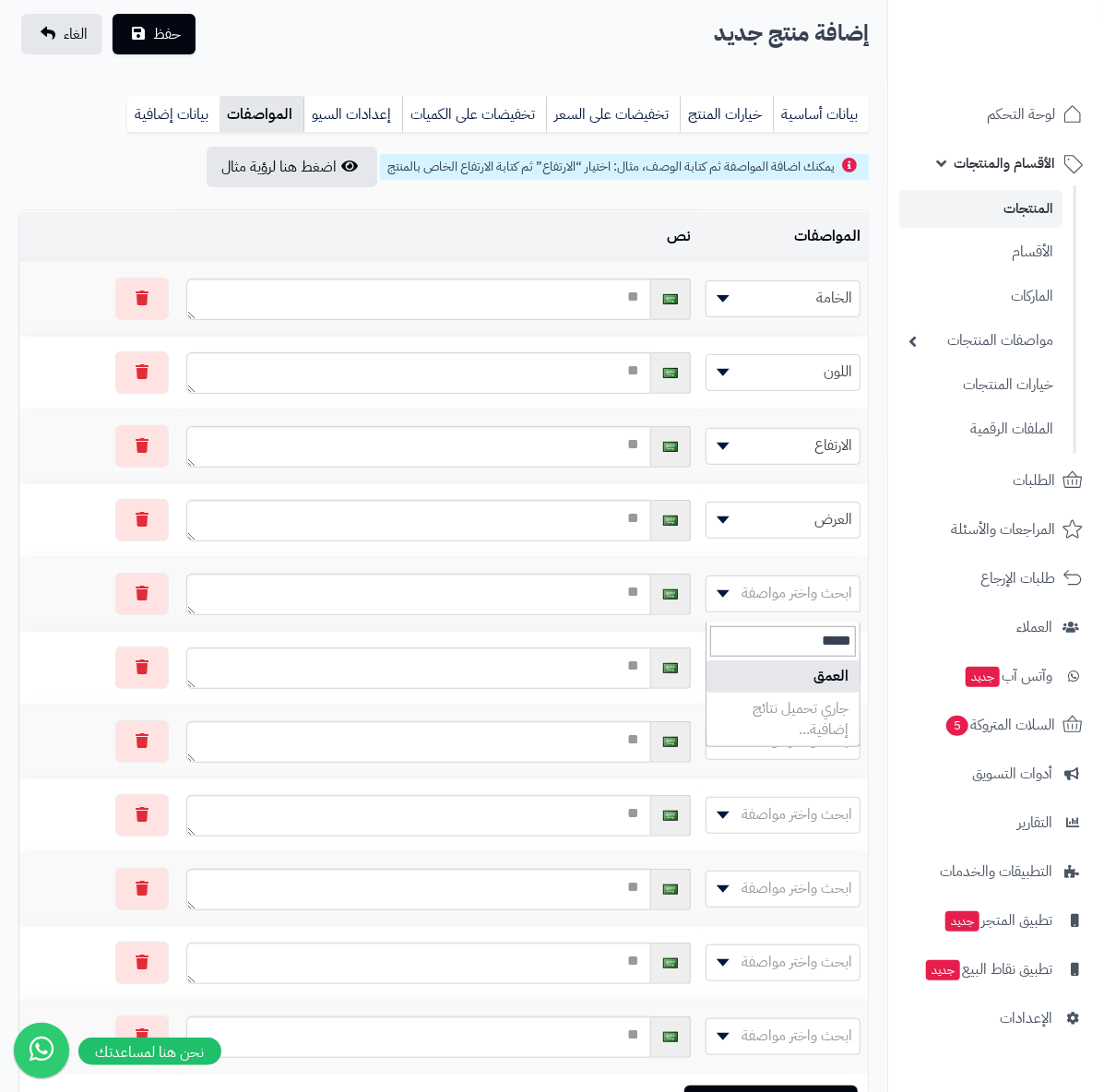 type on "*****" 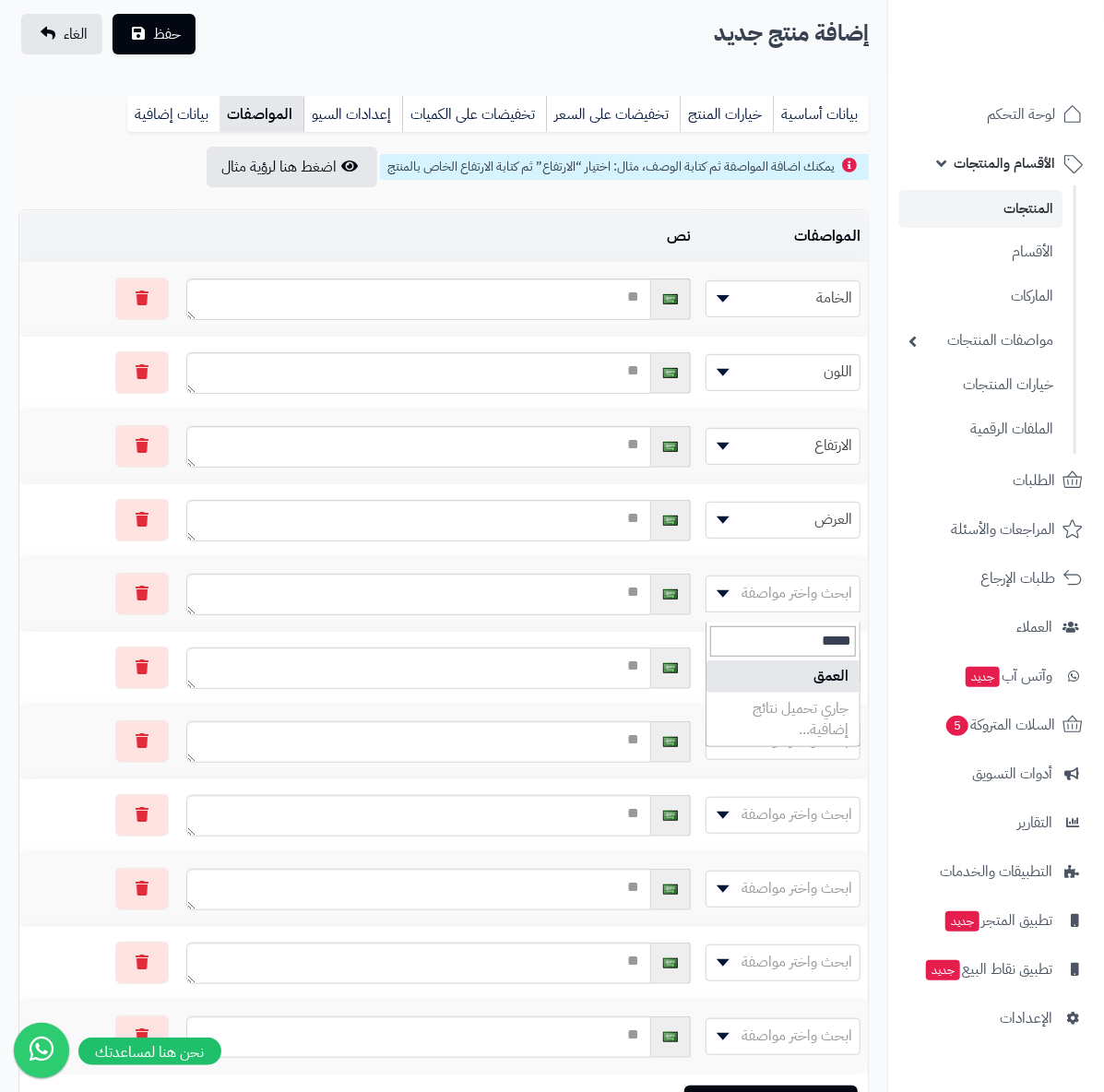 click on "جاري تحميل نتائج إضافية..." at bounding box center (783, 719) 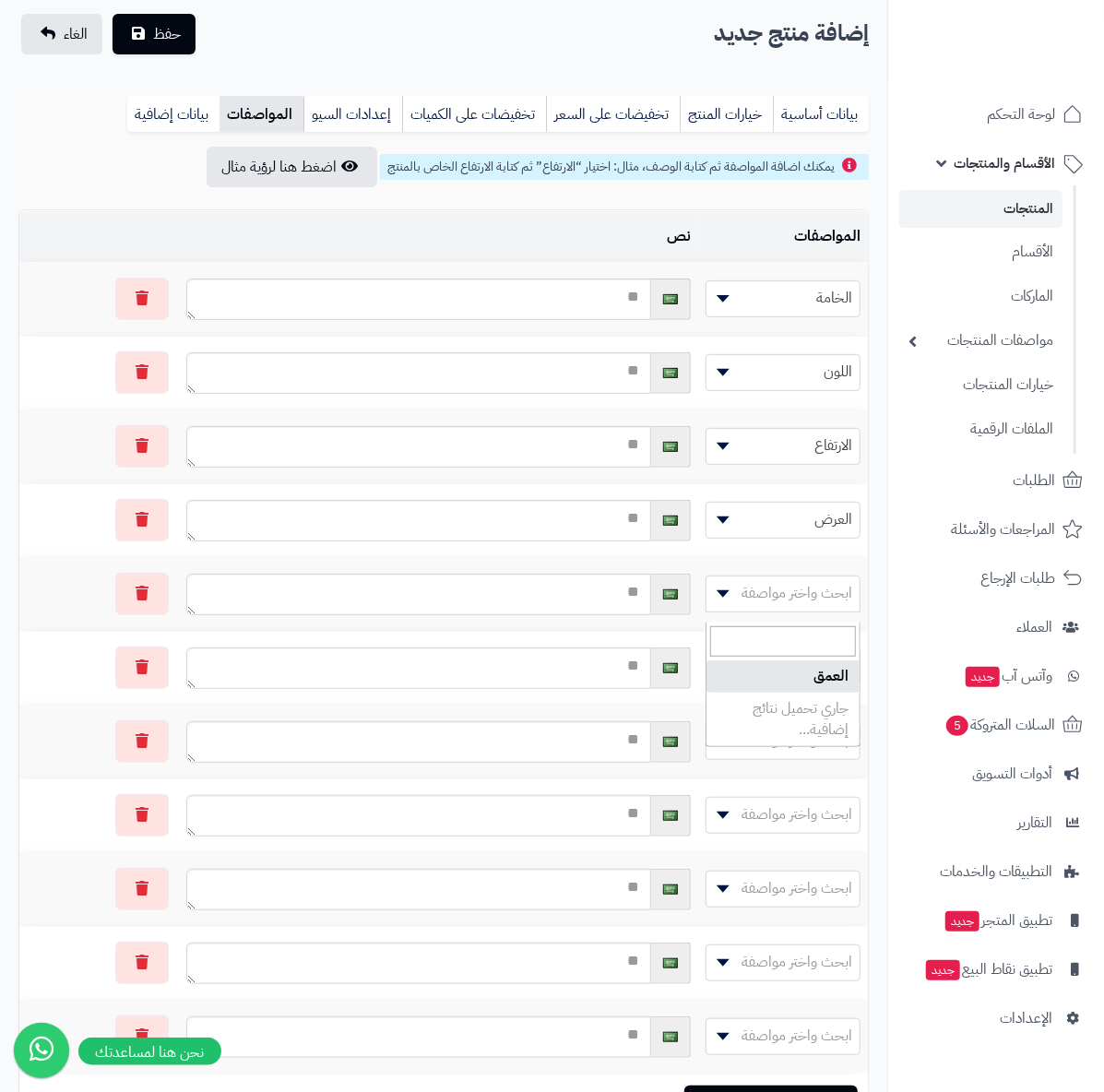 select on "**" 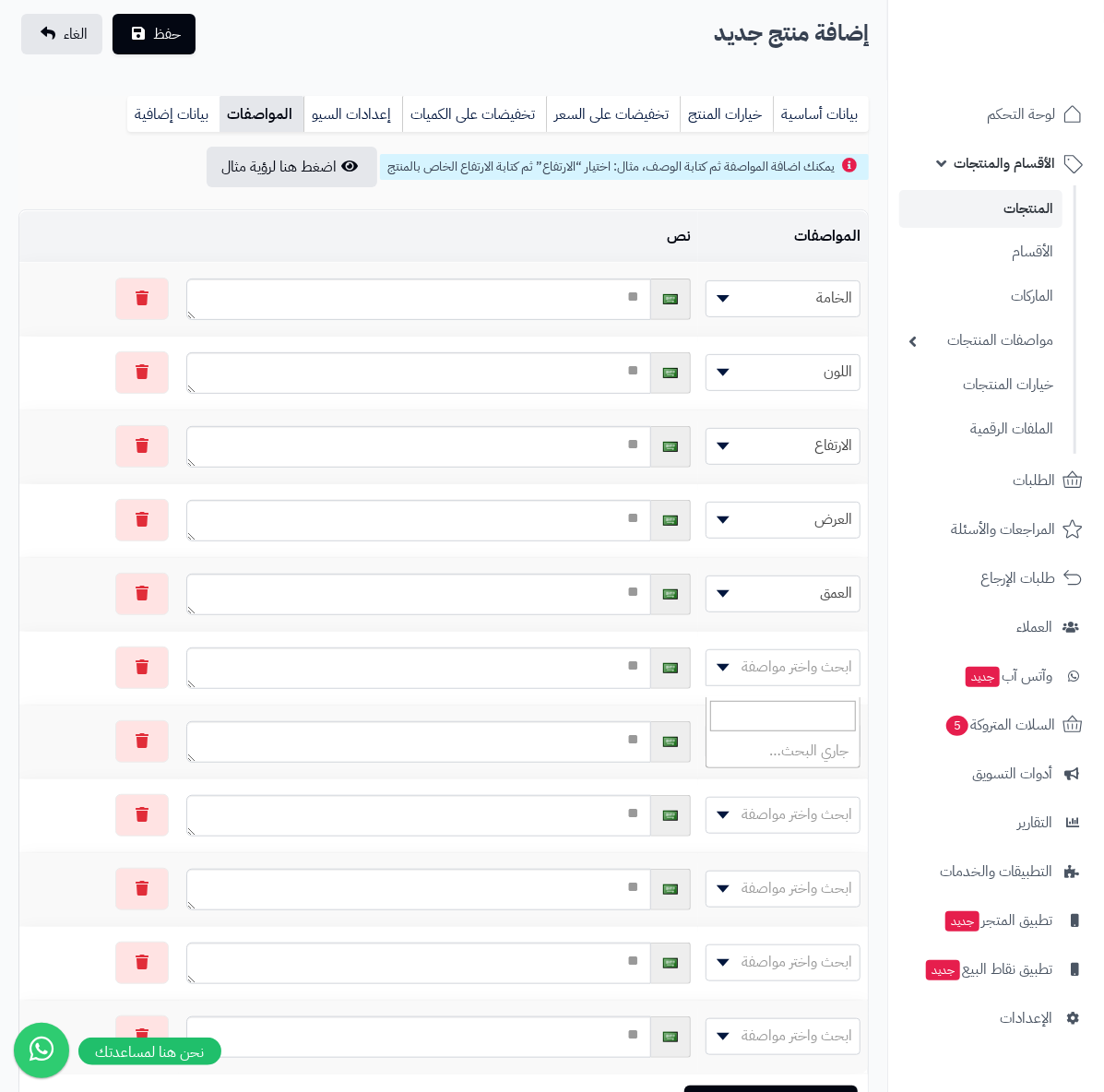 click on "ابحث واختر مواصفة" at bounding box center (797, 667) 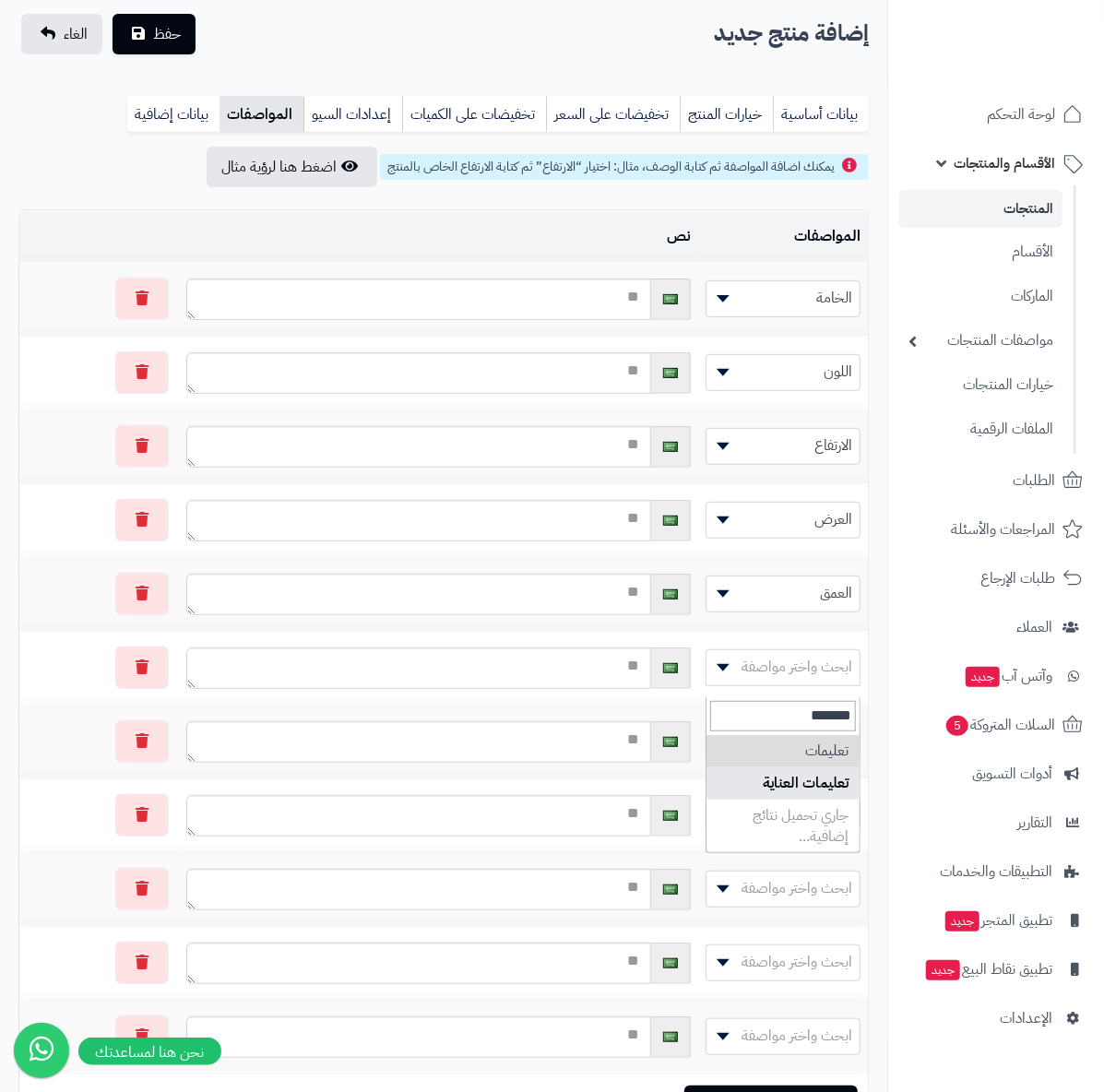type on "*******" 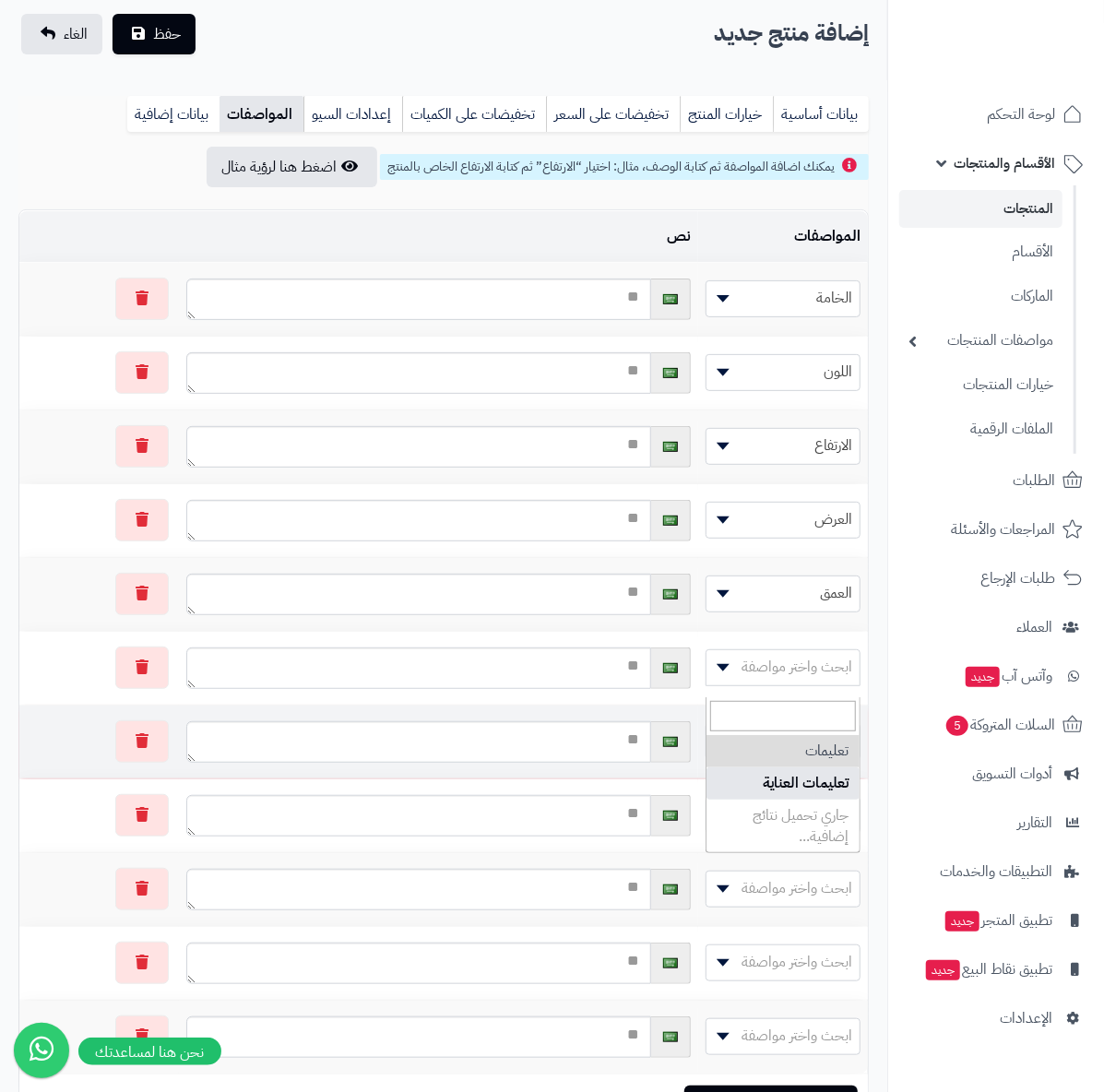 select on "**" 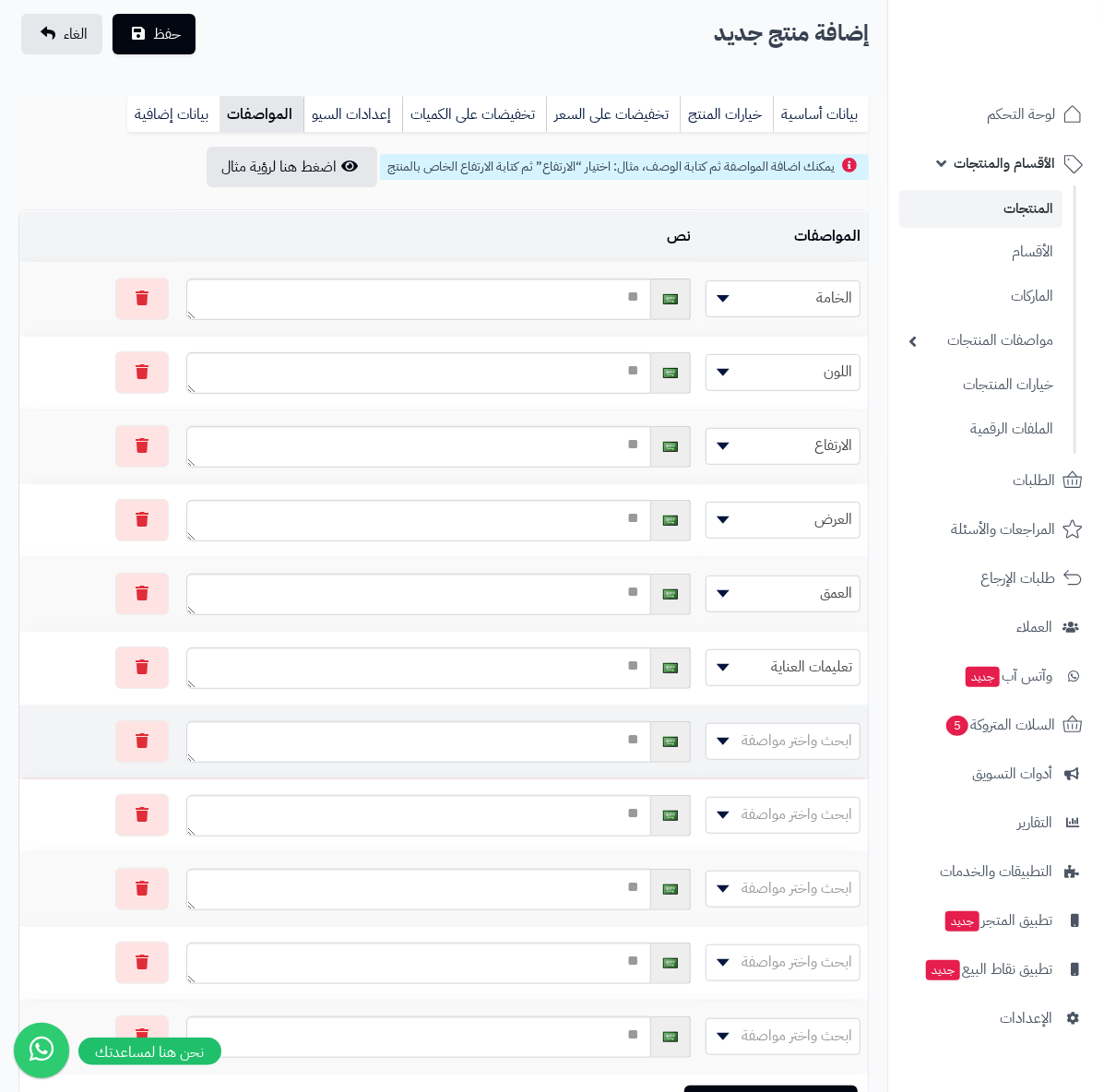 click on "ابحث واختر مواصفة" at bounding box center (797, 741) 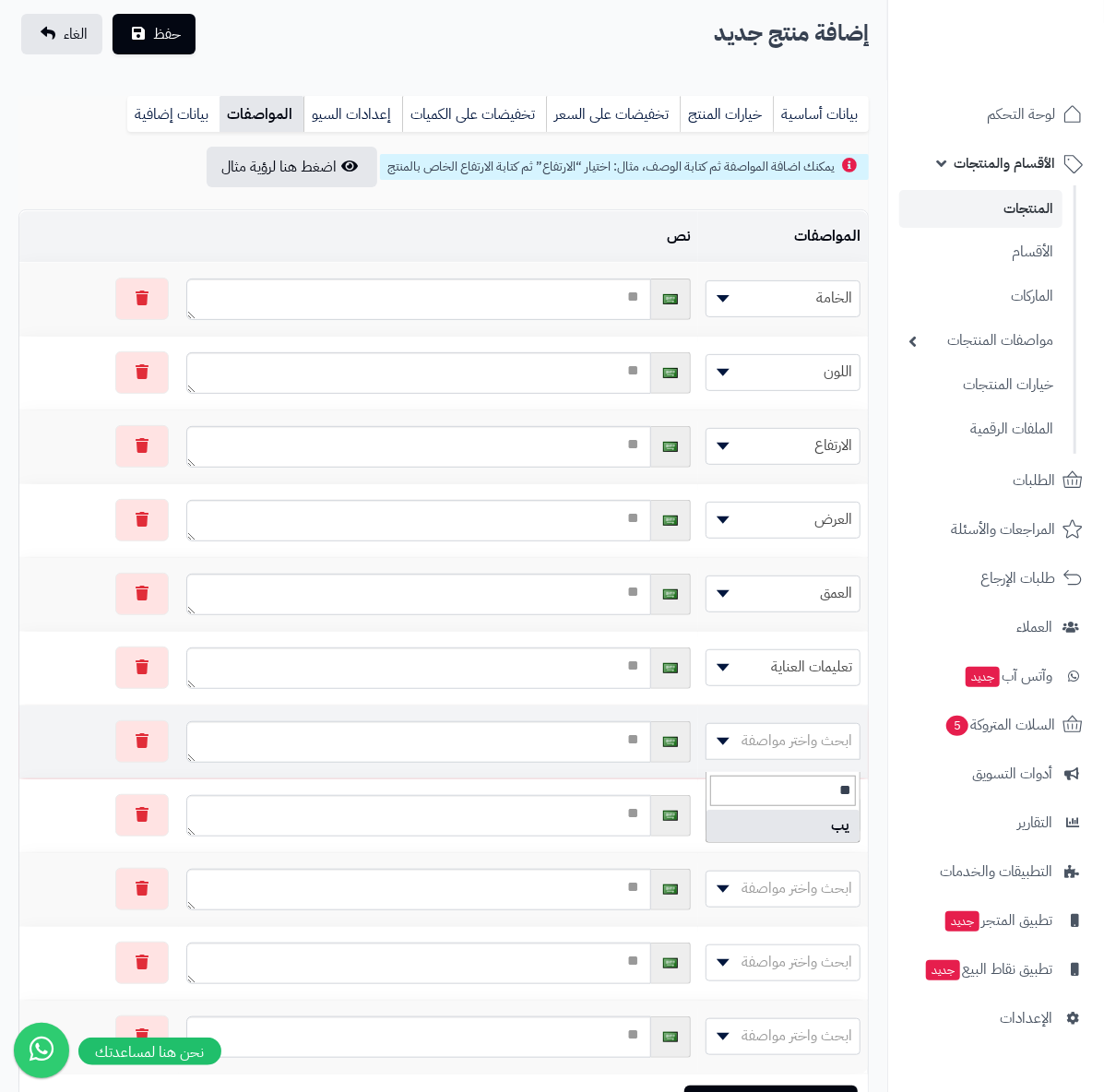 type on "*" 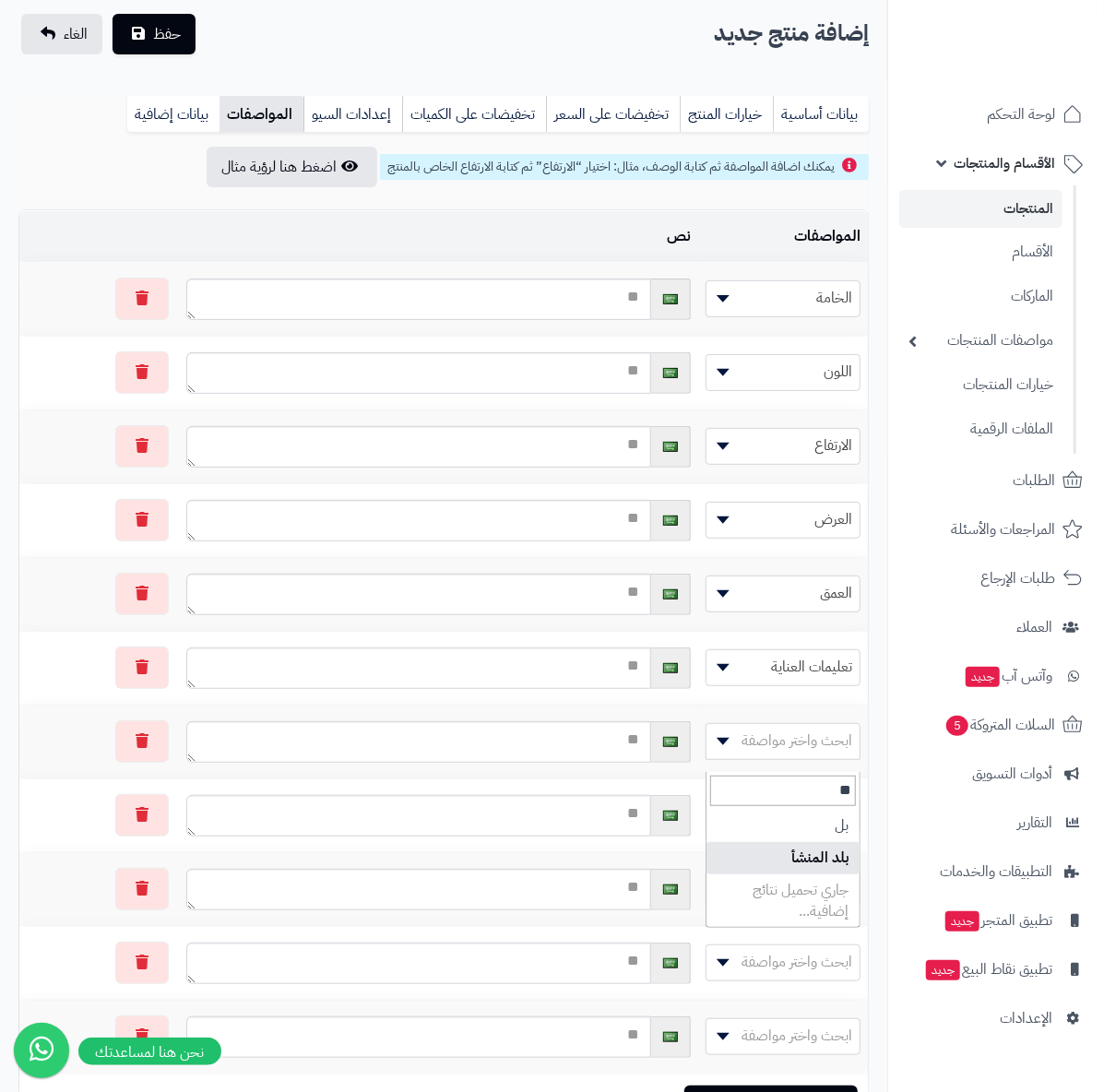 type on "**" 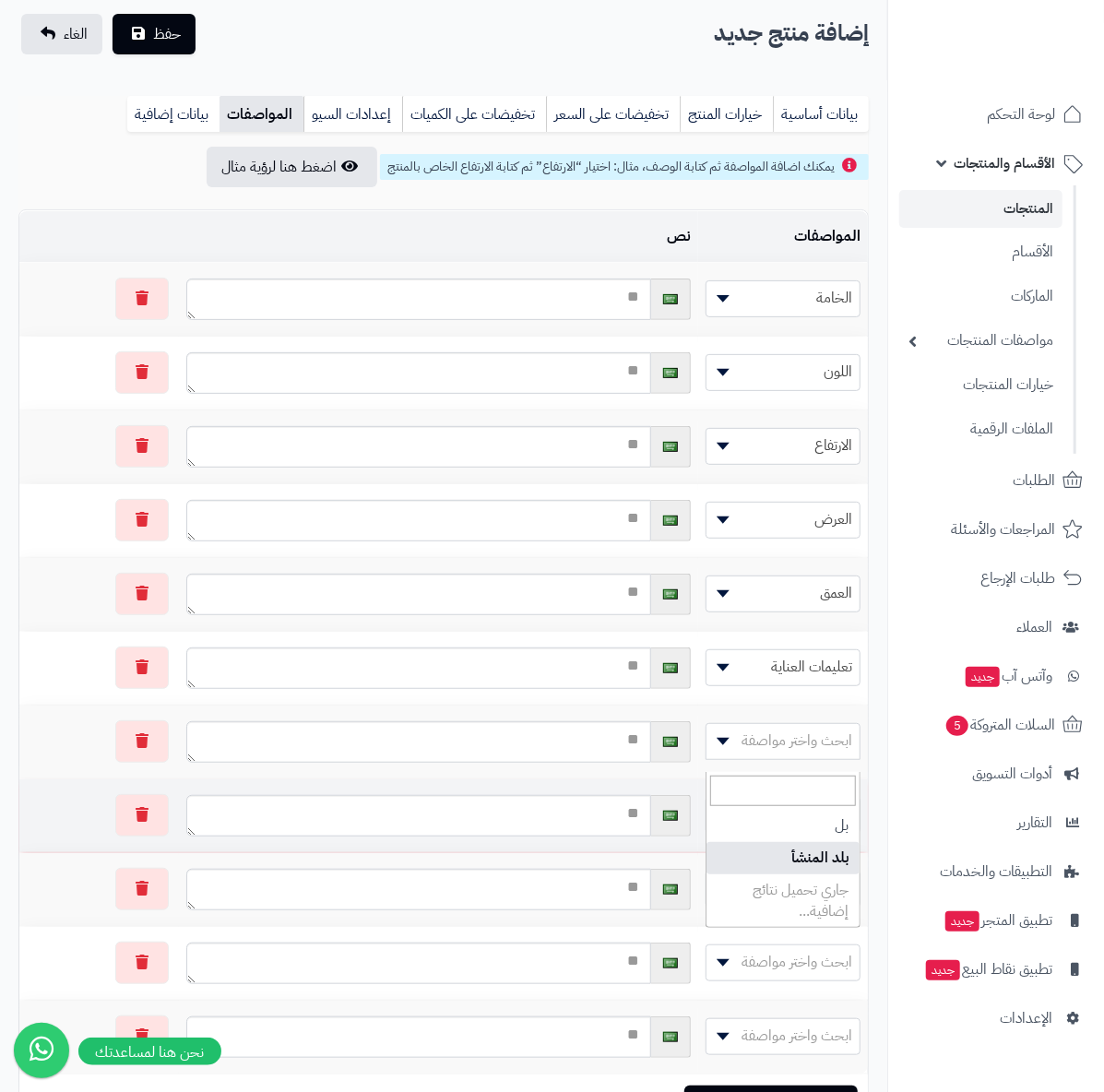 select on "**" 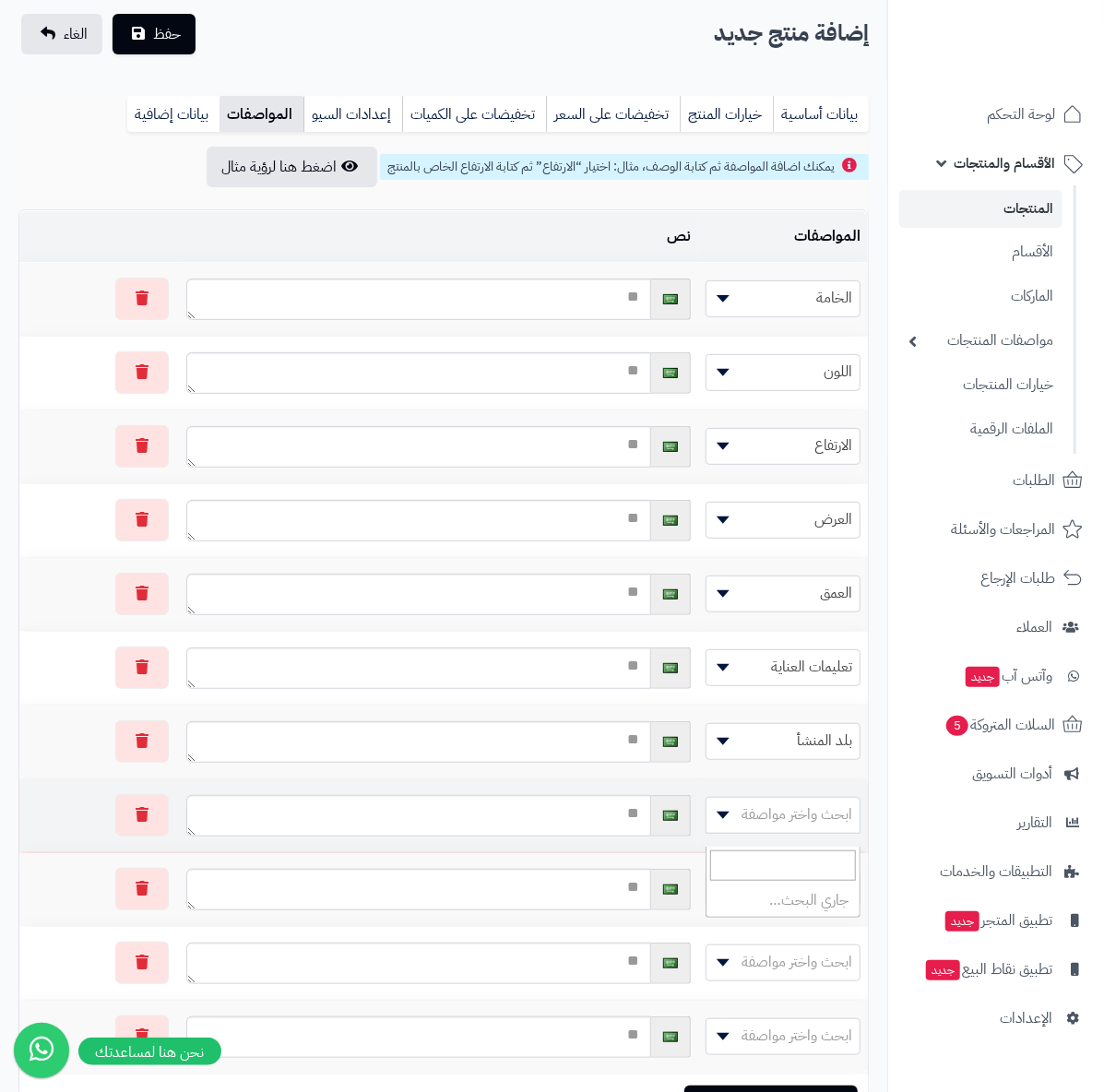 click on "ابحث واختر مواصفة" at bounding box center (783, 815) 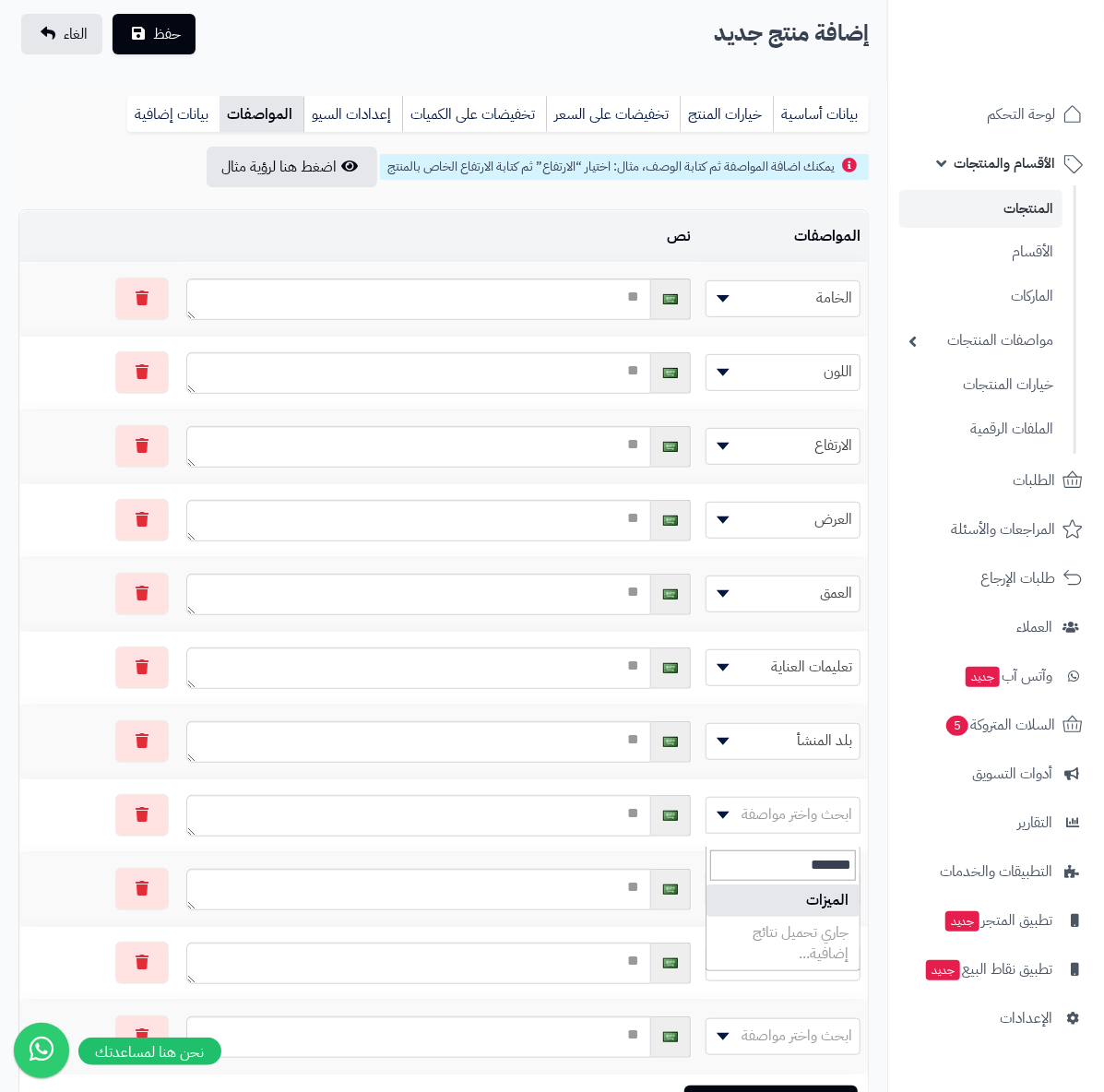 type on "*******" 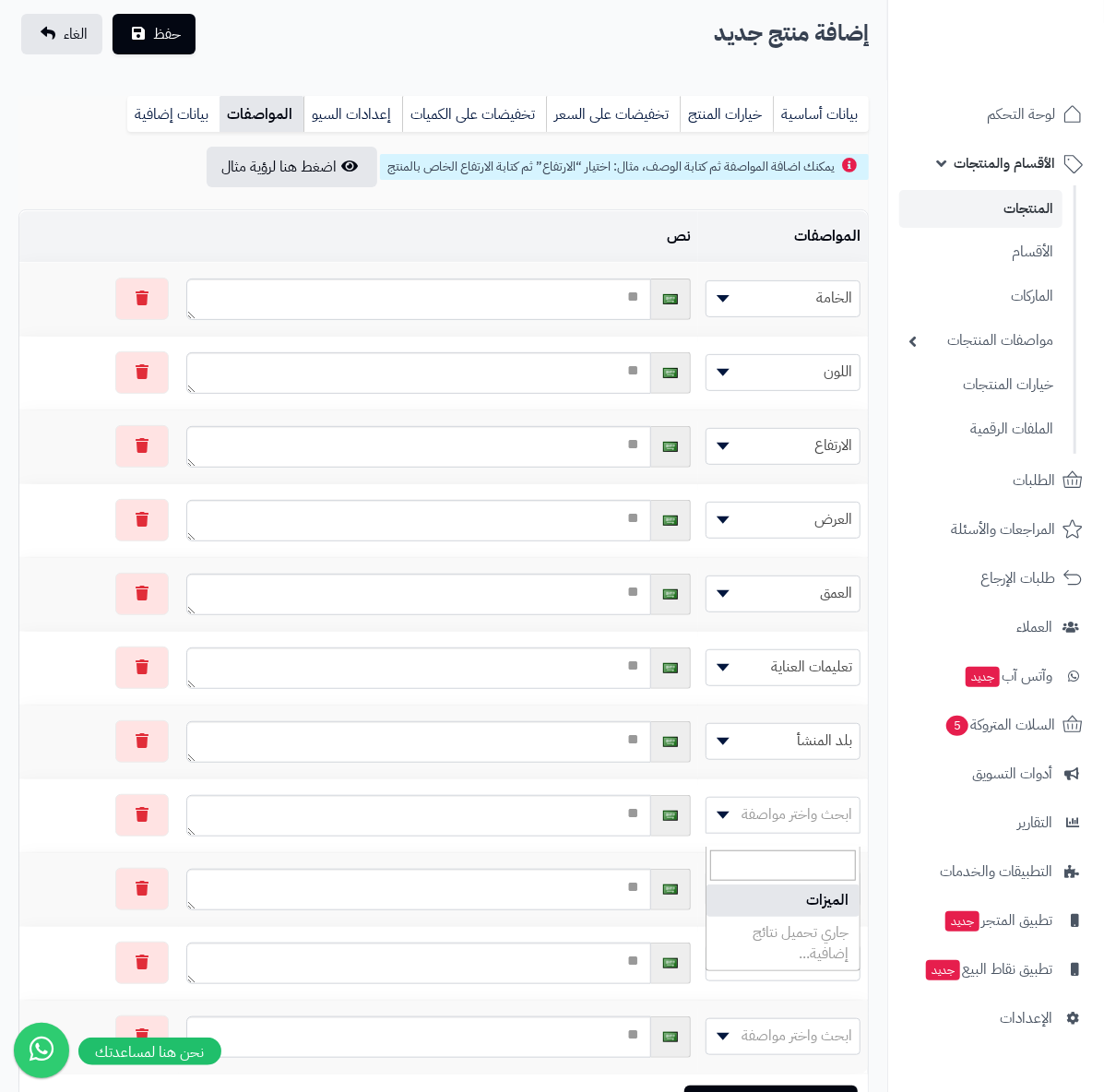 select on "**" 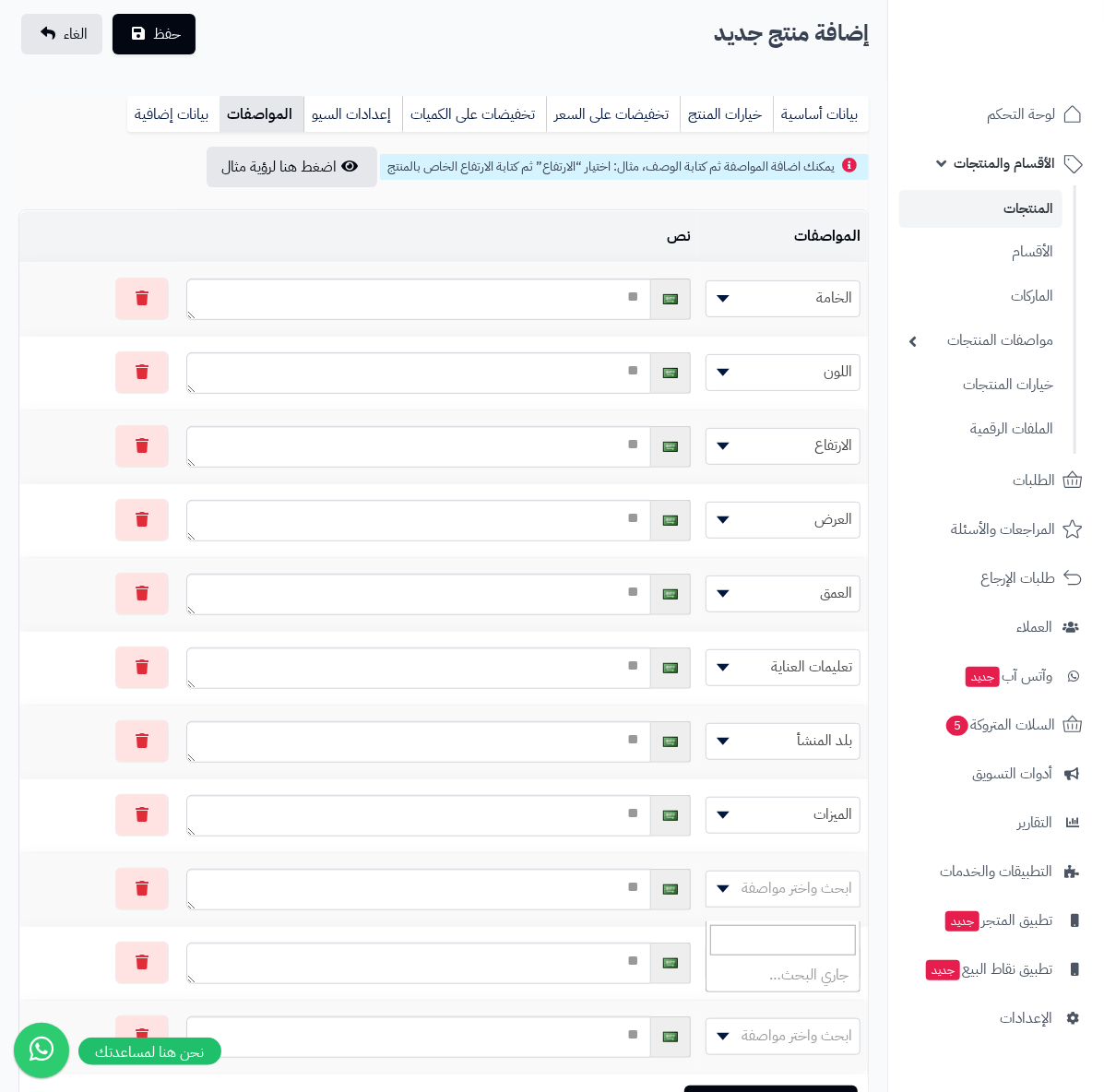 click on "ابحث واختر مواصفة" at bounding box center (797, 888) 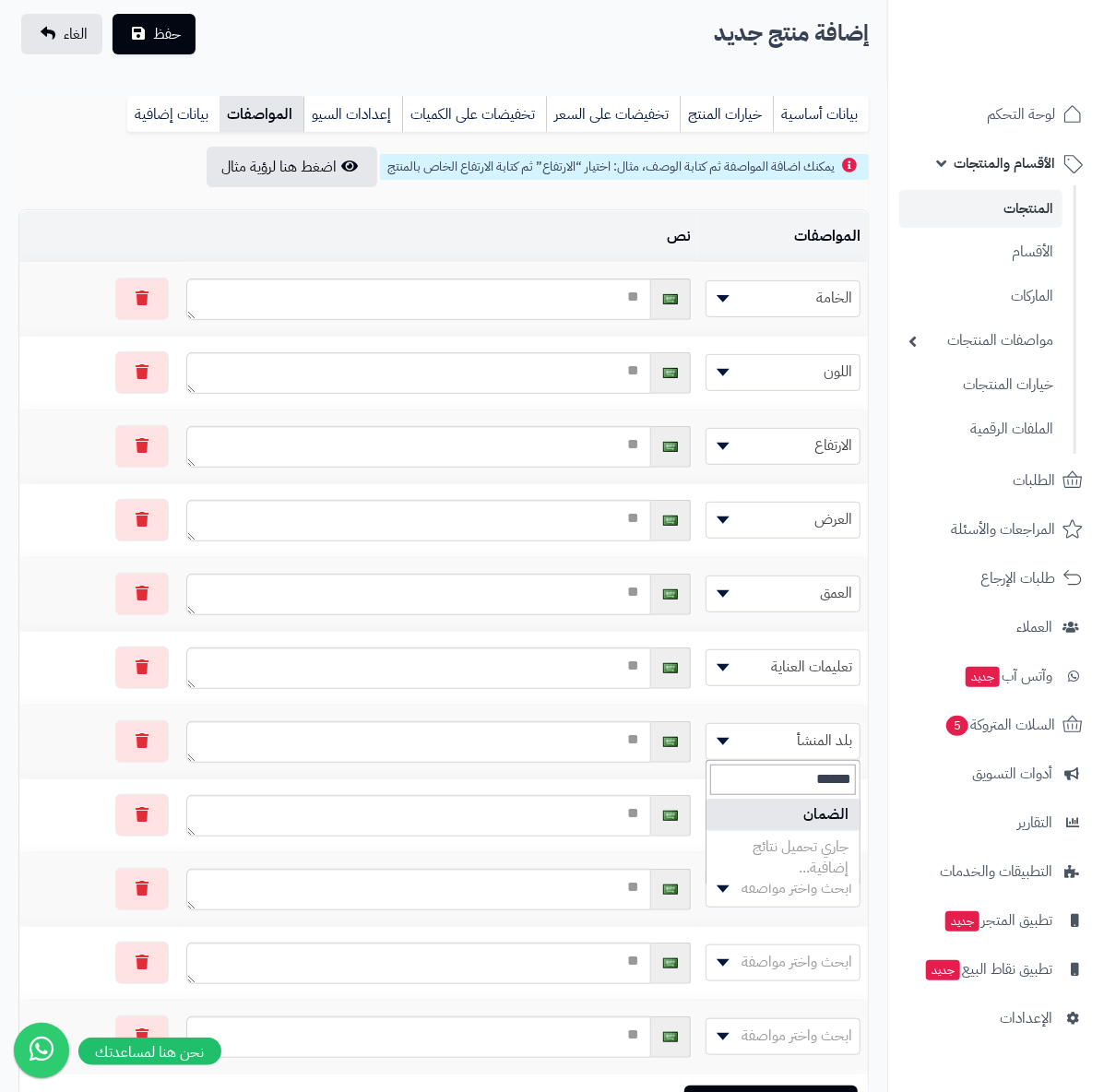 type on "******" 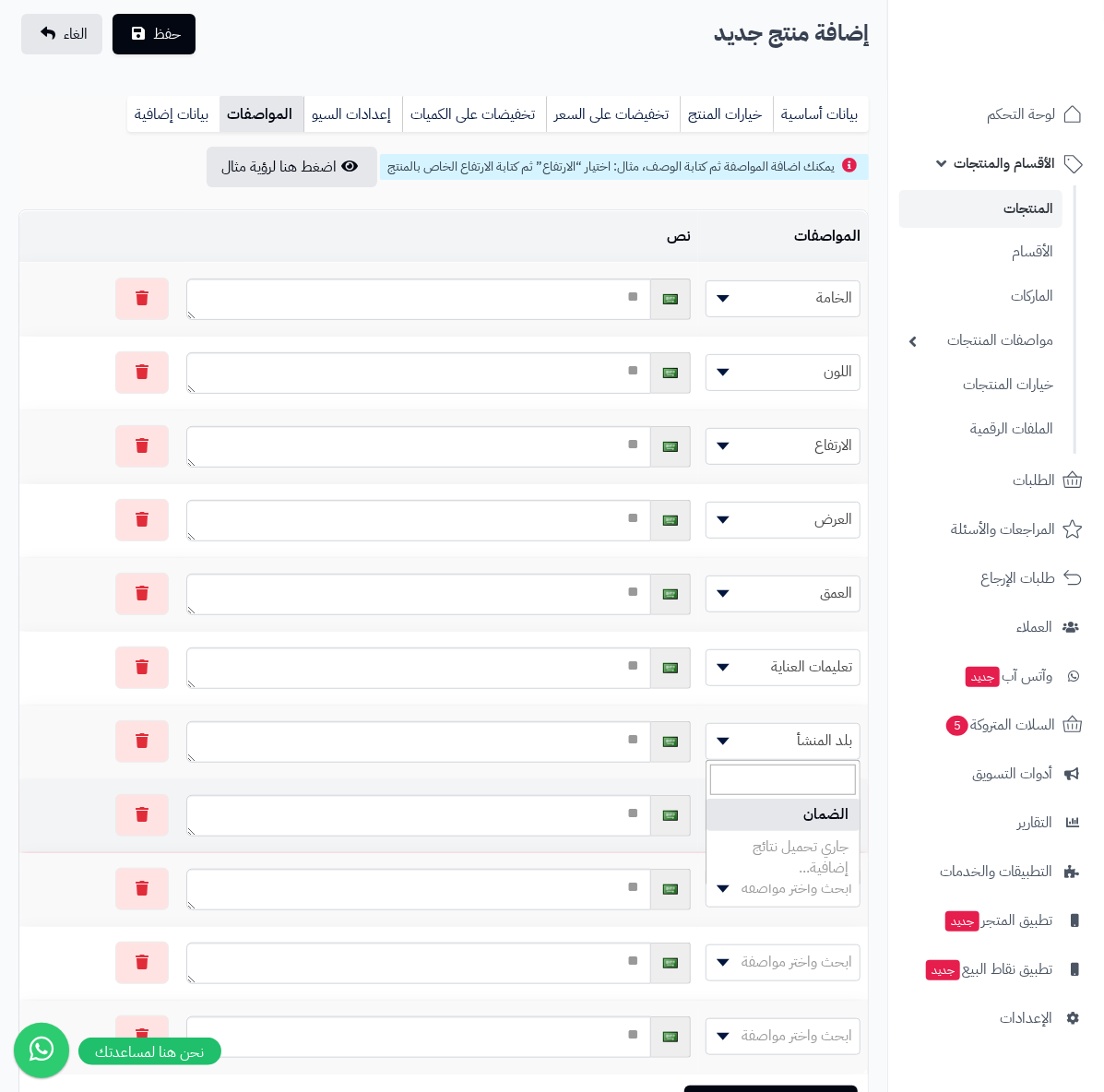 select on "**" 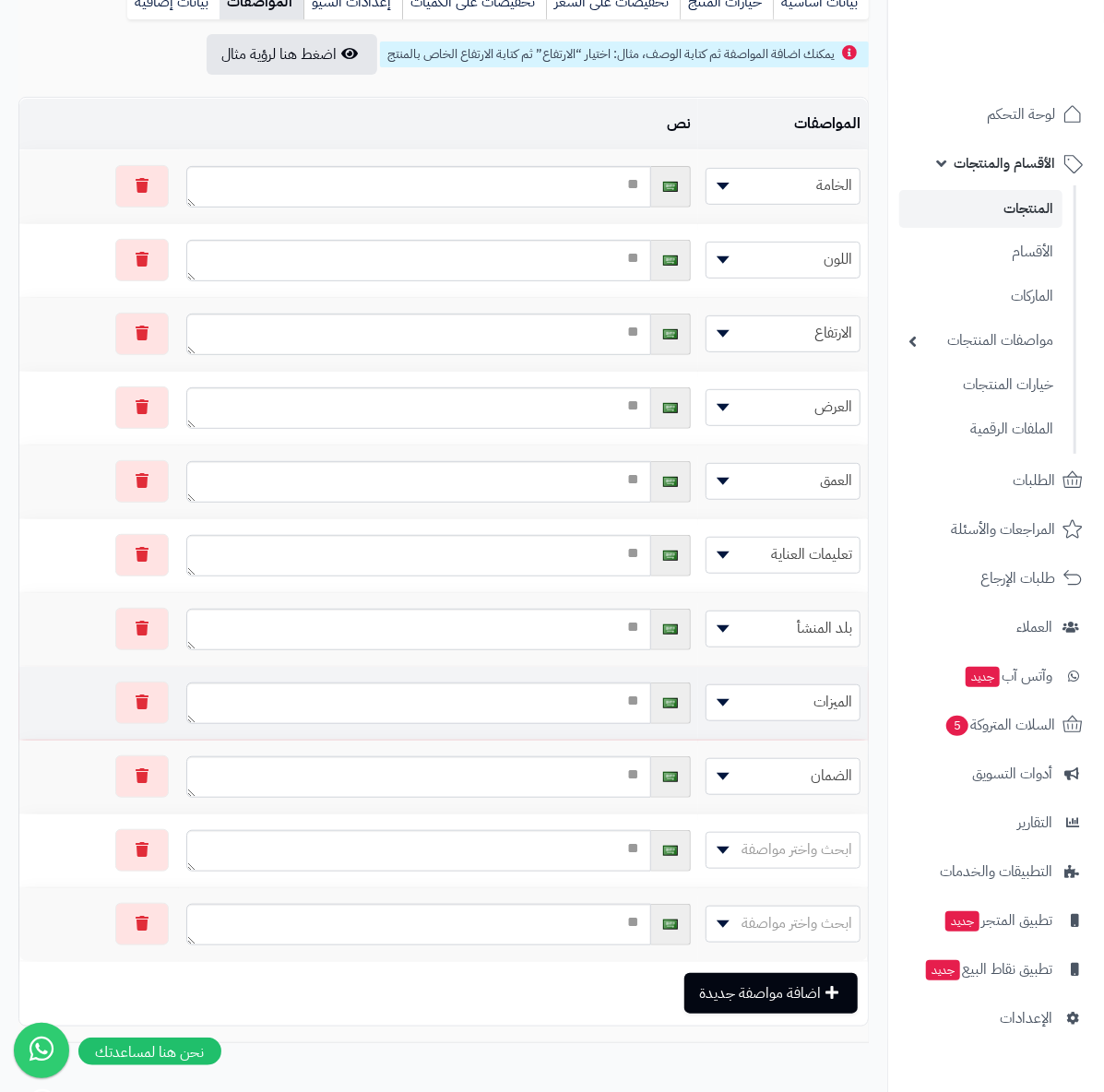 scroll, scrollTop: 340, scrollLeft: 0, axis: vertical 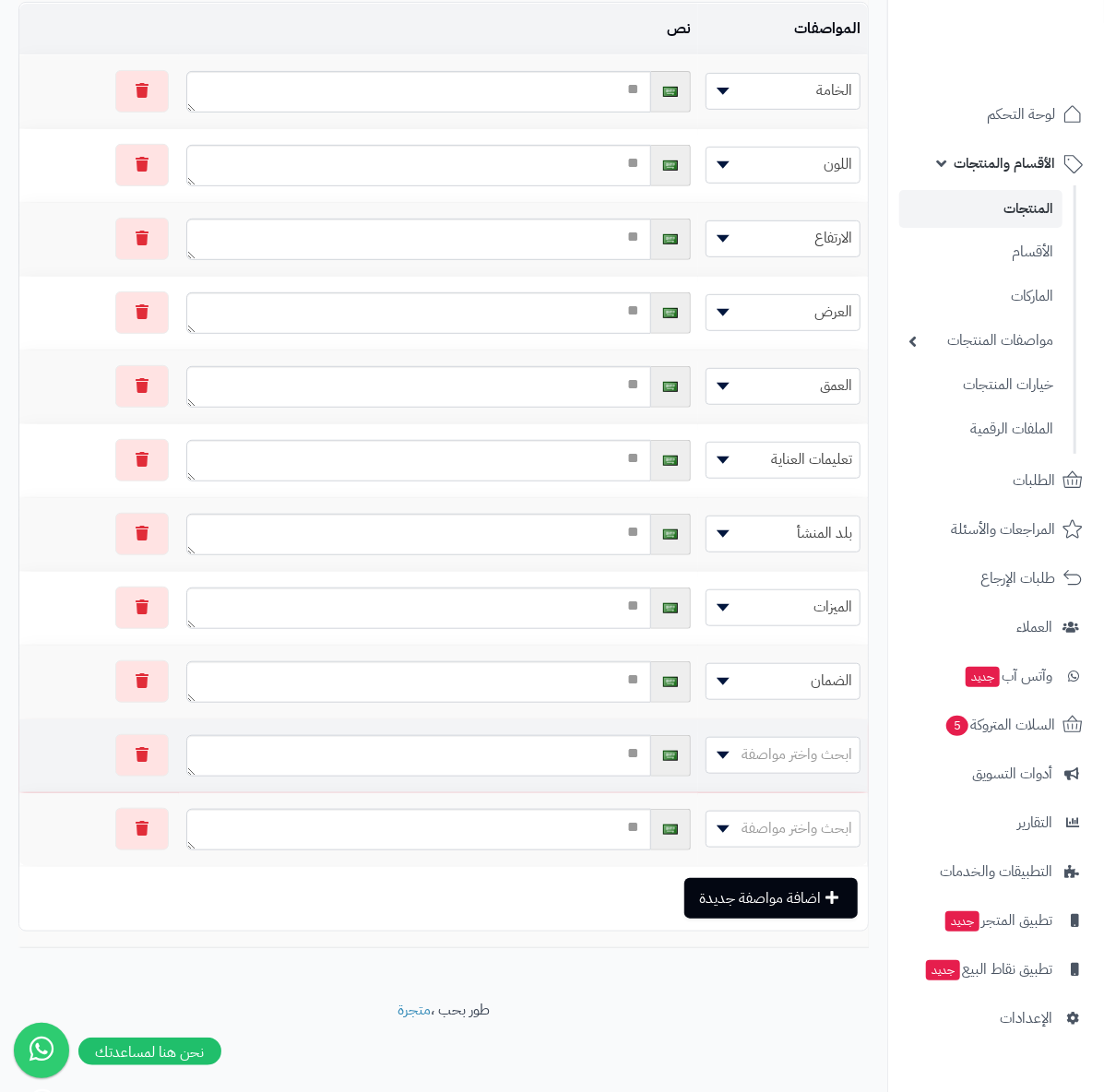 click on "ابحث واختر مواصفة" at bounding box center [797, 754] 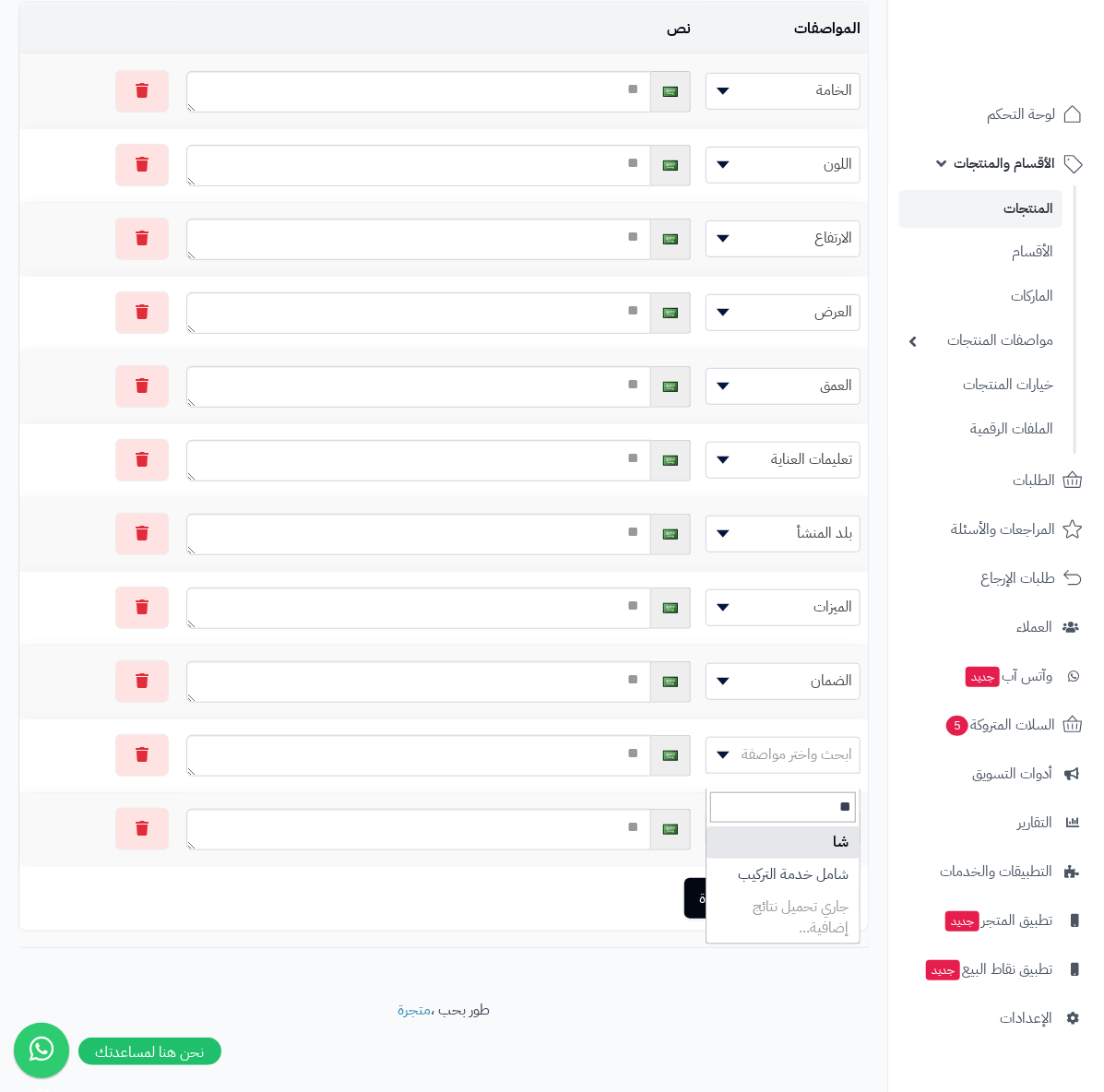 type on "**" 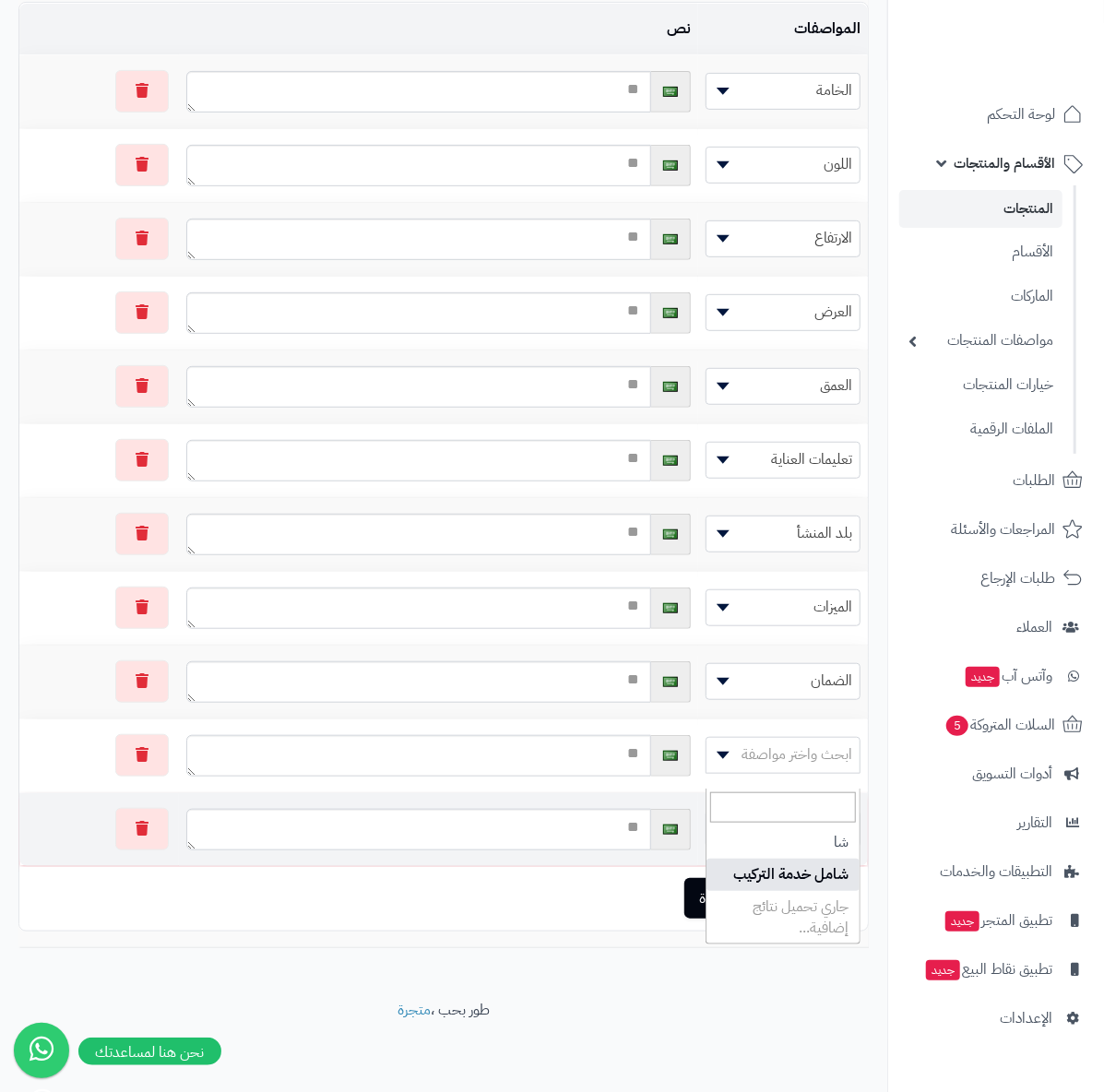 select on "**" 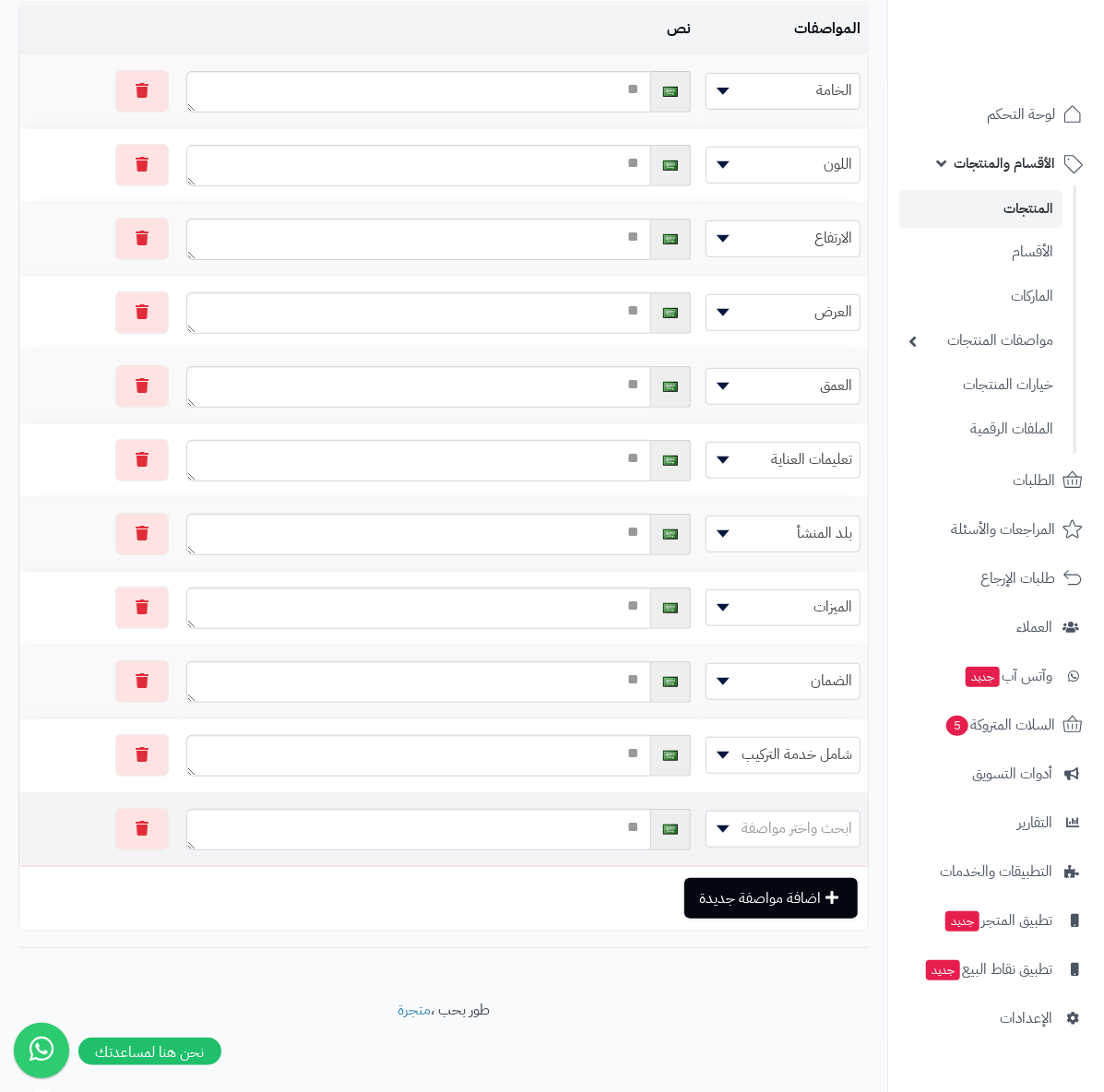 click on "ابحث واختر مواصفة" at bounding box center (797, 828) 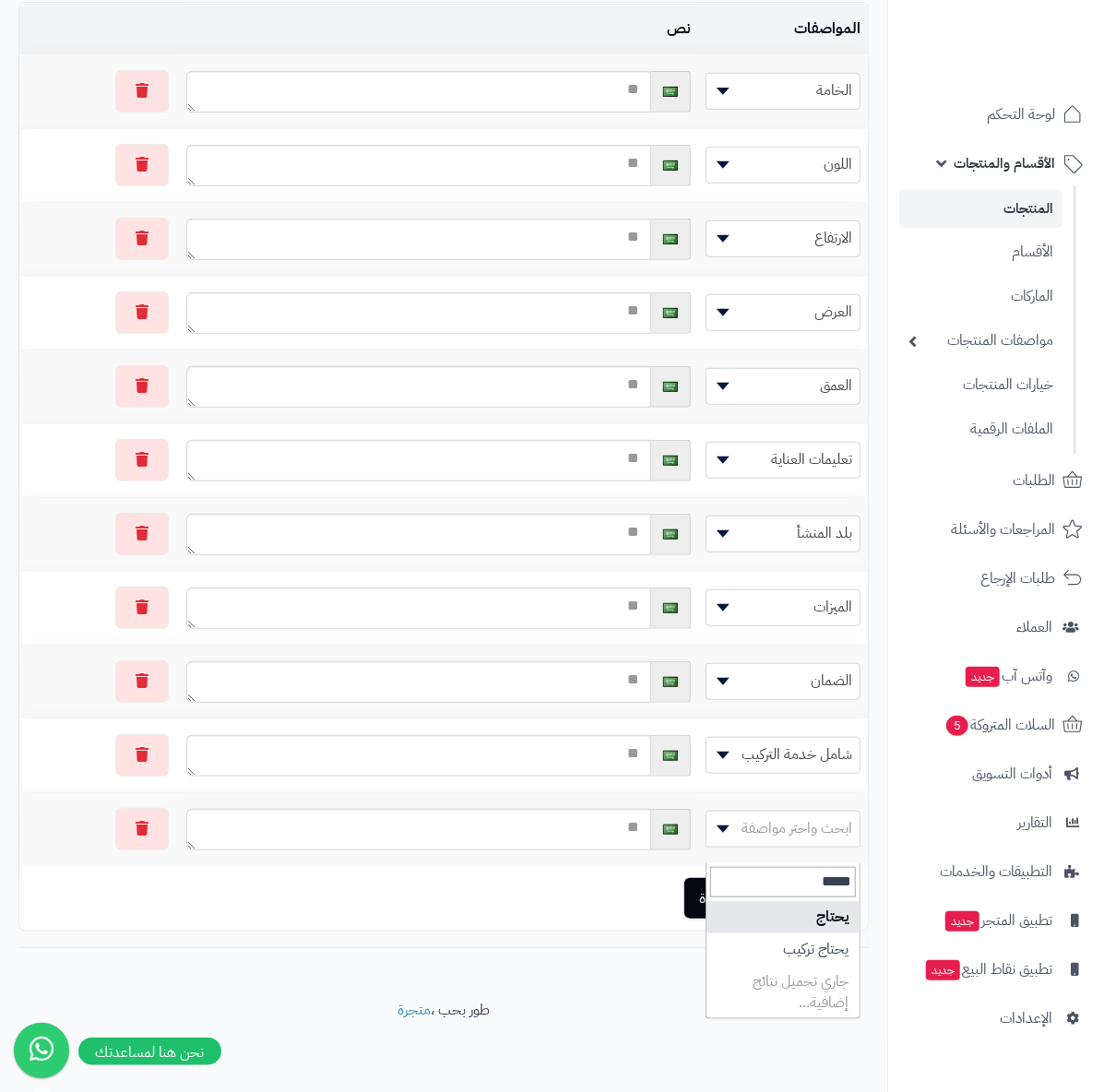 type on "*****" 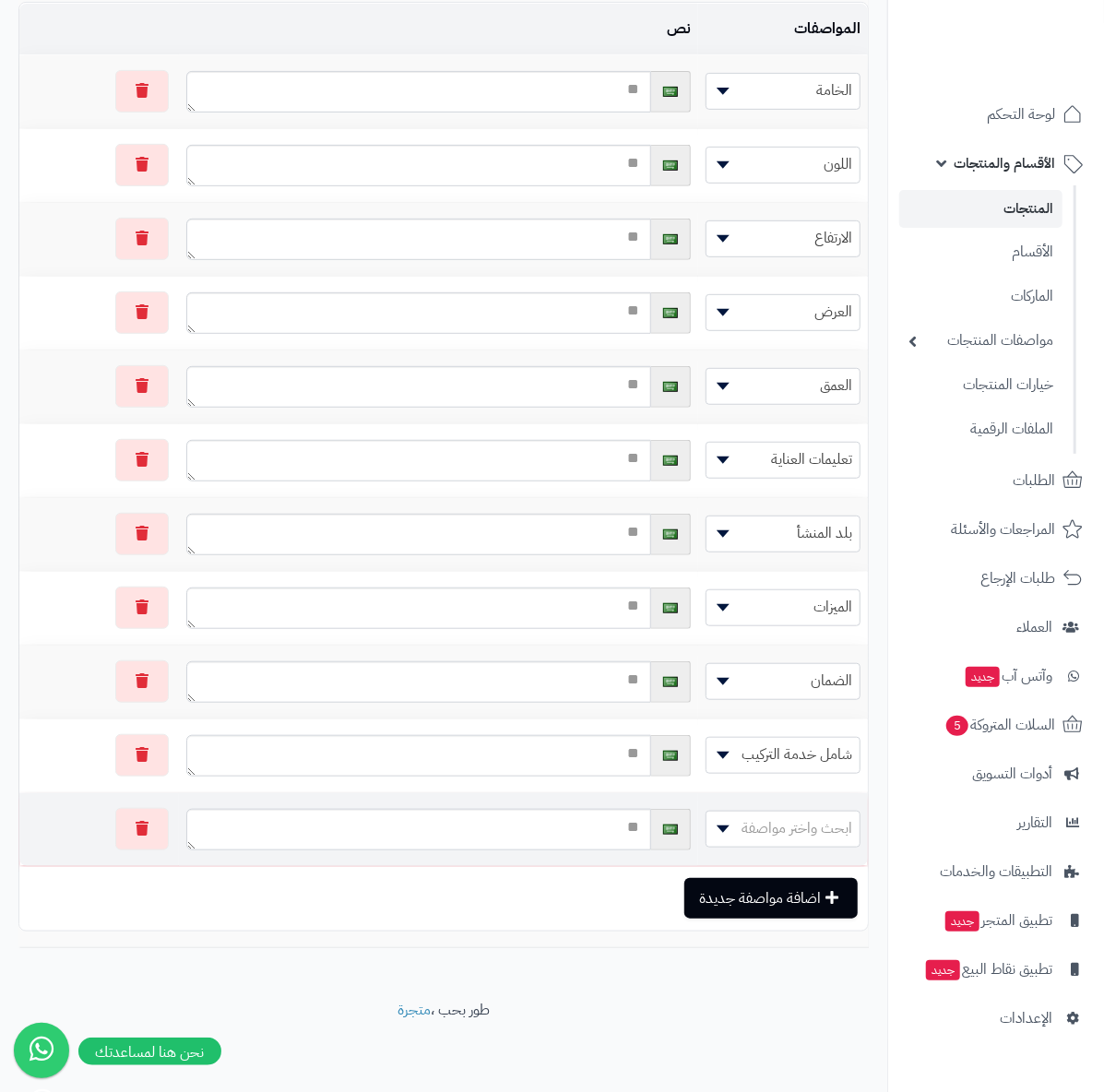 click on "ابحث واختر مواصفة" at bounding box center (797, 828) 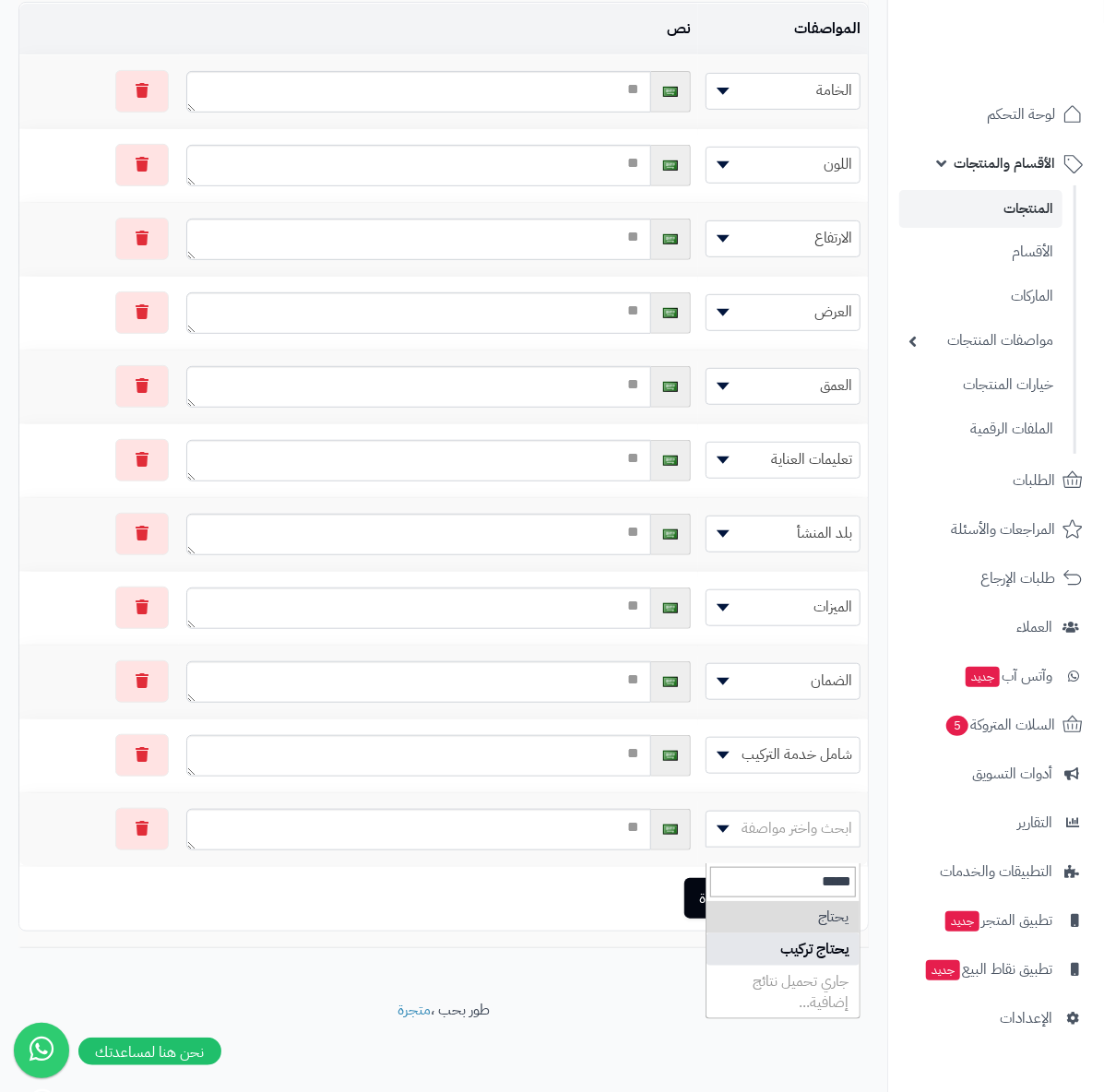 type on "*****" 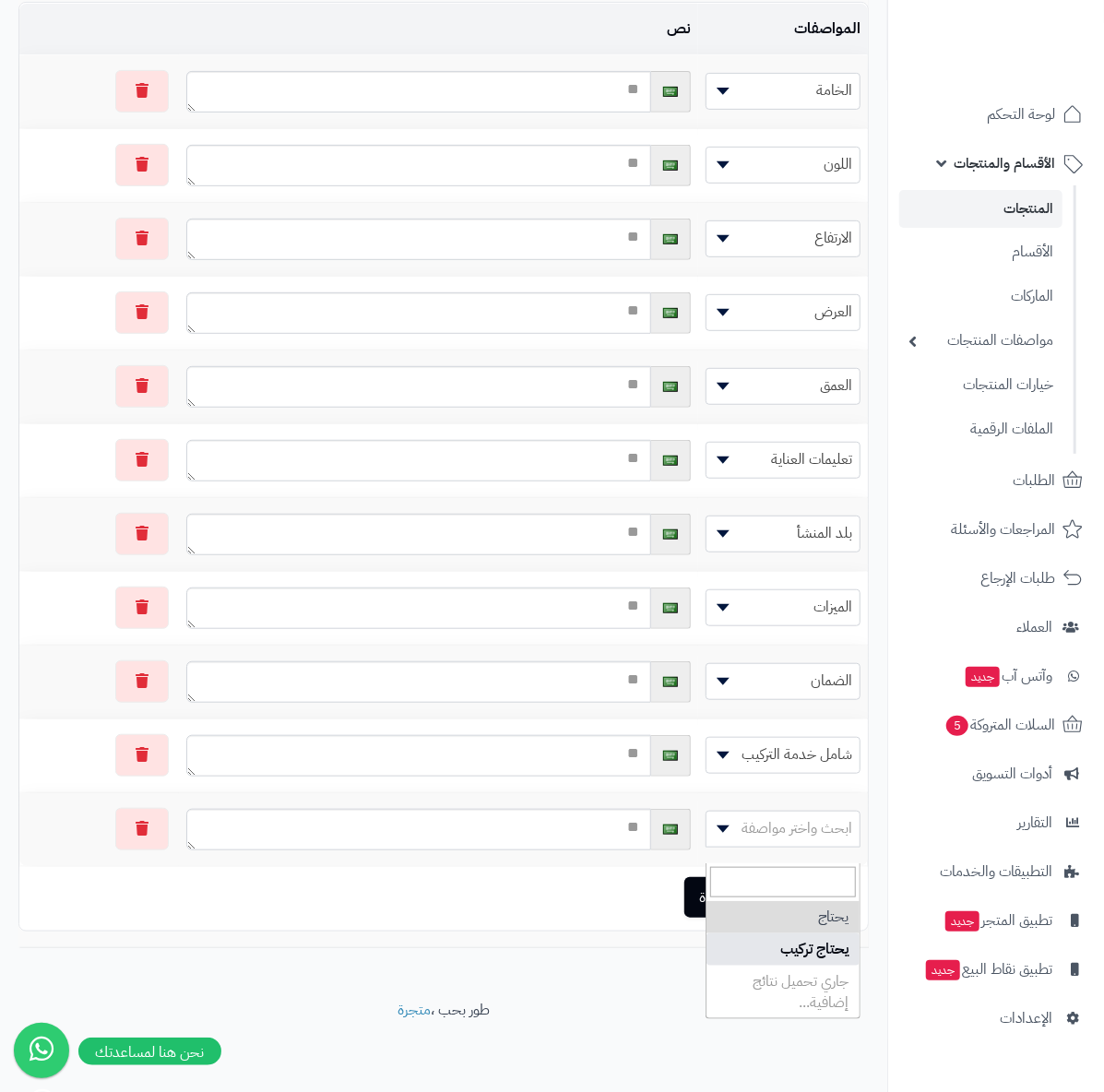select on "**" 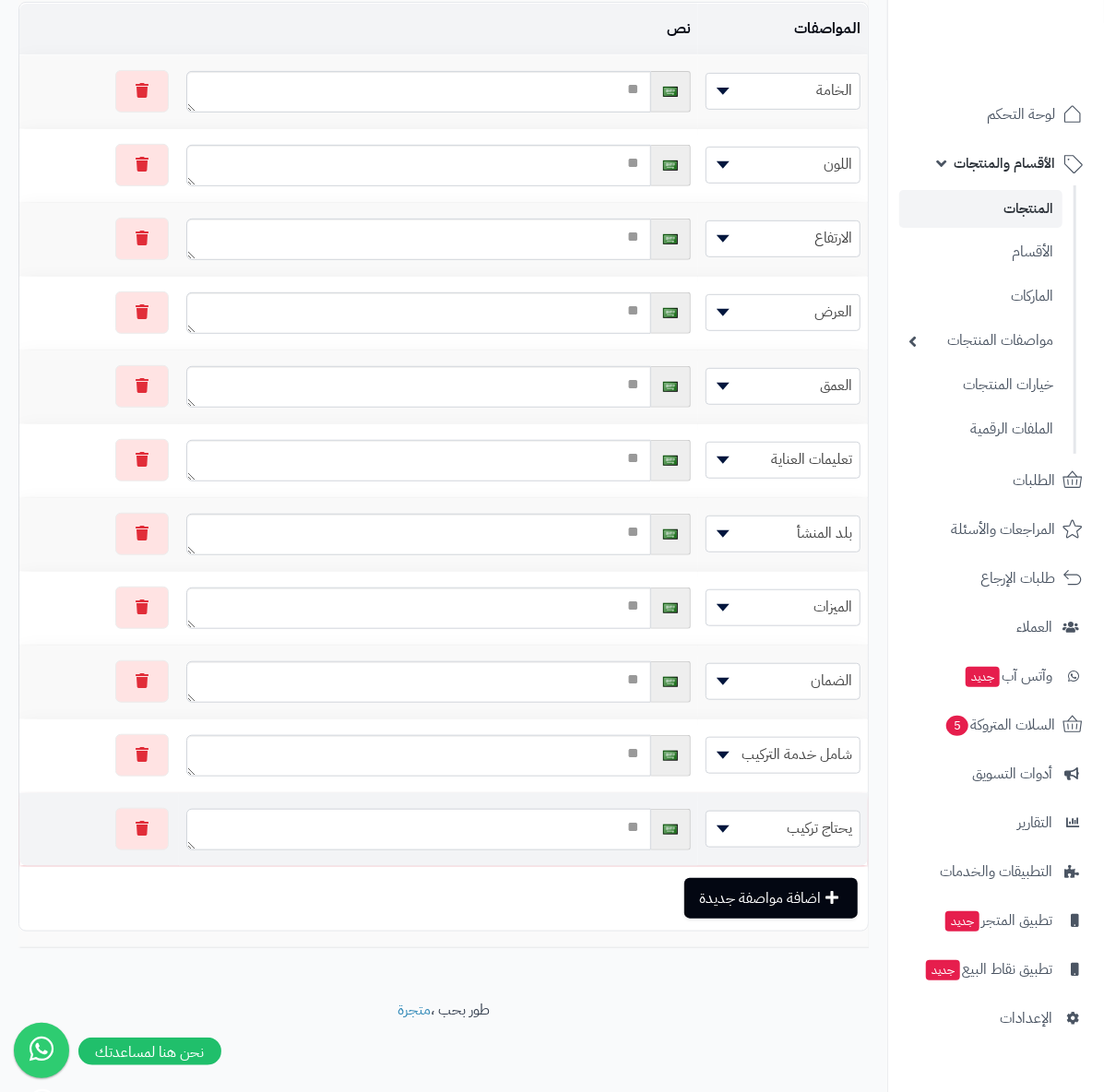 click at bounding box center (419, 829) 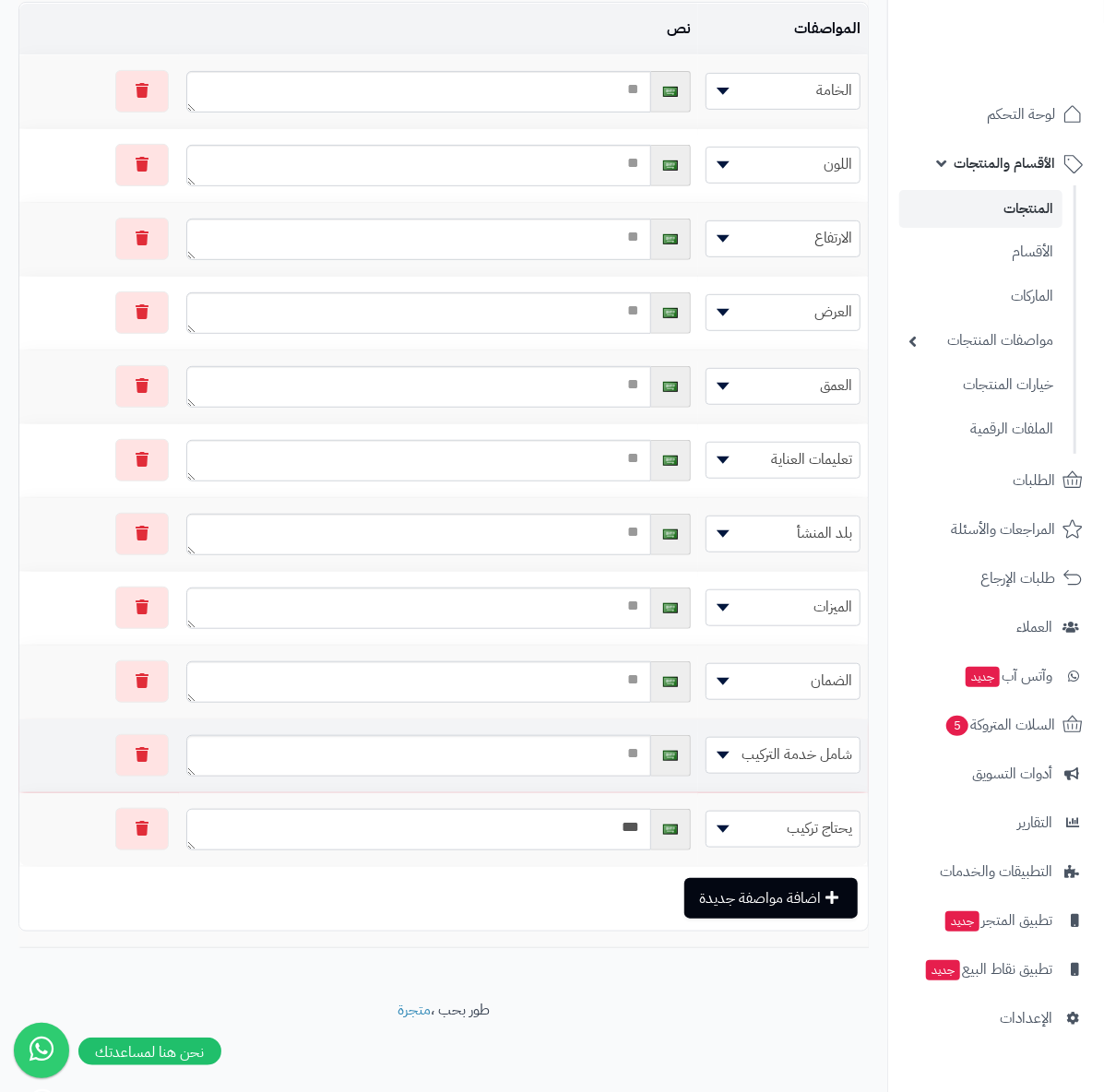 type on "***" 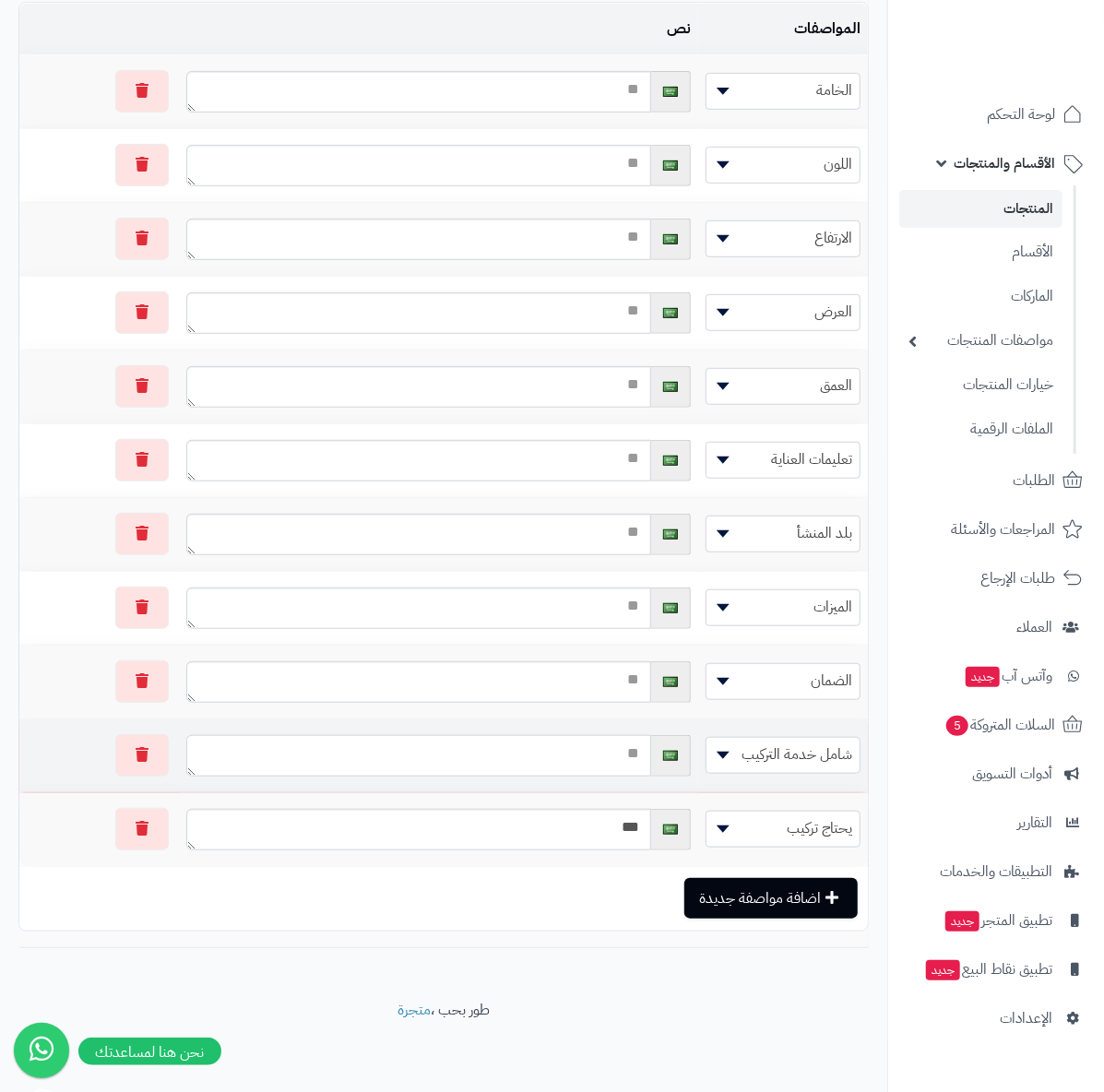 click at bounding box center [419, 755] 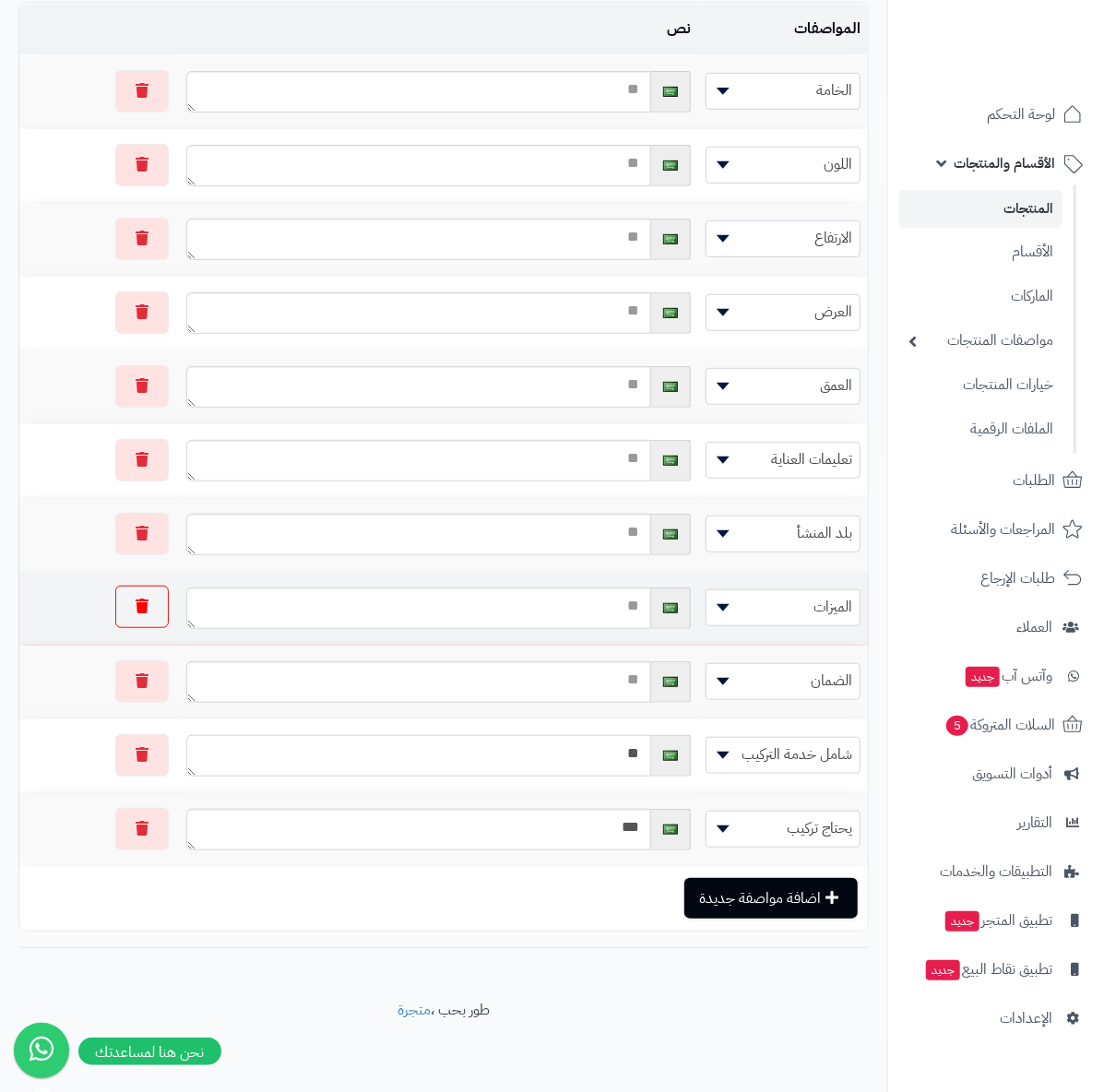 type on "**" 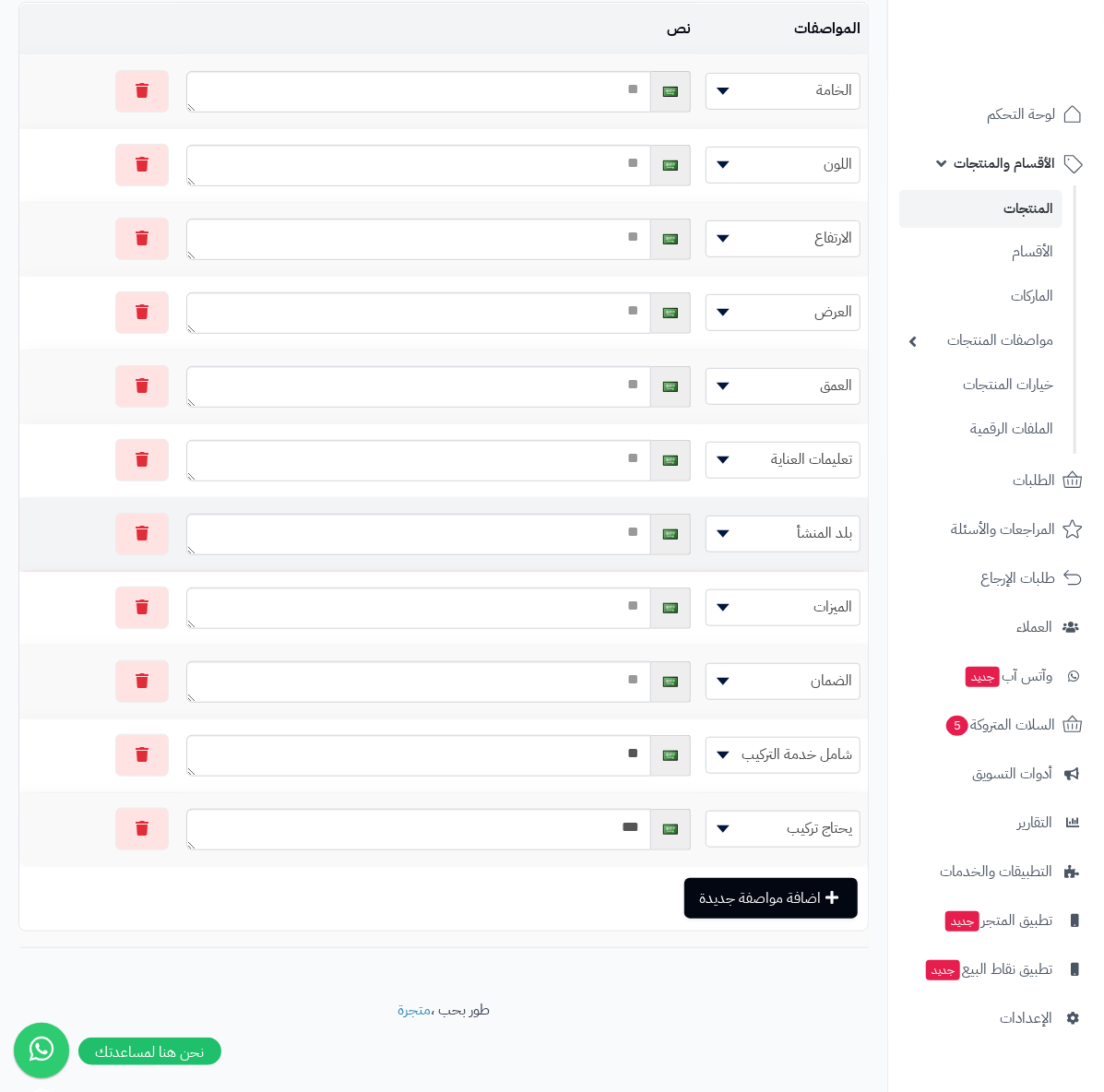 click at bounding box center [438, 534] 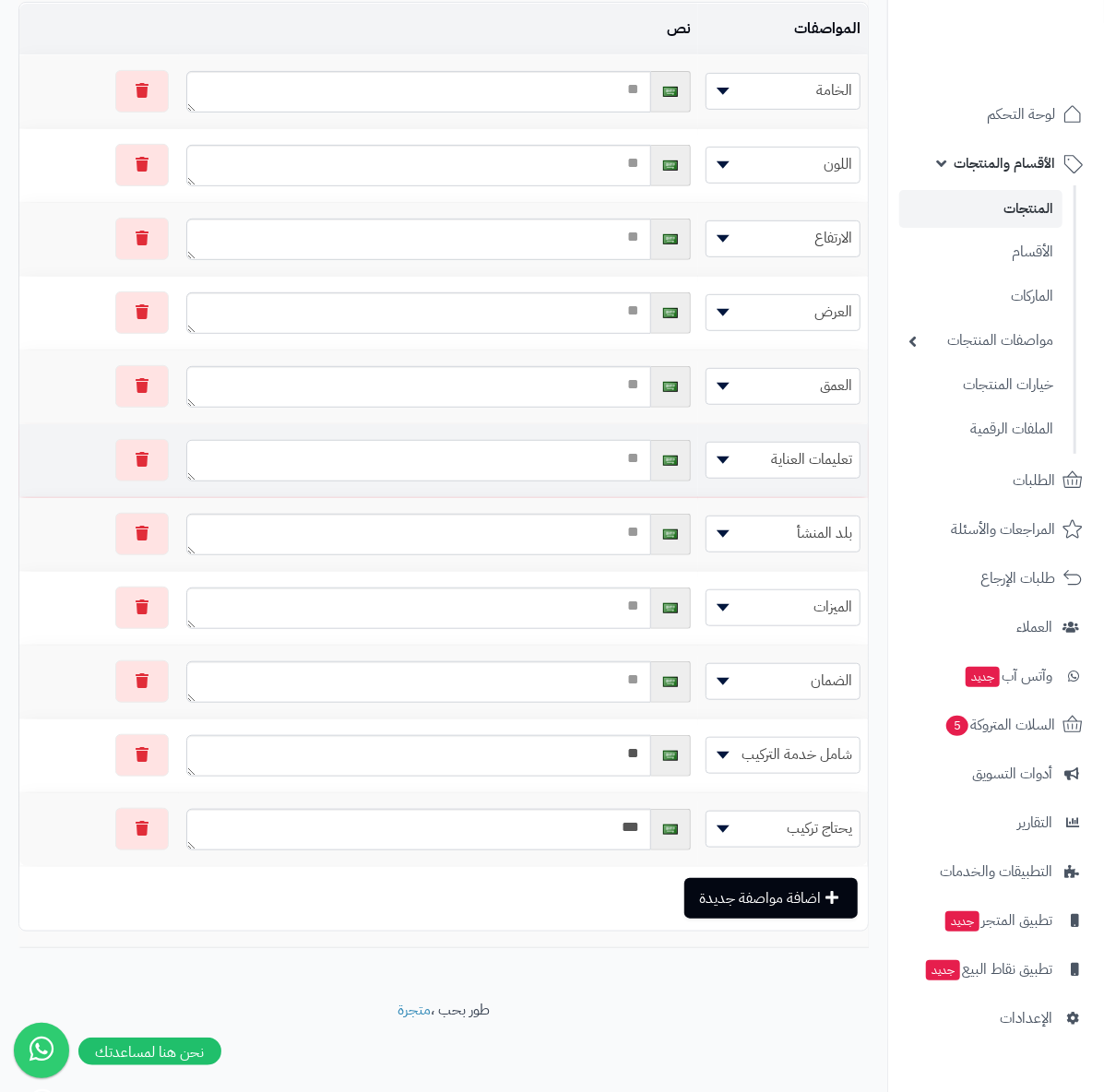 click at bounding box center (419, 460) 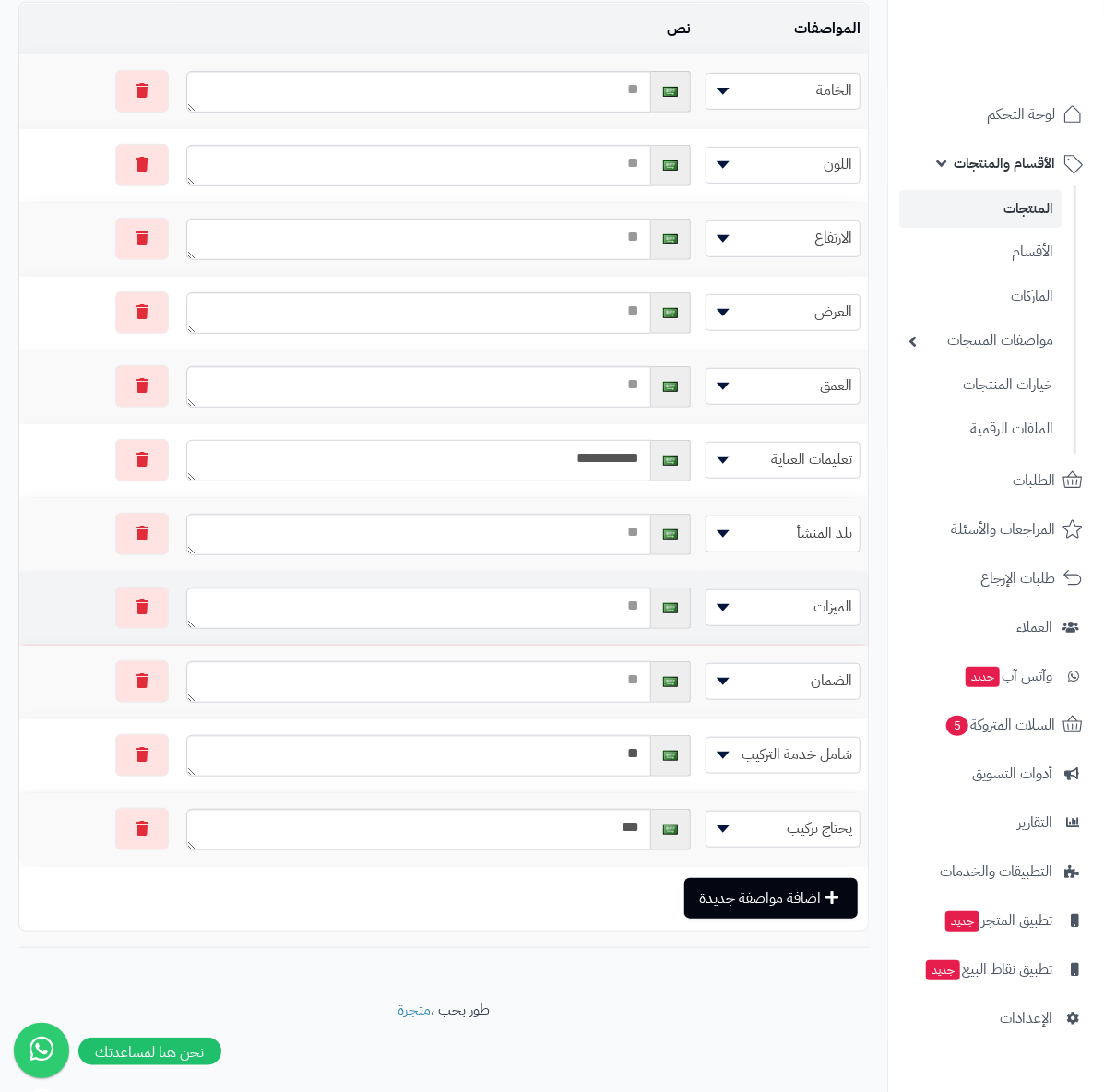 type on "**********" 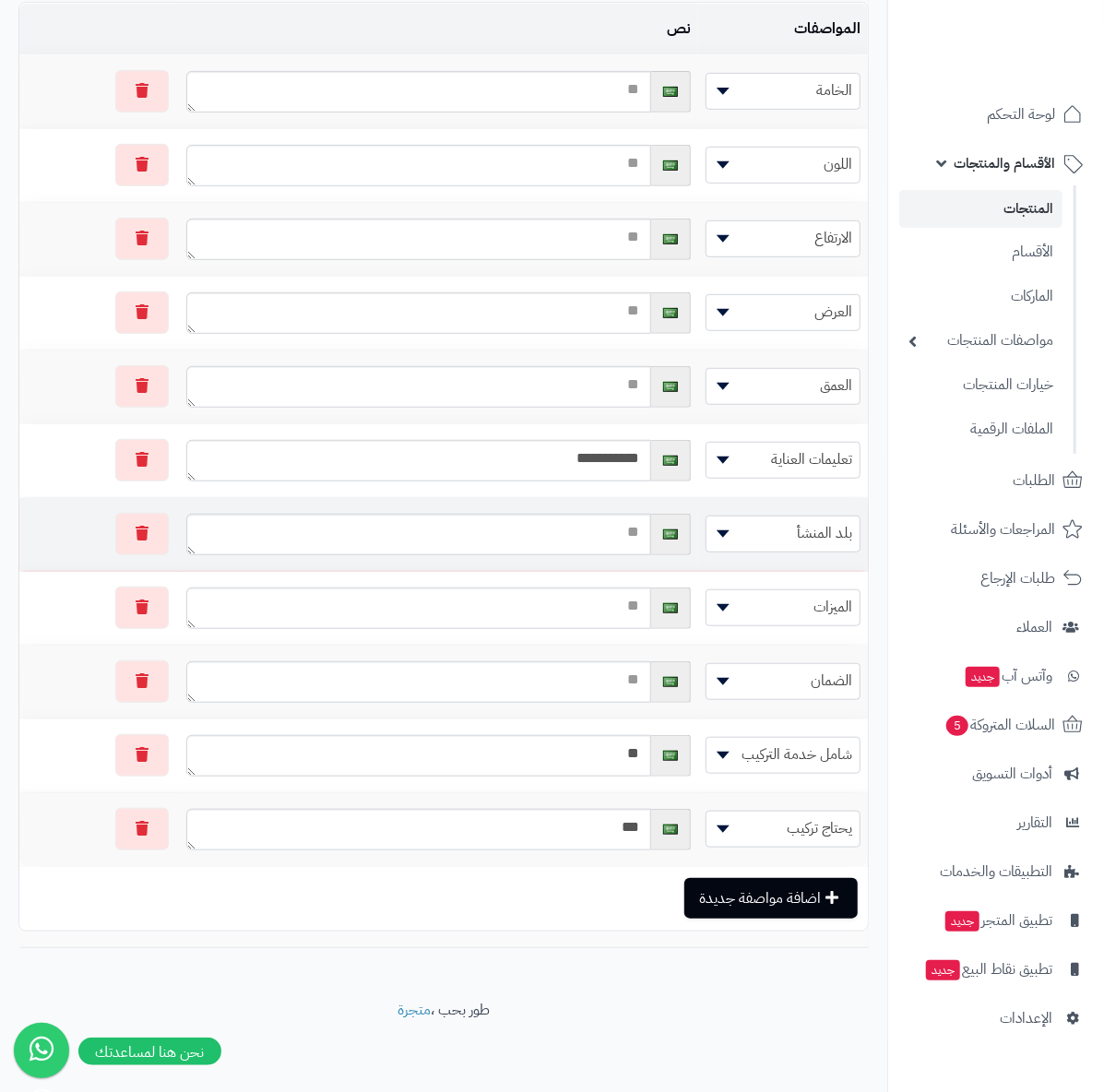 drag, startPoint x: 629, startPoint y: 553, endPoint x: 618, endPoint y: 537, distance: 19.416488 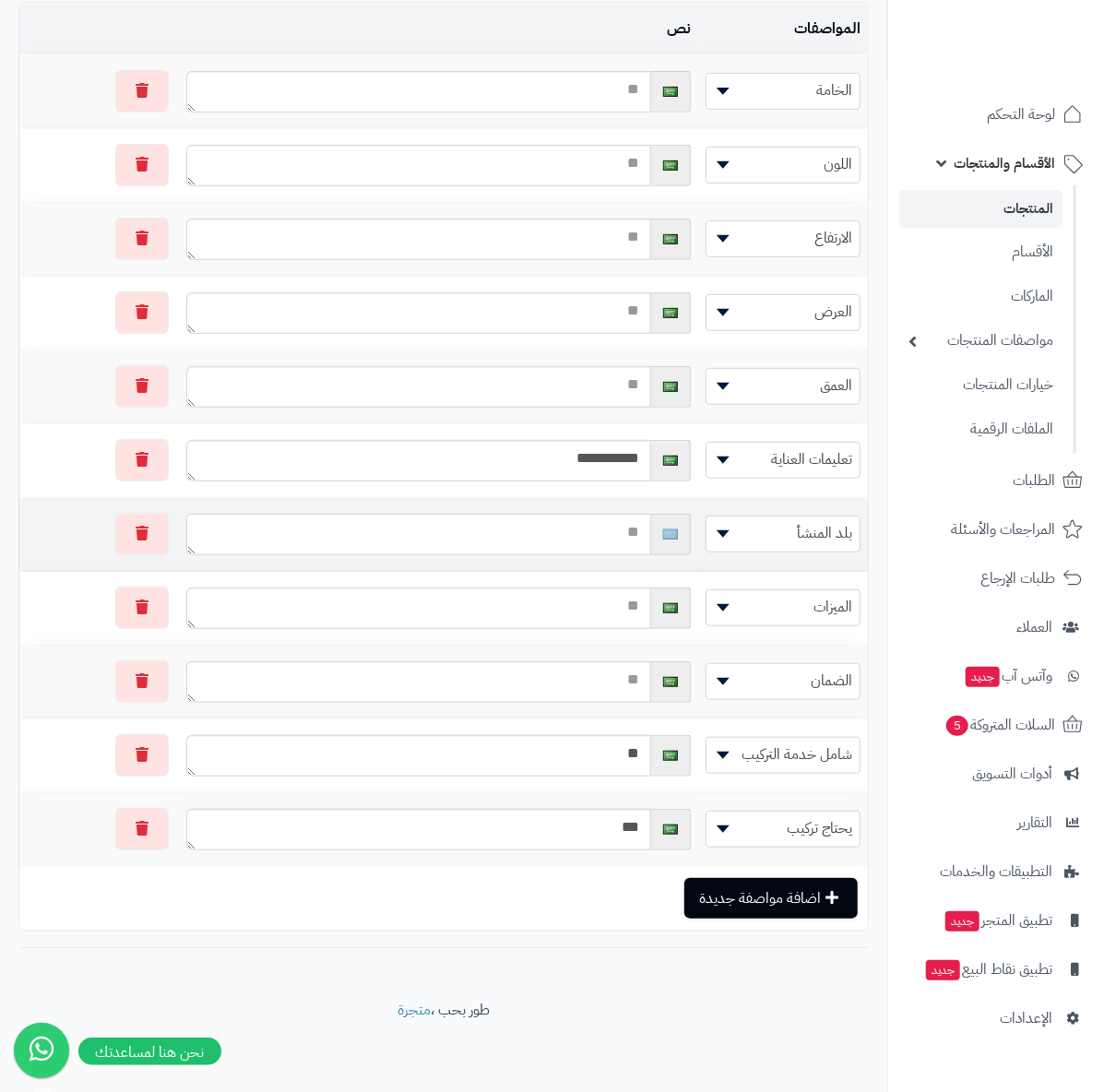 click at bounding box center (419, 534) 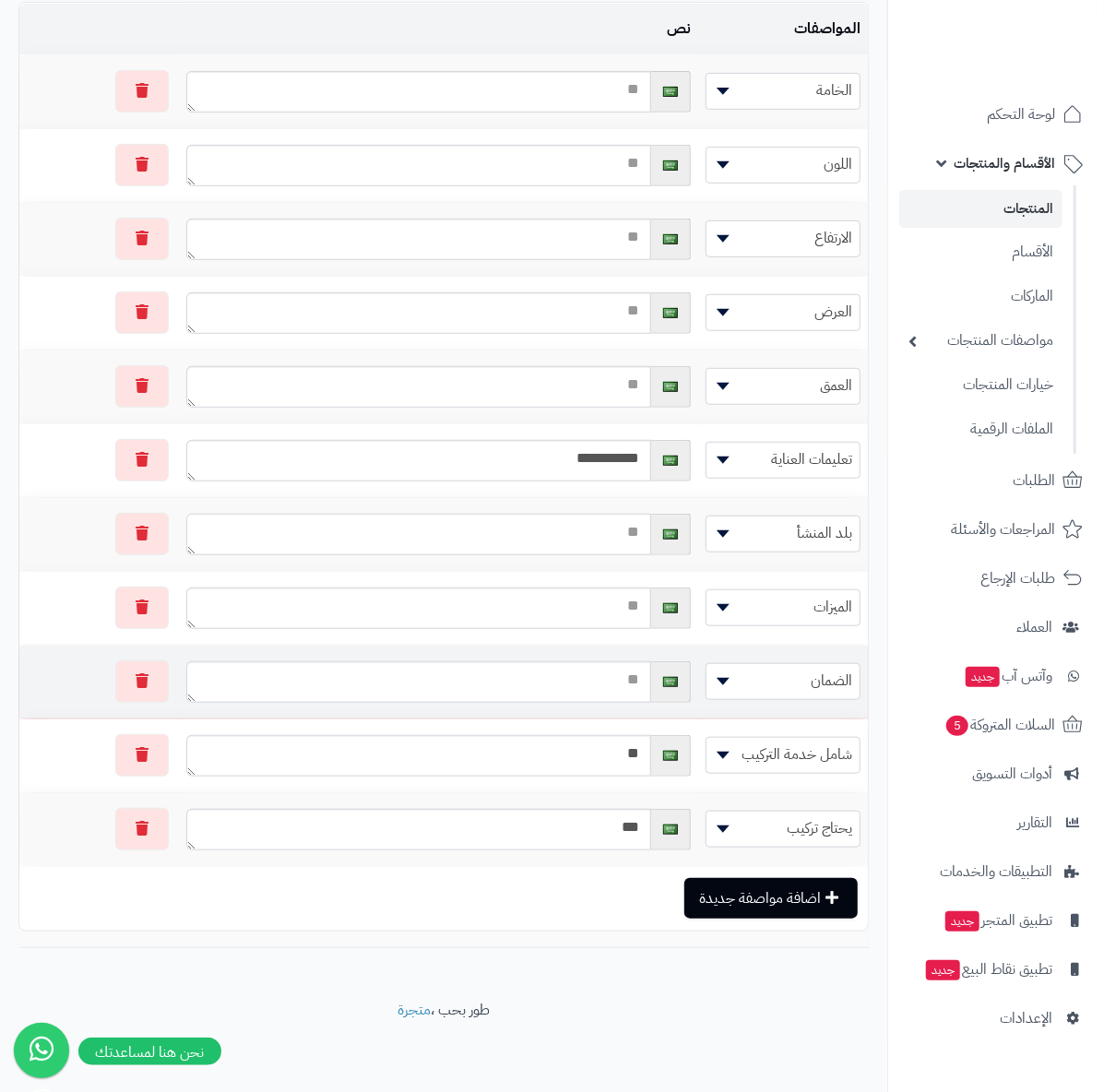 paste on "*****" 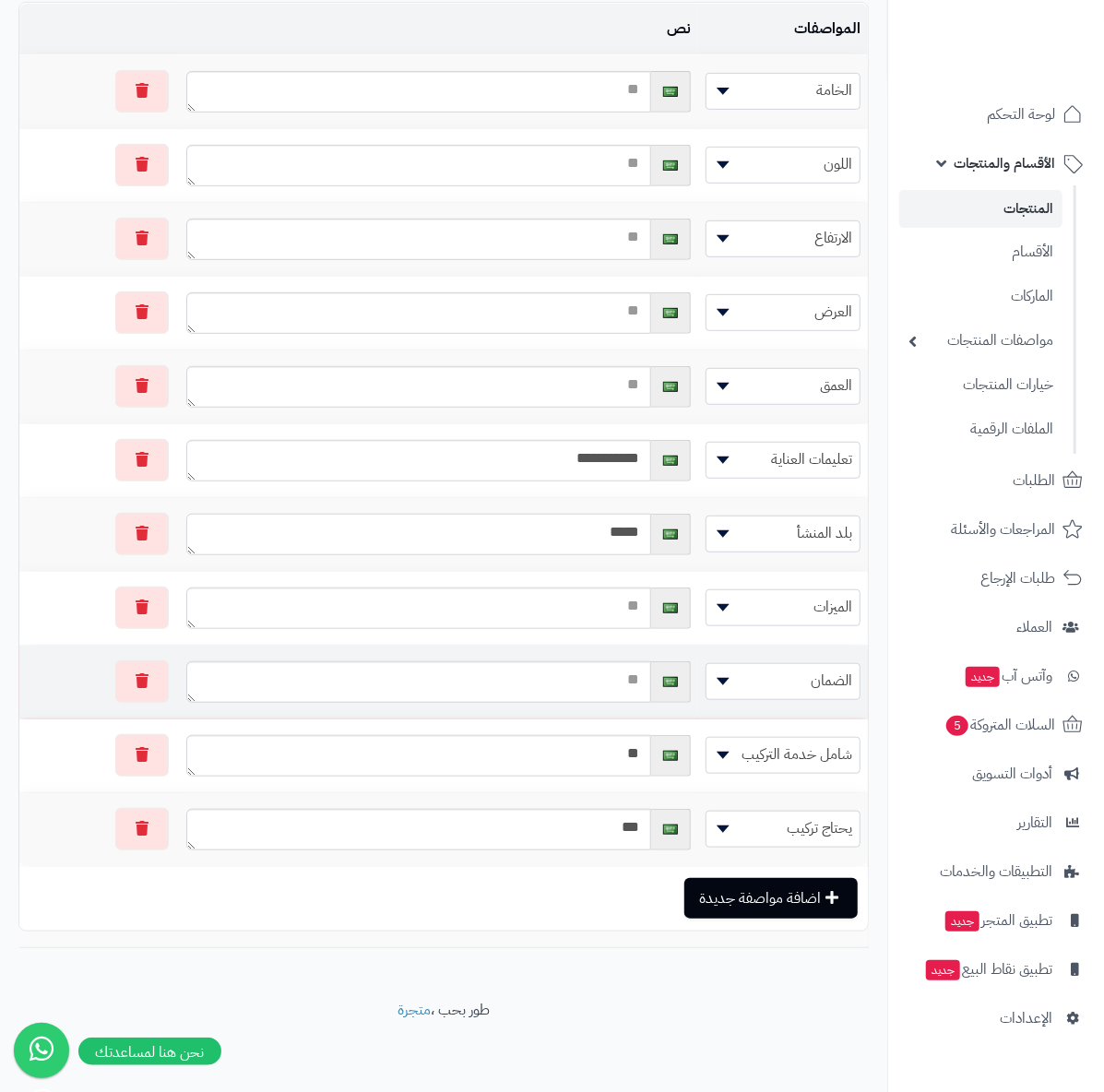 type on "*****" 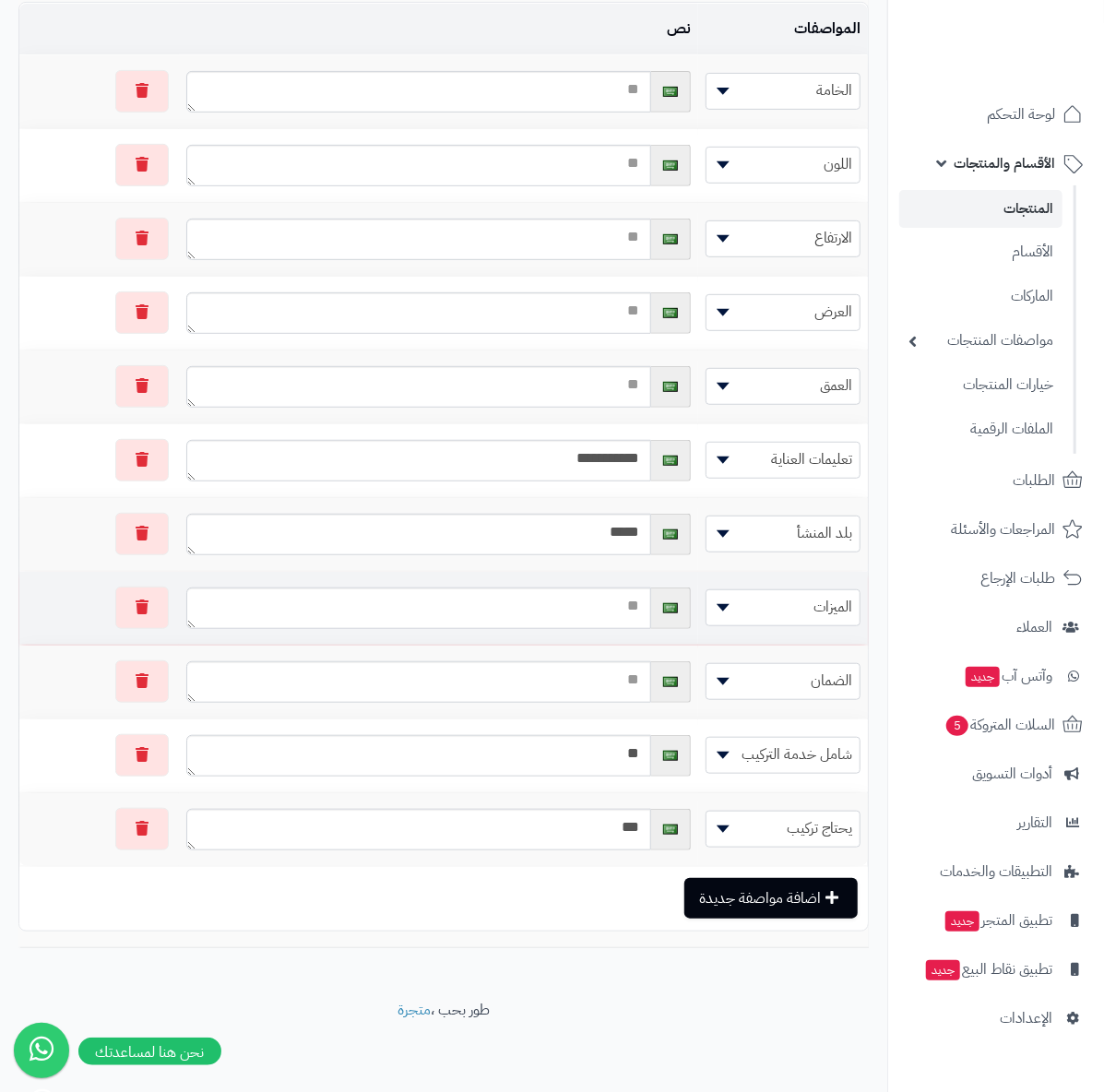 click at bounding box center [438, 608] 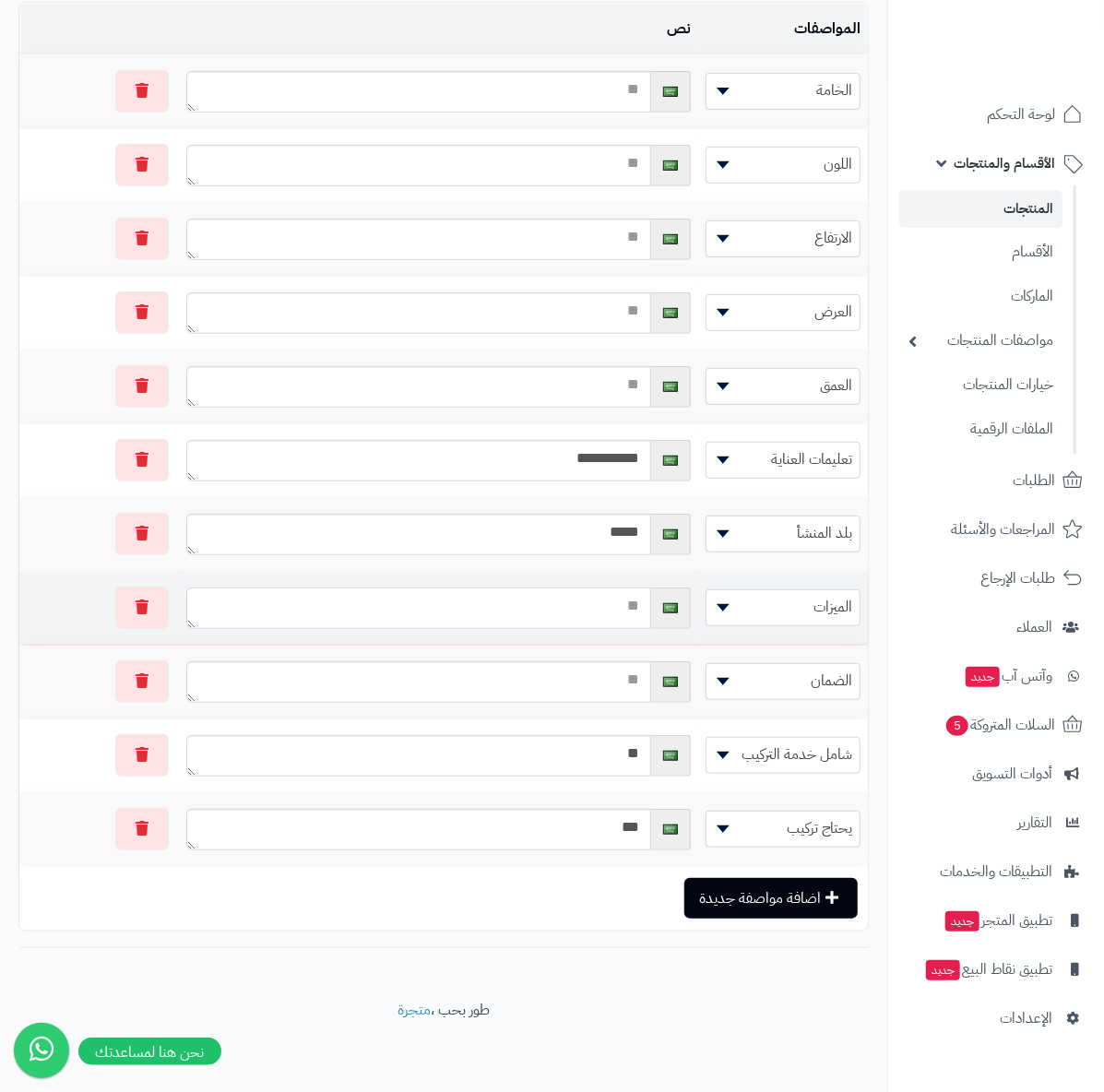 drag, startPoint x: 639, startPoint y: 596, endPoint x: 605, endPoint y: 621, distance: 42.2019 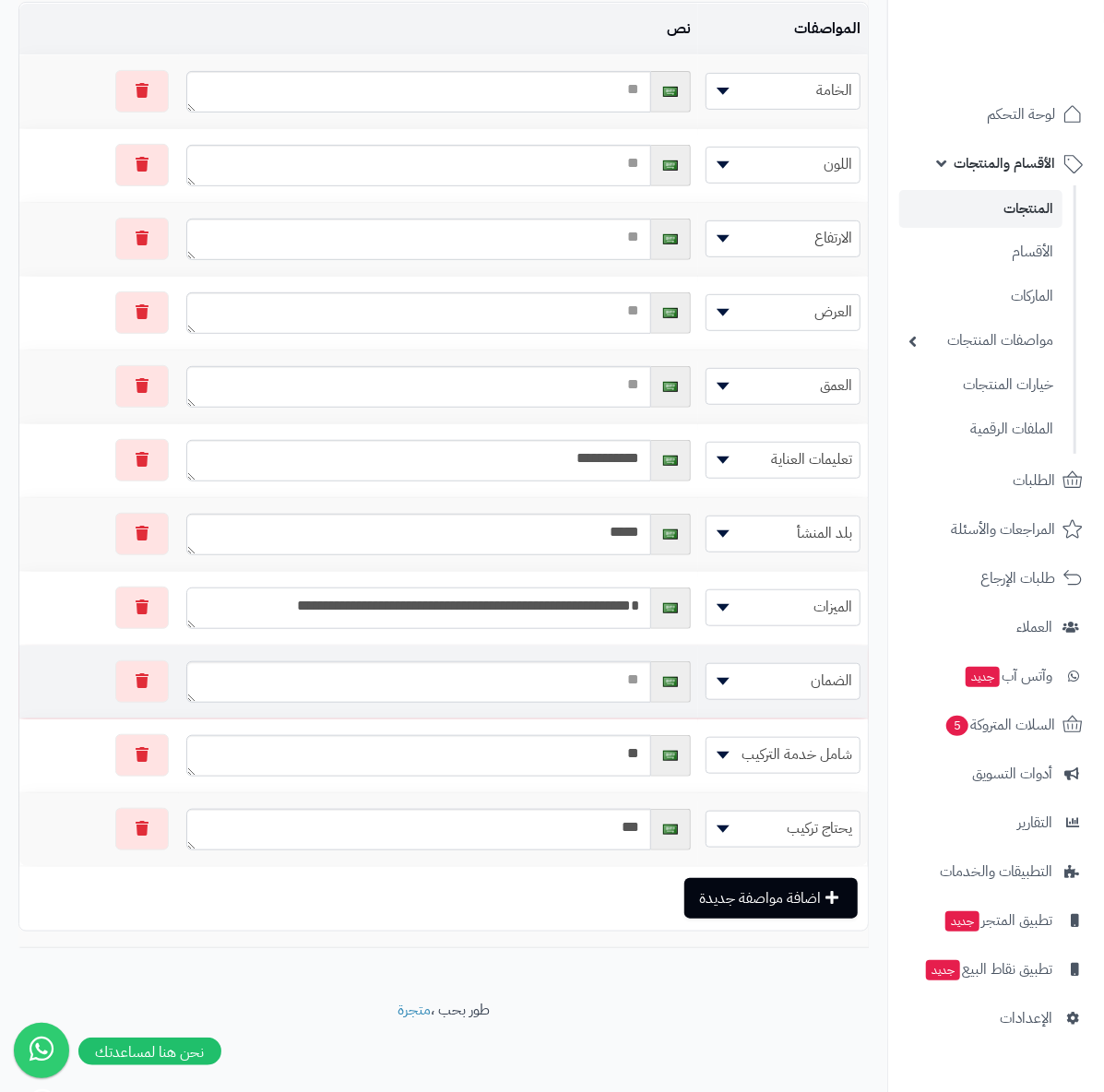 scroll, scrollTop: 31, scrollLeft: 0, axis: vertical 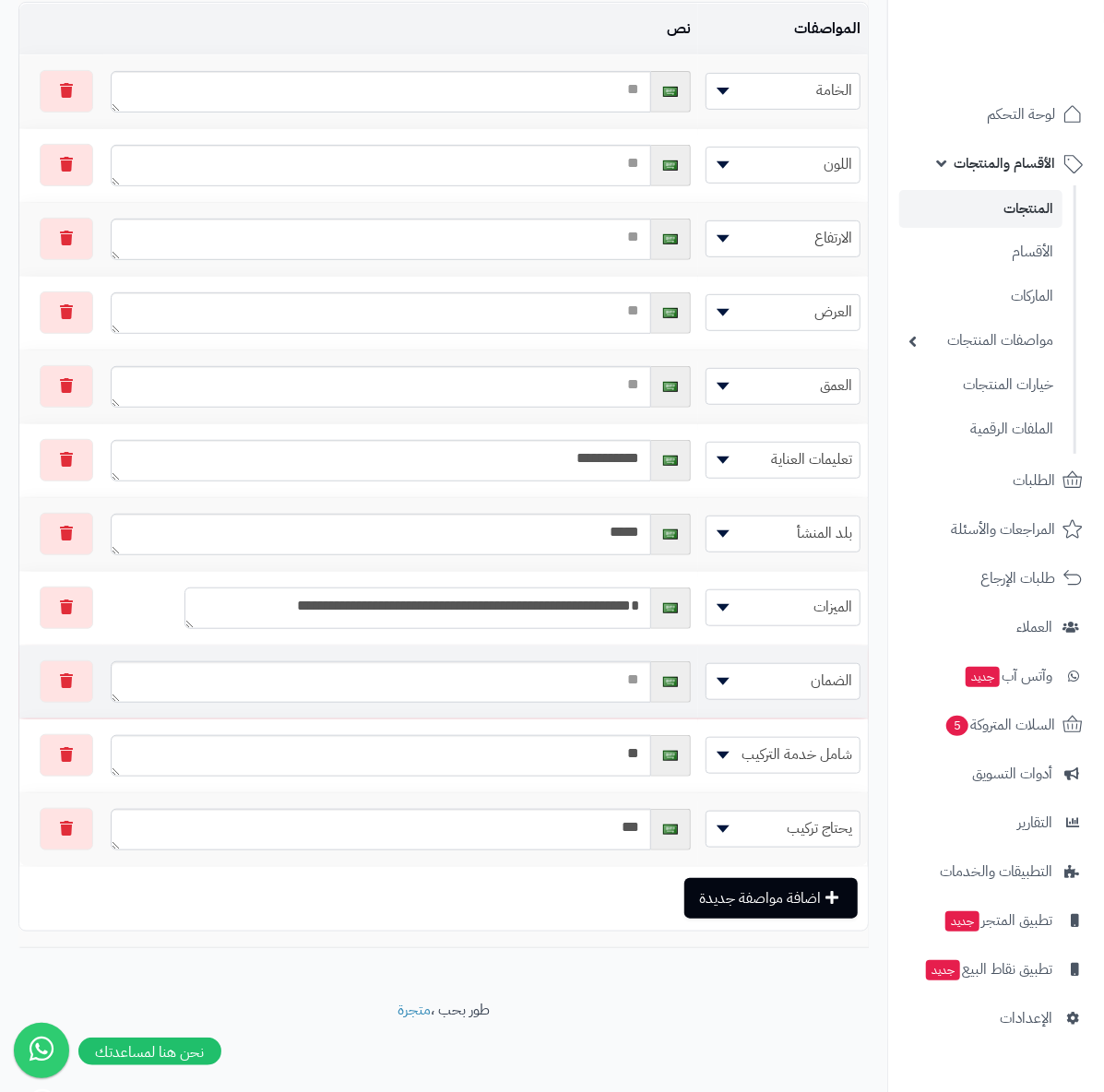 type on "**********" 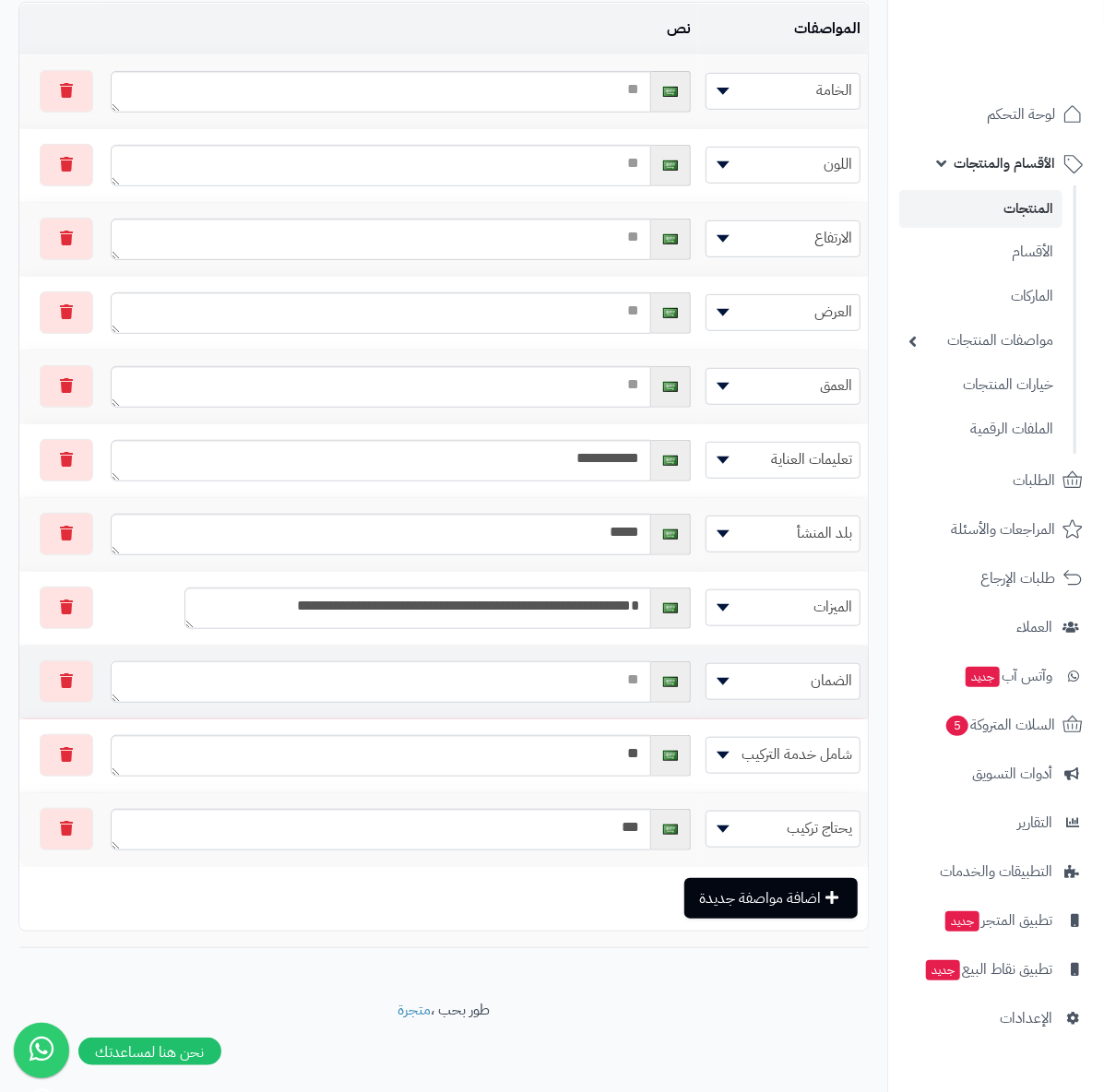 click at bounding box center (381, 682) 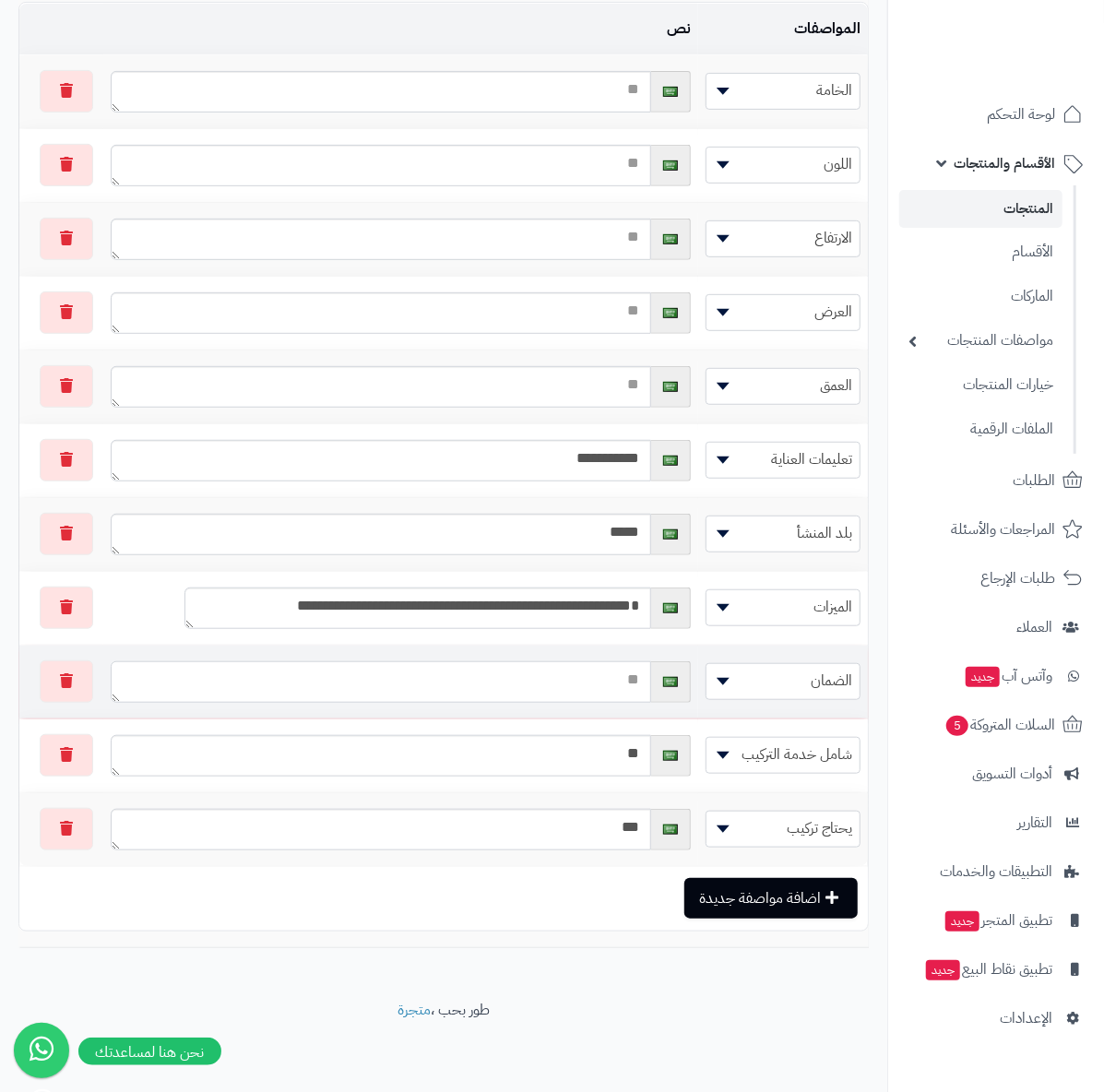 click at bounding box center (381, 682) 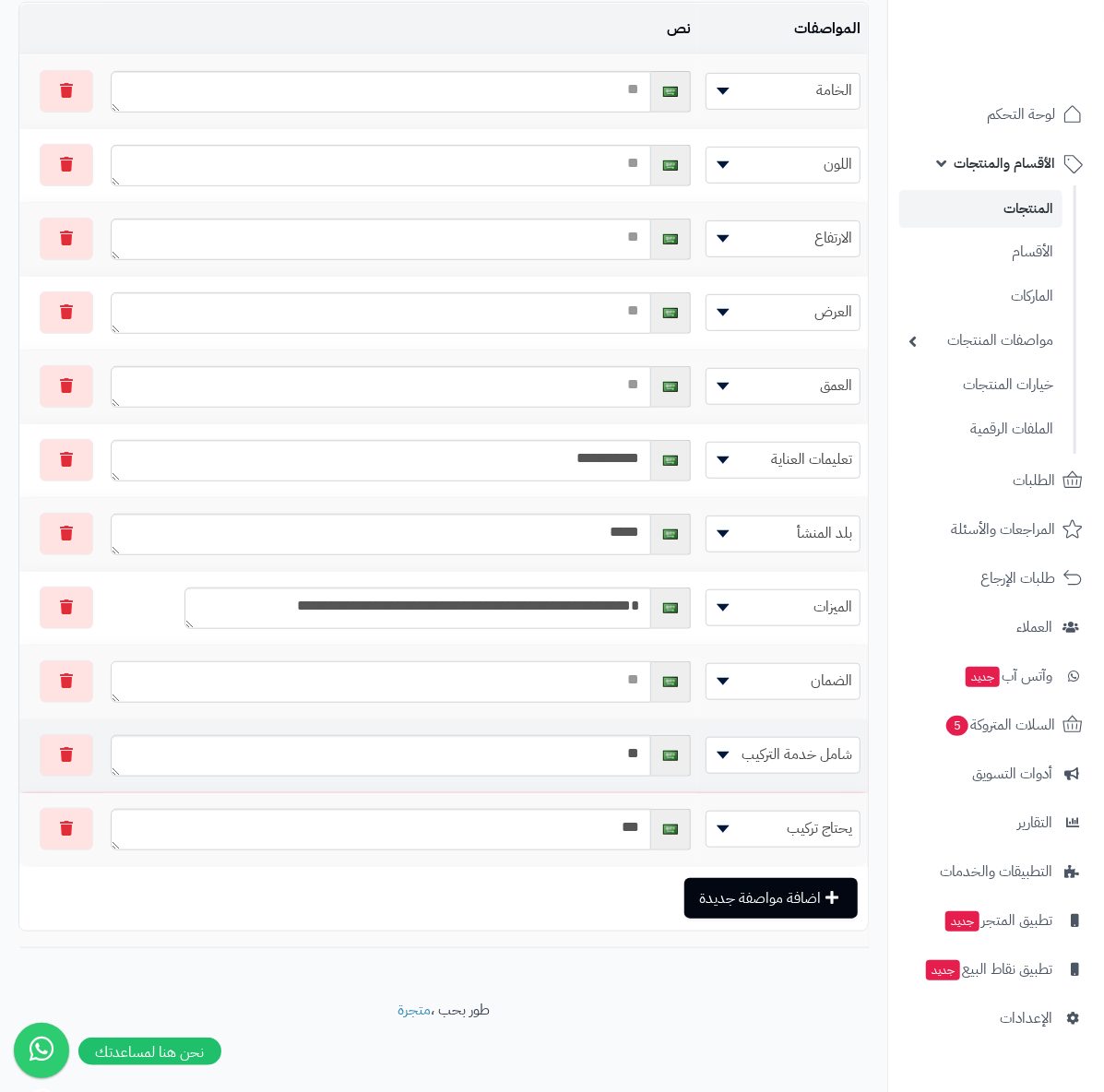 paste on "**********" 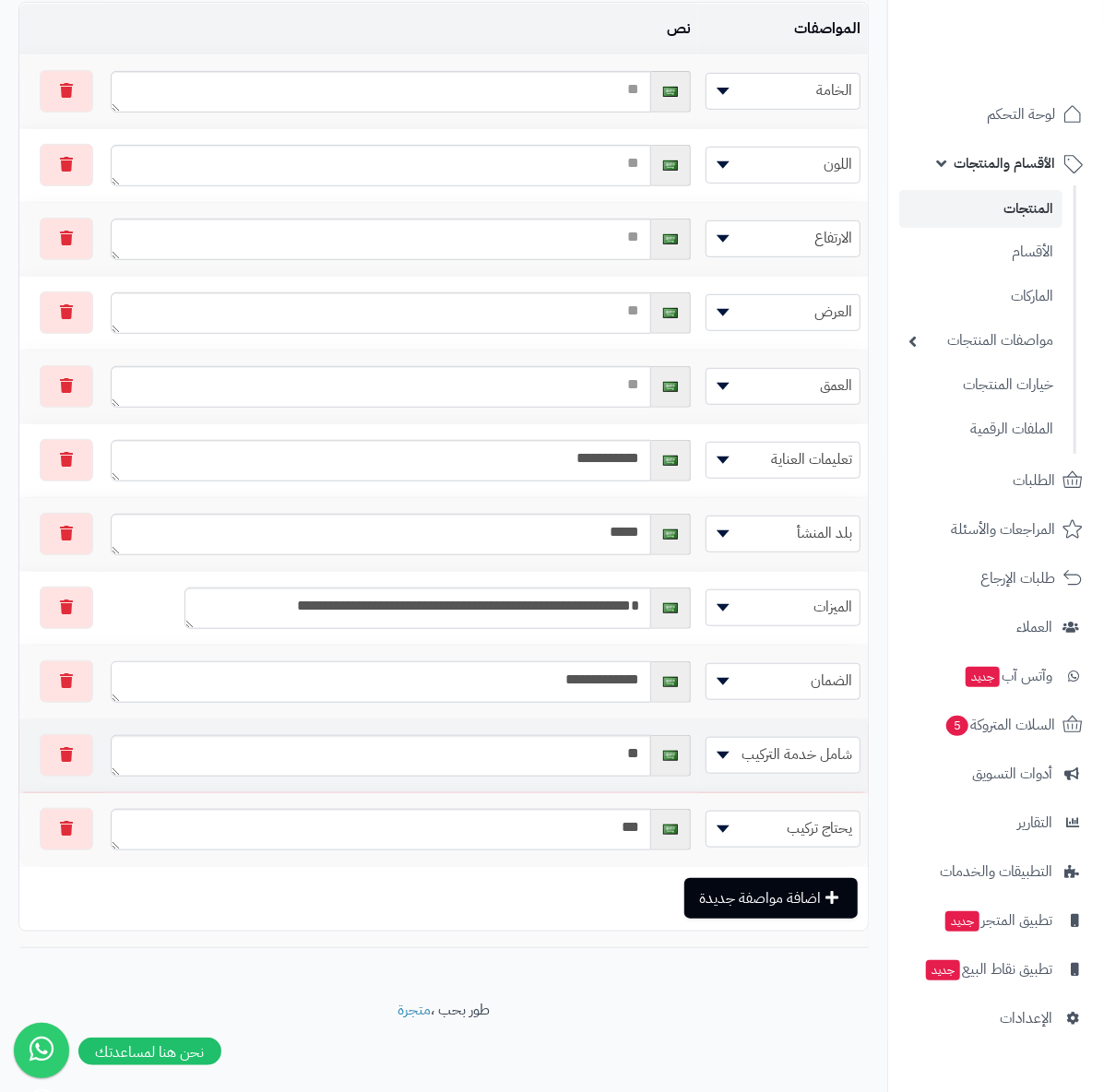 type on "**********" 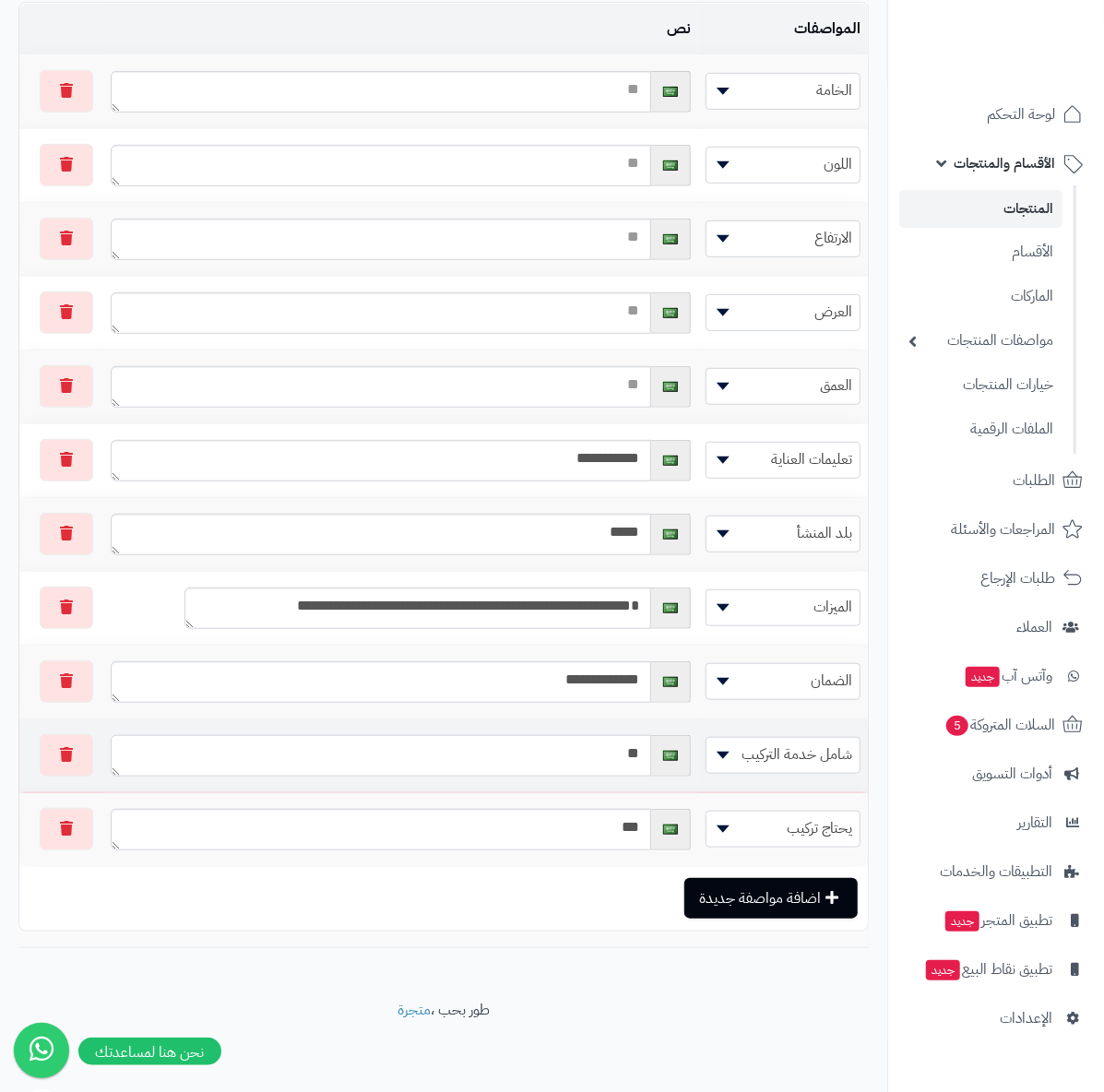 click on "**" at bounding box center [381, 755] 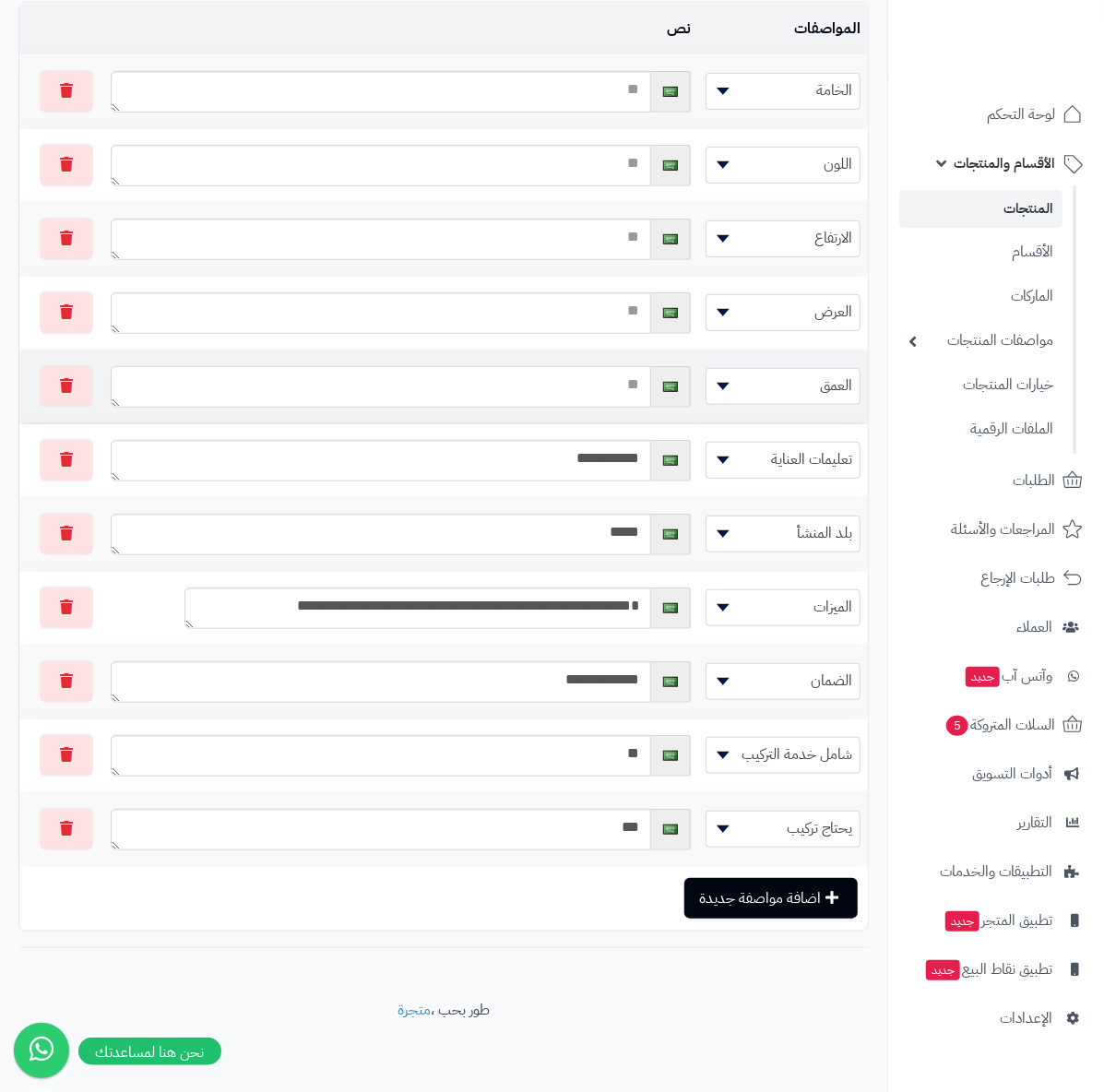 click at bounding box center [381, 386] 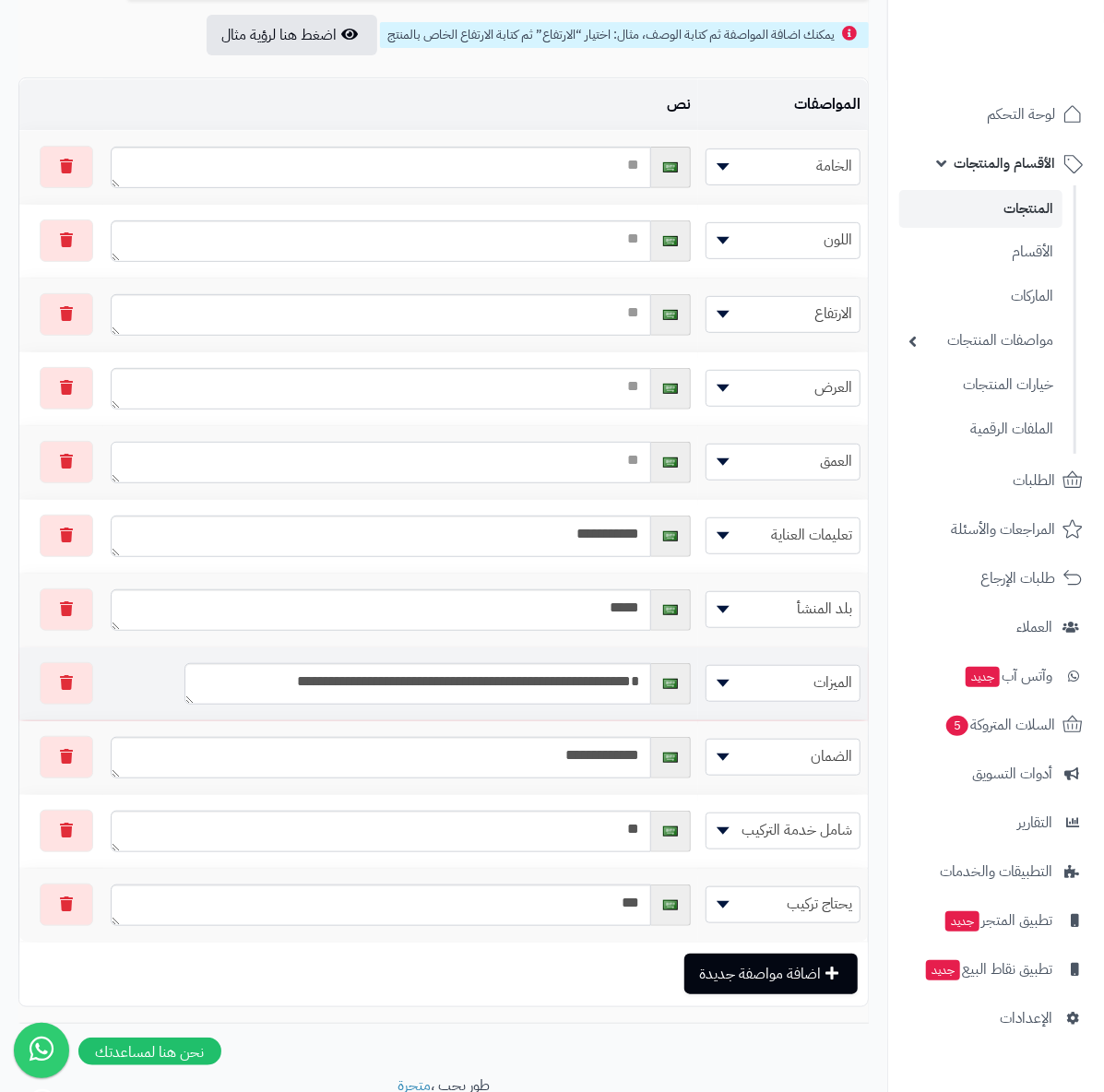 scroll, scrollTop: 94, scrollLeft: 0, axis: vertical 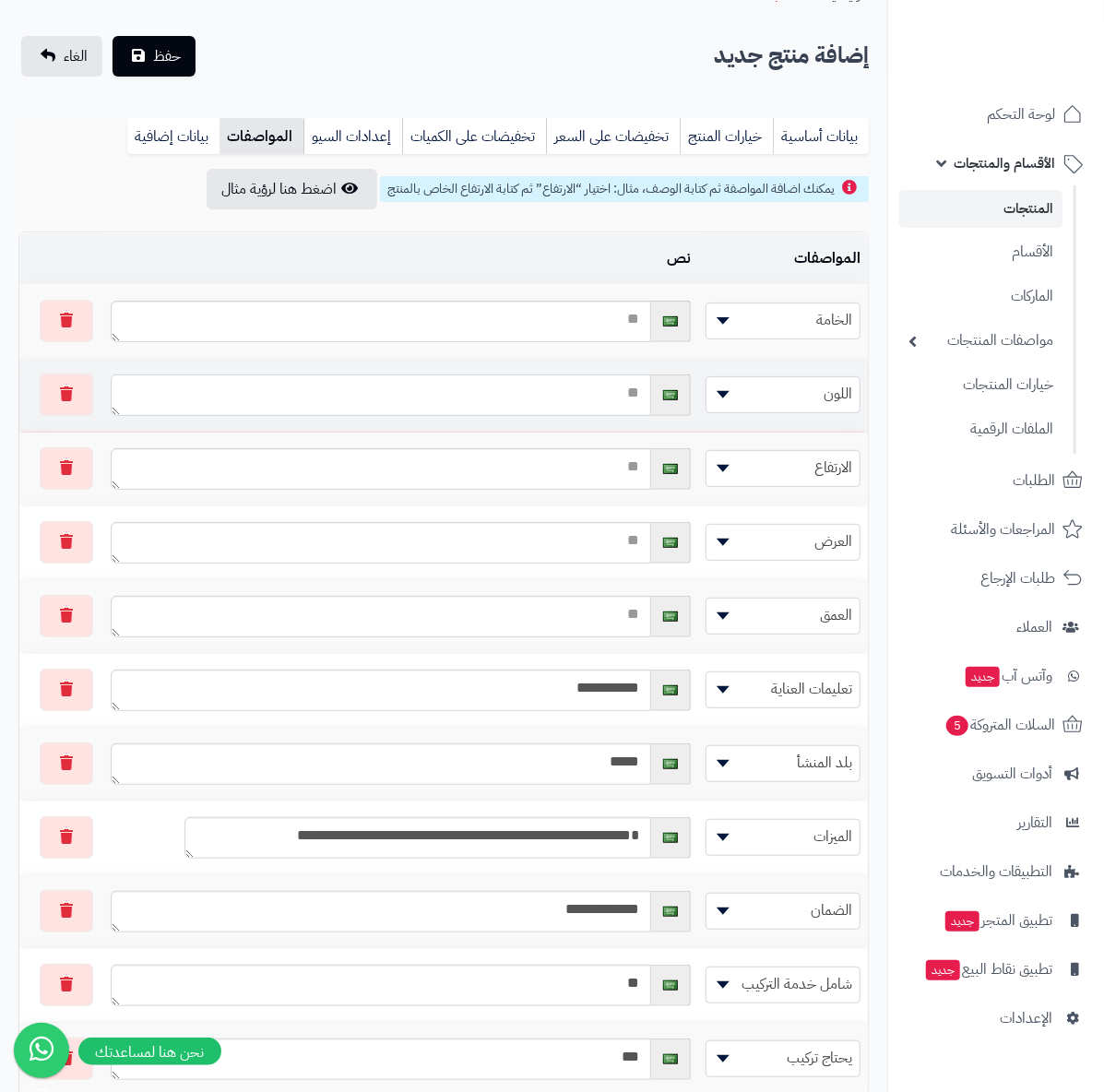click at bounding box center (381, 395) 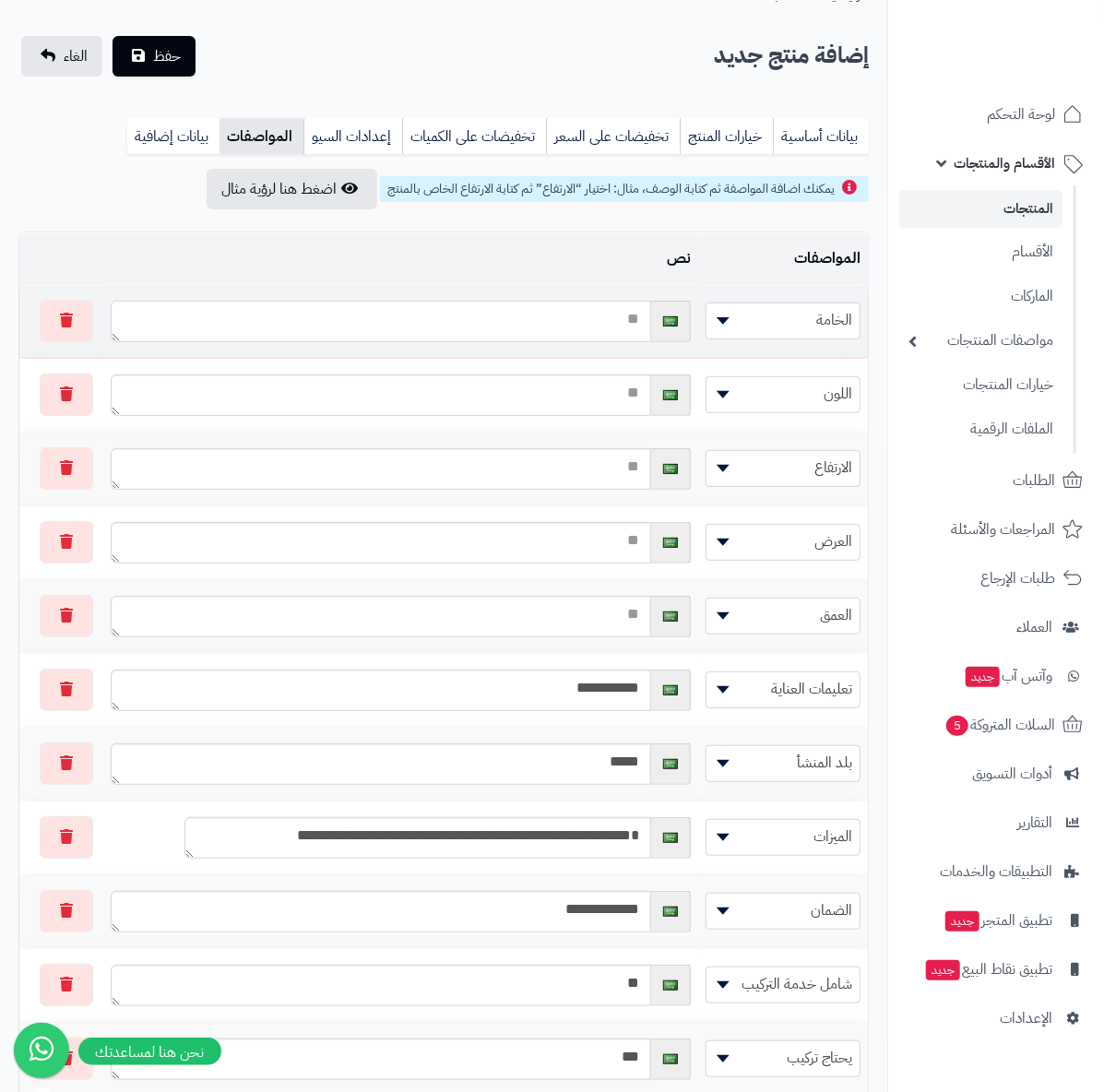 drag, startPoint x: 565, startPoint y: 322, endPoint x: 572, endPoint y: 349, distance: 27.892651 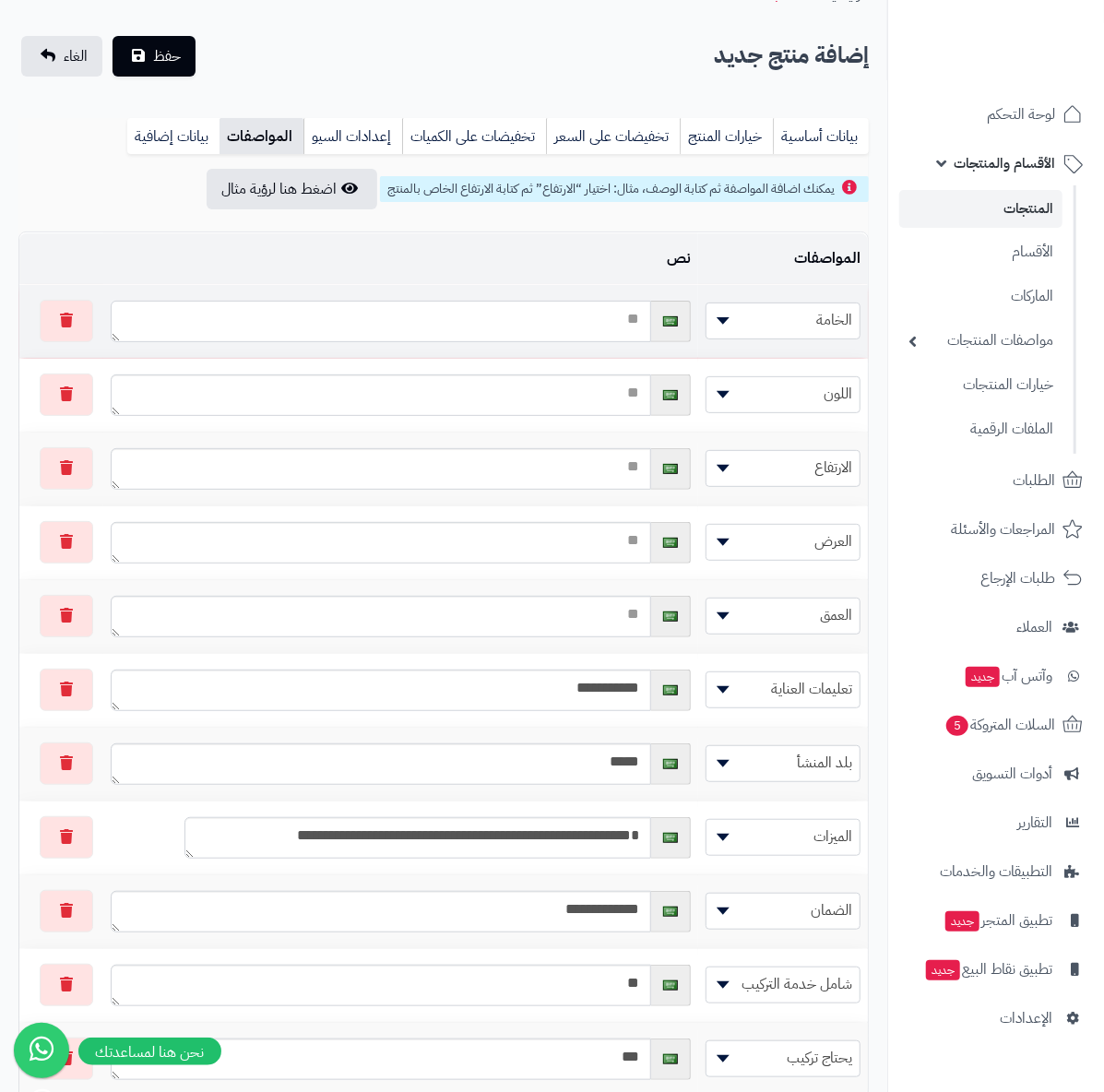 click at bounding box center (381, 321) 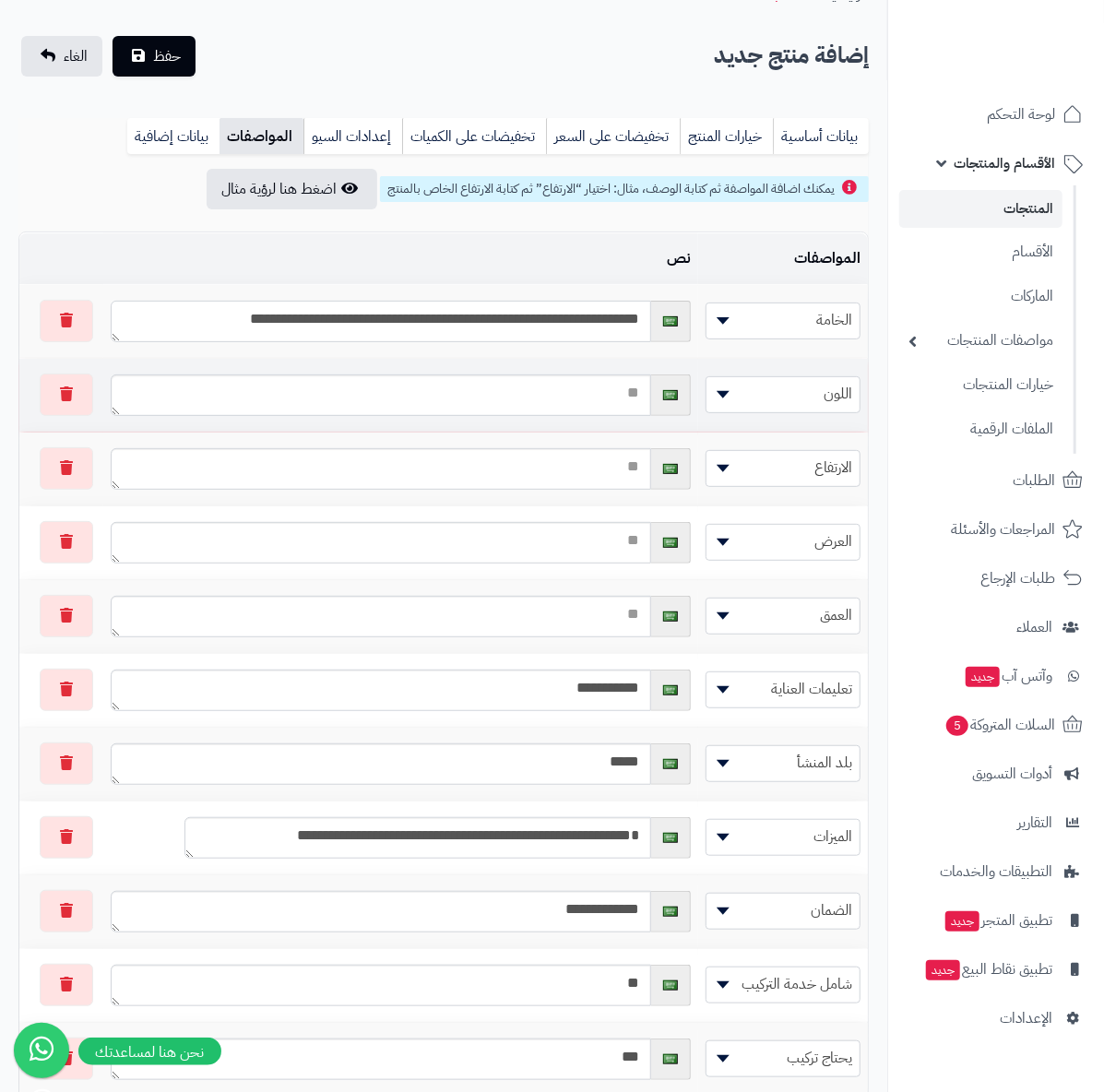 scroll, scrollTop: 11, scrollLeft: 0, axis: vertical 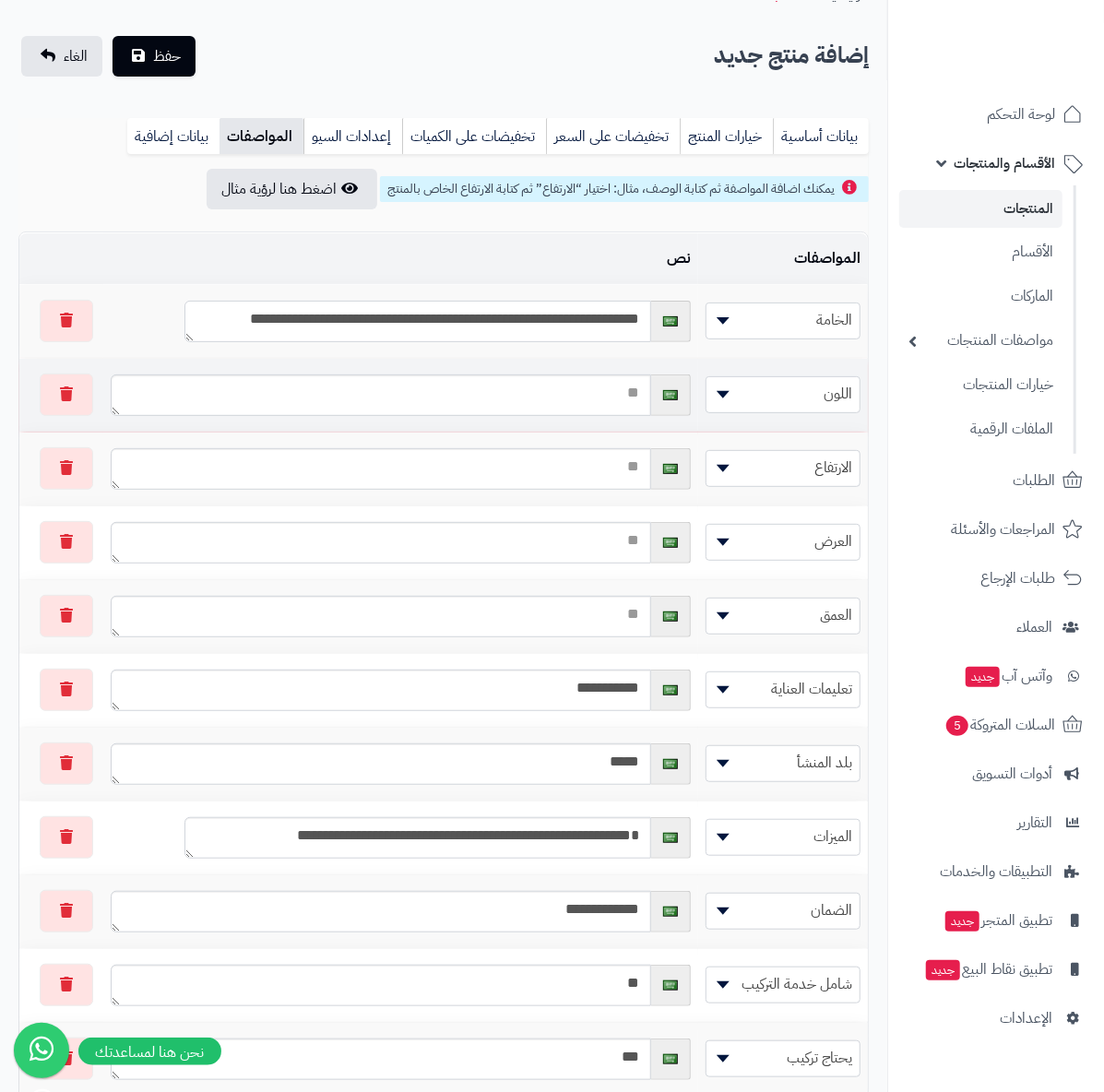type on "**********" 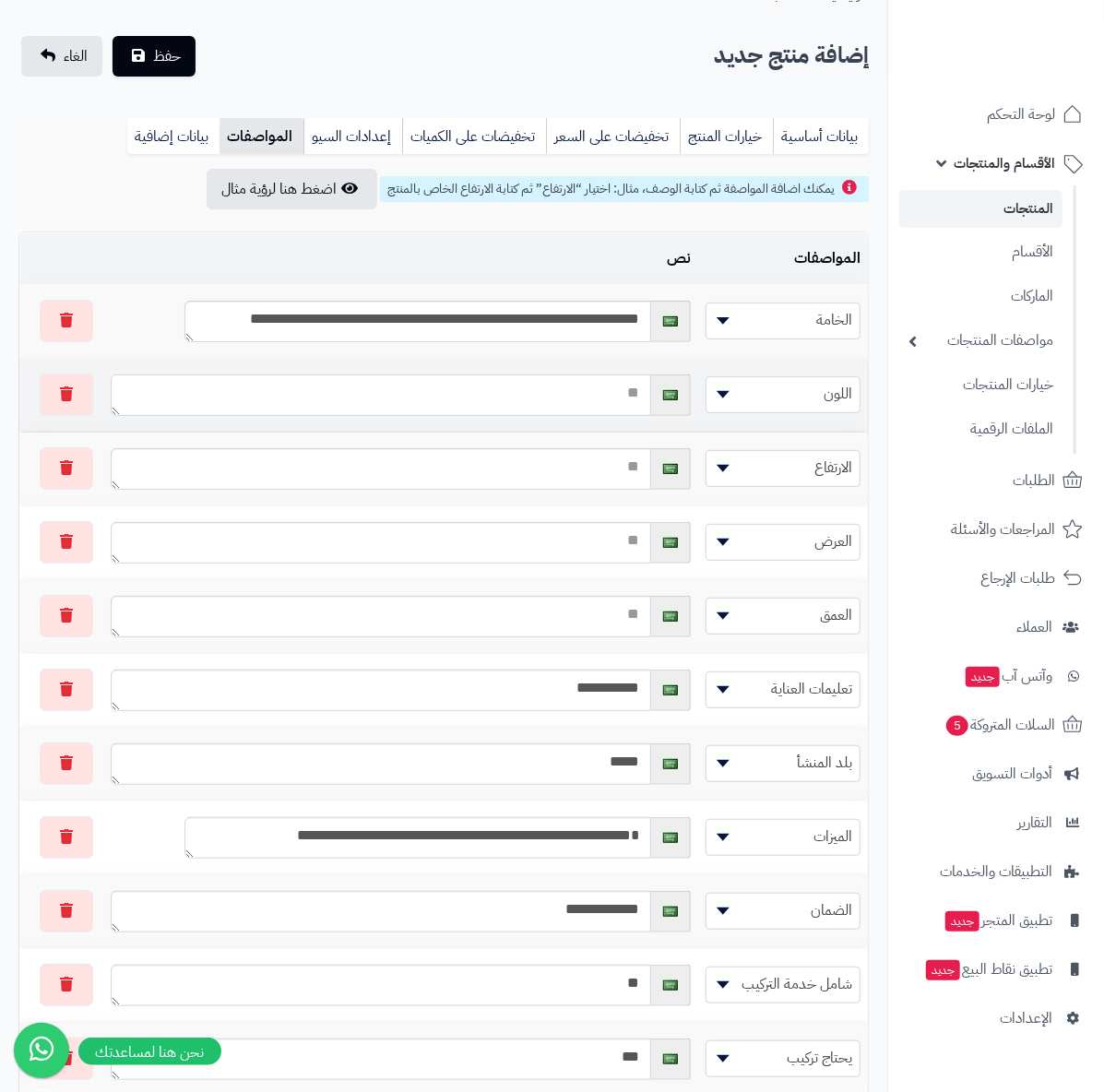 click at bounding box center [381, 395] 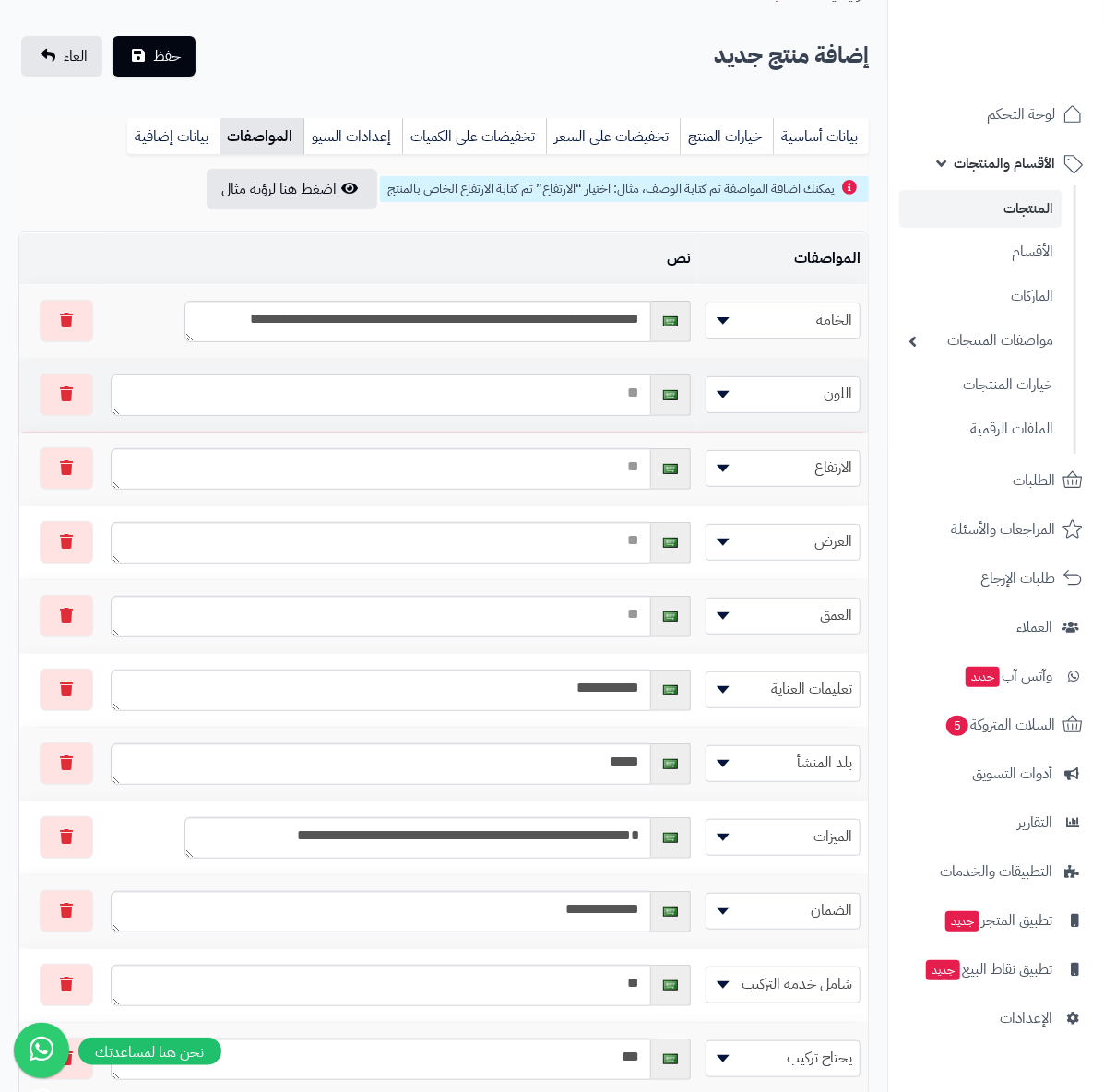 click at bounding box center [381, 395] 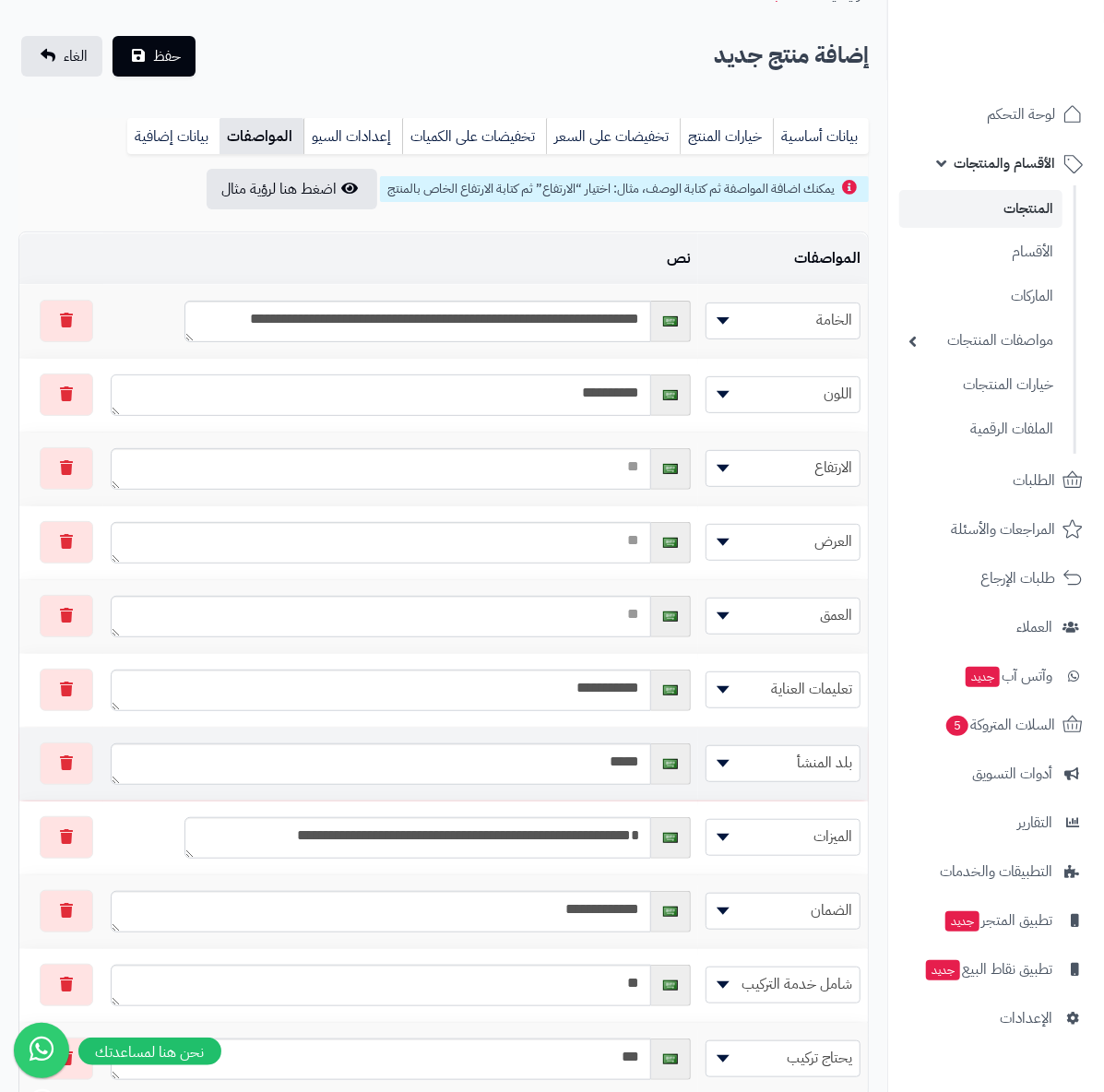 type on "*********" 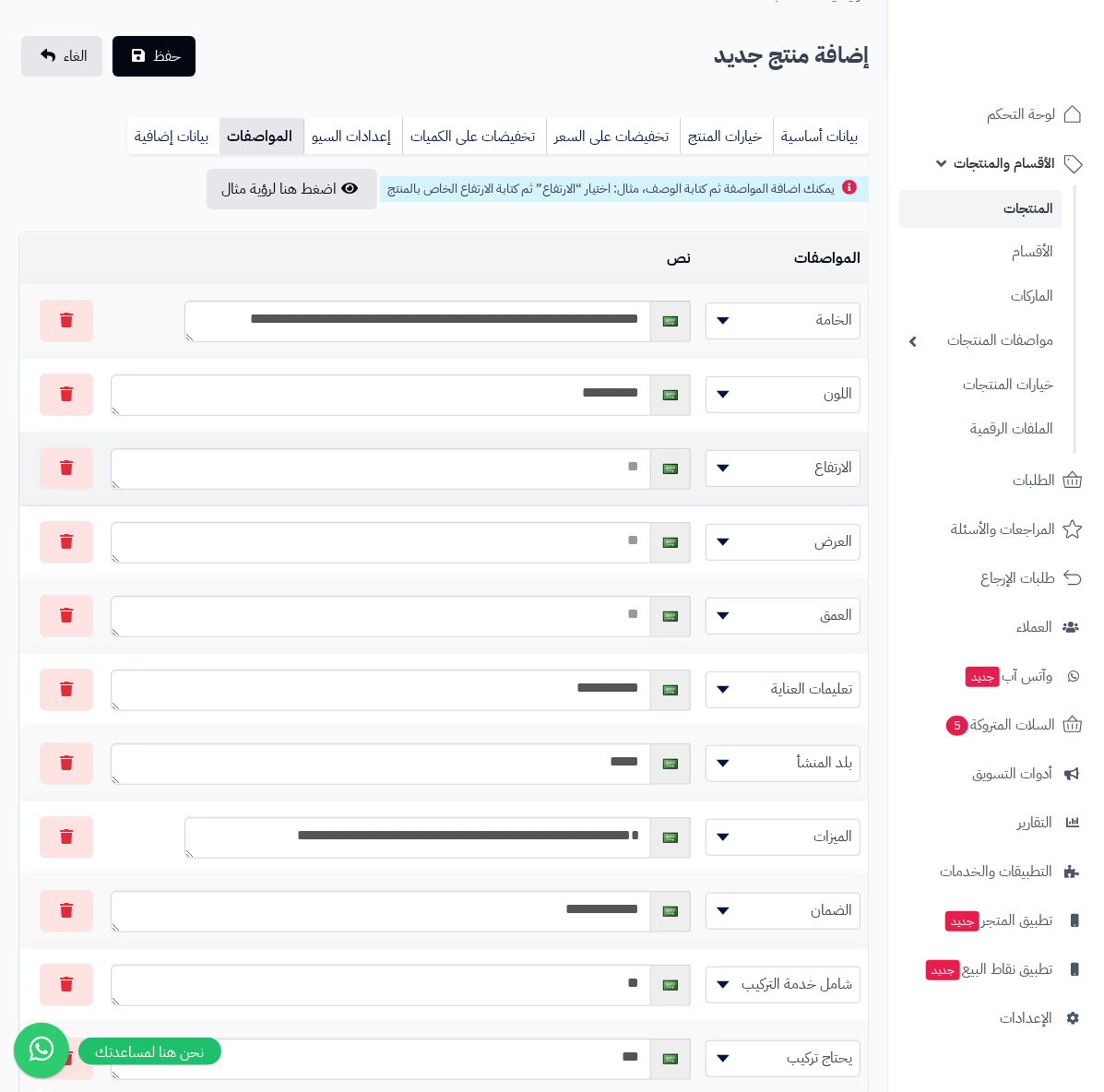 click at bounding box center (671, 469) 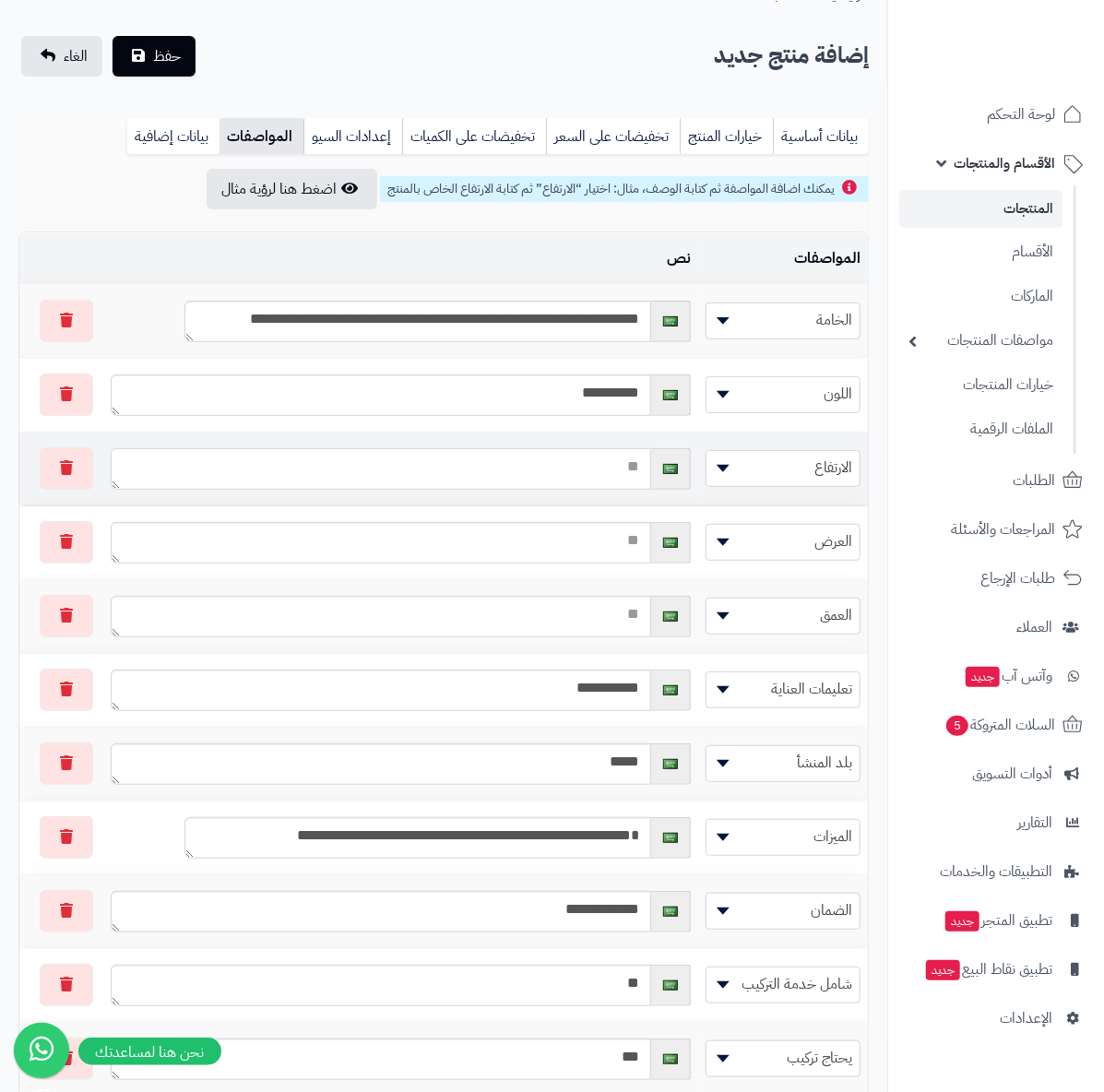 click at bounding box center [381, 469] 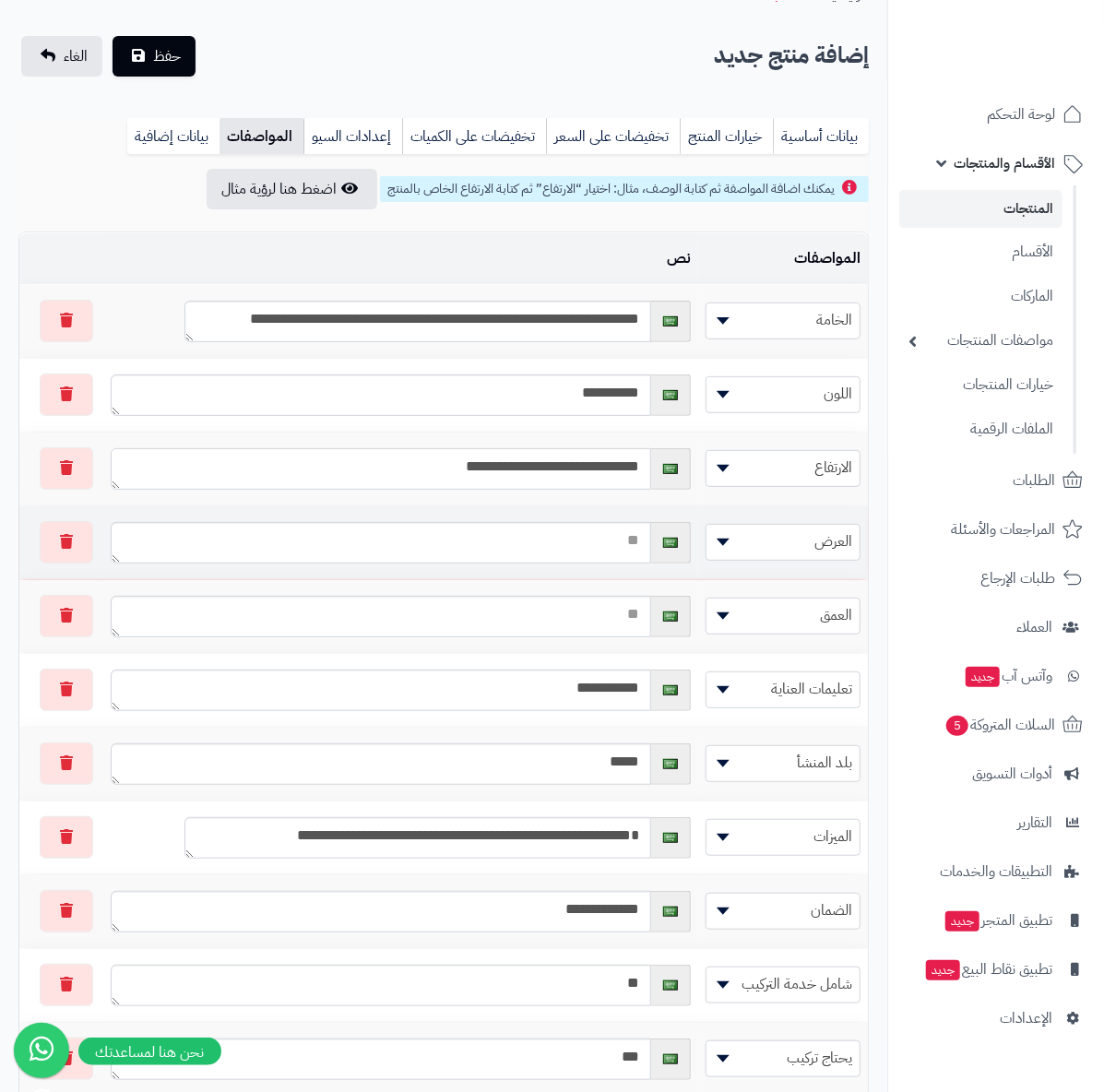 scroll, scrollTop: 11, scrollLeft: 0, axis: vertical 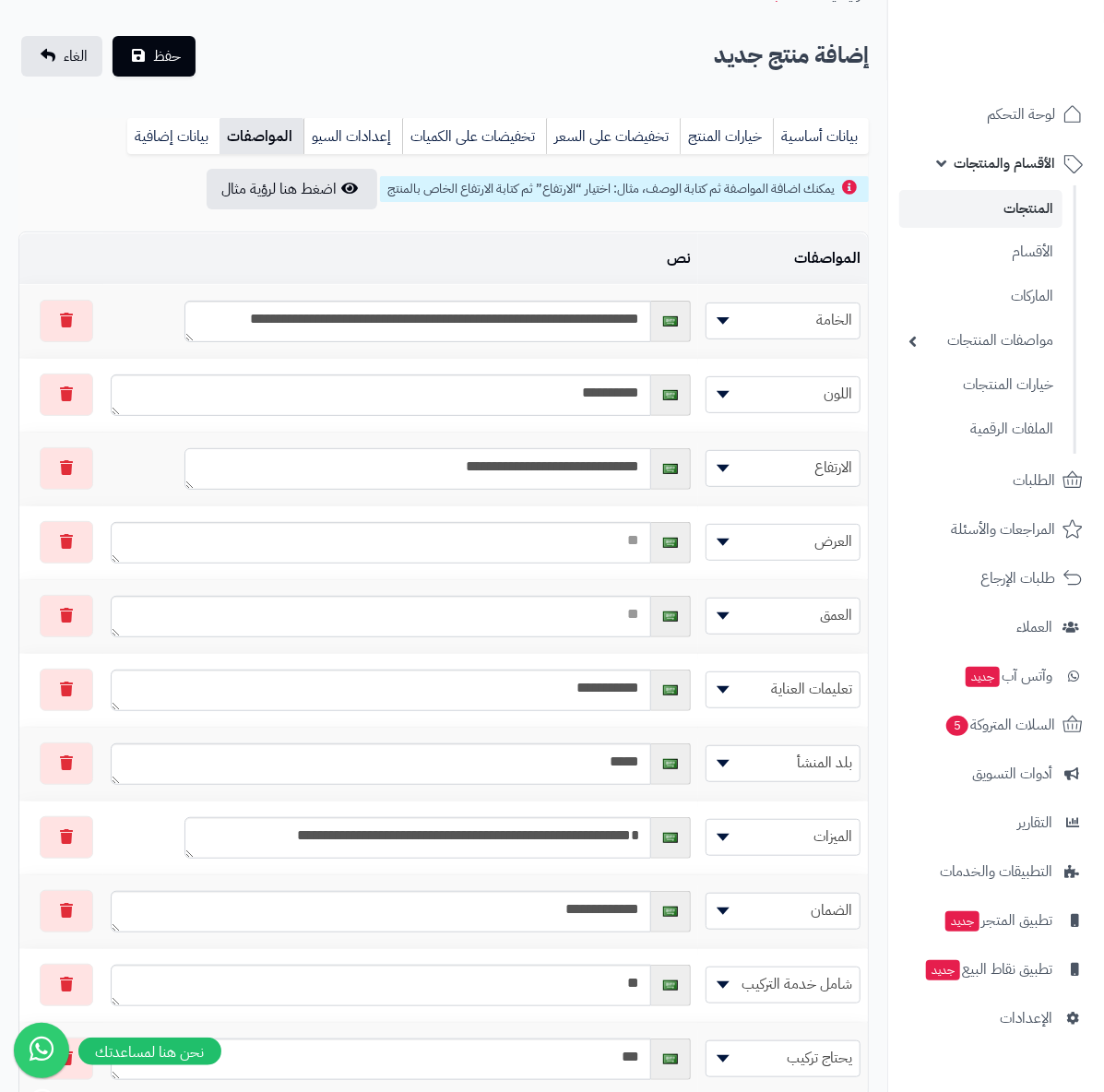 type on "**********" 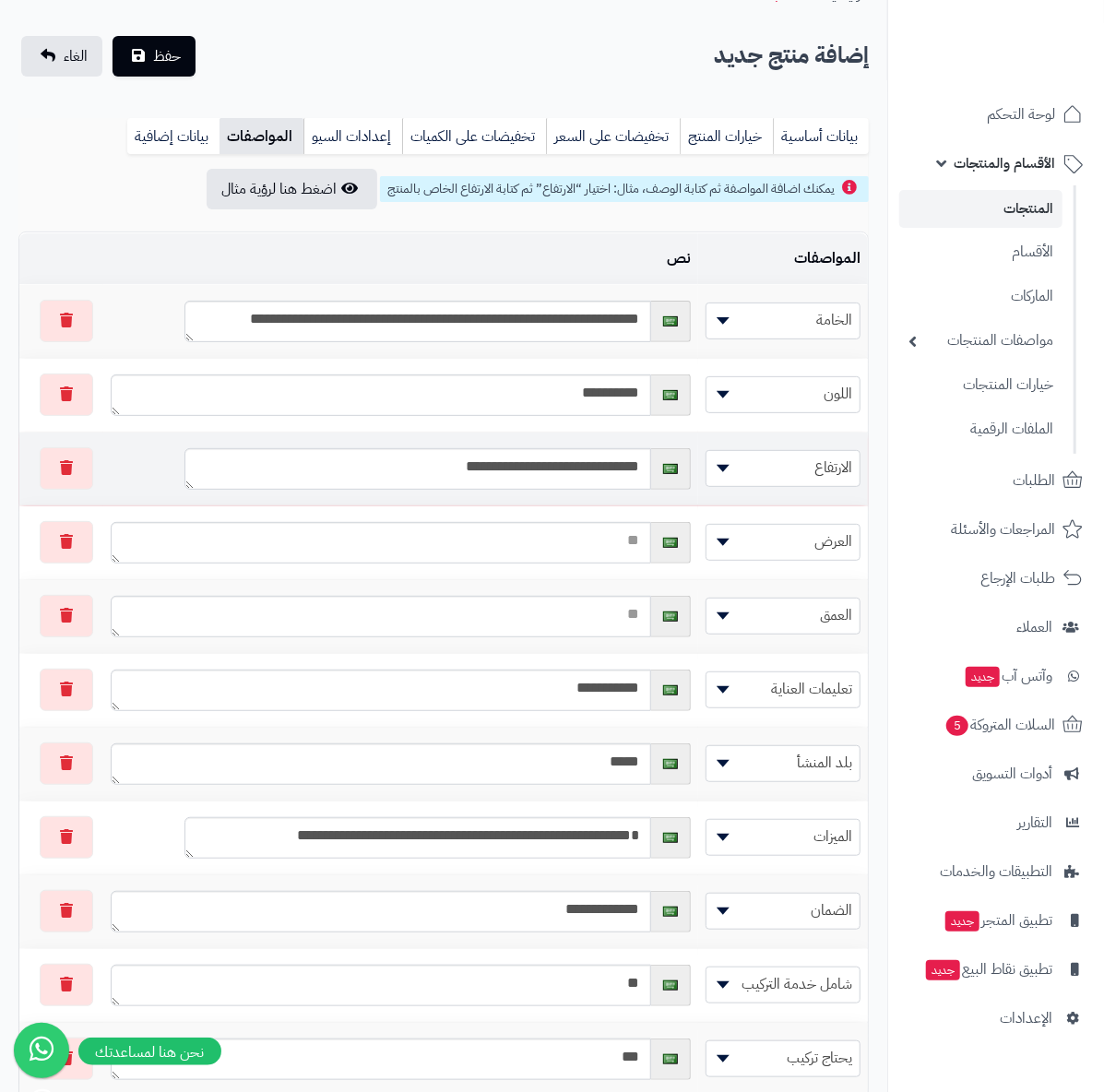 click on "**********" at bounding box center [400, 469] 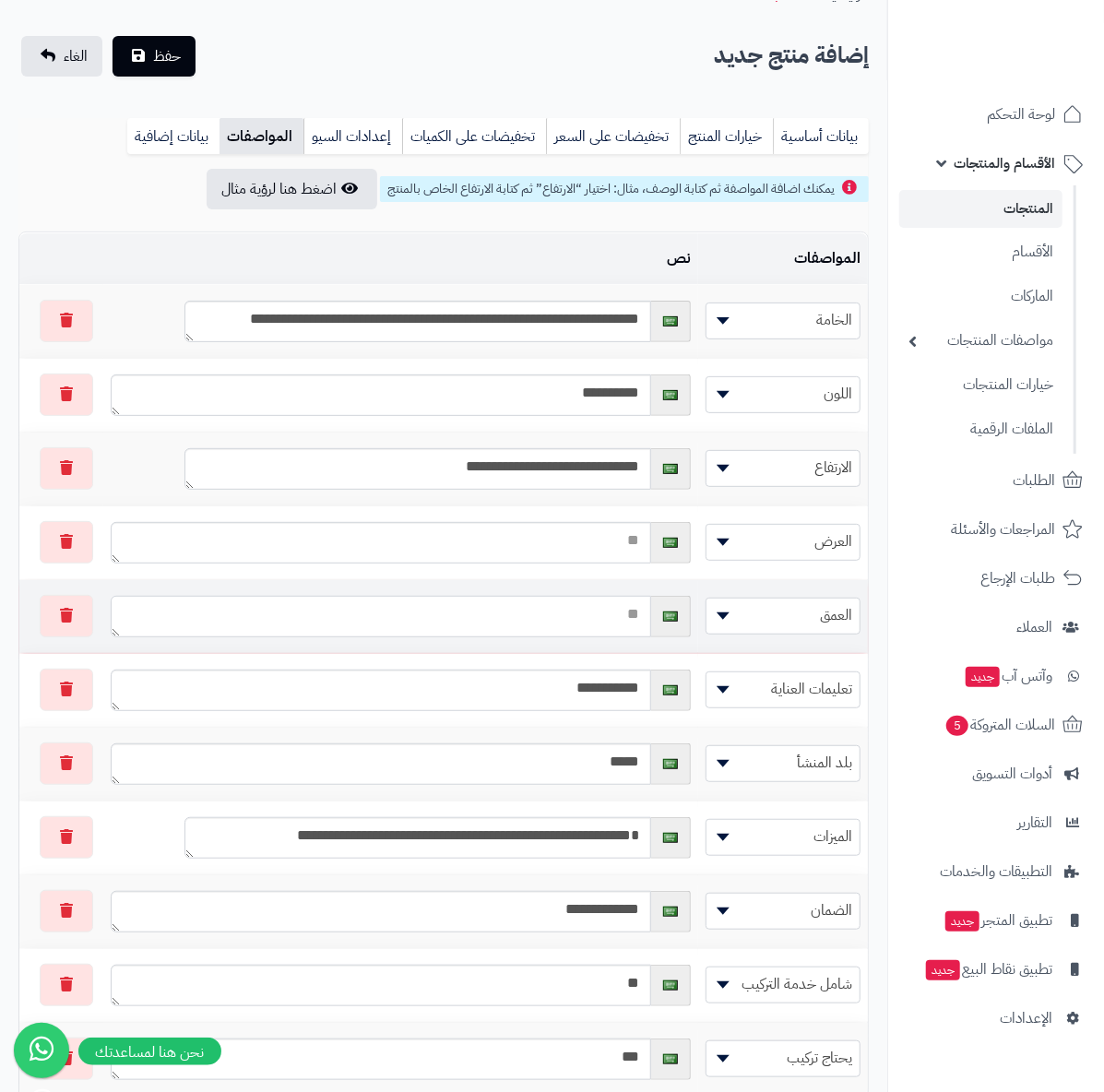 click at bounding box center [381, 616] 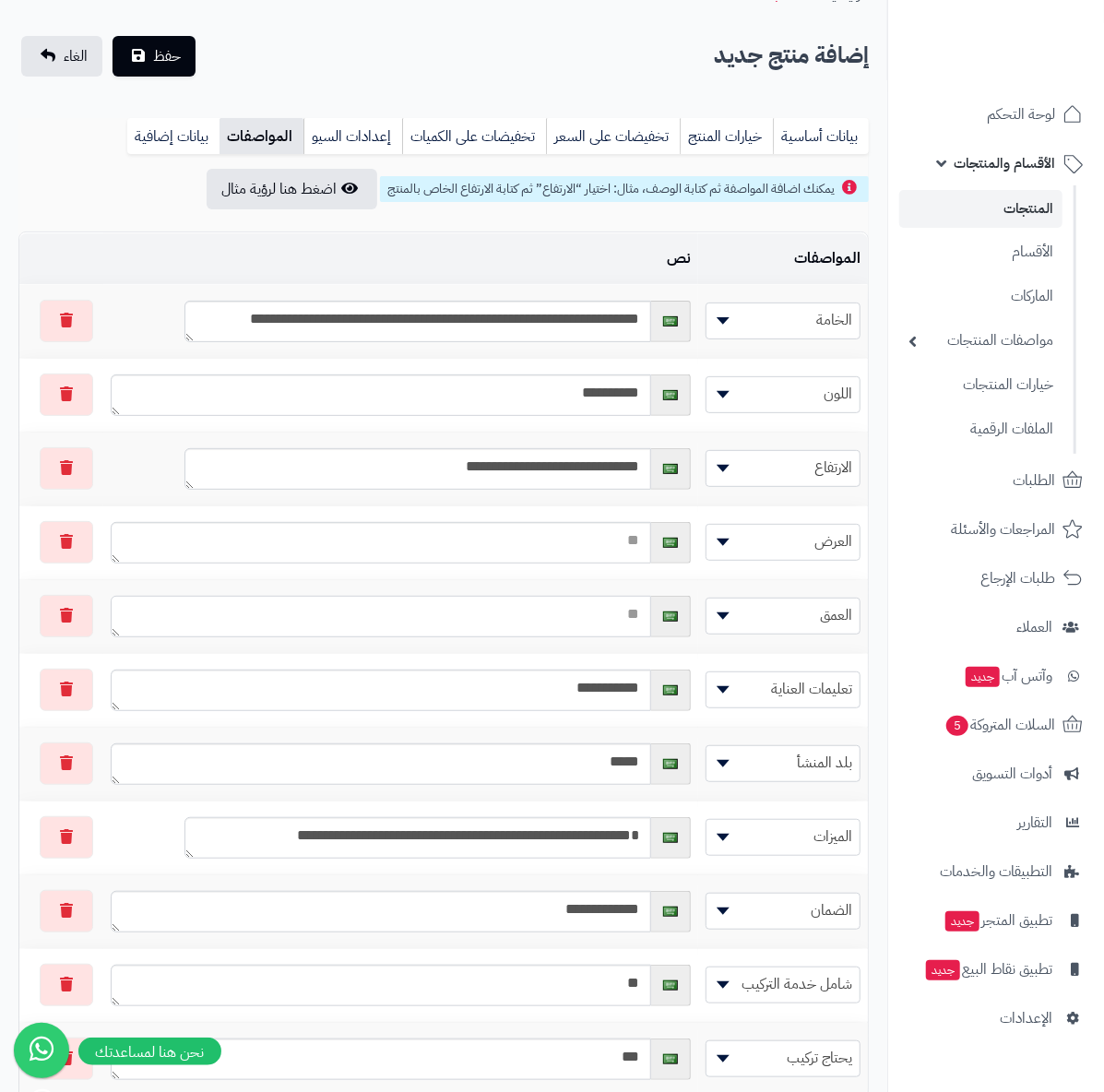 paste on "**********" 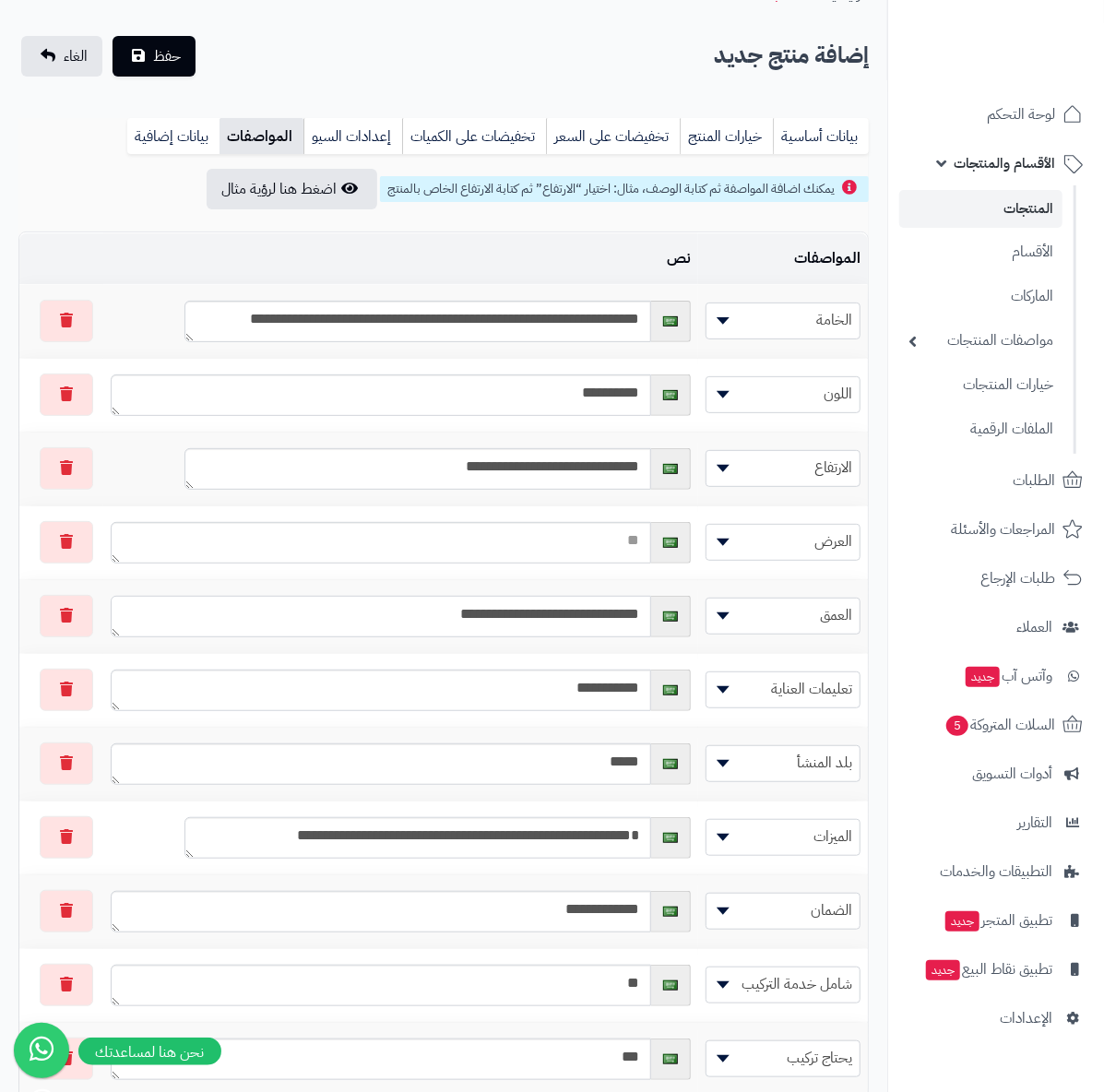 scroll, scrollTop: 11, scrollLeft: 0, axis: vertical 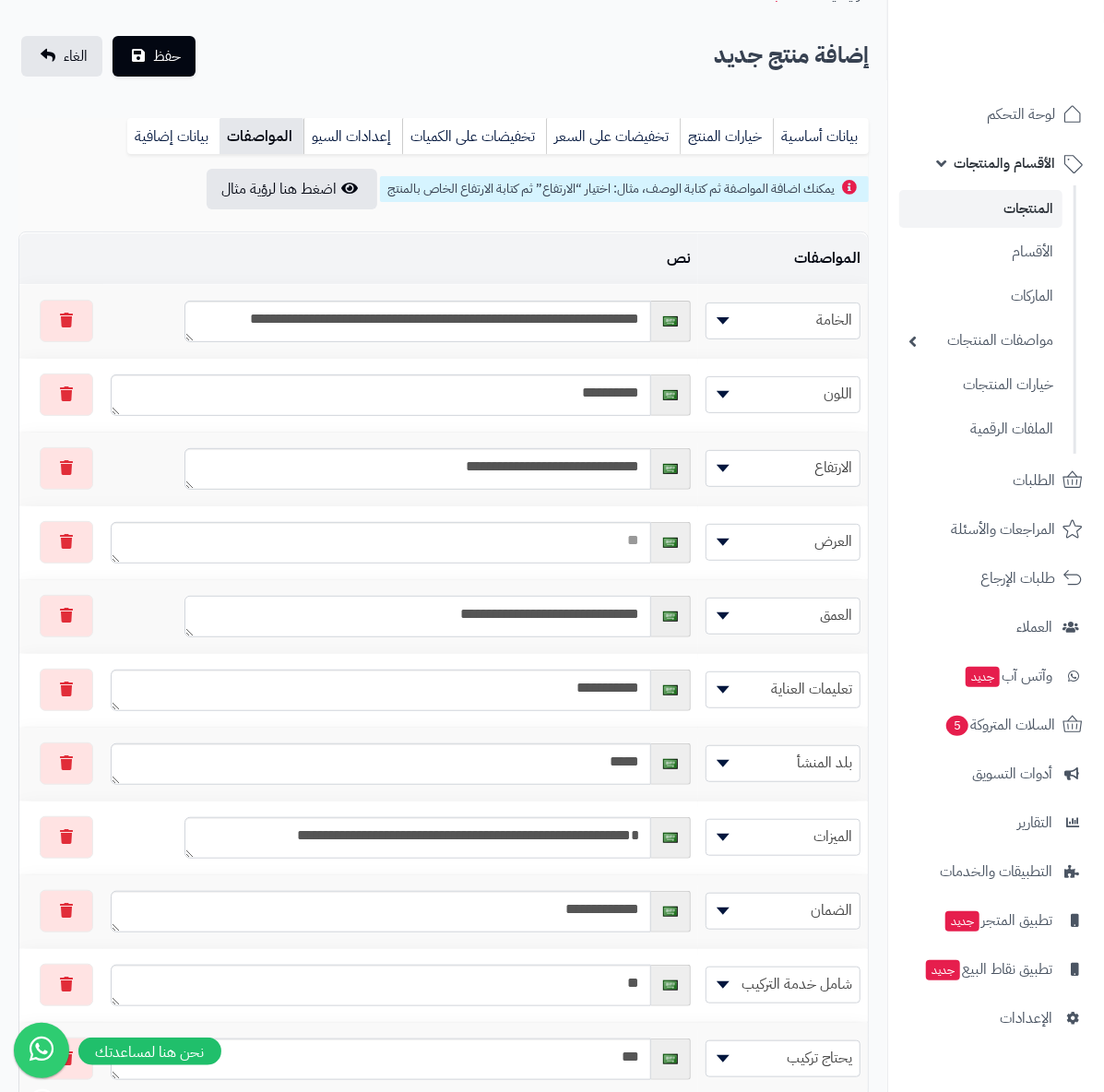 type on "**********" 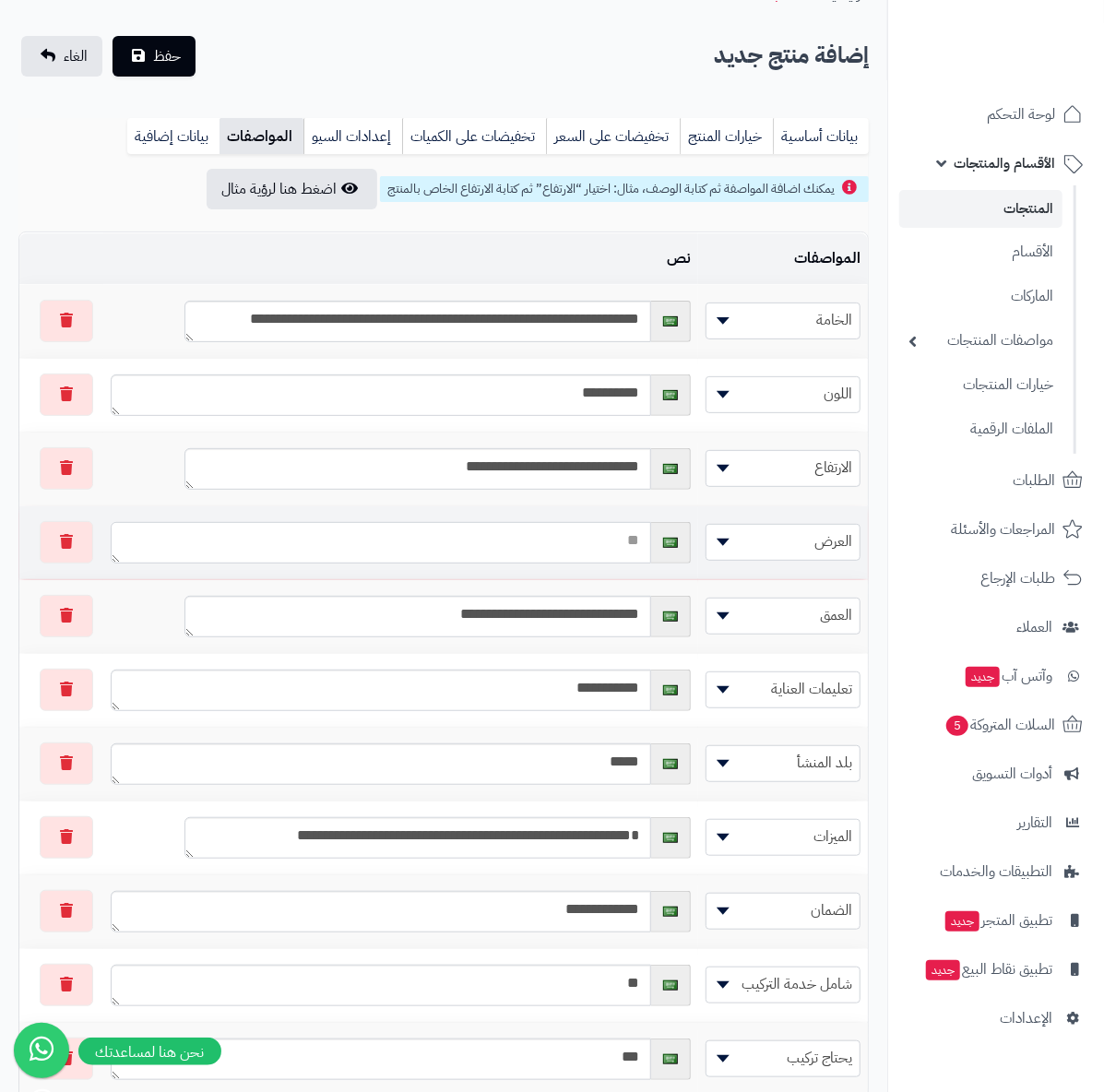 click at bounding box center [381, 542] 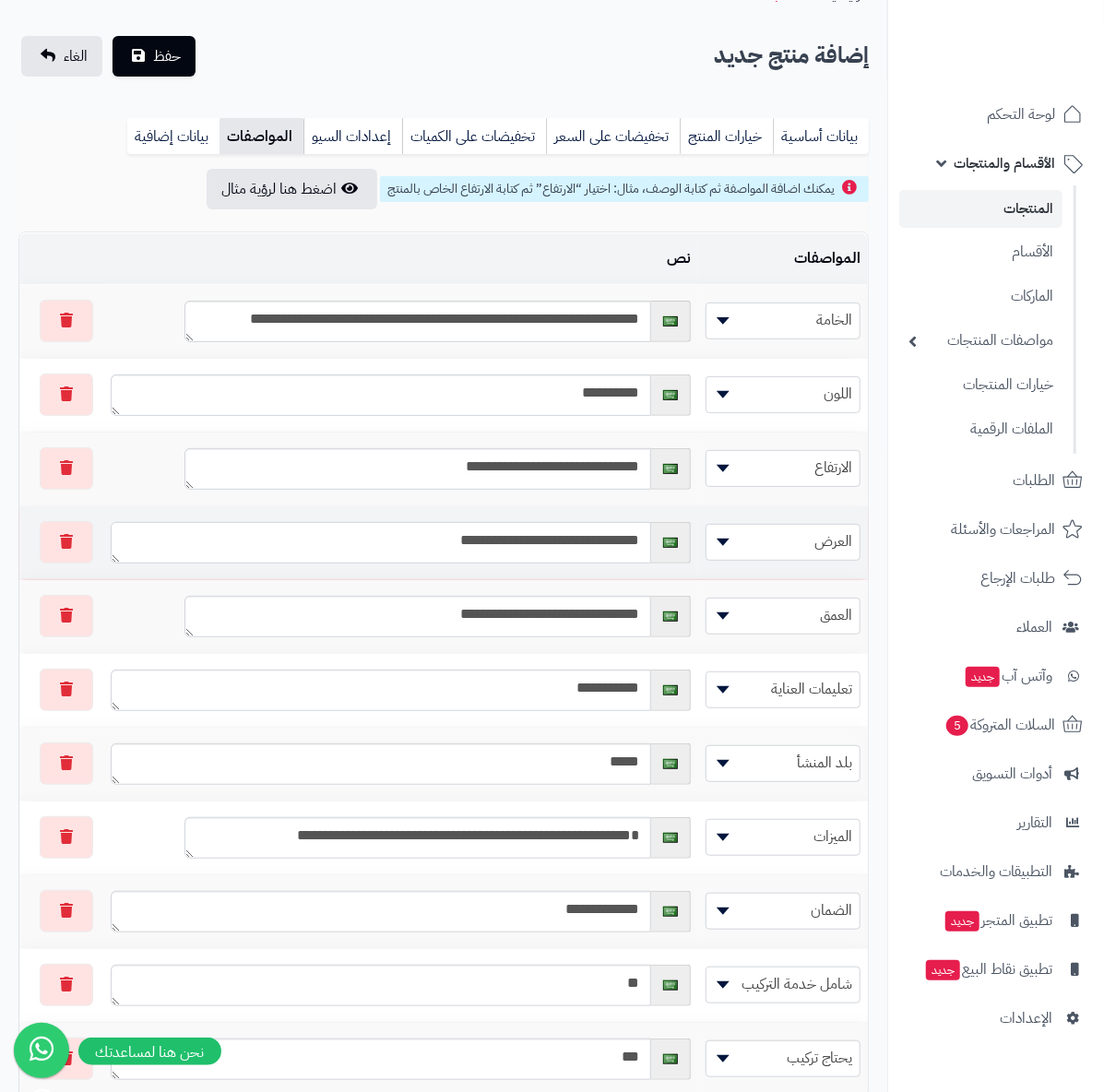 scroll, scrollTop: 11, scrollLeft: 0, axis: vertical 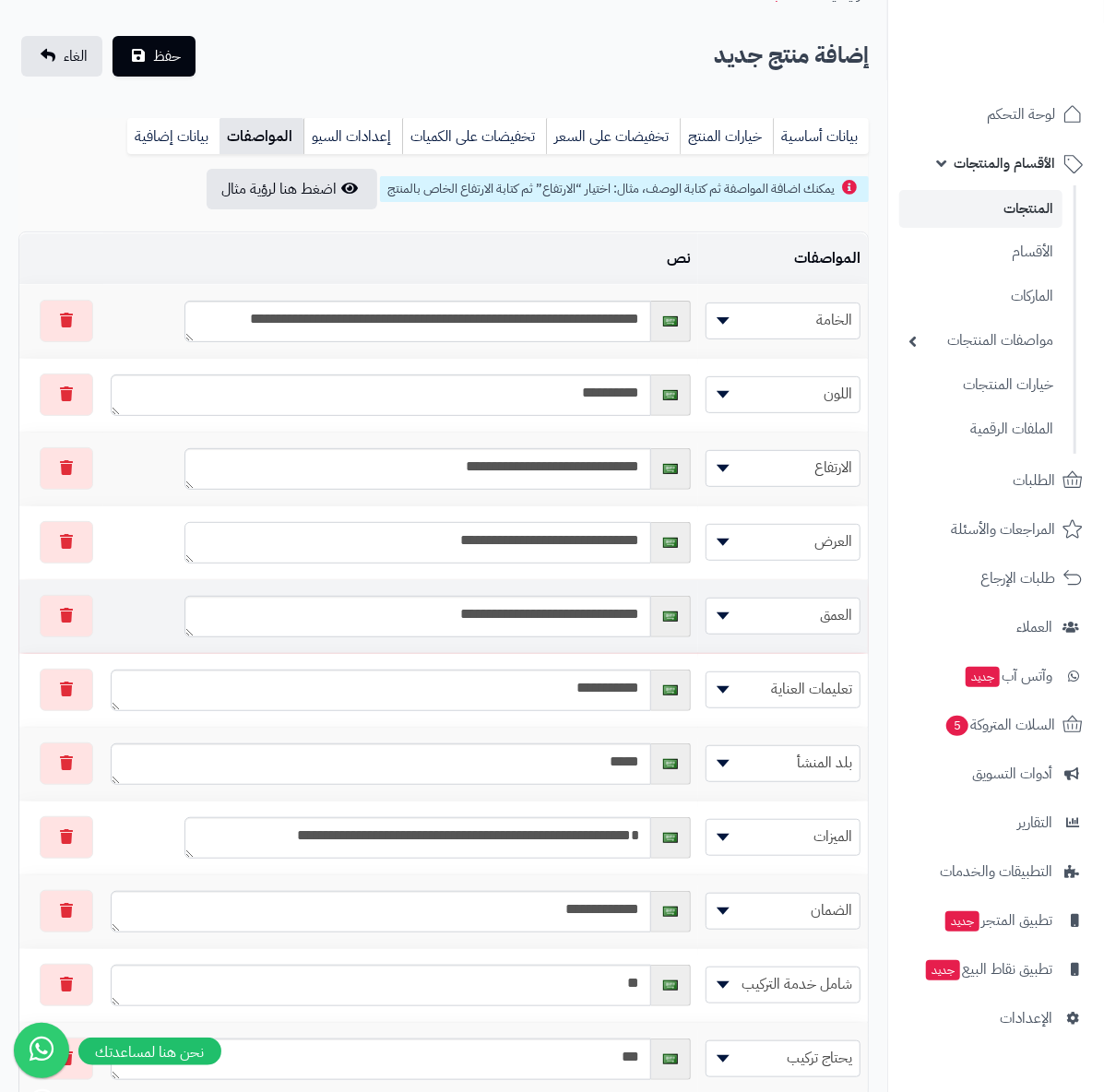 type on "**********" 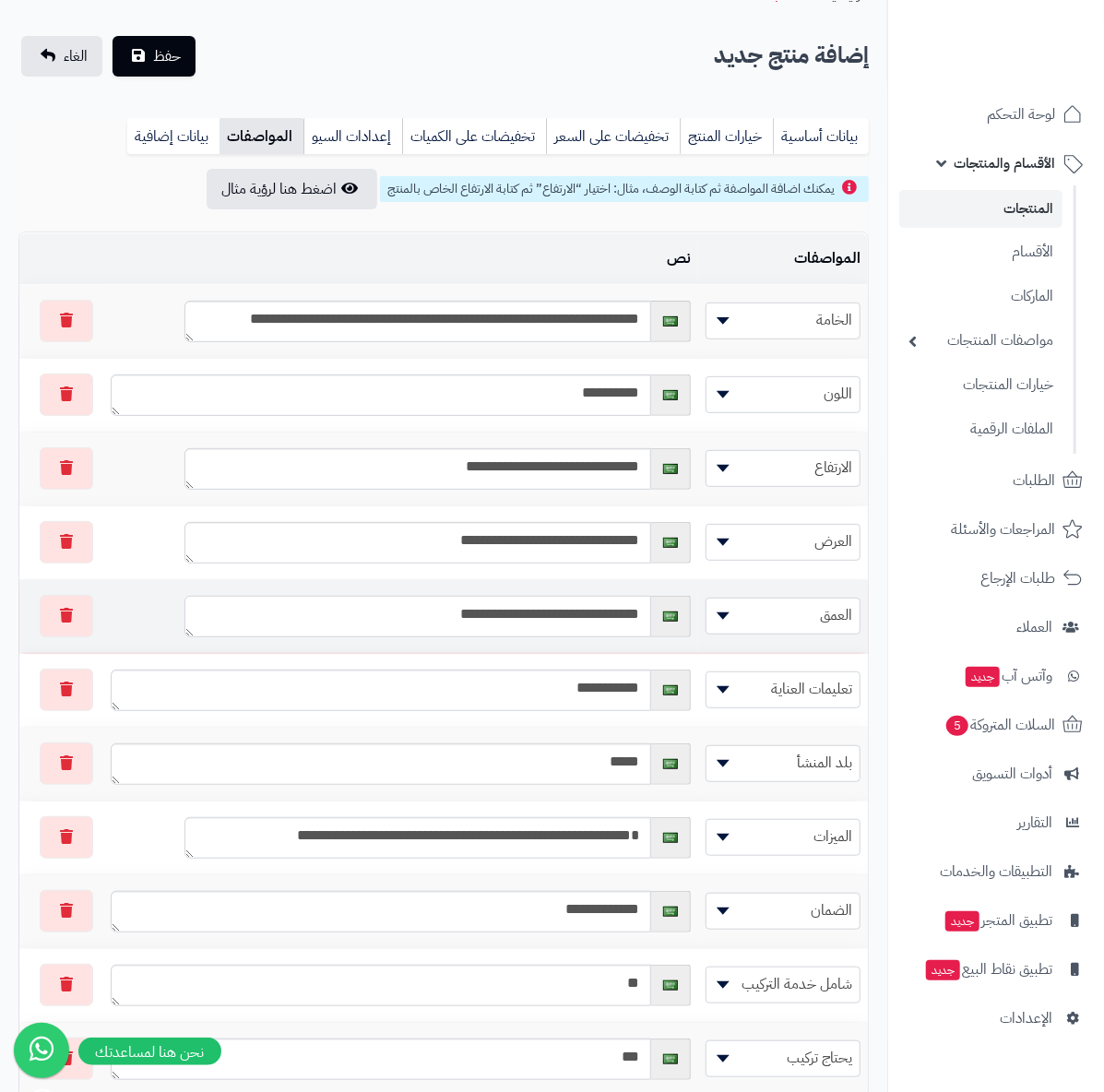 click on "**********" at bounding box center [418, 616] 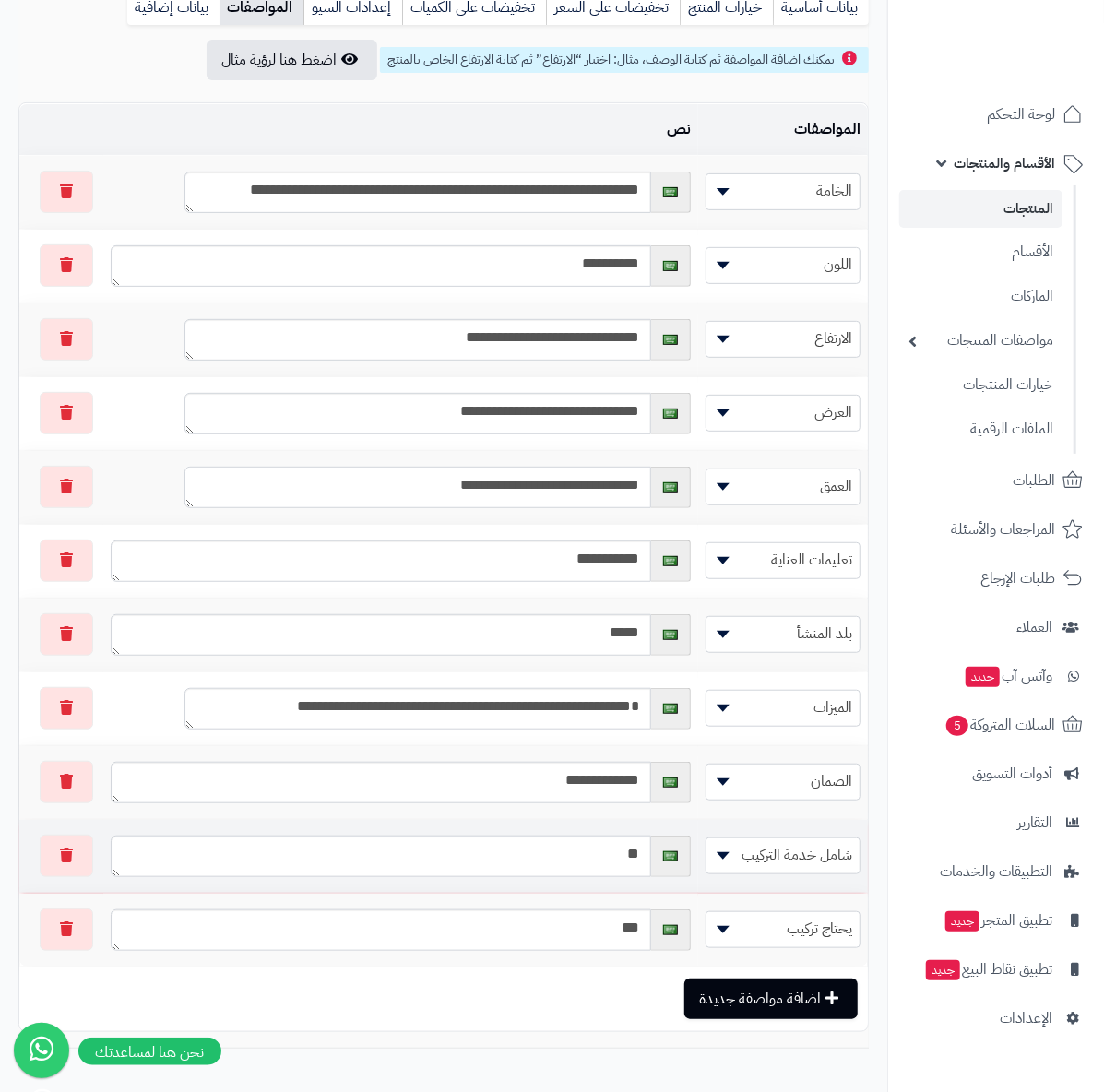 scroll, scrollTop: 0, scrollLeft: 0, axis: both 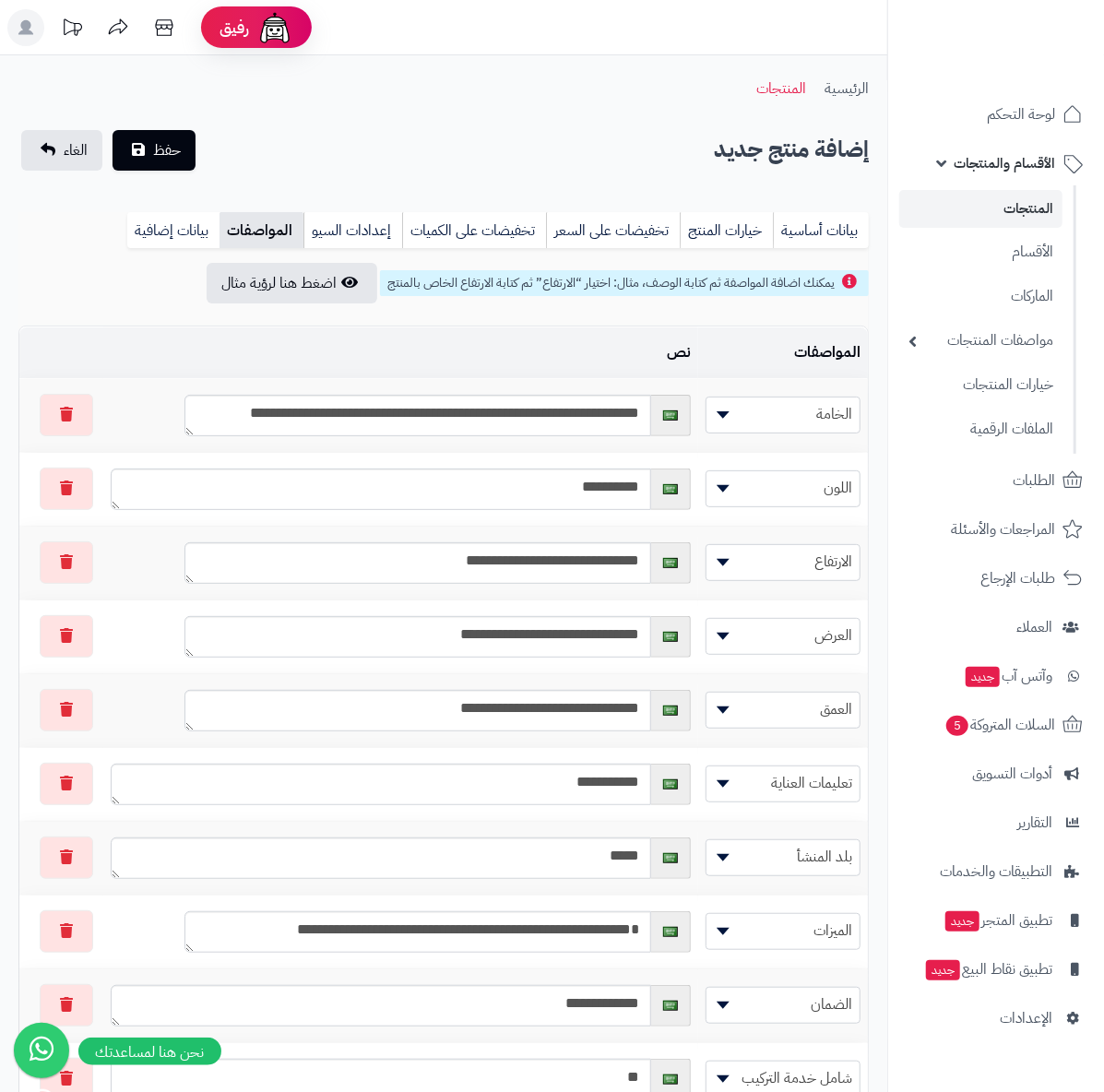 click on "بيانات أساسية خيارات المنتج تخفيضات على السعر تخفيضات على الكميات إعدادات السيو المواصفات نقاط المكافآت بيانات إضافية" at bounding box center [444, 237] 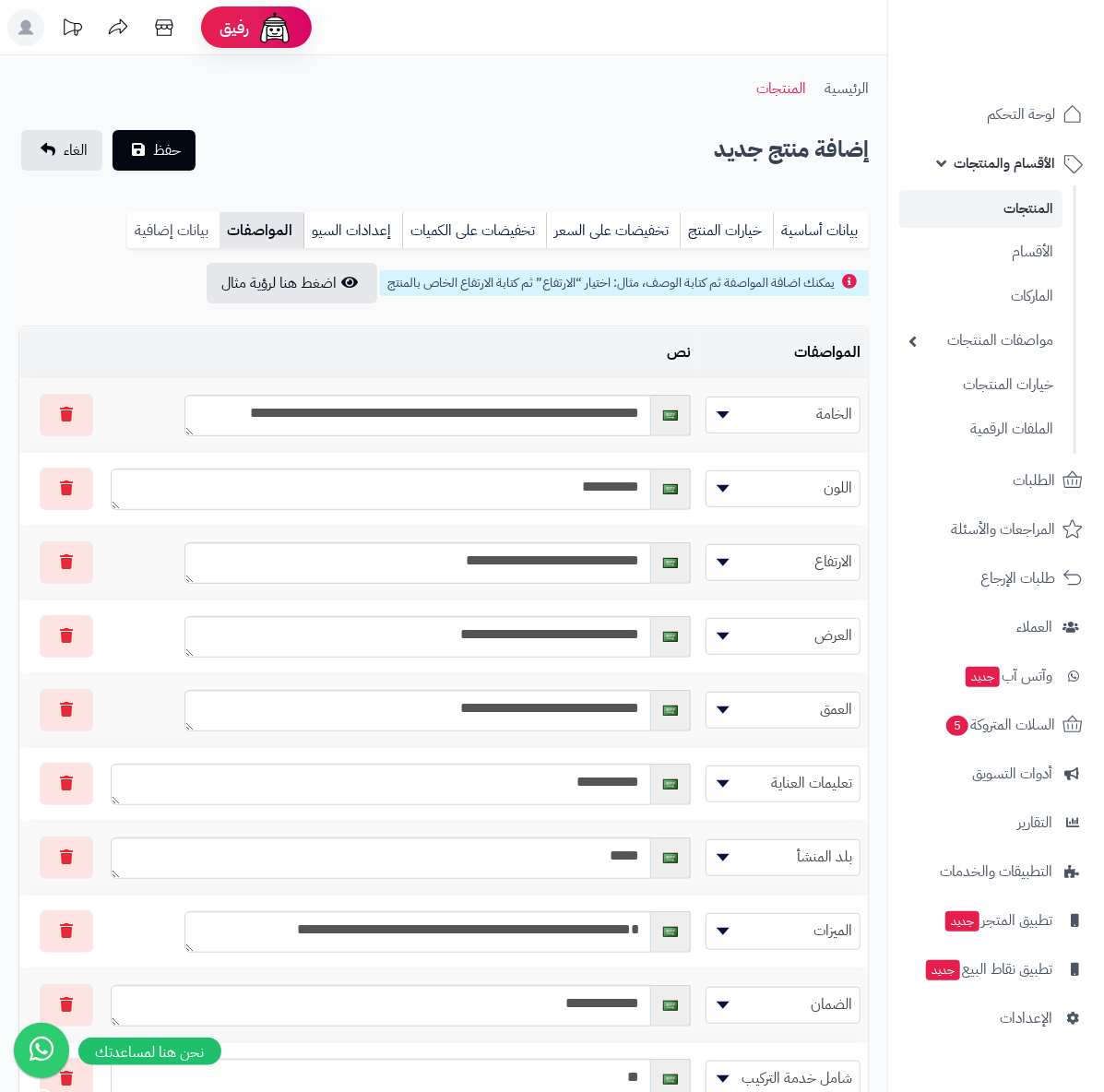 click on "بيانات إضافية" at bounding box center (173, 231) 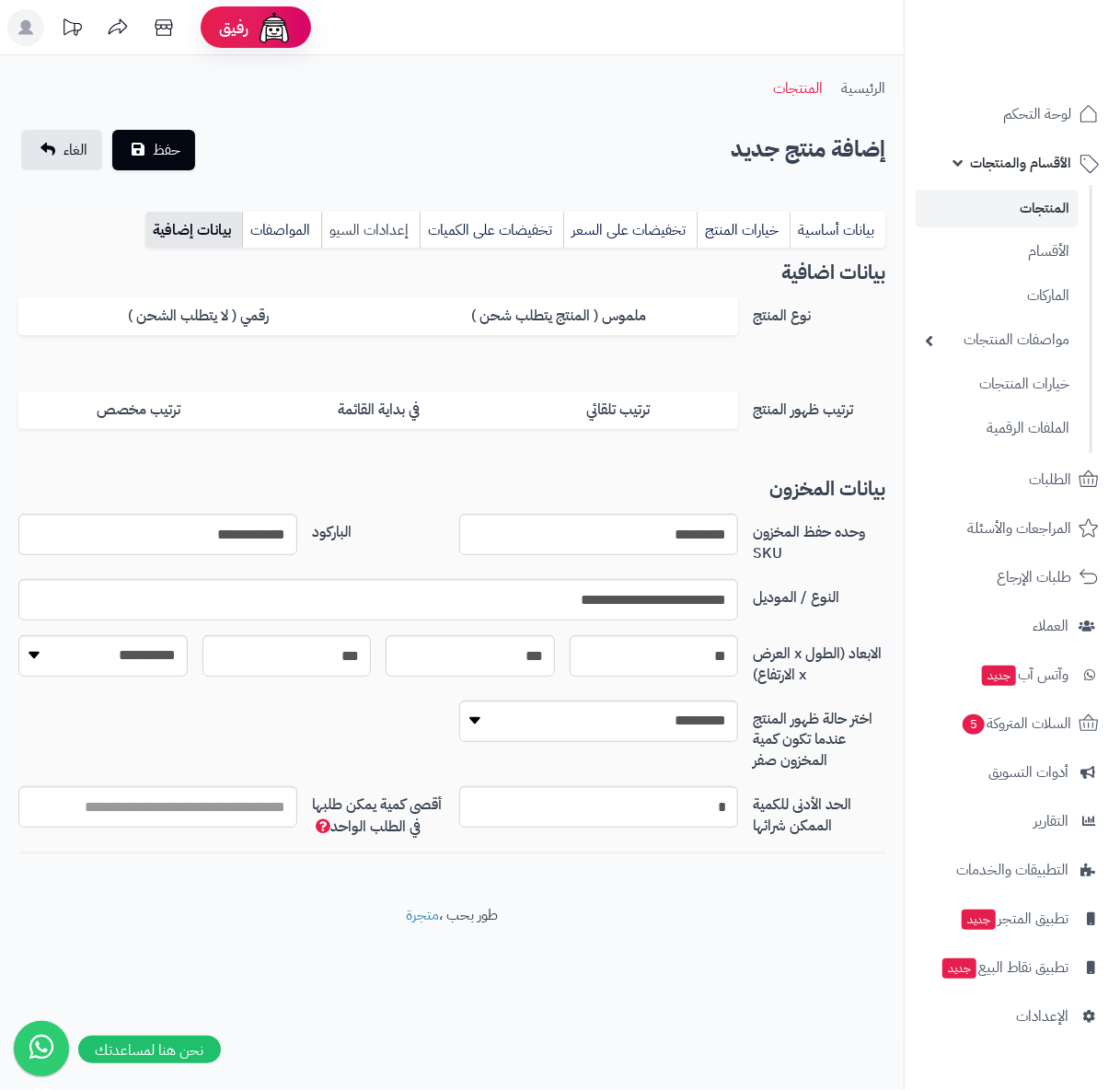 click on "إعدادات السيو" at bounding box center [370, 230] 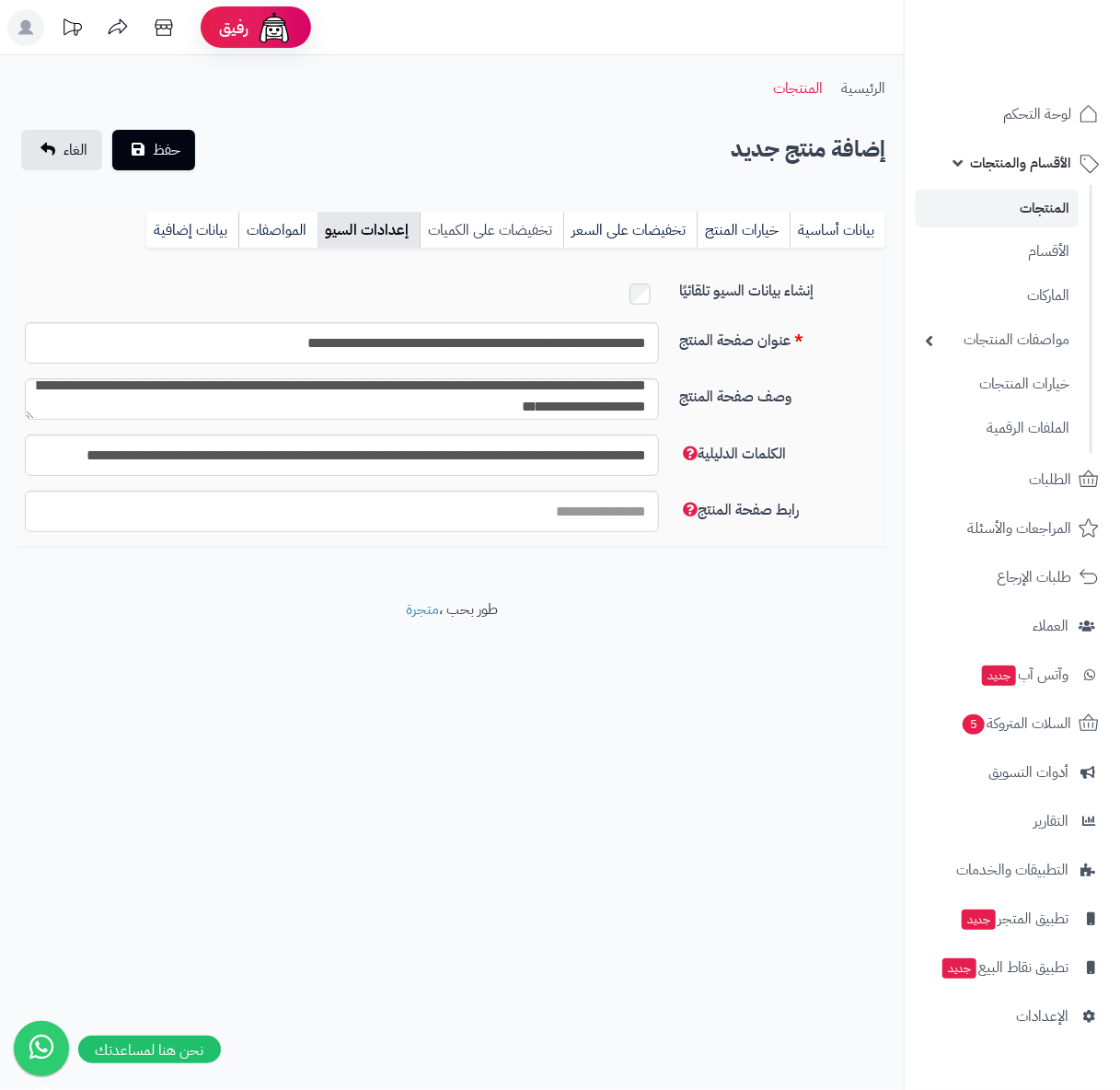 click on "تخفيضات على الكميات" at bounding box center (491, 230) 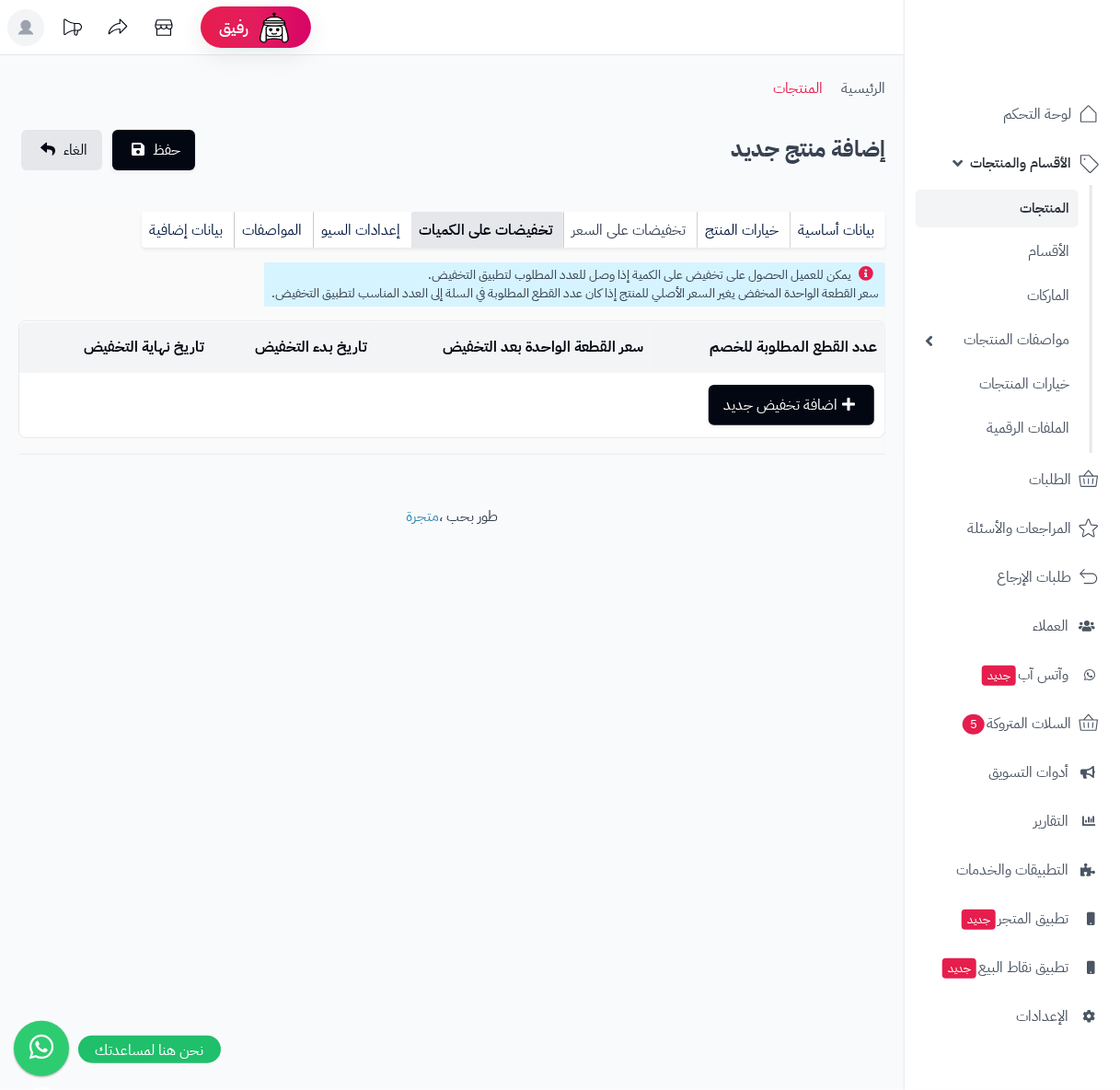 click on "تخفيضات على السعر" at bounding box center [629, 230] 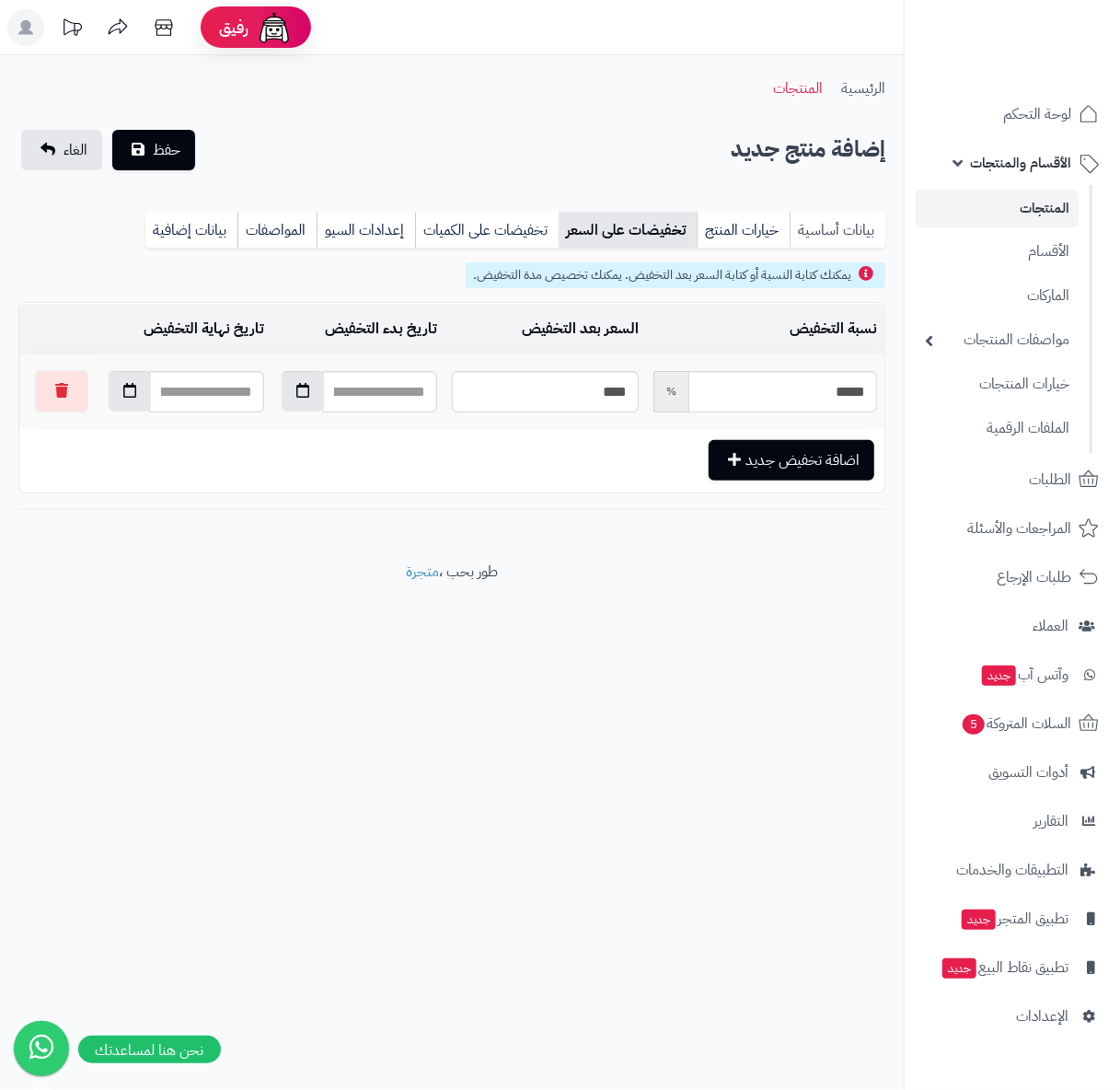 click on "بيانات أساسية" at bounding box center [837, 230] 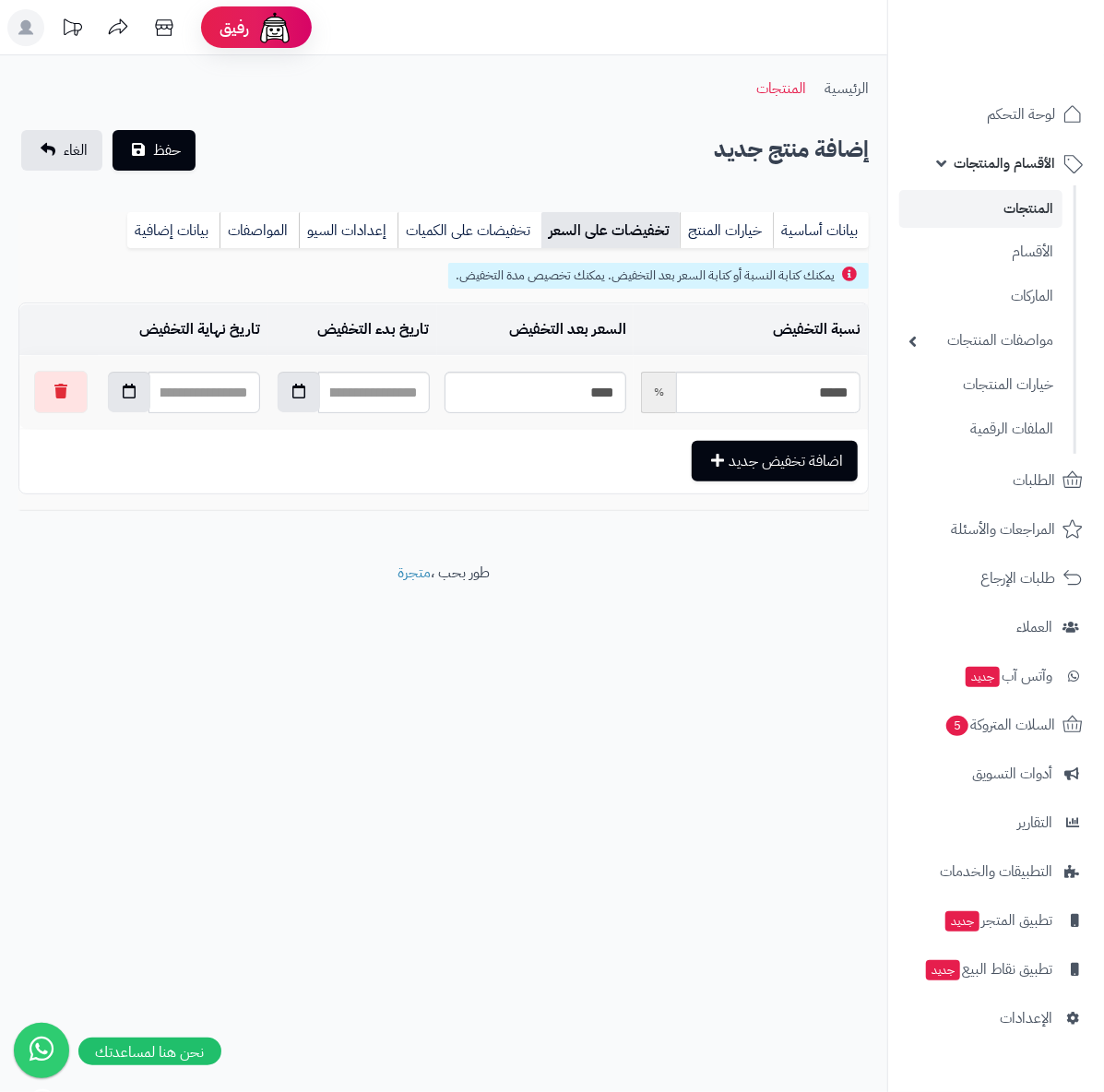 scroll, scrollTop: 0, scrollLeft: 0, axis: both 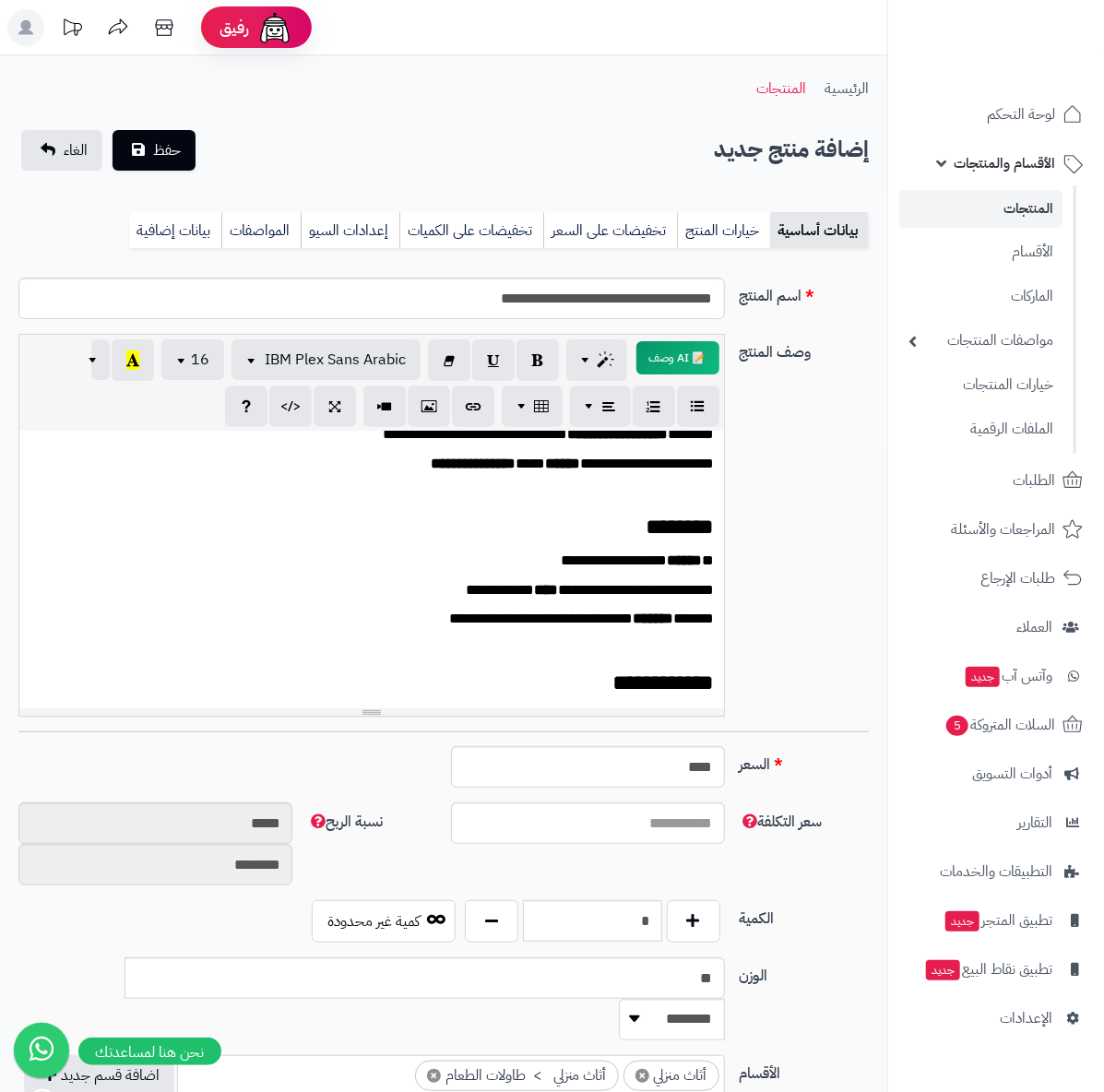click on "***" at bounding box center [546, 589] 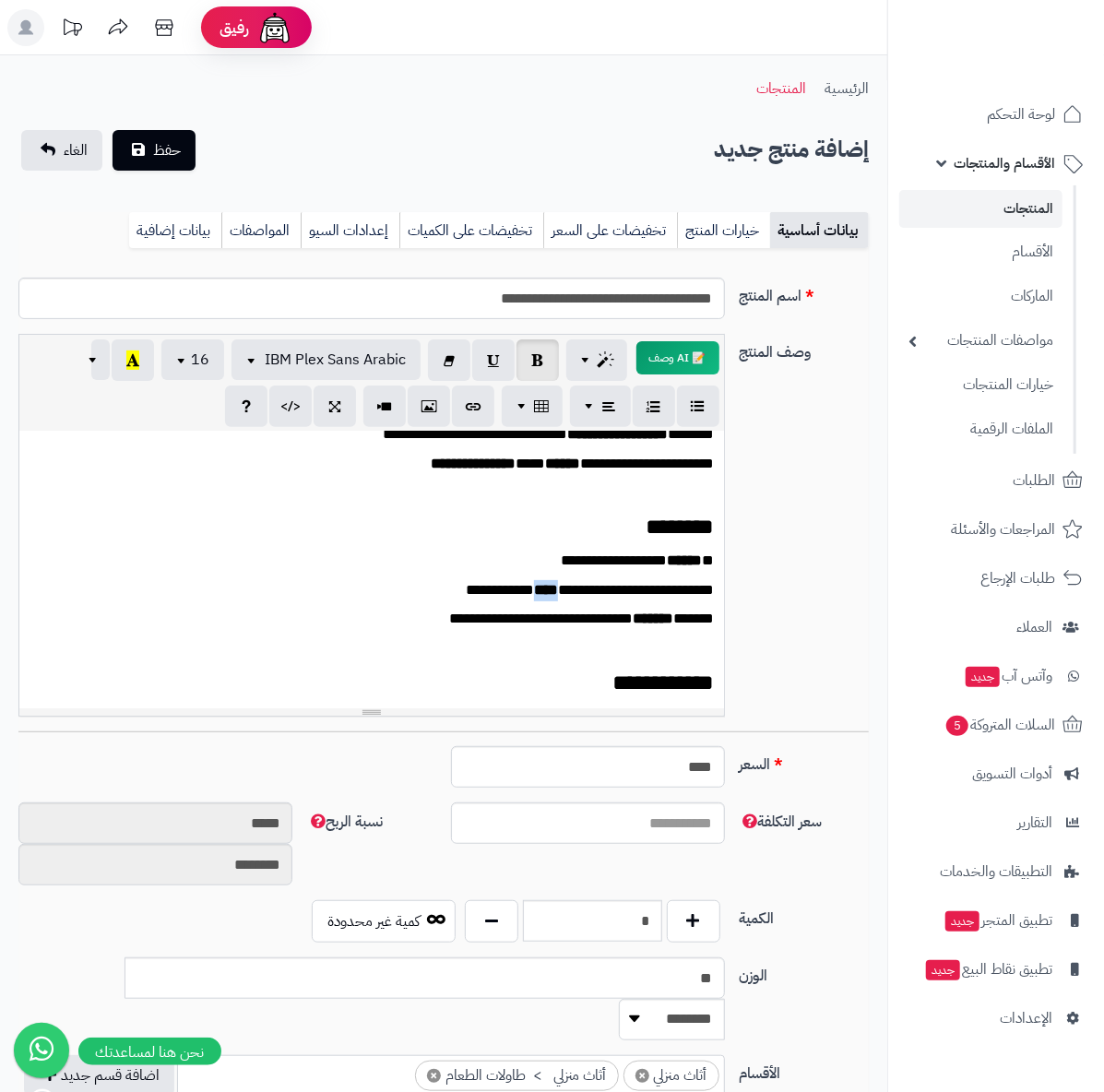 click on "***" at bounding box center (546, 589) 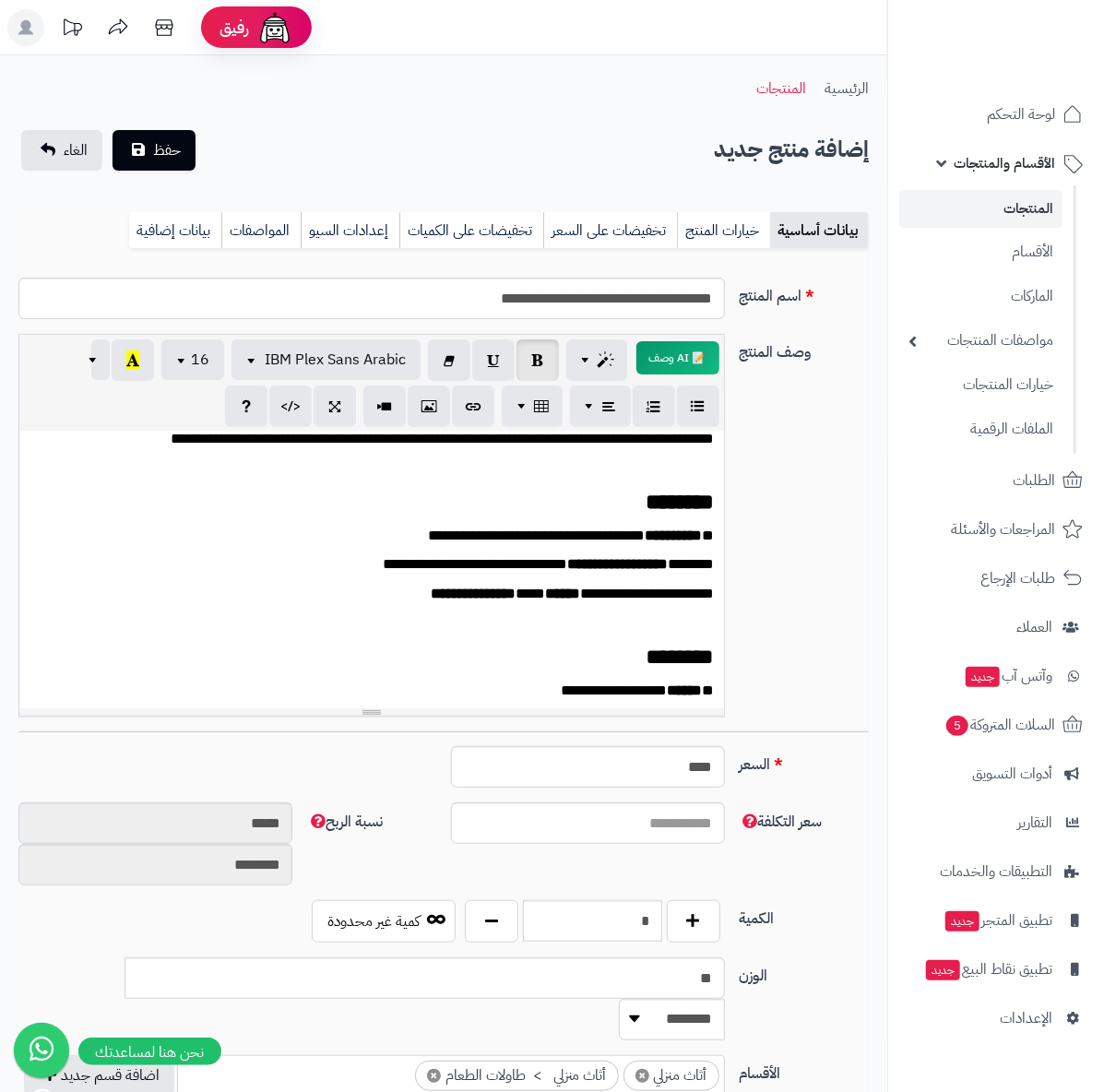 scroll, scrollTop: 0, scrollLeft: 0, axis: both 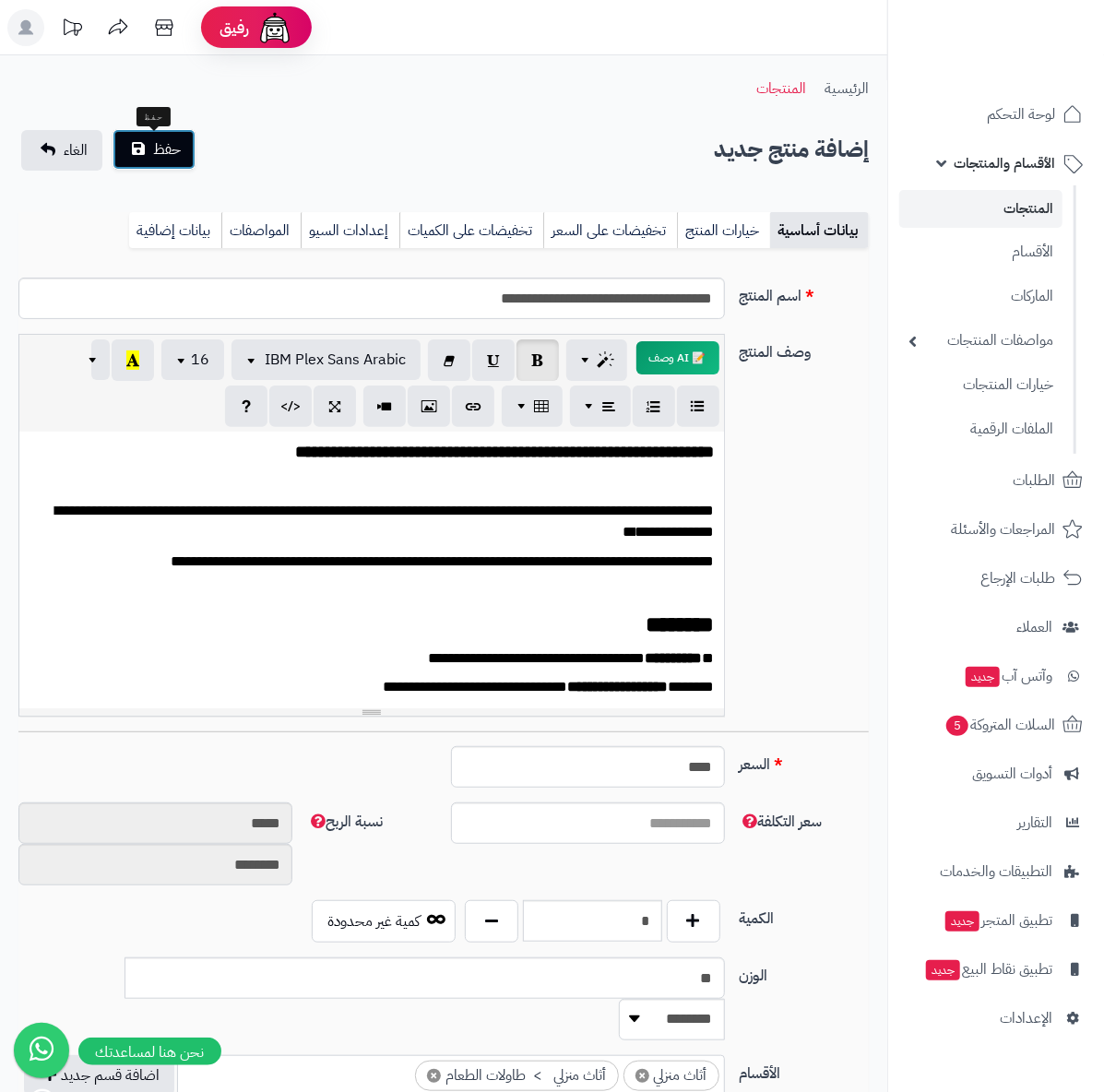 click on "حفظ" at bounding box center [154, 149] 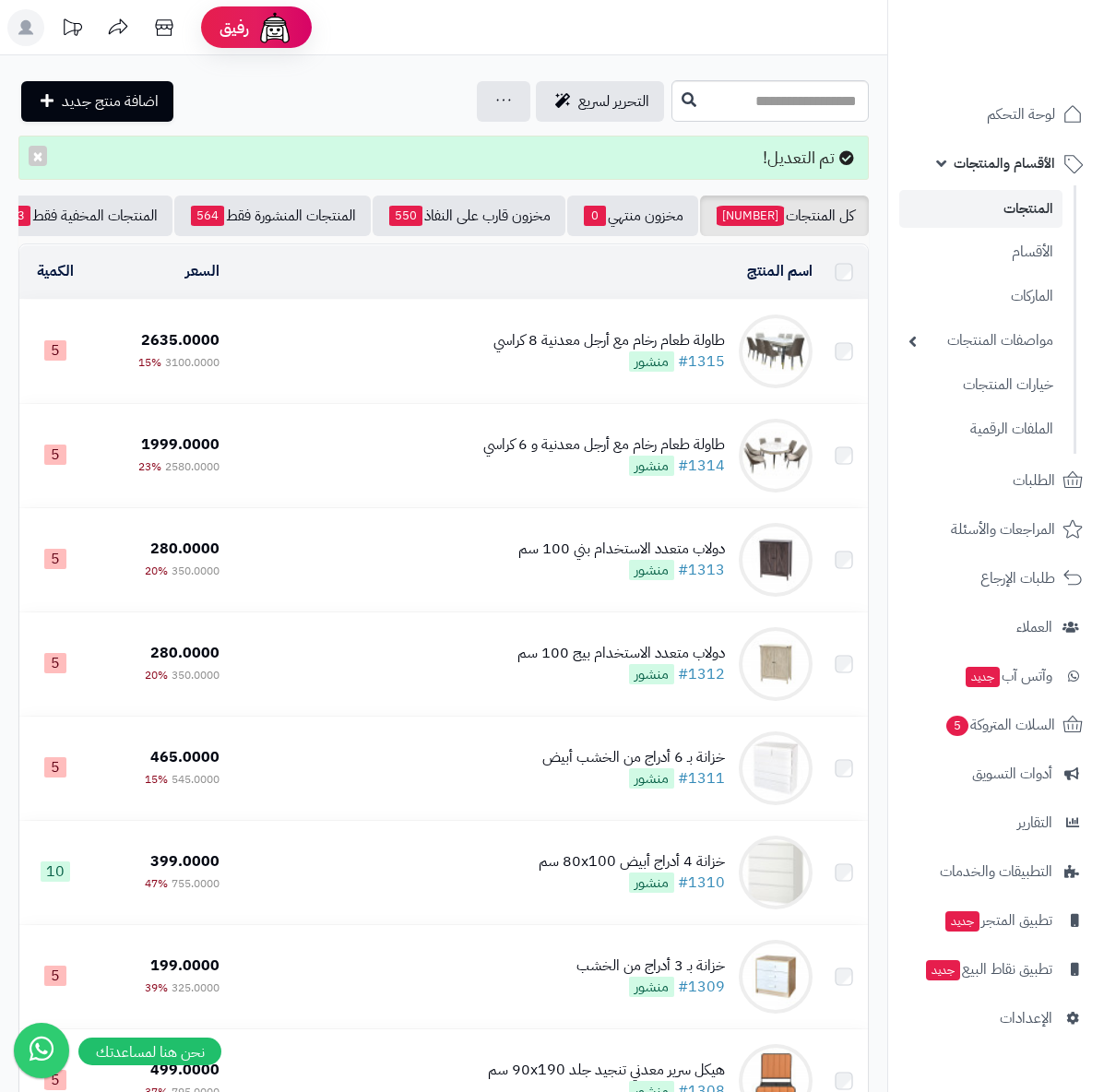scroll, scrollTop: 0, scrollLeft: 0, axis: both 